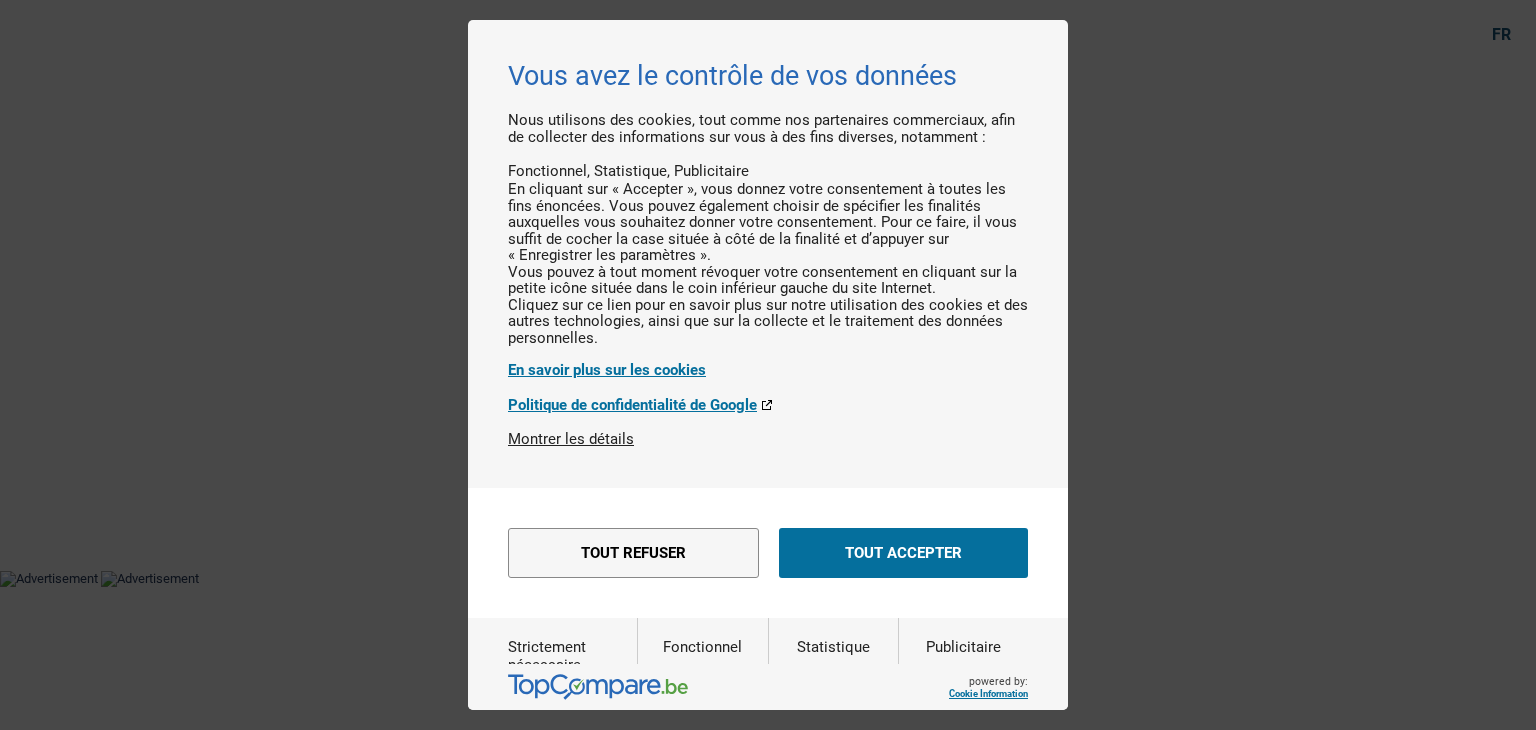 scroll, scrollTop: 0, scrollLeft: 0, axis: both 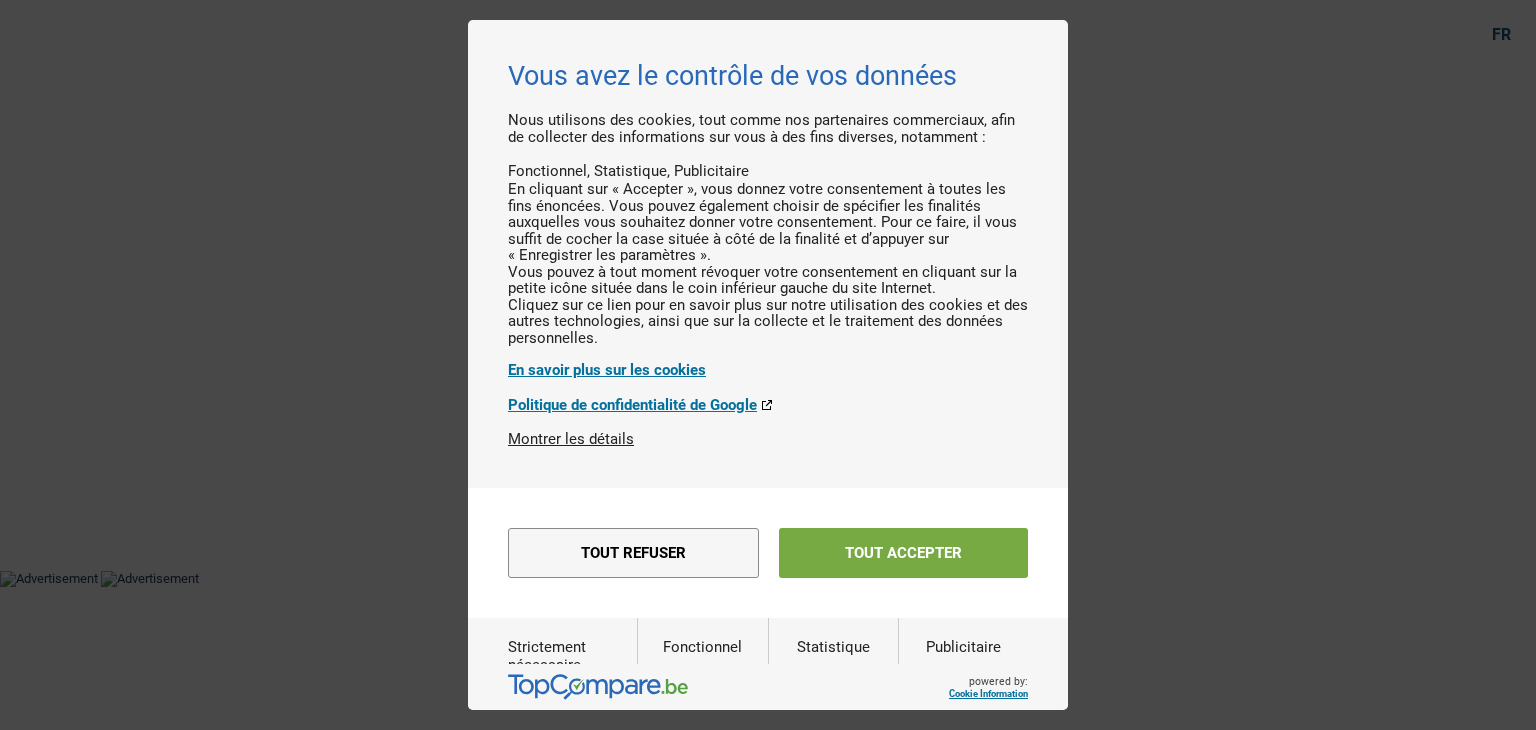 click on "Tout accepter" at bounding box center [903, 553] 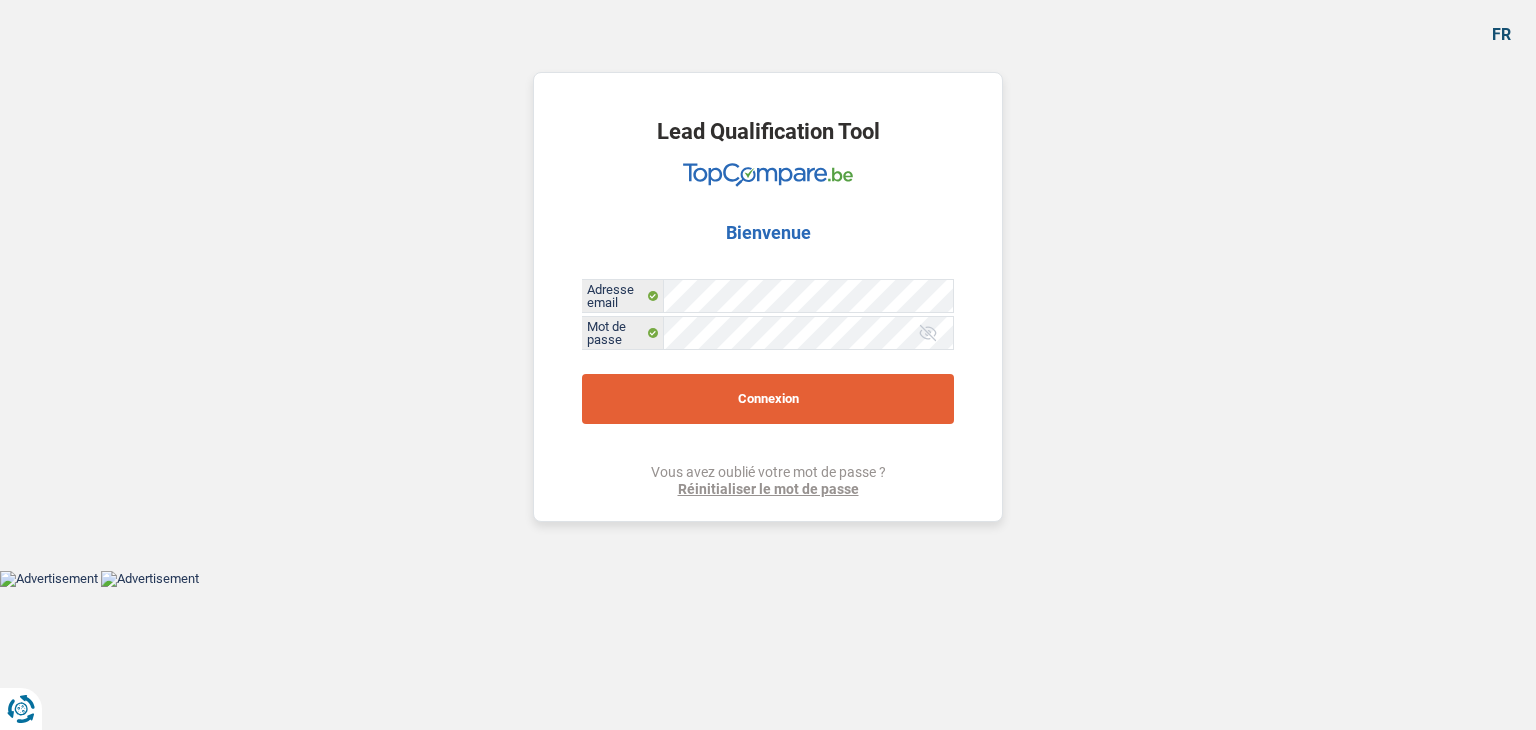 click on "Connexion" at bounding box center (768, 399) 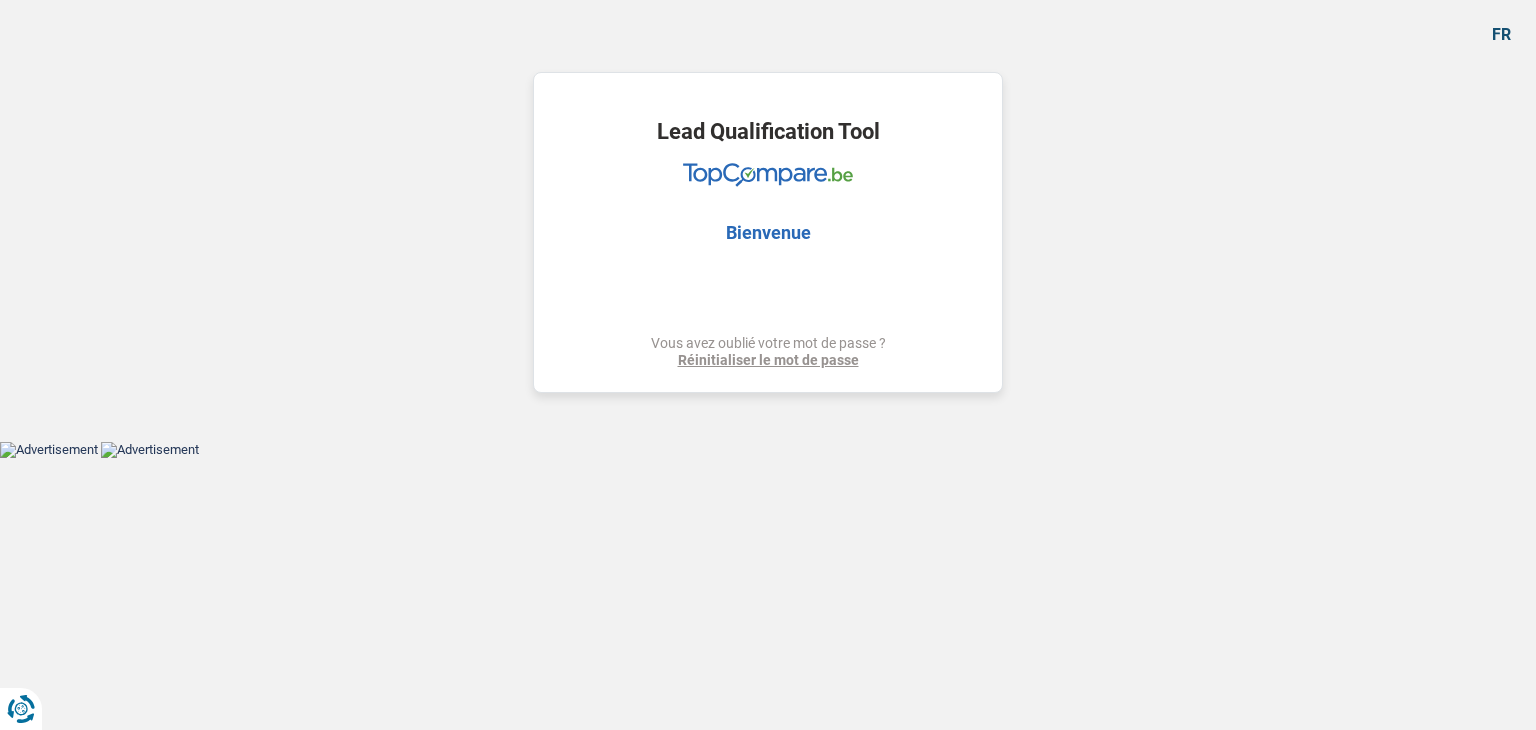 select on "refinancing" 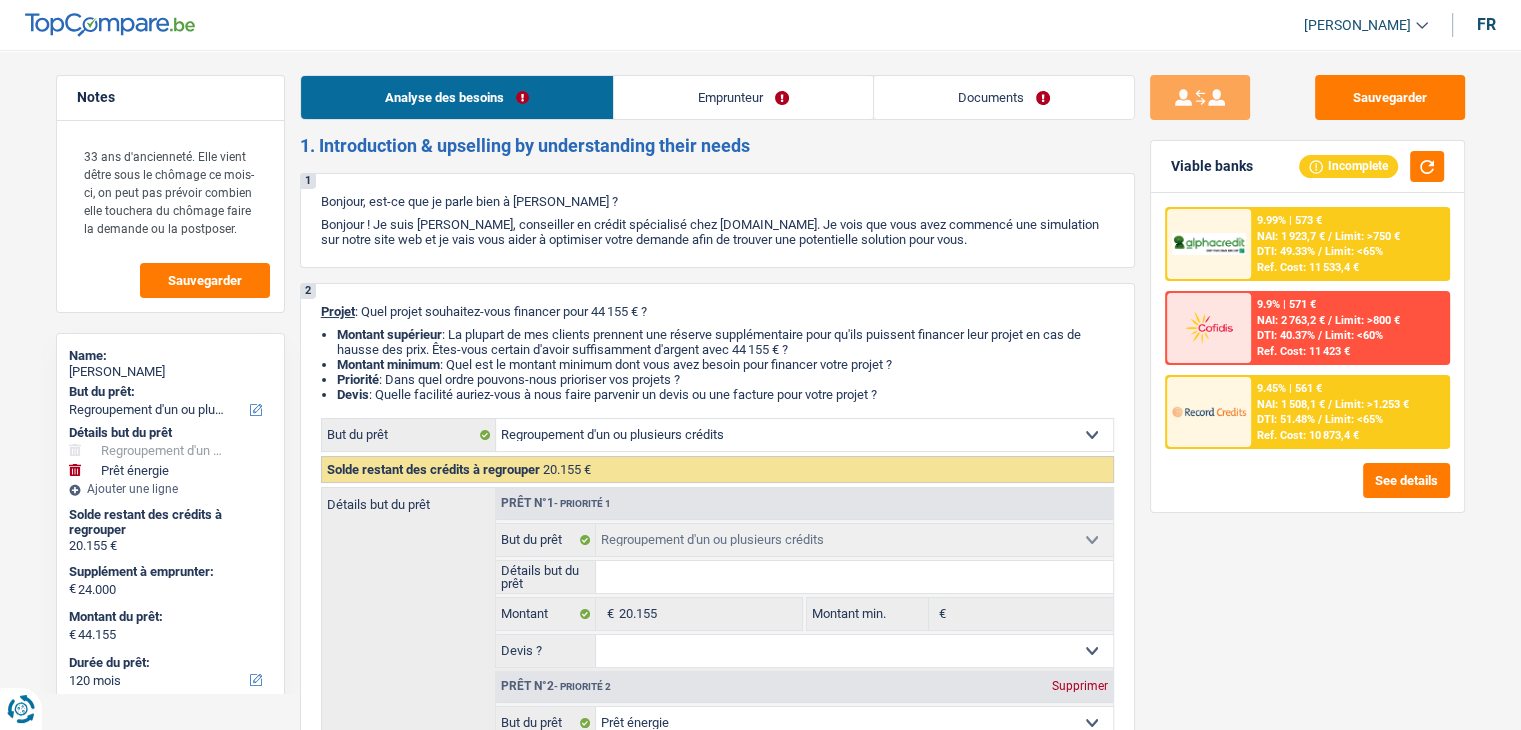 click on "Documents" at bounding box center [1004, 97] 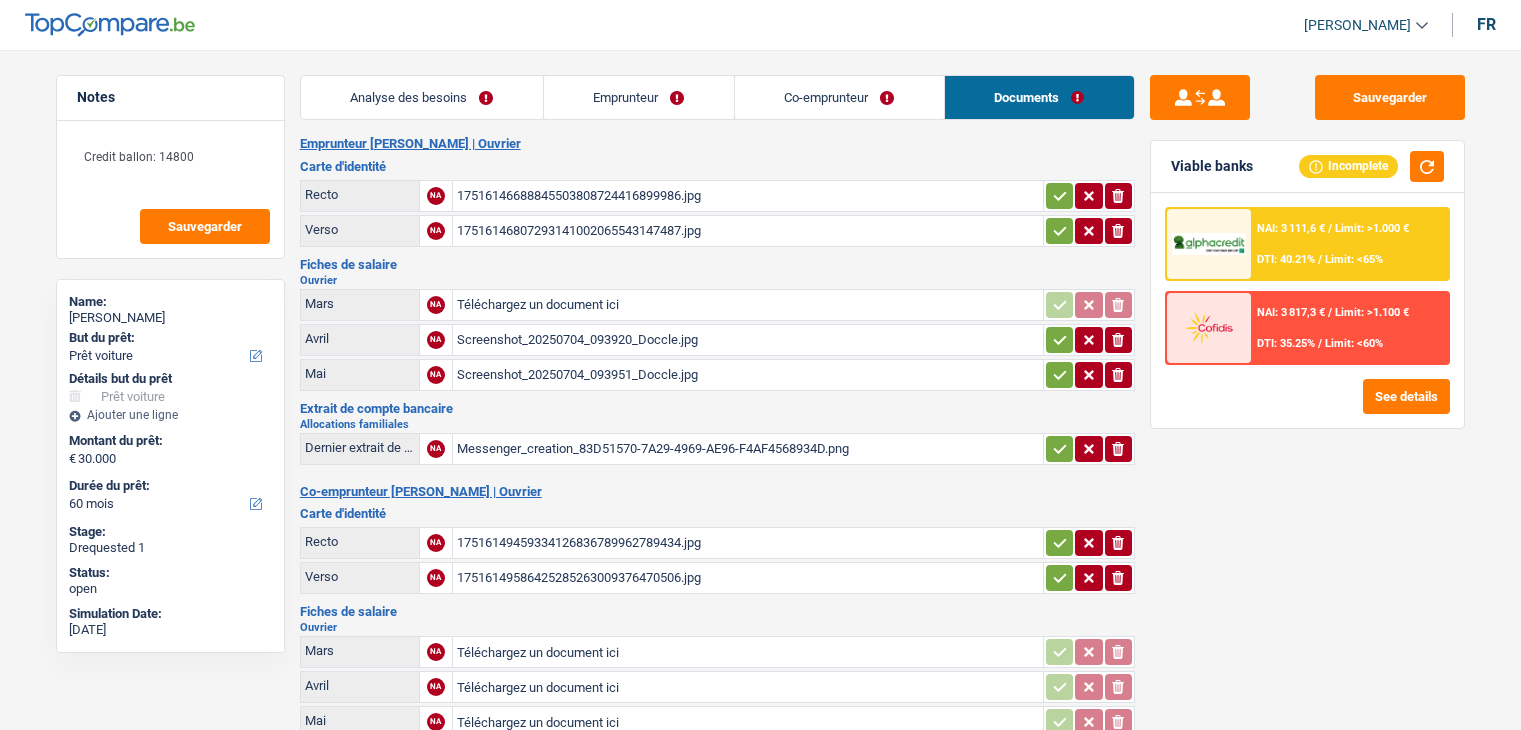 select on "car" 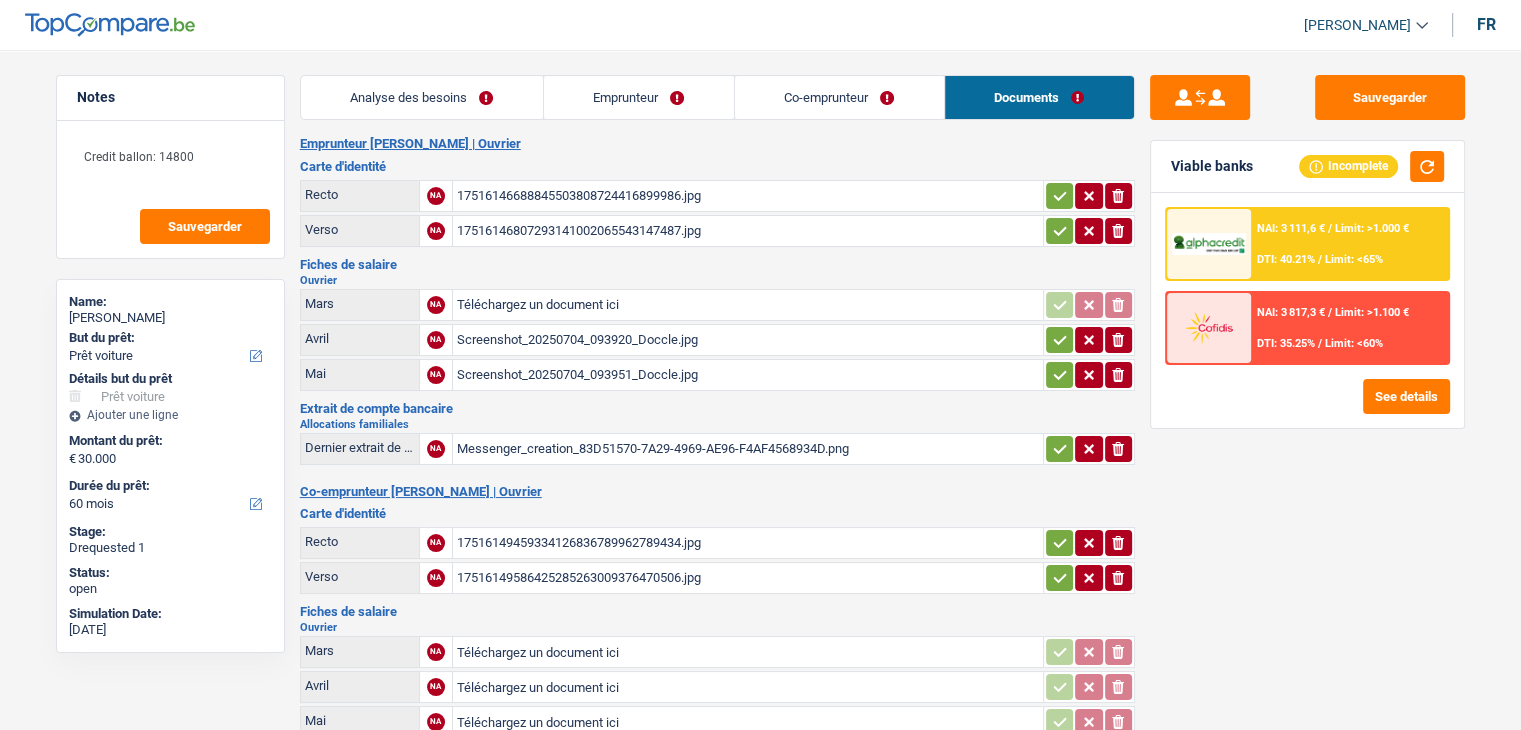 scroll, scrollTop: 0, scrollLeft: 0, axis: both 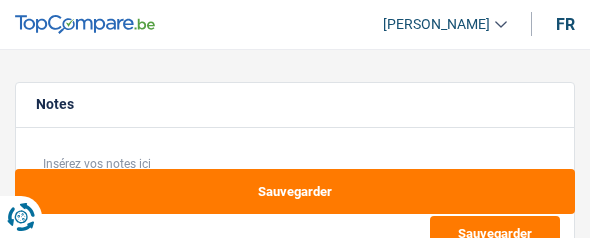 select on "car" 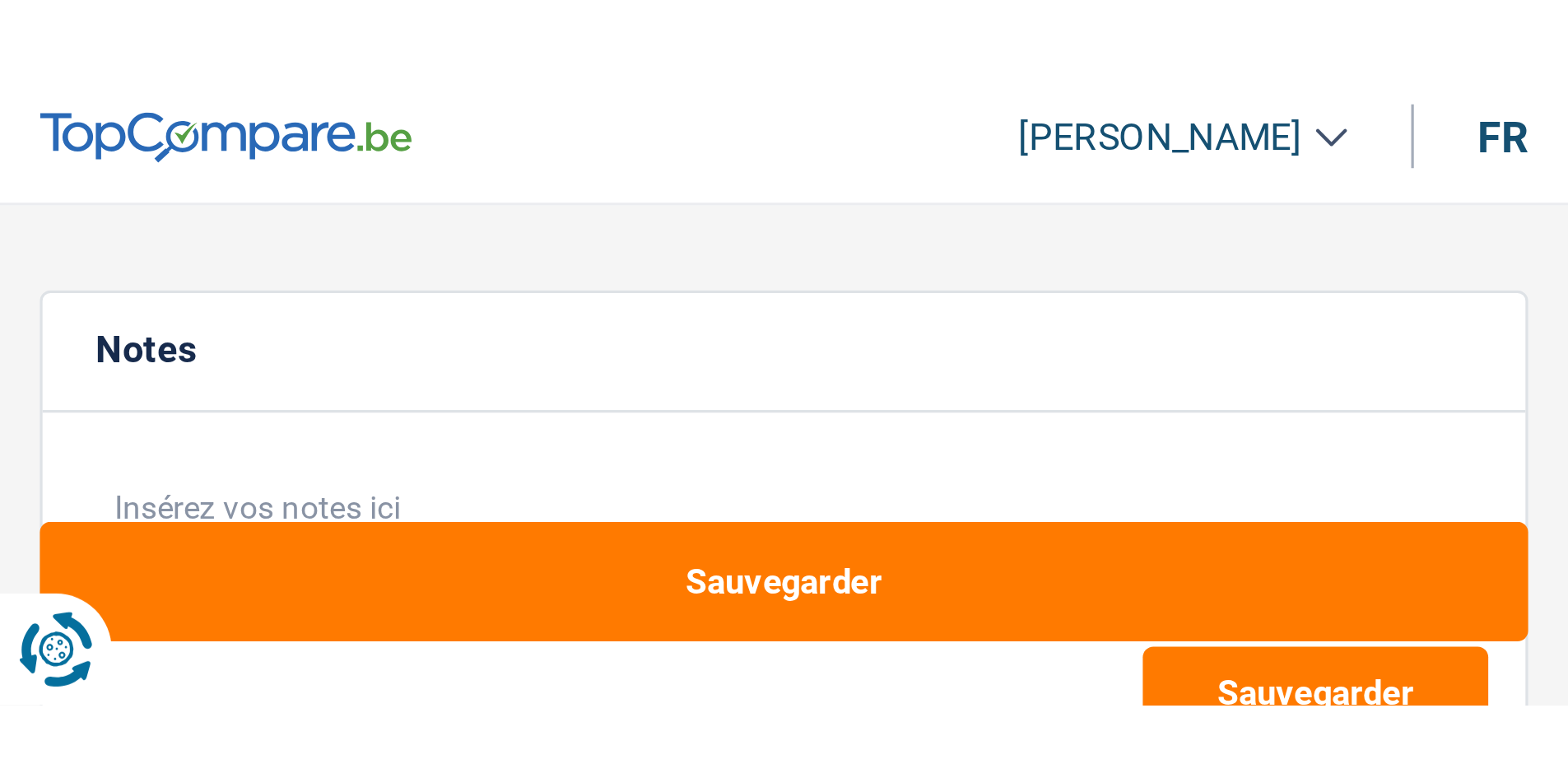 scroll, scrollTop: 0, scrollLeft: 0, axis: both 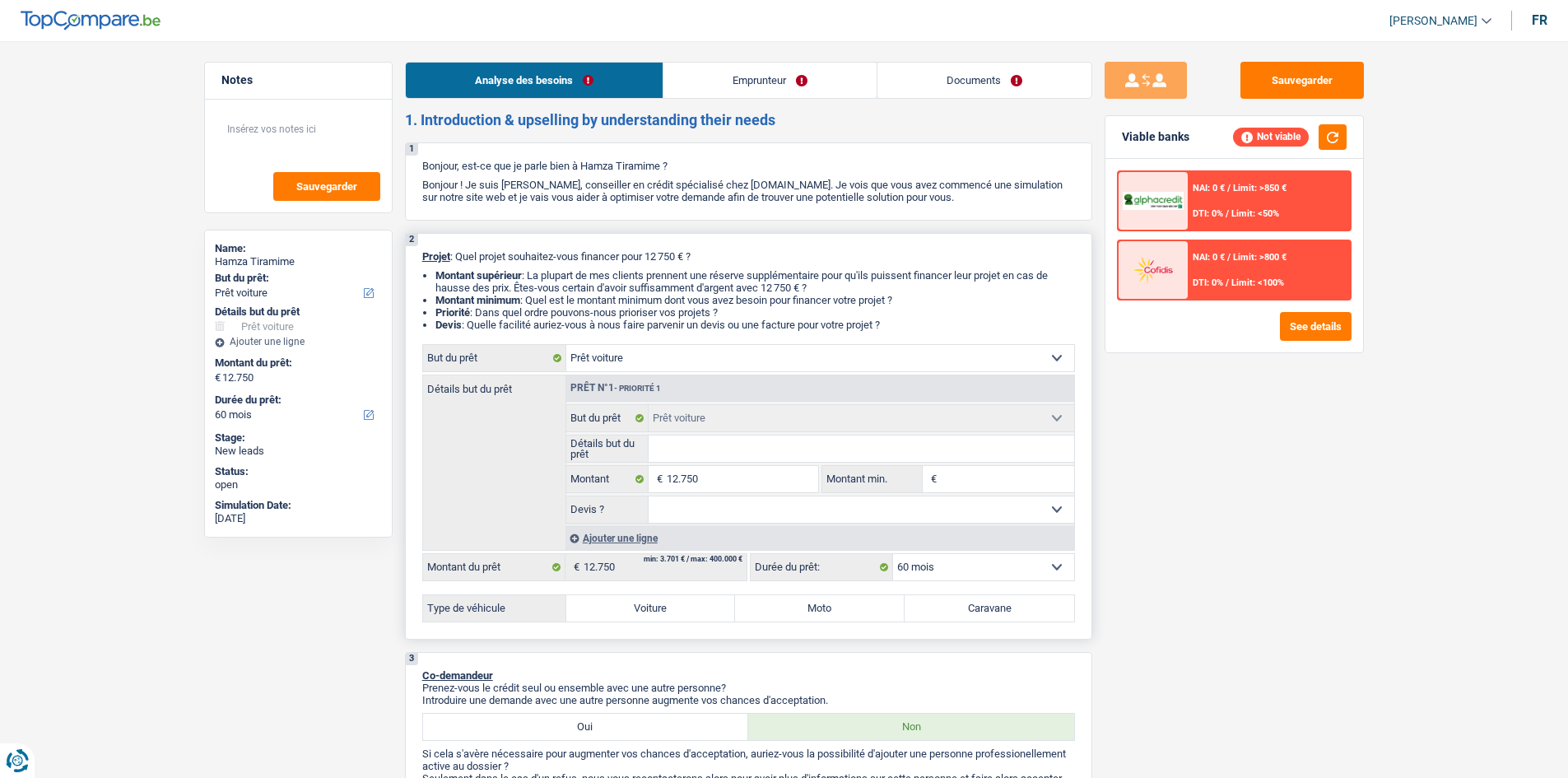 click on "Détails but du prêt" at bounding box center (861, 449) 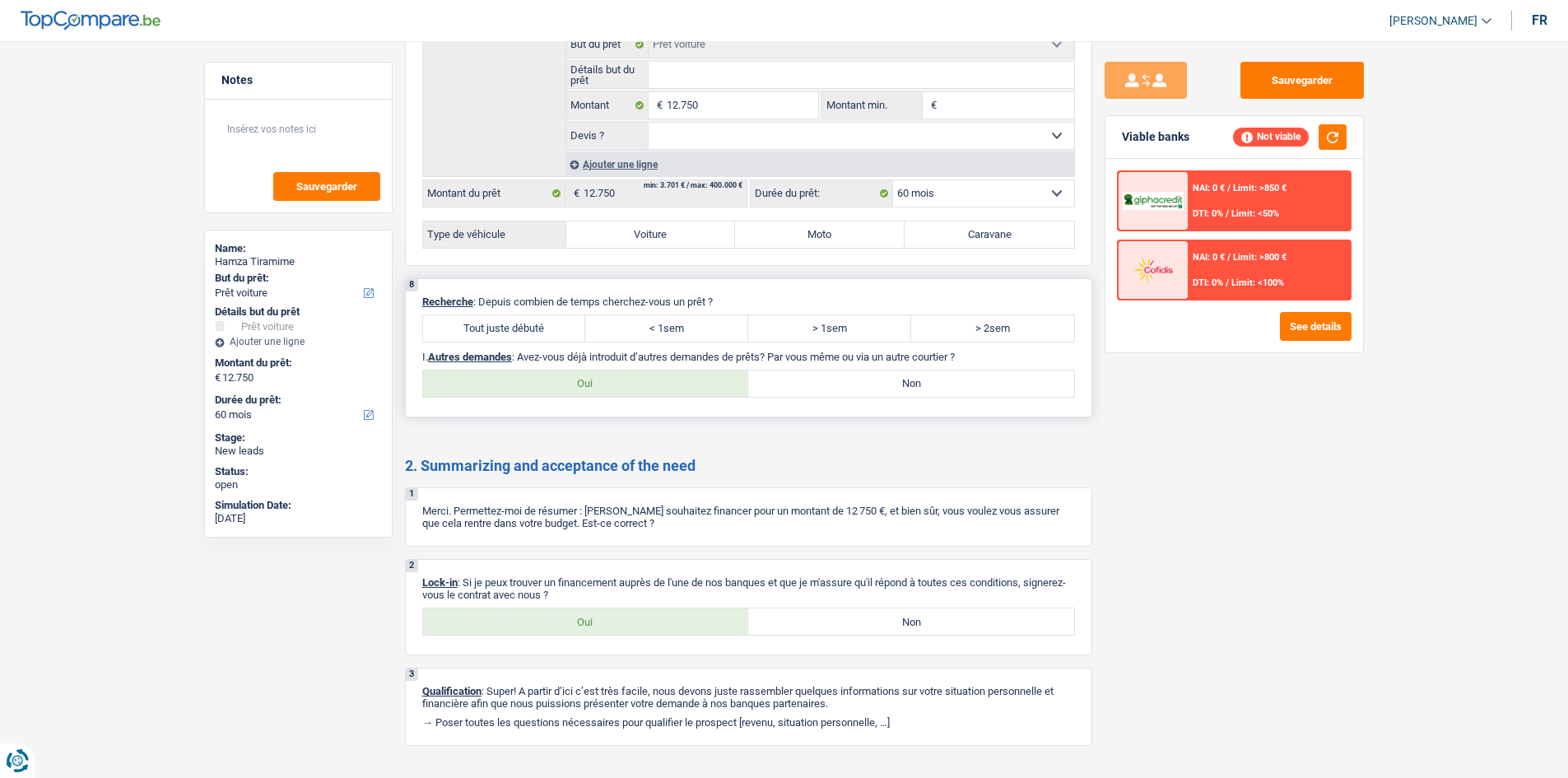 scroll, scrollTop: 1529, scrollLeft: 0, axis: vertical 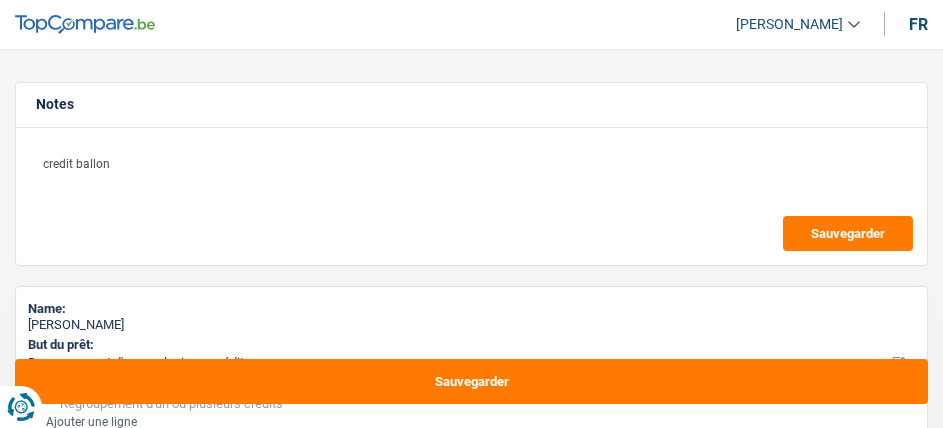 select on "refinancing" 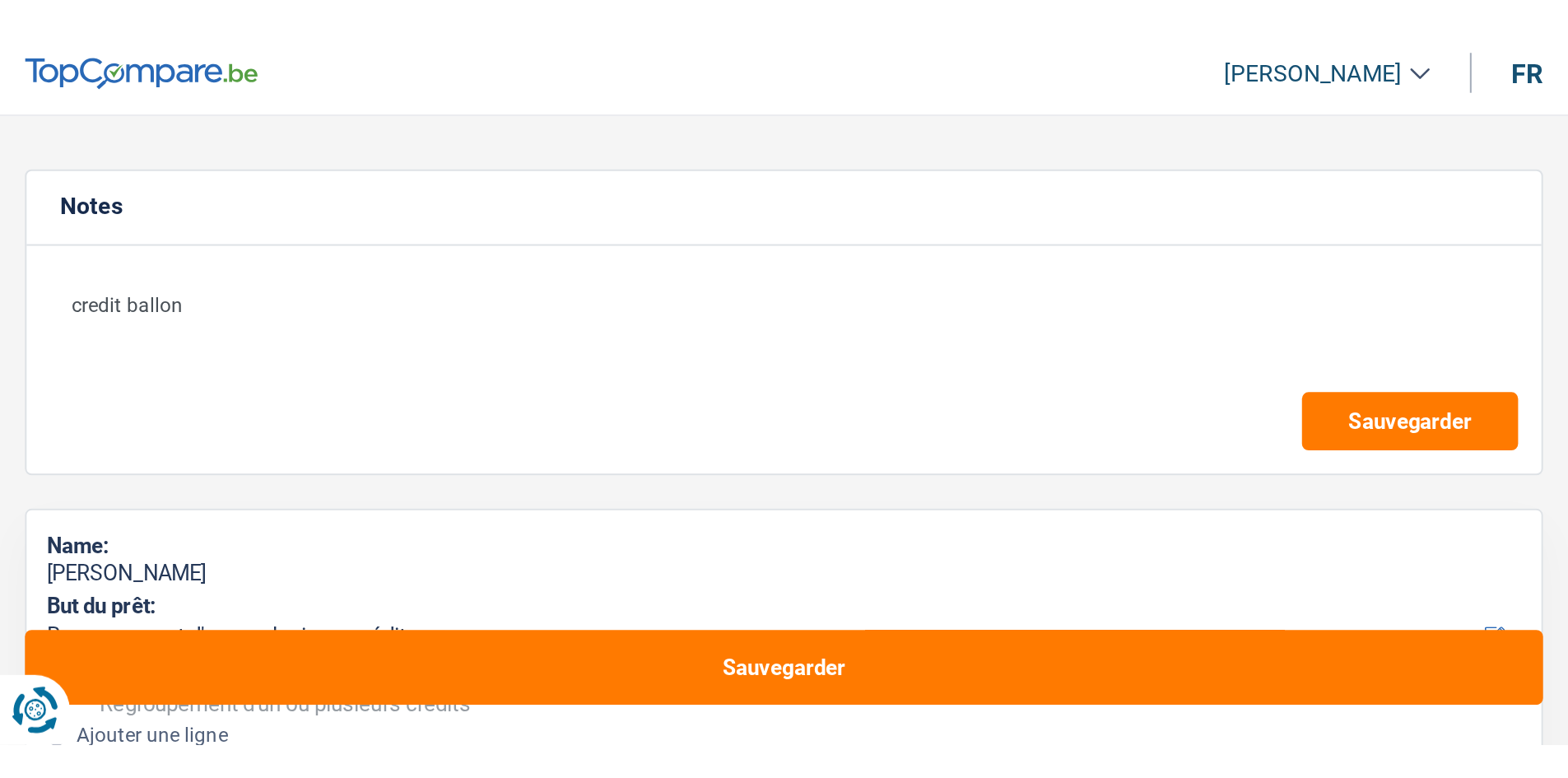 scroll, scrollTop: 0, scrollLeft: 0, axis: both 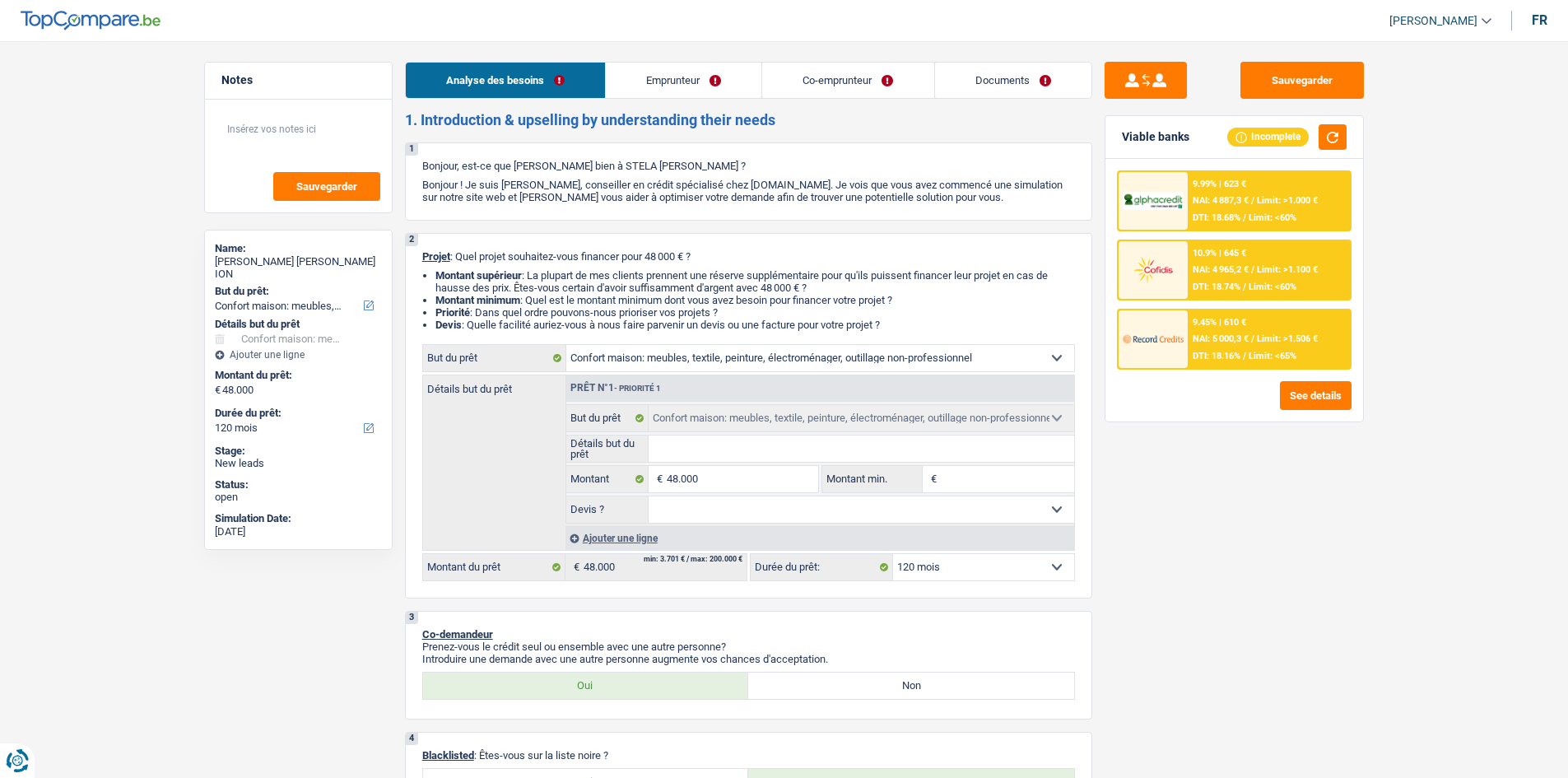 select on "household" 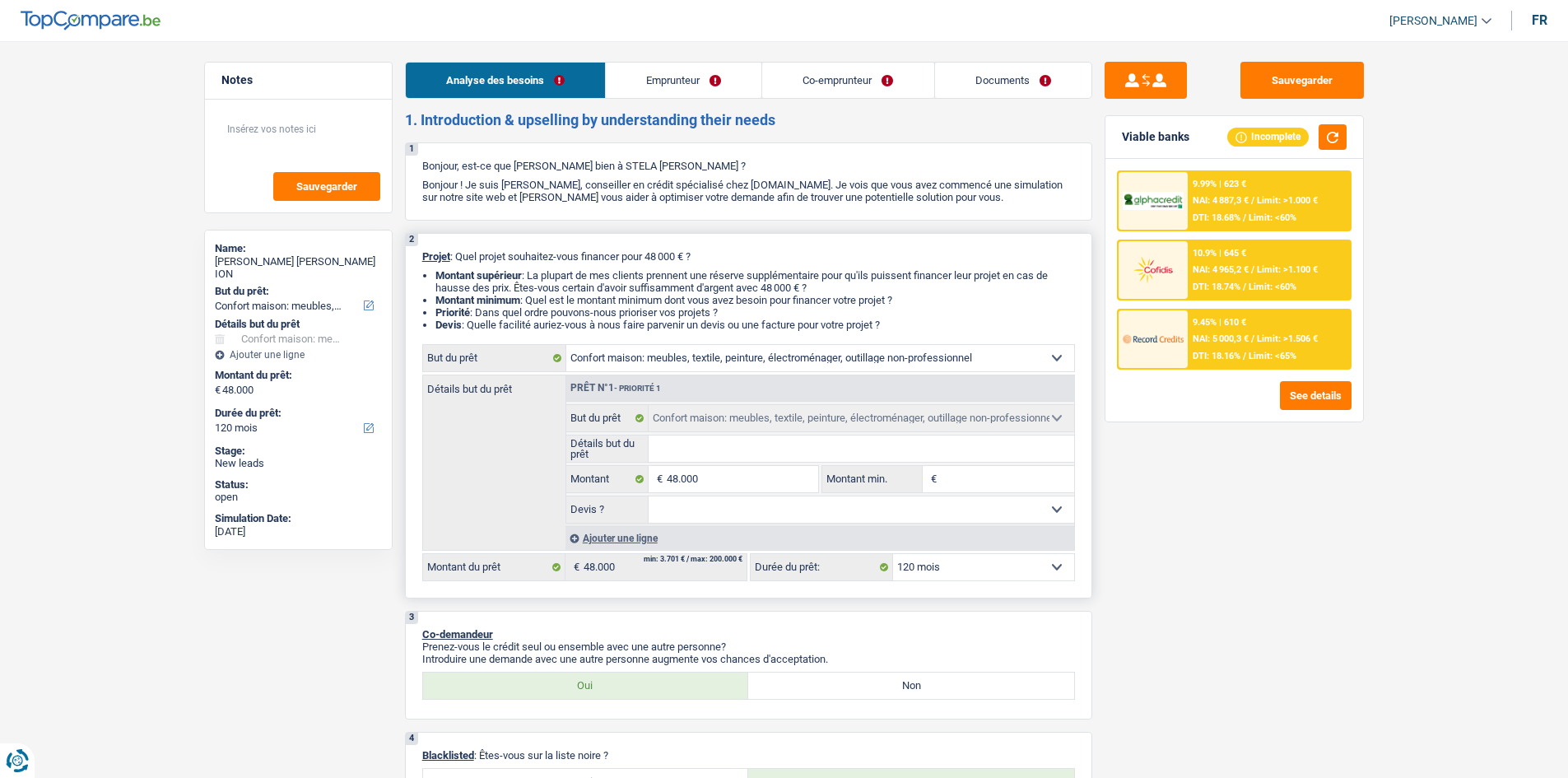 scroll, scrollTop: 0, scrollLeft: 0, axis: both 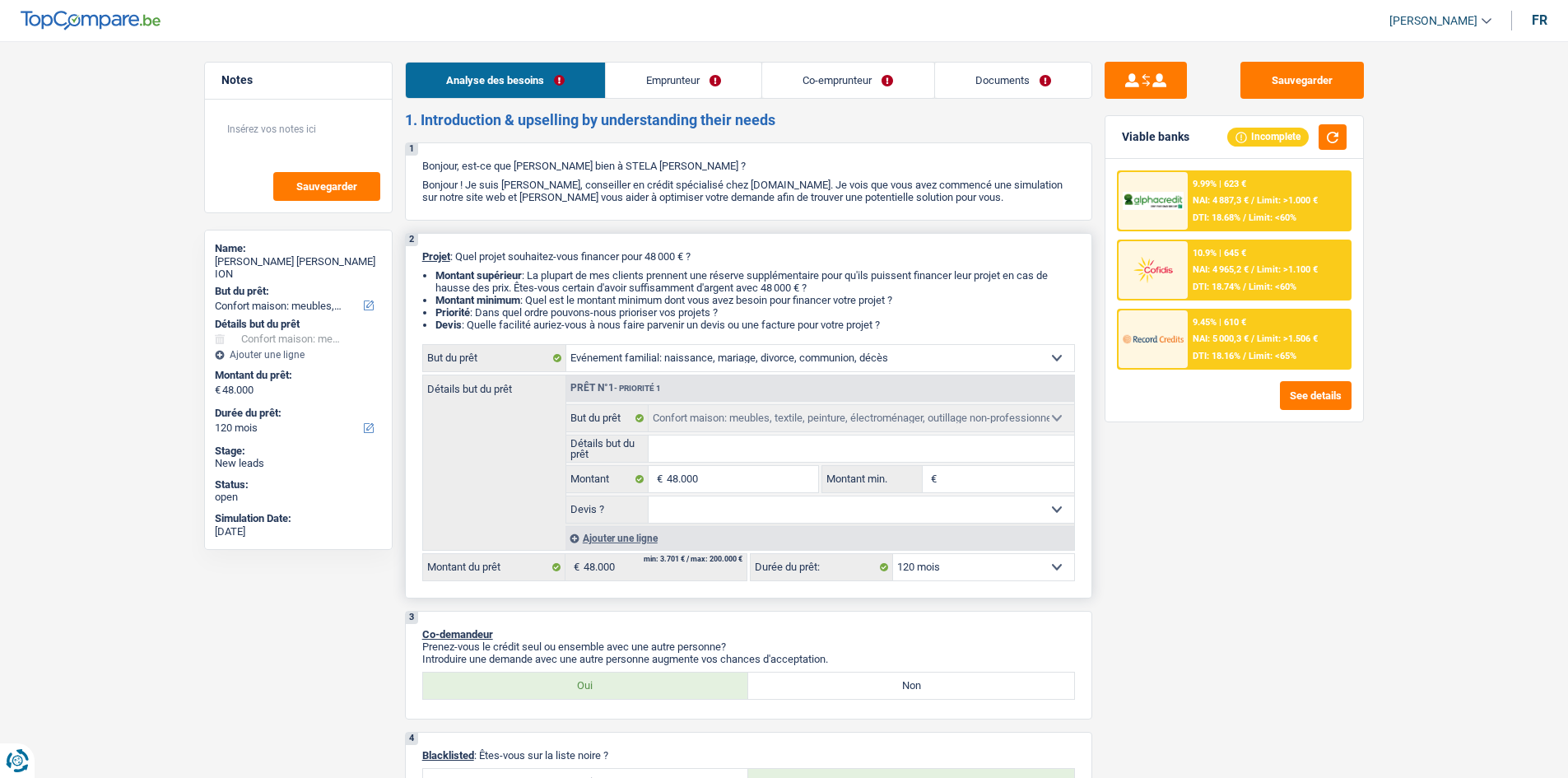 click on "Confort maison: meubles, textile, peinture, électroménager, outillage non-professionnel Hifi, multimédia, gsm, ordinateur Aménagement: frais d'installation, déménagement Evénement familial: naissance, mariage, divorce, communion, décès Frais médicaux Frais d'études Frais permis de conduire Loisirs: voyage, sport, musique Rafraîchissement: petits travaux maison et jardin Frais judiciaires Réparation voiture Prêt rénovation Prêt énergie Prêt voiture Taxes, impôts non professionnels Rénovation bien à l'étranger Dettes familiales Assurance Autre
Sélectionner une option" at bounding box center (820, 358) 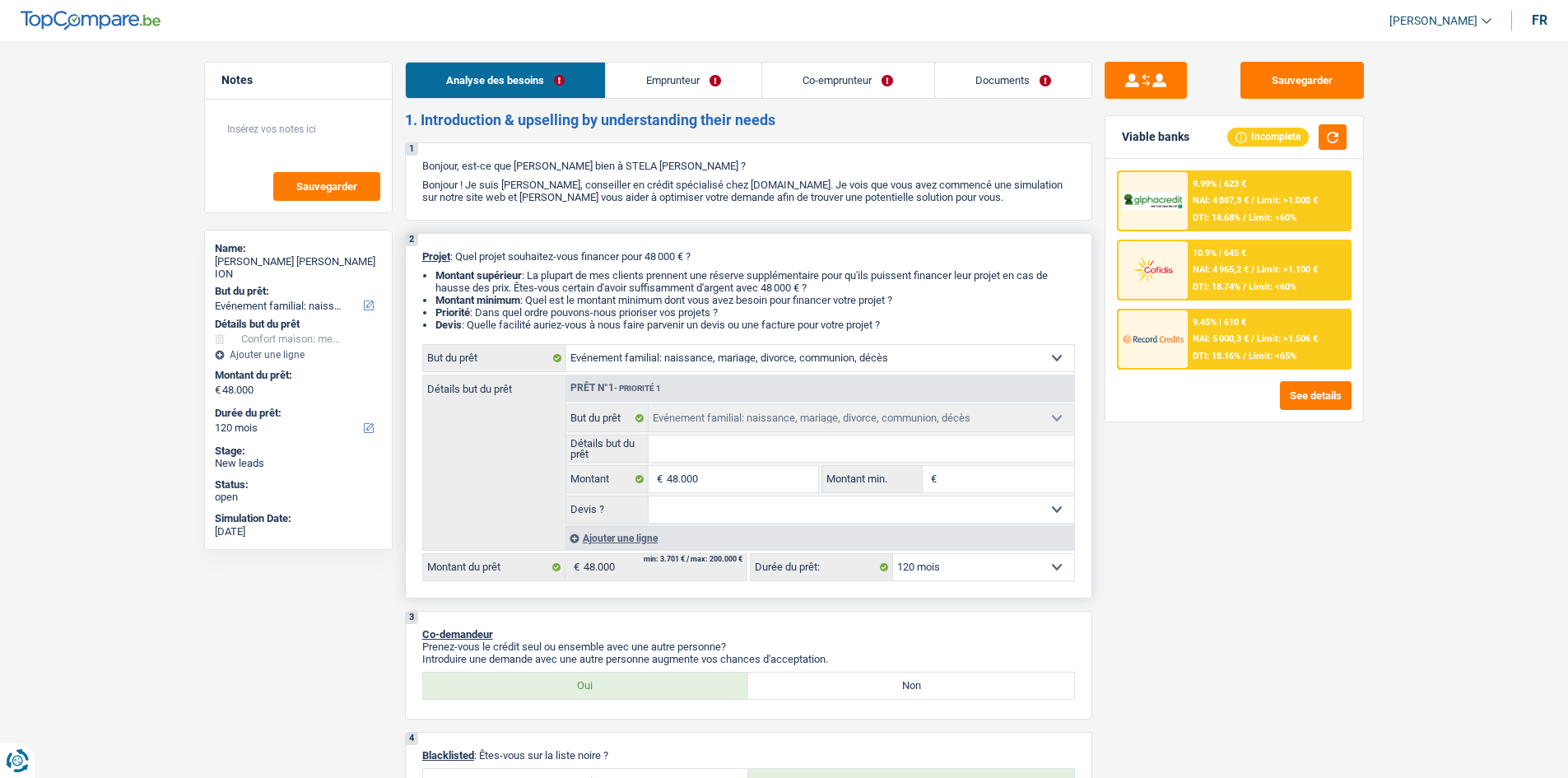 select on "familyEvent" 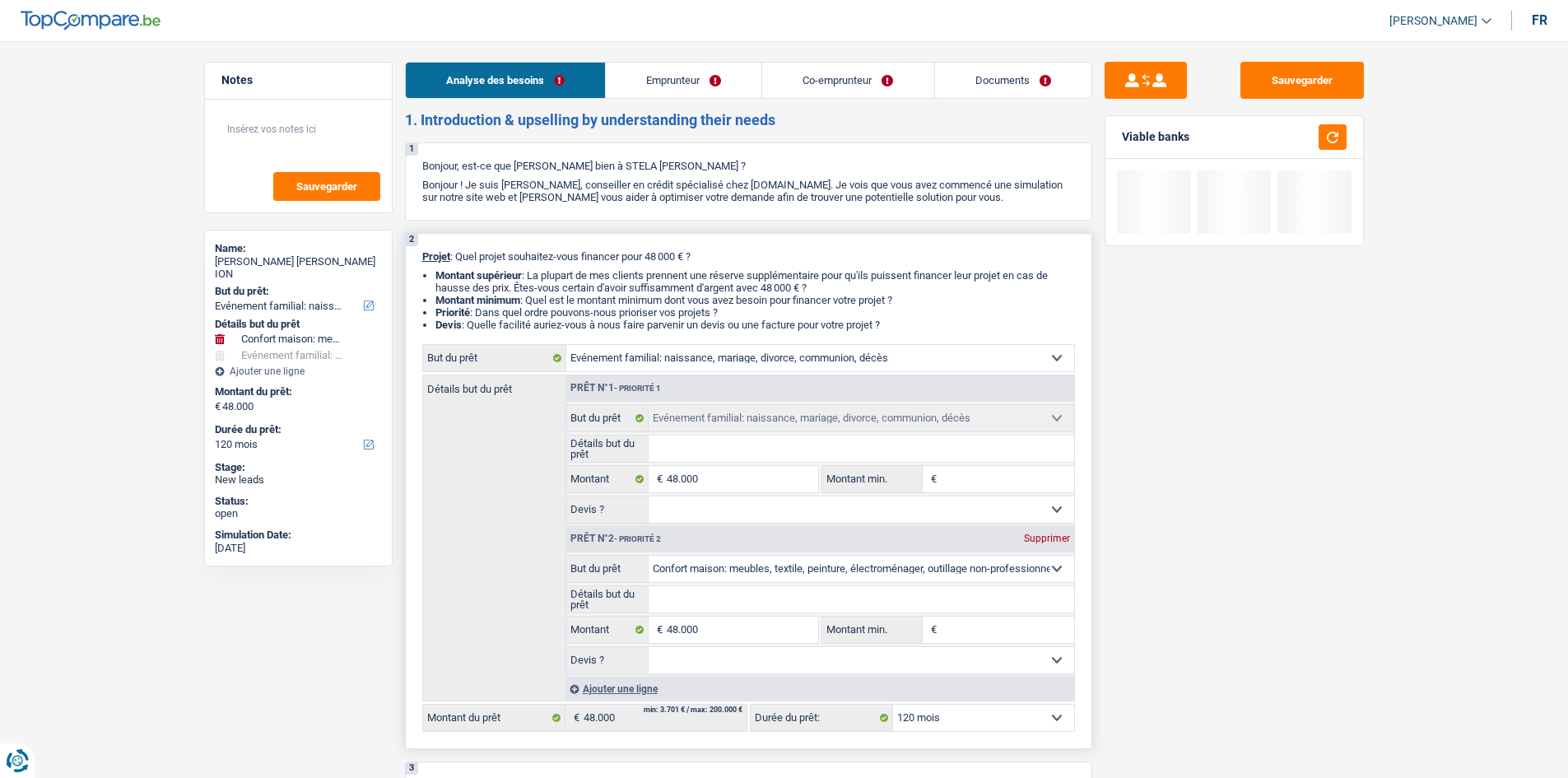 click on "Supprimer" at bounding box center (1047, 538) 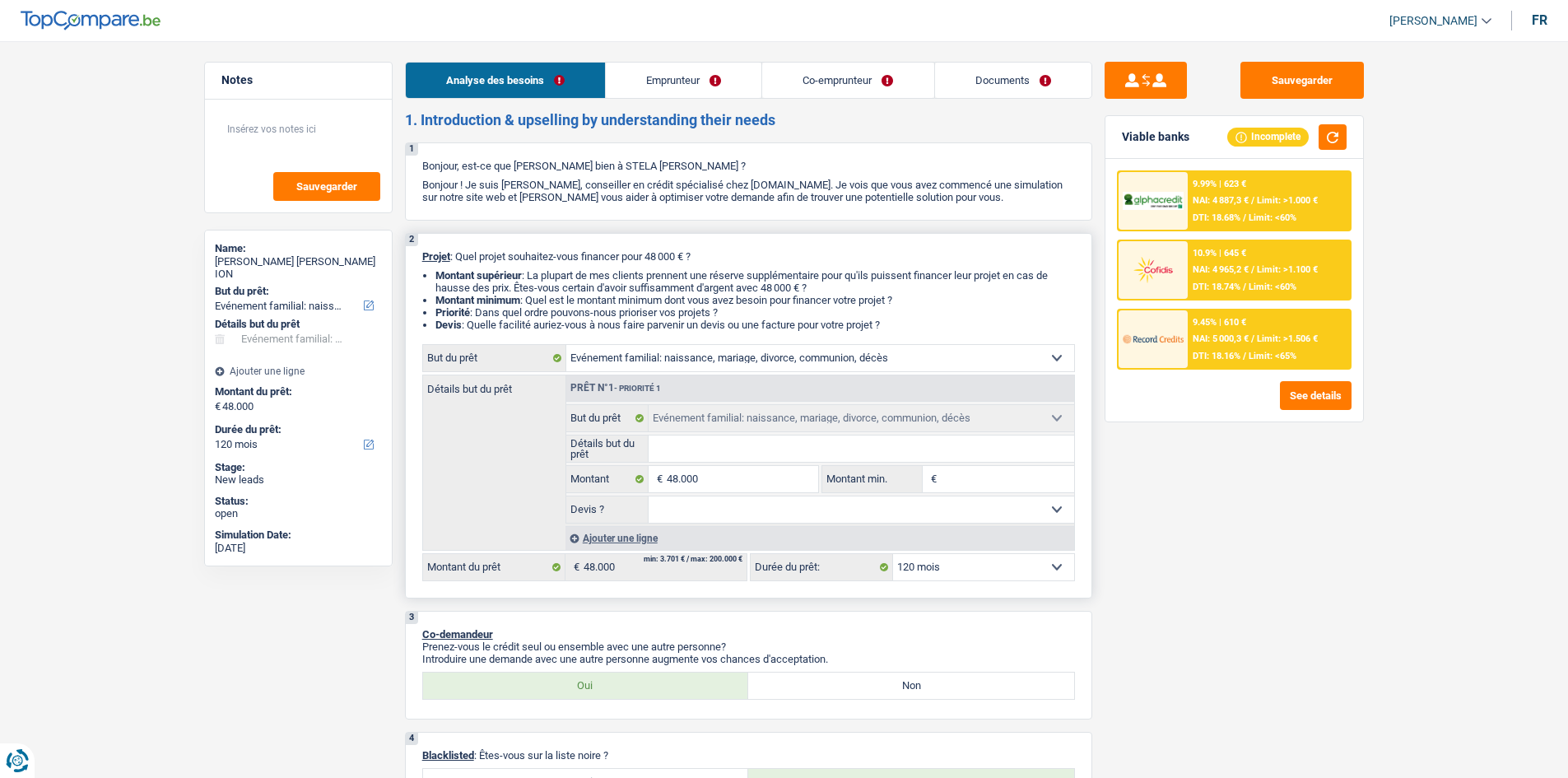 click on "Détails but du prêt" at bounding box center (861, 449) 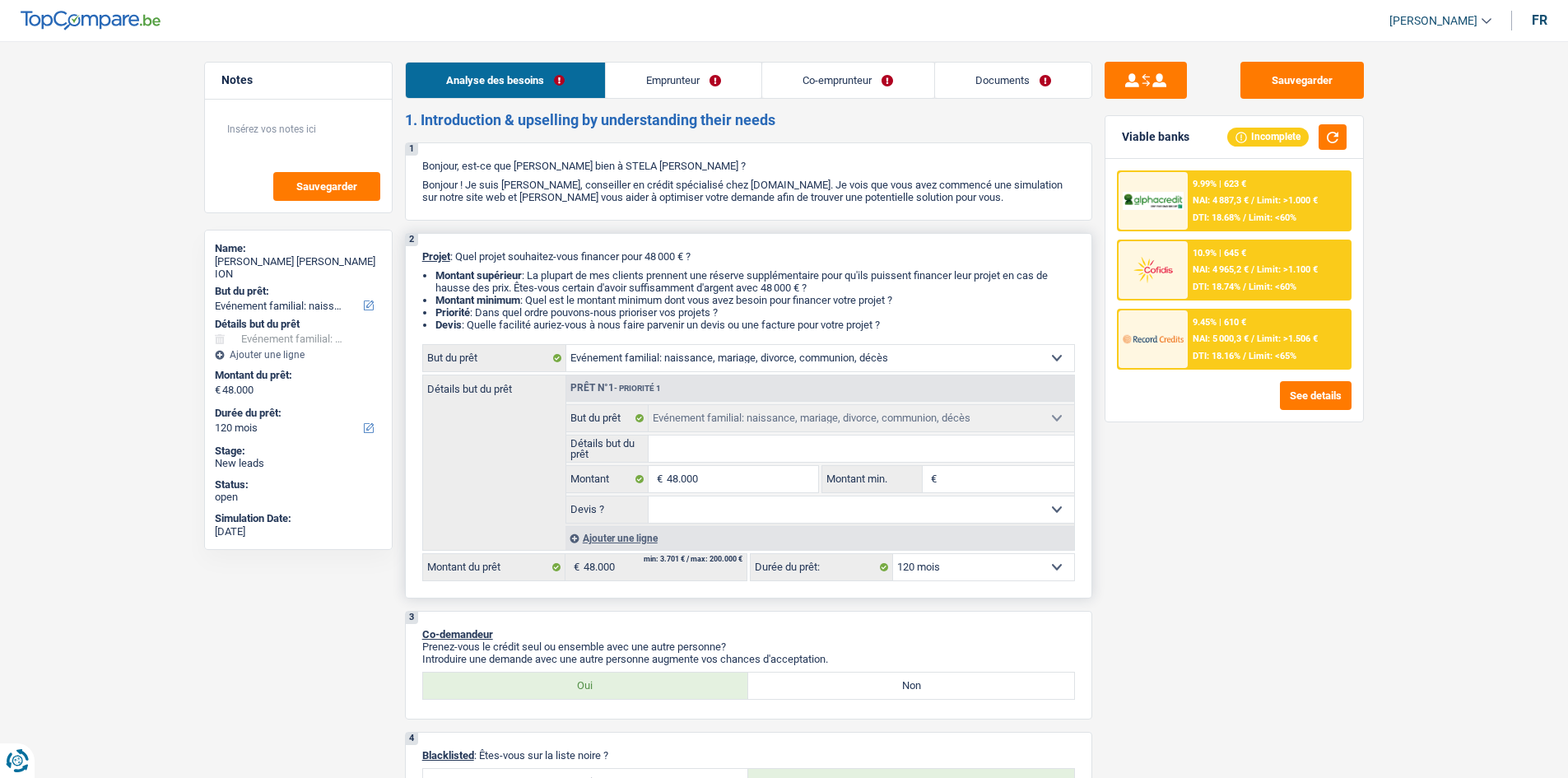 type on "m" 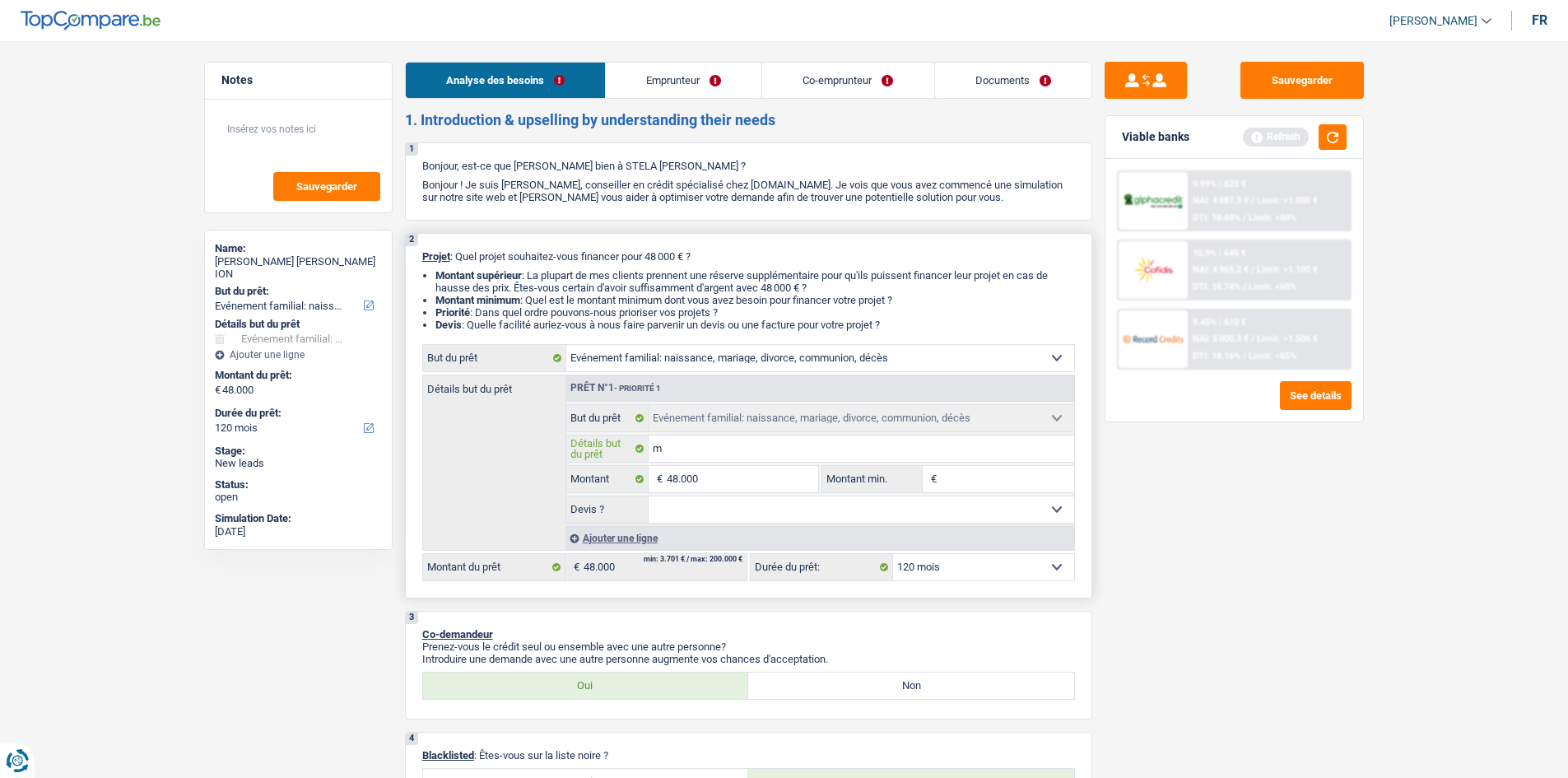 type on "ma" 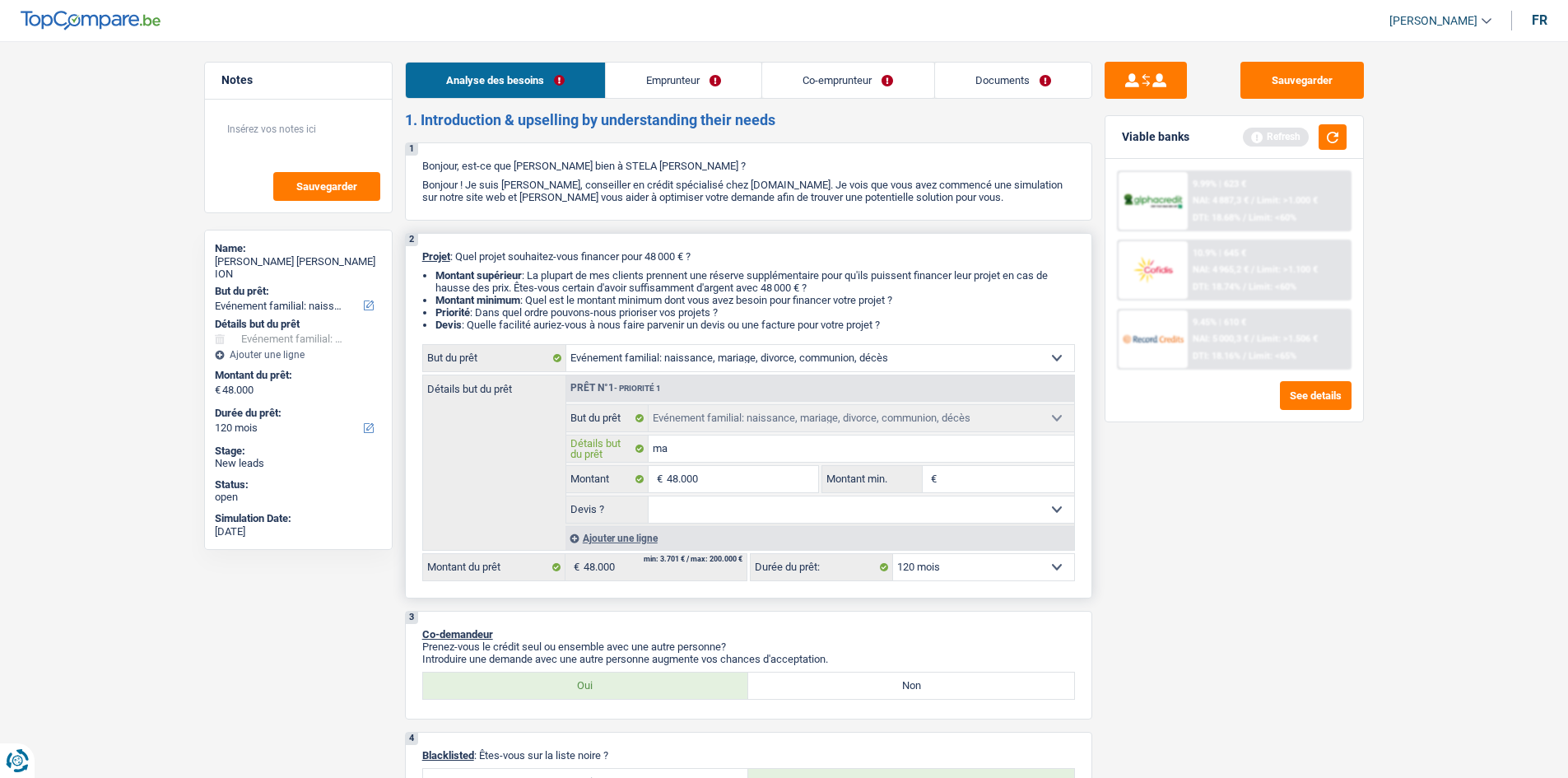type on "mar" 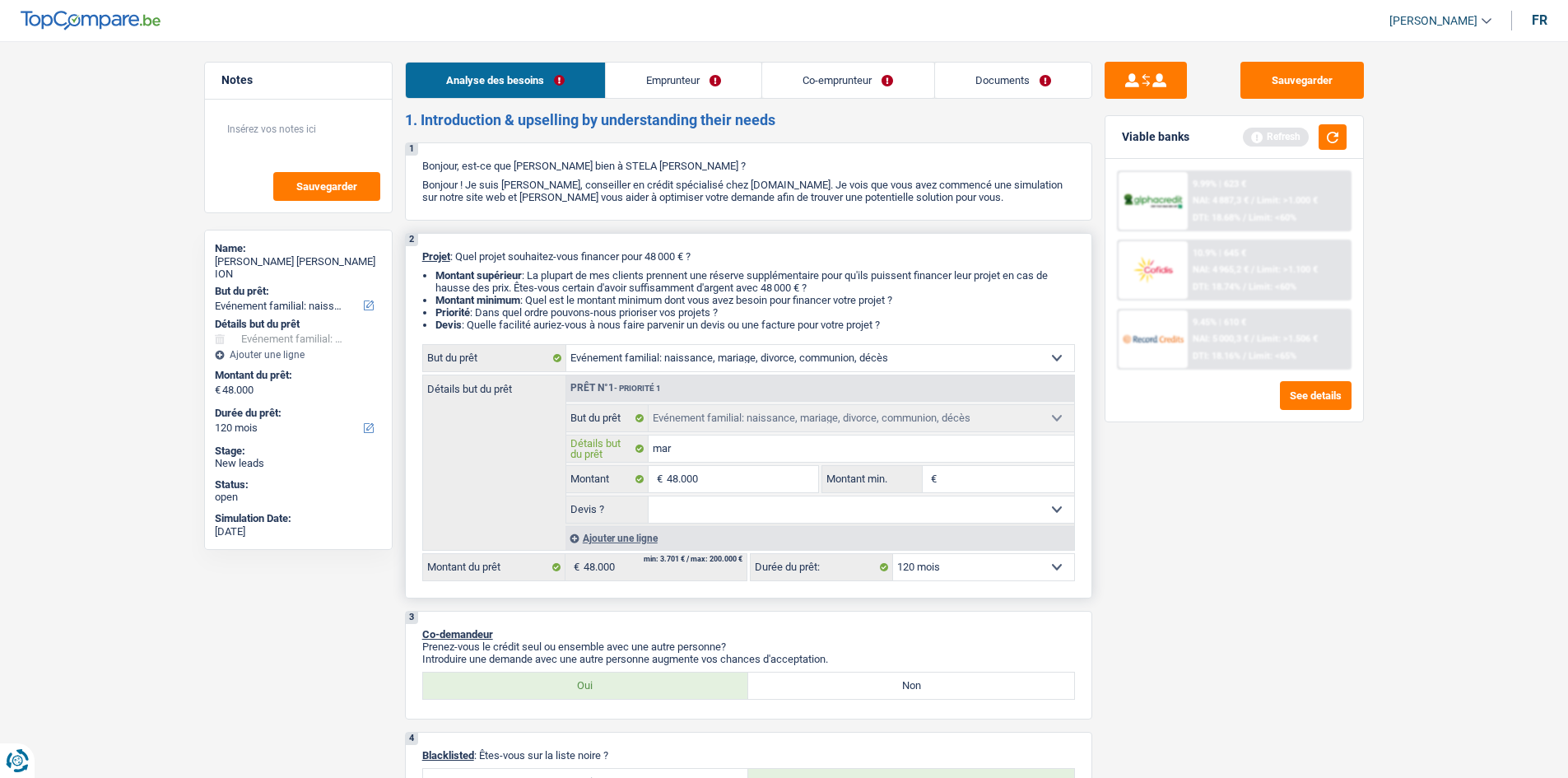 type on "mari" 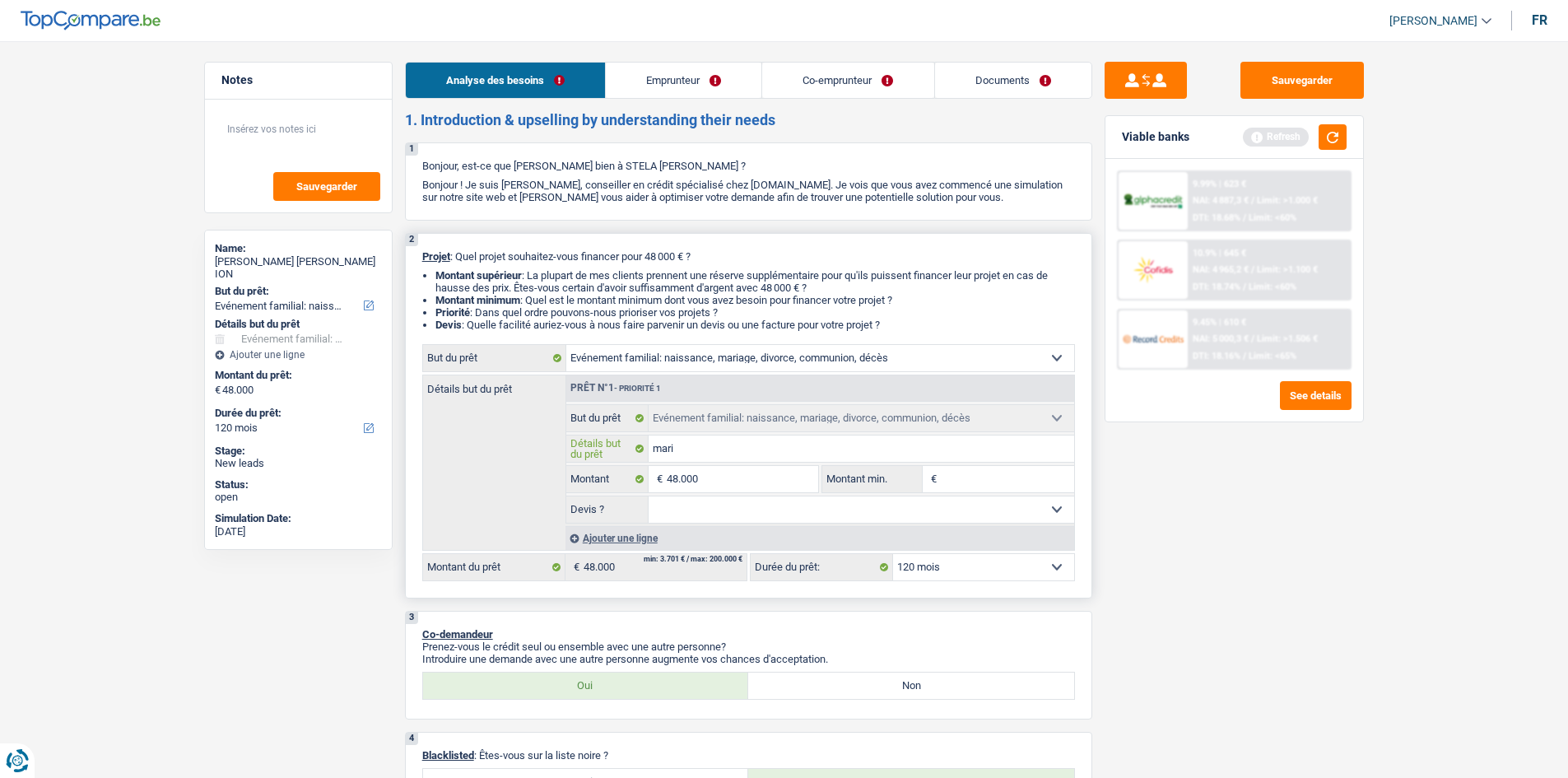type on "maria" 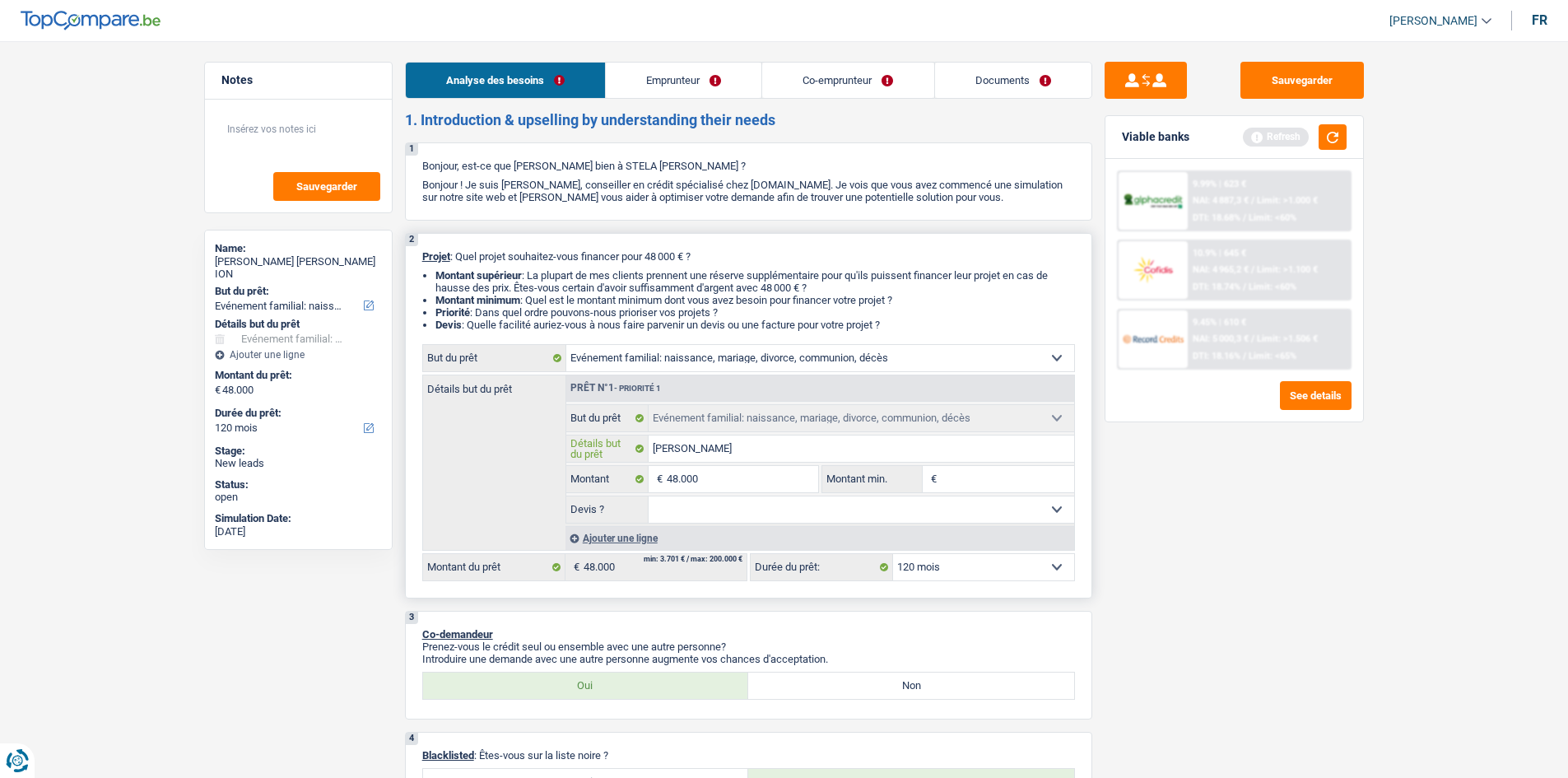 type on "mariag" 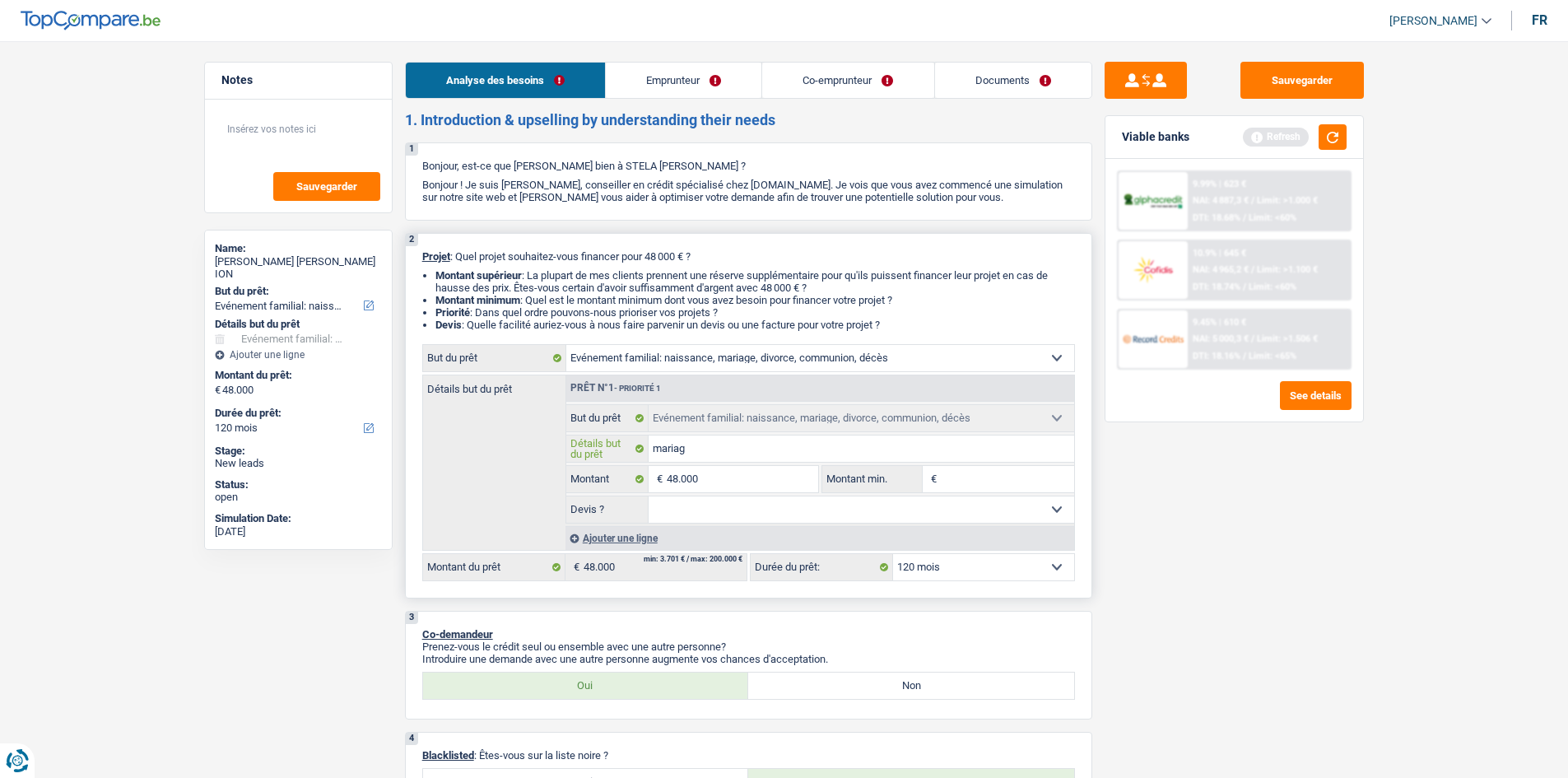 type on "mariage" 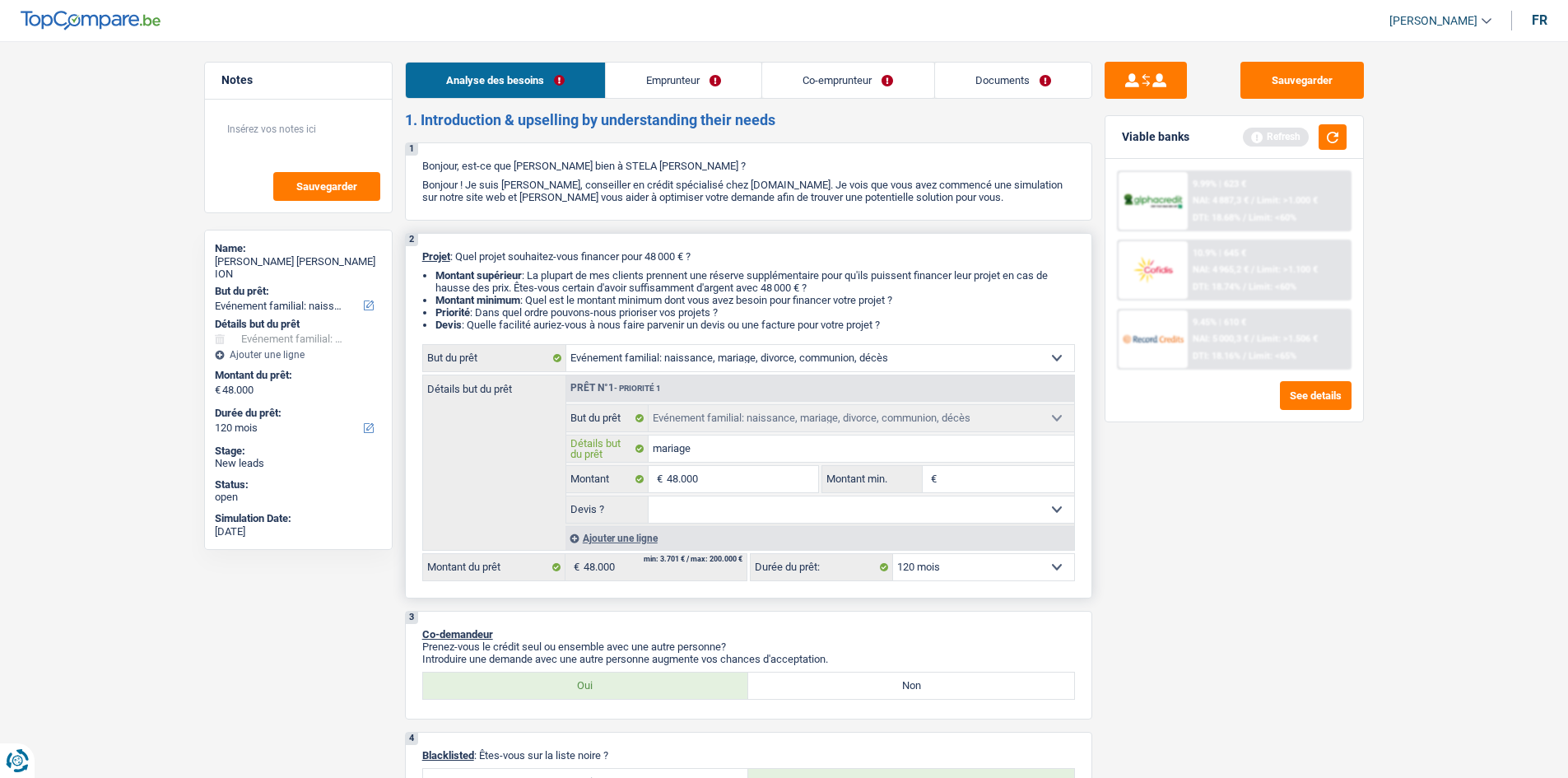 type on "mariage" 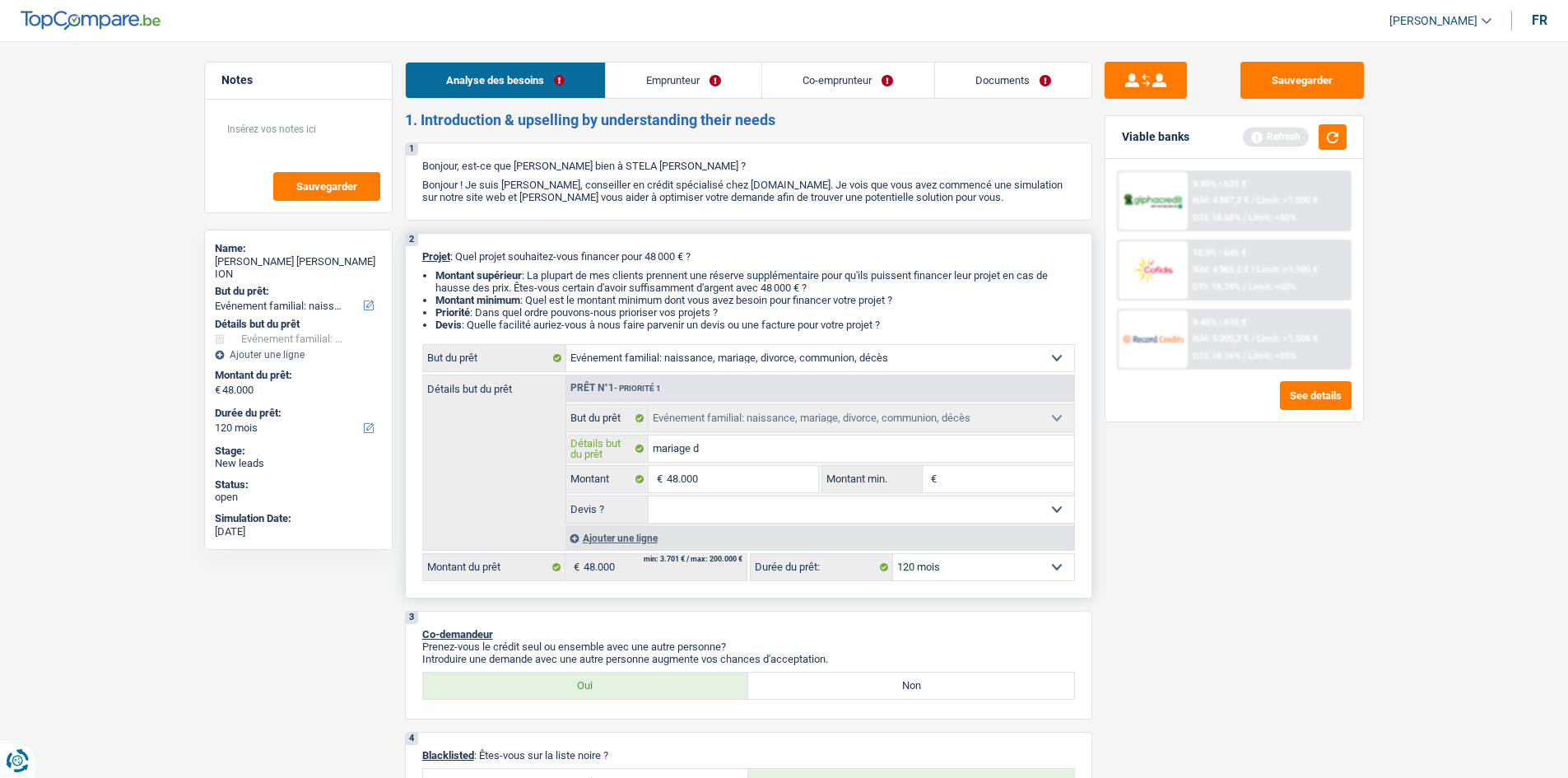 type on "mariage de" 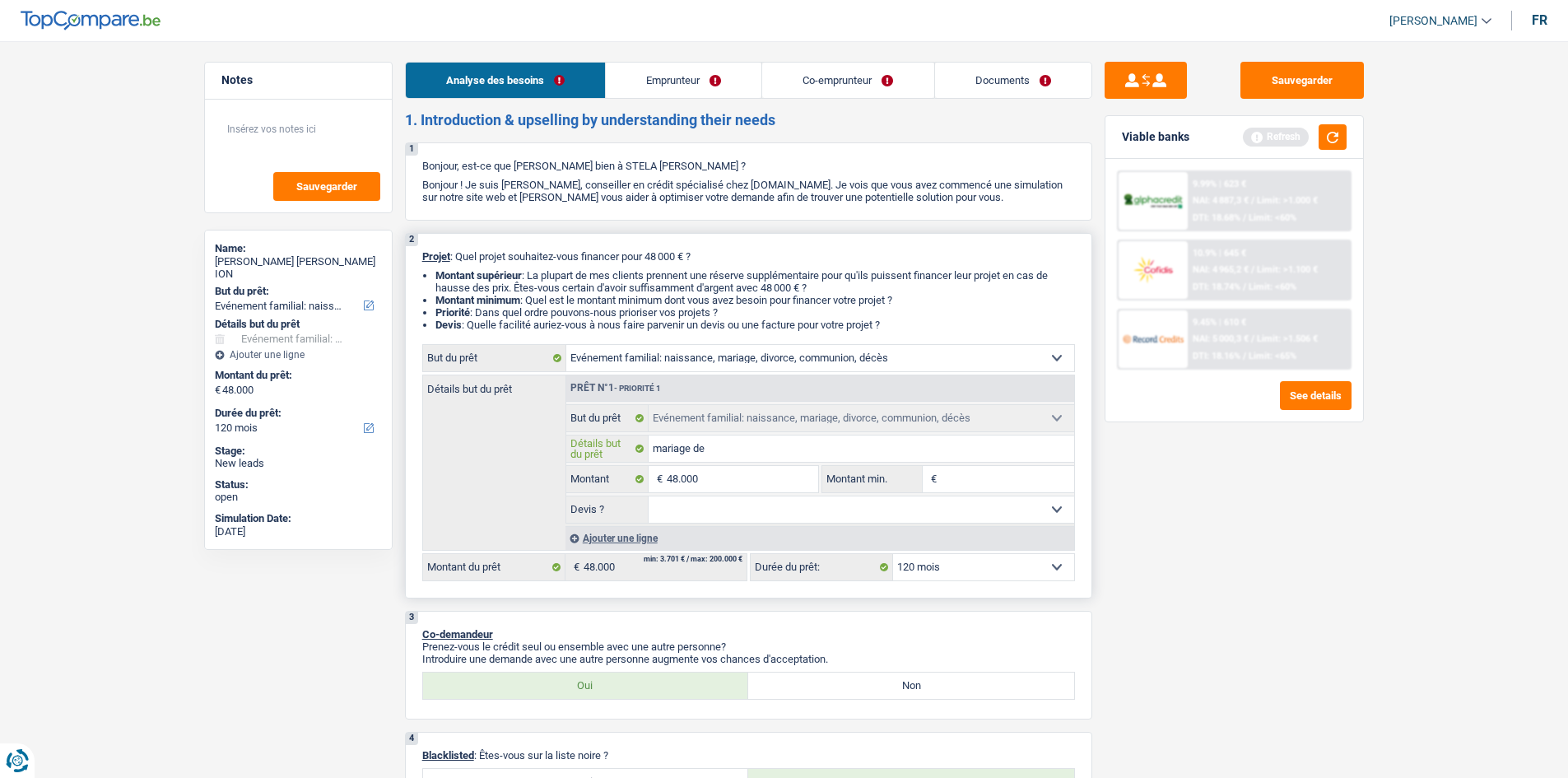 type on "mariage de" 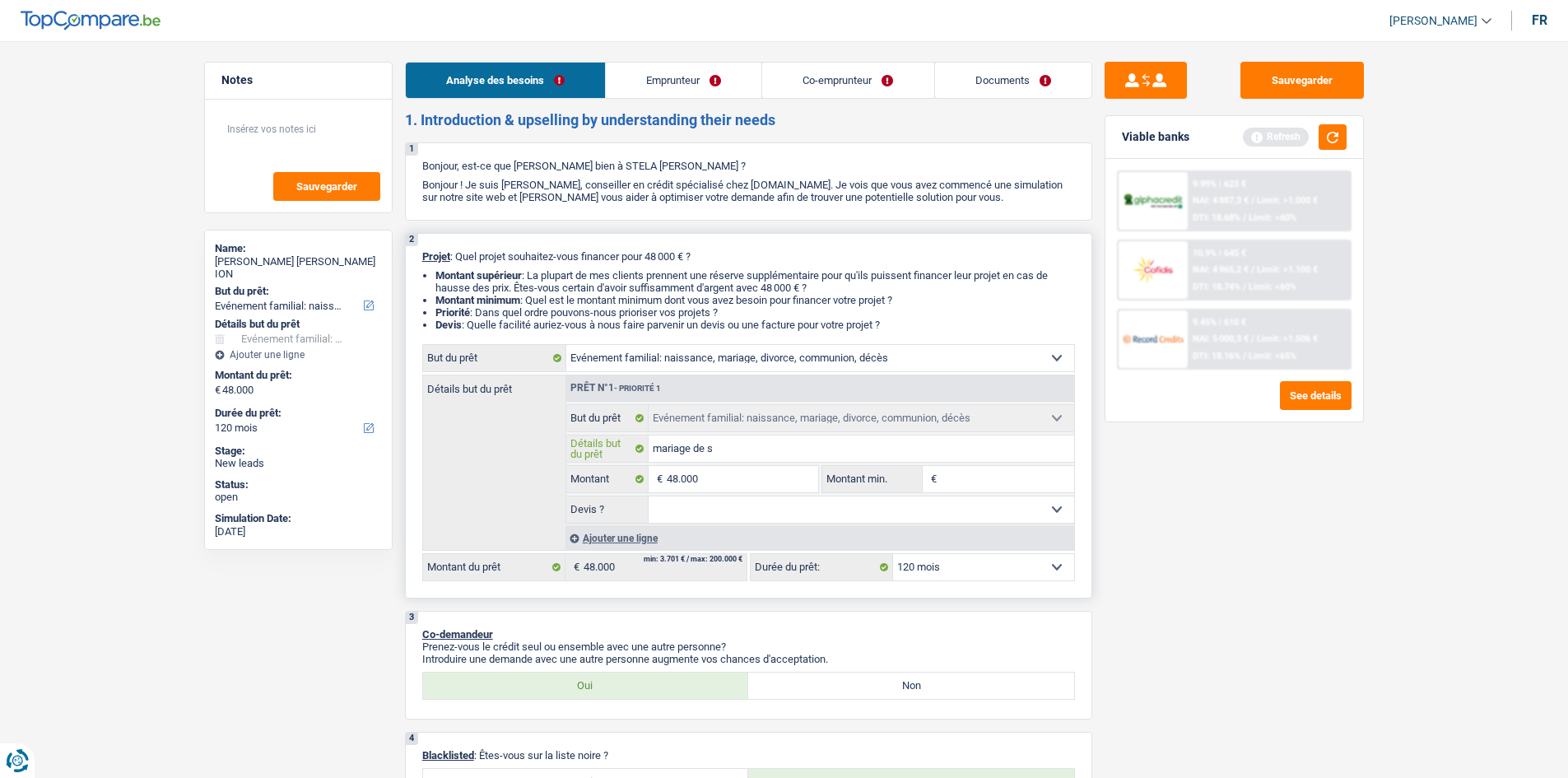 type on "mariage de so" 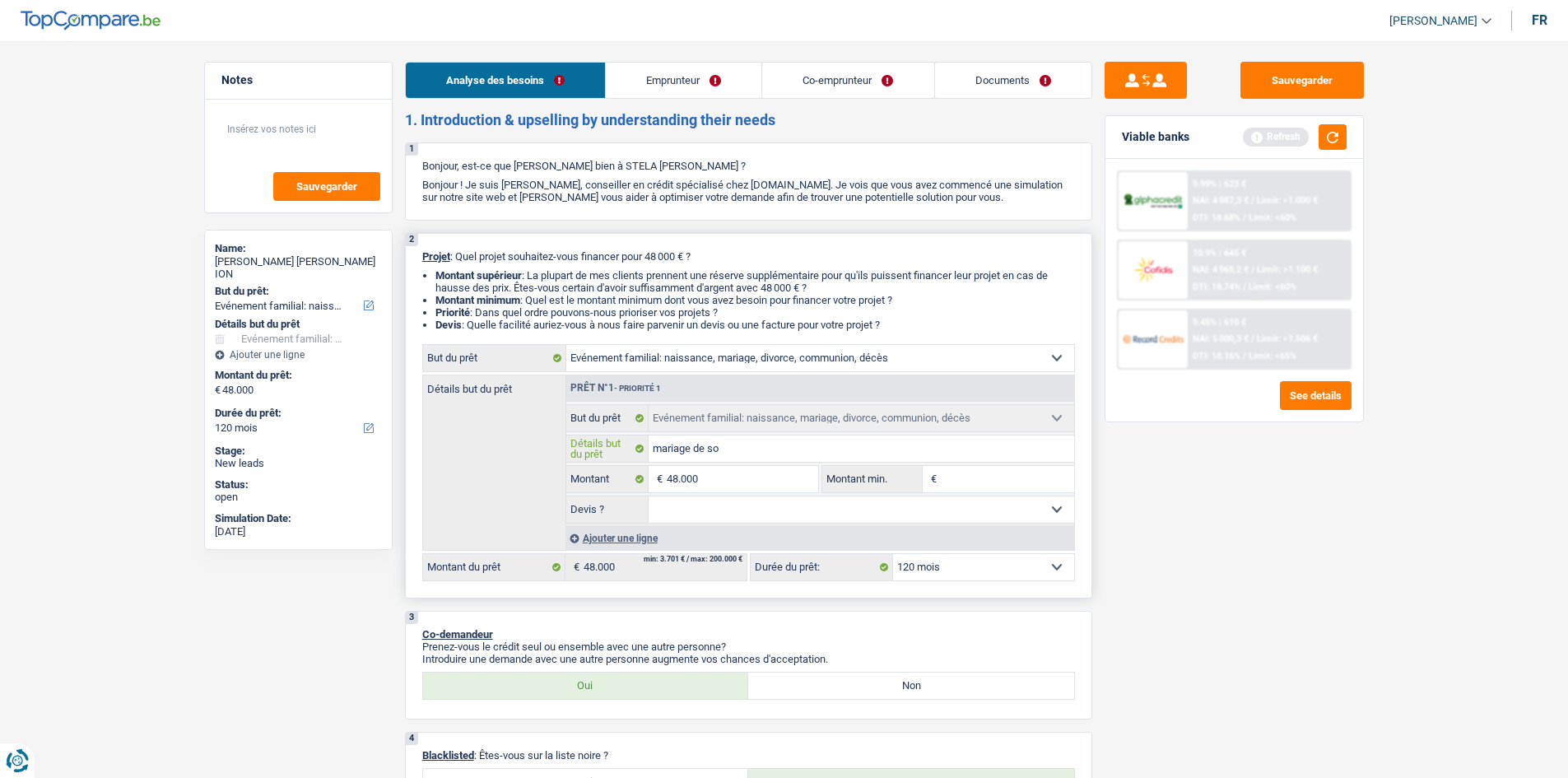 type on "mariage de son" 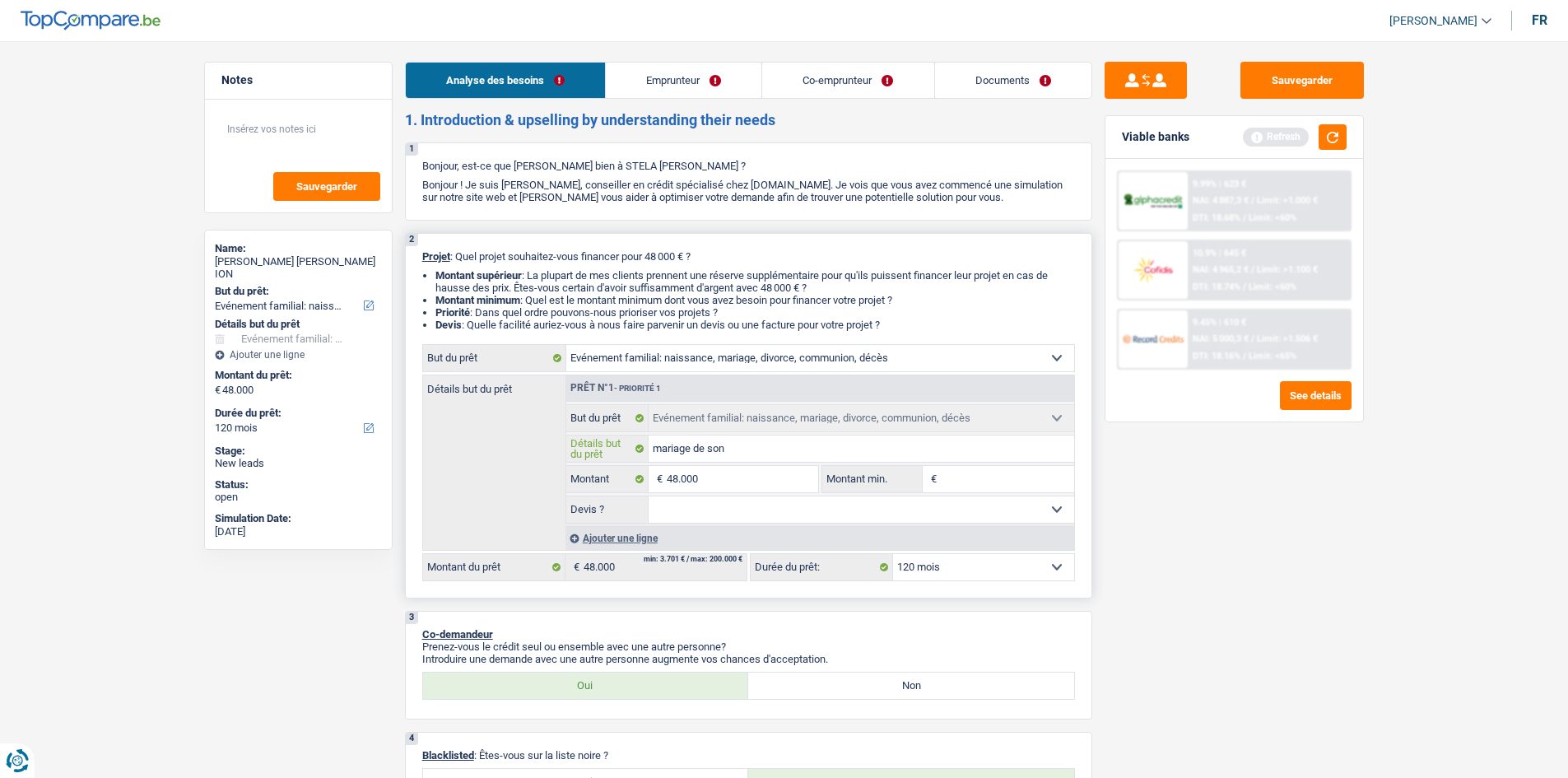 type on "mariage de son" 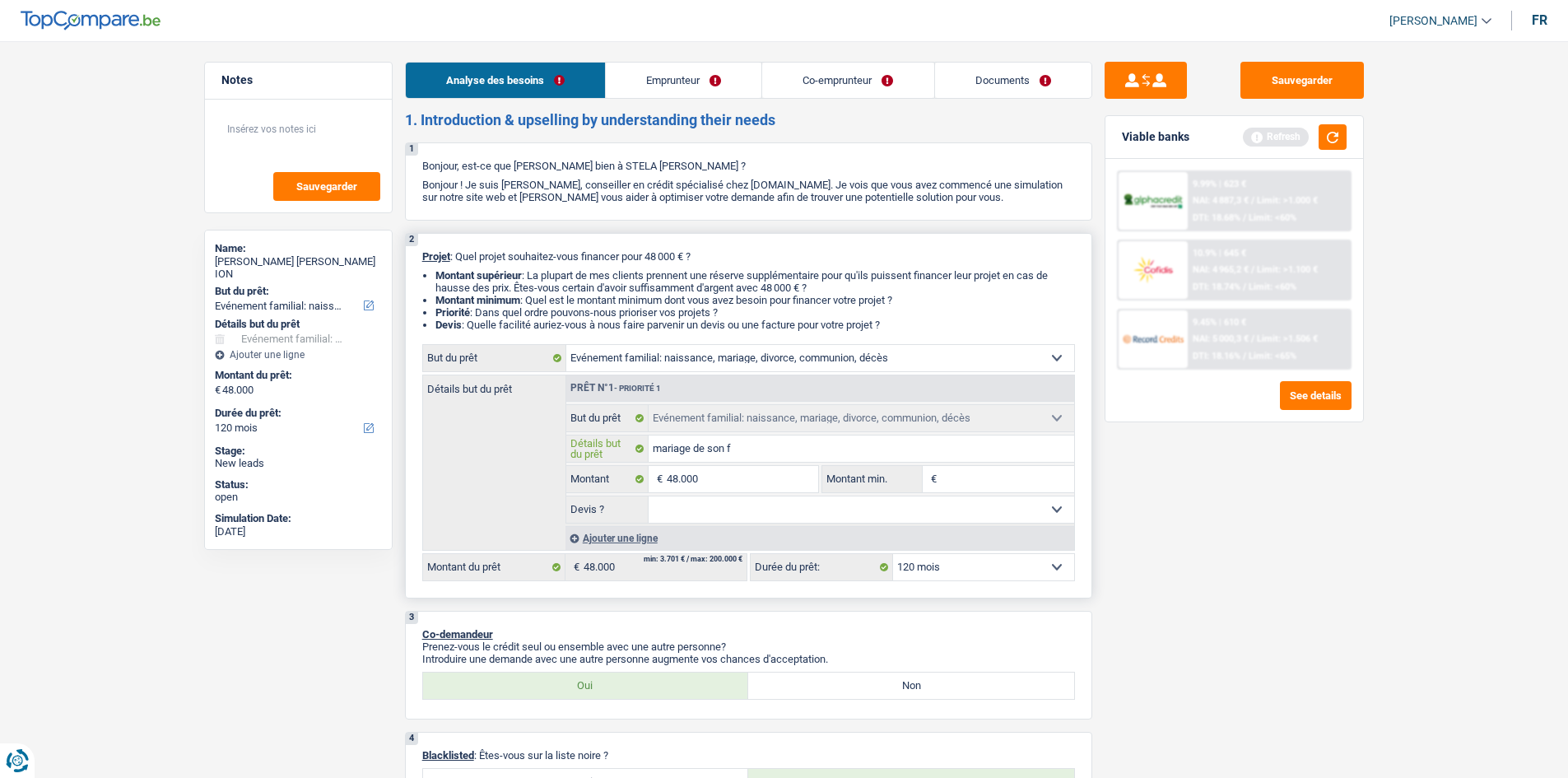 type on "mariage de son fi" 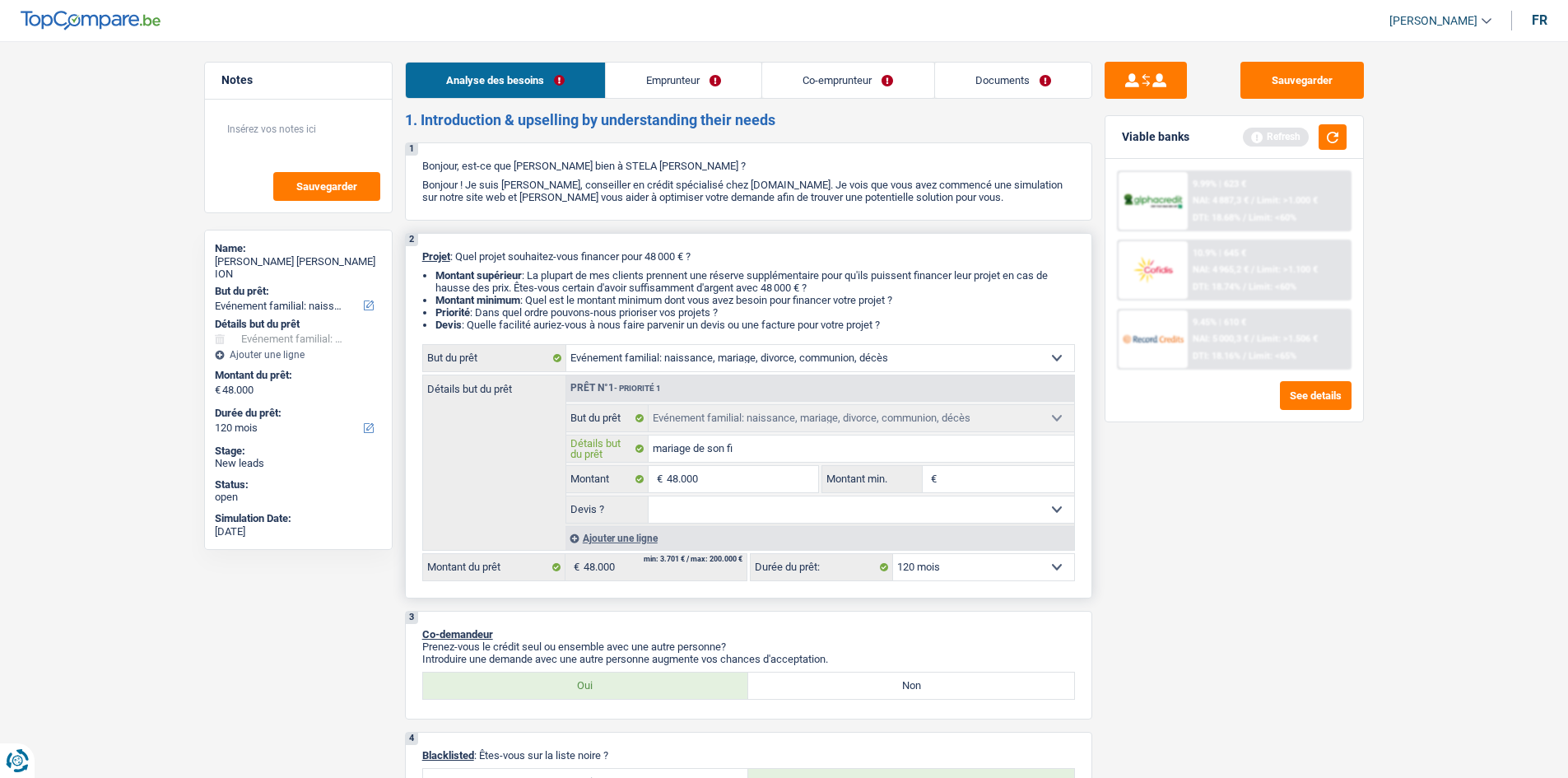 type on "mariage de son fil" 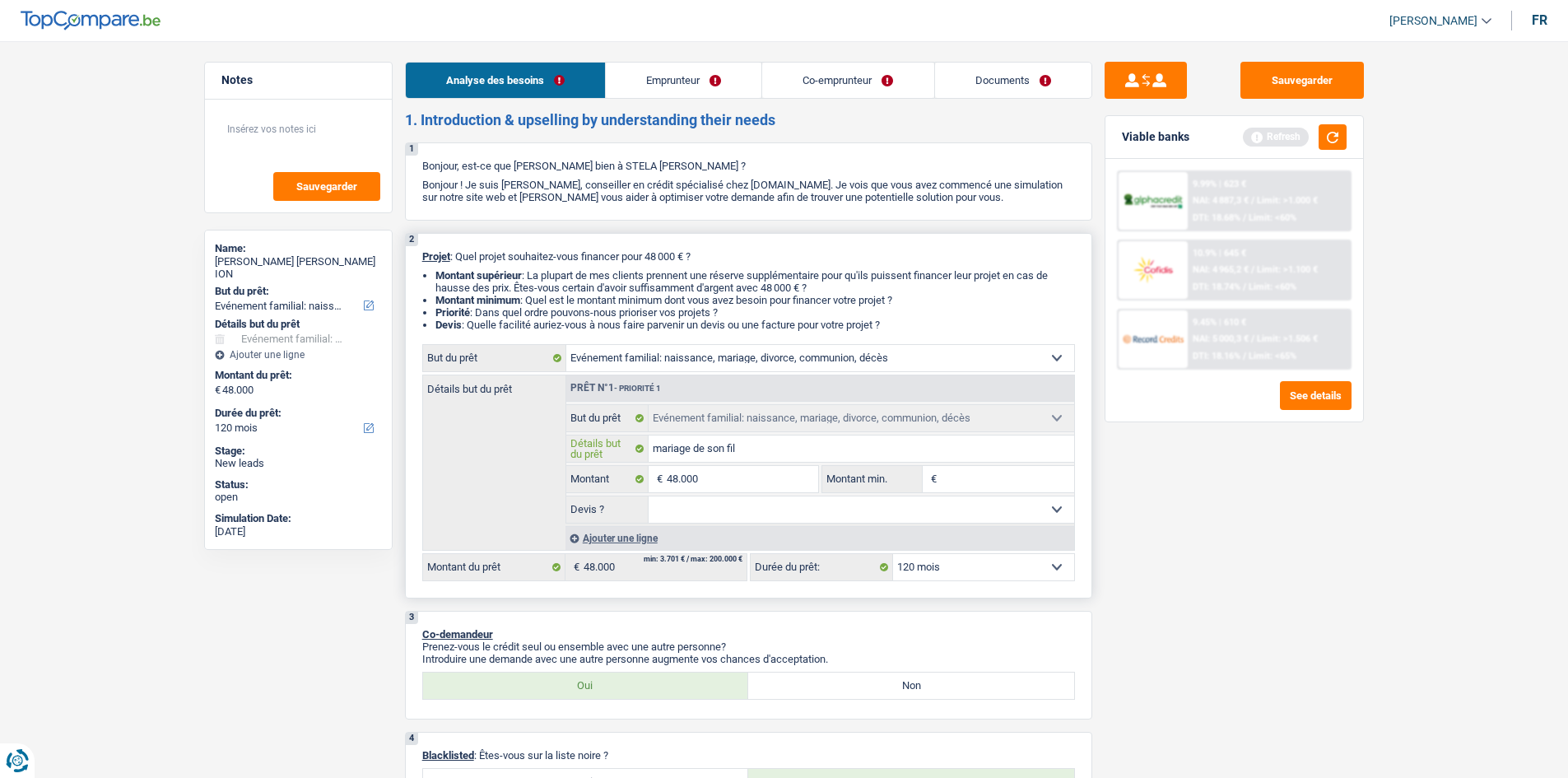 type on "mariage de son fils" 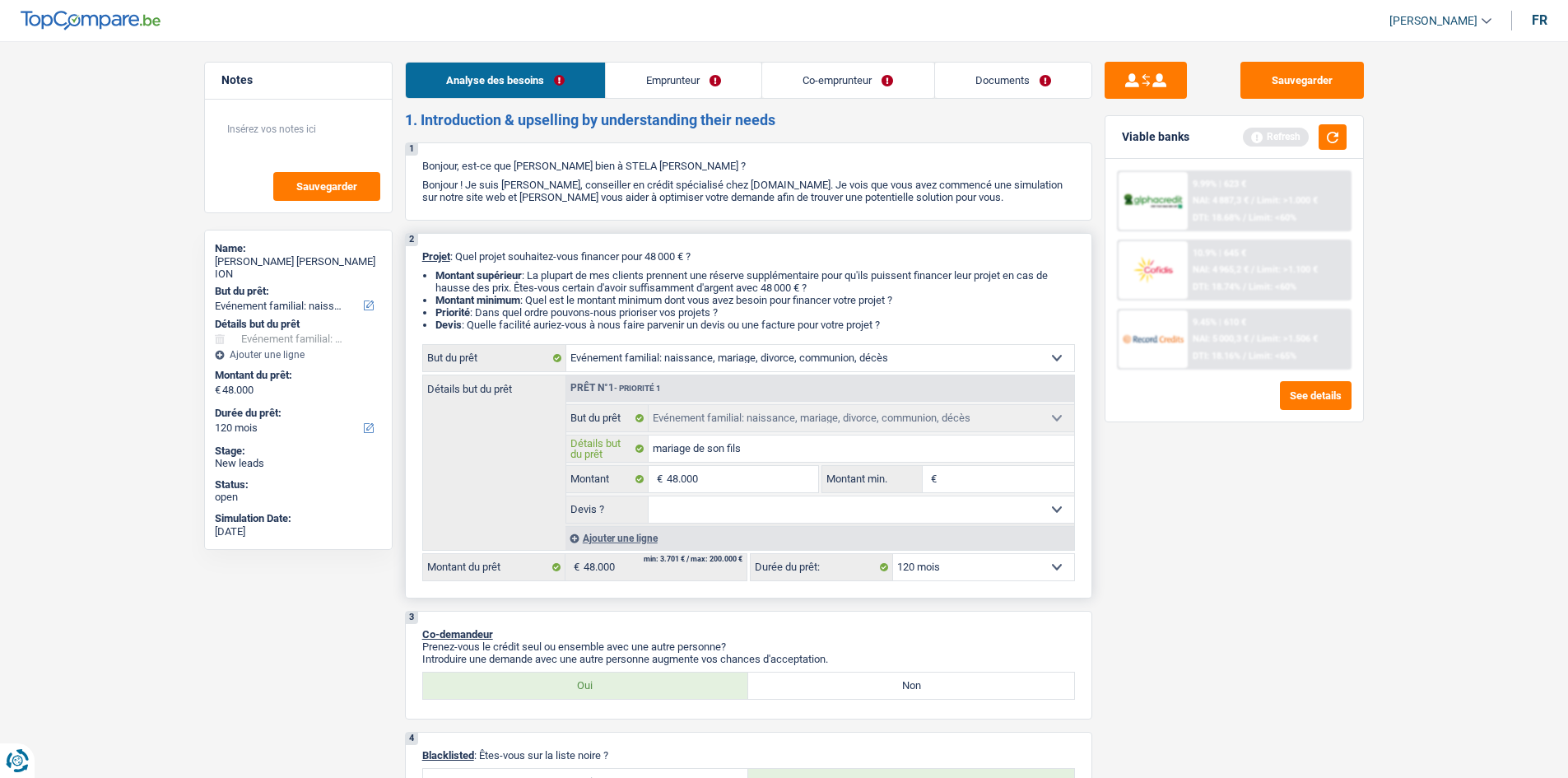 type on "mariage de son fils" 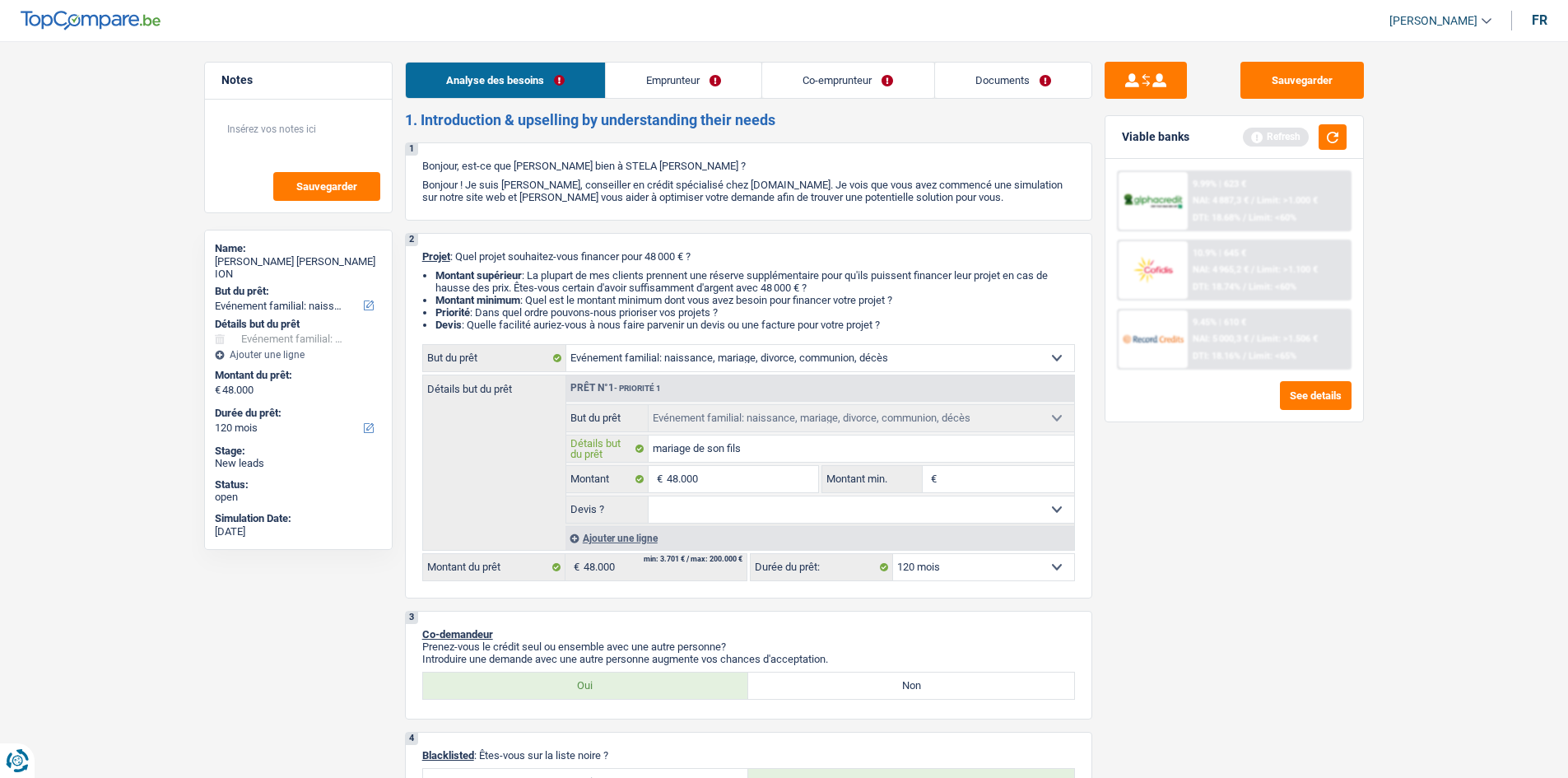 type on "ariage de son fils" 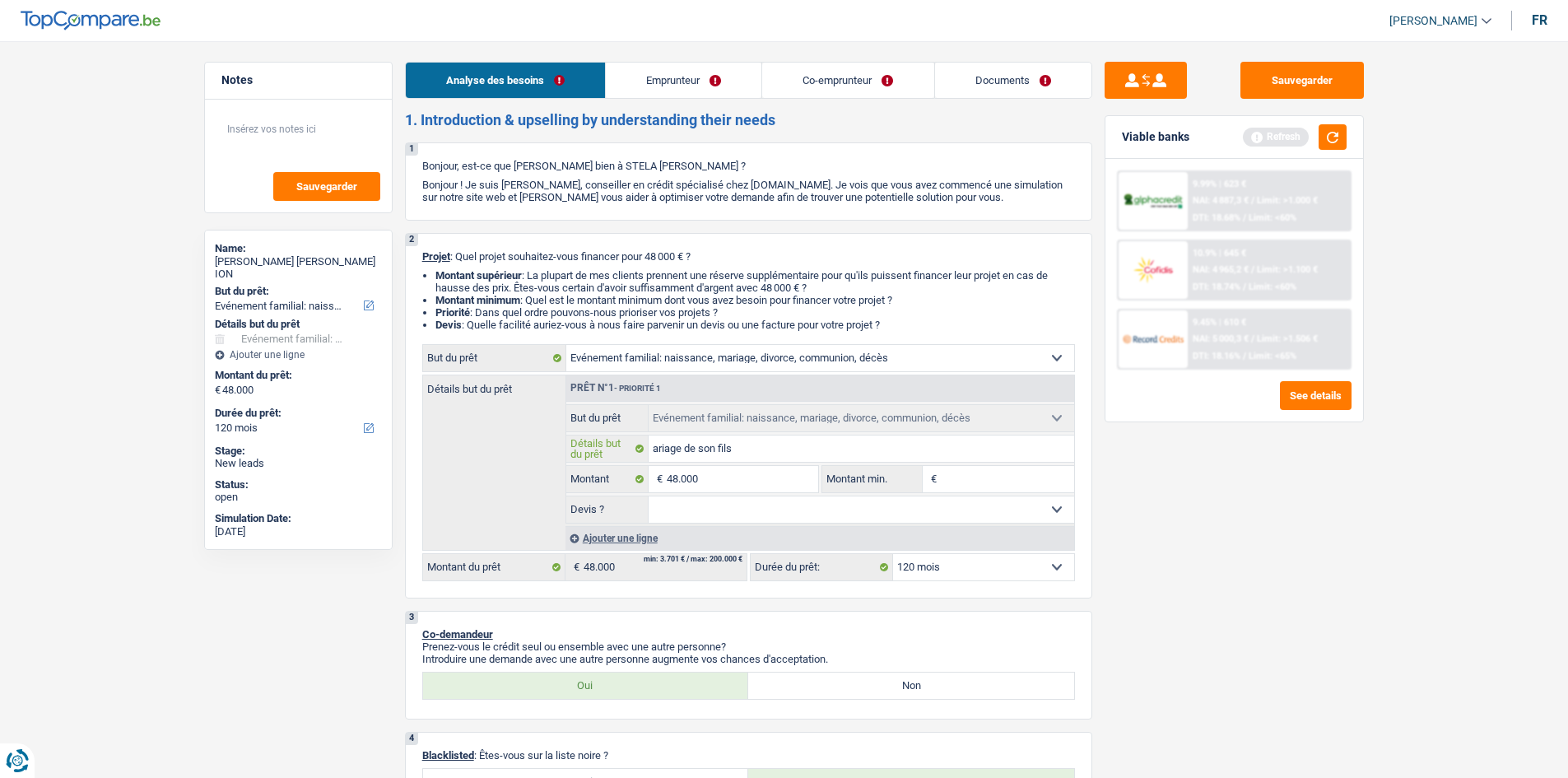 type on "Mariage de son fils" 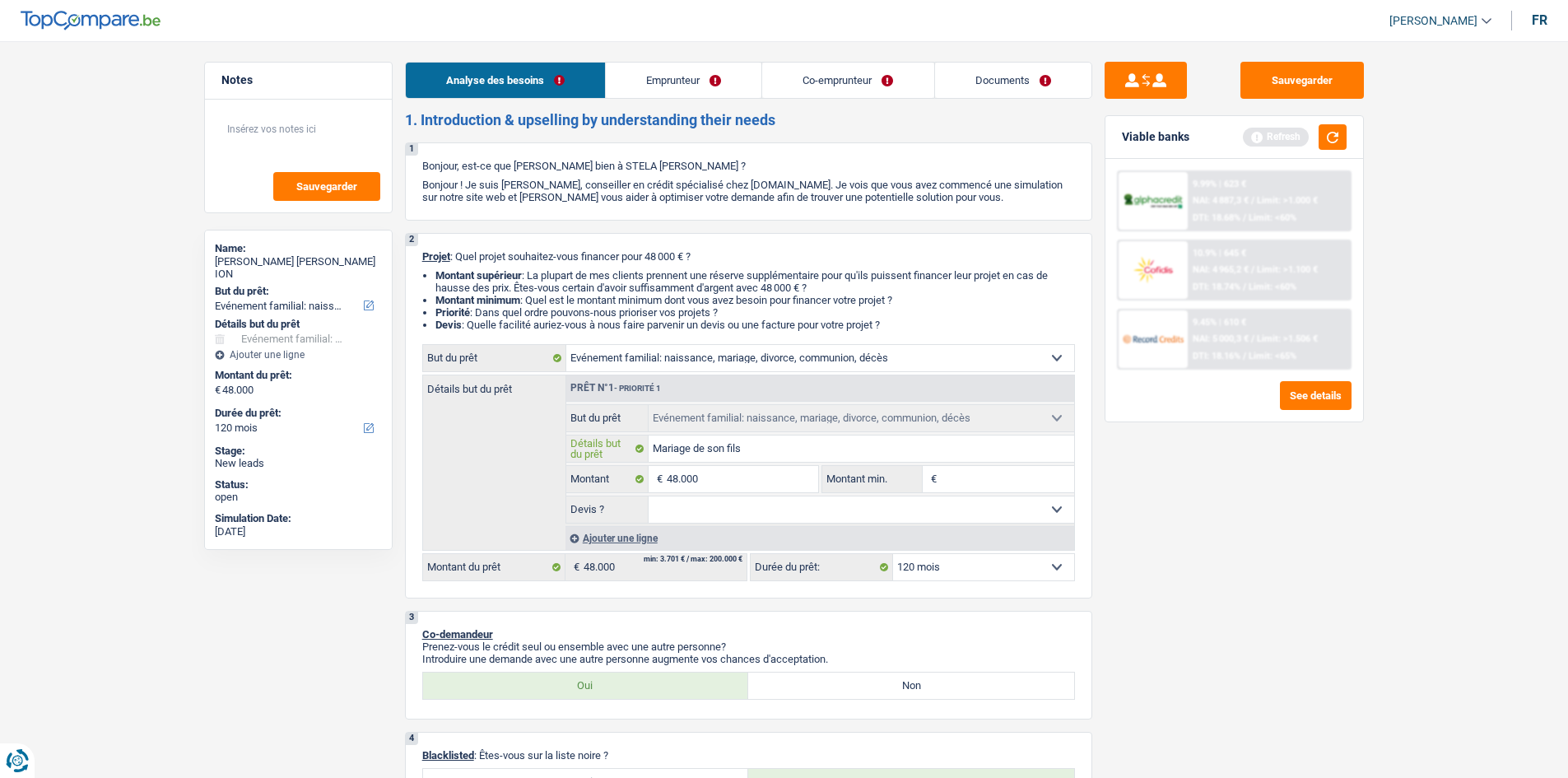 type on "Mariage de son fils" 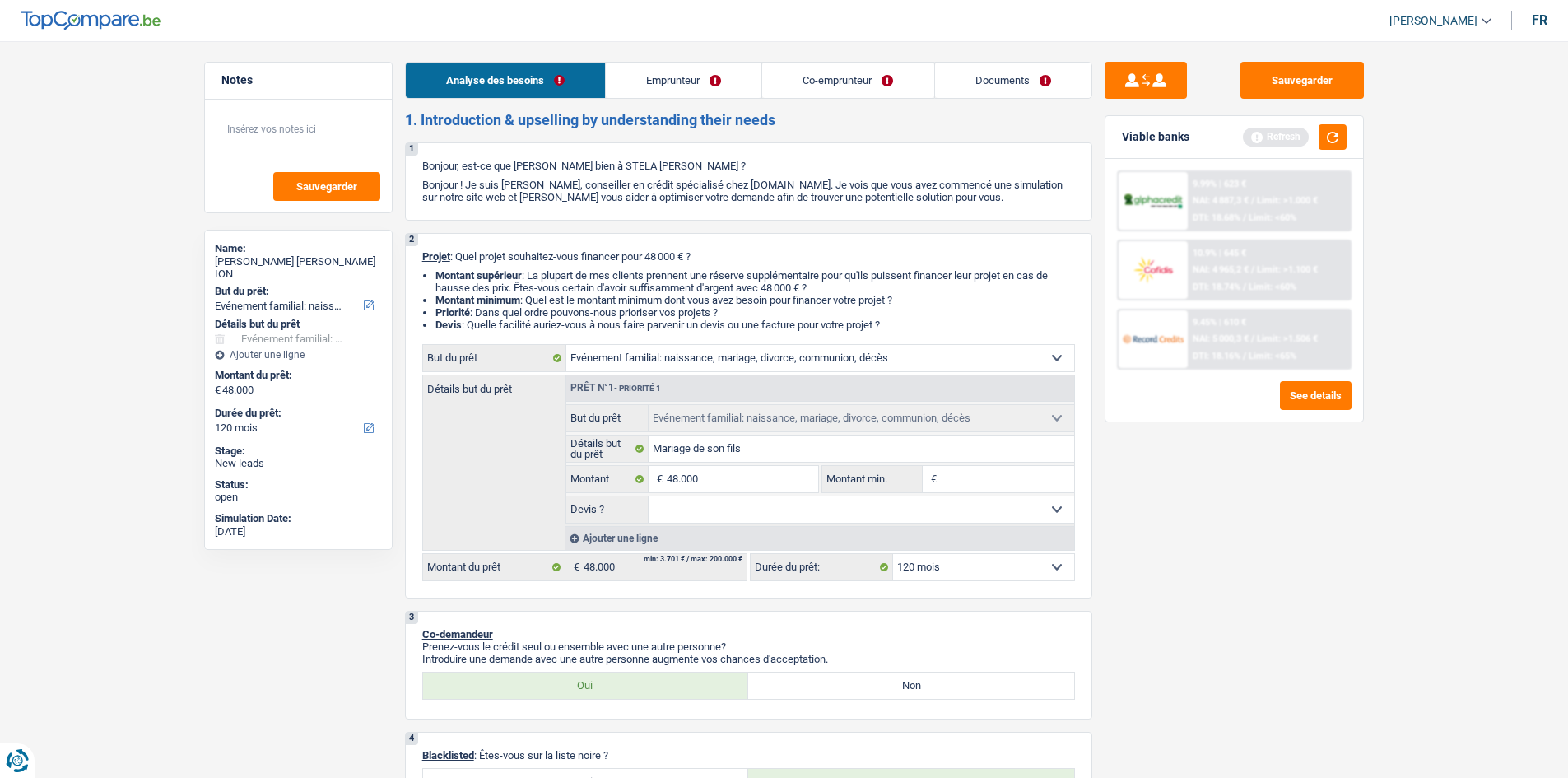 drag, startPoint x: 1342, startPoint y: 673, endPoint x: 1347, endPoint y: 656, distance: 17.72005 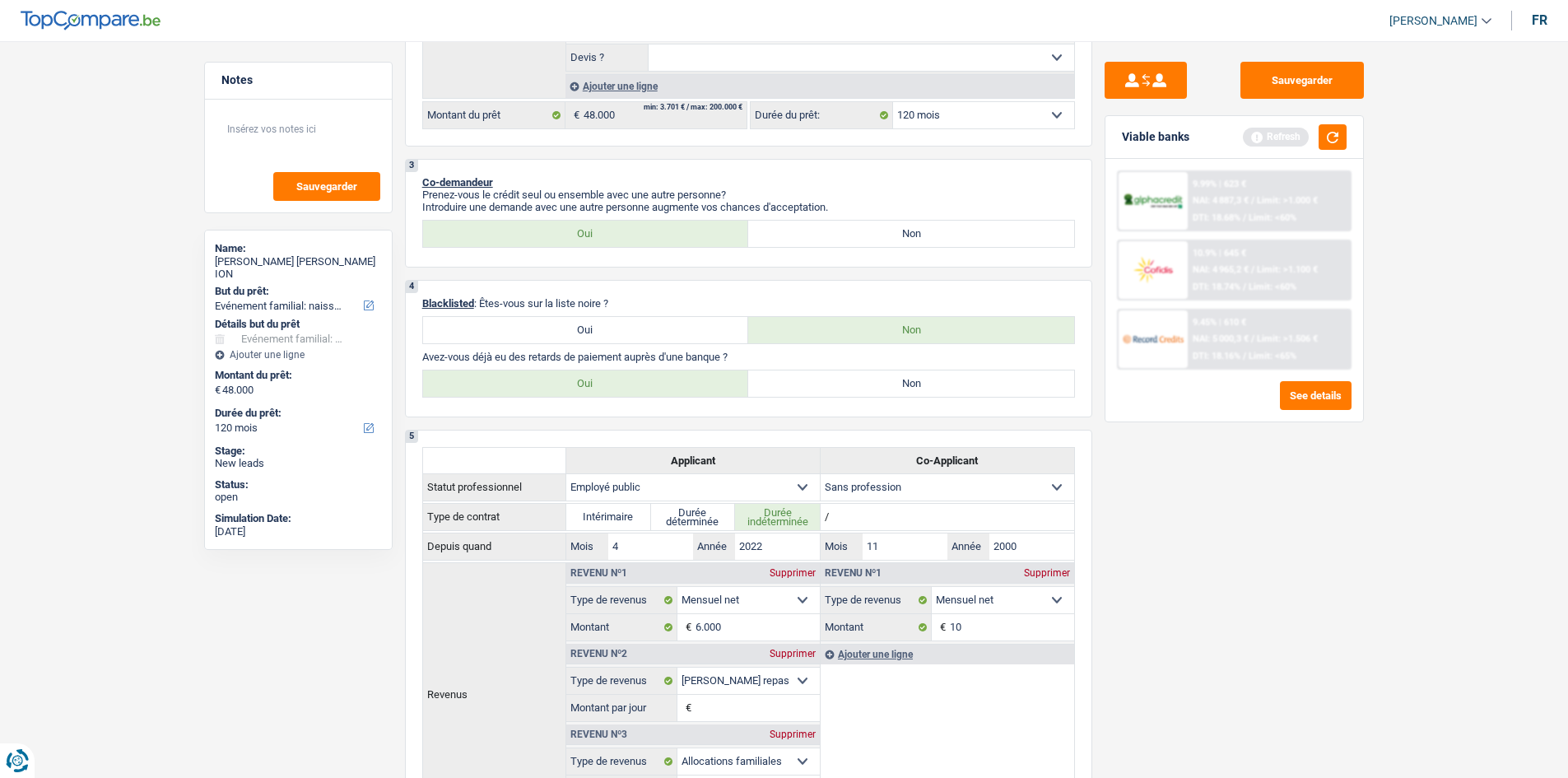 scroll, scrollTop: 329, scrollLeft: 0, axis: vertical 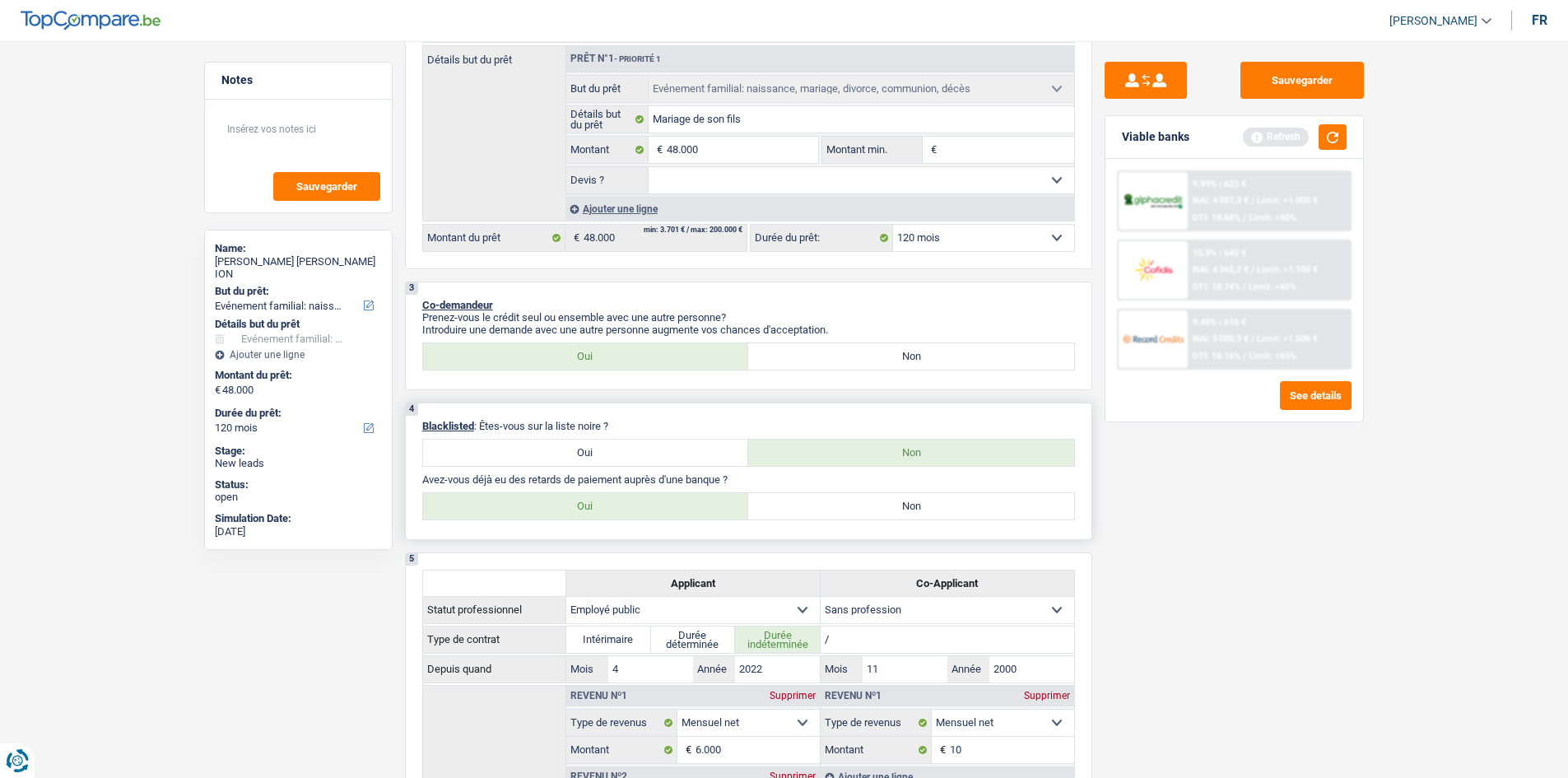 click on "Non" at bounding box center [911, 506] 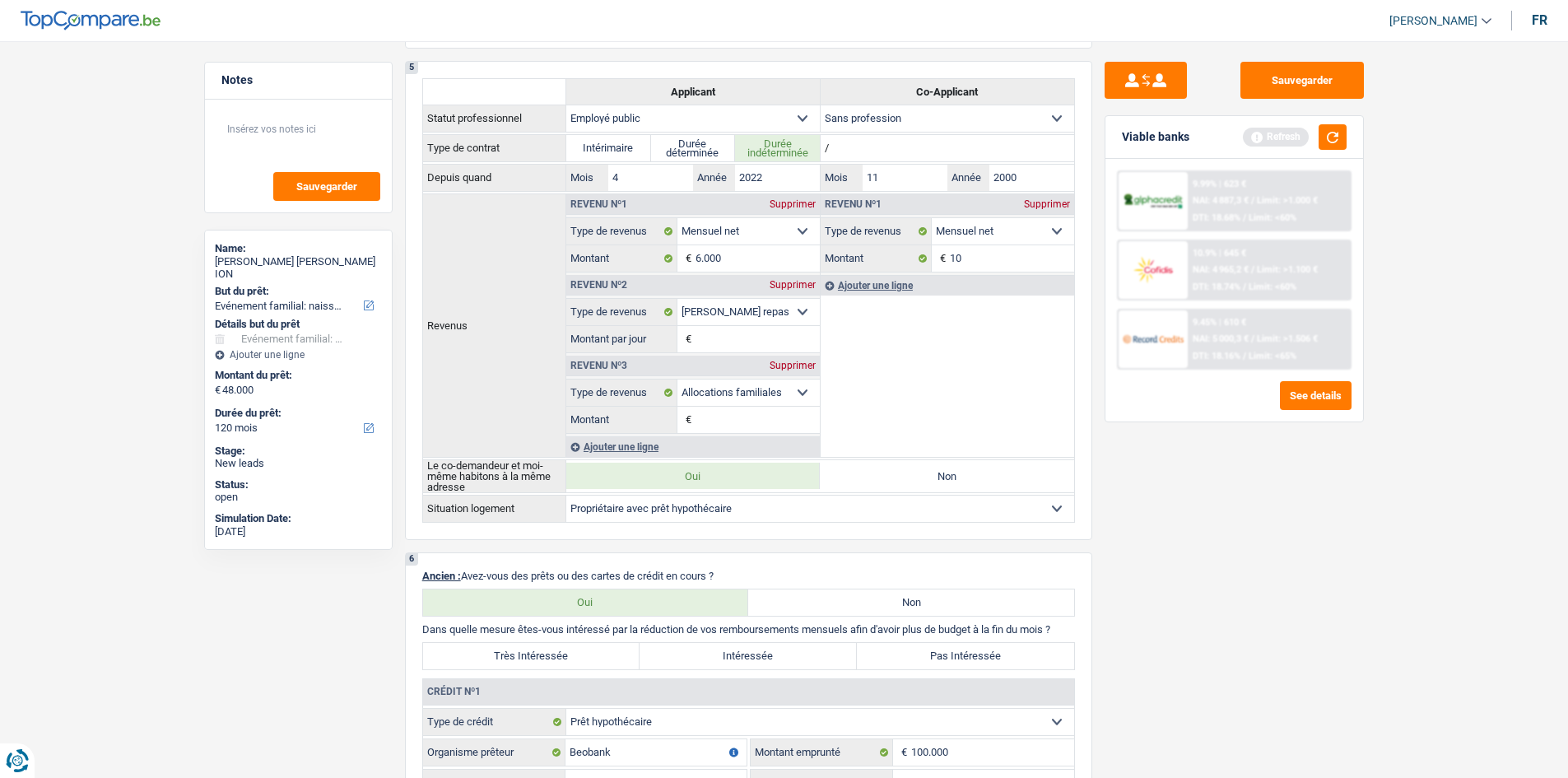 scroll, scrollTop: 1070, scrollLeft: 0, axis: vertical 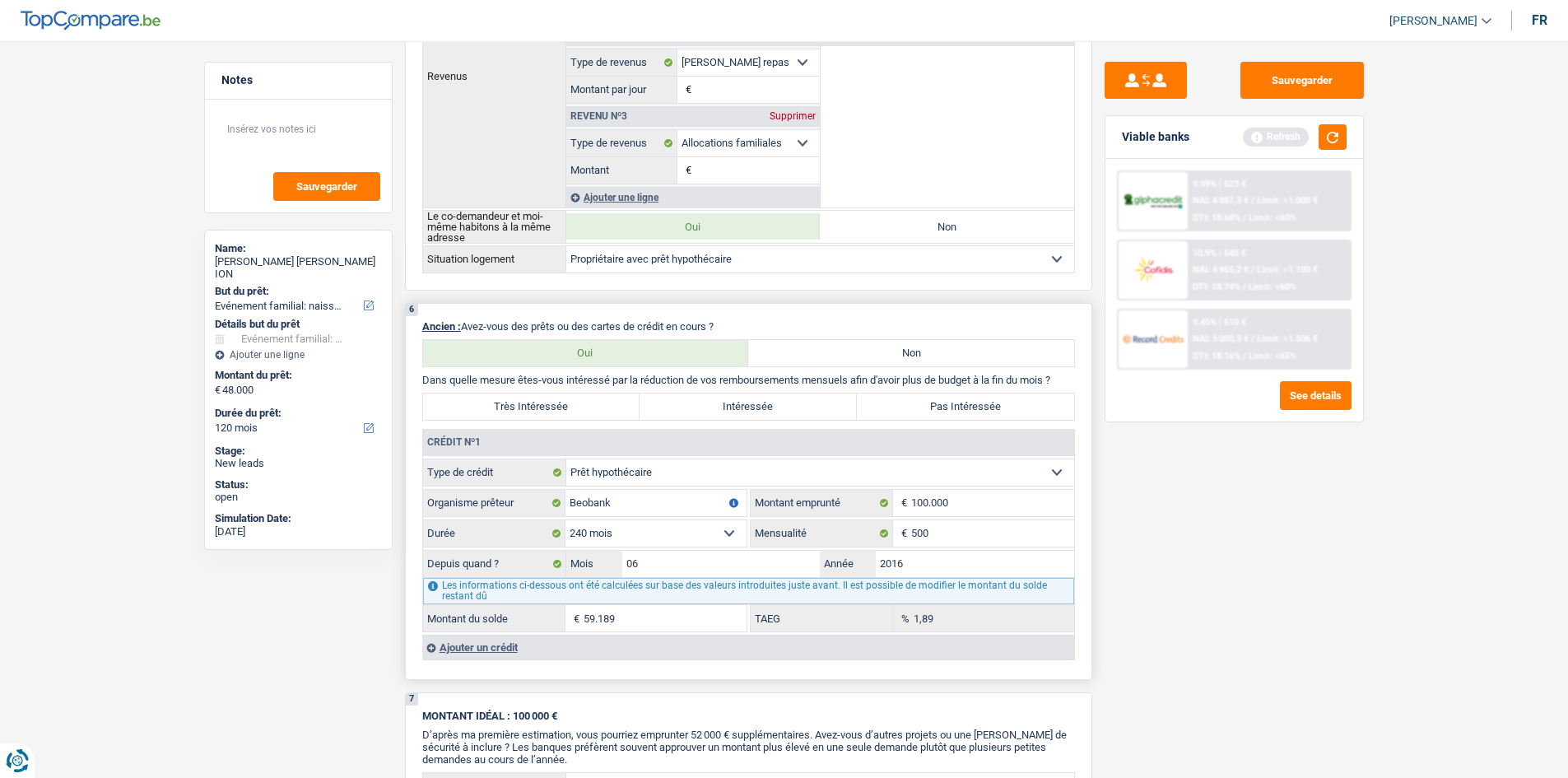 click on "Pas Intéressée" at bounding box center (965, 407) 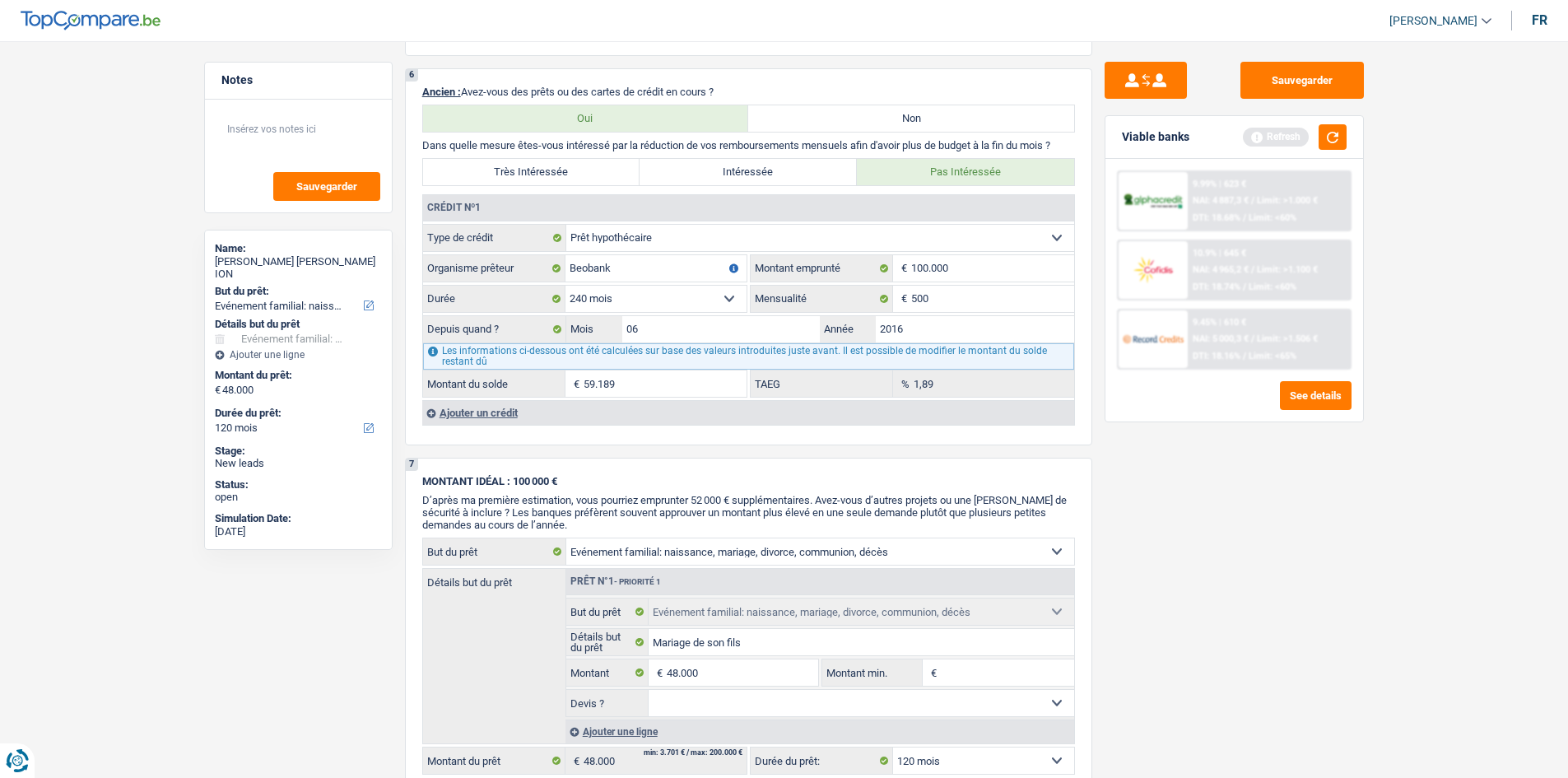 scroll, scrollTop: 1317, scrollLeft: 0, axis: vertical 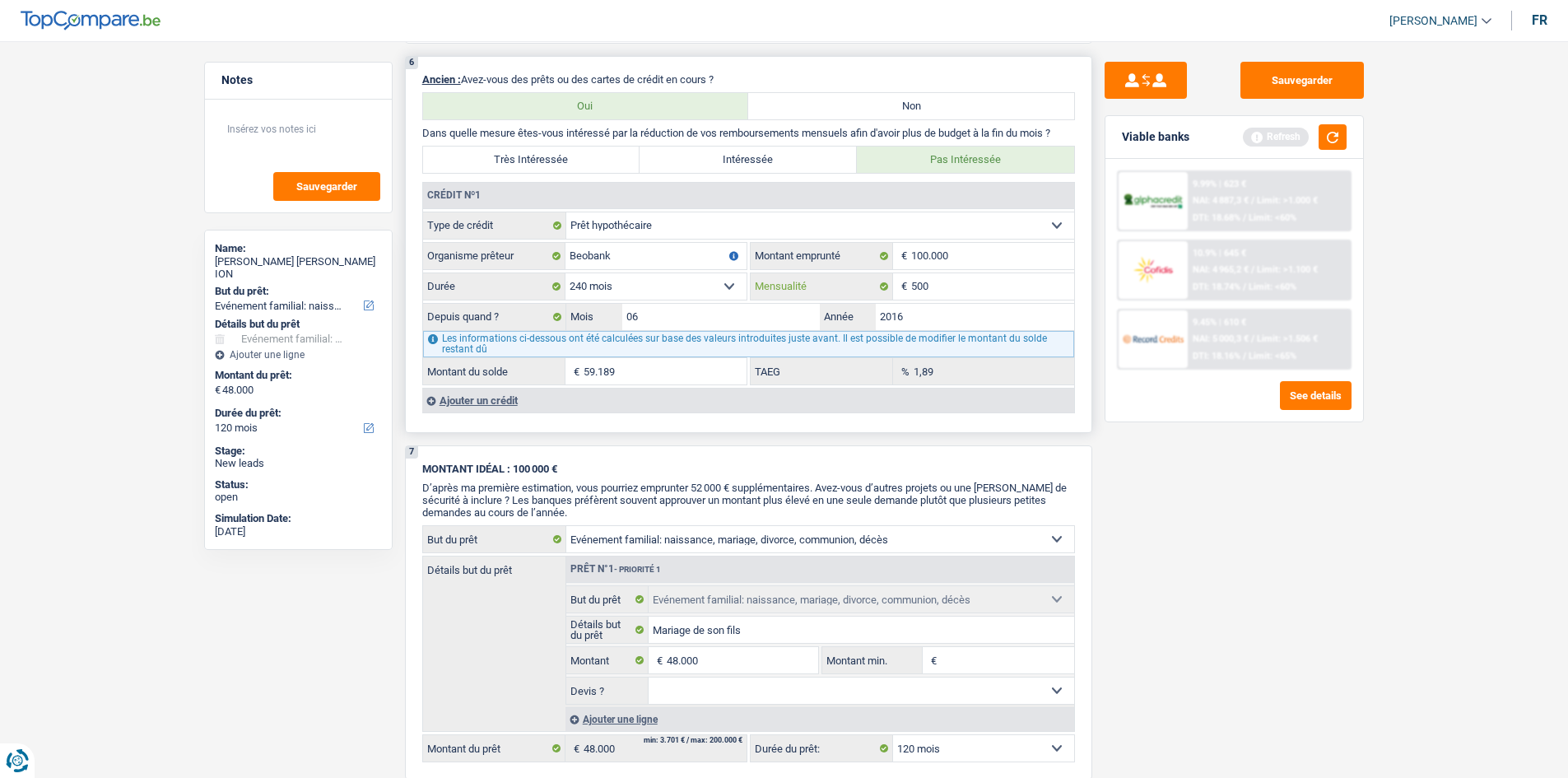 click on "500" at bounding box center [993, 287] 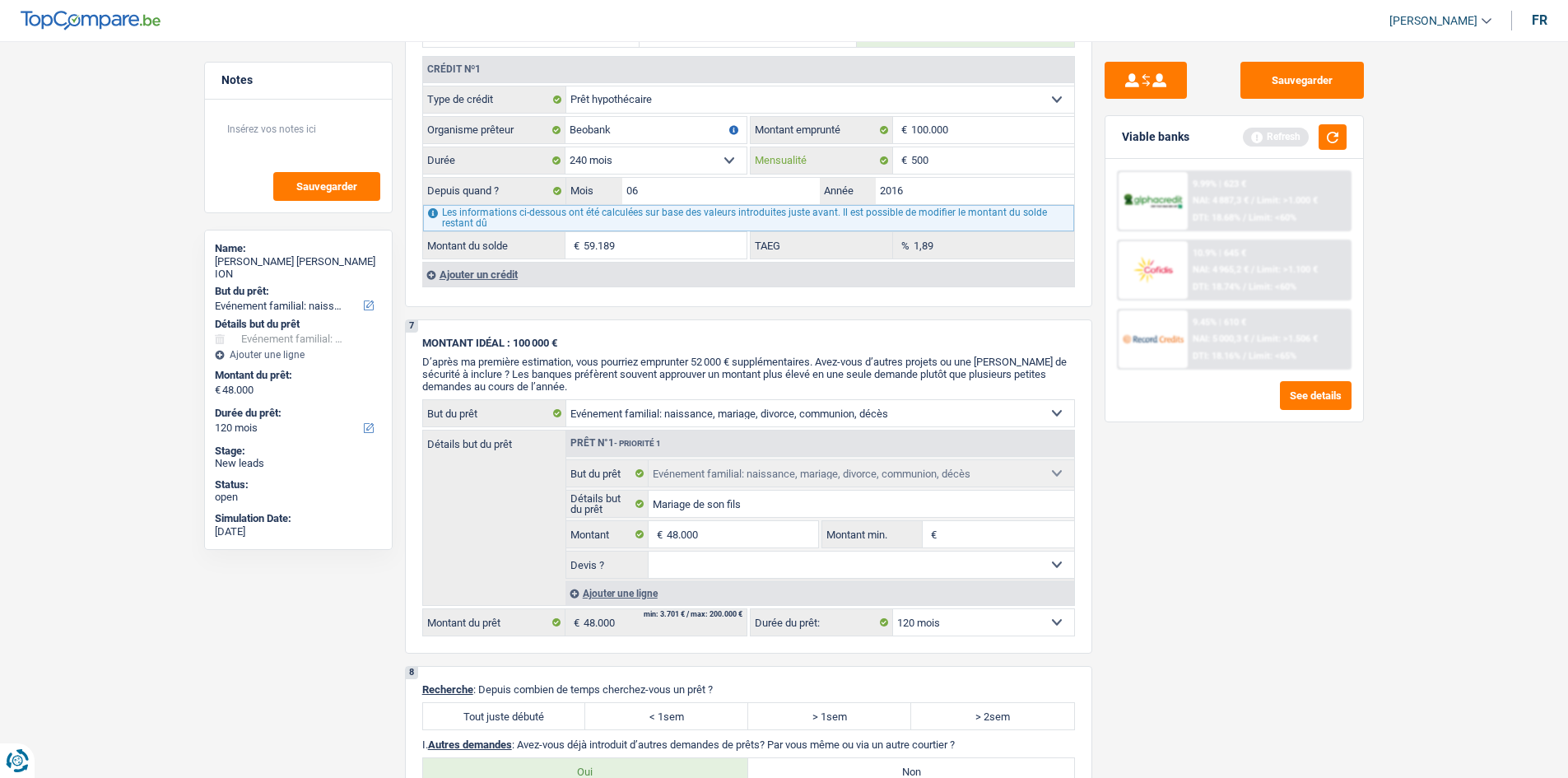 scroll, scrollTop: 1564, scrollLeft: 0, axis: vertical 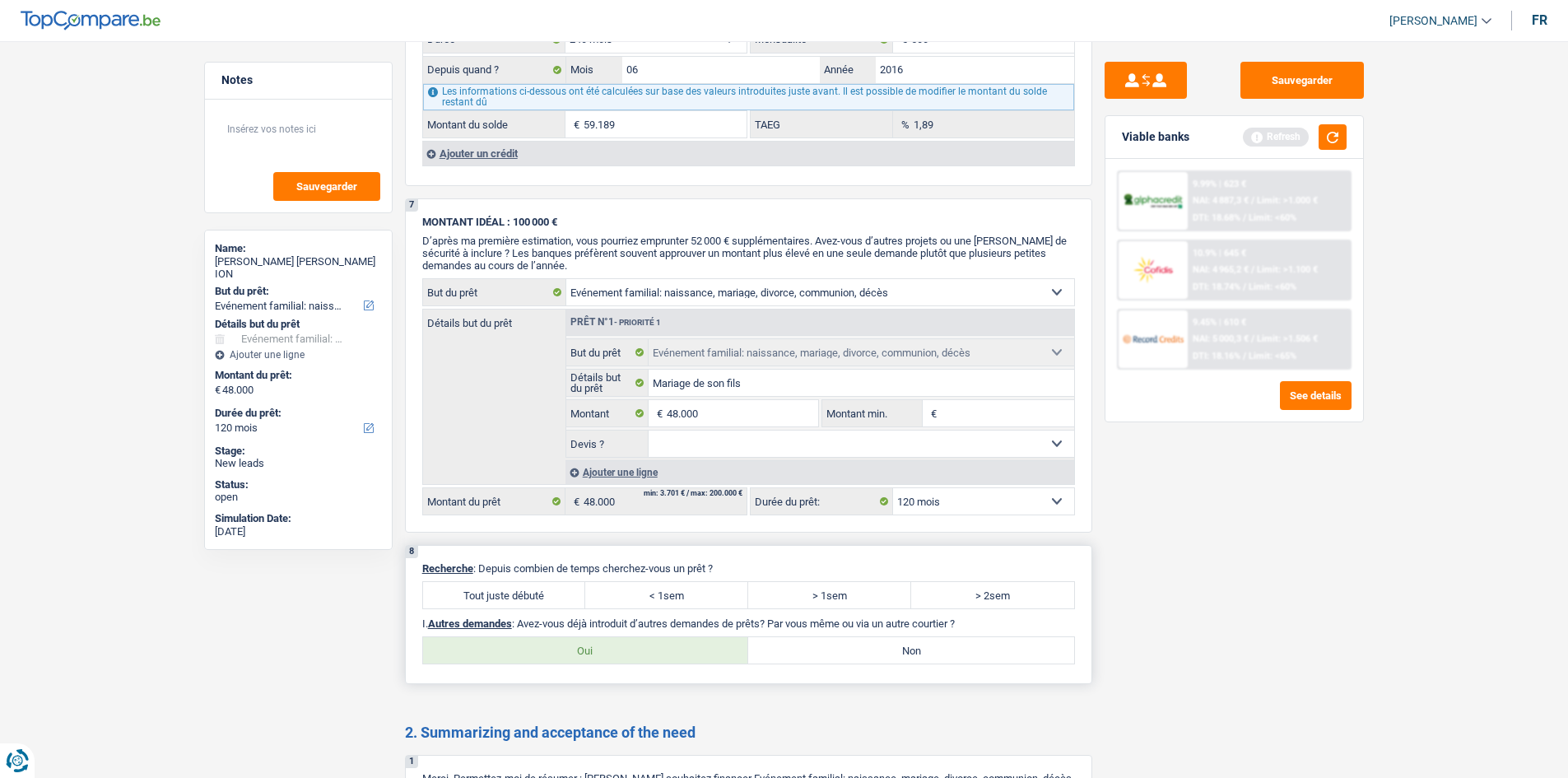 click on "Tout juste débuté" at bounding box center (505, 595) 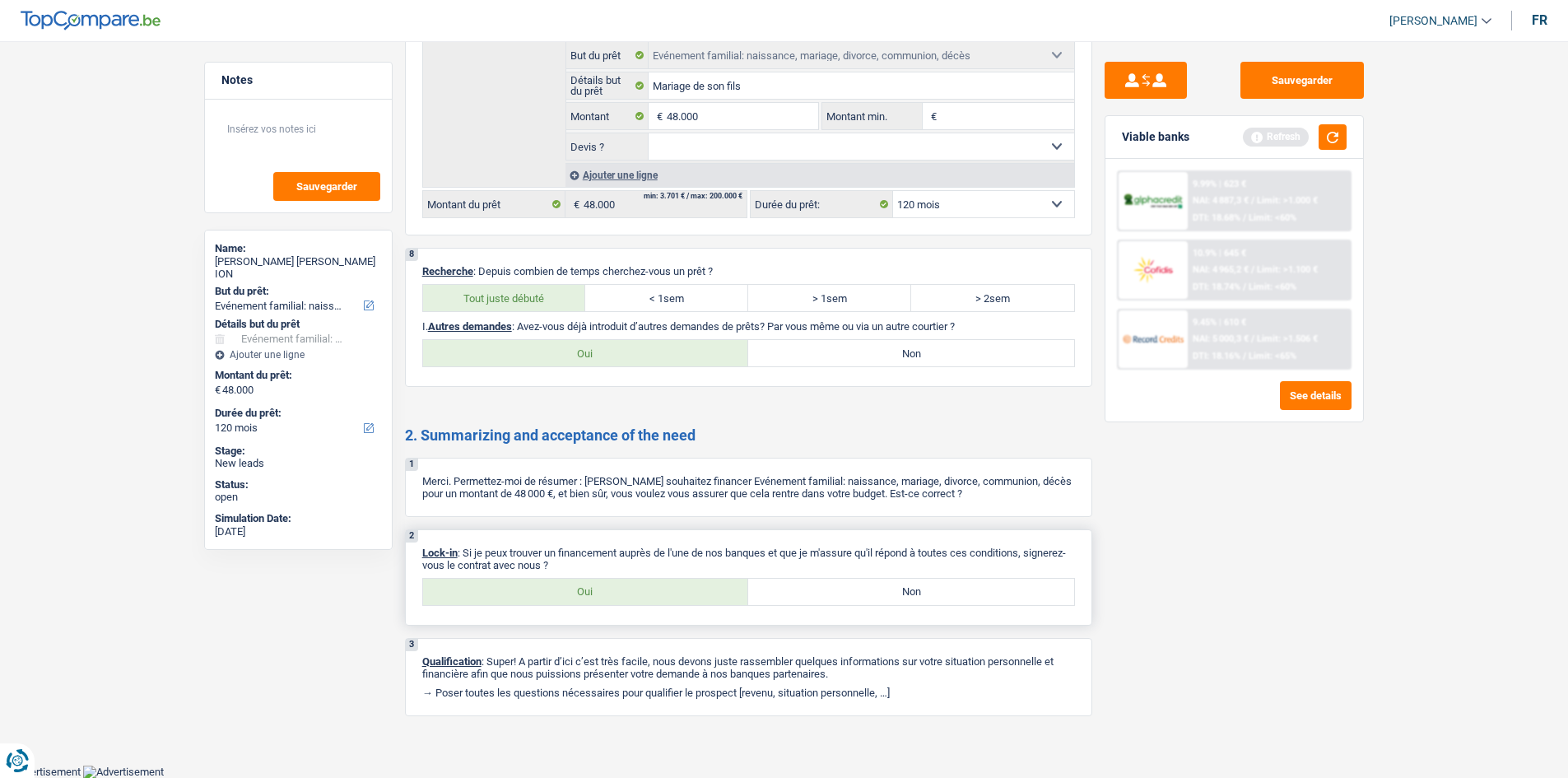 click on "Oui" at bounding box center [586, 592] 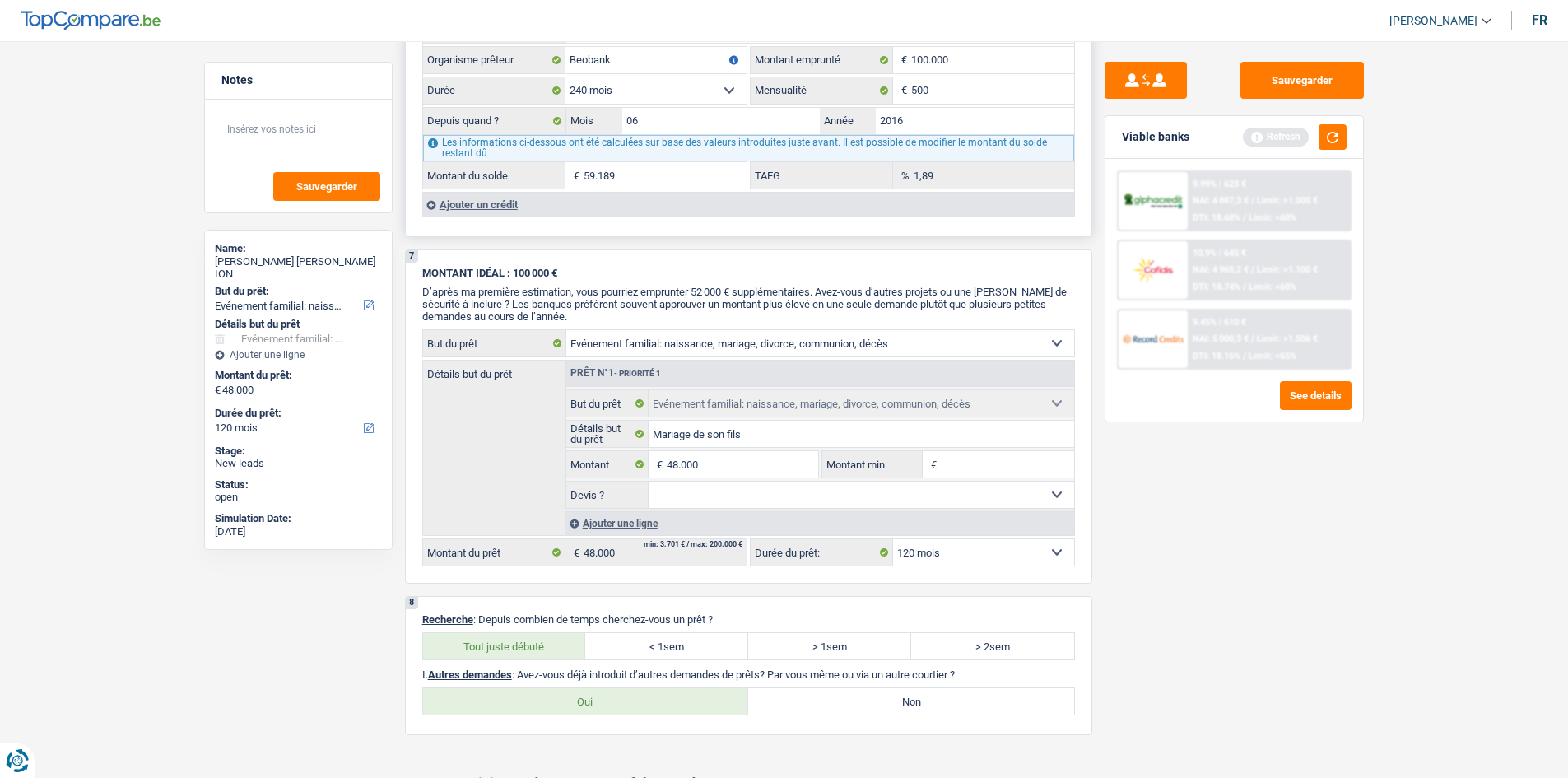 scroll, scrollTop: 1450, scrollLeft: 0, axis: vertical 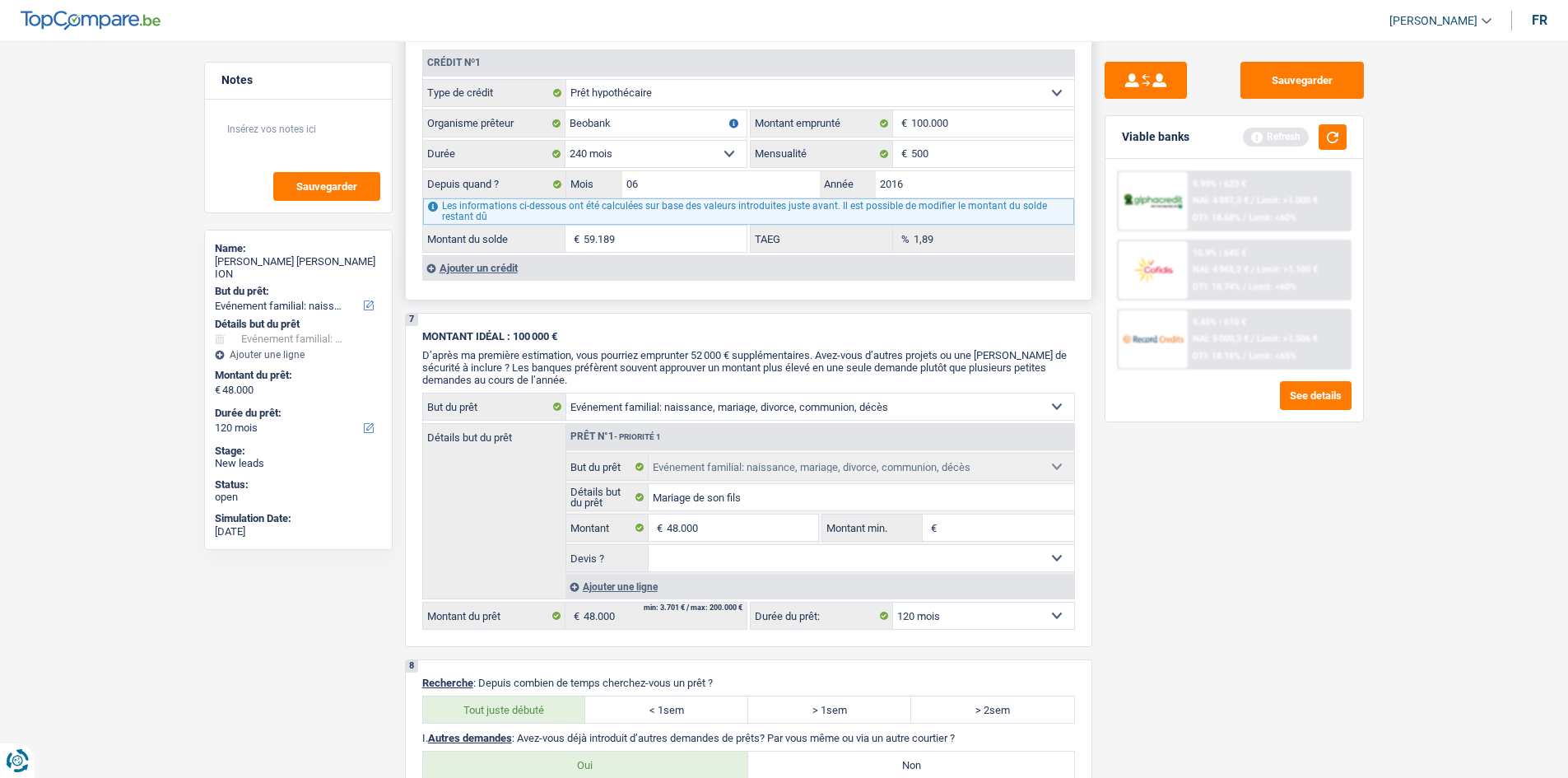 click on "Ajouter un crédit" at bounding box center (748, 268) 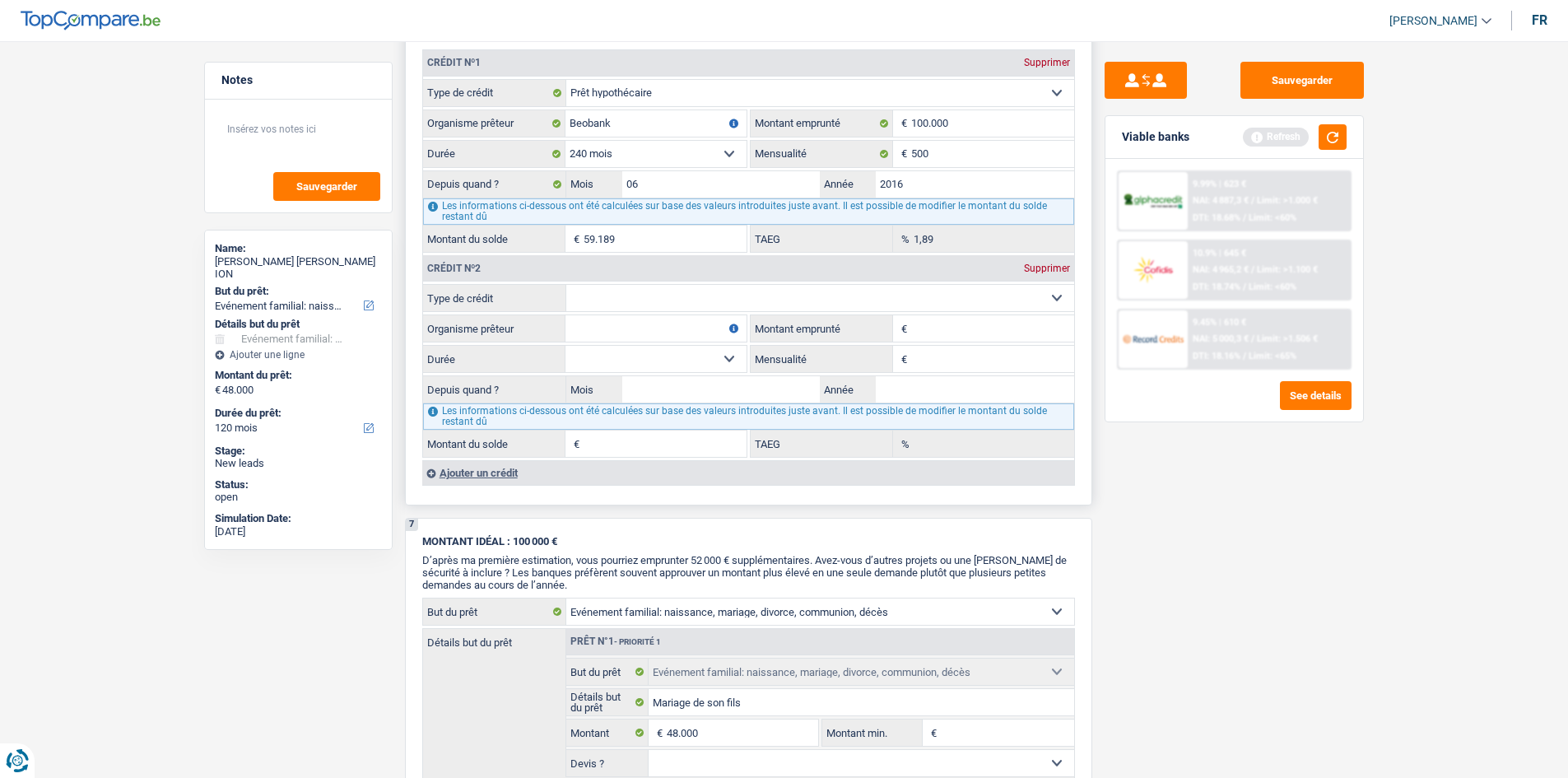 click on "Carte ou ouverture de crédit Prêt hypothécaire Vente à tempérament Prêt à tempérament Prêt rénovation Prêt voiture Regroupement d'un ou plusieurs crédits
Sélectionner une option" at bounding box center [820, 298] 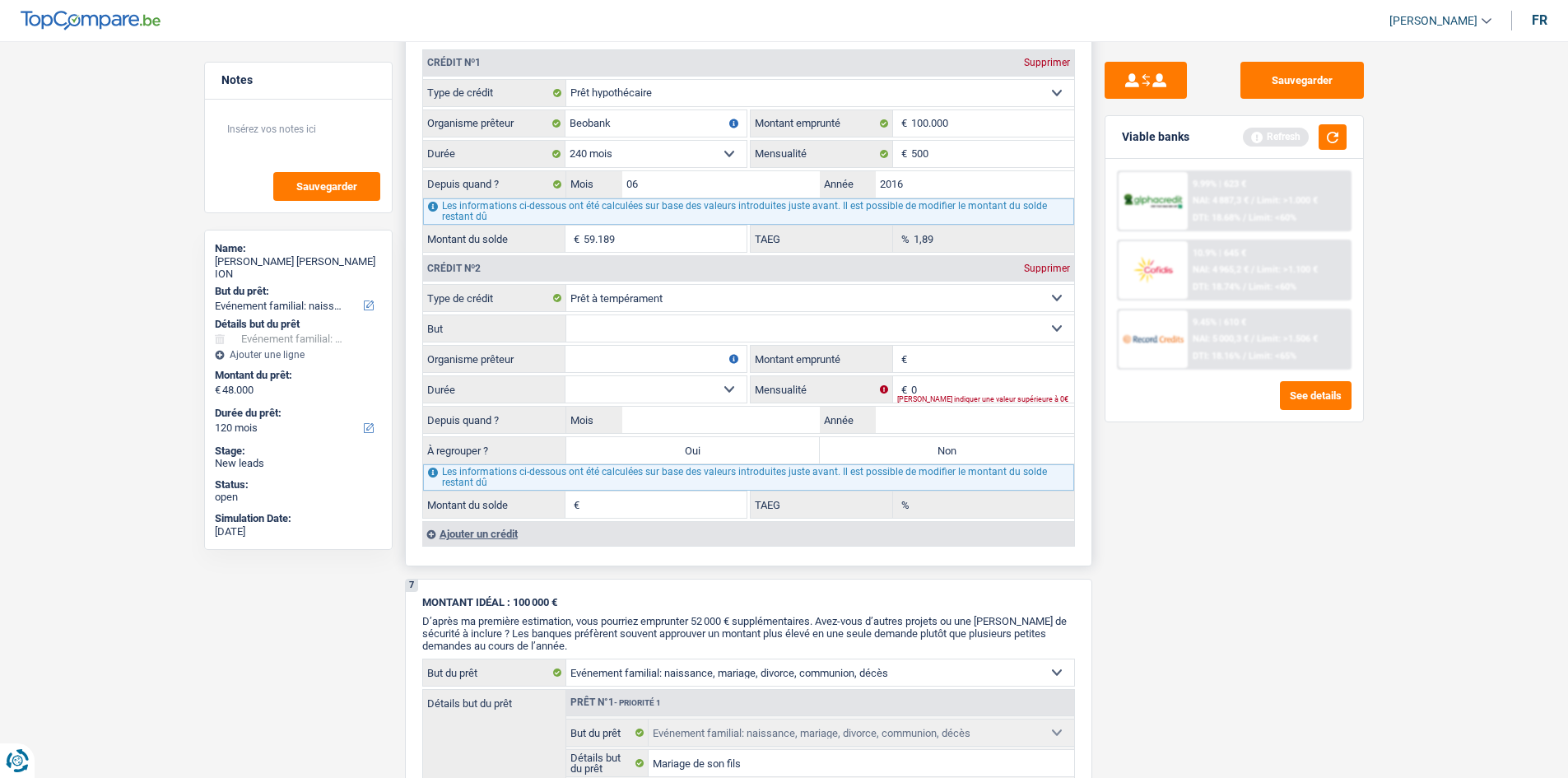 click on "Montant emprunté" at bounding box center [993, 359] 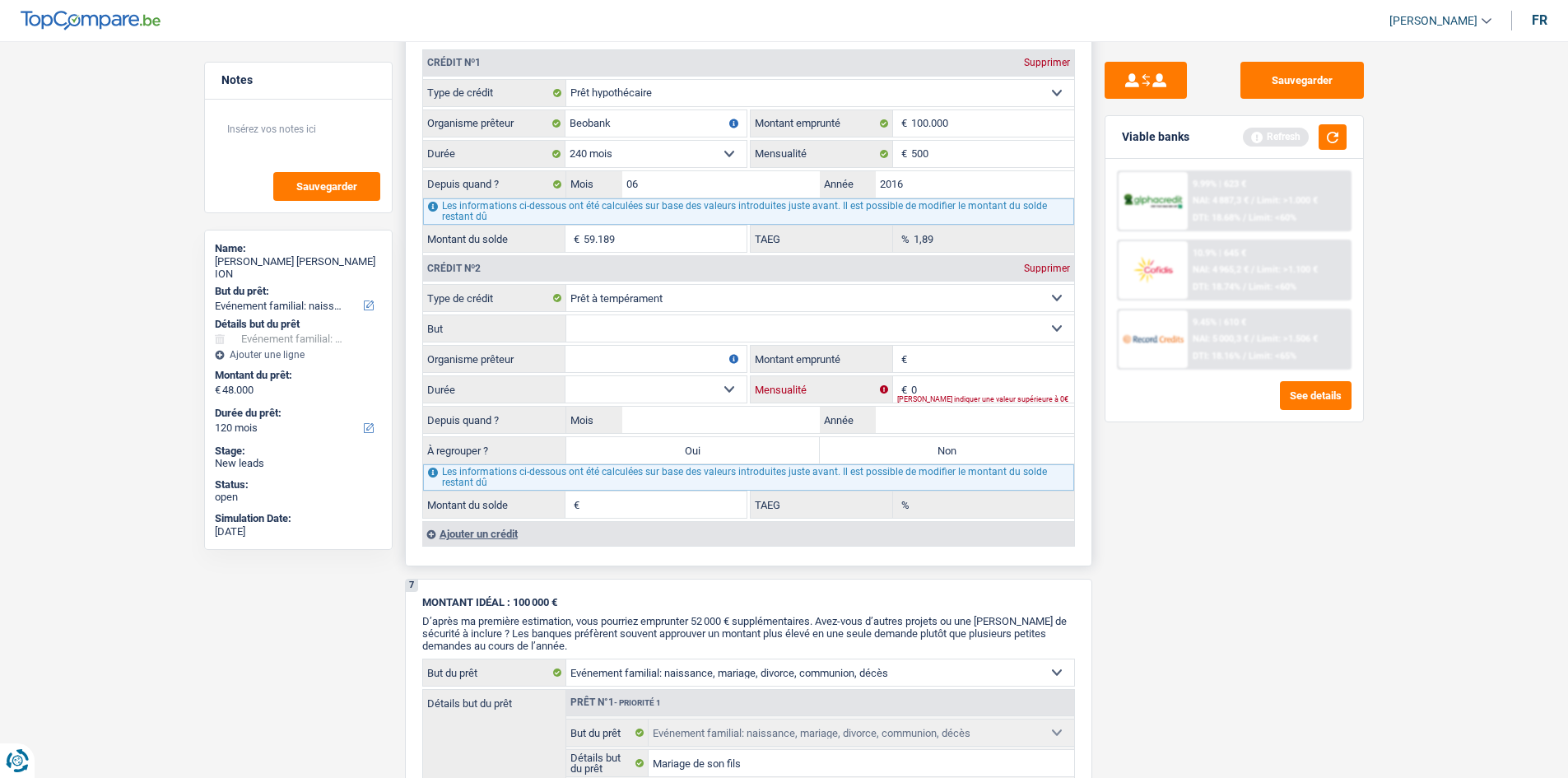 click on "0" at bounding box center (993, 389) 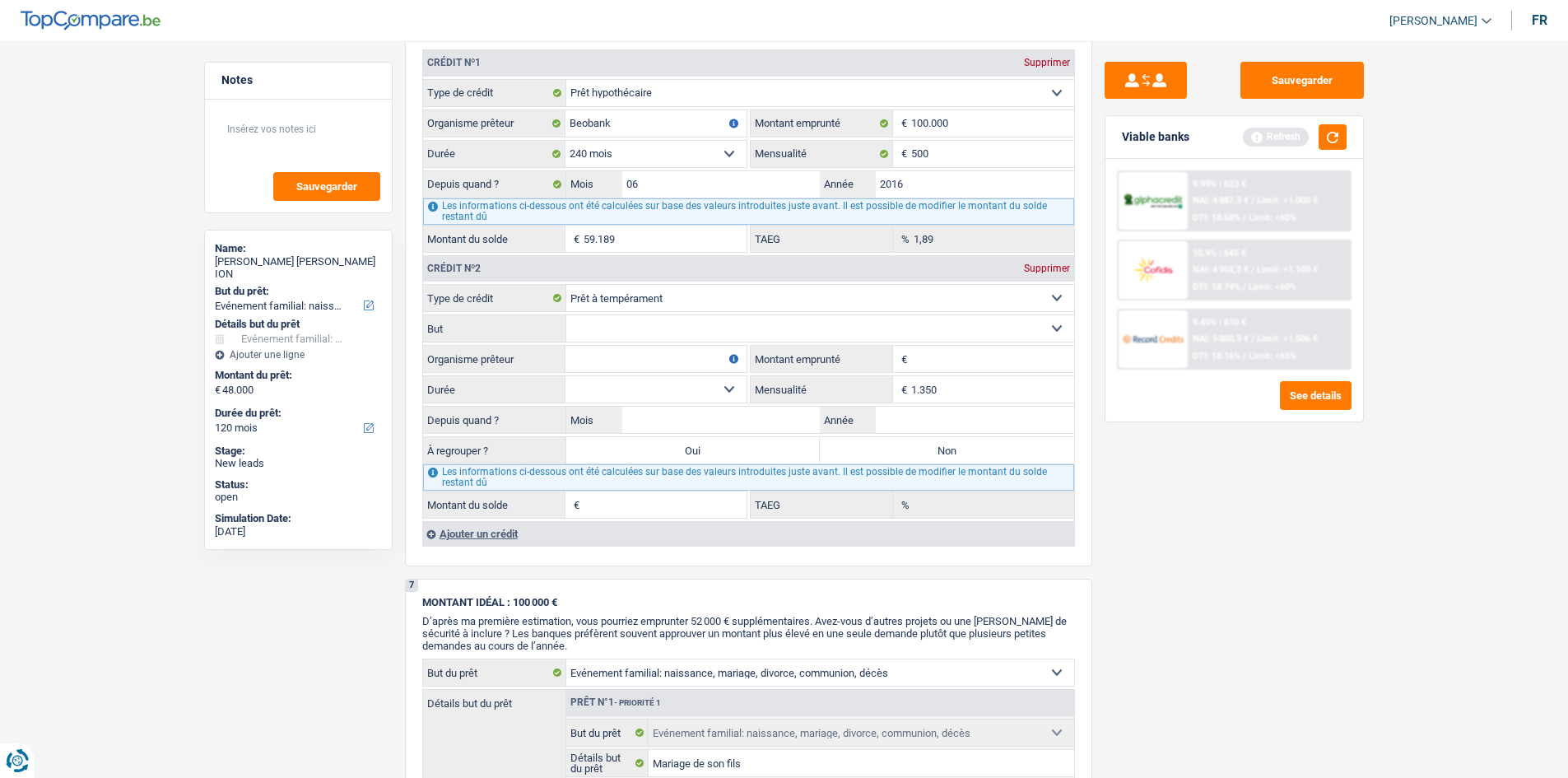 type on "1.350" 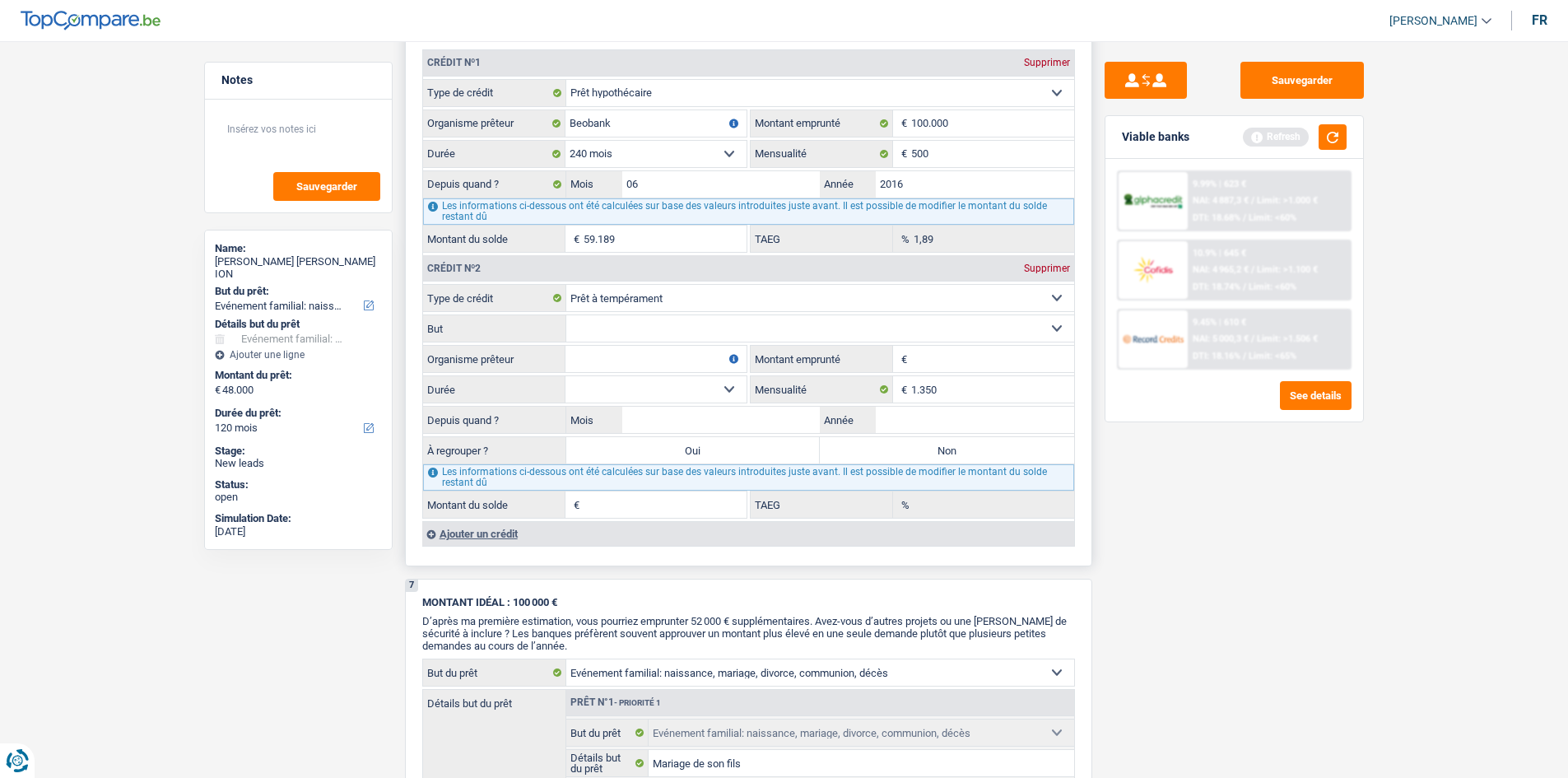 click on "Montant emprunté" at bounding box center (993, 359) 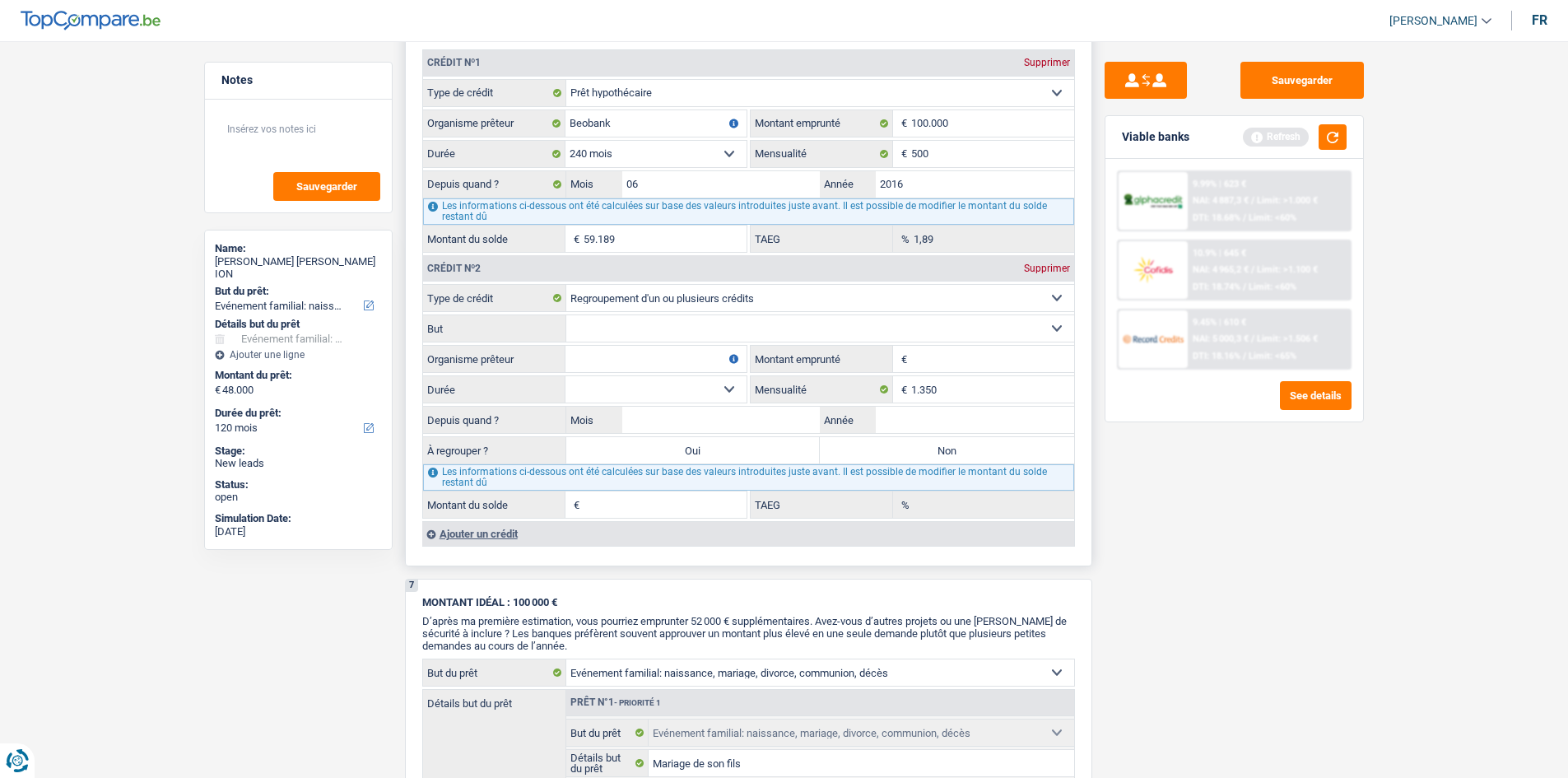 click on "Carte ou ouverture de crédit Prêt hypothécaire Vente à tempérament Prêt à tempérament Prêt rénovation Prêt voiture Regroupement d'un ou plusieurs crédits
Sélectionner une option" at bounding box center (820, 298) 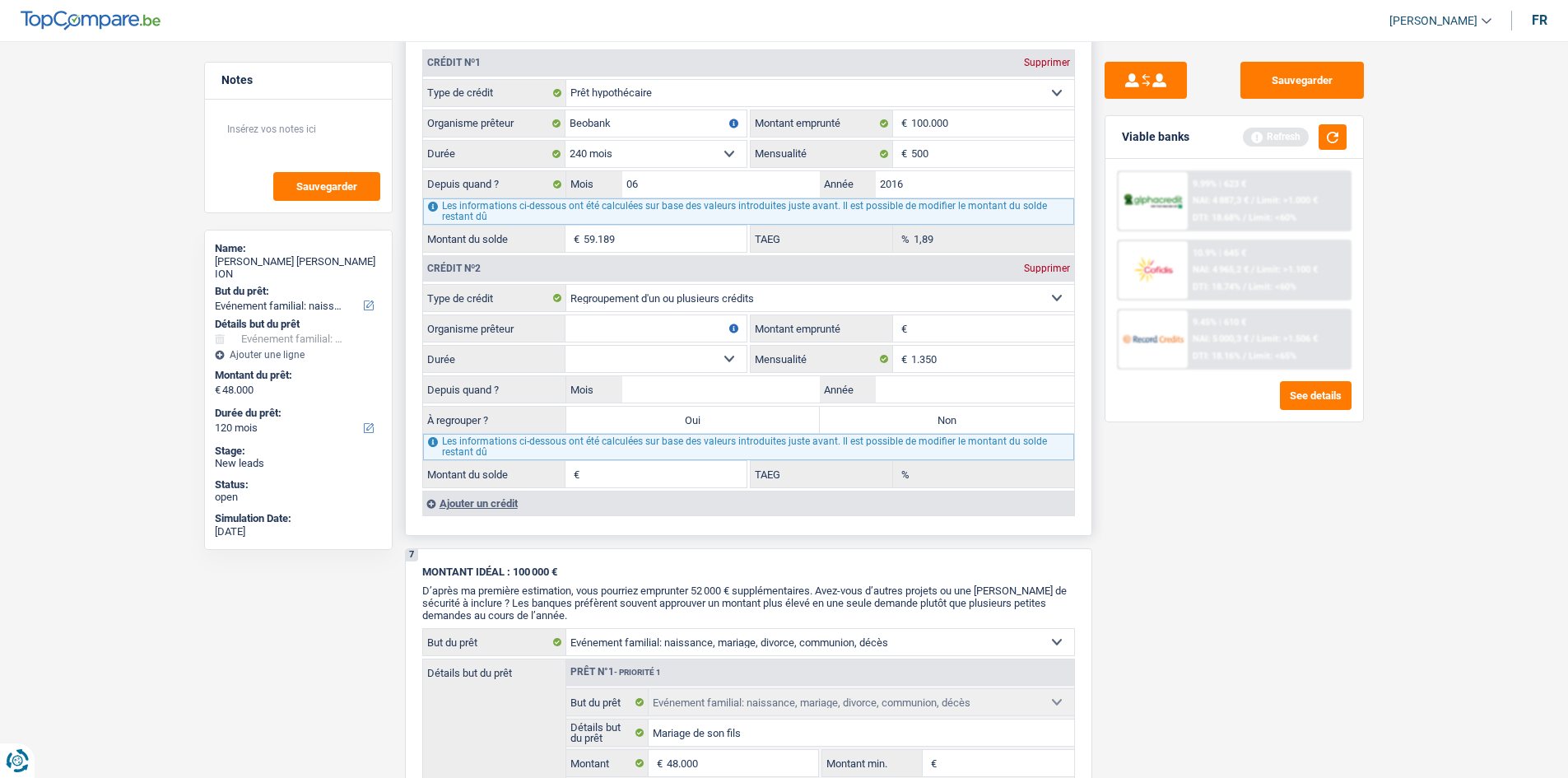 click on "Montant emprunté" at bounding box center (993, 328) 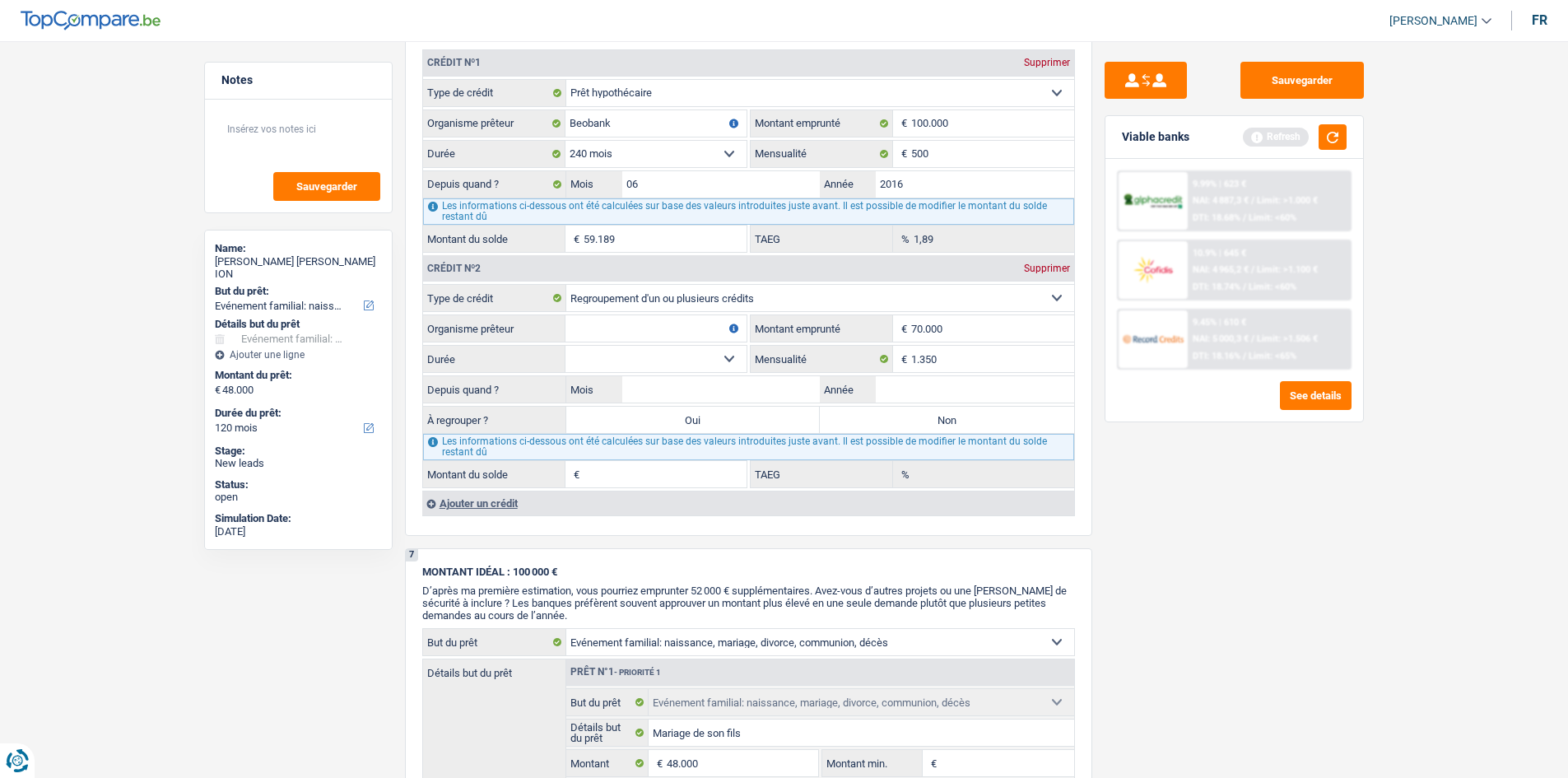 type on "70.000" 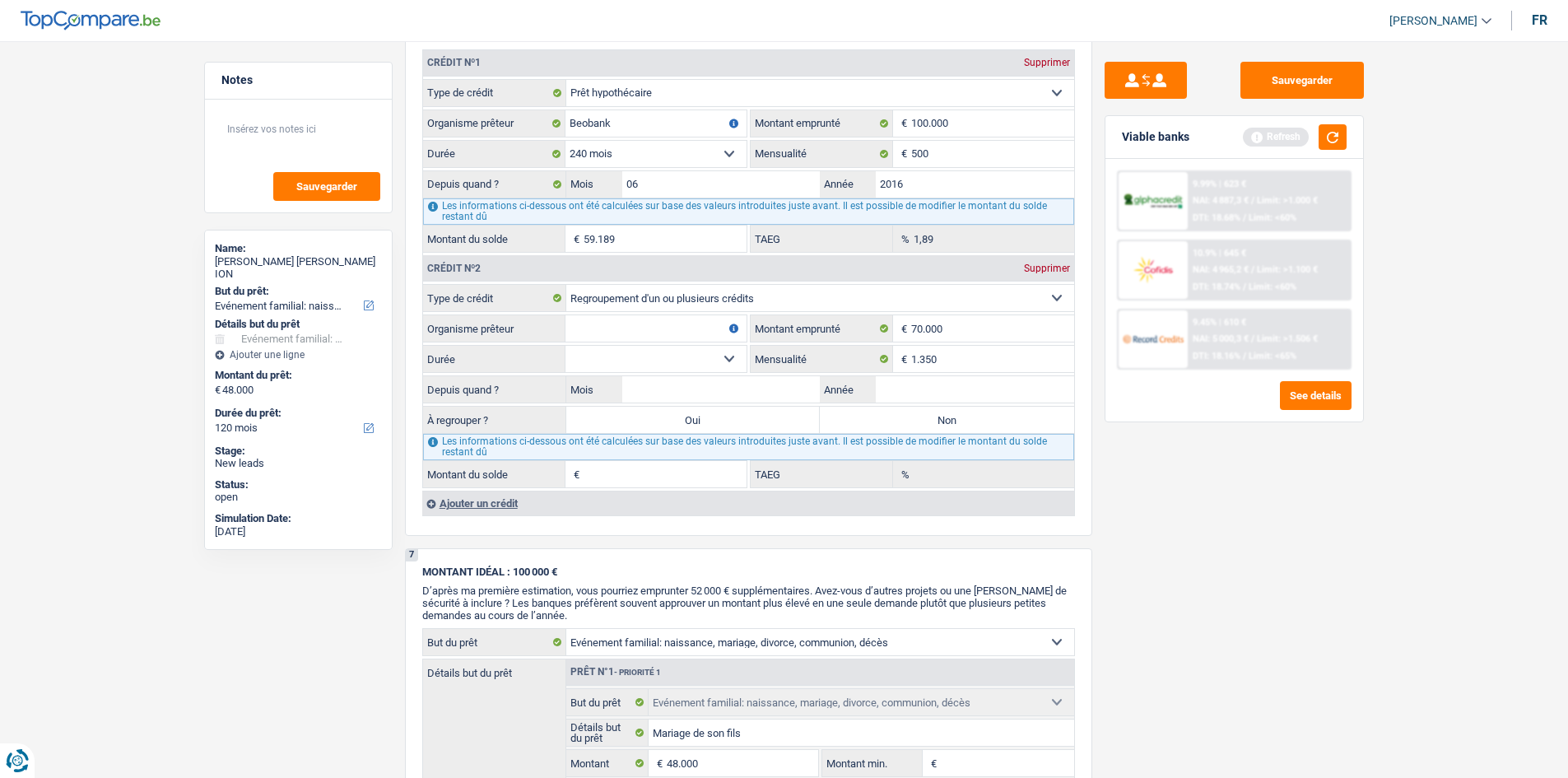 drag, startPoint x: 1200, startPoint y: 479, endPoint x: 1165, endPoint y: 452, distance: 44.20407 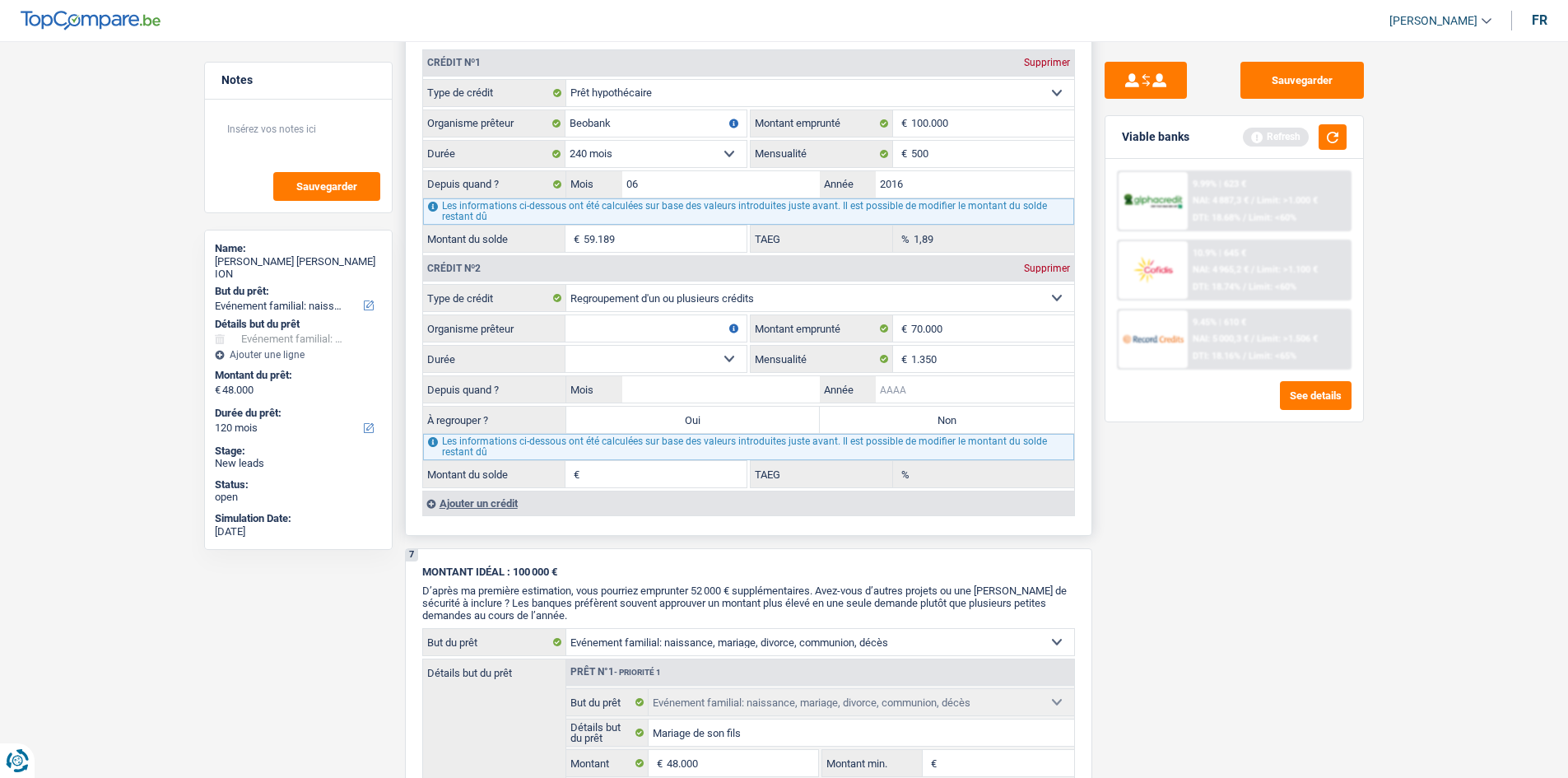 click on "Année" at bounding box center [975, 389] 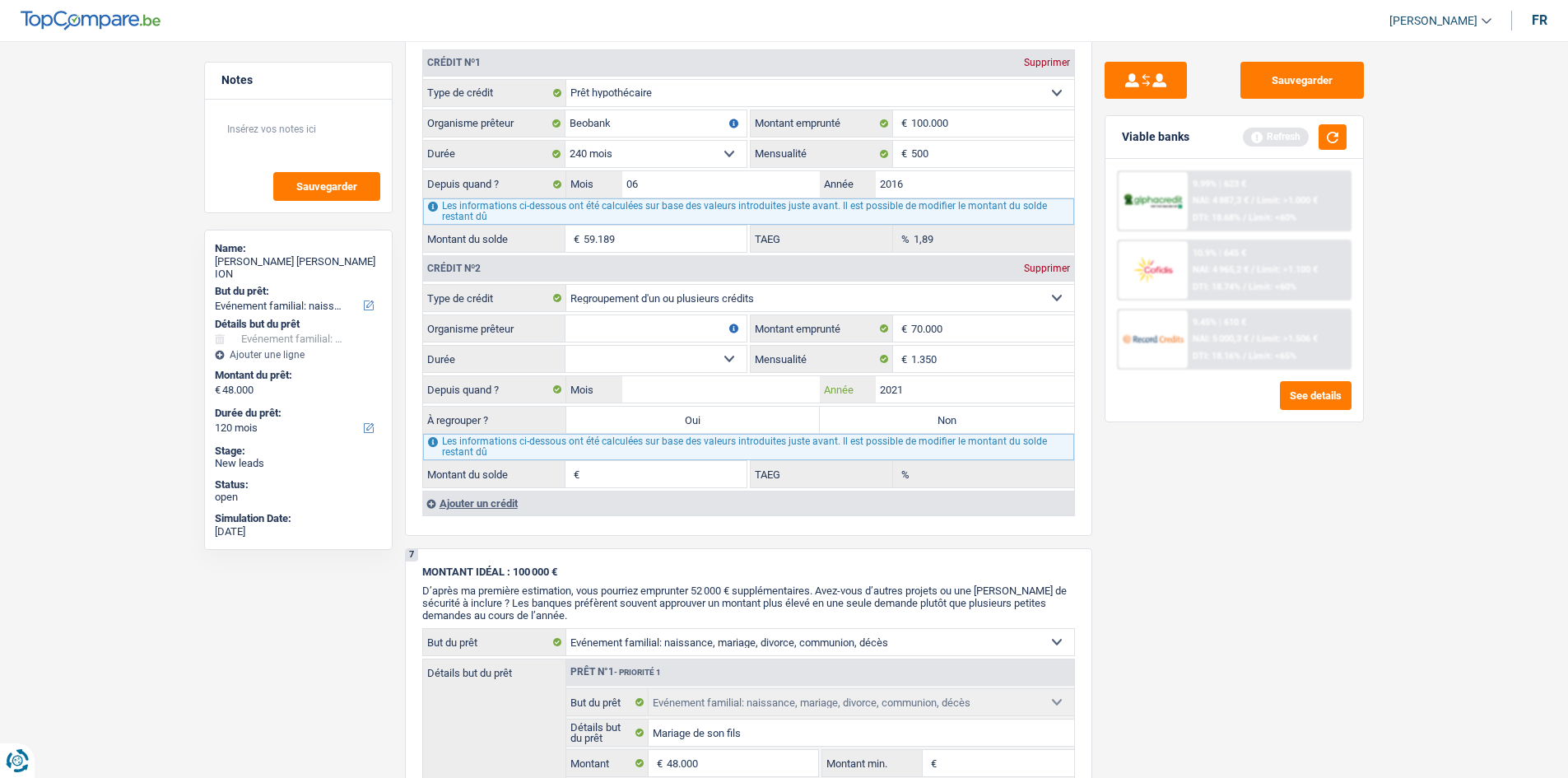 type on "2021" 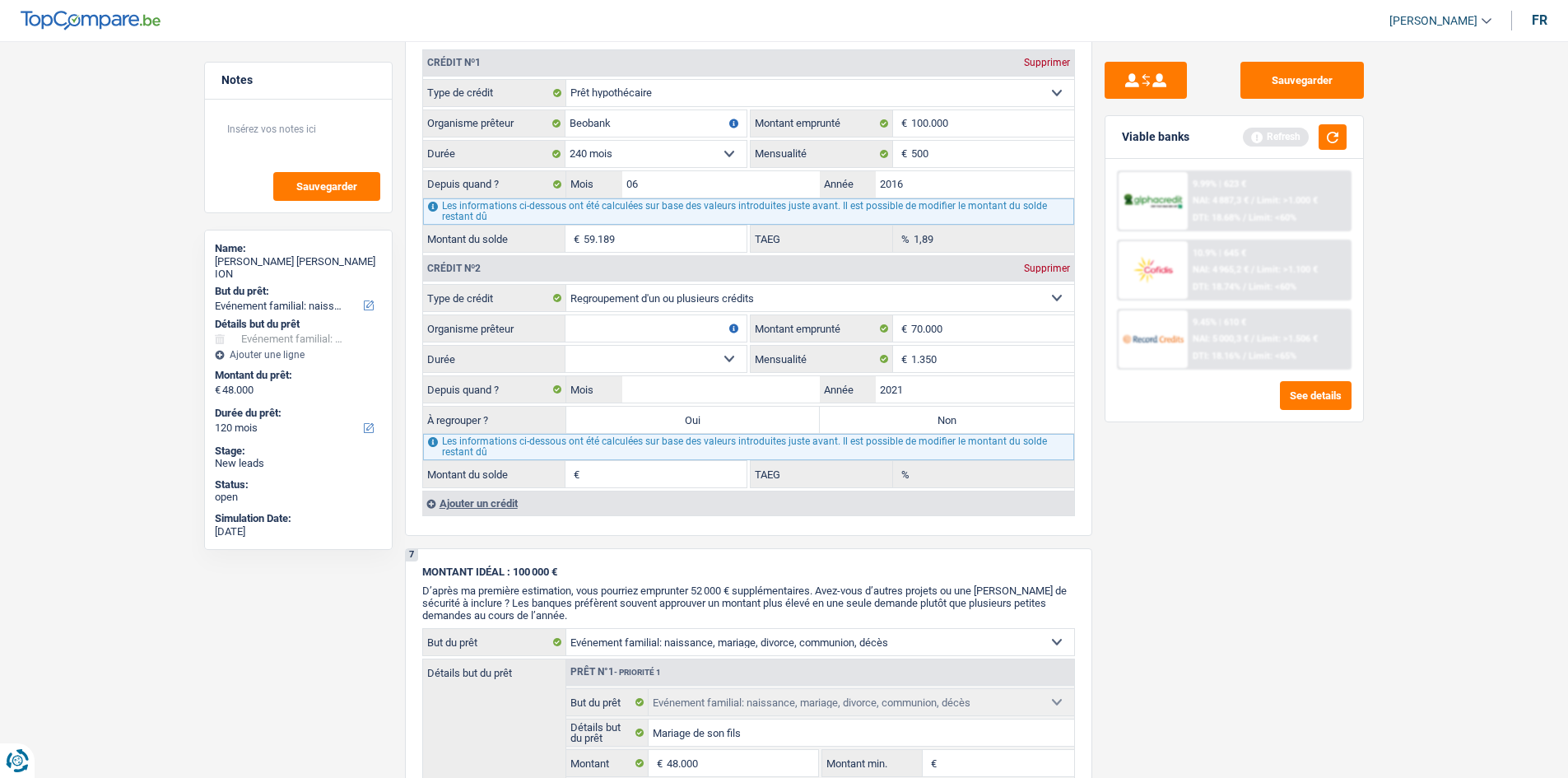 click on "Sauvegarder
Viable banks
Refresh
9.99% | 623 €
NAI: 4 887,3 €
/
Limit: >1.000 €
DTI: 18.68%
/
Limit: <60%
10.9% | 645 €
NAI: 4 965,2 €
/
Limit: >1.100 €
DTI: 18.74%
/
Limit: <60%
/       /" at bounding box center [1234, 404] 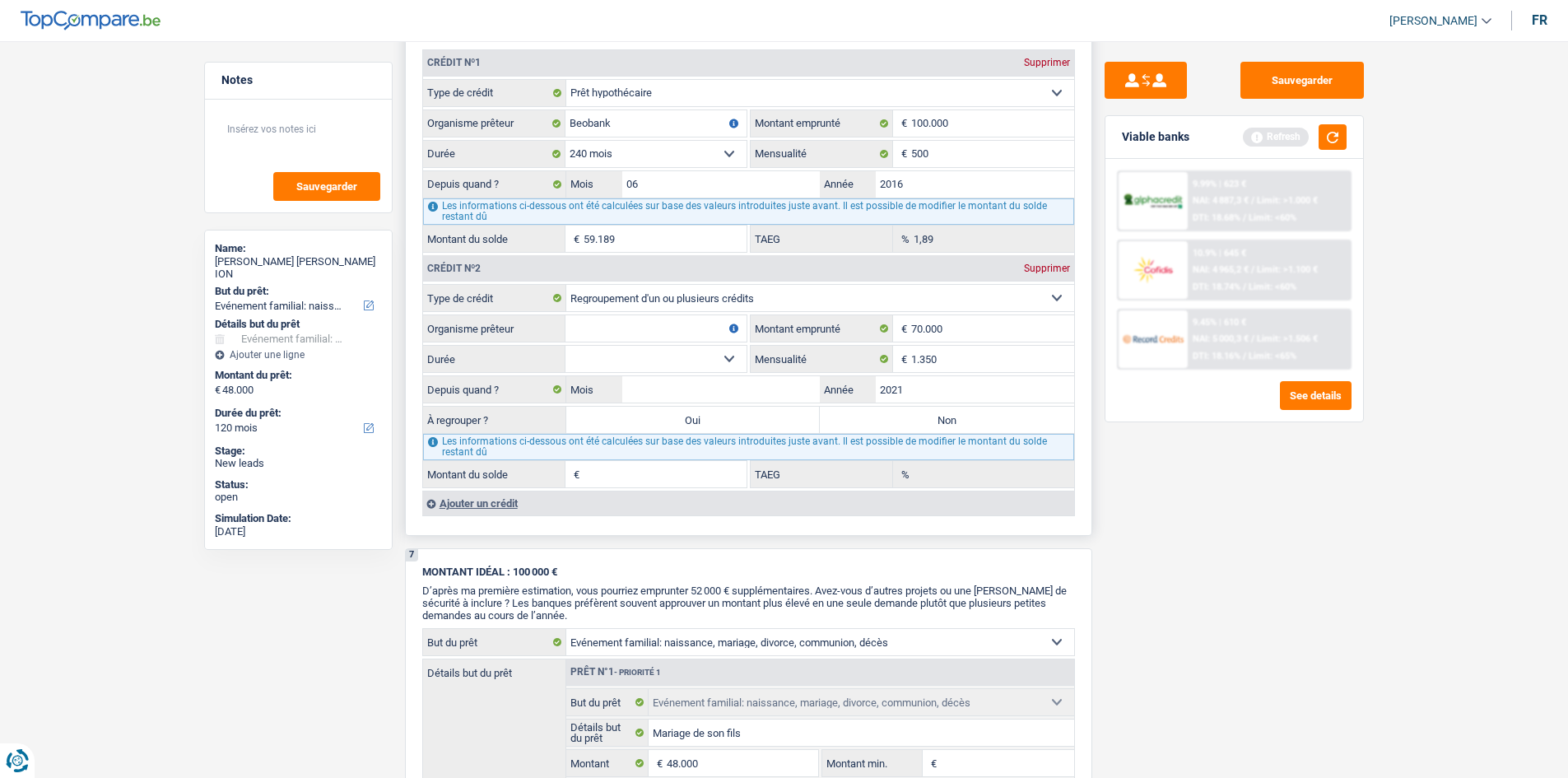 click on "Carte ou ouverture de crédit Prêt hypothécaire Vente à tempérament Prêt à tempérament Prêt rénovation Prêt voiture Regroupement d'un ou plusieurs crédits
Sélectionner une option
Type de crédit
Organisme prêteur
Veillez à ne pas indiquer le nom du courtier, mais bien le nom du prêteur tels que Buyway, ING, AlphaCredit, etc.
Tous les champs sont obligatoires. Veuillez fournir une réponse plus longue   70.000   €
Montant emprunté
12 mois 18 mois 24 mois 30 mois 36 mois 42 mois 48 mois 60 mois 72 mois 84 mois 96 mois 120 mois       1.350   €" at bounding box center [748, 386] 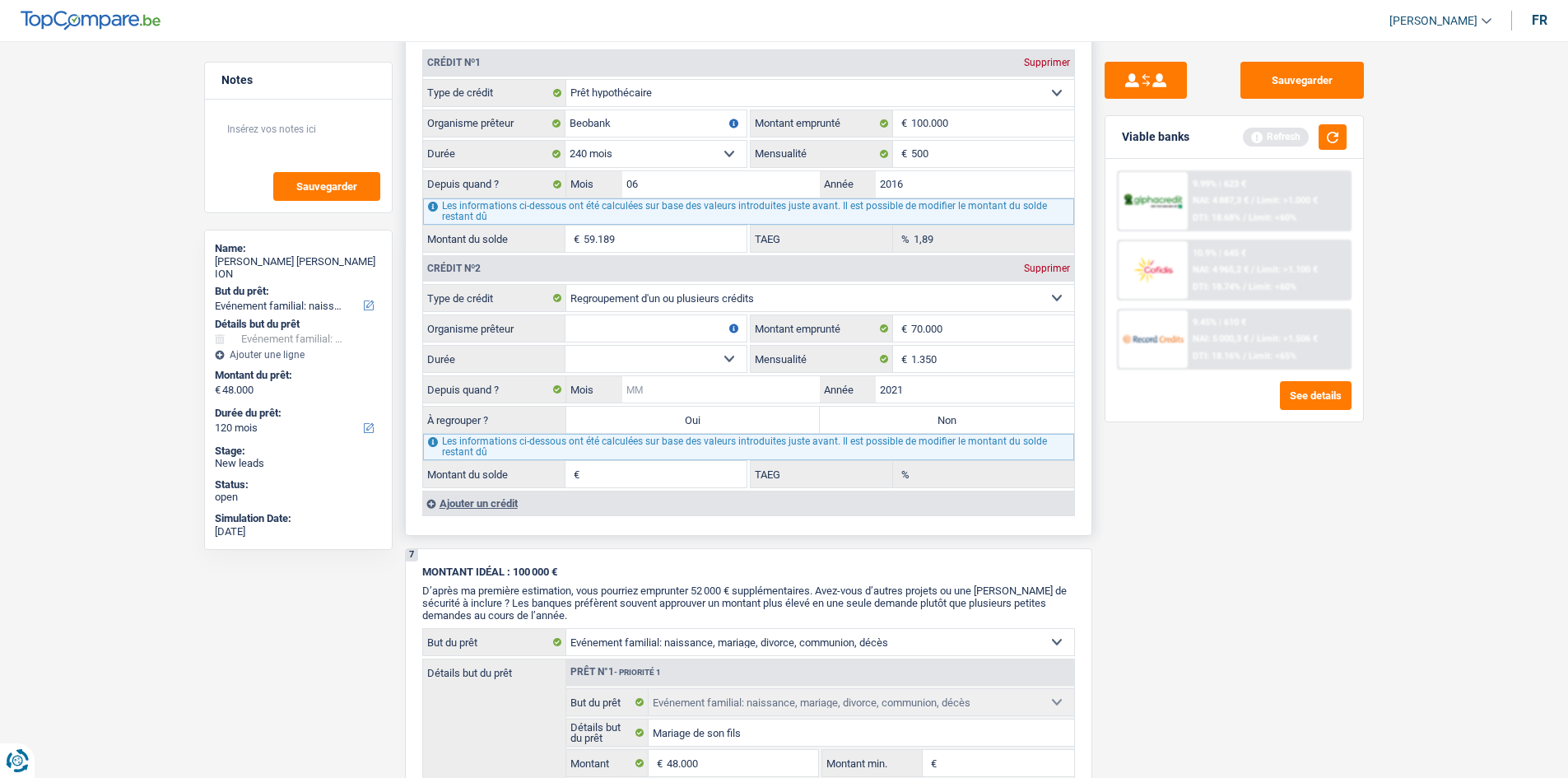 click on "Mois" at bounding box center [721, 389] 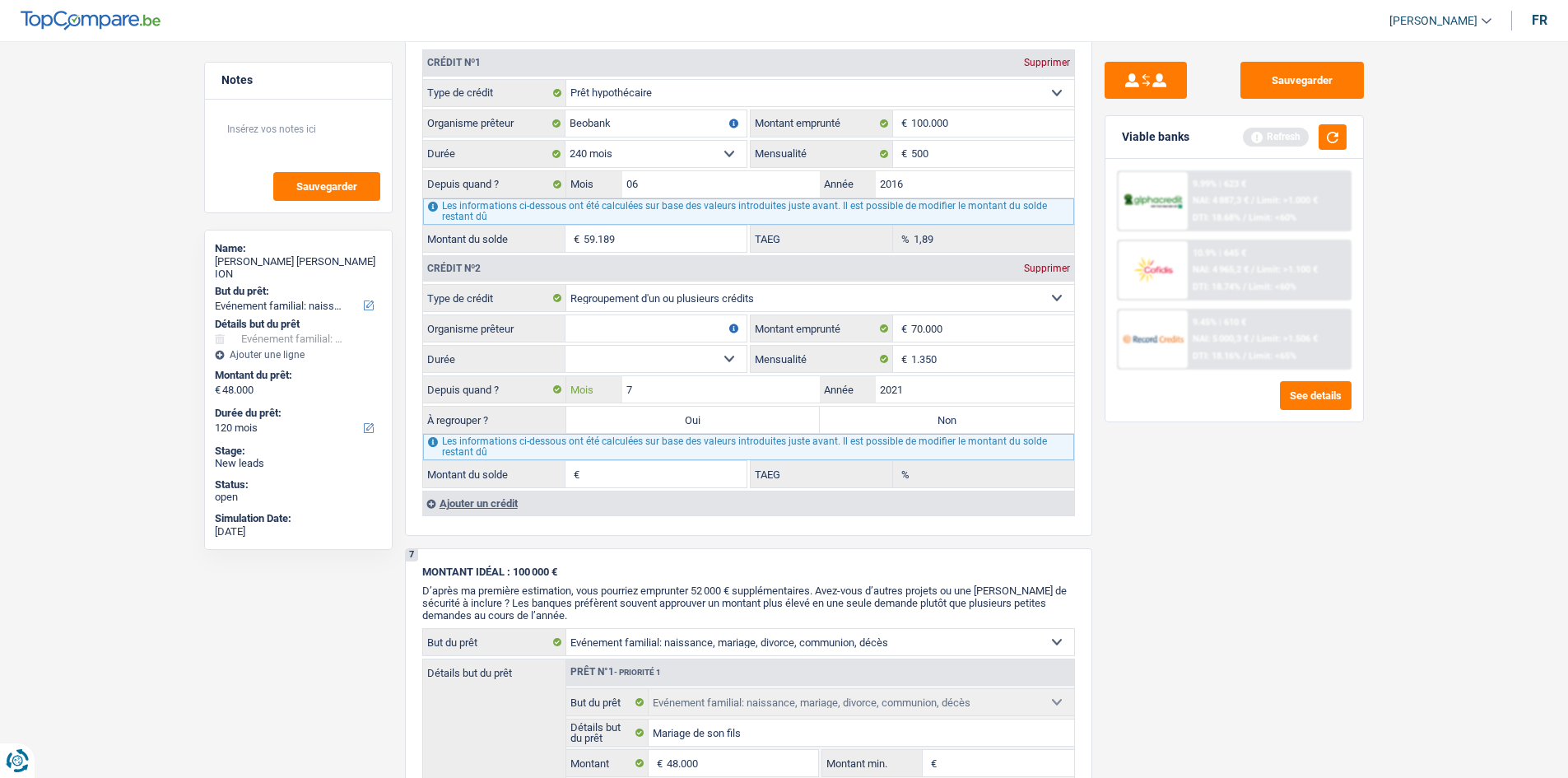 type on "7" 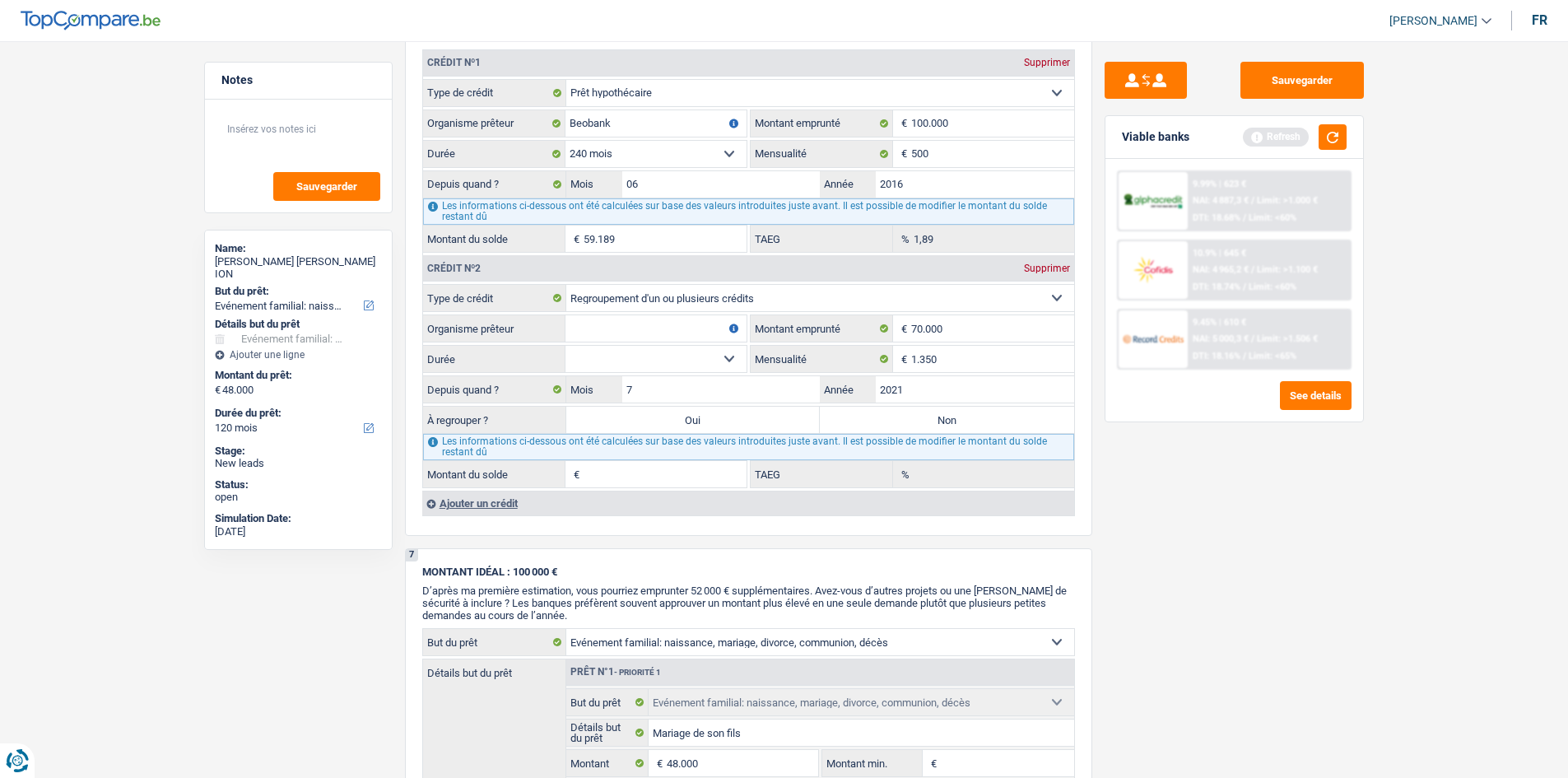 click on "Sauvegarder
Viable banks
Refresh
9.99% | 623 €
NAI: 4 887,3 €
/
Limit: >1.000 €
DTI: 18.68%
/
Limit: <60%
10.9% | 645 €
NAI: 4 965,2 €
/
Limit: >1.100 €
DTI: 18.74%
/
Limit: <60%
/       /" at bounding box center [1234, 404] 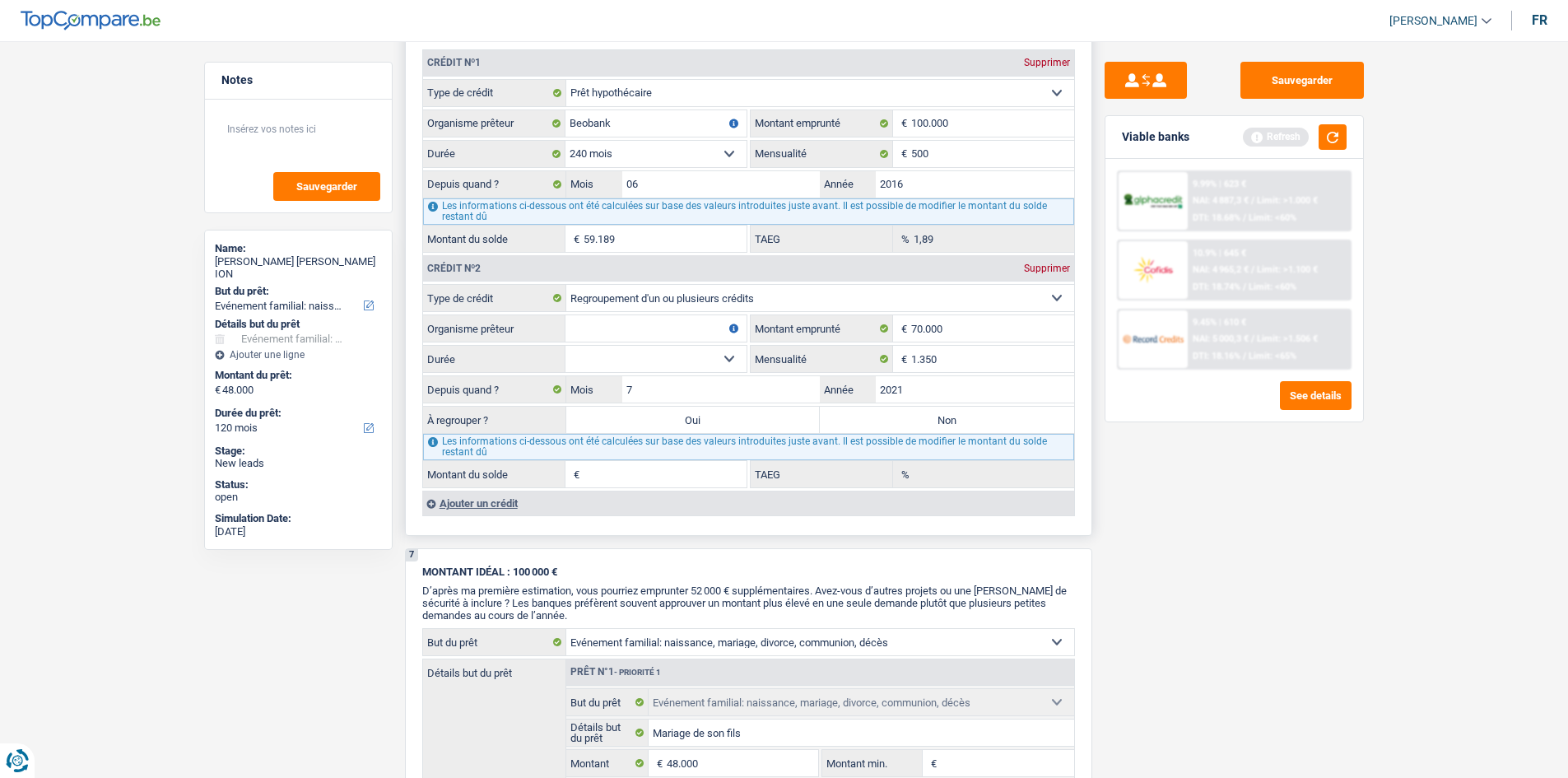 click on "12 mois 18 mois 24 mois 30 mois 36 mois 42 mois 48 mois 60 mois 72 mois 84 mois 96 mois 120 mois
Sélectionner une option" at bounding box center [656, 359] 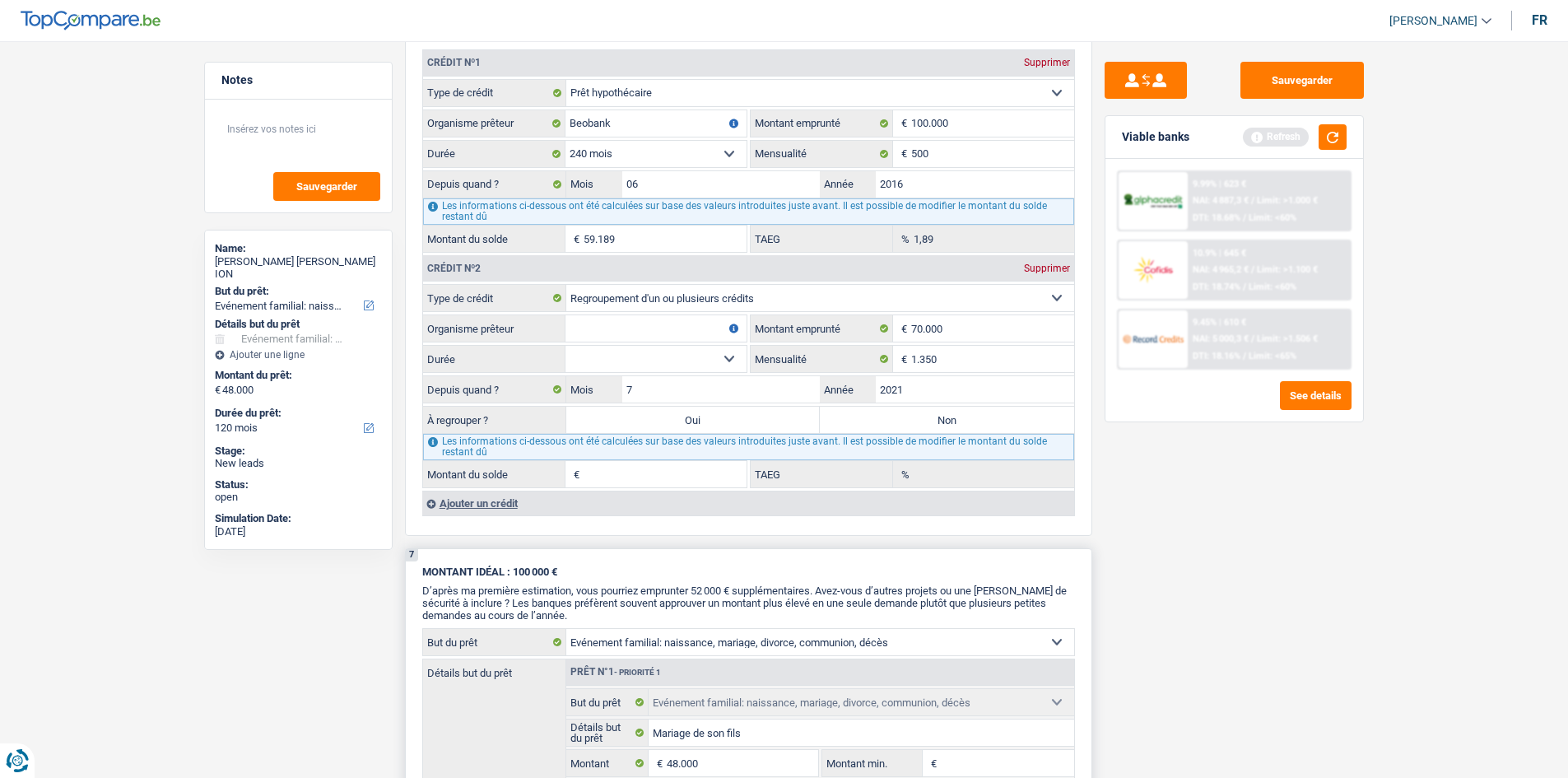 type on "56.443" 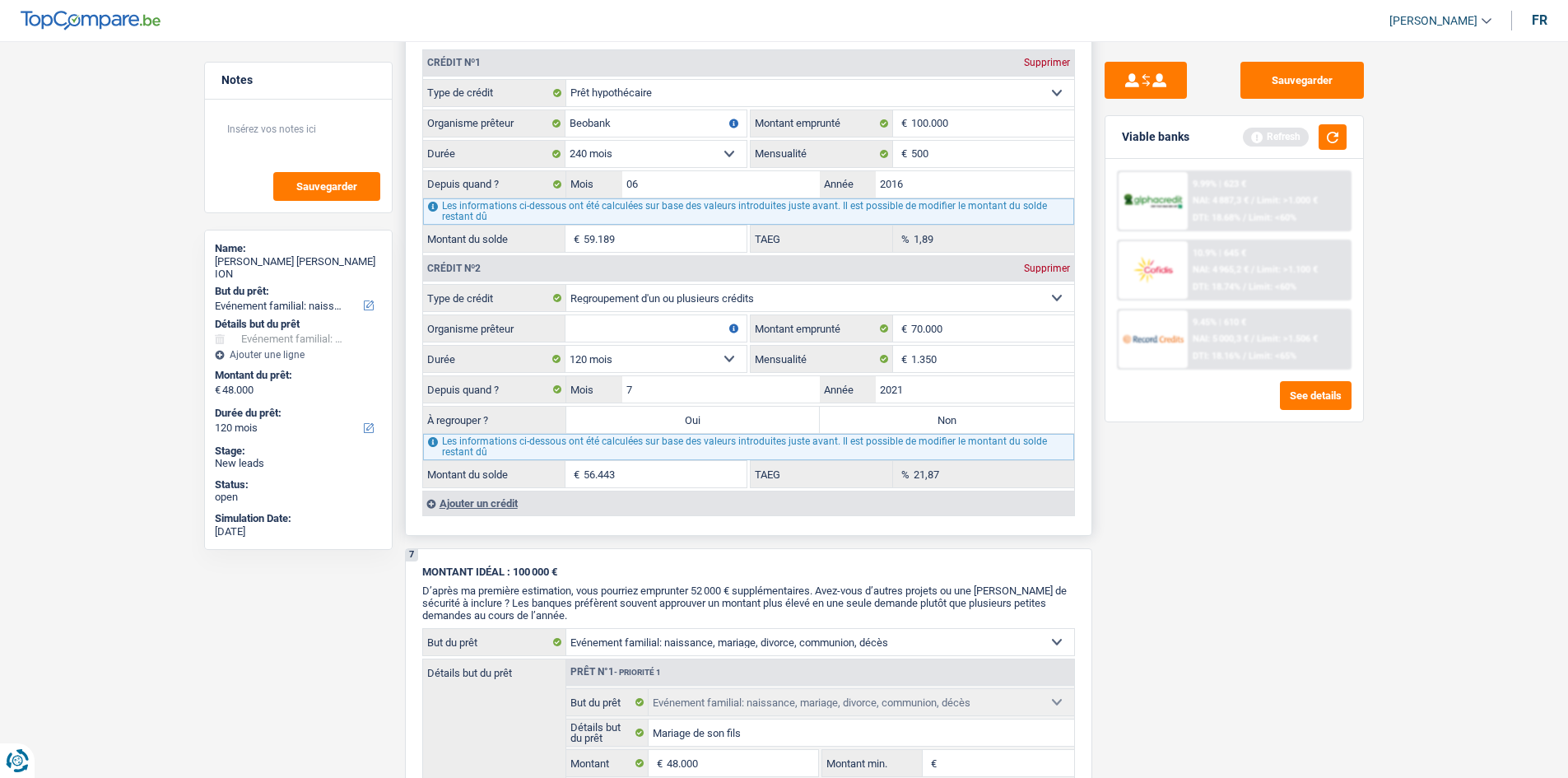 click on "12 mois 18 mois 24 mois 30 mois 36 mois 42 mois 48 mois 60 mois 72 mois 84 mois 96 mois 120 mois
Sélectionner une option" at bounding box center (656, 359) 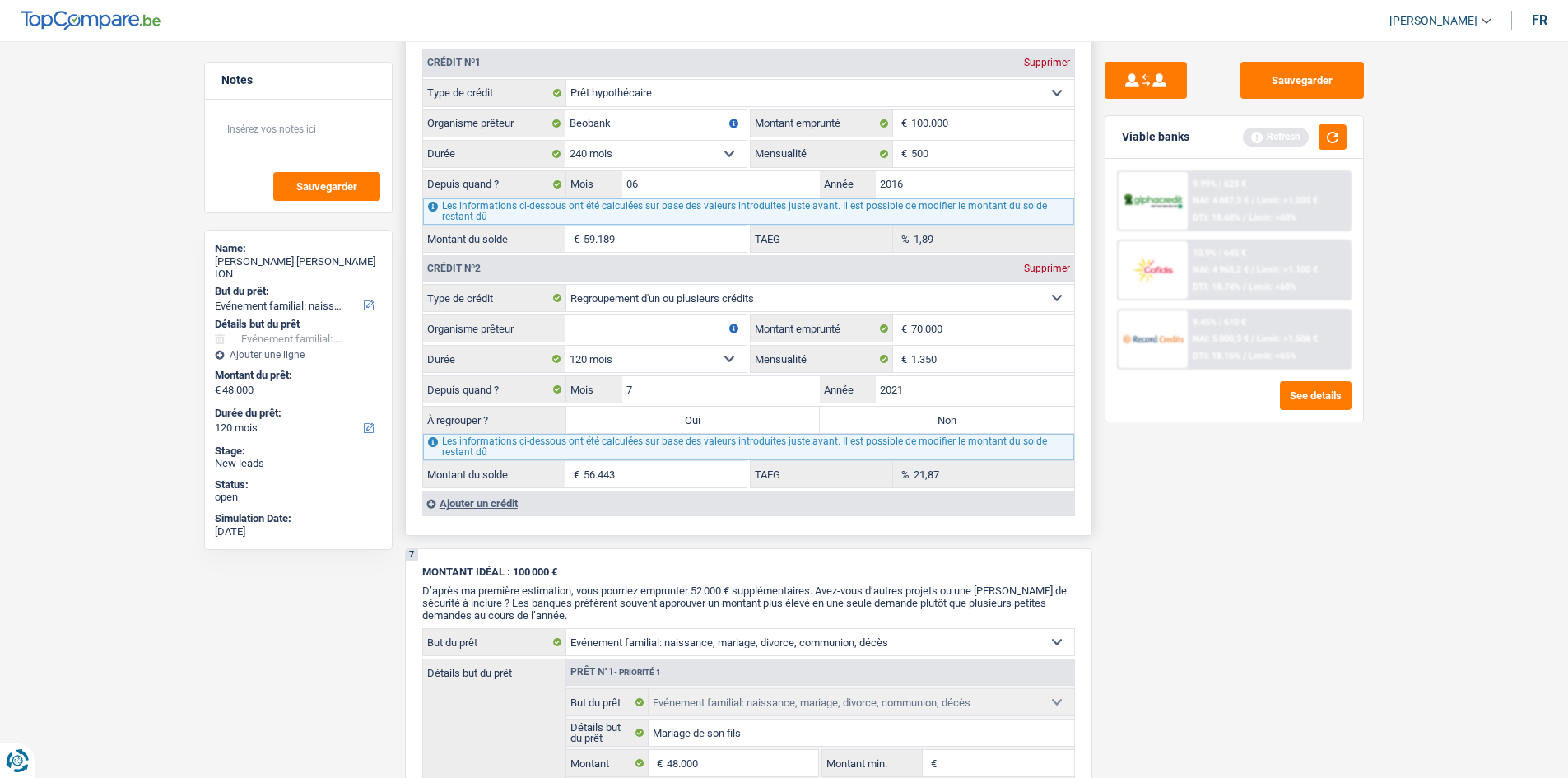 select on "60" 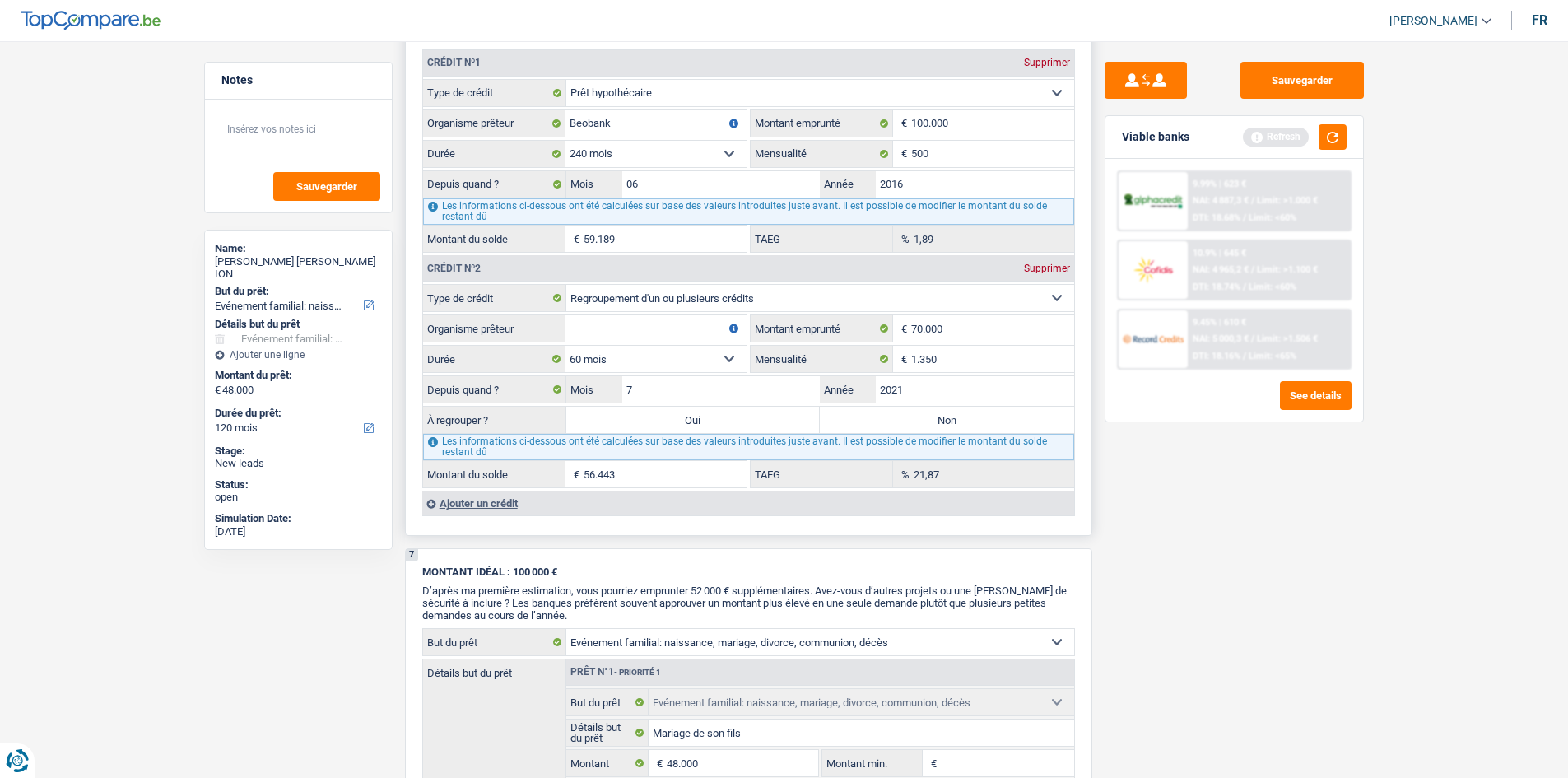 click on "12 mois 18 mois 24 mois 30 mois 36 mois 42 mois 48 mois 60 mois 72 mois 84 mois 96 mois 120 mois
Sélectionner une option" at bounding box center (656, 359) 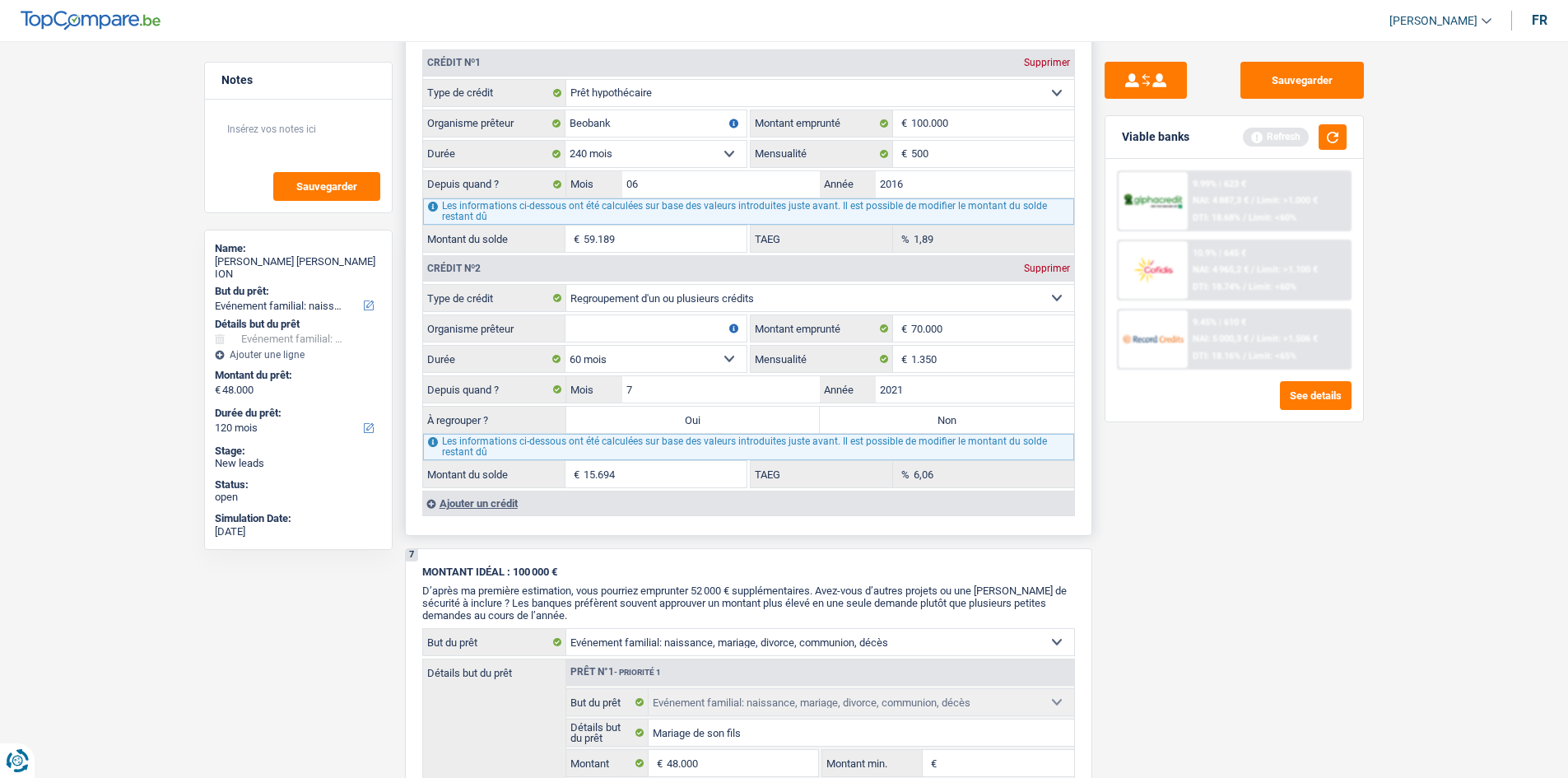 click on "12 mois 18 mois 24 mois 30 mois 36 mois 42 mois 48 mois 60 mois 72 mois 84 mois 96 mois 120 mois
Sélectionner une option" at bounding box center (656, 359) 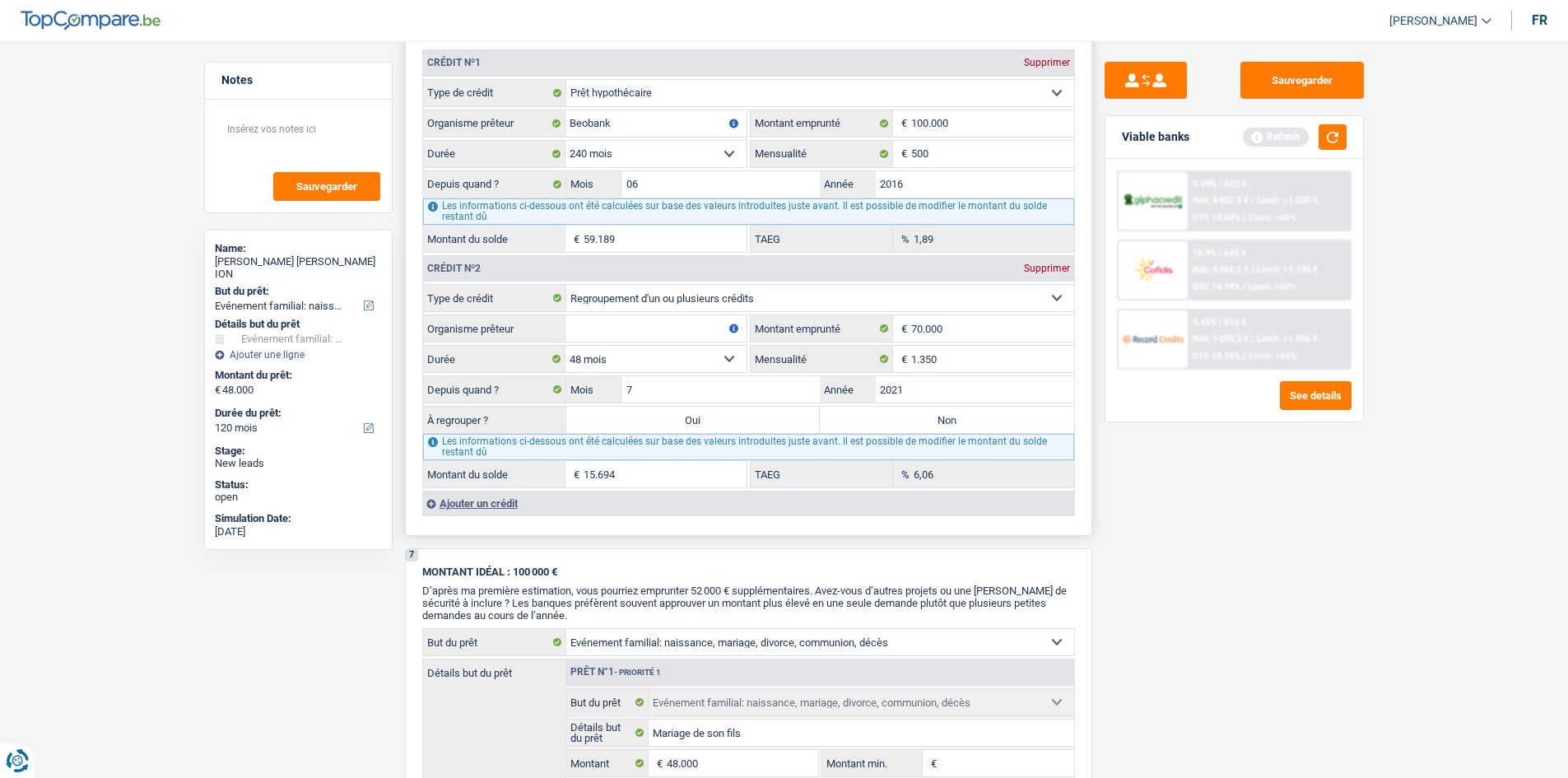 click on "12 mois 18 mois 24 mois 30 mois 36 mois 42 mois 48 mois 60 mois 72 mois 84 mois 96 mois 120 mois
Sélectionner une option" at bounding box center (656, 359) 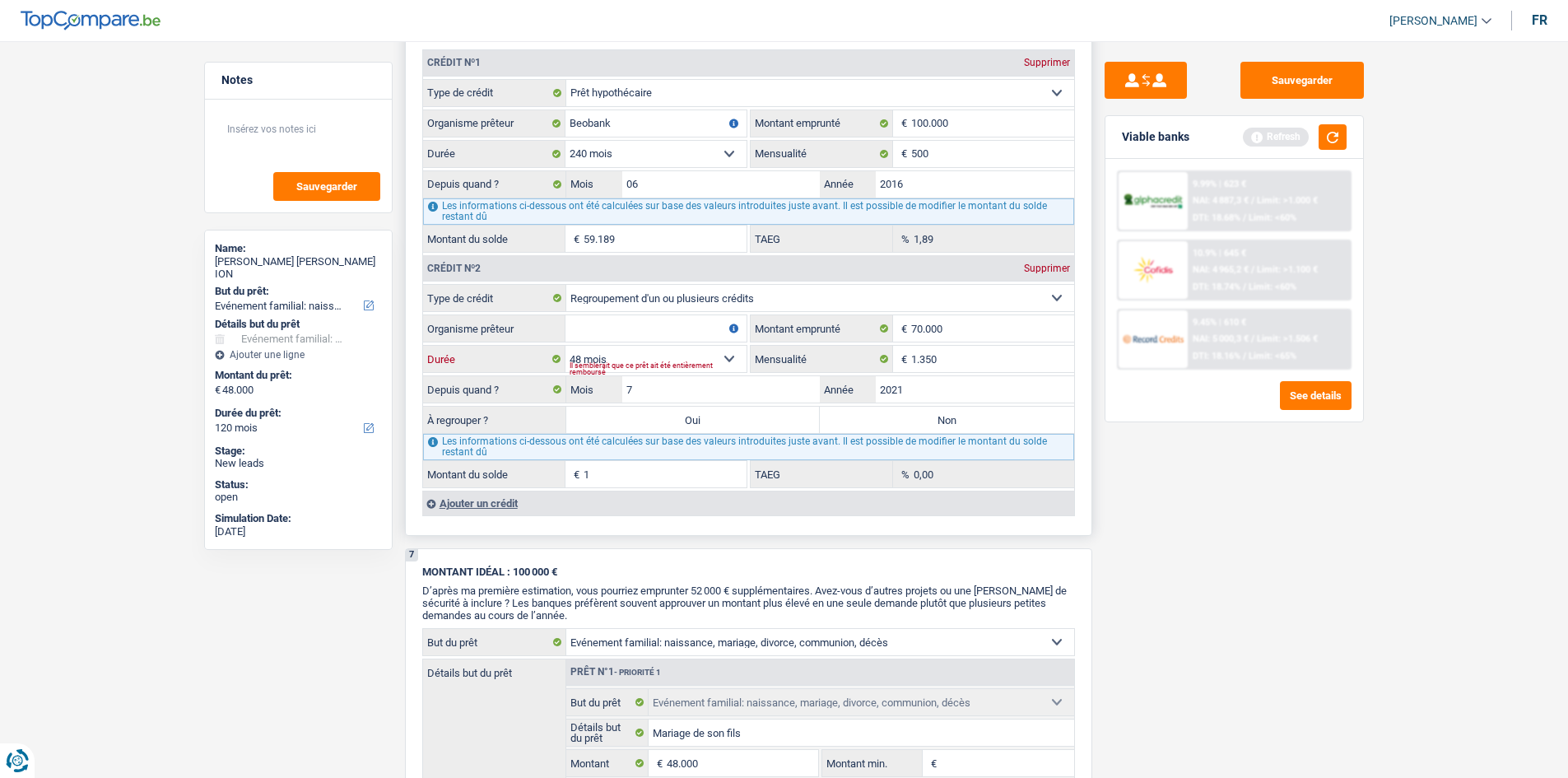 click on "12 mois 18 mois 24 mois 30 mois 36 mois 42 mois 48 mois 60 mois 72 mois 84 mois 96 mois 120 mois
Sélectionner une option" at bounding box center [656, 359] 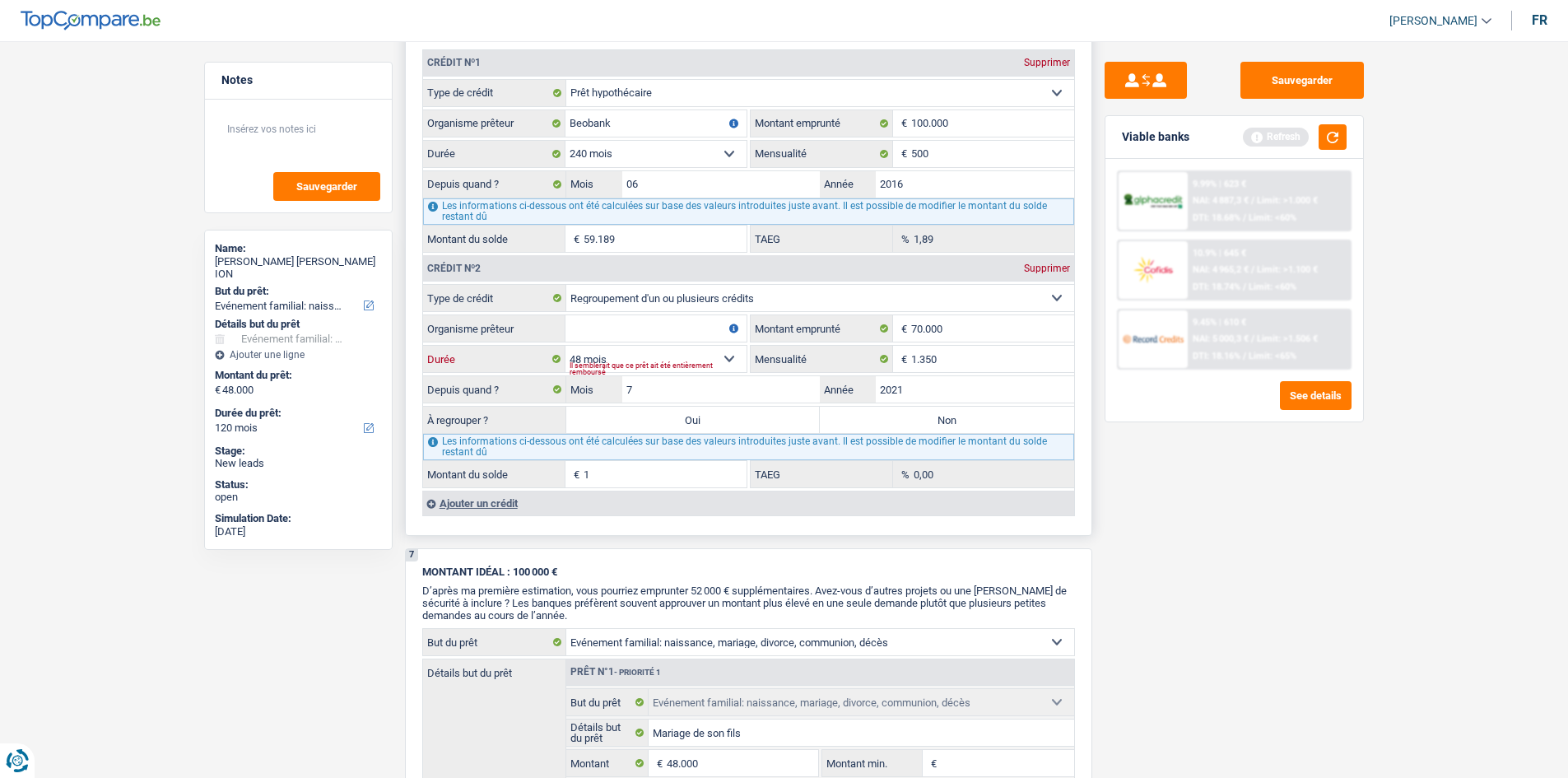 select on "60" 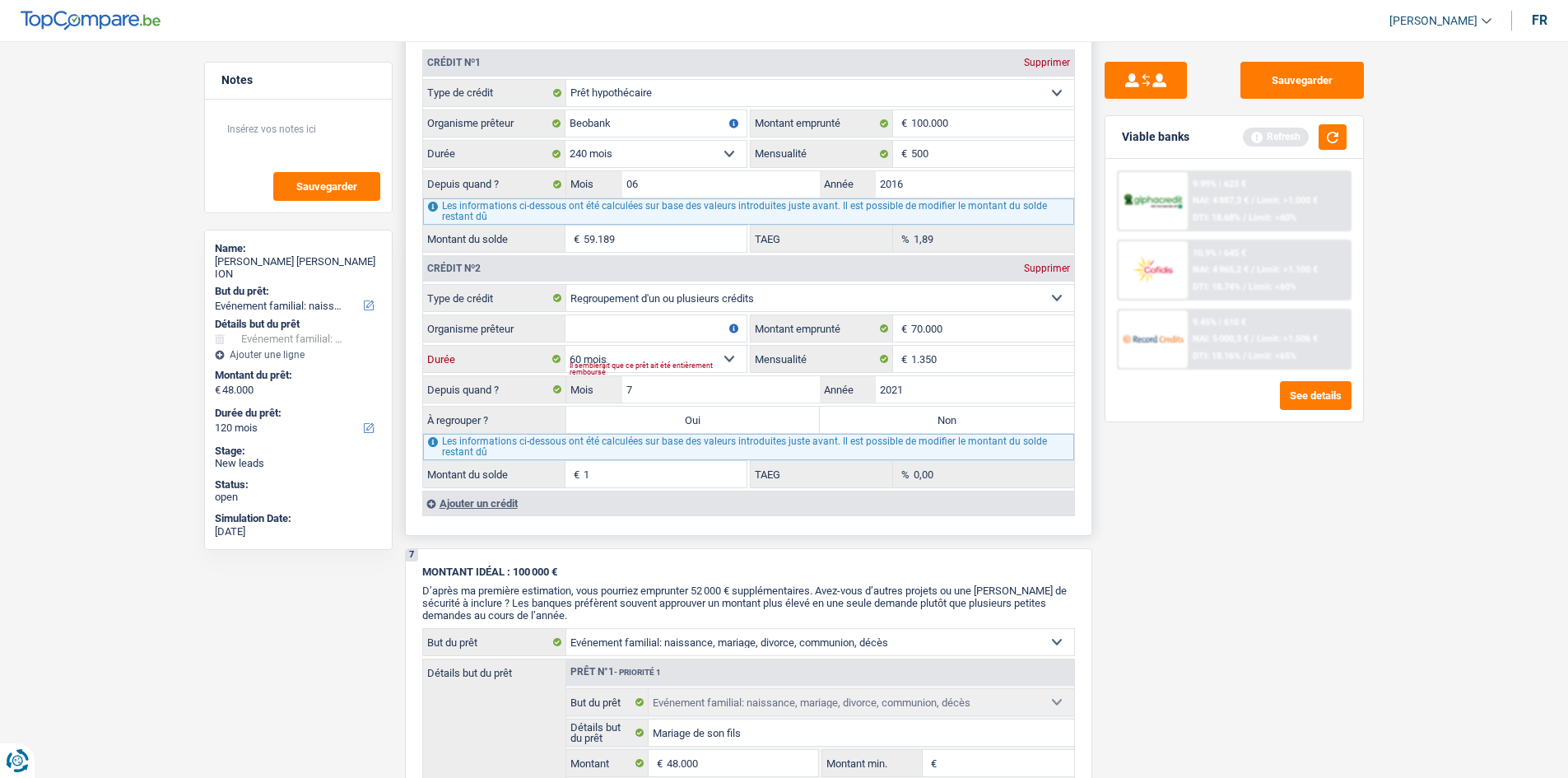 click on "12 mois 18 mois 24 mois 30 mois 36 mois 42 mois 48 mois 60 mois 72 mois 84 mois 96 mois 120 mois
Sélectionner une option" at bounding box center [656, 359] 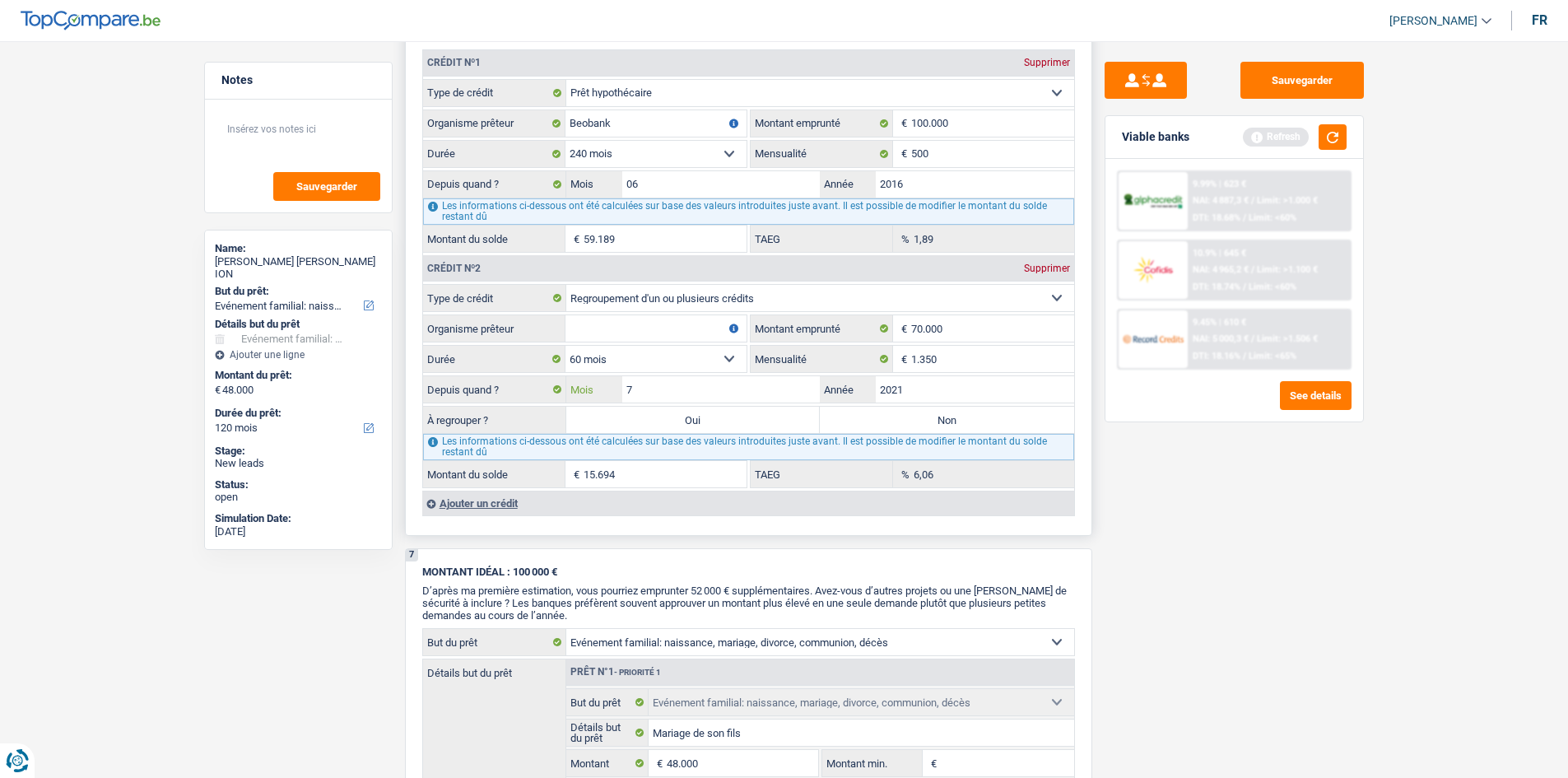 click on "7" at bounding box center [721, 389] 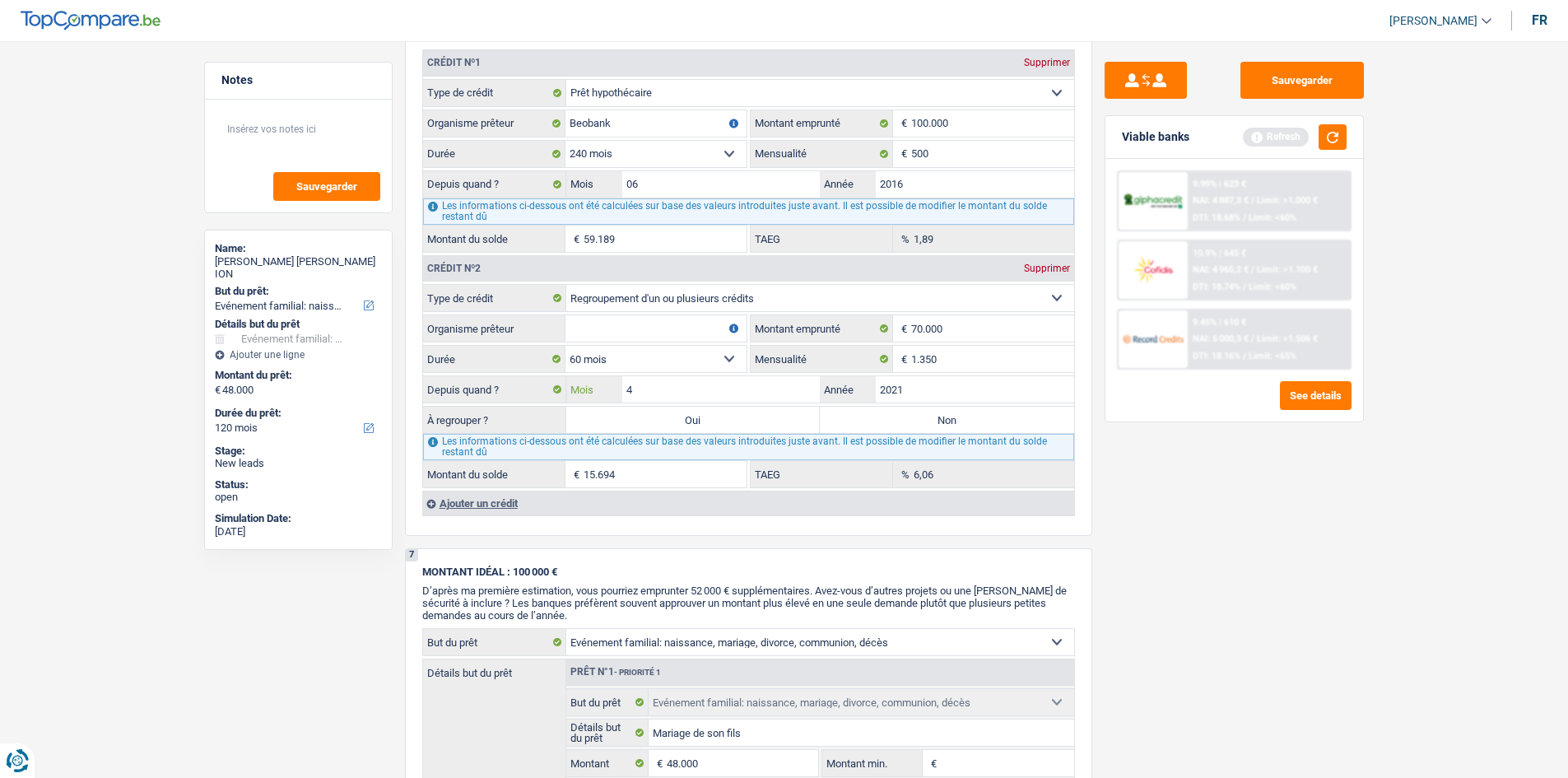 type on "4" 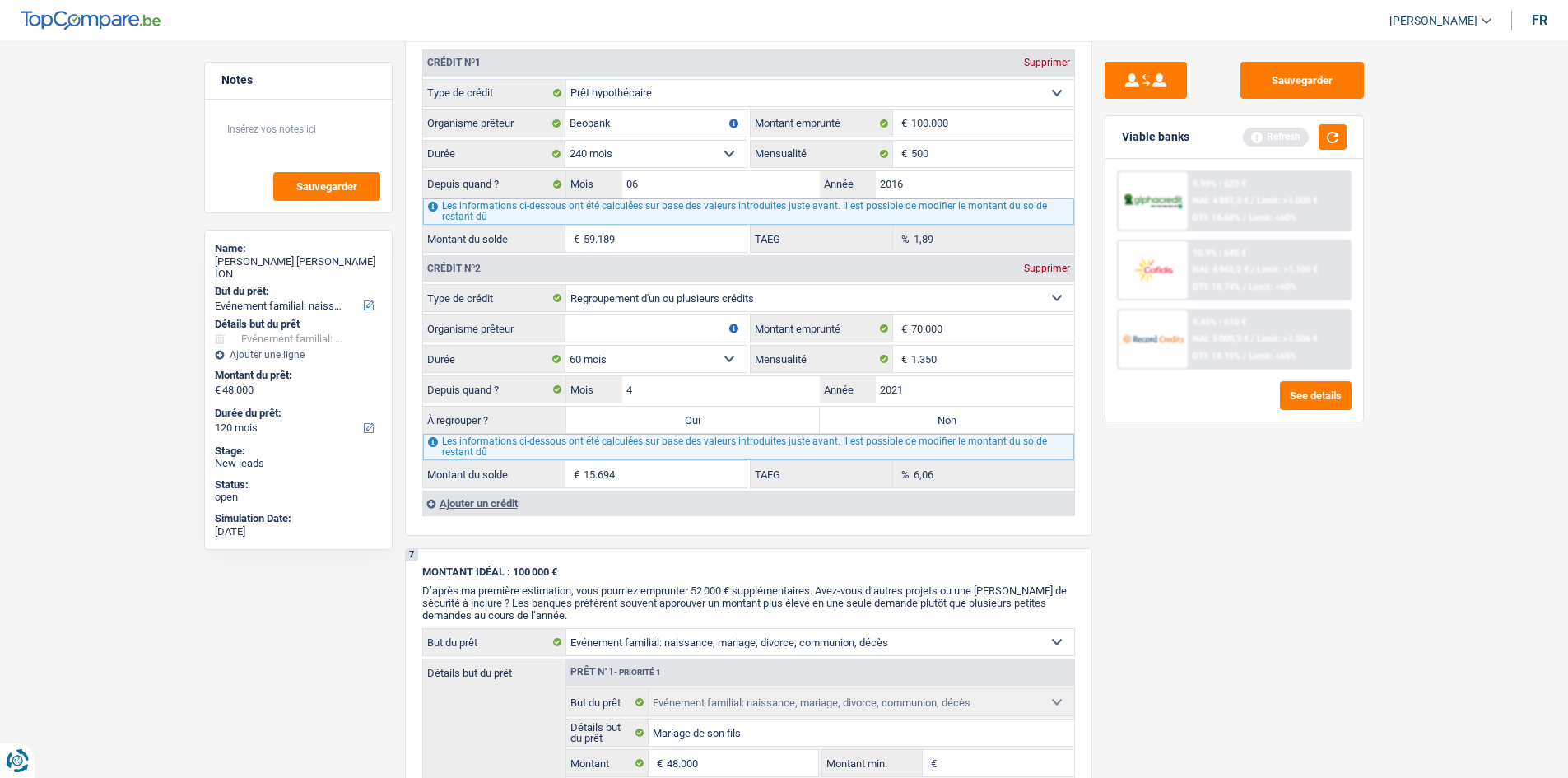 click on "Sauvegarder
Viable banks
Refresh
9.99% | 623 €
NAI: 4 887,3 €
/
Limit: >1.000 €
DTI: 18.68%
/
Limit: <60%
10.9% | 645 €
NAI: 4 965,2 €
/
Limit: >1.100 €
DTI: 18.74%
/
Limit: <60%
/       /" at bounding box center (1234, 404) 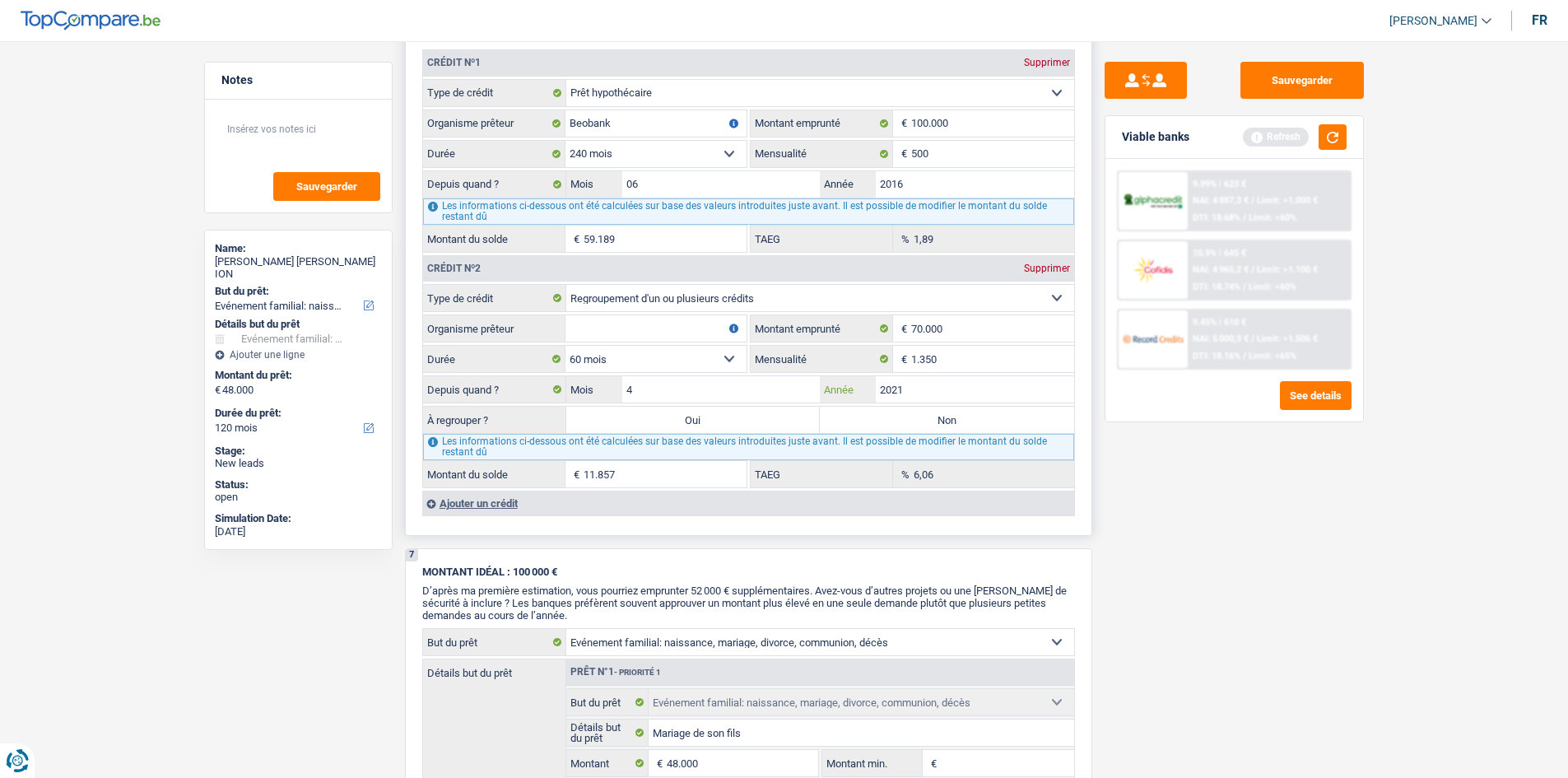 click on "2021" at bounding box center (975, 389) 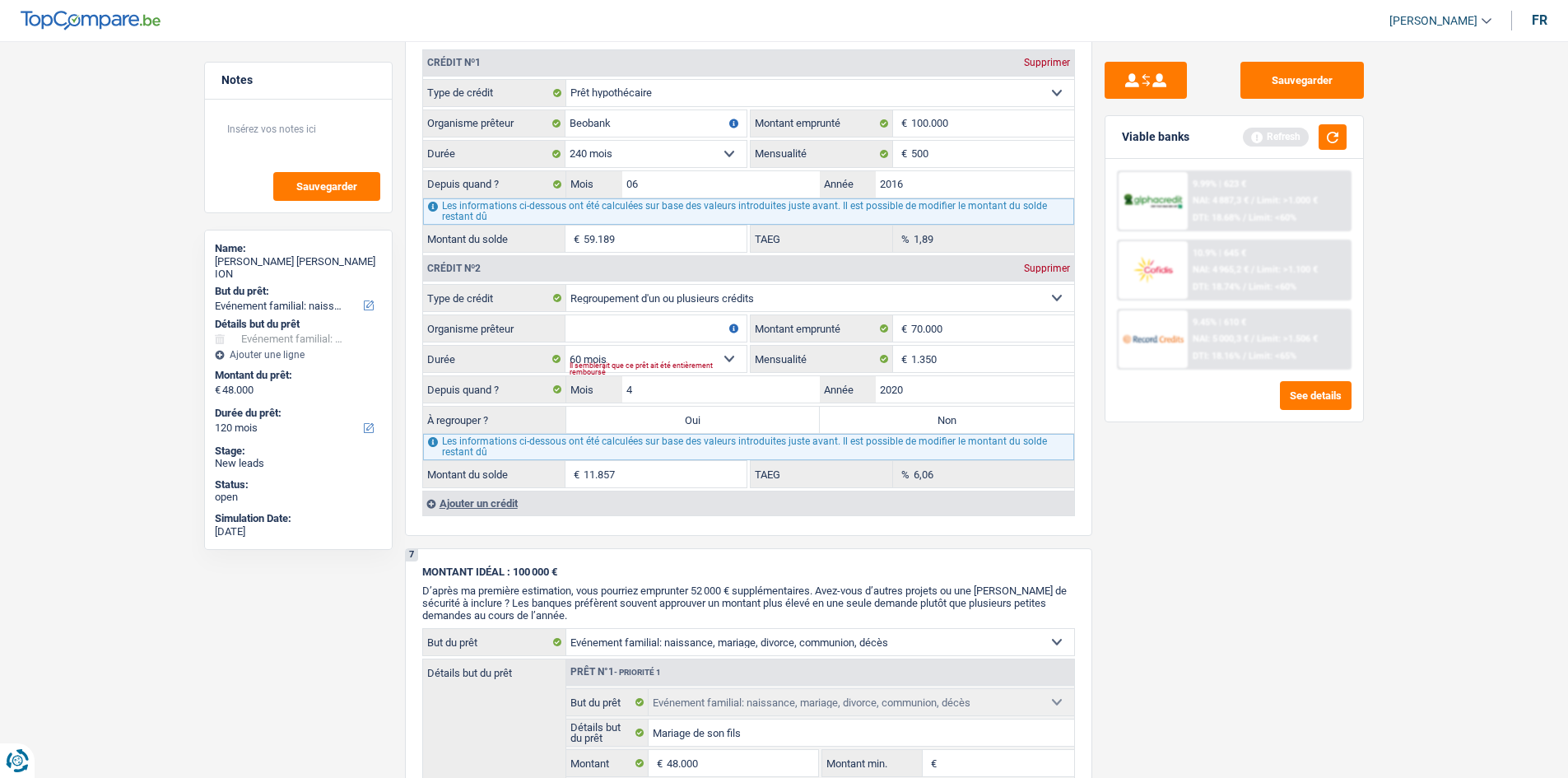 type on "2020" 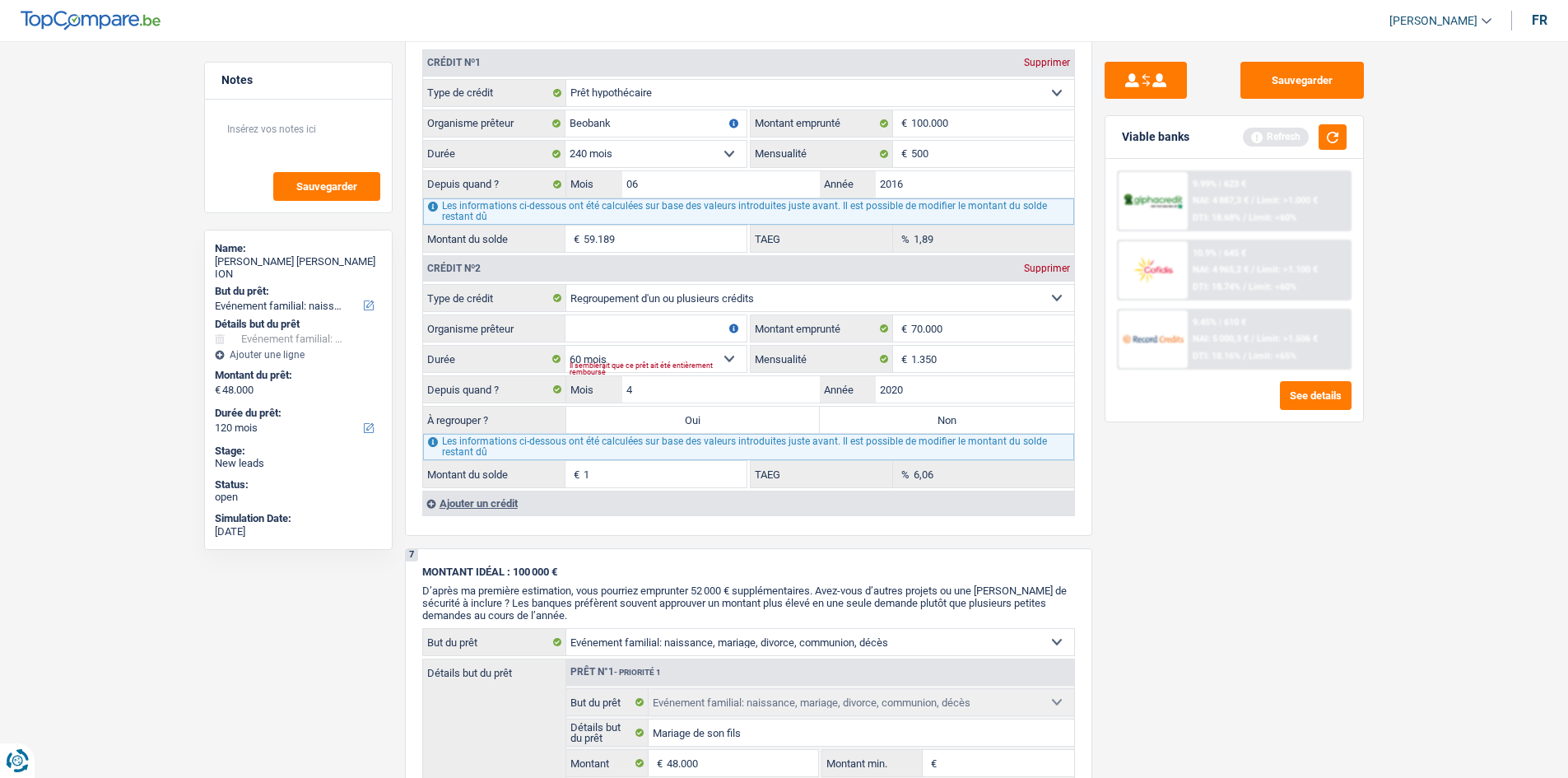 drag, startPoint x: 1309, startPoint y: 571, endPoint x: 1271, endPoint y: 577, distance: 38.47077 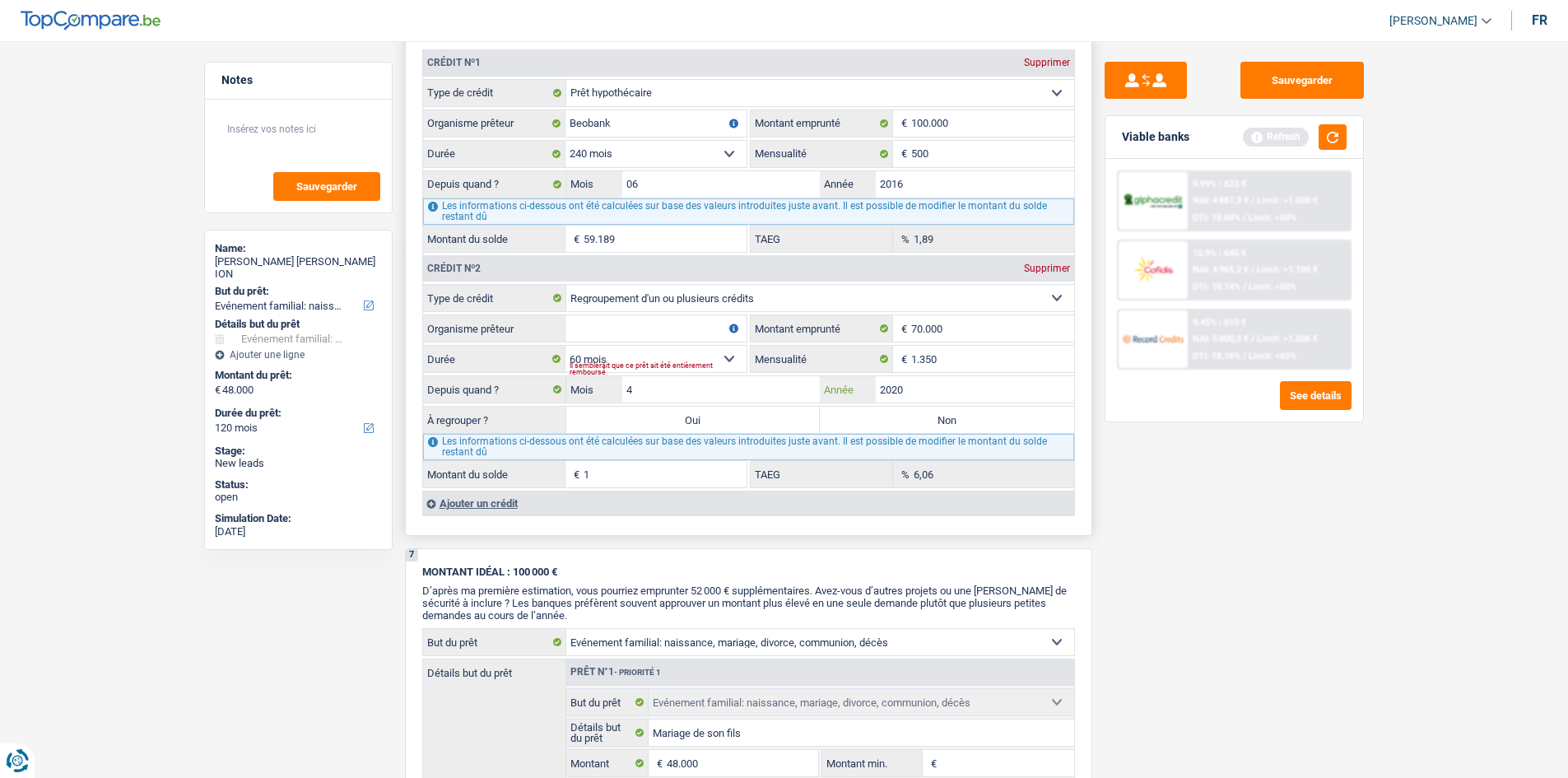 click on "2020" at bounding box center [975, 389] 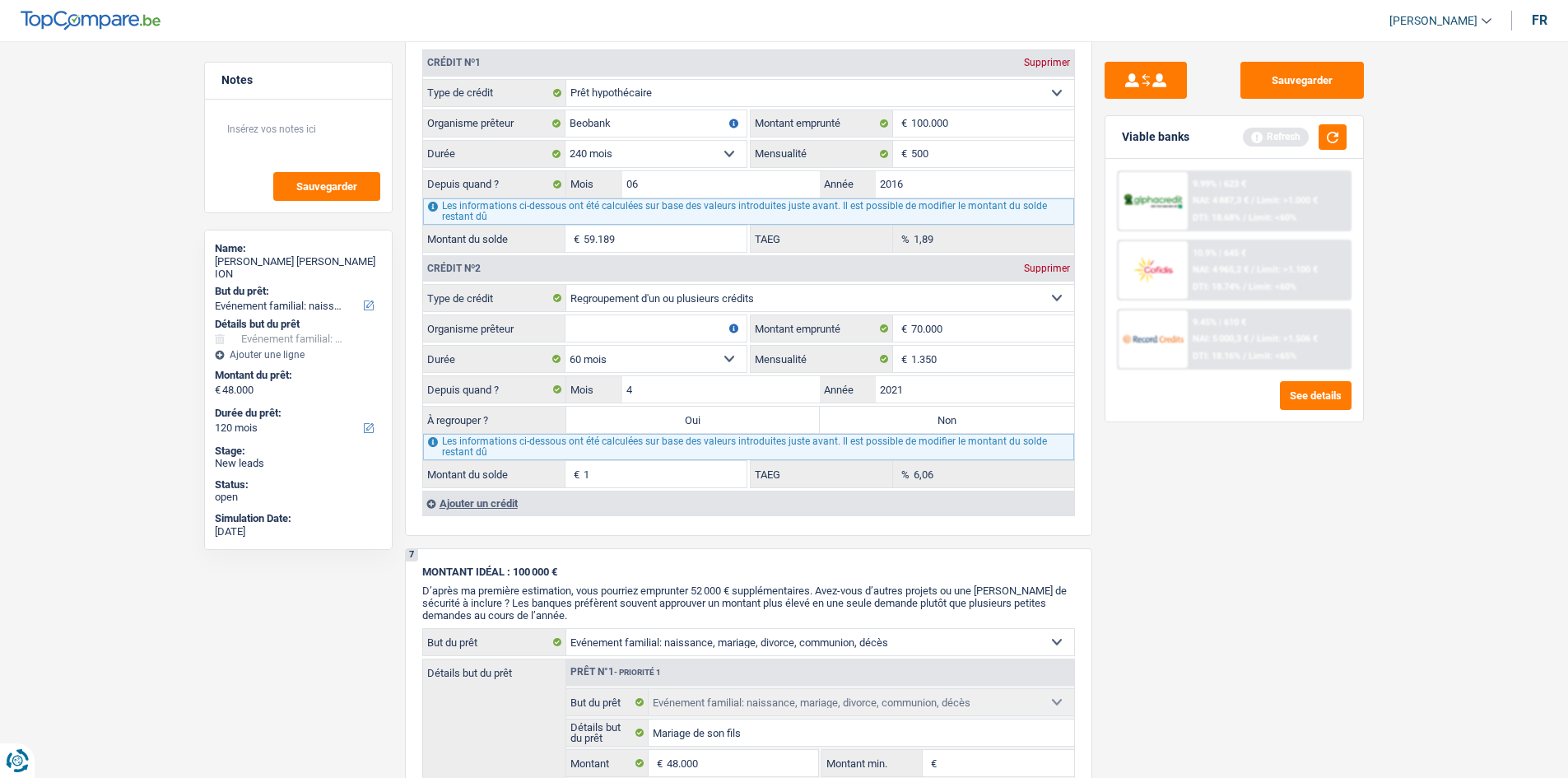 type on "2021" 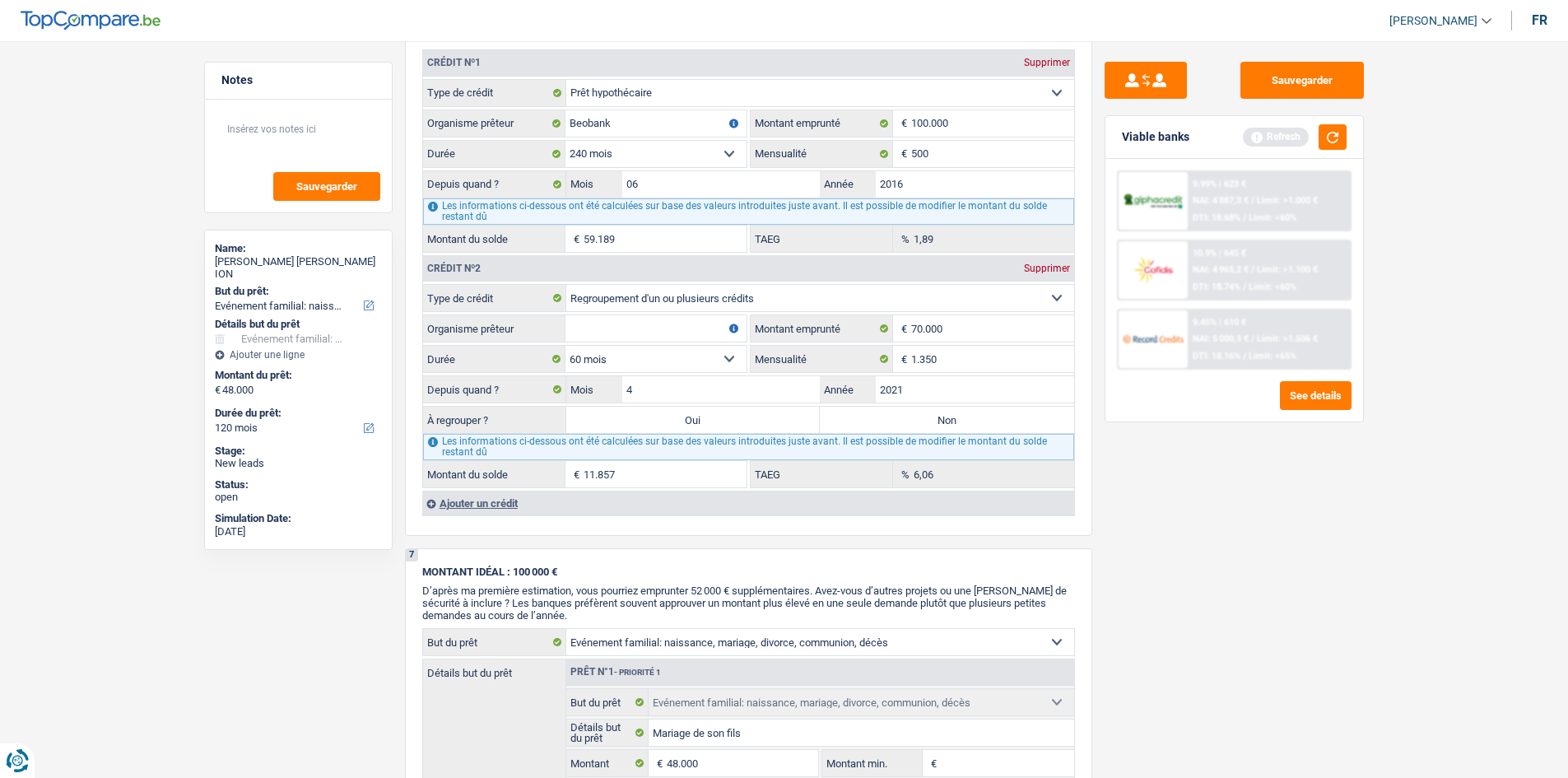 click on "12 mois 18 mois 24 mois 30 mois 36 mois 42 mois 48 mois 60 mois 72 mois 84 mois 96 mois 120 mois
Sélectionner une option" at bounding box center (656, 359) 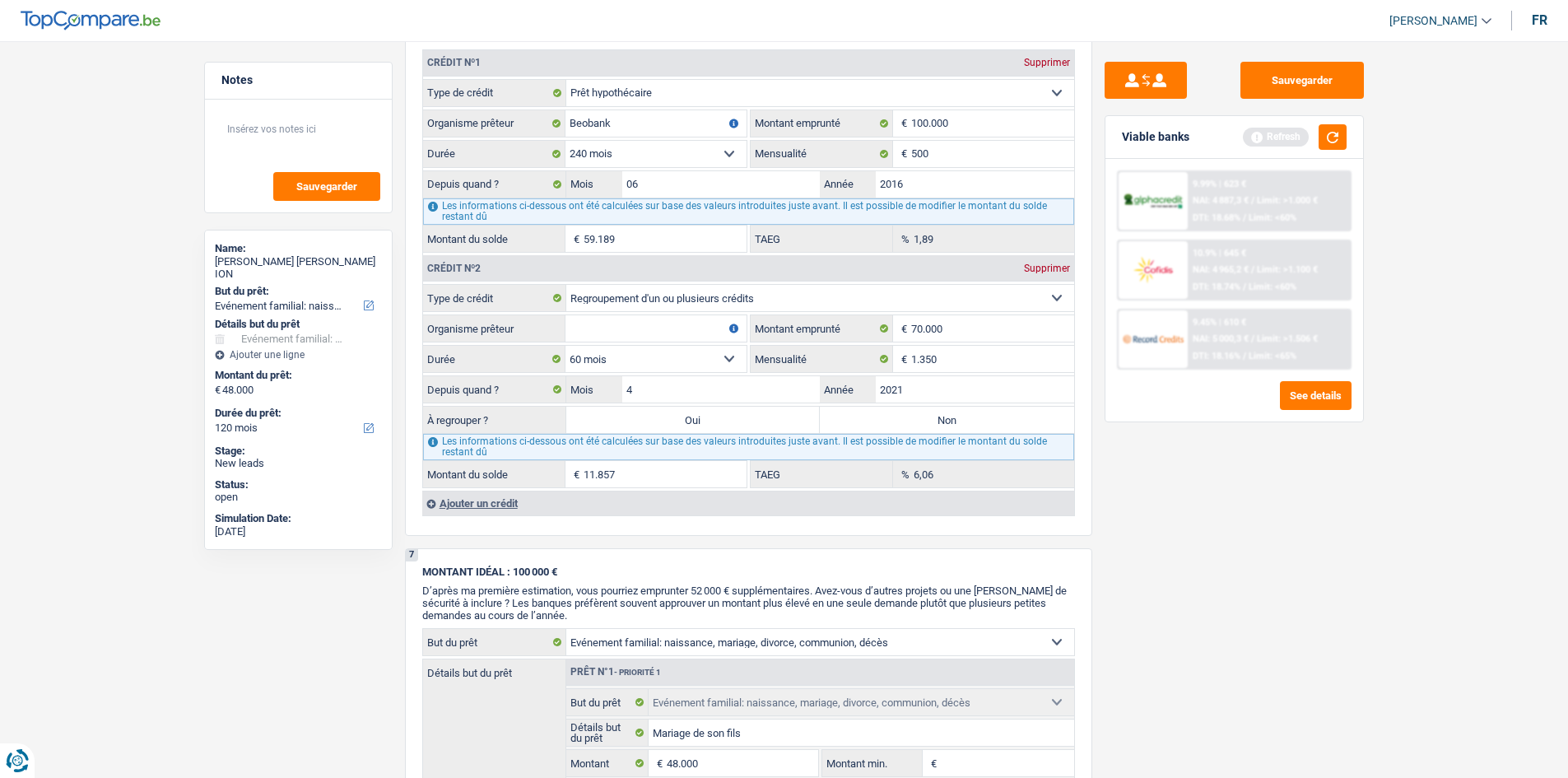 select on "72" 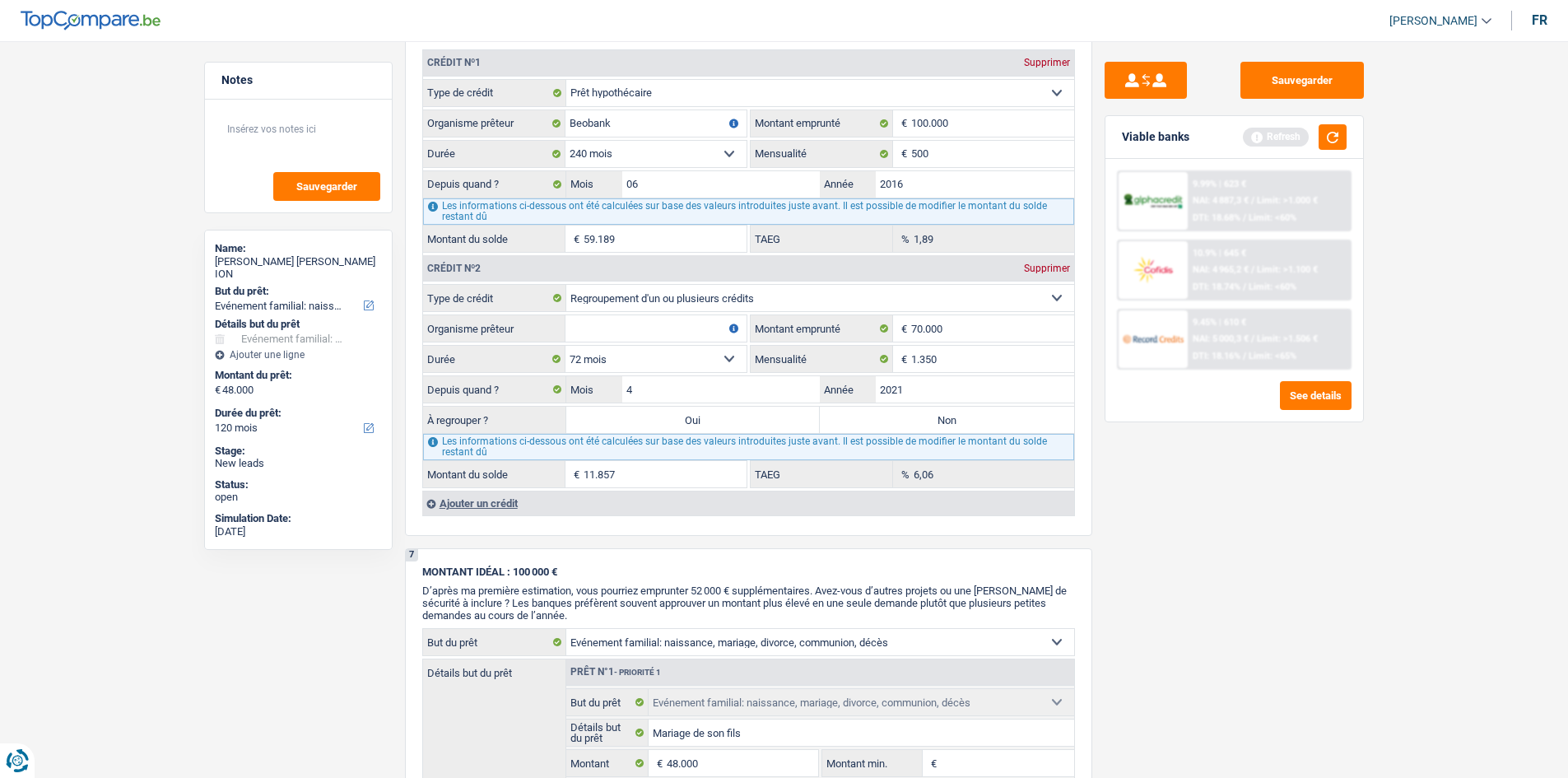 click on "12 mois 18 mois 24 mois 30 mois 36 mois 42 mois 48 mois 60 mois 72 mois 84 mois 96 mois 120 mois
Sélectionner une option" at bounding box center [656, 359] 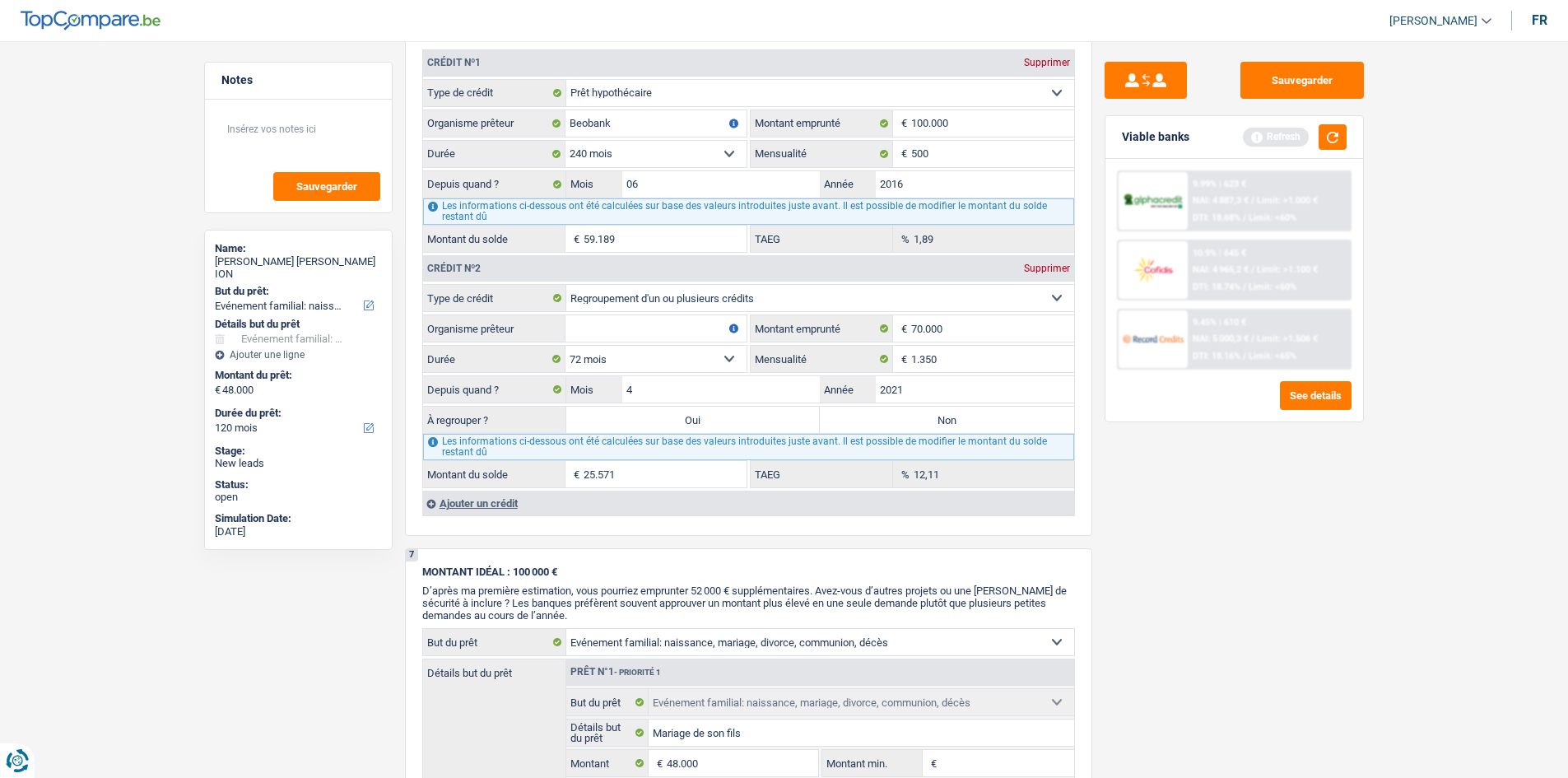 click on "12 mois 18 mois 24 mois 30 mois 36 mois 42 mois 48 mois 60 mois 72 mois 84 mois 96 mois 120 mois
Sélectionner une option" at bounding box center (656, 359) 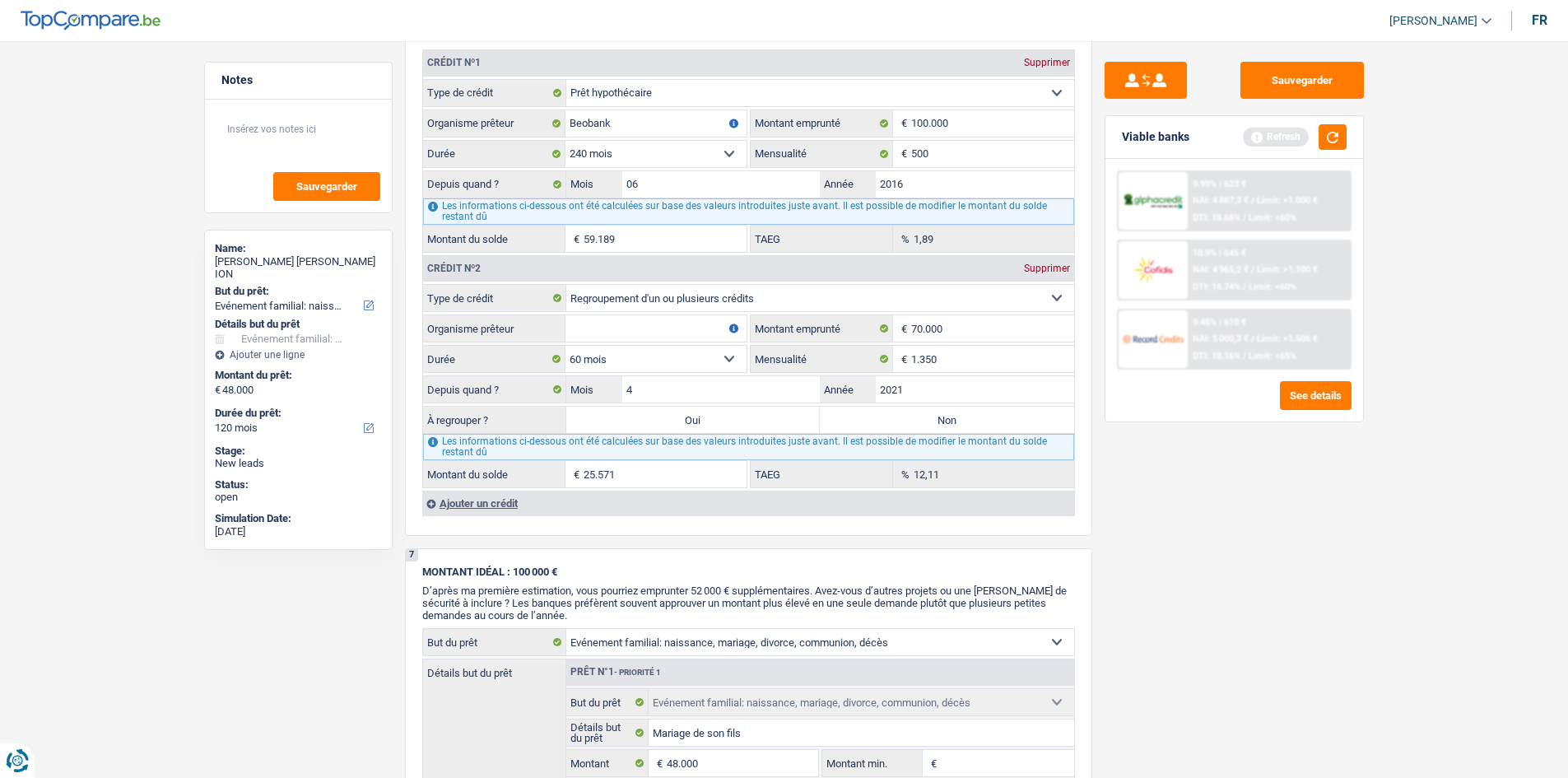 click on "12 mois 18 mois 24 mois 30 mois 36 mois 42 mois 48 mois 60 mois 72 mois 84 mois 96 mois 120 mois
Sélectionner une option" at bounding box center [656, 359] 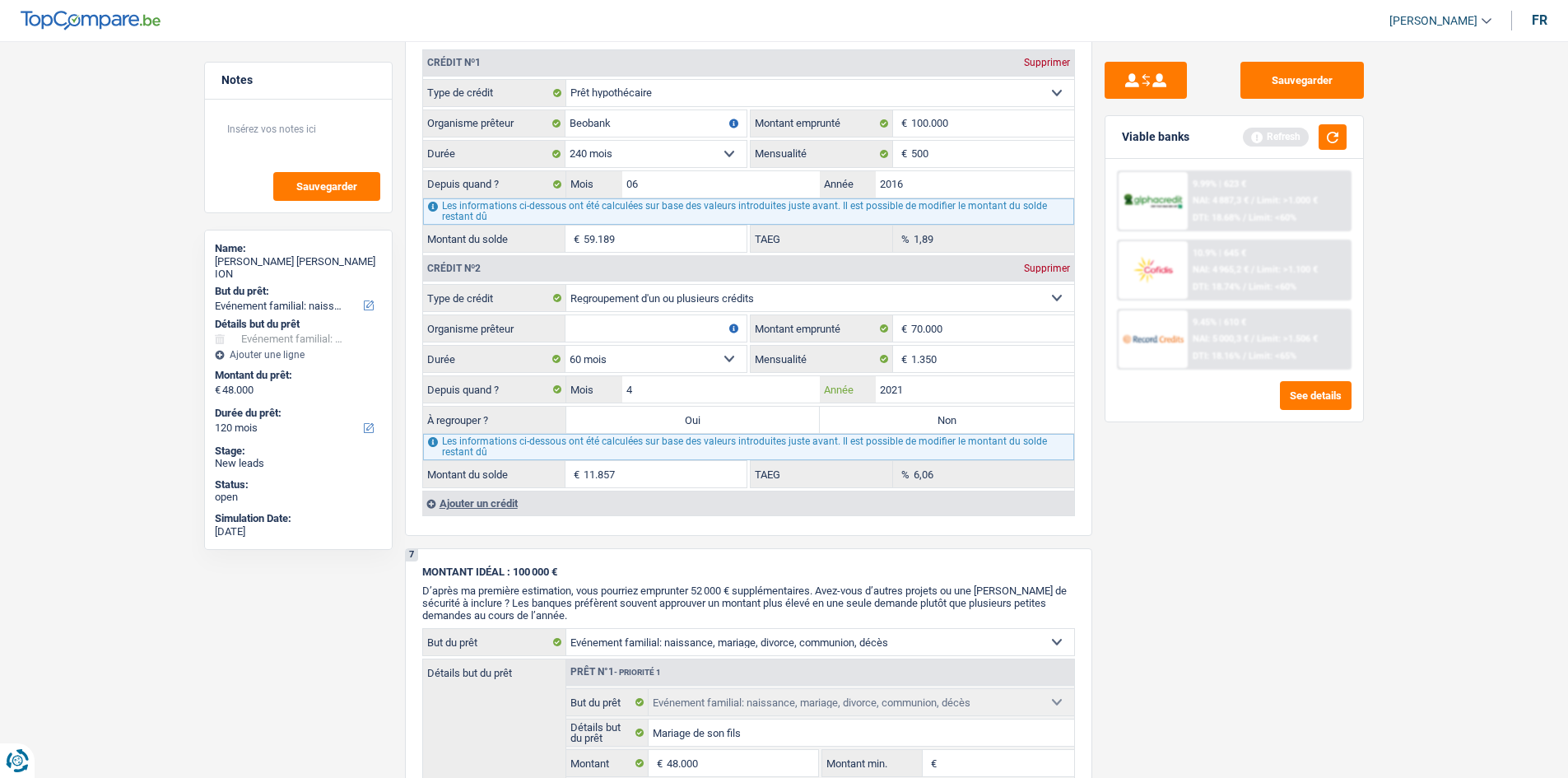 click on "2021" at bounding box center (975, 389) 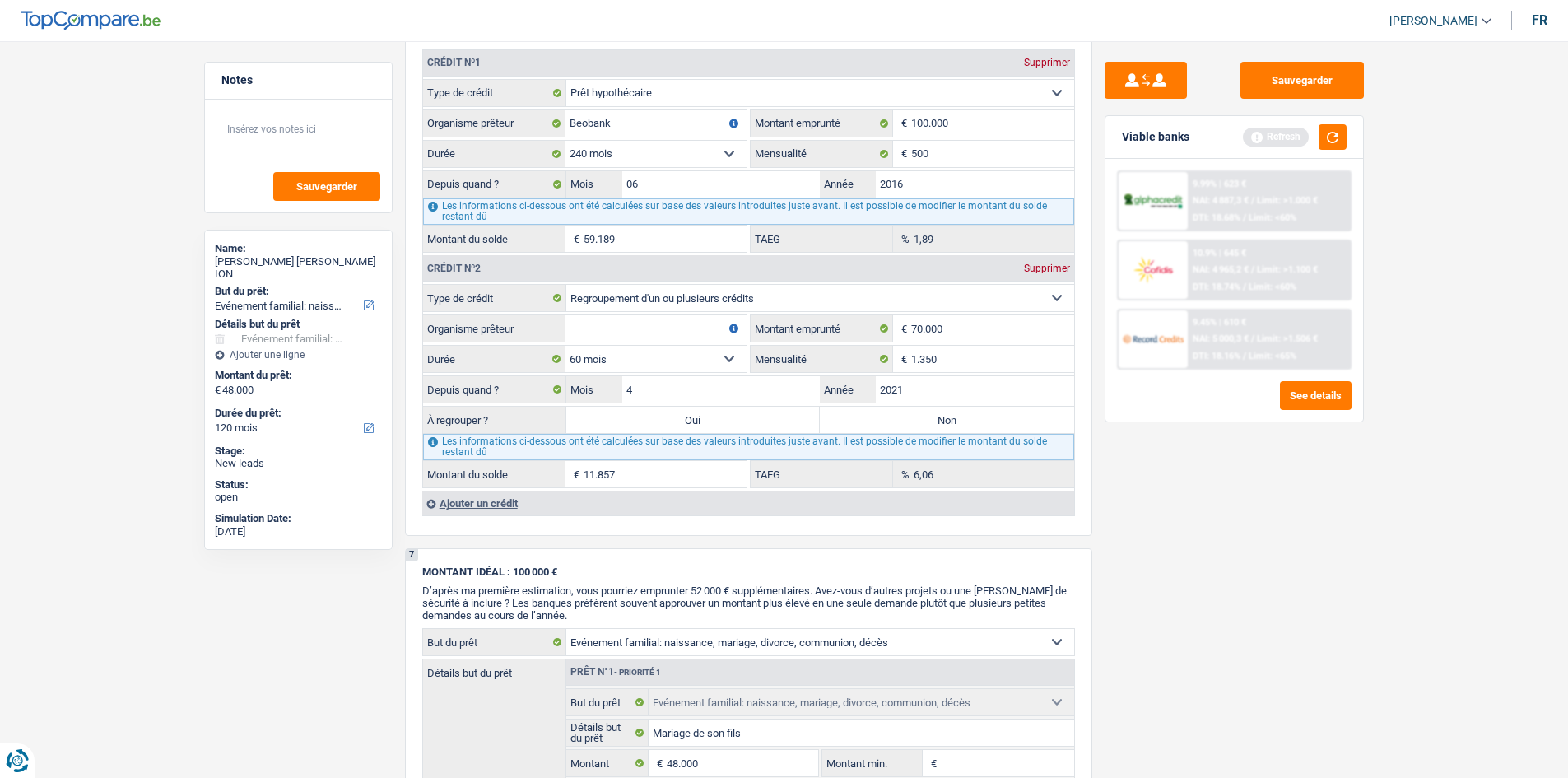 drag, startPoint x: 613, startPoint y: 323, endPoint x: 1387, endPoint y: 476, distance: 788.97719 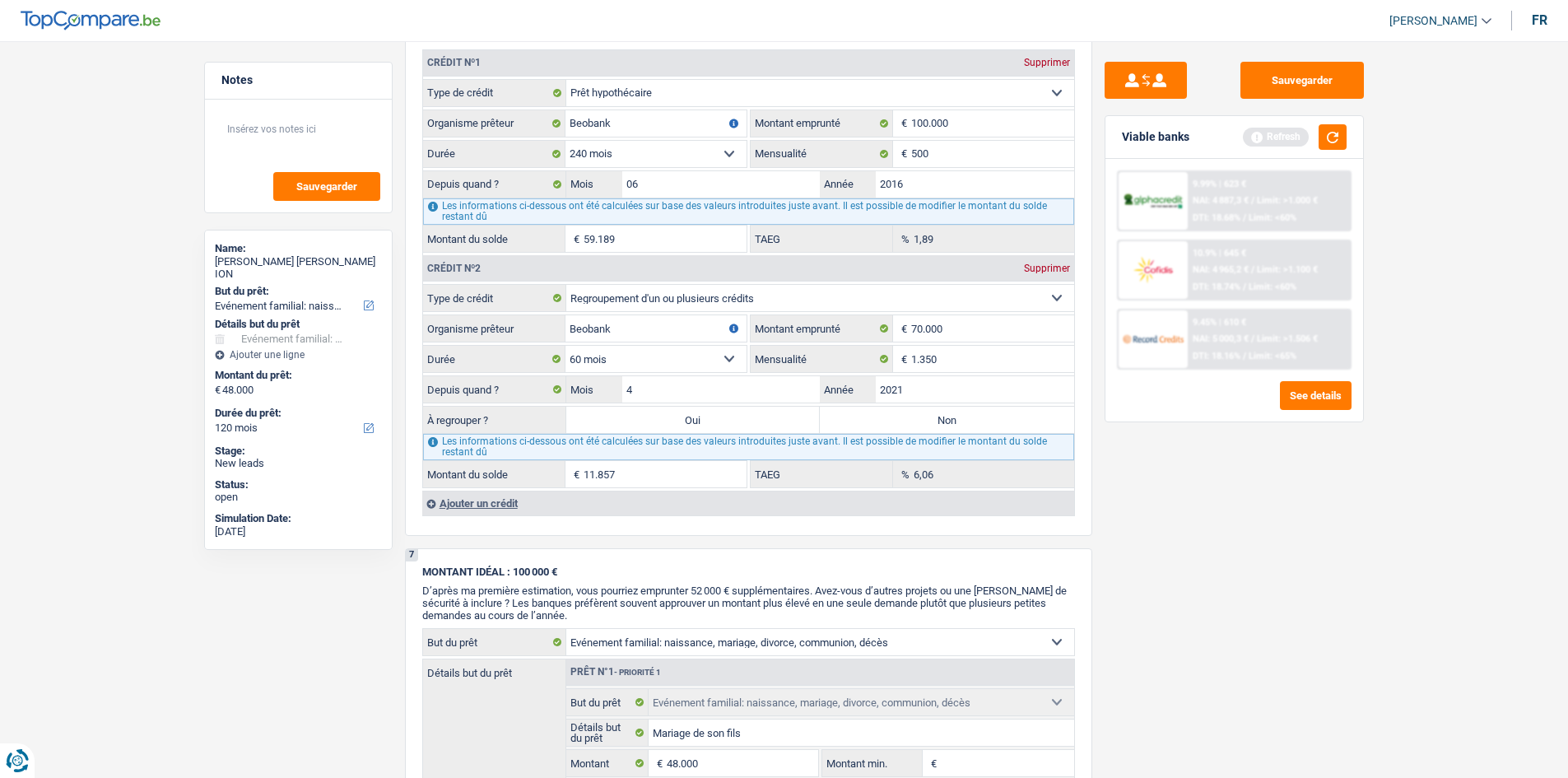 type on "Beobank" 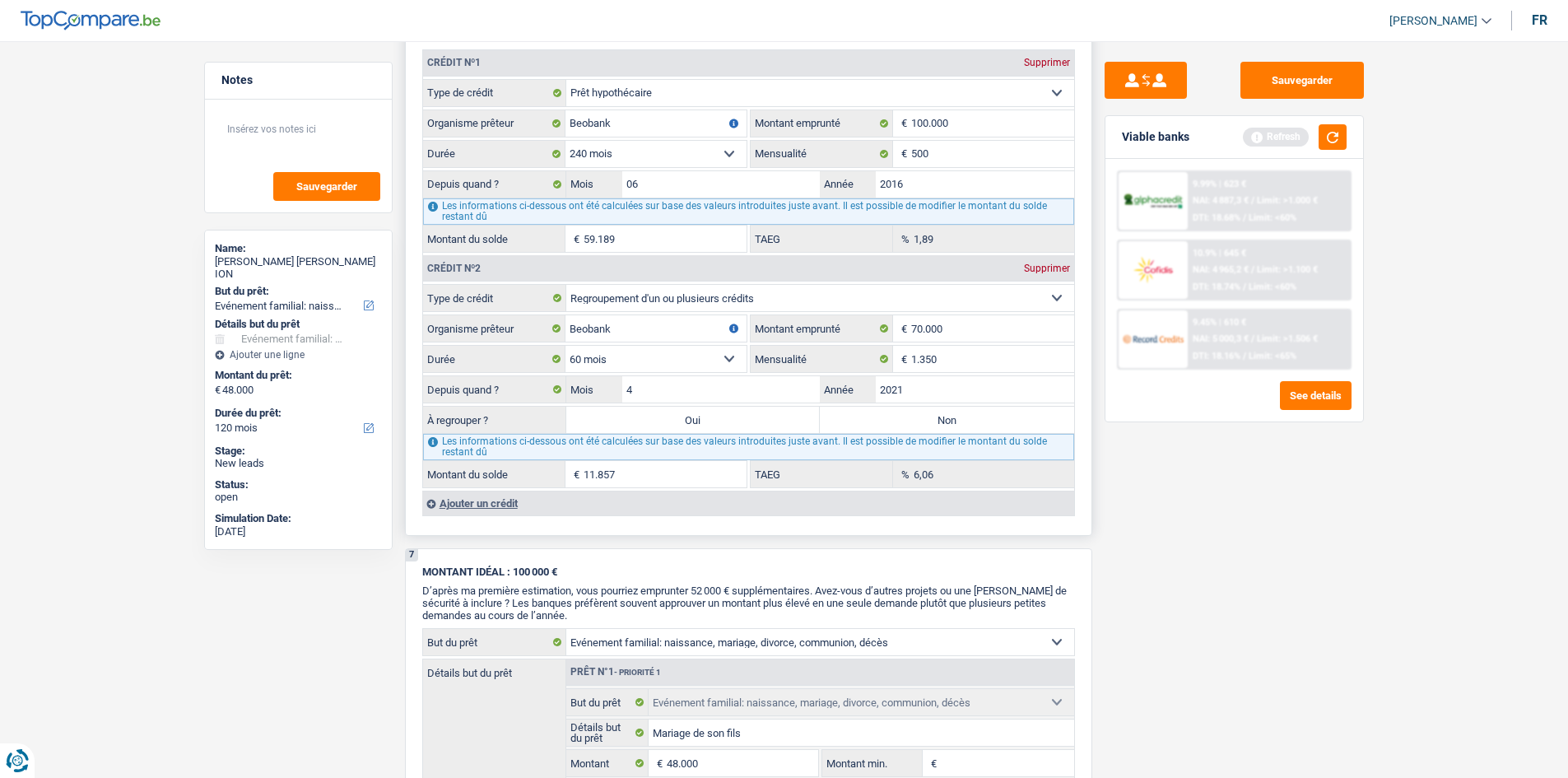 click on "Non" at bounding box center [947, 420] 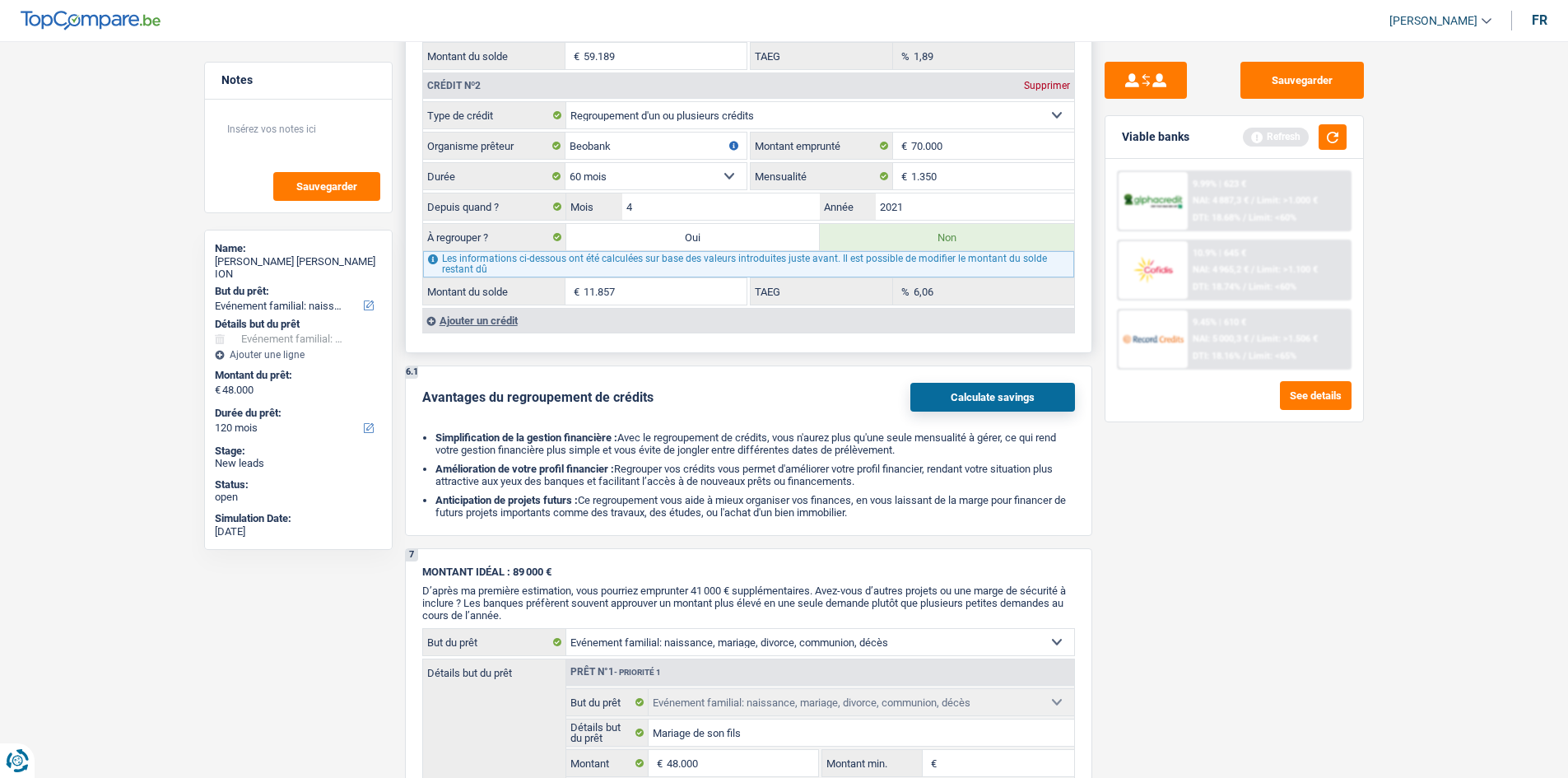 scroll, scrollTop: 1374, scrollLeft: 0, axis: vertical 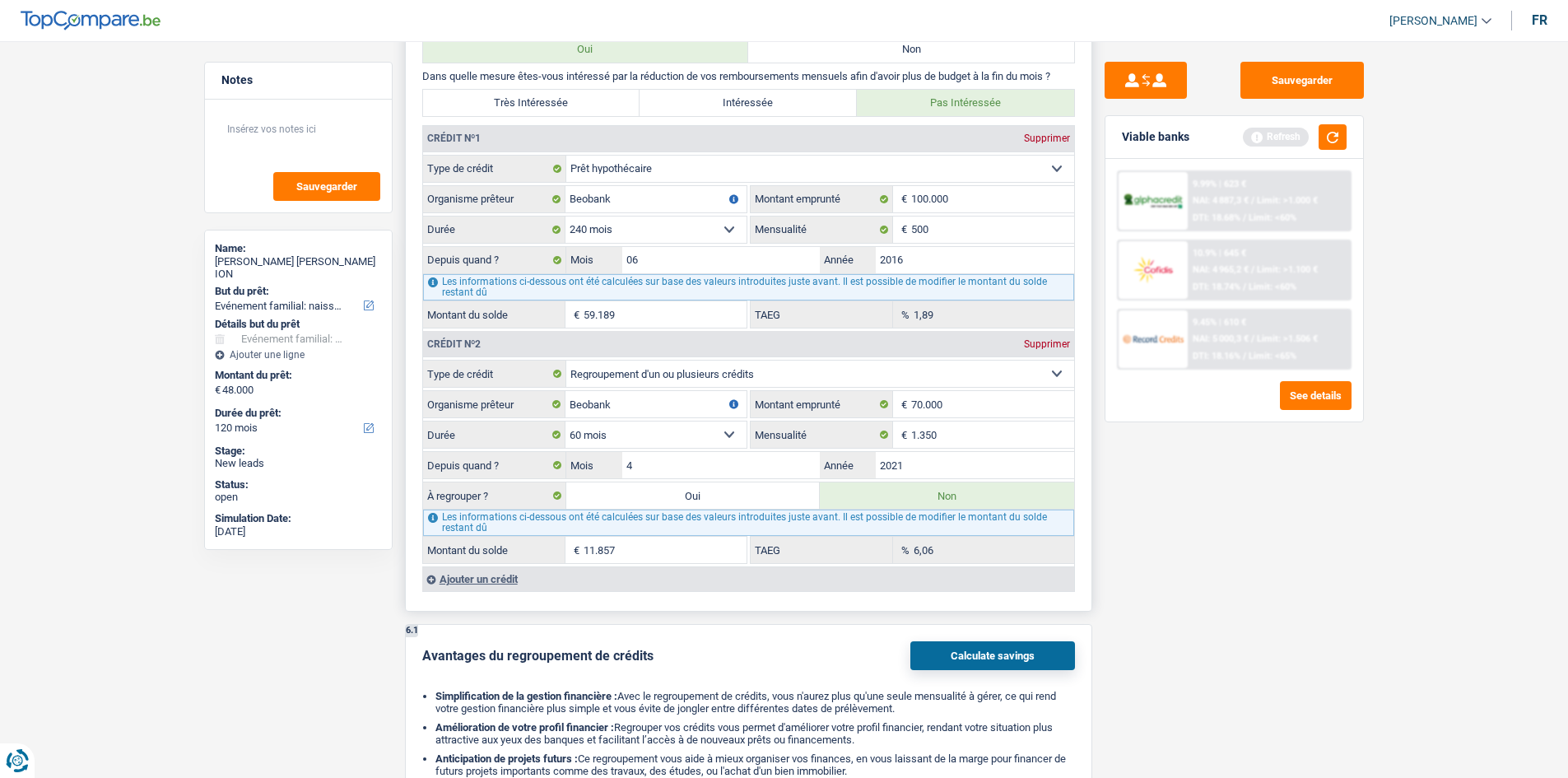 click on "Ajouter un crédit" at bounding box center (748, 579) 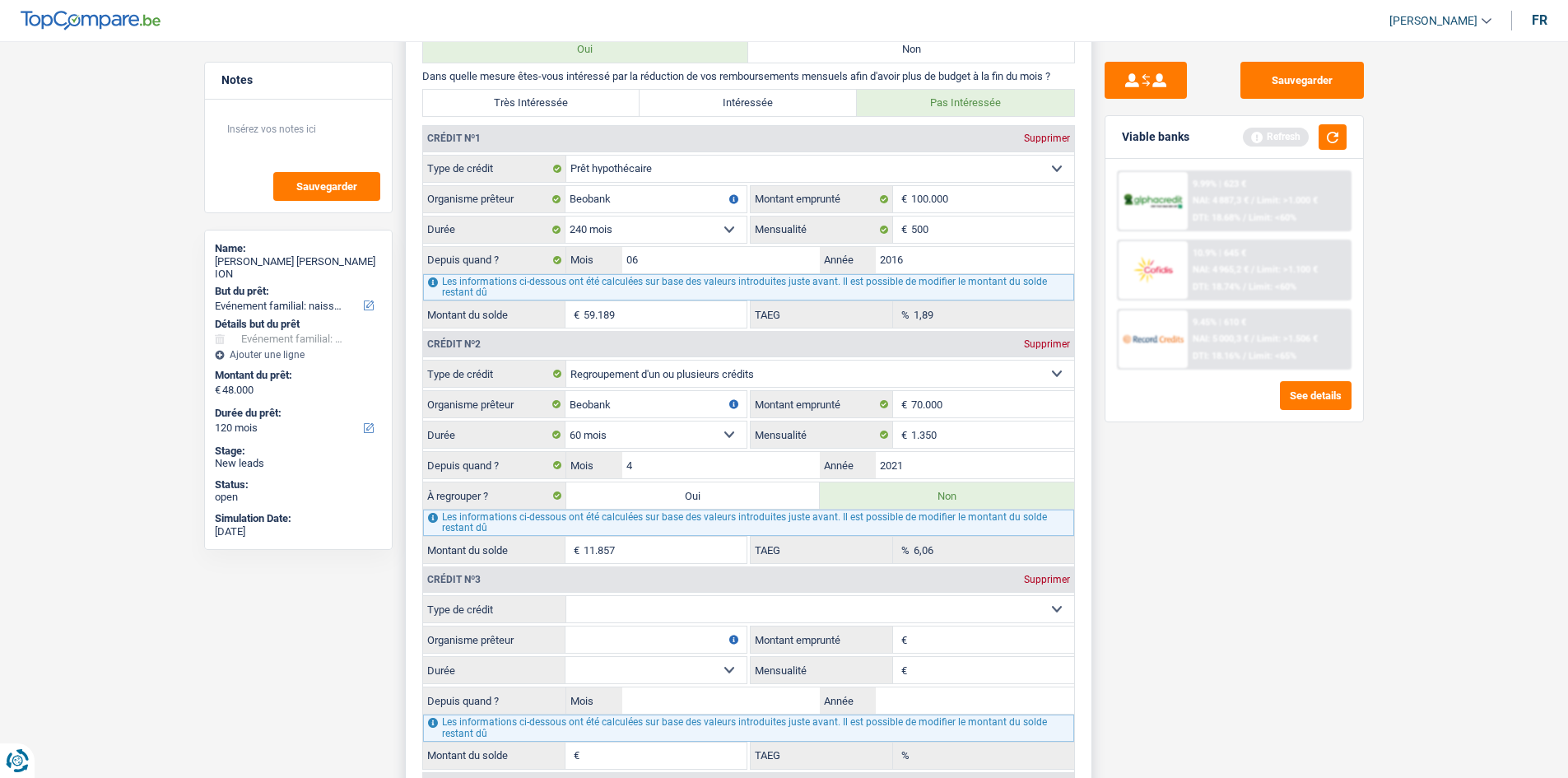 click on "Supprimer" at bounding box center [1047, 580] 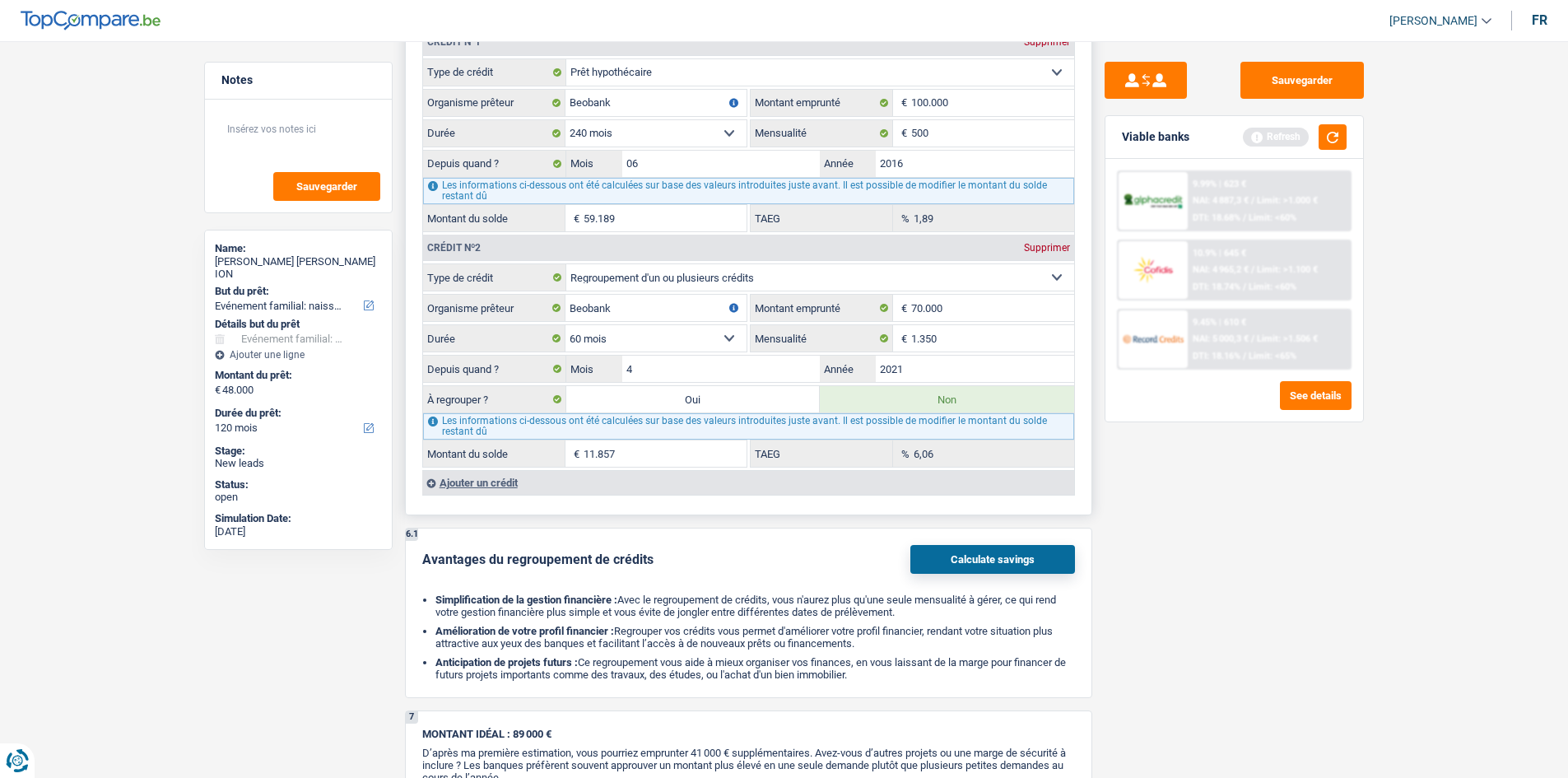scroll, scrollTop: 1456, scrollLeft: 0, axis: vertical 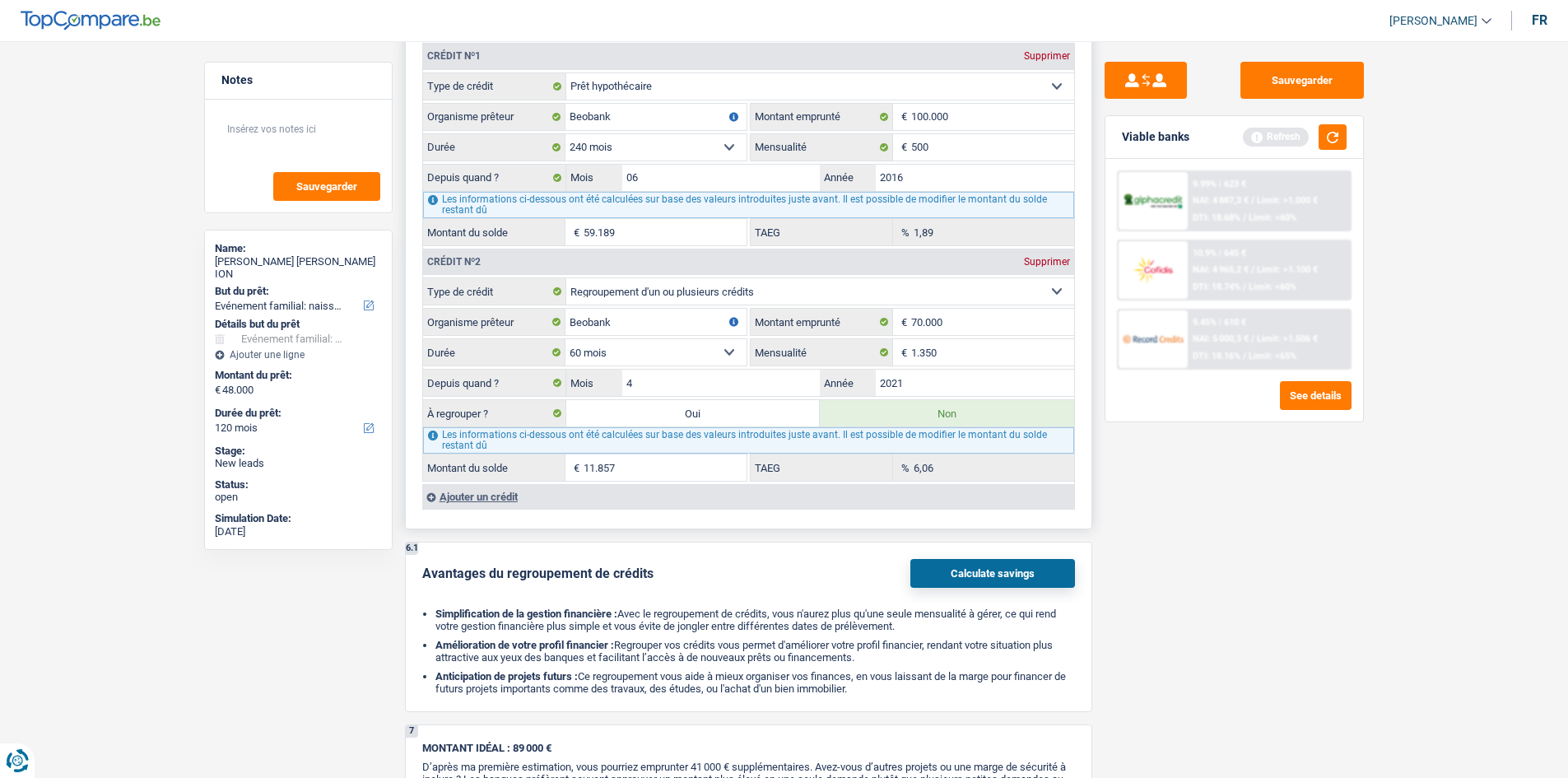click on "Ajouter un crédit" at bounding box center [748, 496] 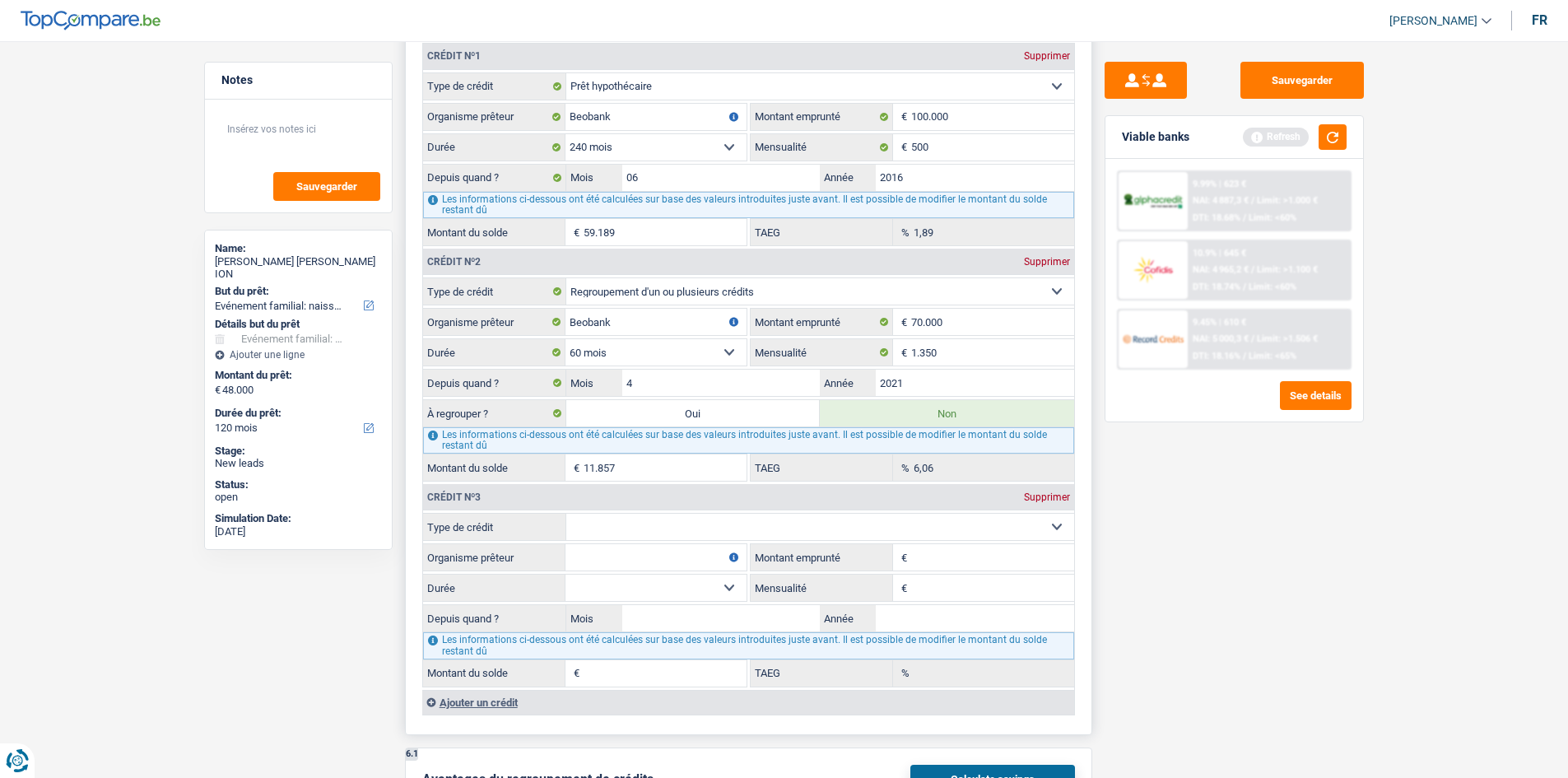 click on "Carte ou ouverture de crédit Prêt hypothécaire Vente à tempérament Prêt à tempérament Prêt rénovation Prêt voiture Regroupement d'un ou plusieurs crédits
Sélectionner une option" at bounding box center (820, 527) 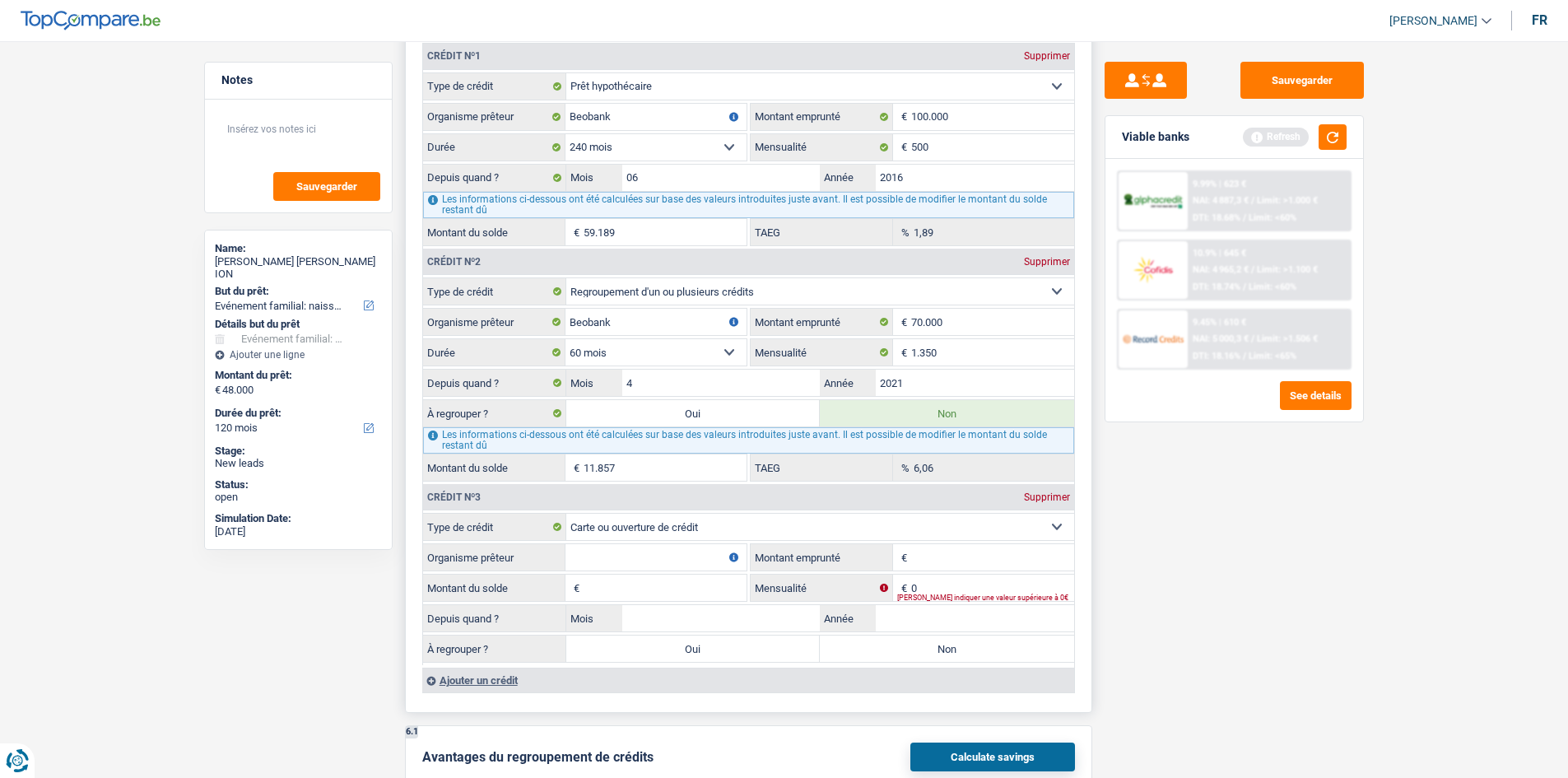 click on "Montant emprunté" at bounding box center (993, 557) 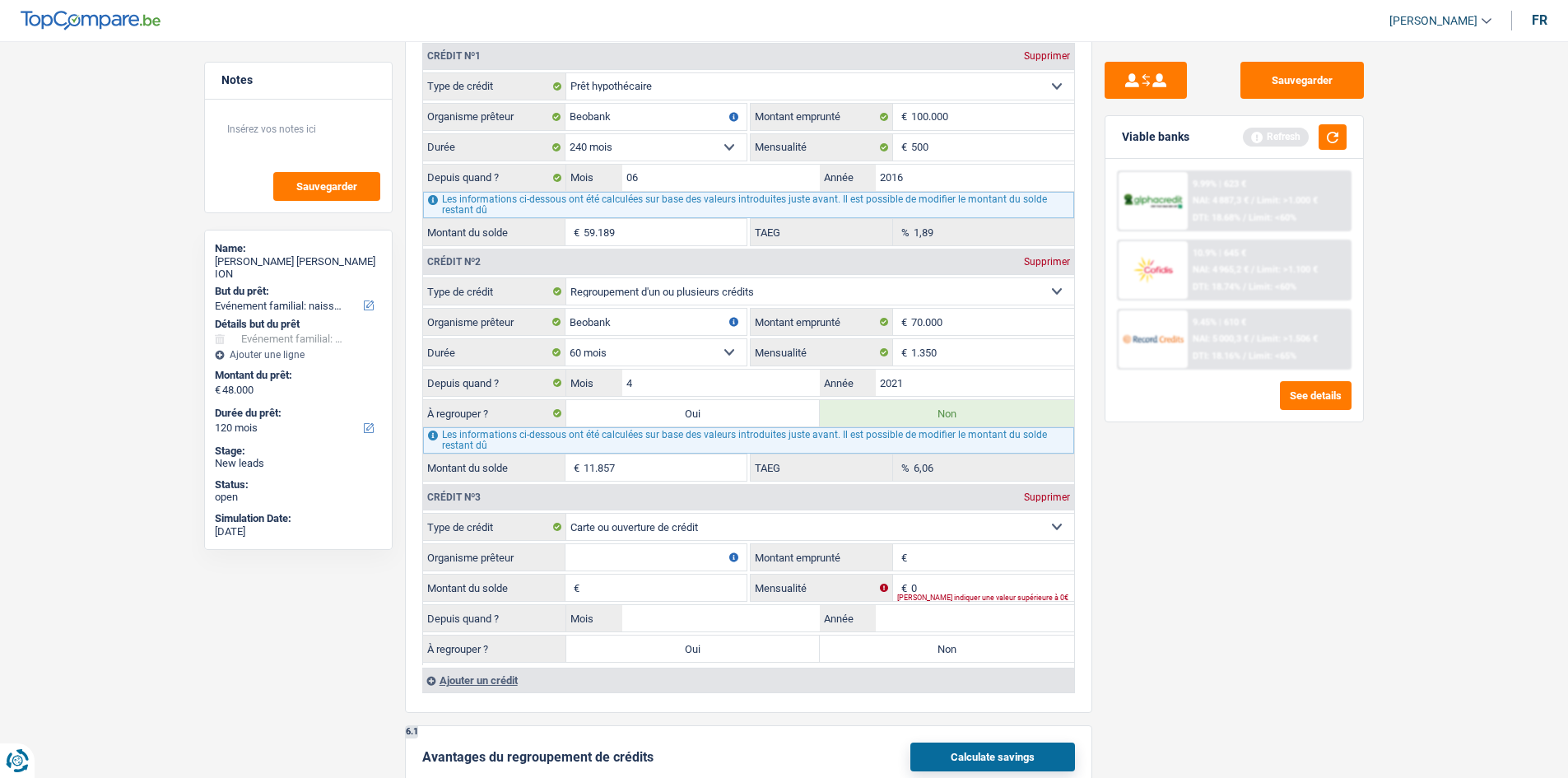 type on "2" 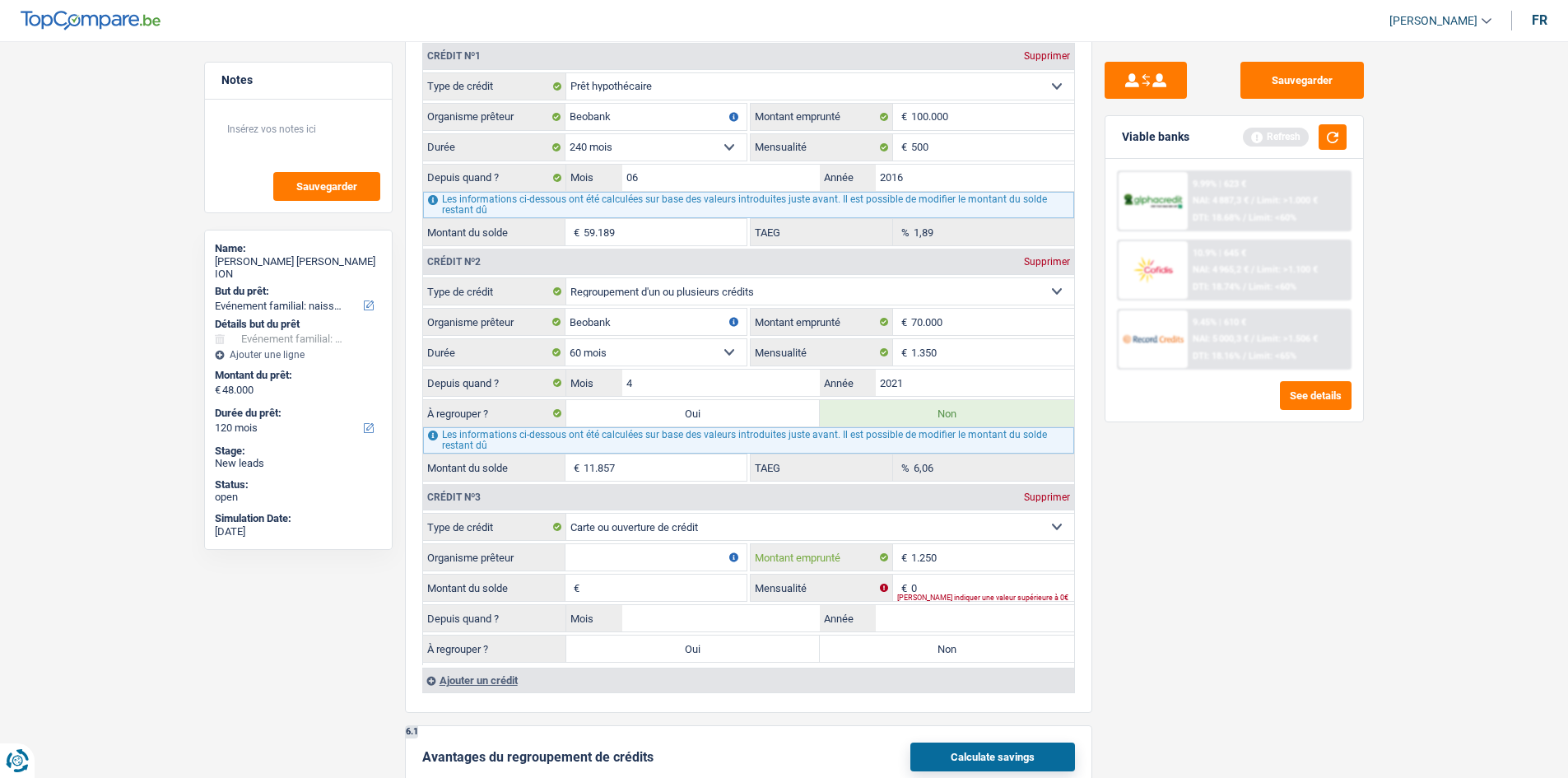 type on "1.250" 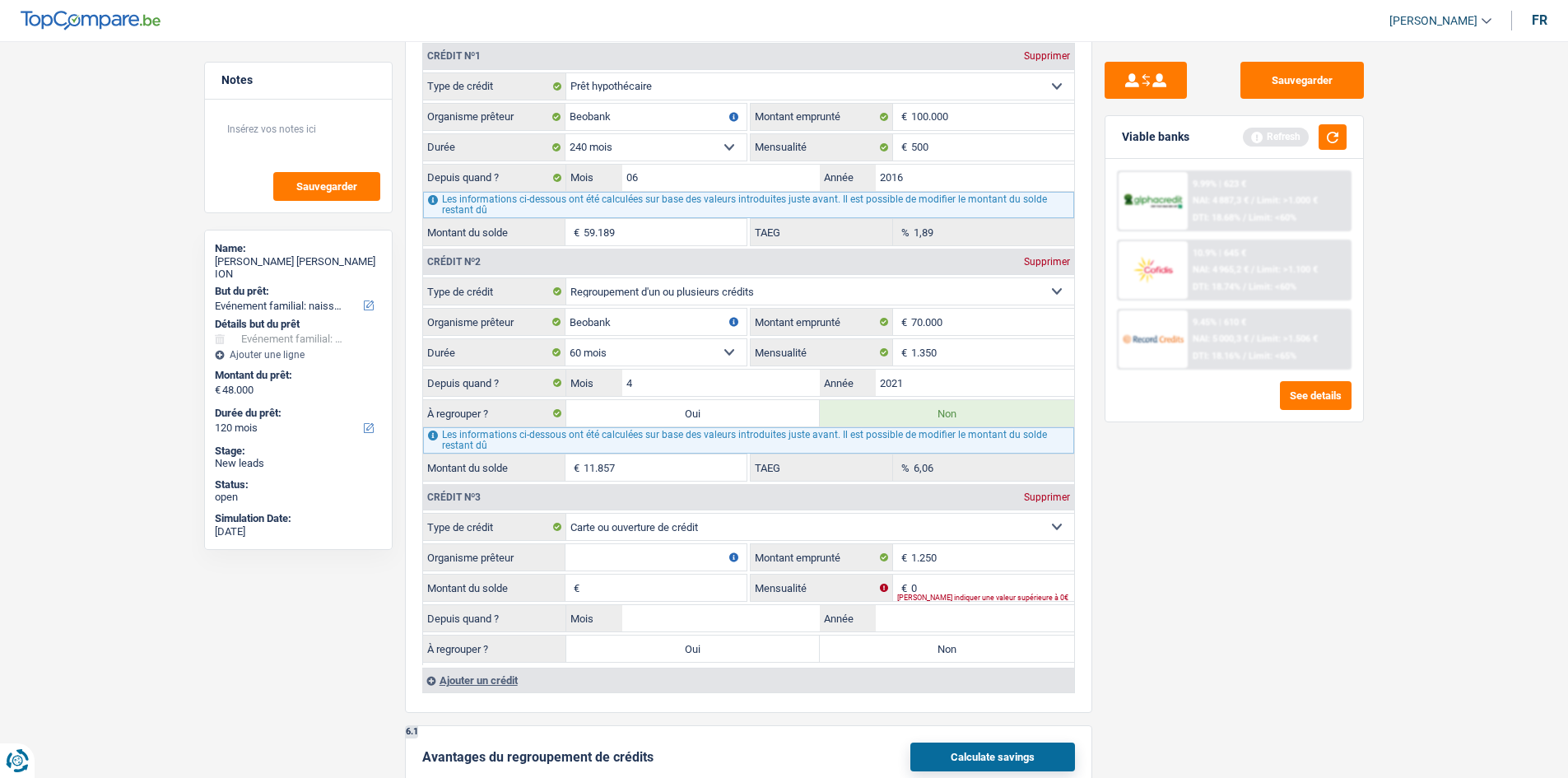 click on "Sauvegarder
Viable banks
Refresh
9.99% | 623 €
NAI: 4 887,3 €
/
Limit: >1.000 €
DTI: 18.68%
/
Limit: <60%
10.9% | 645 €
NAI: 4 965,2 €
/
Limit: >1.100 €
DTI: 18.74%
/
Limit: <60%
/       /" at bounding box center (1234, 404) 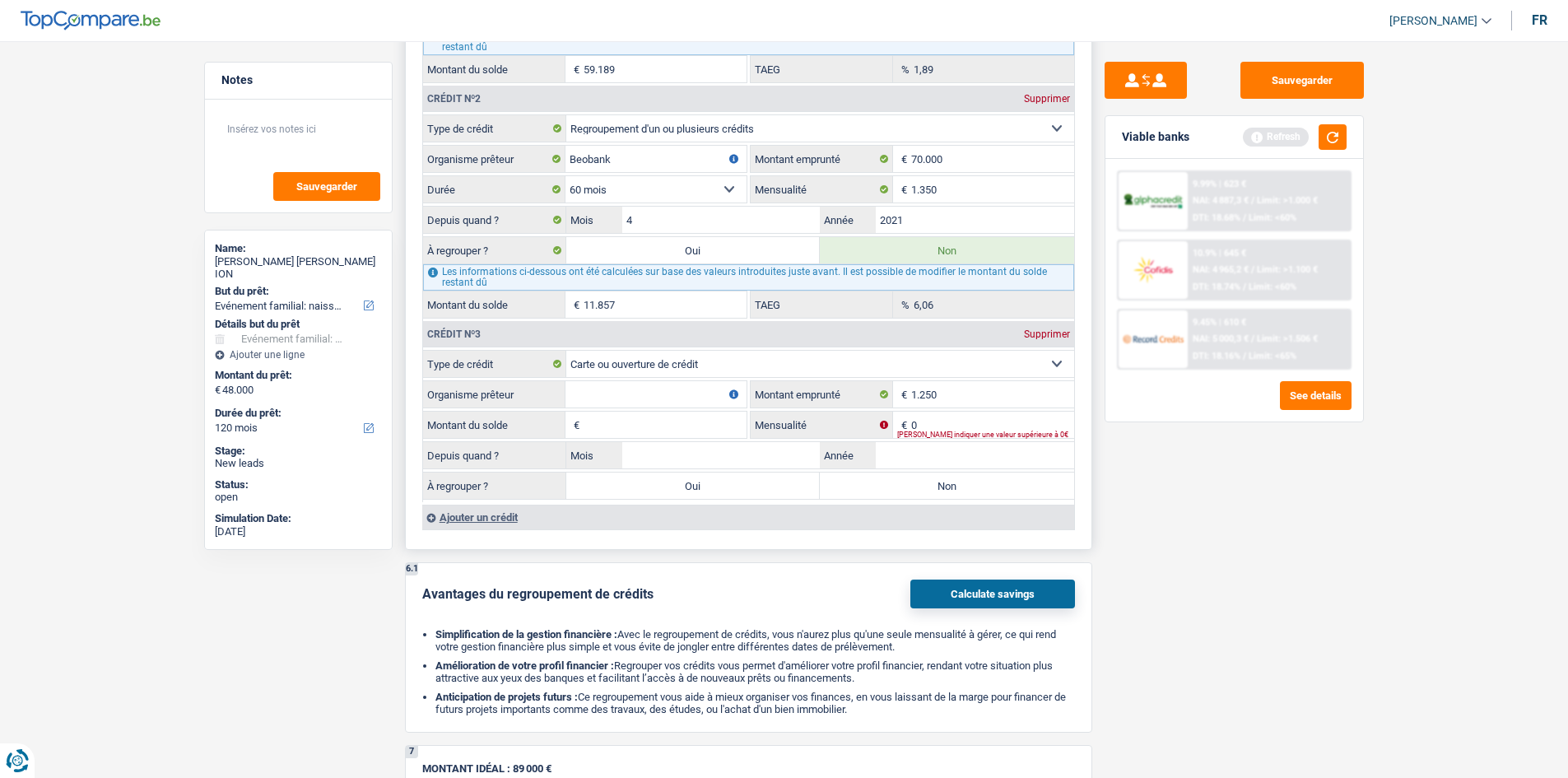 scroll, scrollTop: 1621, scrollLeft: 0, axis: vertical 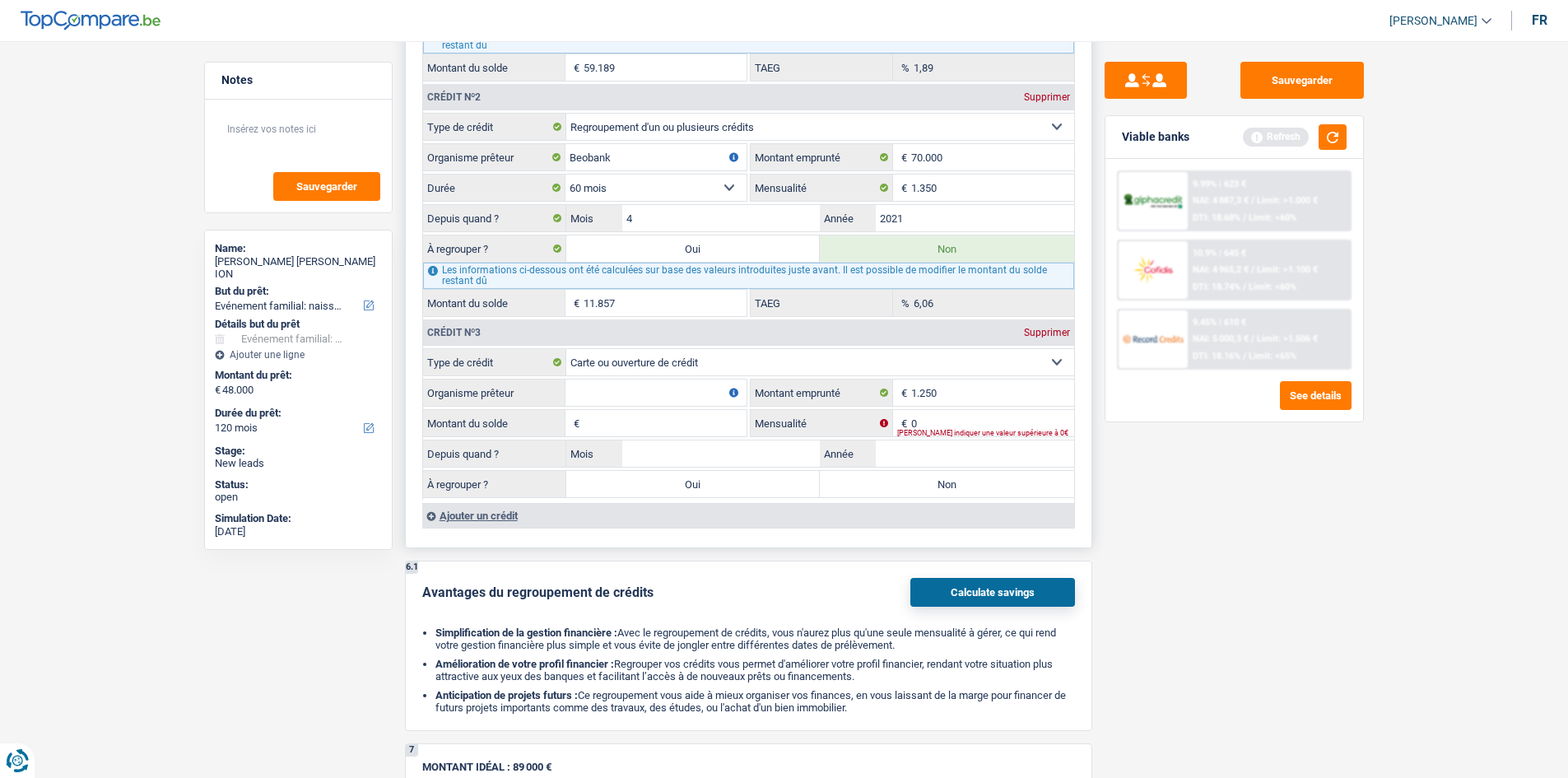 click on "Ajouter un crédit" at bounding box center [748, 515] 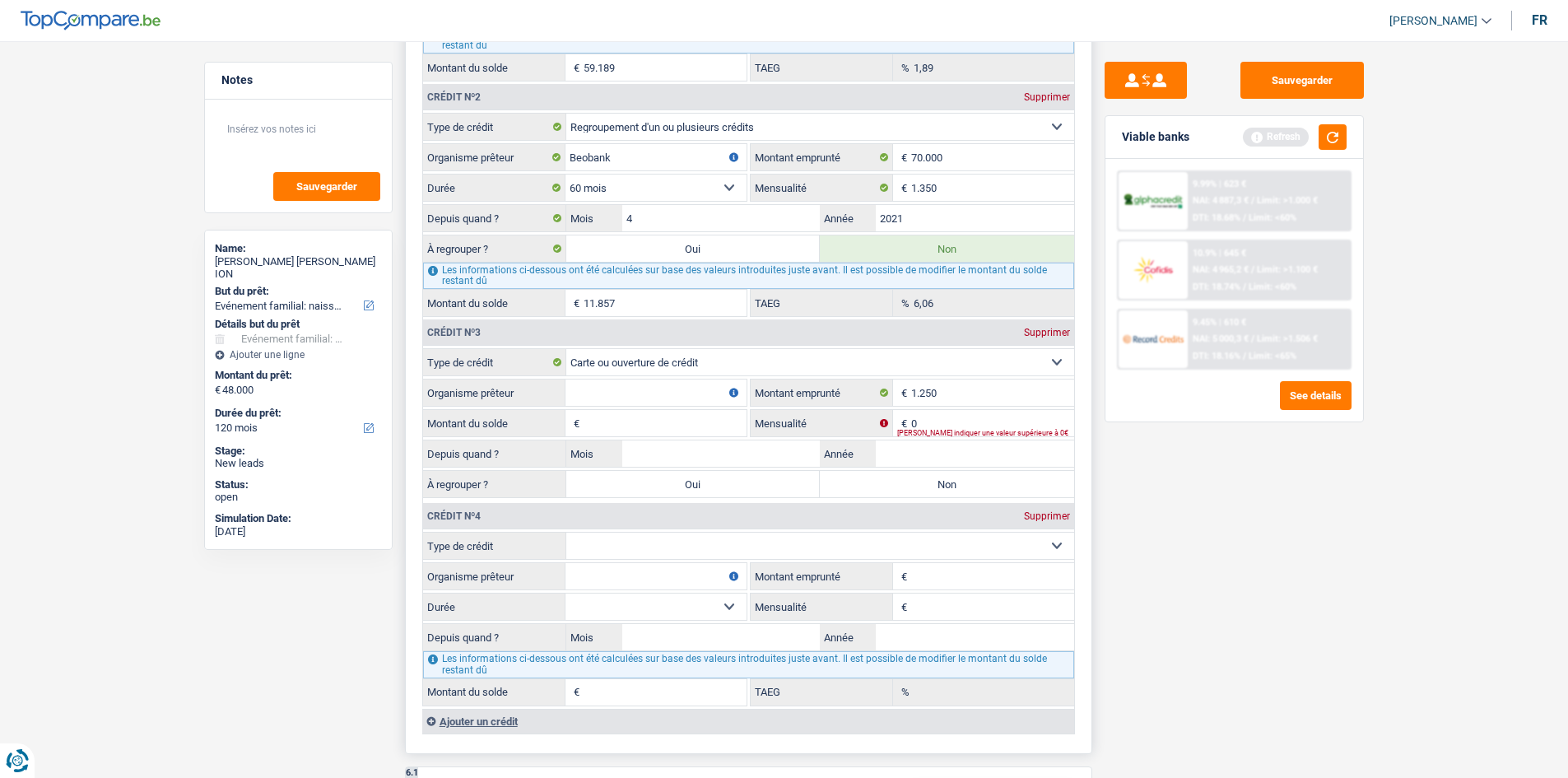 click on "Carte ou ouverture de crédit Prêt hypothécaire Vente à tempérament Prêt à tempérament Prêt rénovation Prêt voiture Regroupement d'un ou plusieurs crédits
Sélectionner une option" at bounding box center (820, 546) 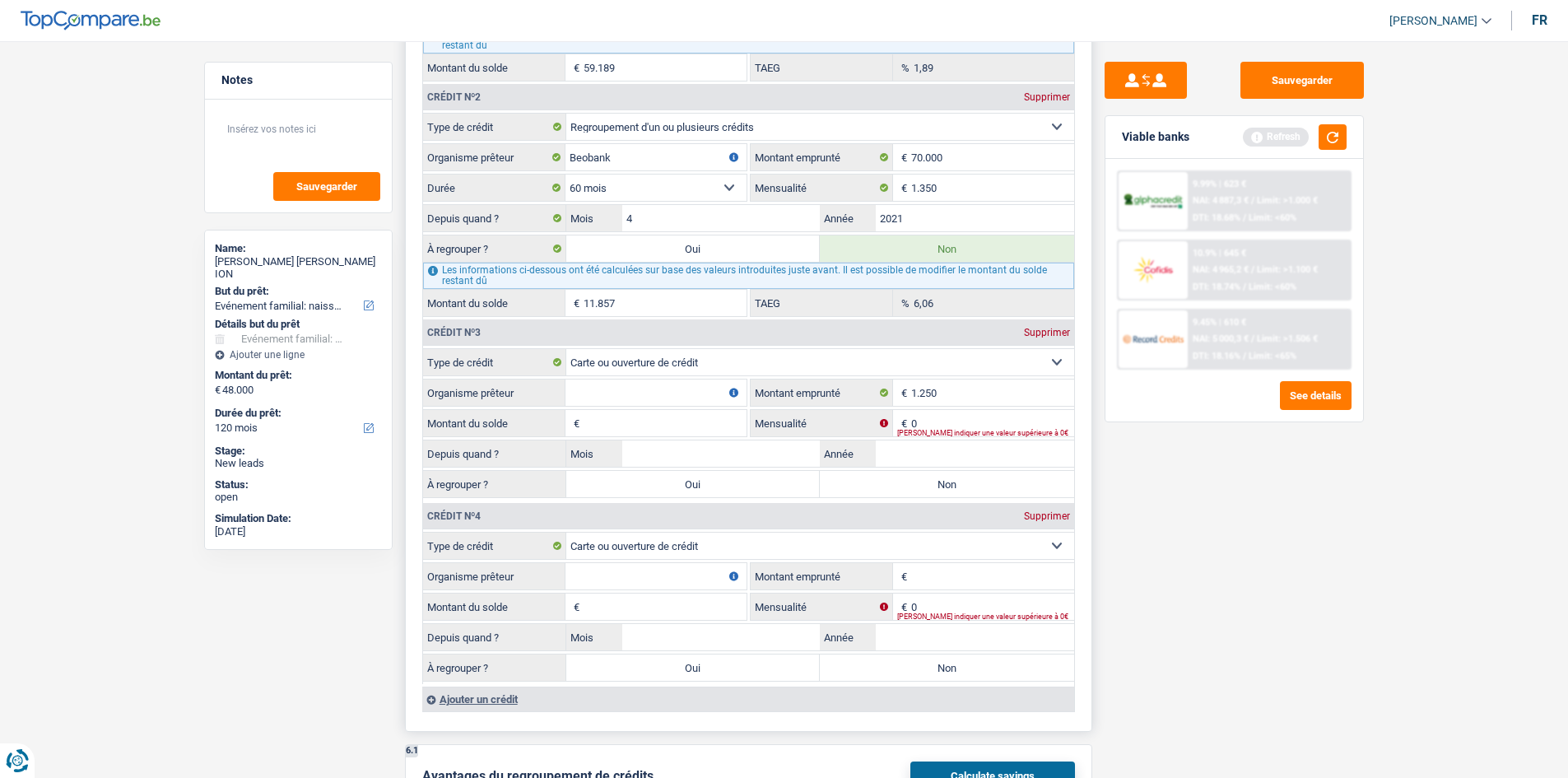 click on "Montant emprunté" at bounding box center [993, 576] 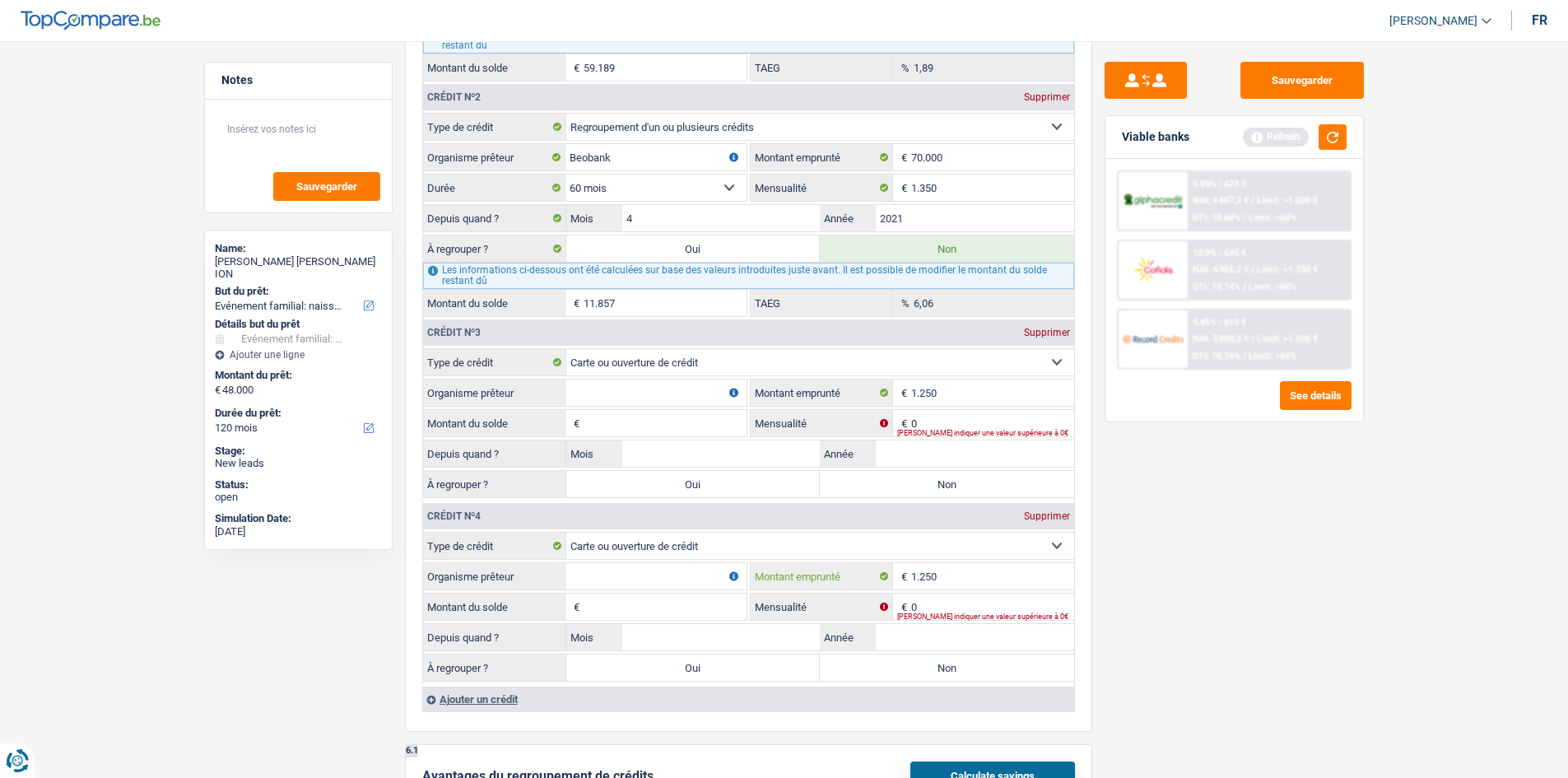 type on "1.250" 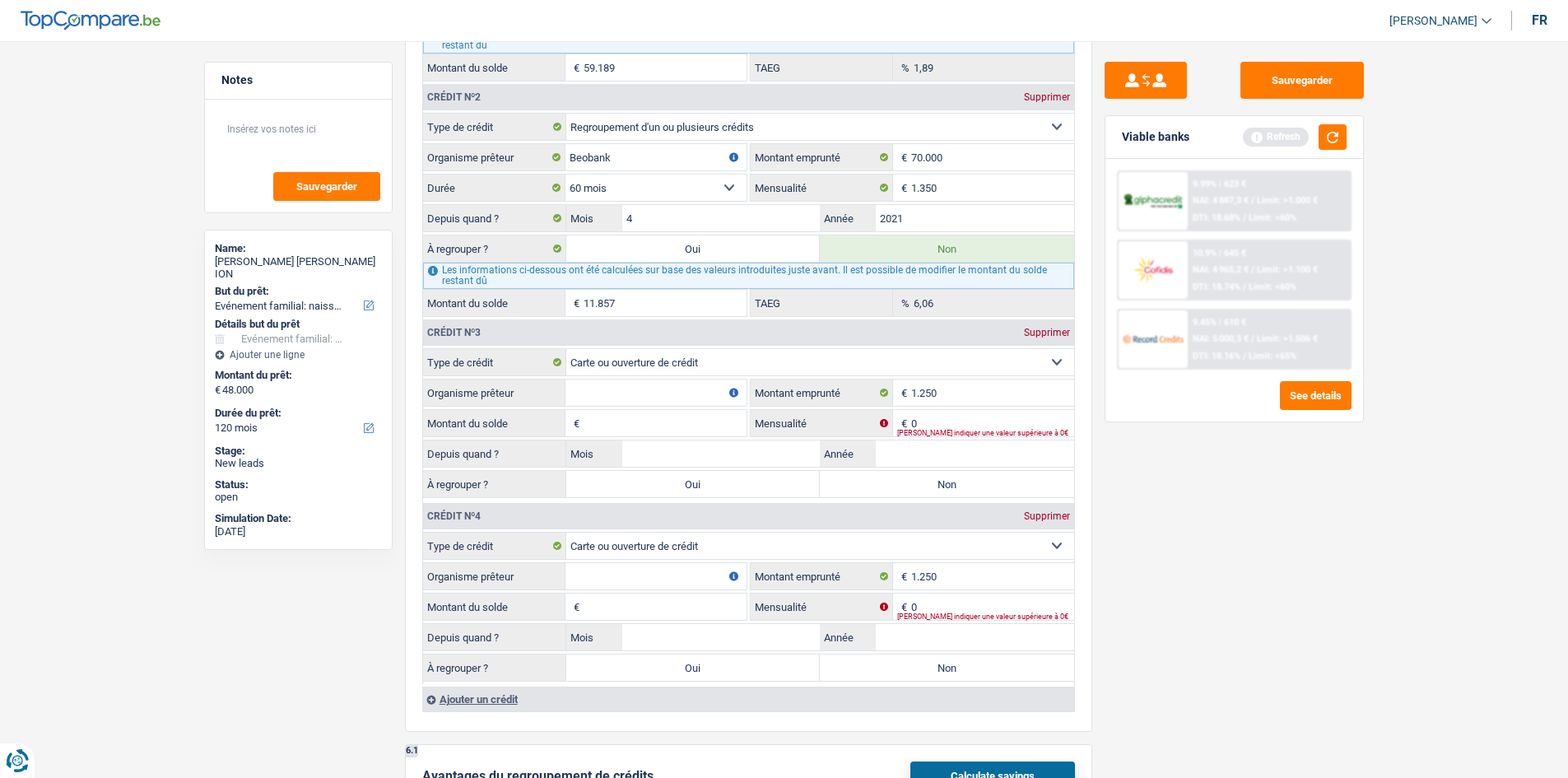 click on "Notes
Sauvegarder
Name:   STELA PAULA ION   But du prêt: Confort maison: meubles, textile, peinture, électroménager, outillage non-professionnel Hifi, multimédia, gsm, ordinateur Aménagement: frais d'installation, déménagement Evénement familial: naissance, mariage, divorce, communion, décès Frais médicaux Frais d'études Frais permis de conduire Loisirs: voyage, sport, musique Rafraîchissement: petits travaux maison et jardin Frais judiciaires Réparation voiture Prêt rénovation Prêt énergie Prêt voiture Taxes, impôts non professionnels Rénovation bien à l'étranger Dettes familiales Assurance Autre
Sélectionner une option
Détails but du prêt
Confort maison: meubles, textile, peinture, électroménager, outillage non-professionnel Hifi, multimédia, gsm, ordinateur Aménagement: frais d'installation, déménagement Frais médicaux Frais d'études Autre" at bounding box center [784, 97] 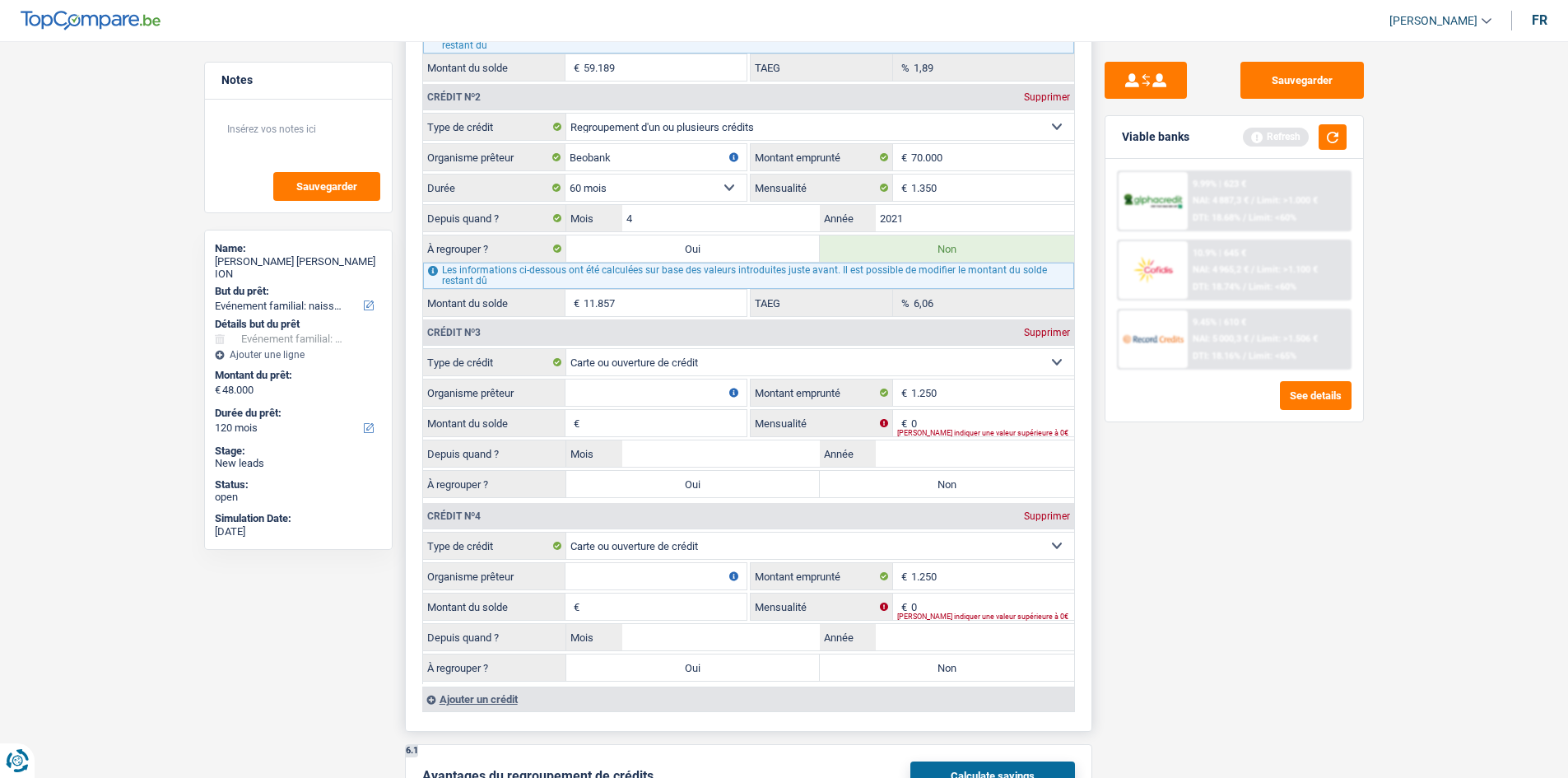 click on "Organisme prêteur" at bounding box center (656, 393) 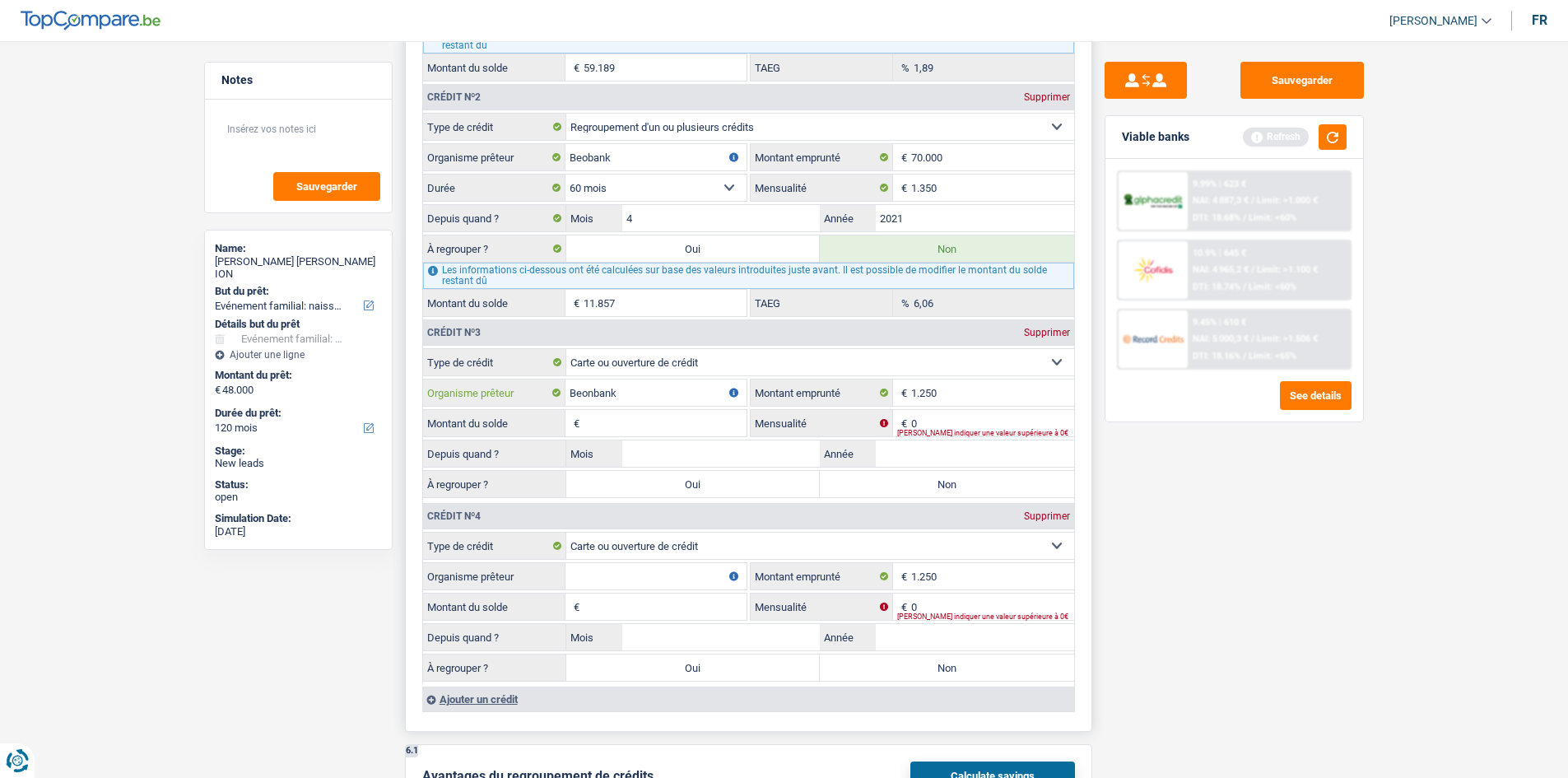 click on "Beonbank" at bounding box center [656, 393] 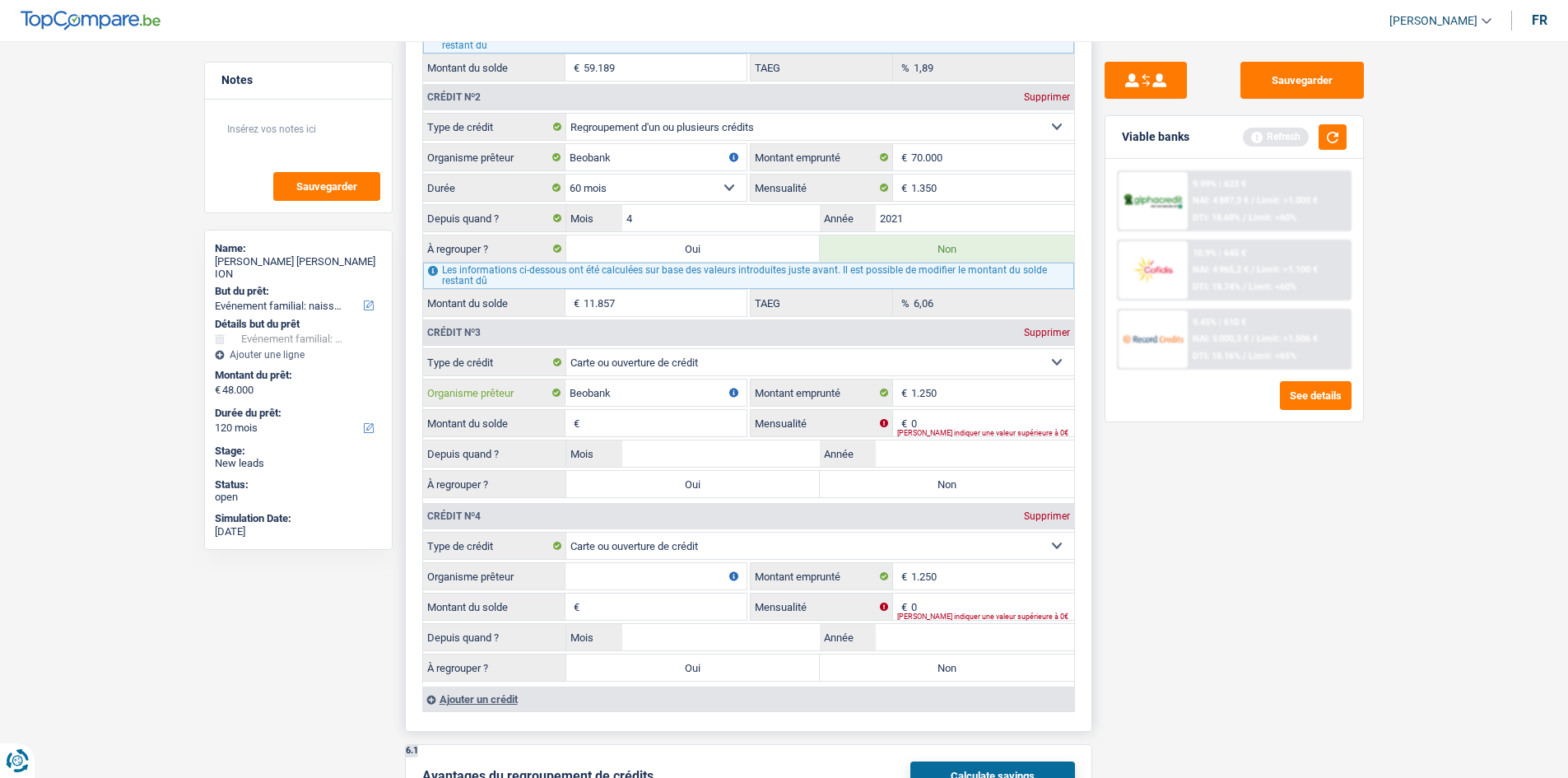 type on "Beobank" 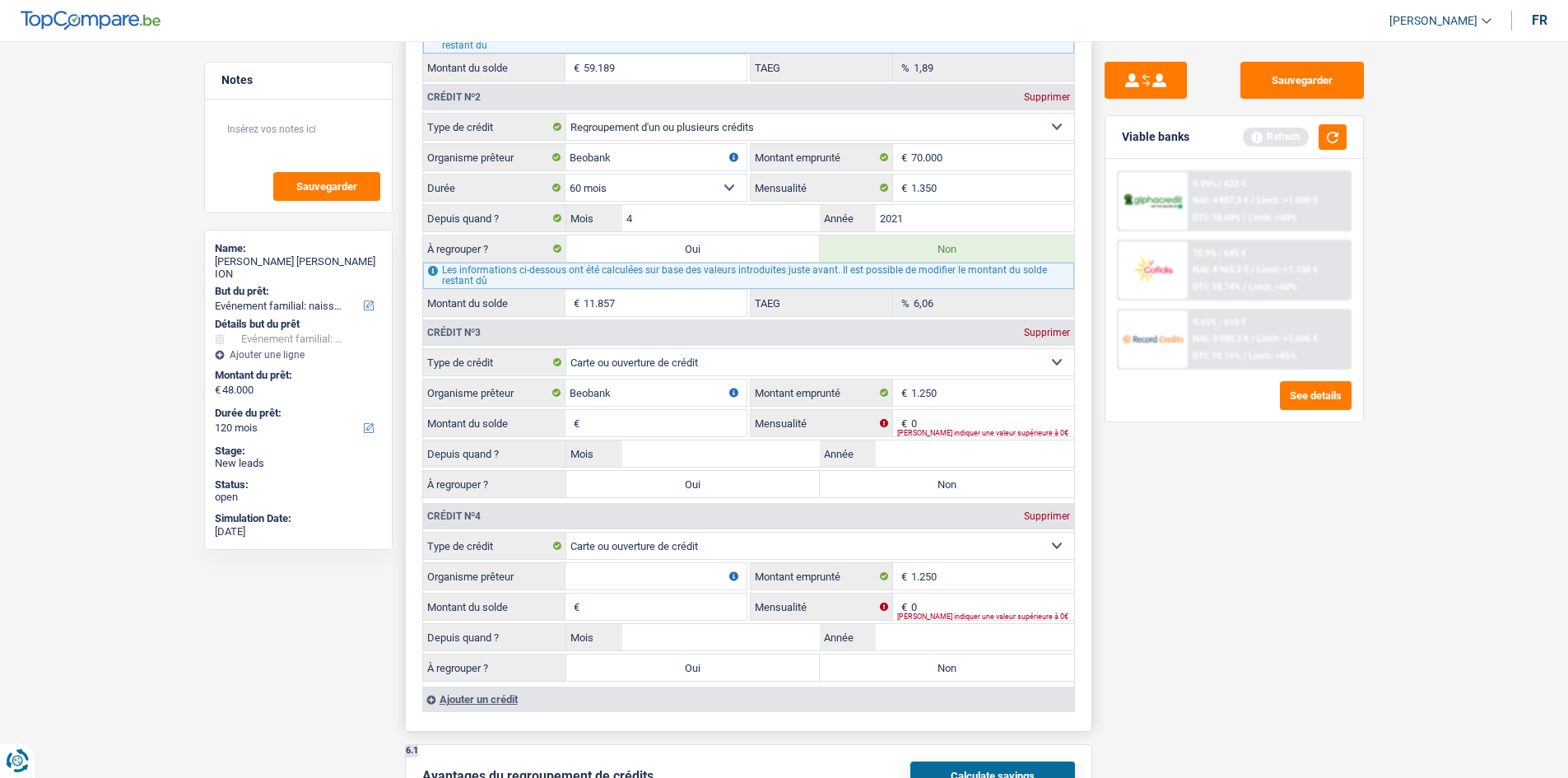 click on "Organisme prêteur" at bounding box center [656, 576] 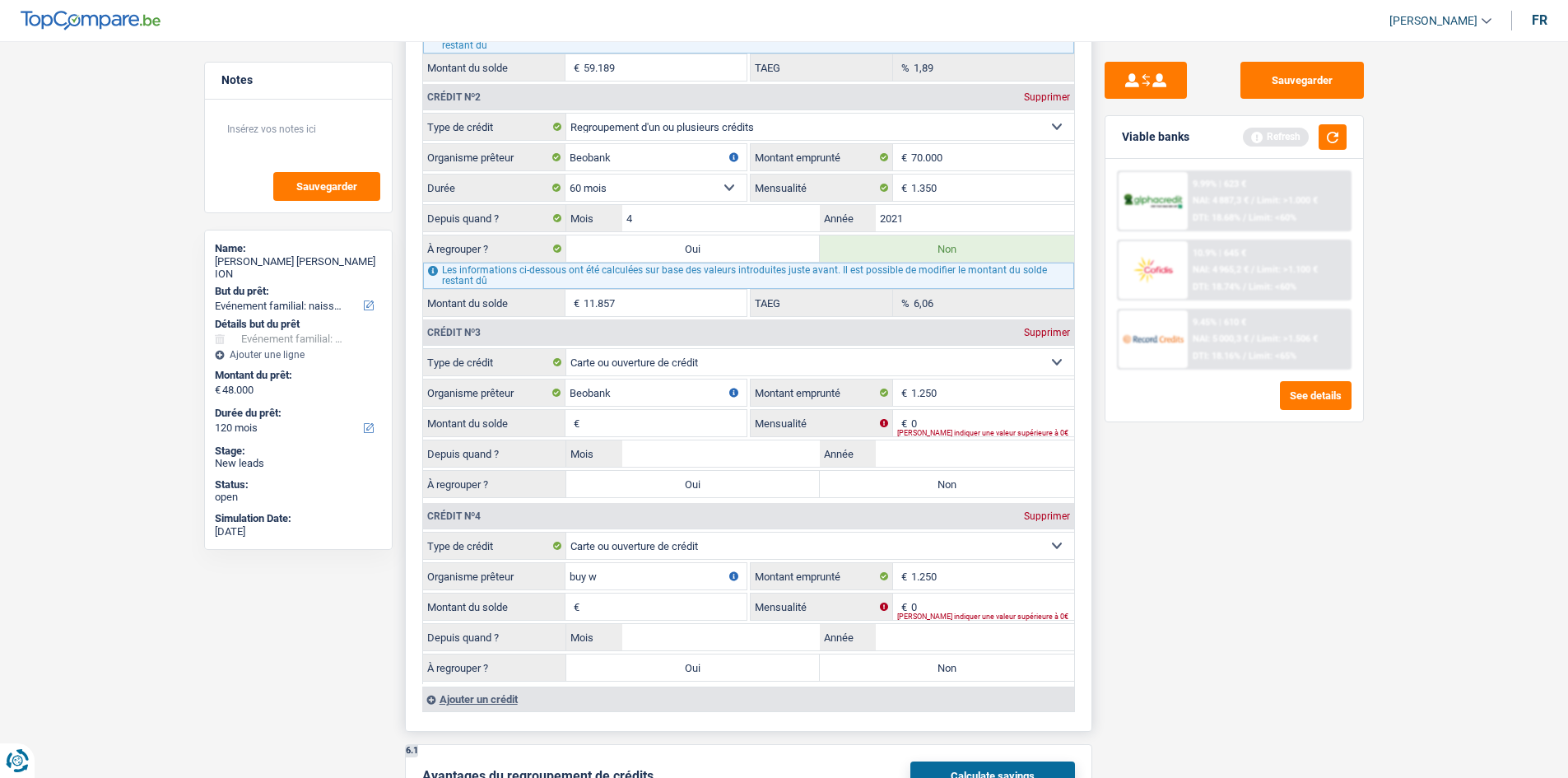 type on "buy w" 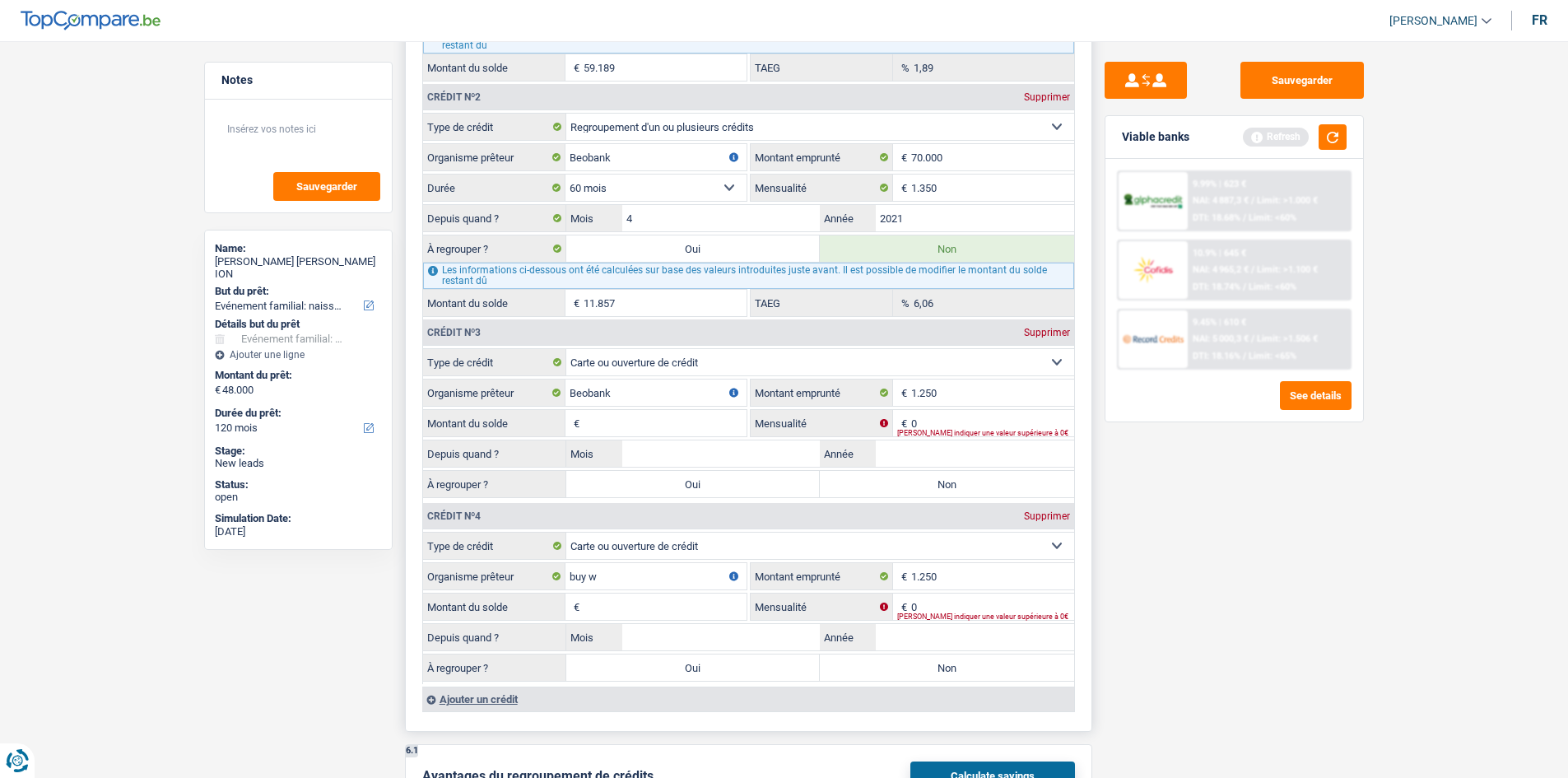 click at bounding box center (734, 576) 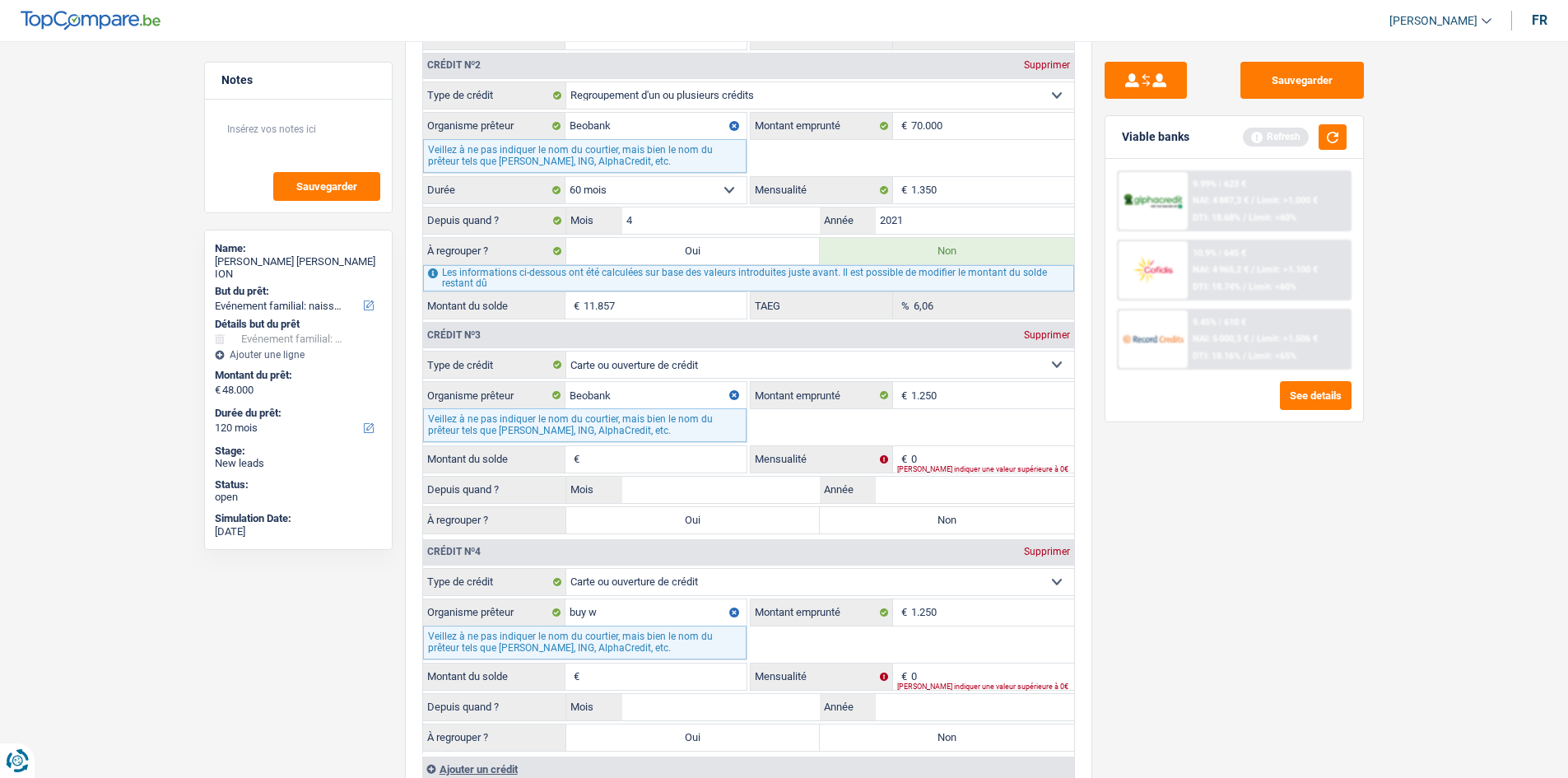 scroll, scrollTop: 1786, scrollLeft: 0, axis: vertical 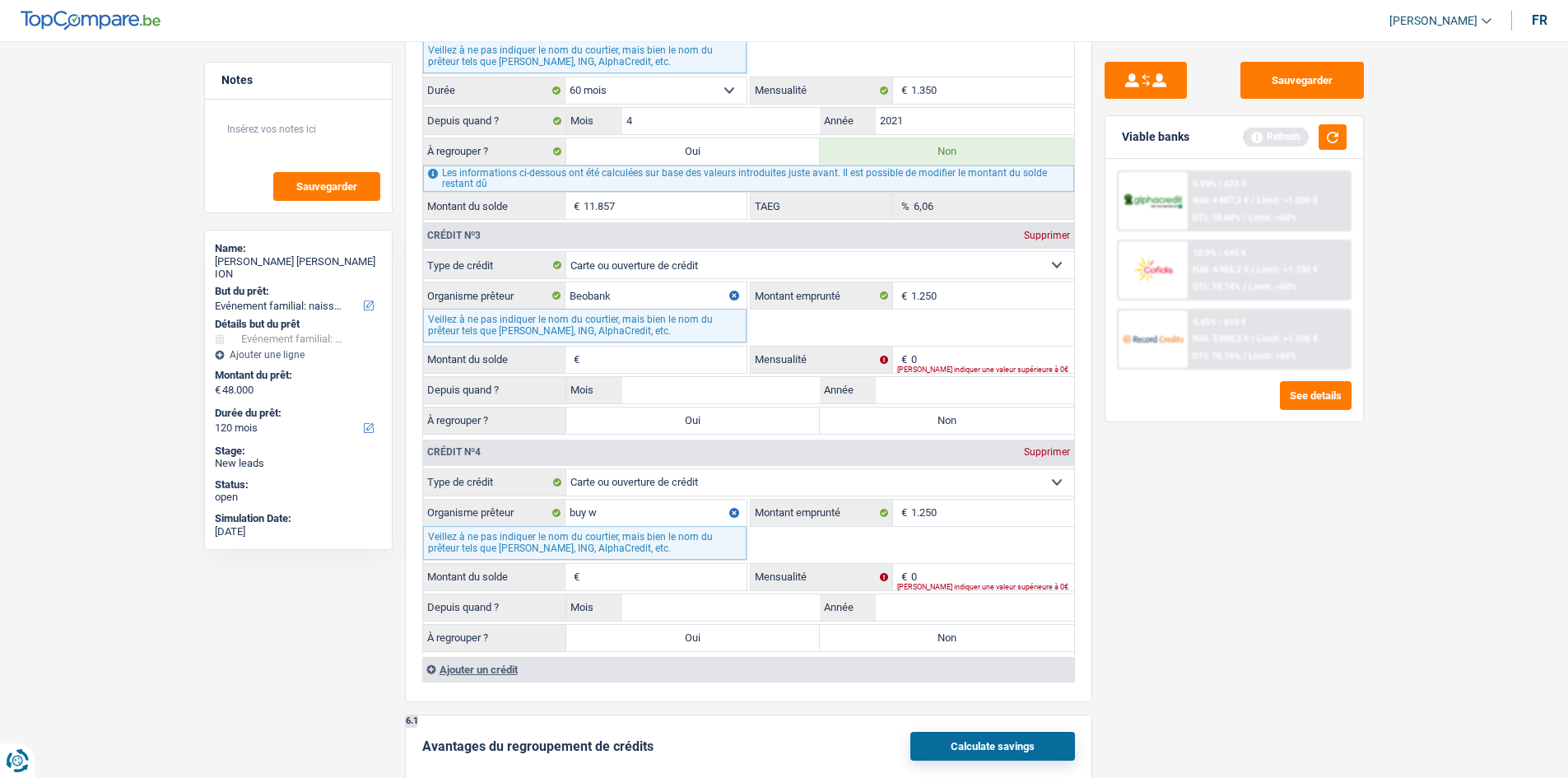 click on "Sauvegarder
Viable banks
Refresh
9.99% | 623 €
NAI: 4 887,3 €
/
Limit: >1.000 €
DTI: 18.68%
/
Limit: <60%
10.9% | 645 €
NAI: 4 965,2 €
/
Limit: >1.100 €
DTI: 18.74%
/
Limit: <60%
/       /" at bounding box center [1234, 404] 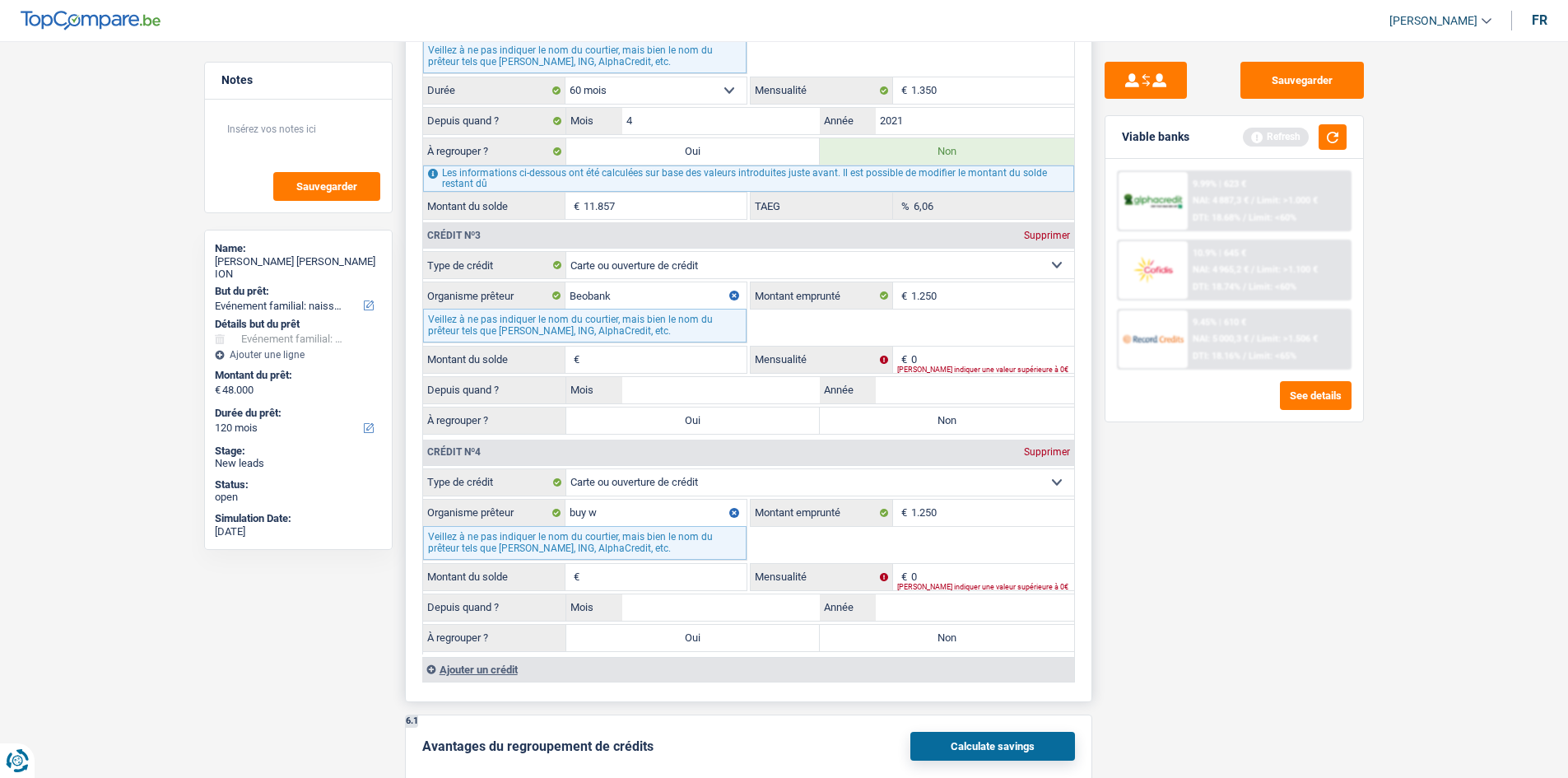 click on "Veillez à ne pas indiquer le nom du courtier, mais bien le nom du prêteur tels que [PERSON_NAME], ING, AlphaCredit, etc." at bounding box center [584, 325] 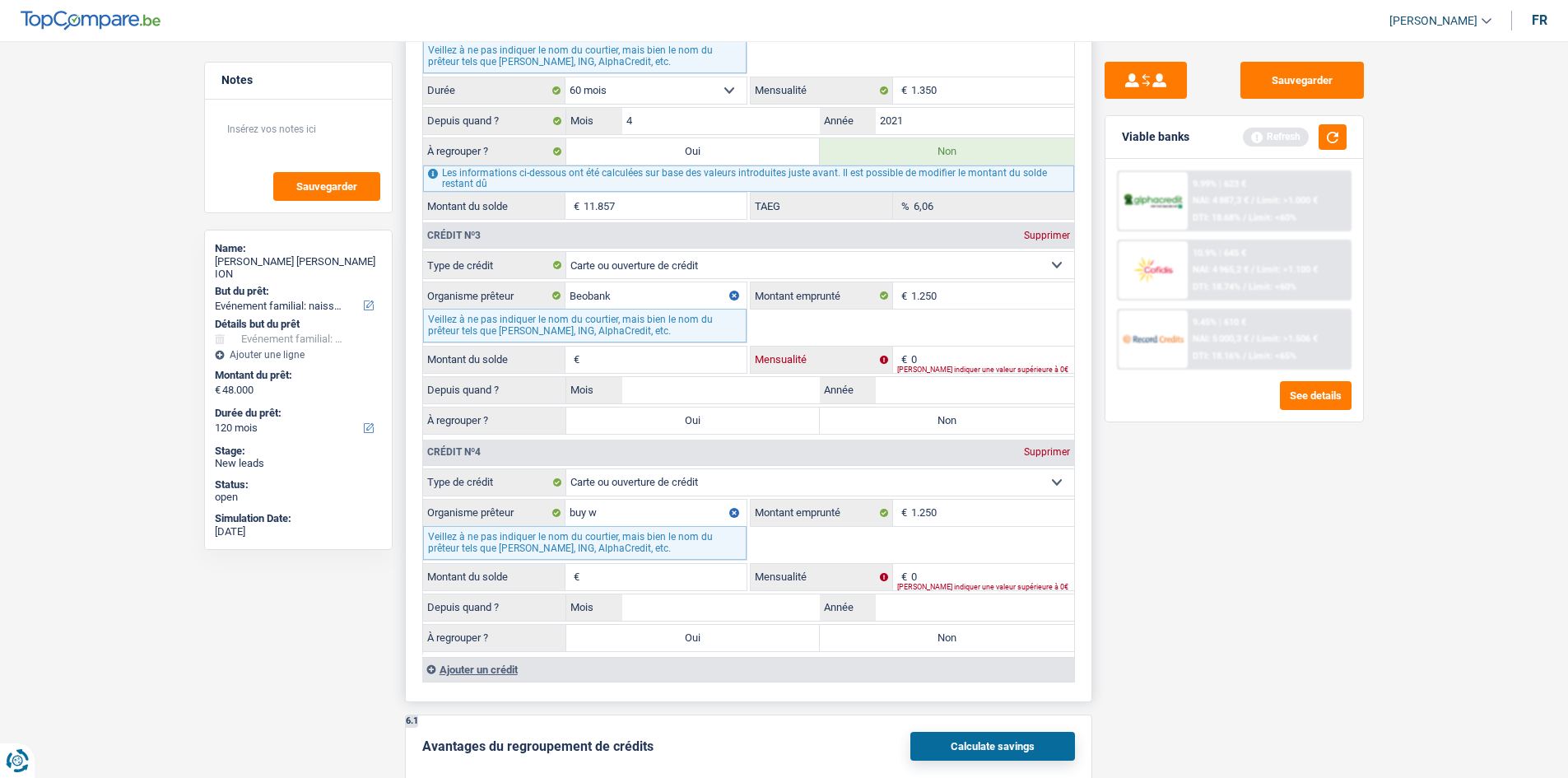 click on "0" at bounding box center [993, 360] 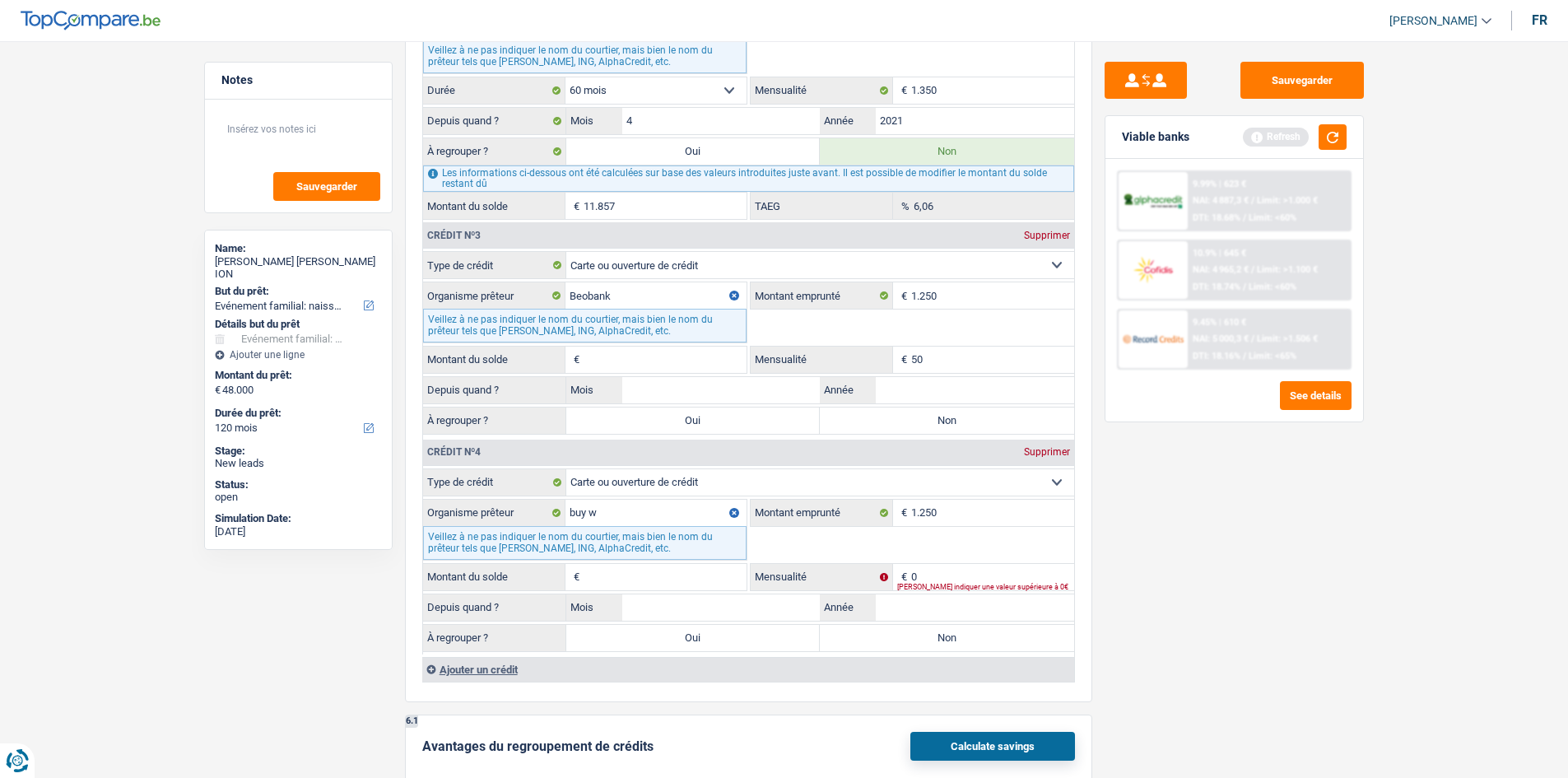 type on "50" 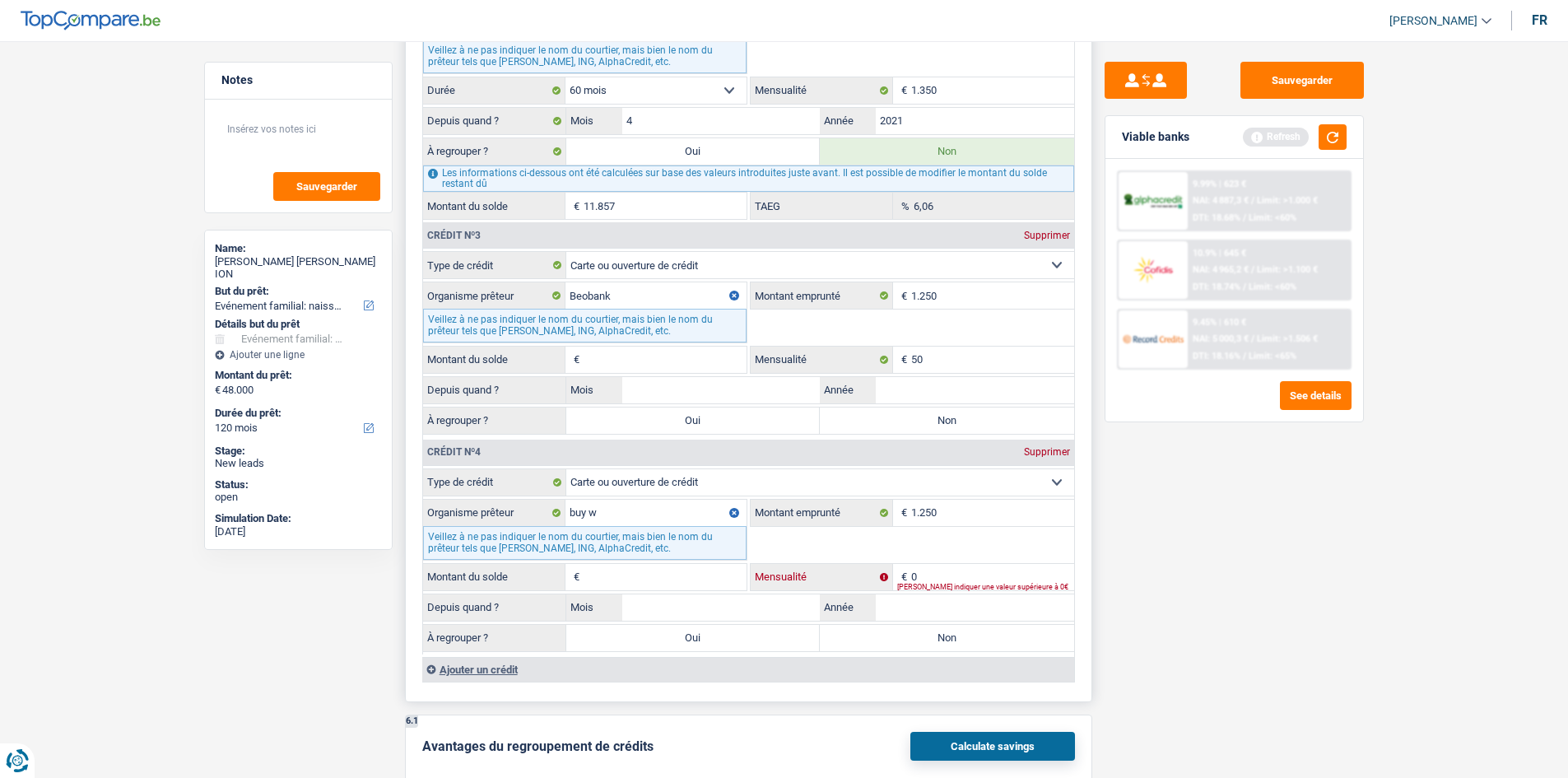 click on "0" at bounding box center (993, 577) 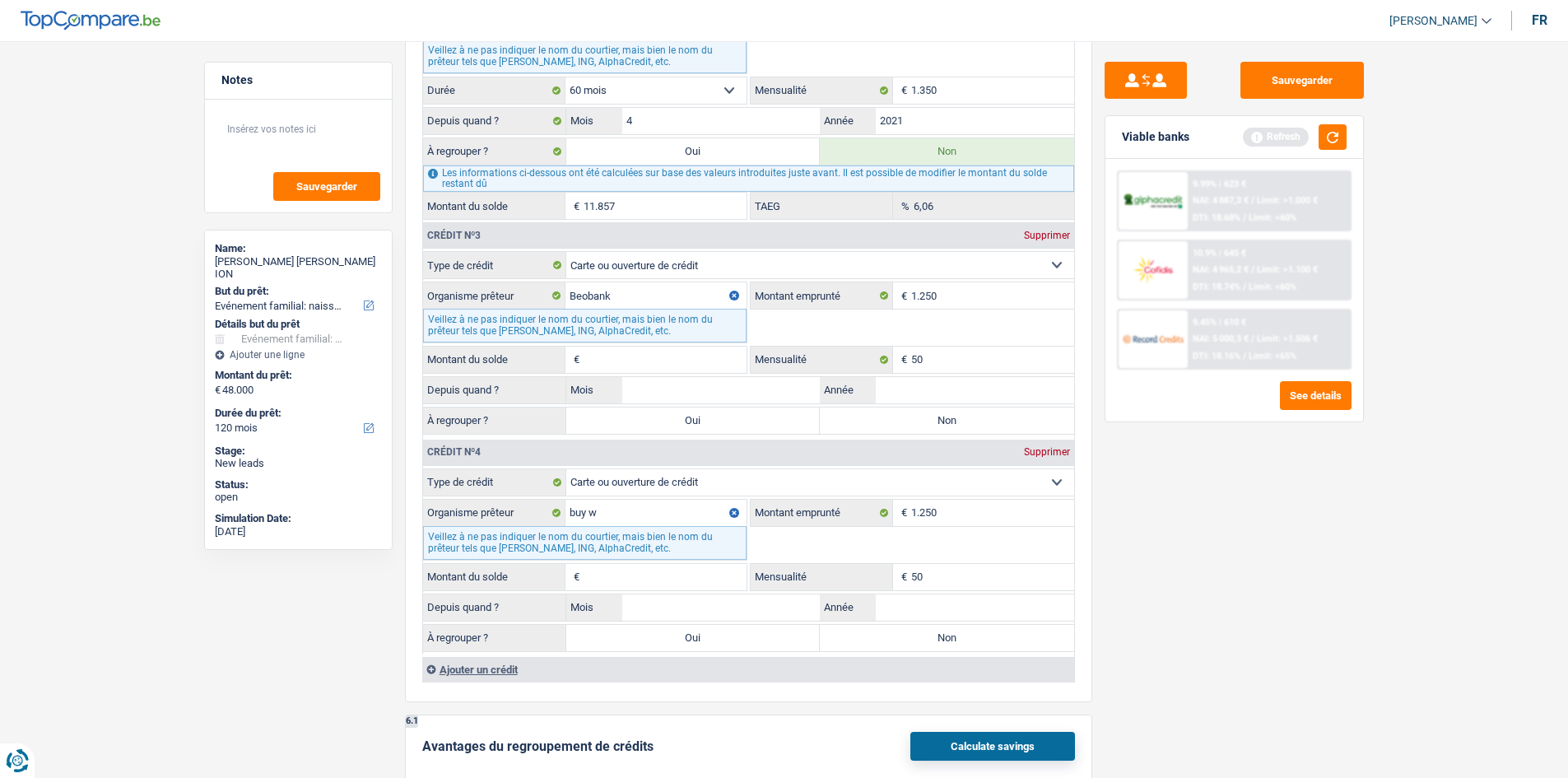 type on "50" 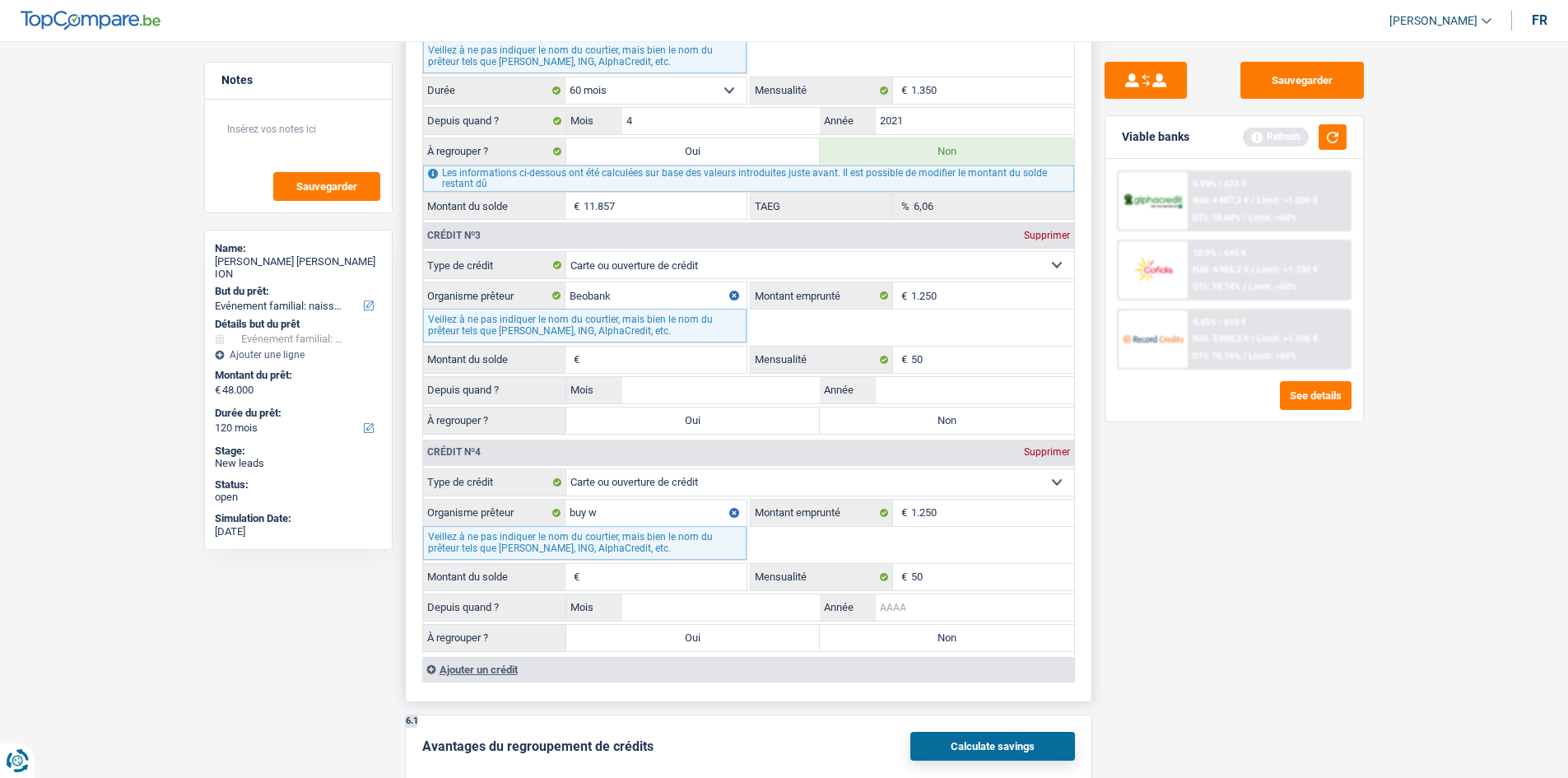 click on "Année" at bounding box center [975, 608] 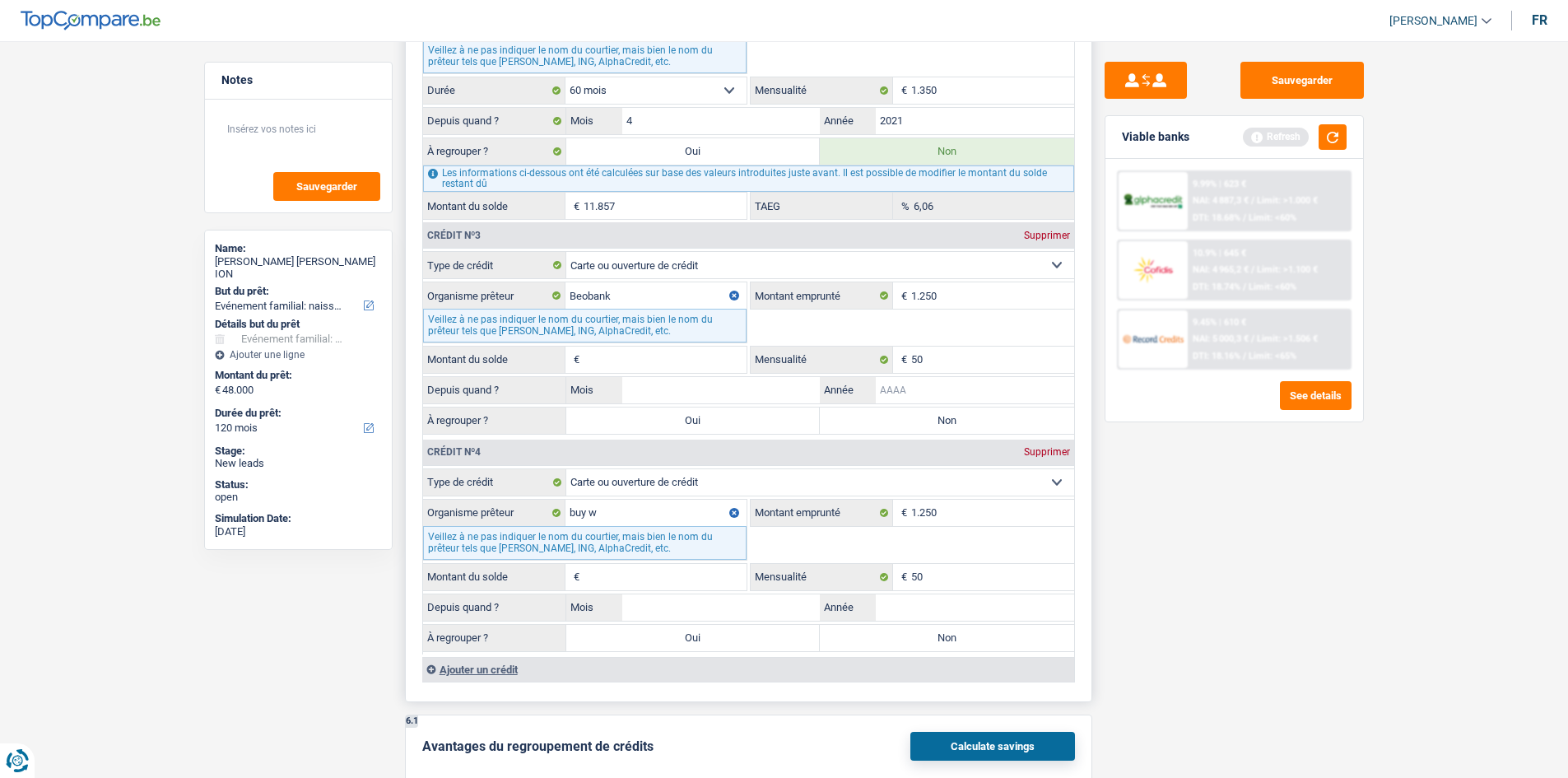 click on "Année" at bounding box center (975, 390) 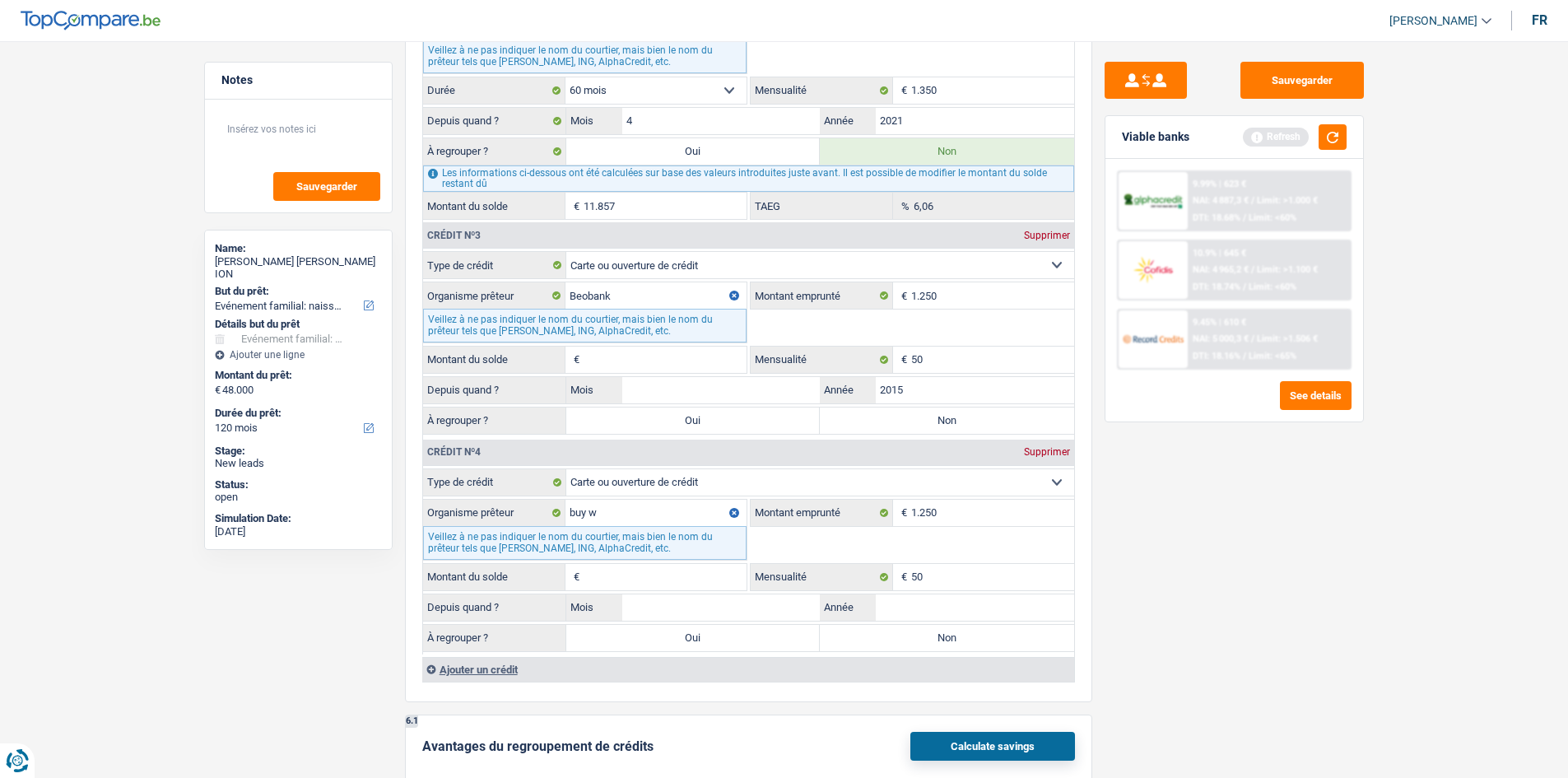 type on "2015" 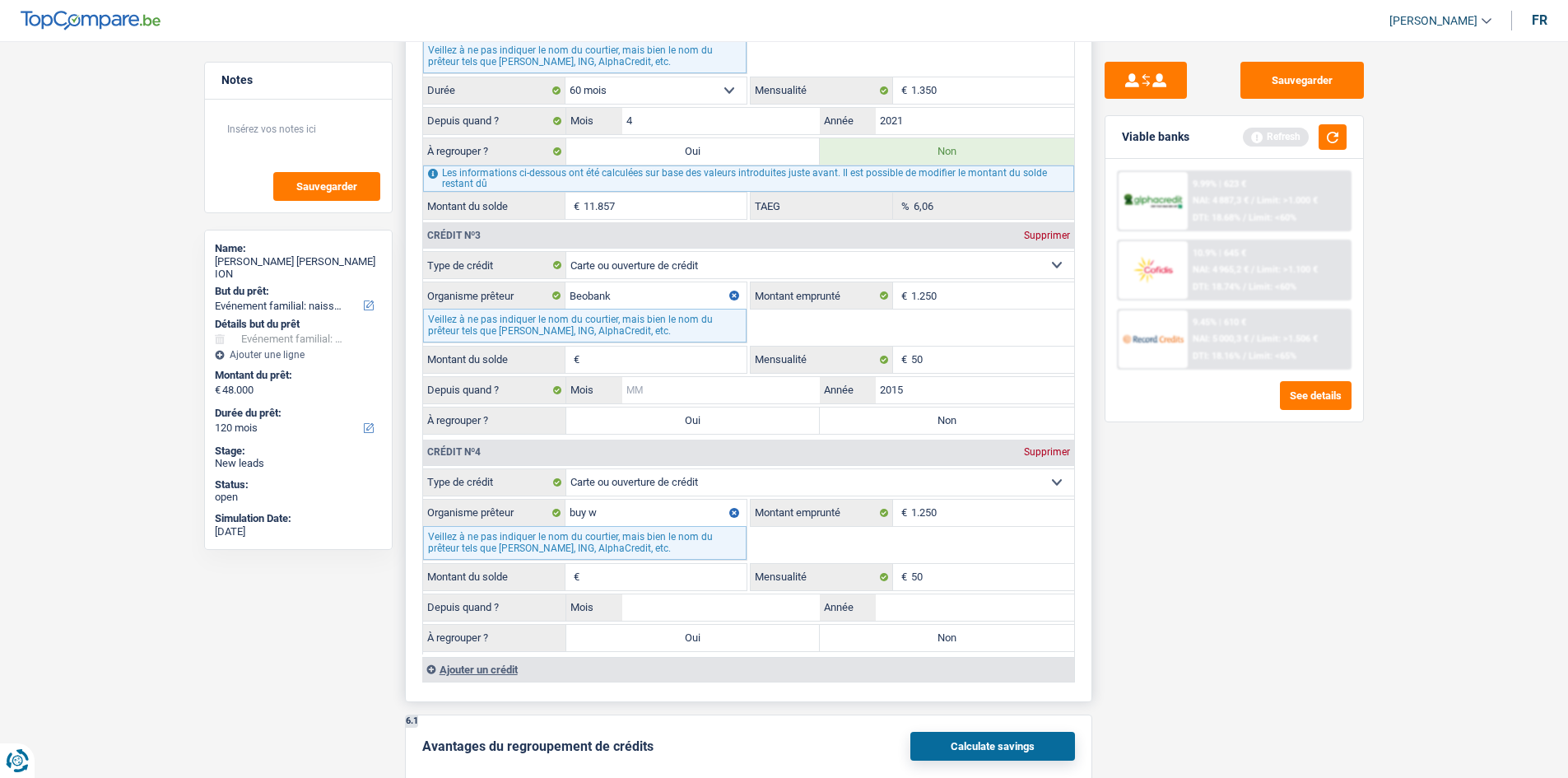 click on "Mois" at bounding box center [721, 390] 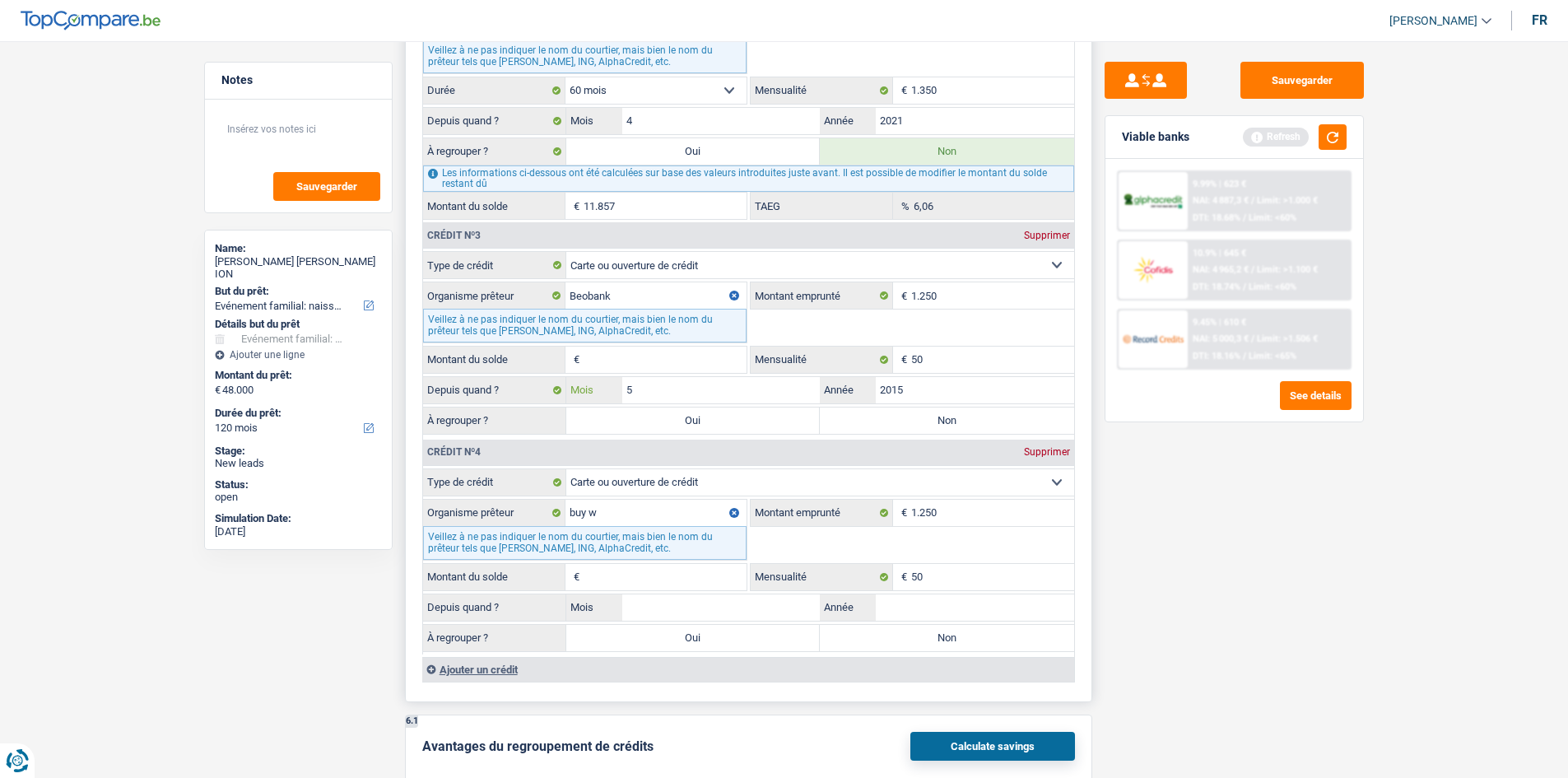 type on "5" 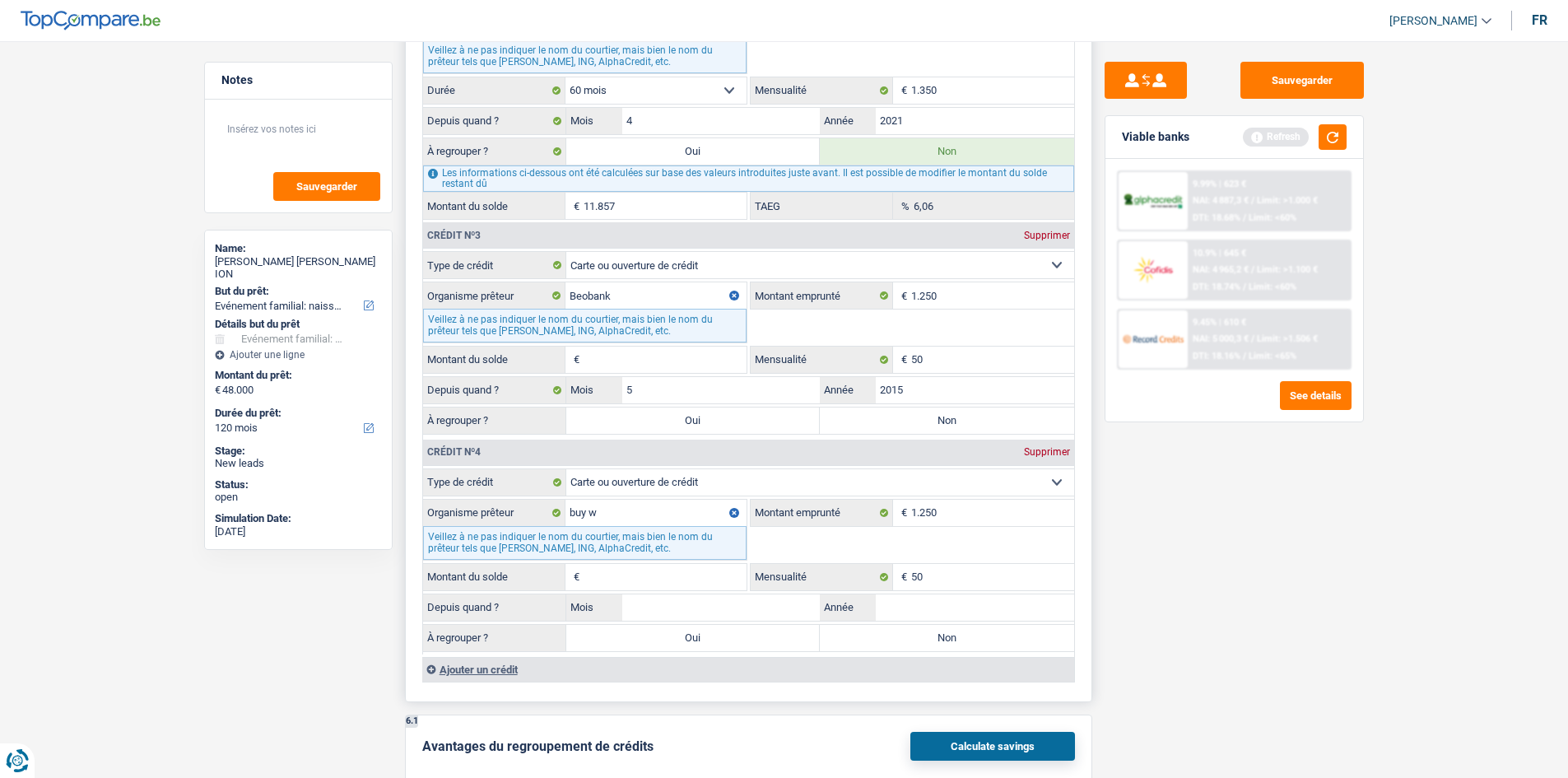 click on "Montant du solde" at bounding box center (665, 360) 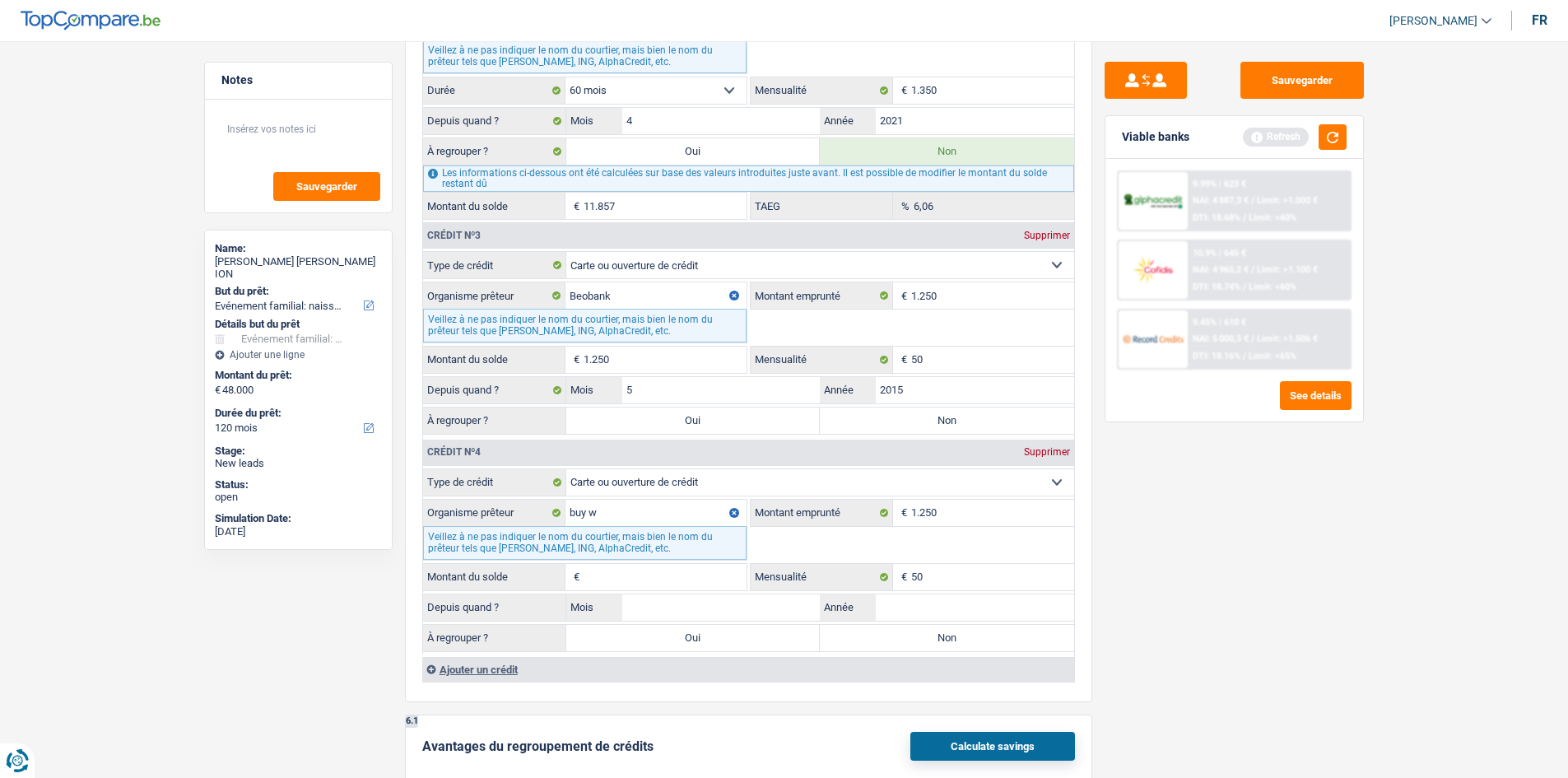 type on "1.250" 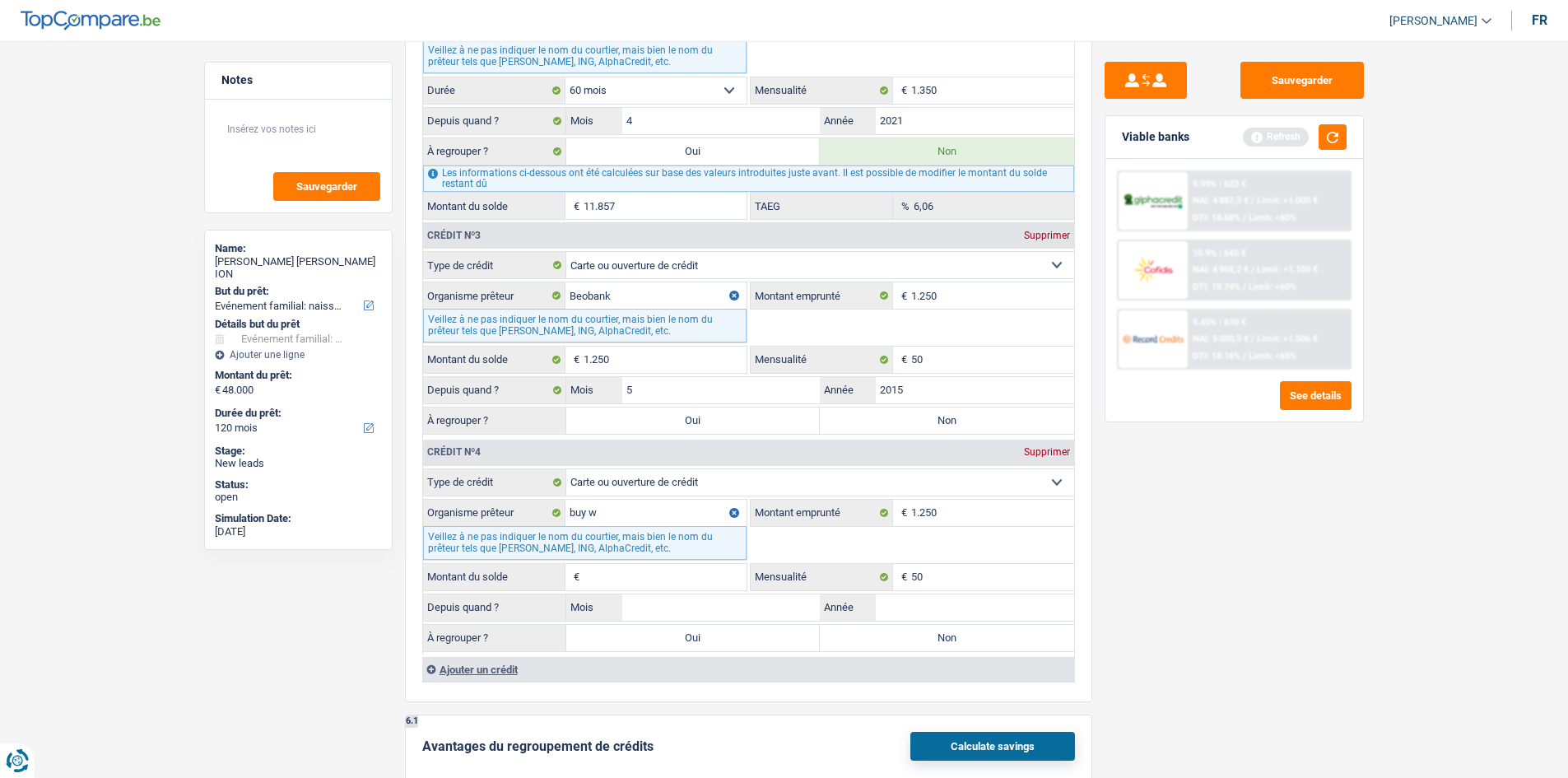click on "Sauvegarder
Viable banks
Refresh
9.99% | 623 €
NAI: 4 887,3 €
/
Limit: >1.000 €
DTI: 18.68%
/
Limit: <60%
10.9% | 645 €
NAI: 4 965,2 €
/
Limit: >1.100 €
DTI: 18.74%
/
Limit: <60%
/       /" at bounding box center (1234, 404) 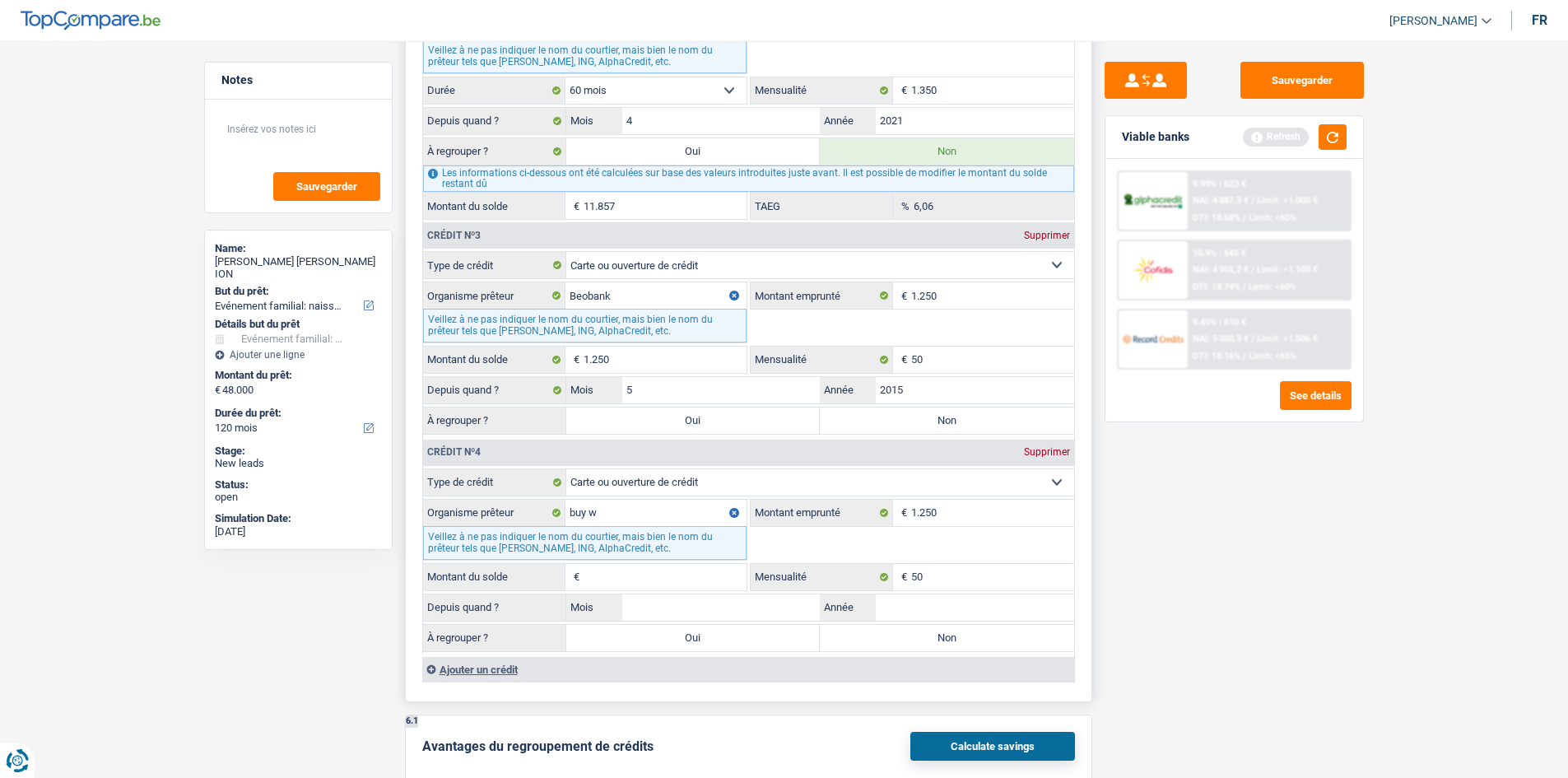 click on "Montant du solde" at bounding box center [665, 577] 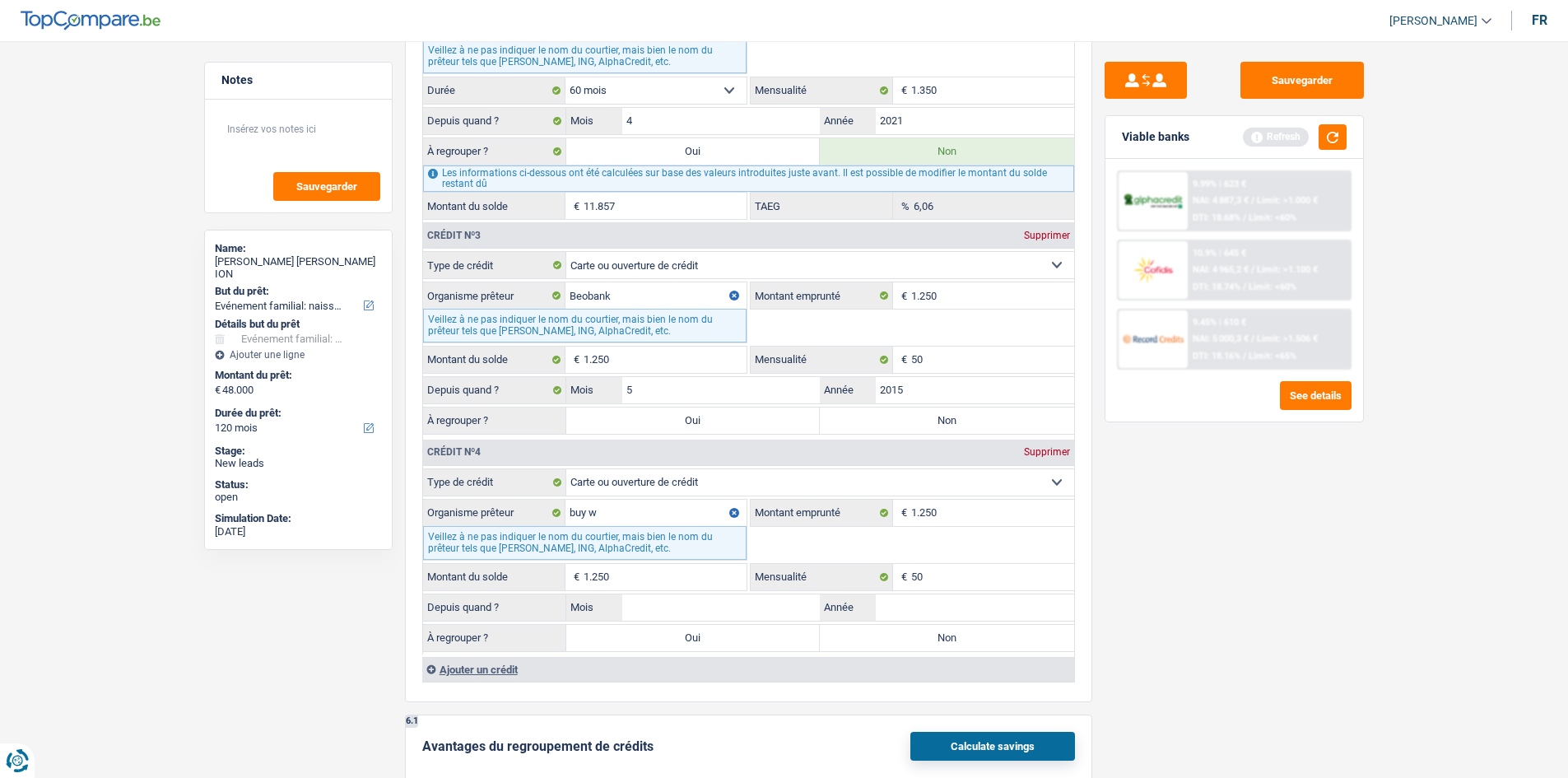 type on "1.250" 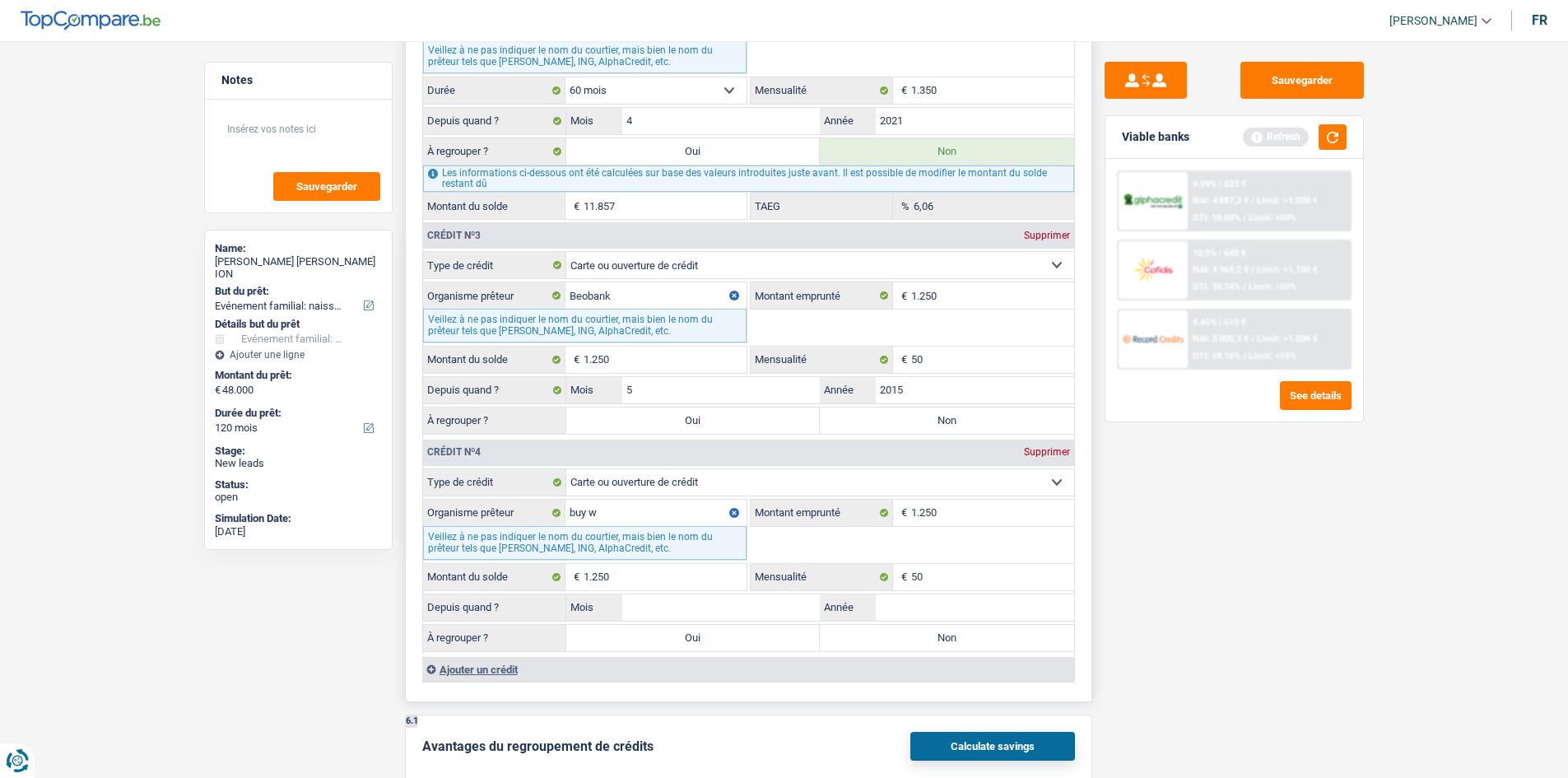 drag, startPoint x: 1134, startPoint y: 610, endPoint x: 1086, endPoint y: 567, distance: 64.44377 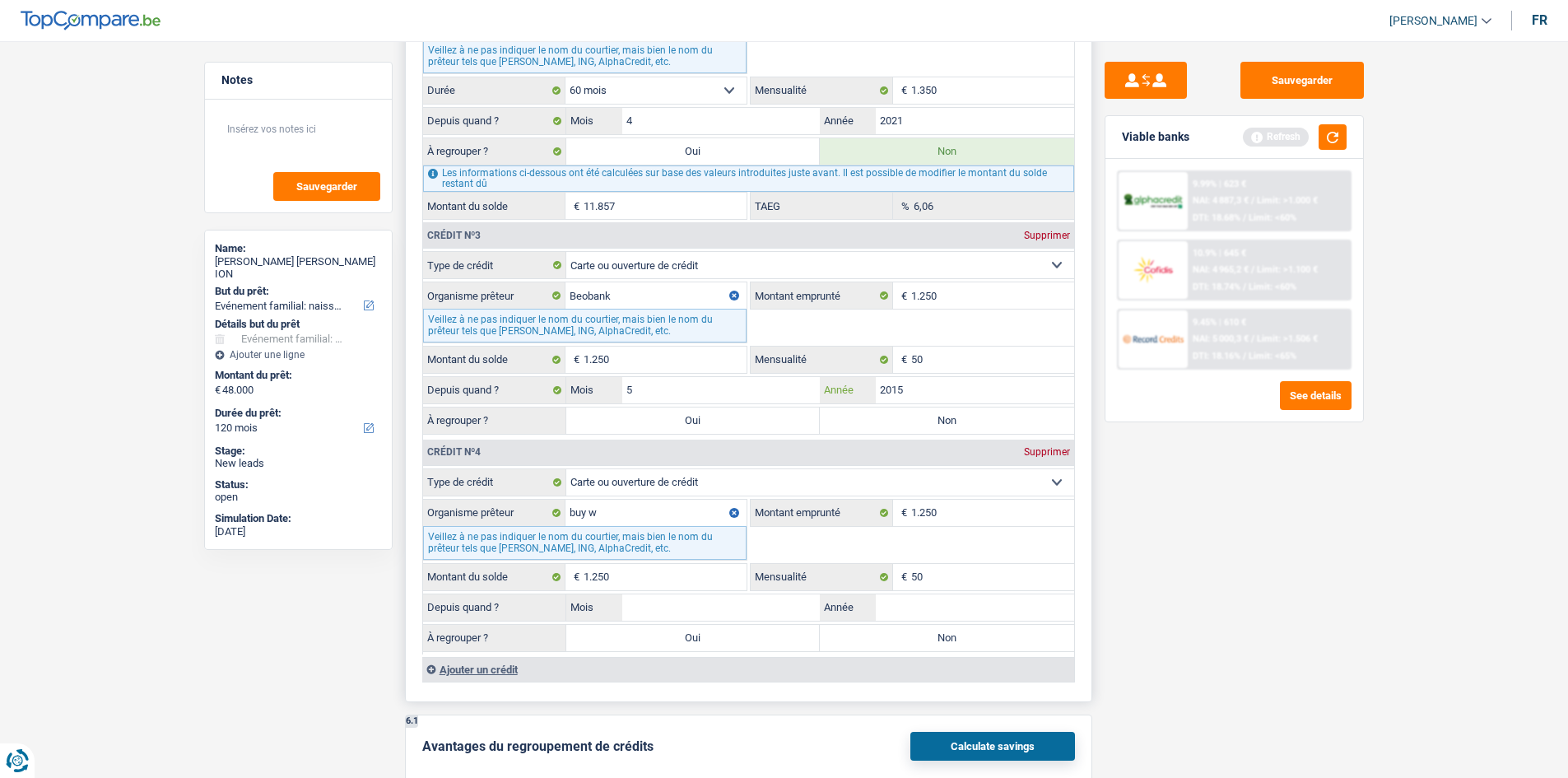 click on "2015" at bounding box center [975, 390] 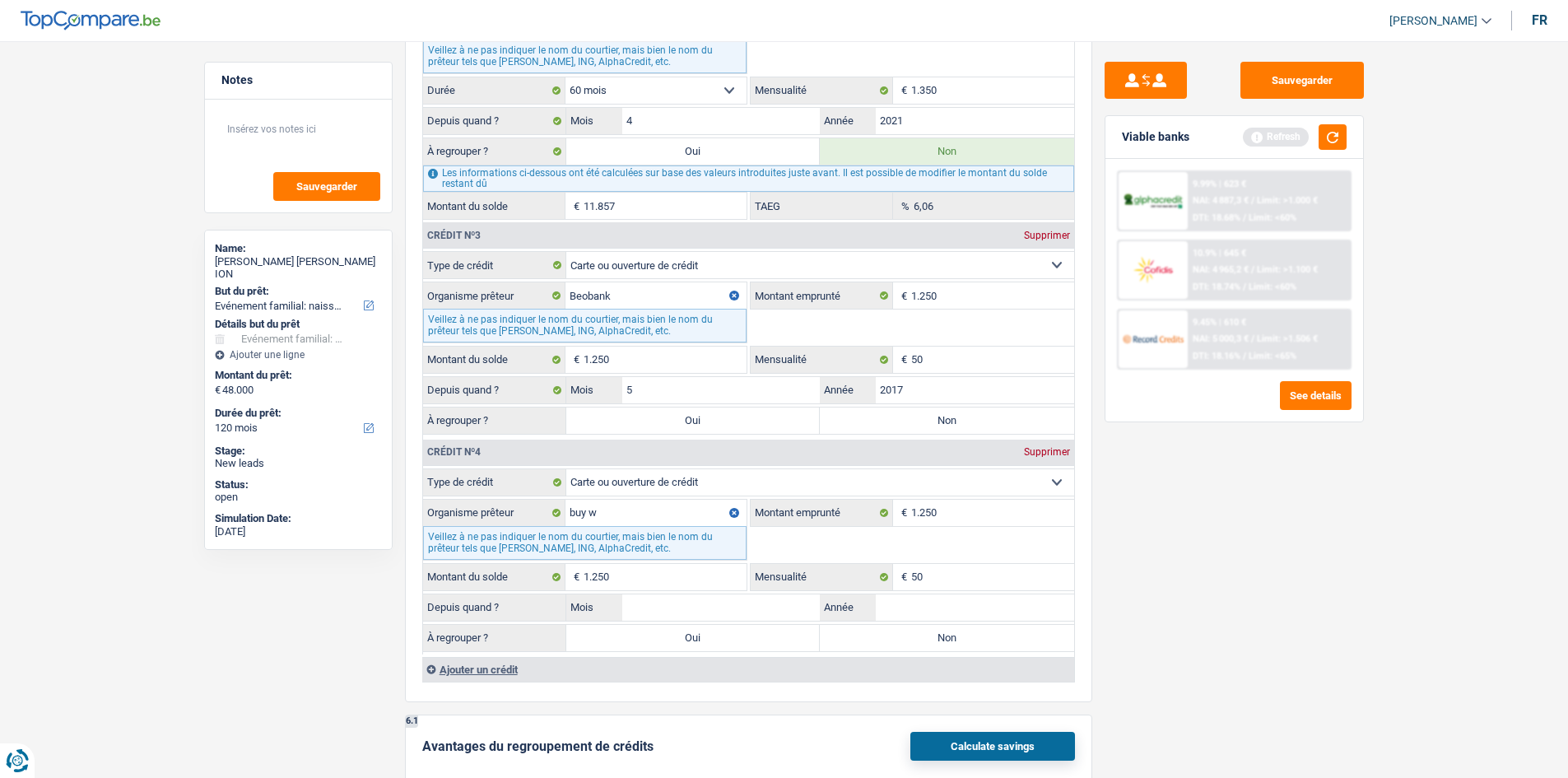 type on "2017" 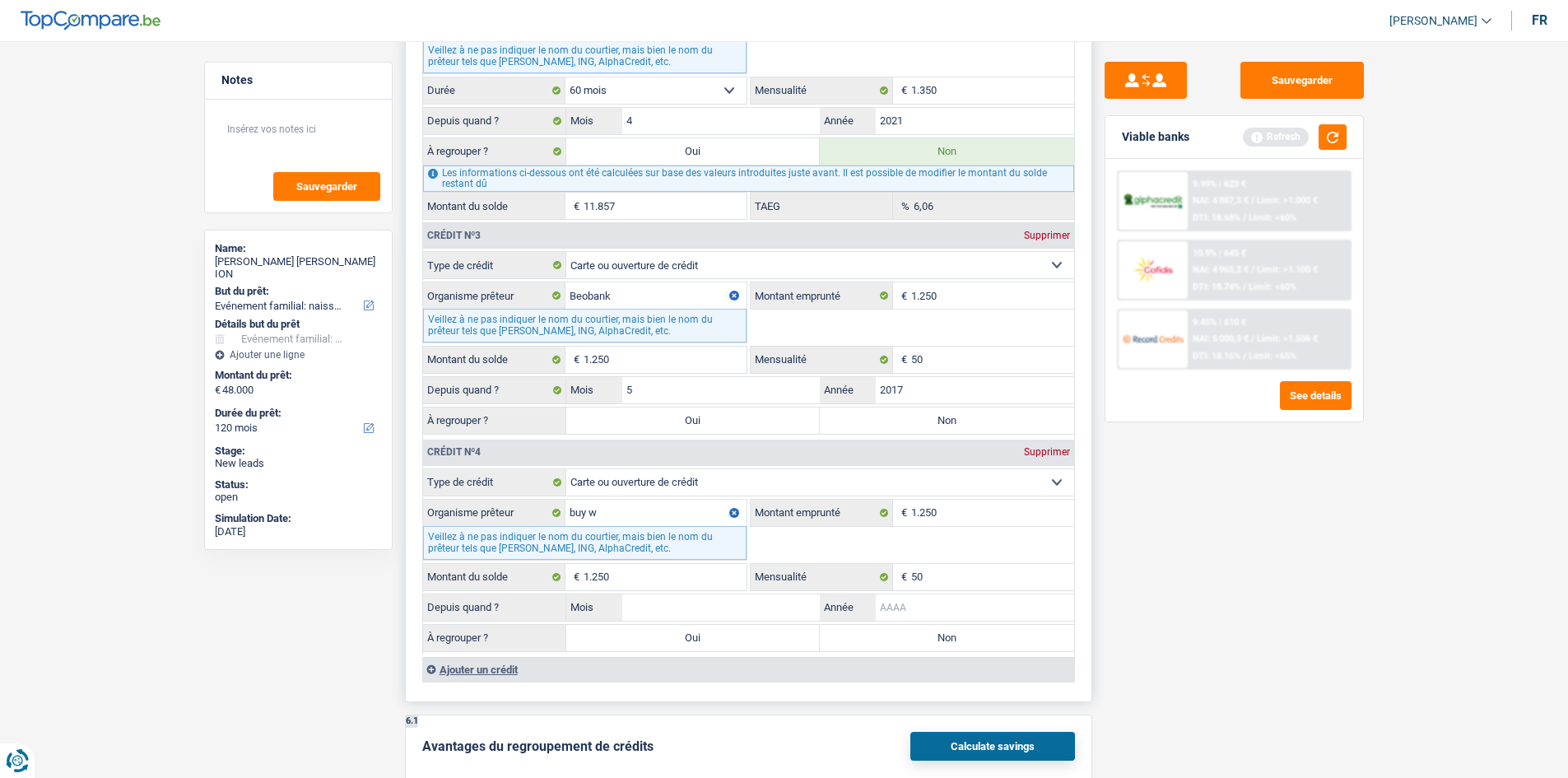 click on "Année" at bounding box center (975, 608) 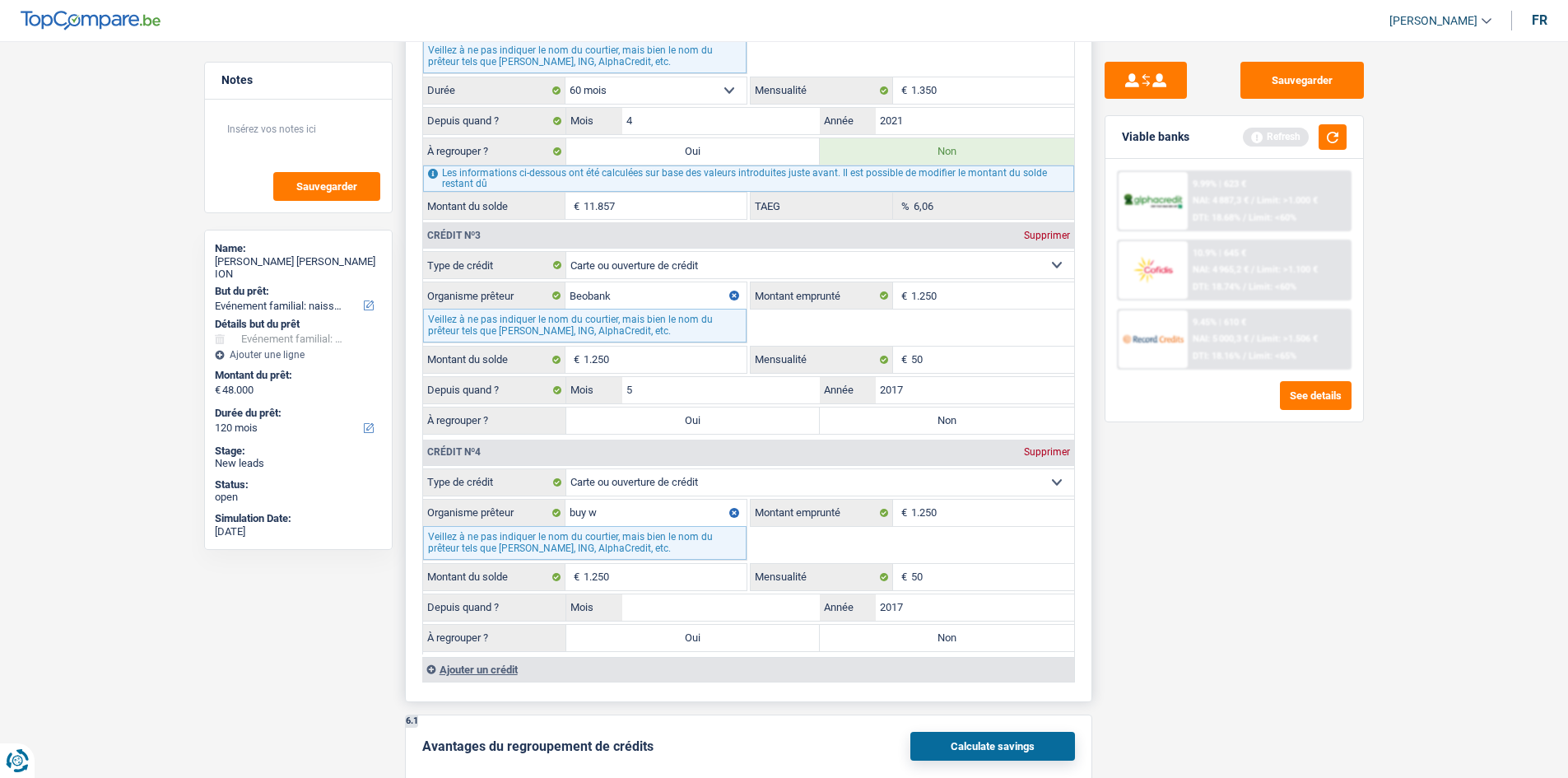 type on "2017" 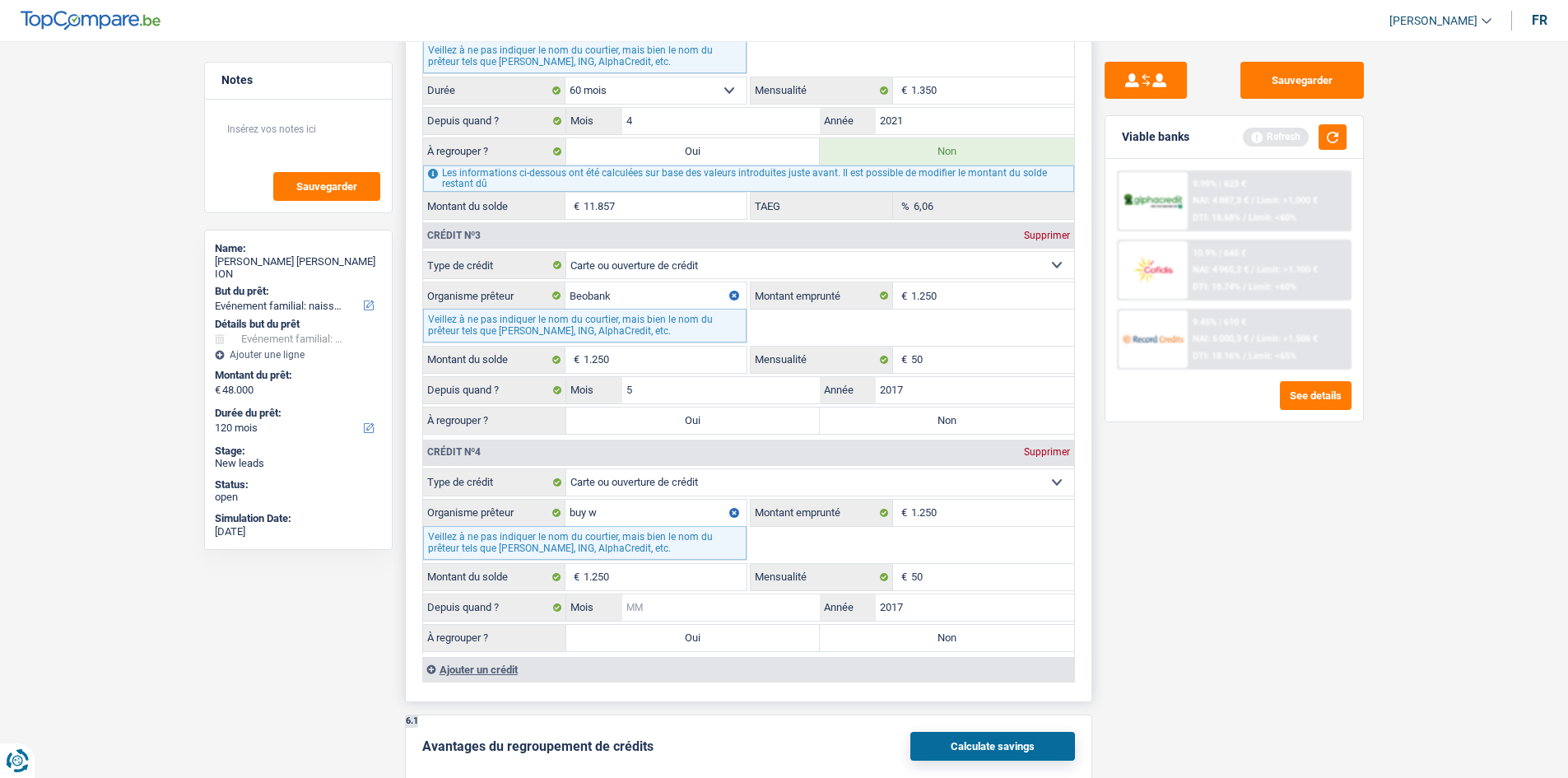 click on "Mois" at bounding box center (721, 608) 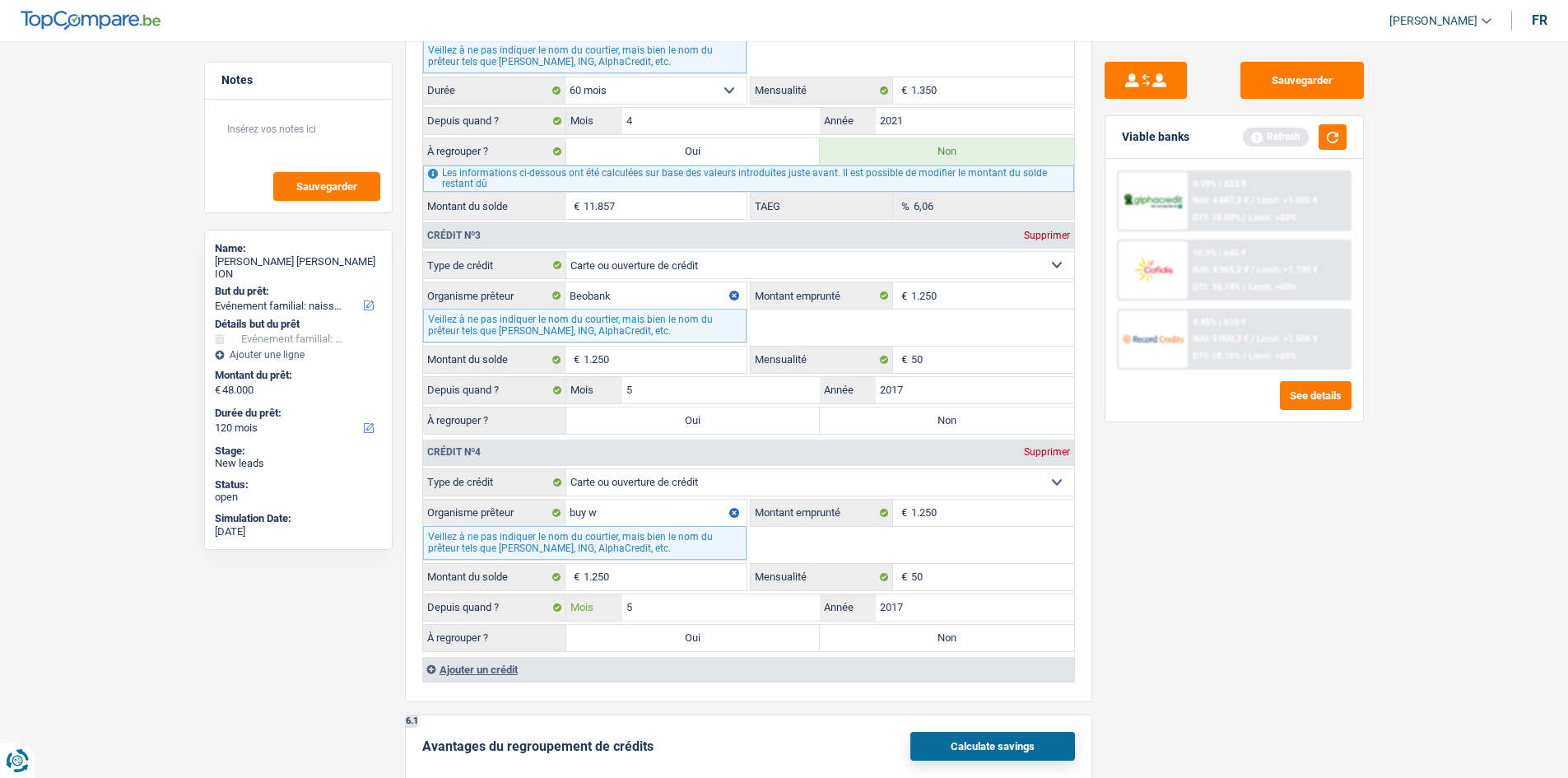 type on "5" 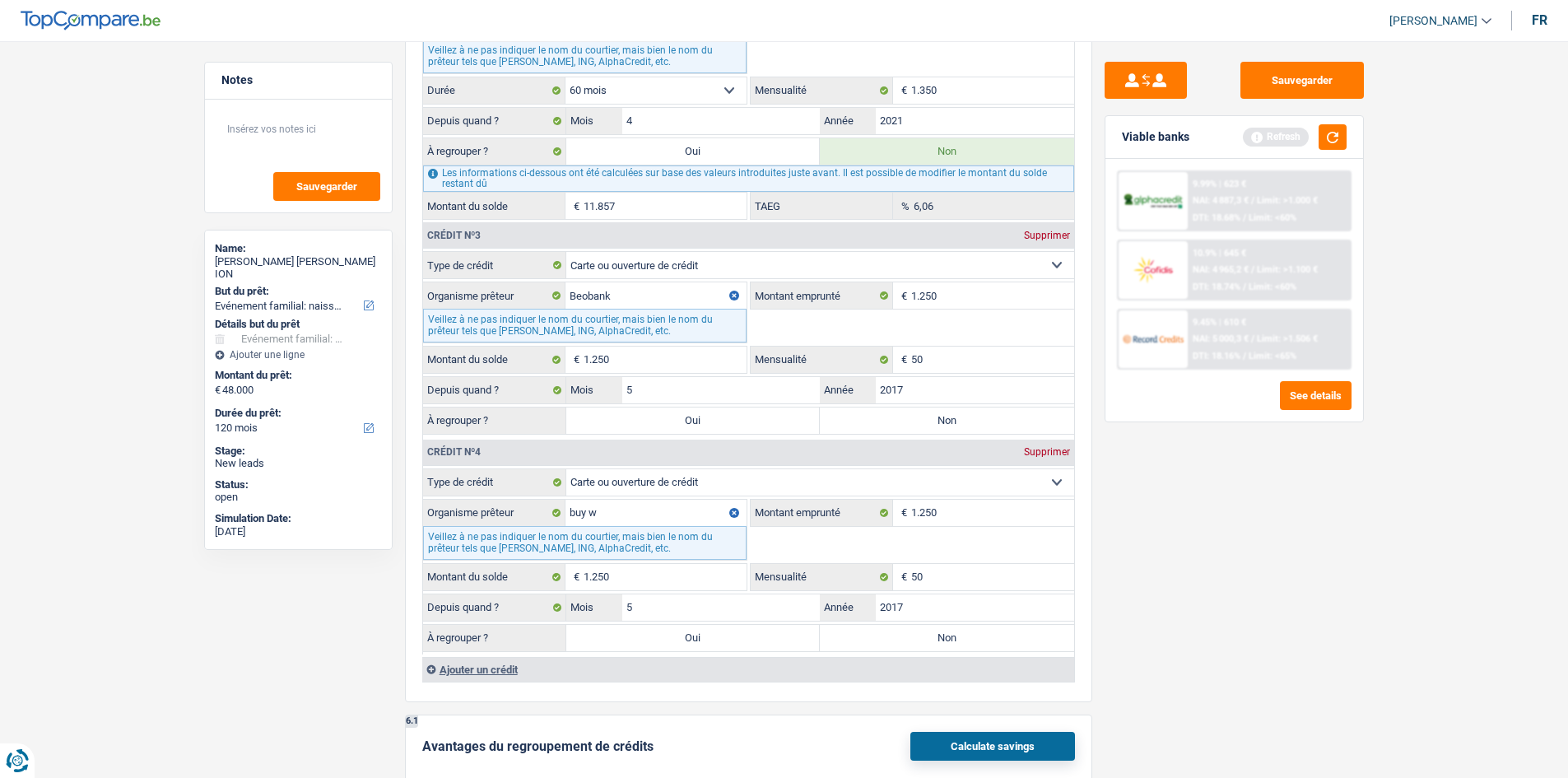 click on "Notes
Sauvegarder
Name:   STELA PAULA ION   But du prêt: Confort maison: meubles, textile, peinture, électroménager, outillage non-professionnel Hifi, multimédia, gsm, ordinateur Aménagement: frais d'installation, déménagement Evénement familial: naissance, mariage, divorce, communion, décès Frais médicaux Frais d'études Frais permis de conduire Loisirs: voyage, sport, musique Rafraîchissement: petits travaux maison et jardin Frais judiciaires Réparation voiture Prêt rénovation Prêt énergie Prêt voiture Taxes, impôts non professionnels Rénovation bien à l'étranger Dettes familiales Assurance Autre
Sélectionner une option
Détails but du prêt
Confort maison: meubles, textile, peinture, électroménager, outillage non-professionnel Hifi, multimédia, gsm, ordinateur Aménagement: frais d'installation, déménagement Frais médicaux Frais d'études Autre" at bounding box center [784, 0] 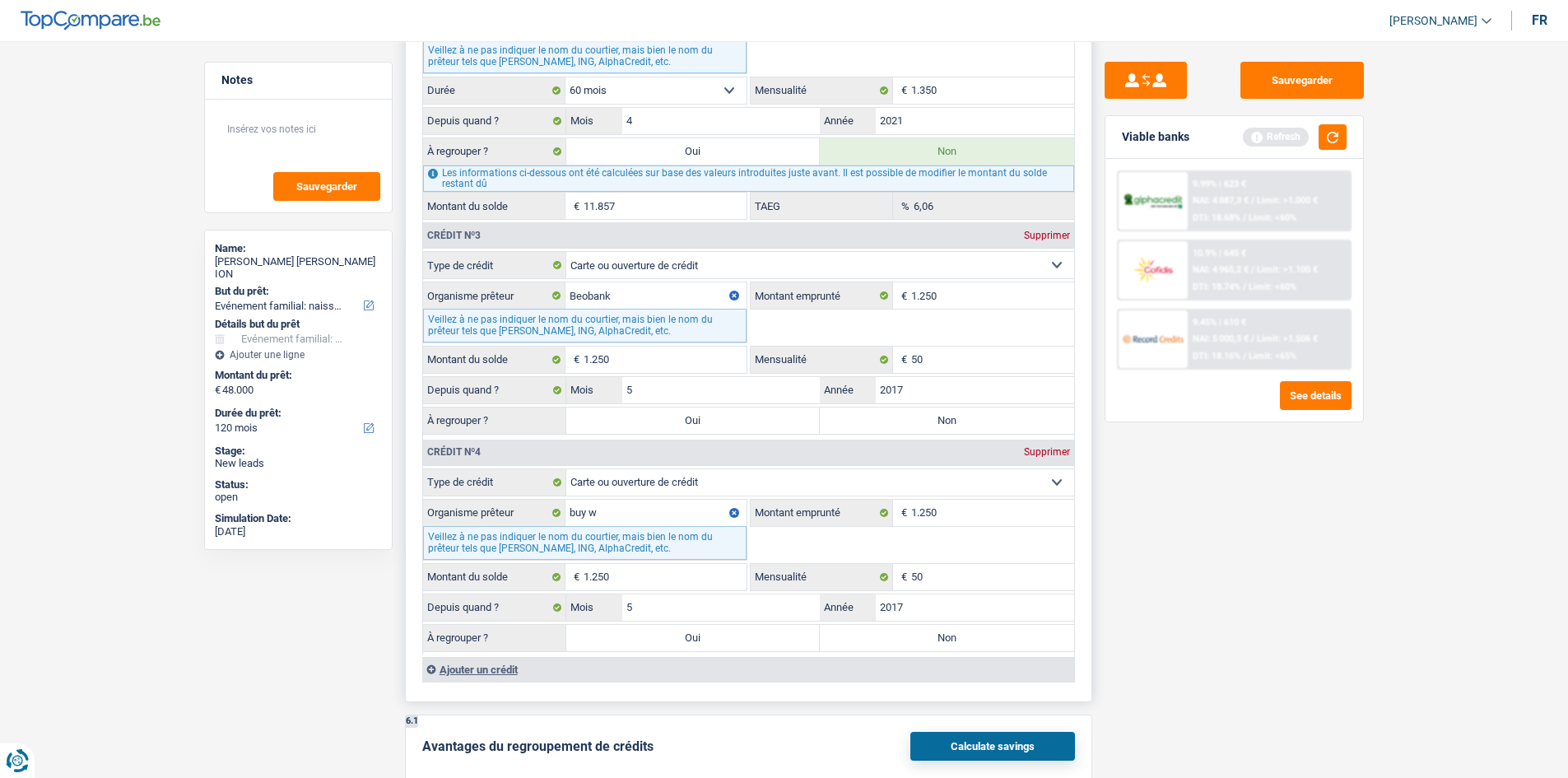 drag, startPoint x: 1012, startPoint y: 435, endPoint x: 1009, endPoint y: 426, distance: 9.486833 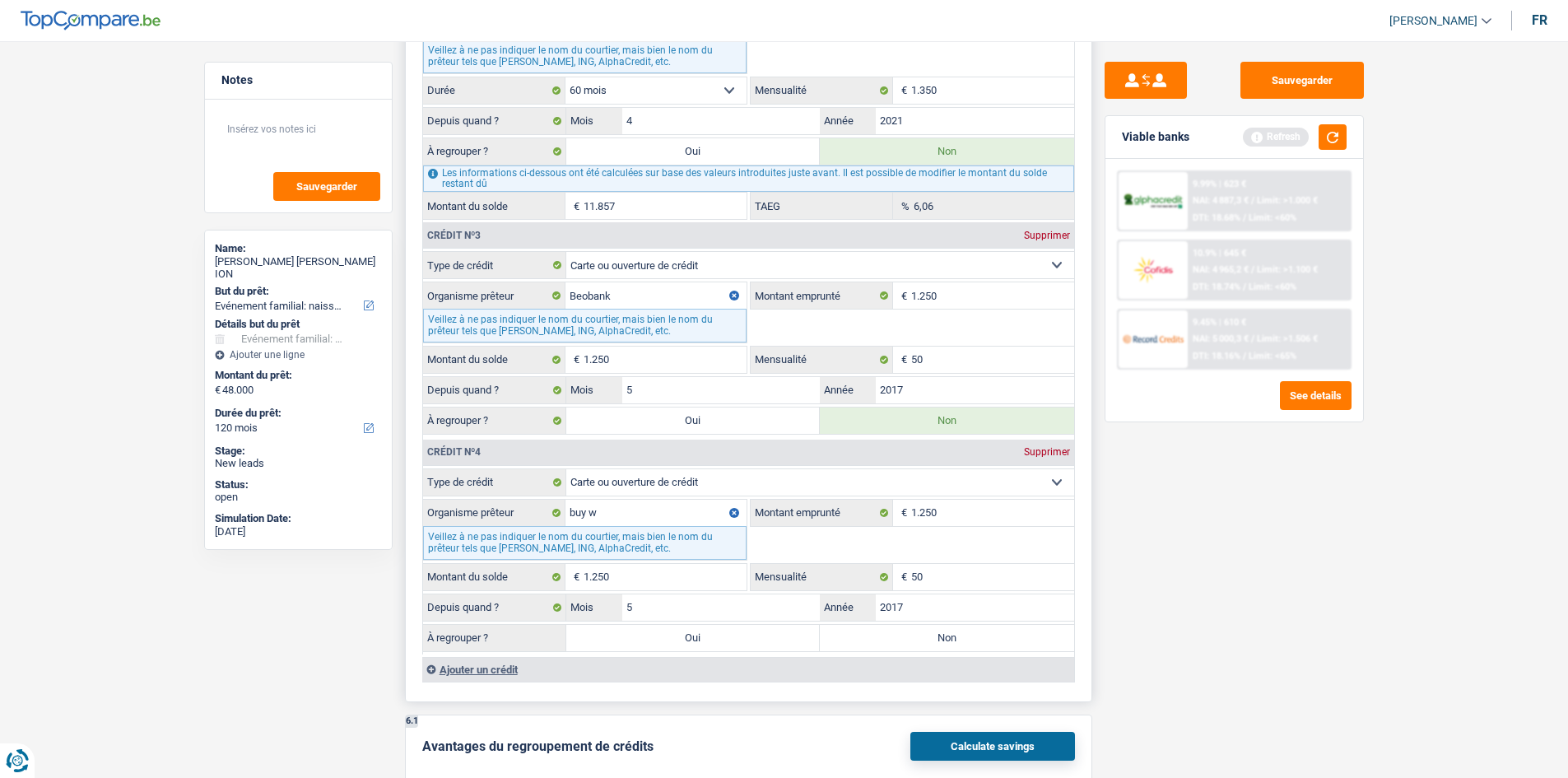 click on "Non" at bounding box center (947, 638) 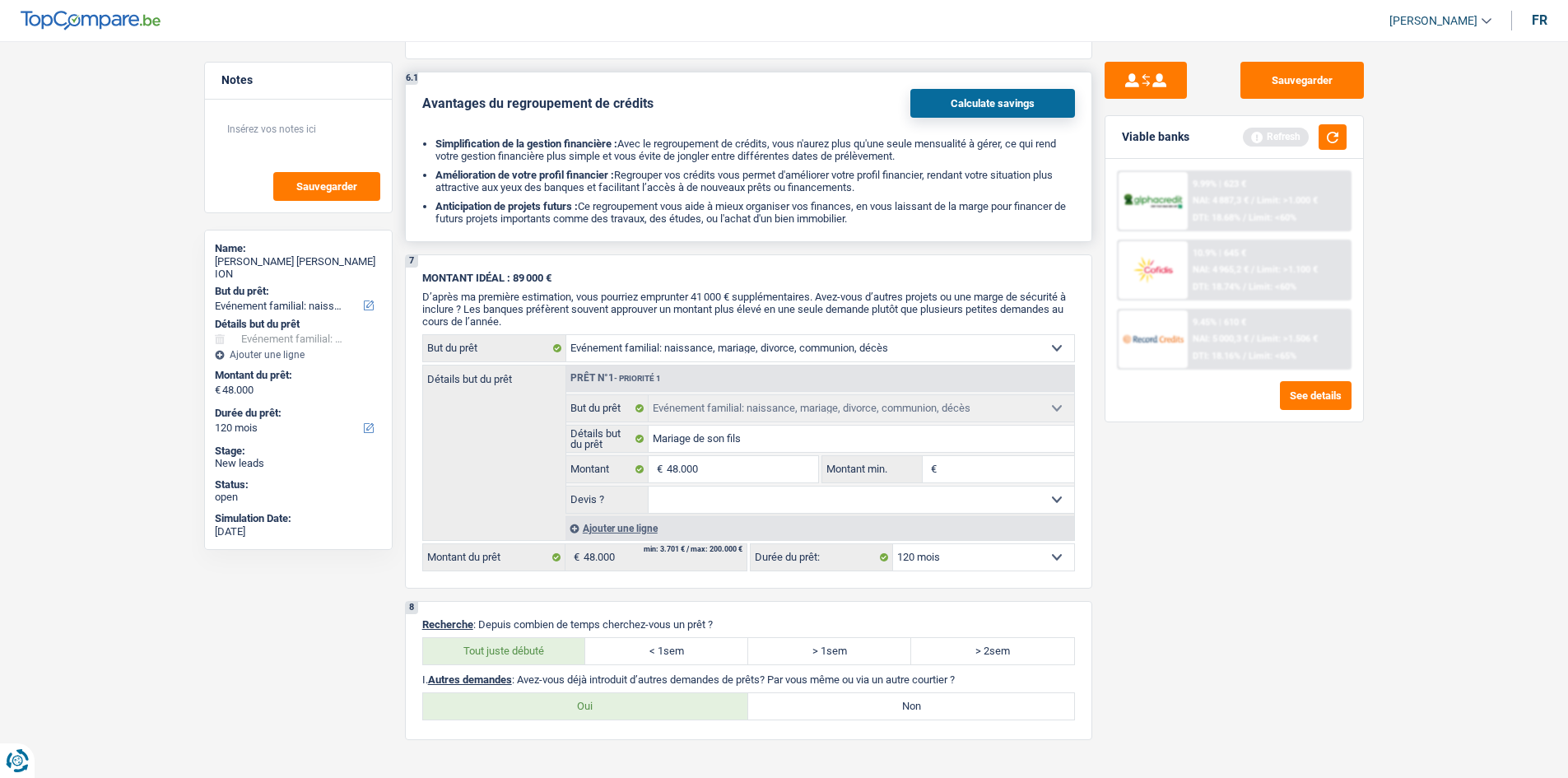 scroll, scrollTop: 2280, scrollLeft: 0, axis: vertical 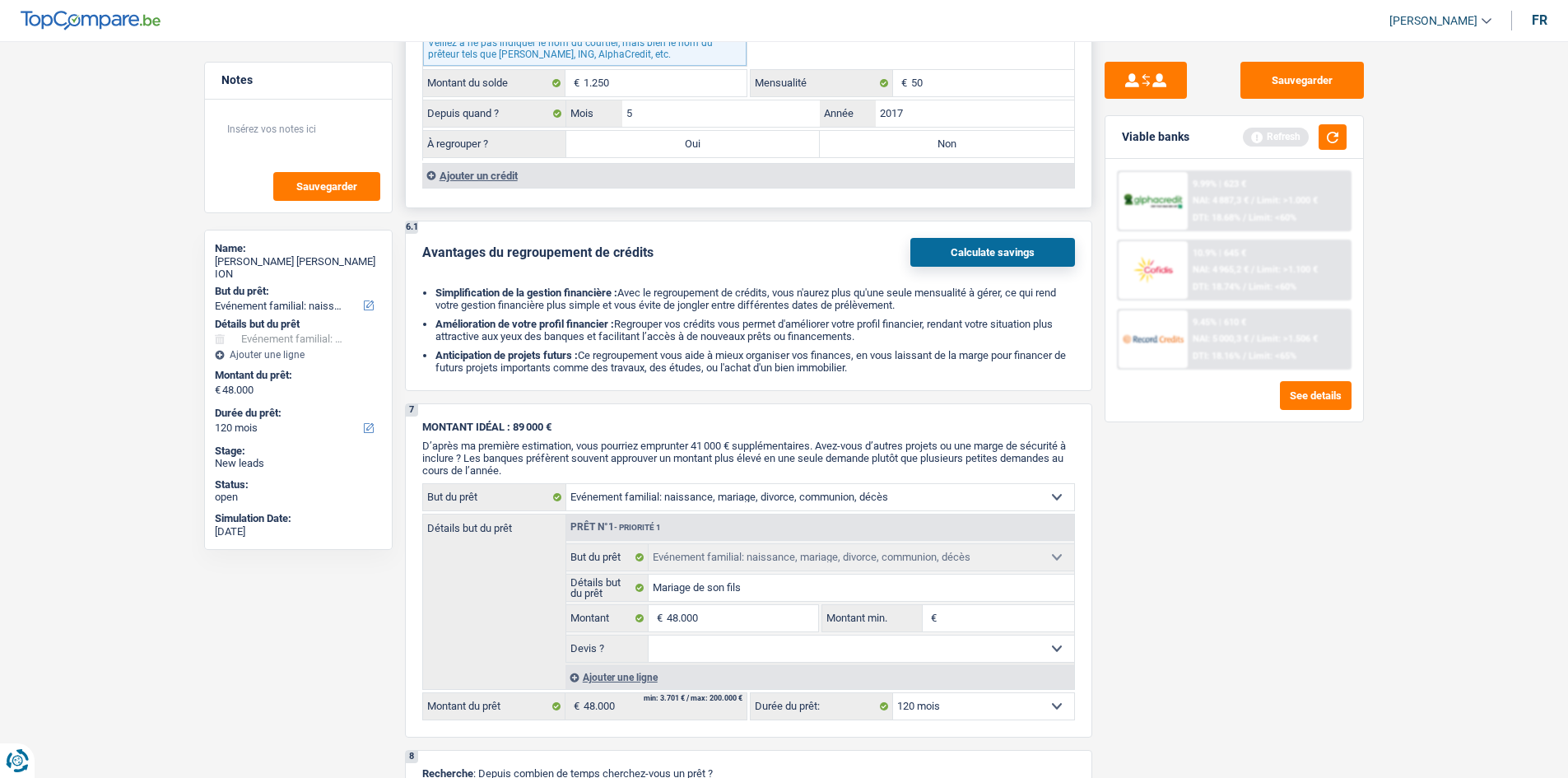drag, startPoint x: 965, startPoint y: 148, endPoint x: 960, endPoint y: 164, distance: 16.763055 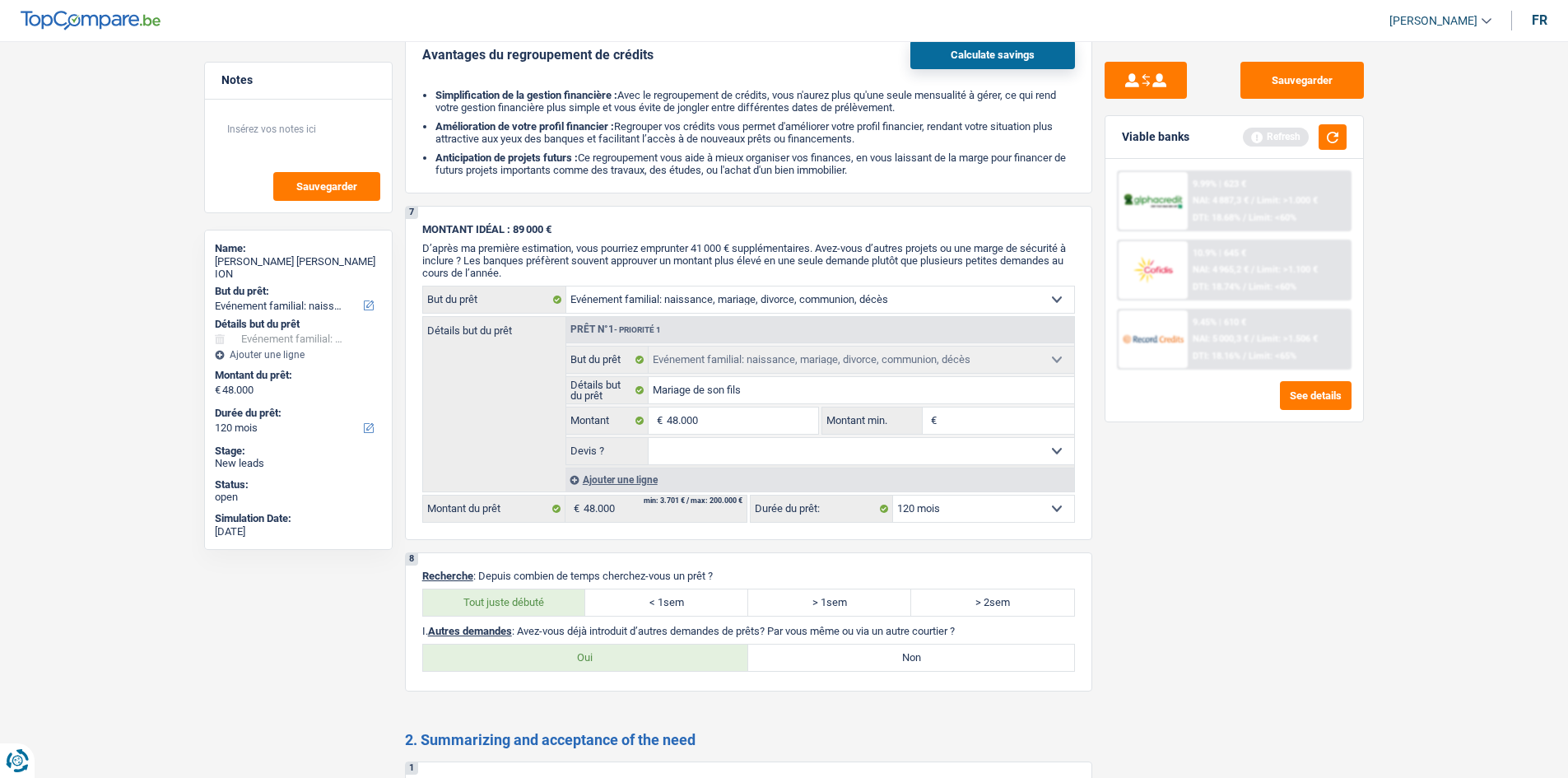 scroll, scrollTop: 2781, scrollLeft: 0, axis: vertical 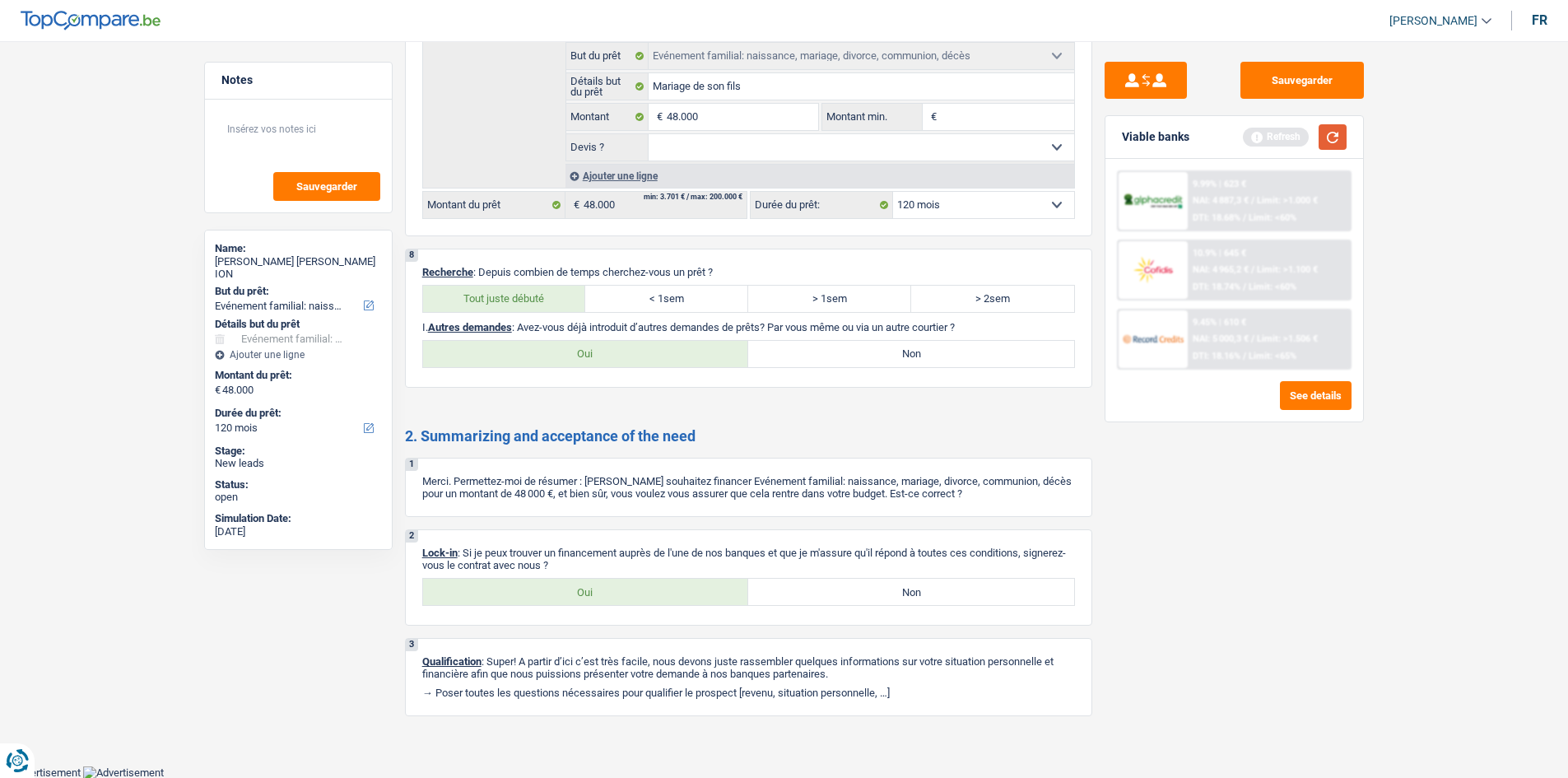 drag, startPoint x: 1339, startPoint y: 135, endPoint x: 1353, endPoint y: 179, distance: 46.17359 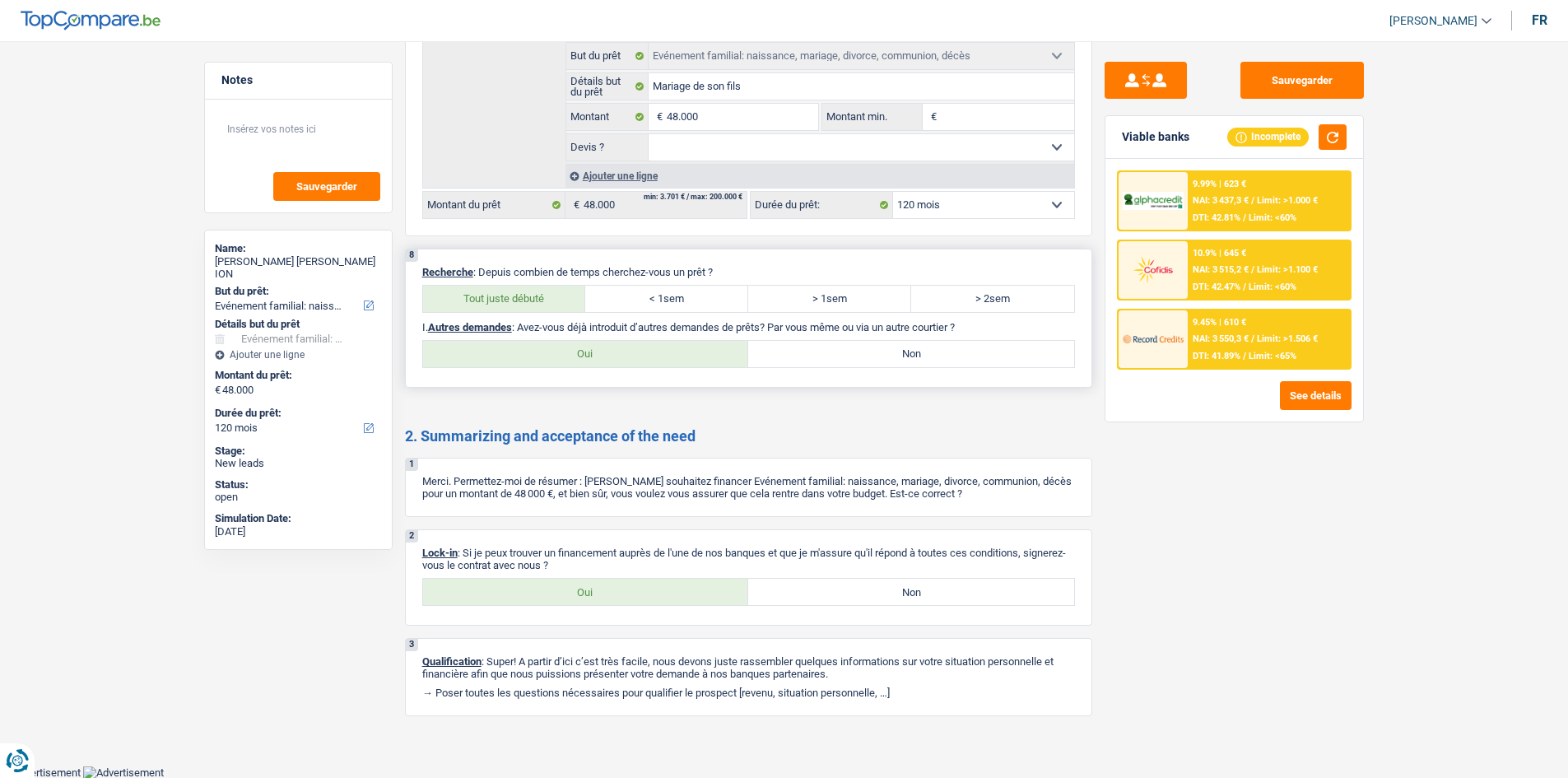 click on "Oui" at bounding box center (586, 354) 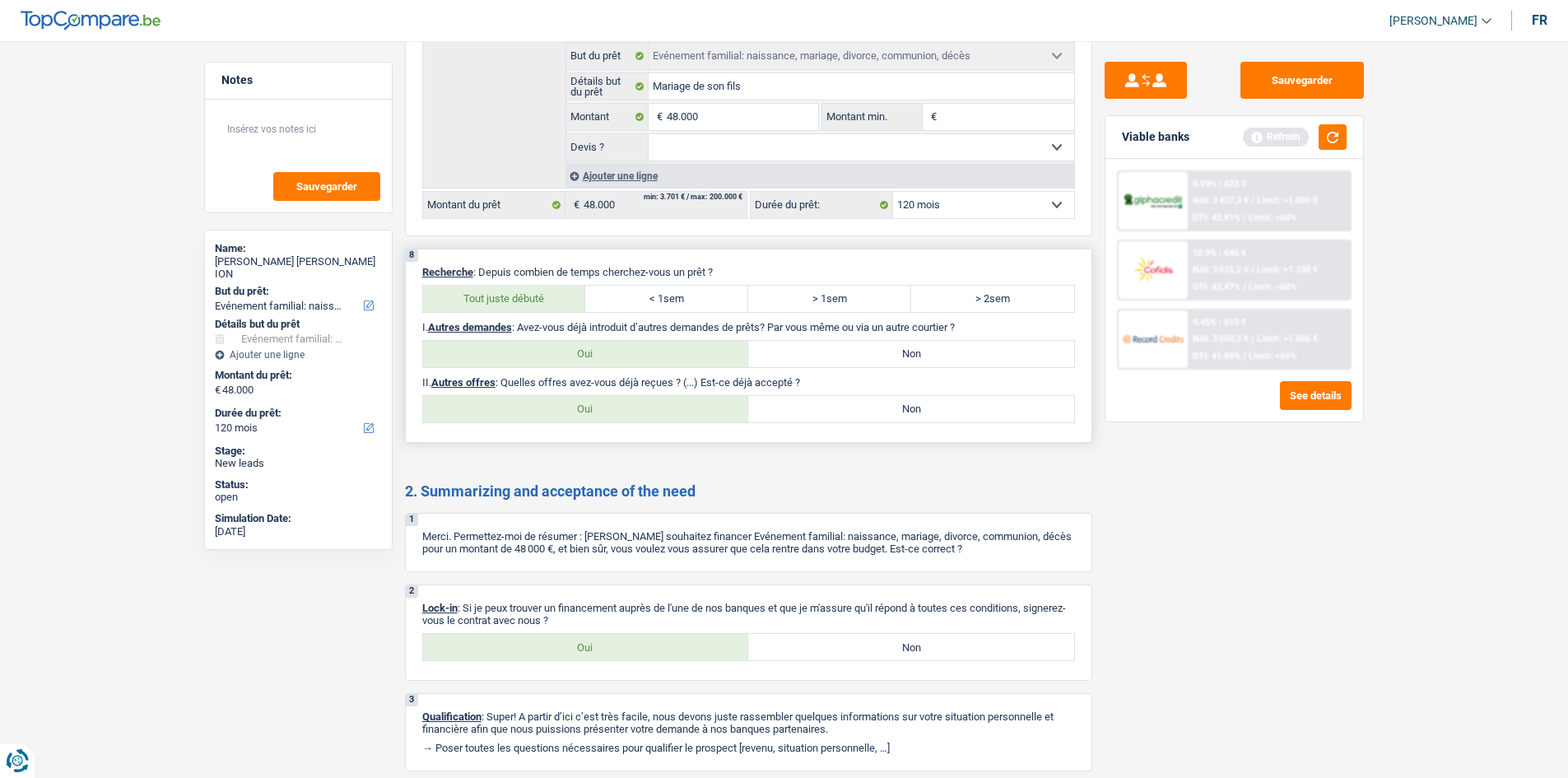 click on "Non" at bounding box center [911, 409] 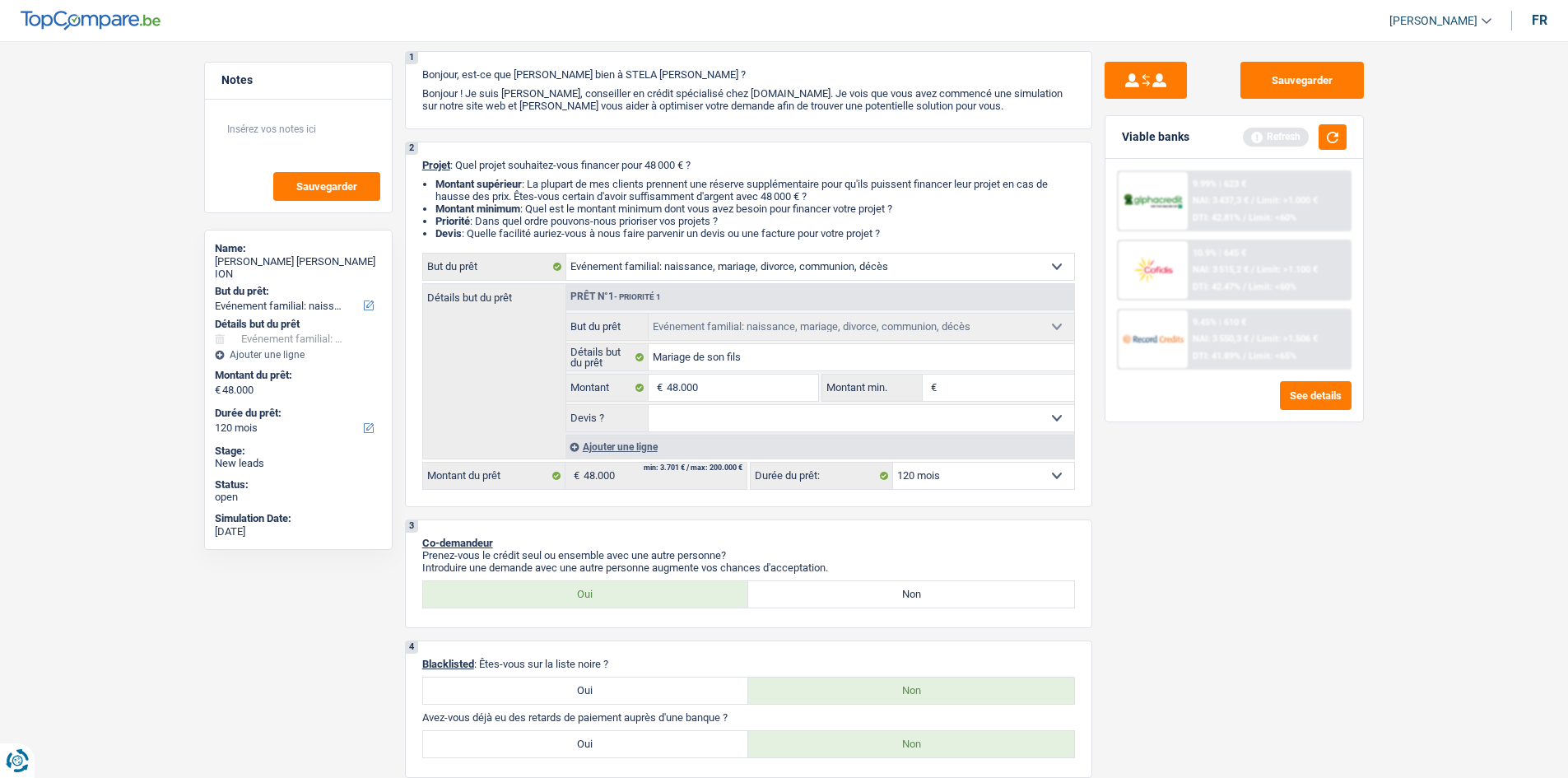 scroll, scrollTop: 0, scrollLeft: 0, axis: both 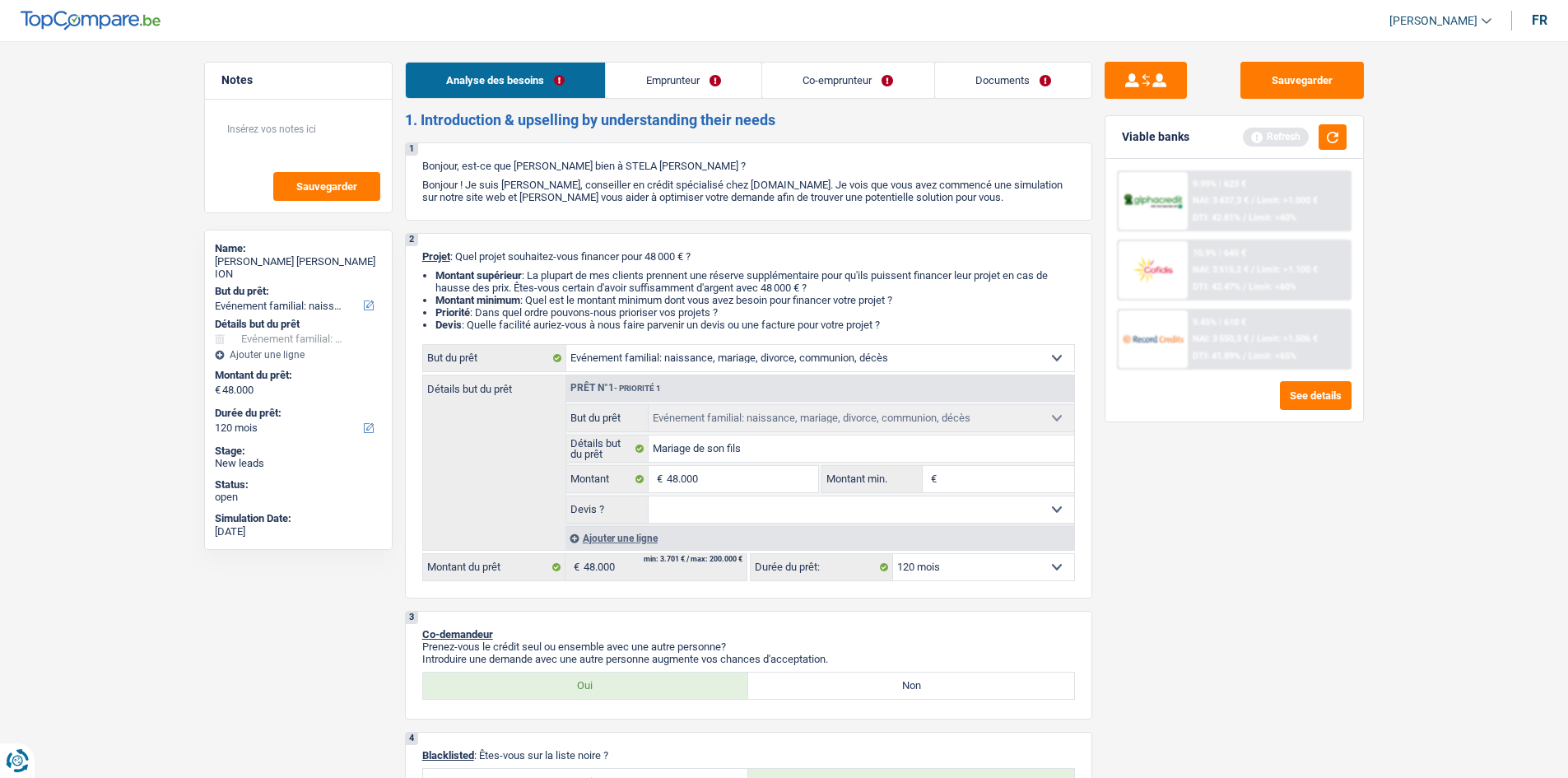 click on "Emprunteur" at bounding box center (683, 80) 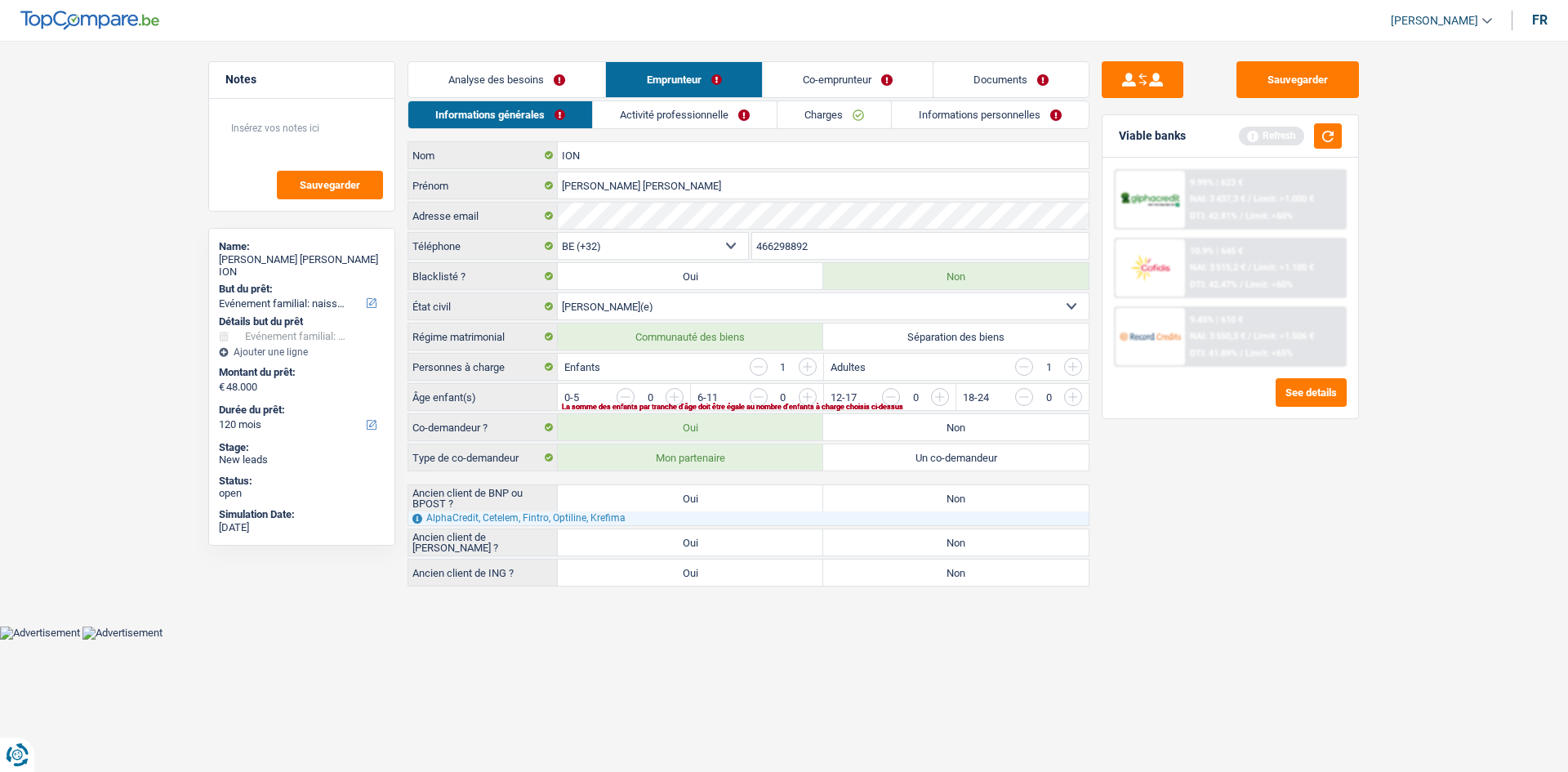 click at bounding box center (1024, 367) 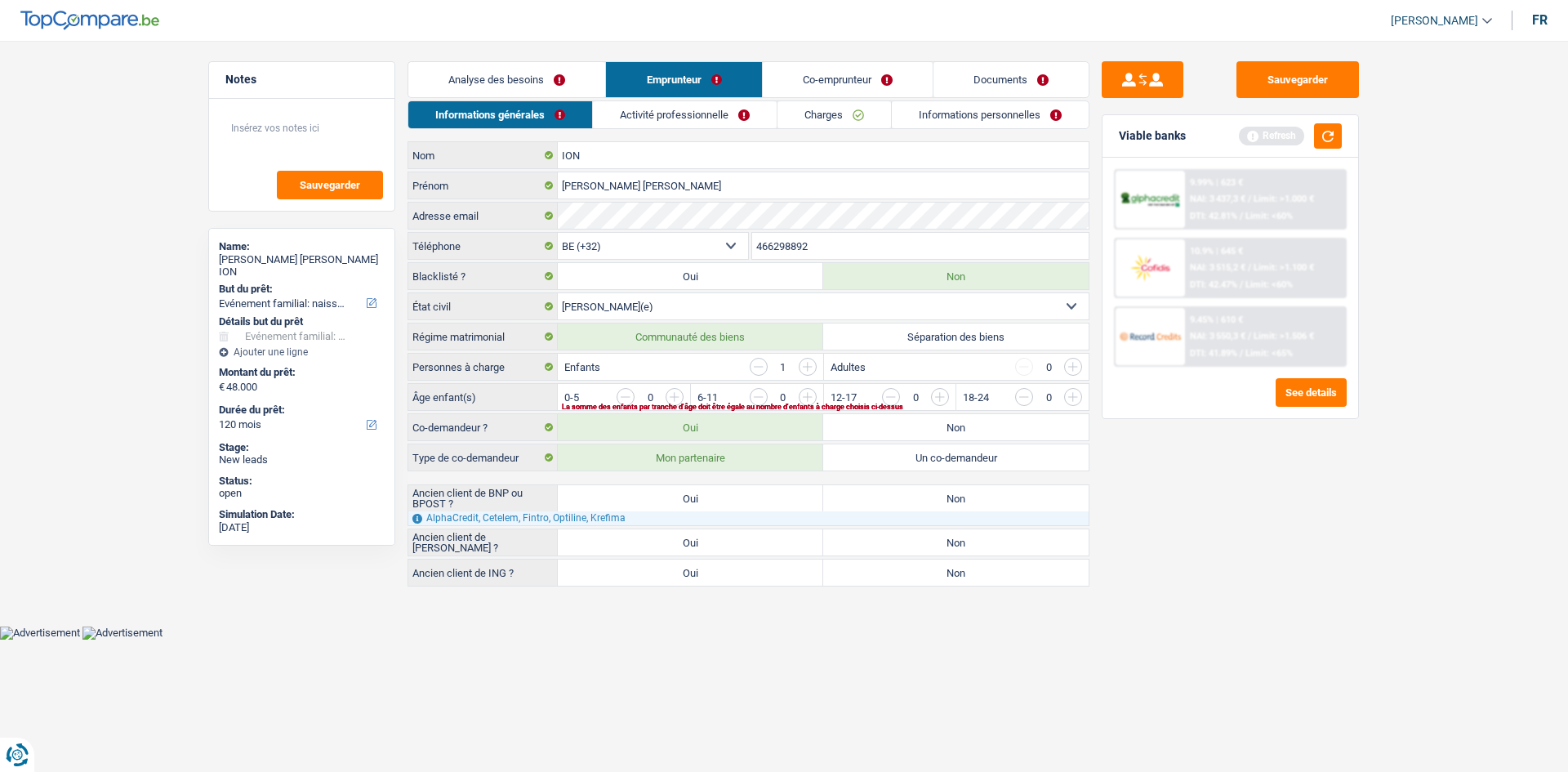 click at bounding box center [759, 367] 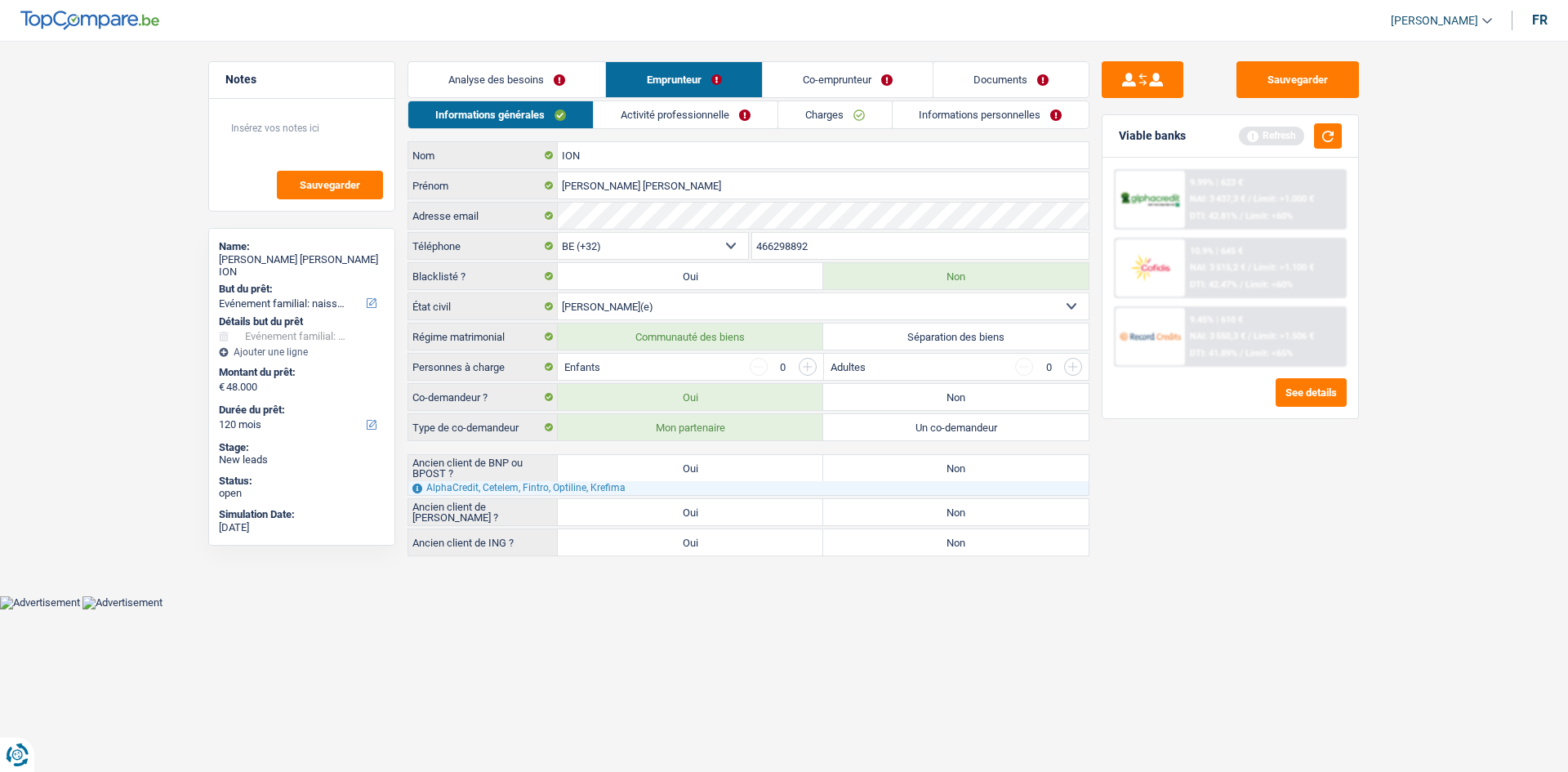click on "Sauvegarder
Viable banks
Refresh
9.99% | 623 €
NAI: 3 437,3 €
/
Limit: >1.000 €
DTI: 42.81%
/
Limit: <60%
10.9% | 645 €
NAI: 3 515,2 €
/
Limit: >1.100 €
DTI: 42.47%
/
Limit: <60%
/       /" at bounding box center (1230, 401) 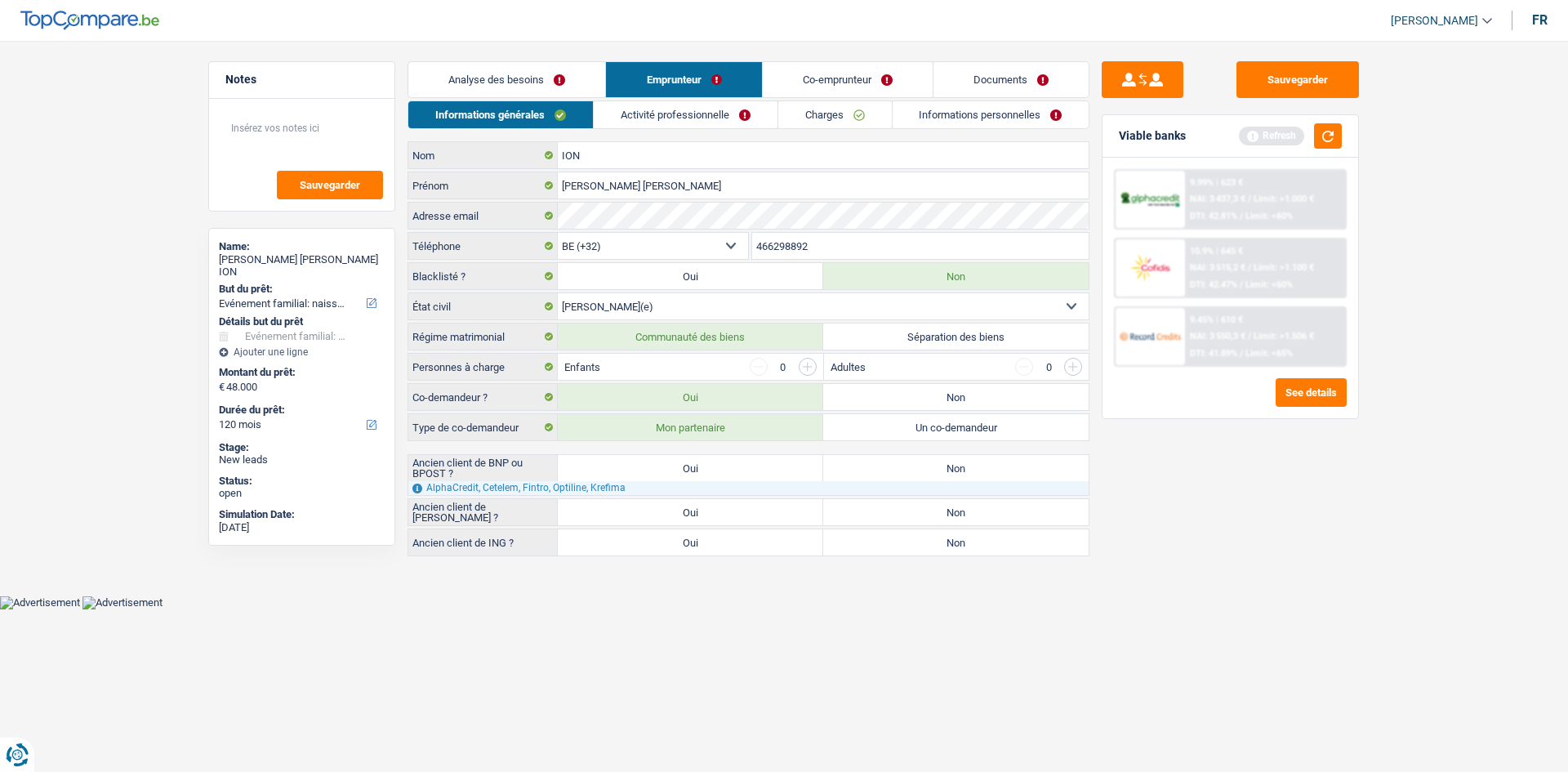 click on "AlphaCredit, Cetelem, Fintro, Optiline, Krefima" at bounding box center [748, 488] 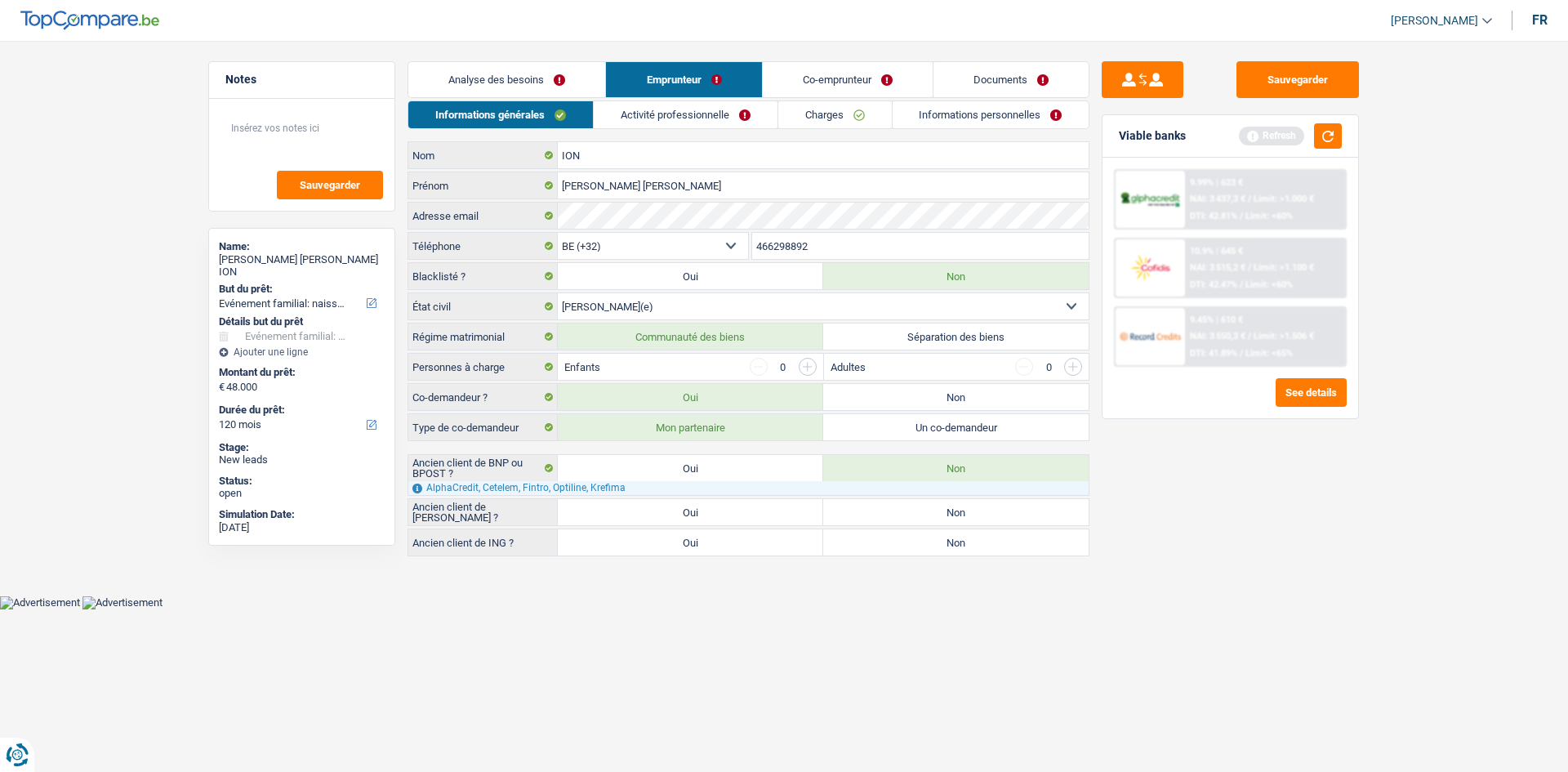 click on "Non" at bounding box center (956, 512) 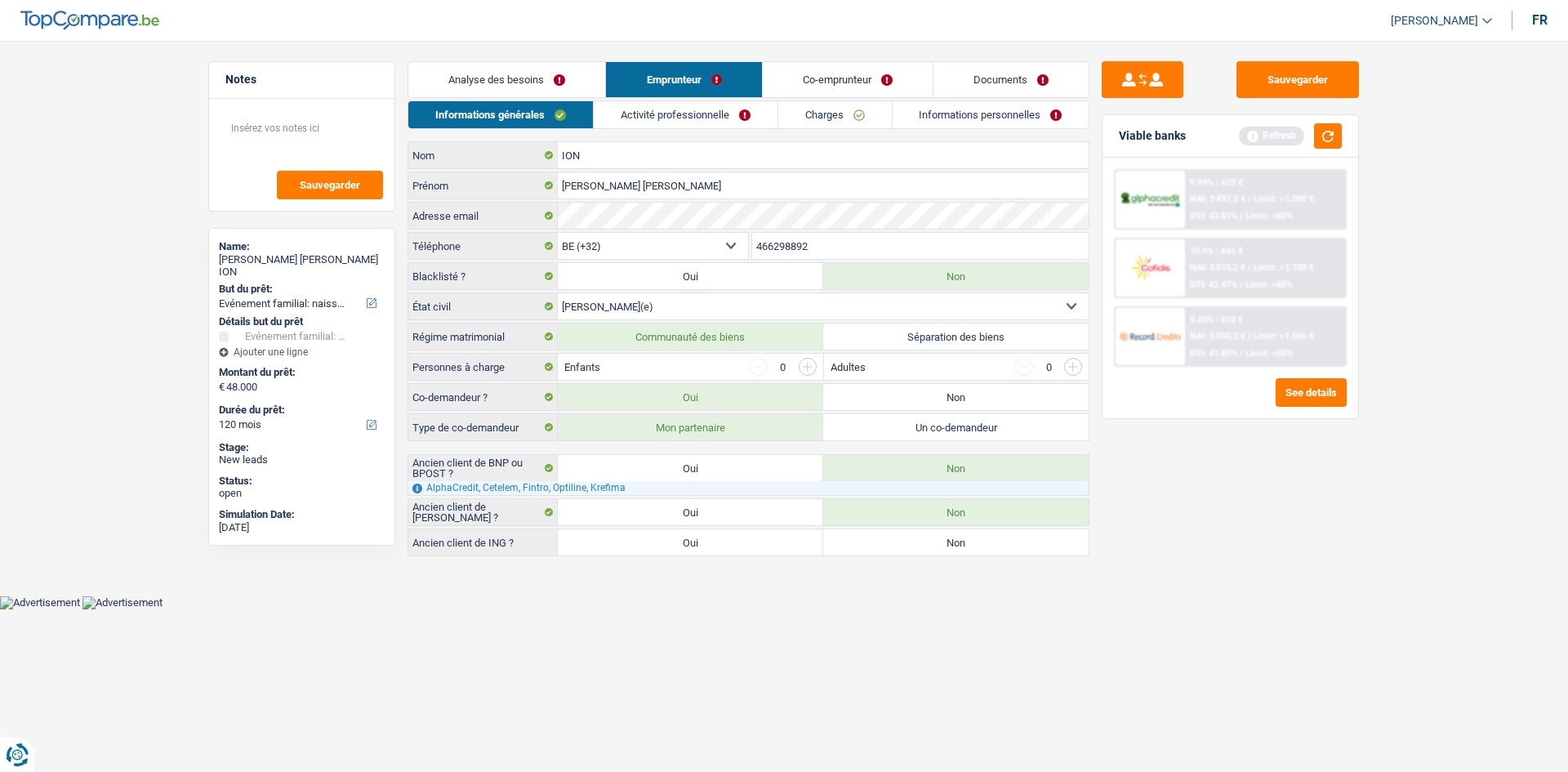 drag, startPoint x: 992, startPoint y: 542, endPoint x: 1027, endPoint y: 551, distance: 36.13862 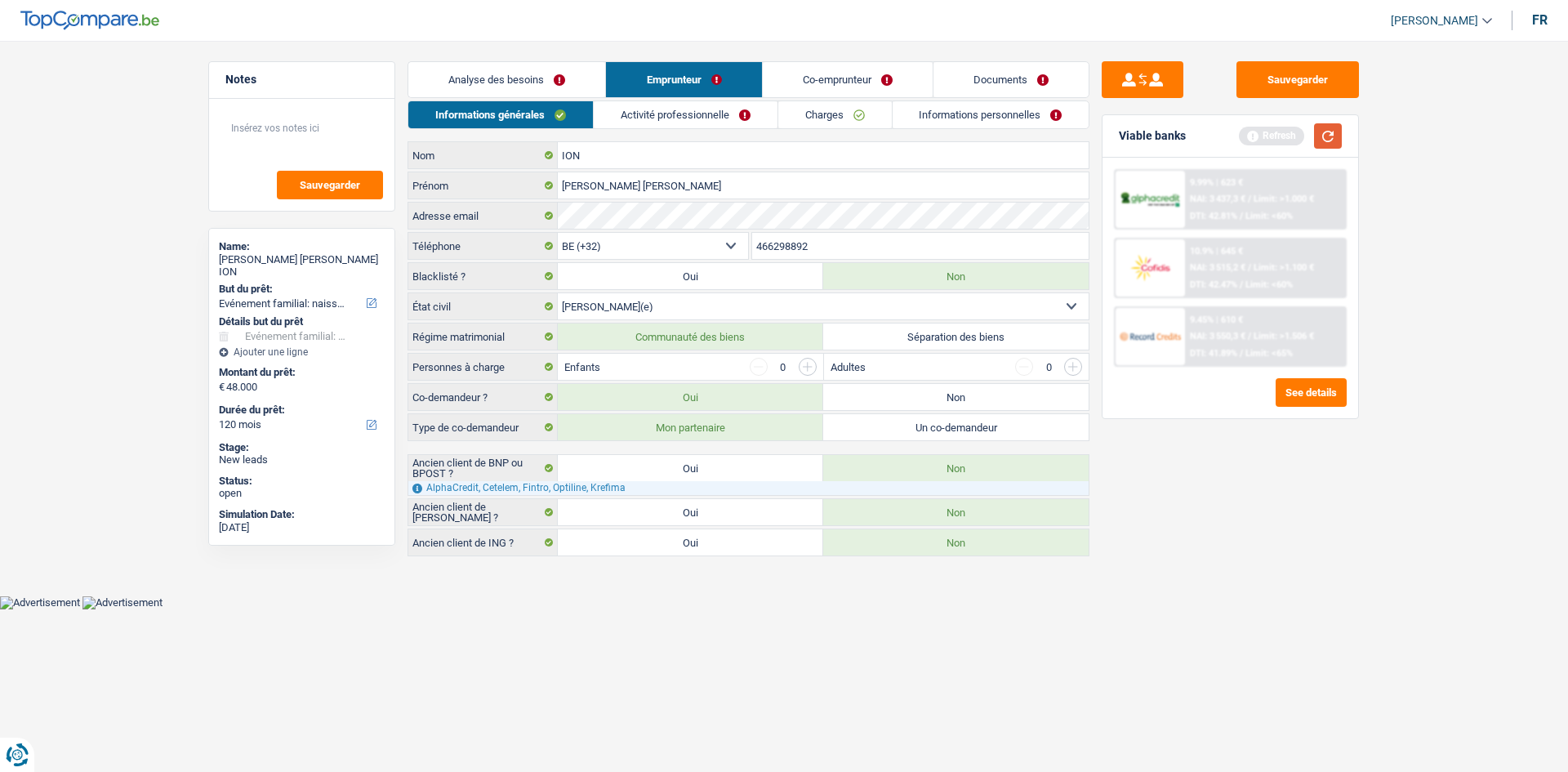 click at bounding box center [1328, 136] 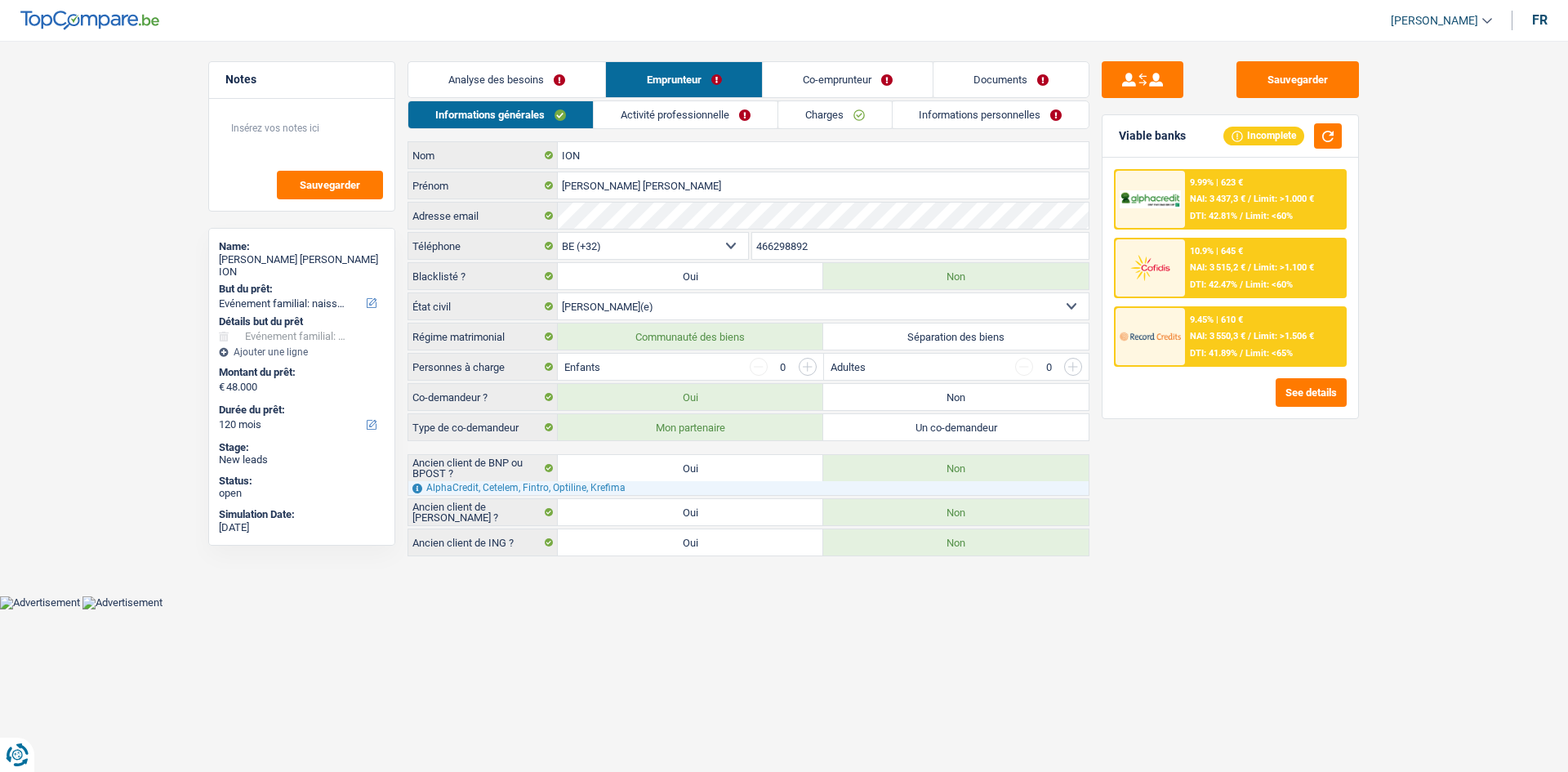 click on "Activité professionnelle" at bounding box center [685, 114] 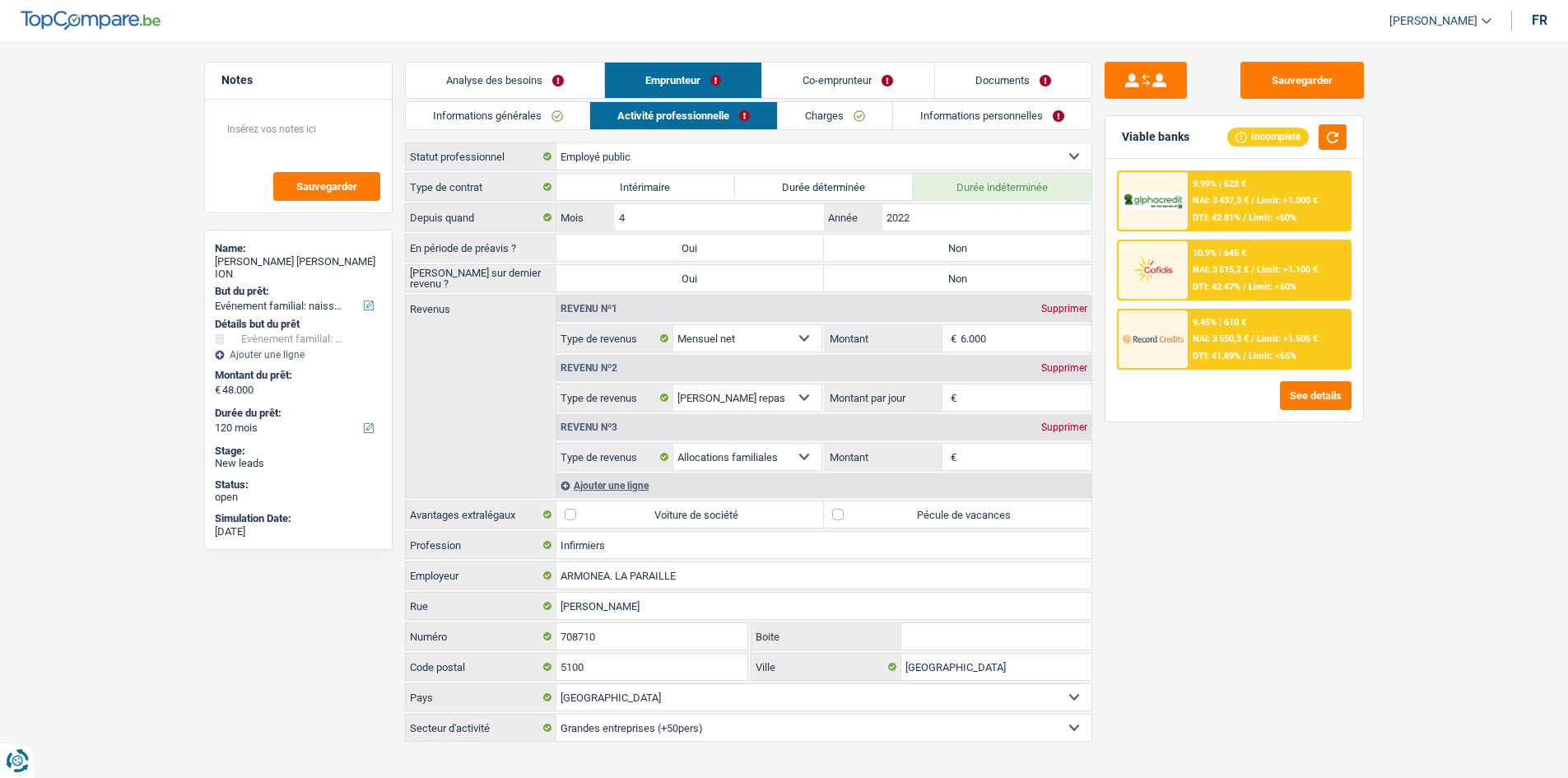 click on "Depuis quand     4
Mois
/   2022
Année" at bounding box center (748, 217) 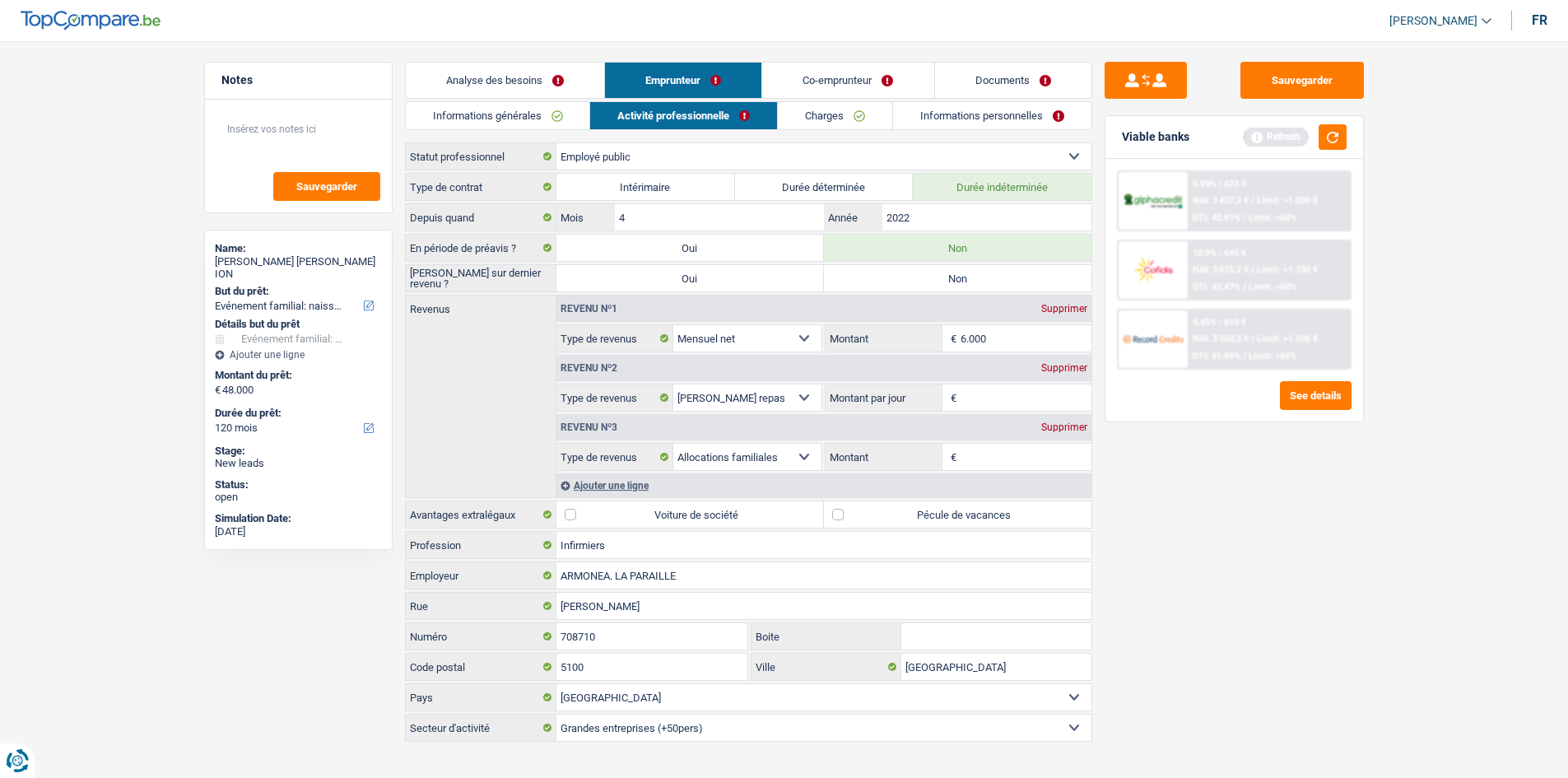 drag, startPoint x: 951, startPoint y: 278, endPoint x: 1147, endPoint y: 499, distance: 295.39296 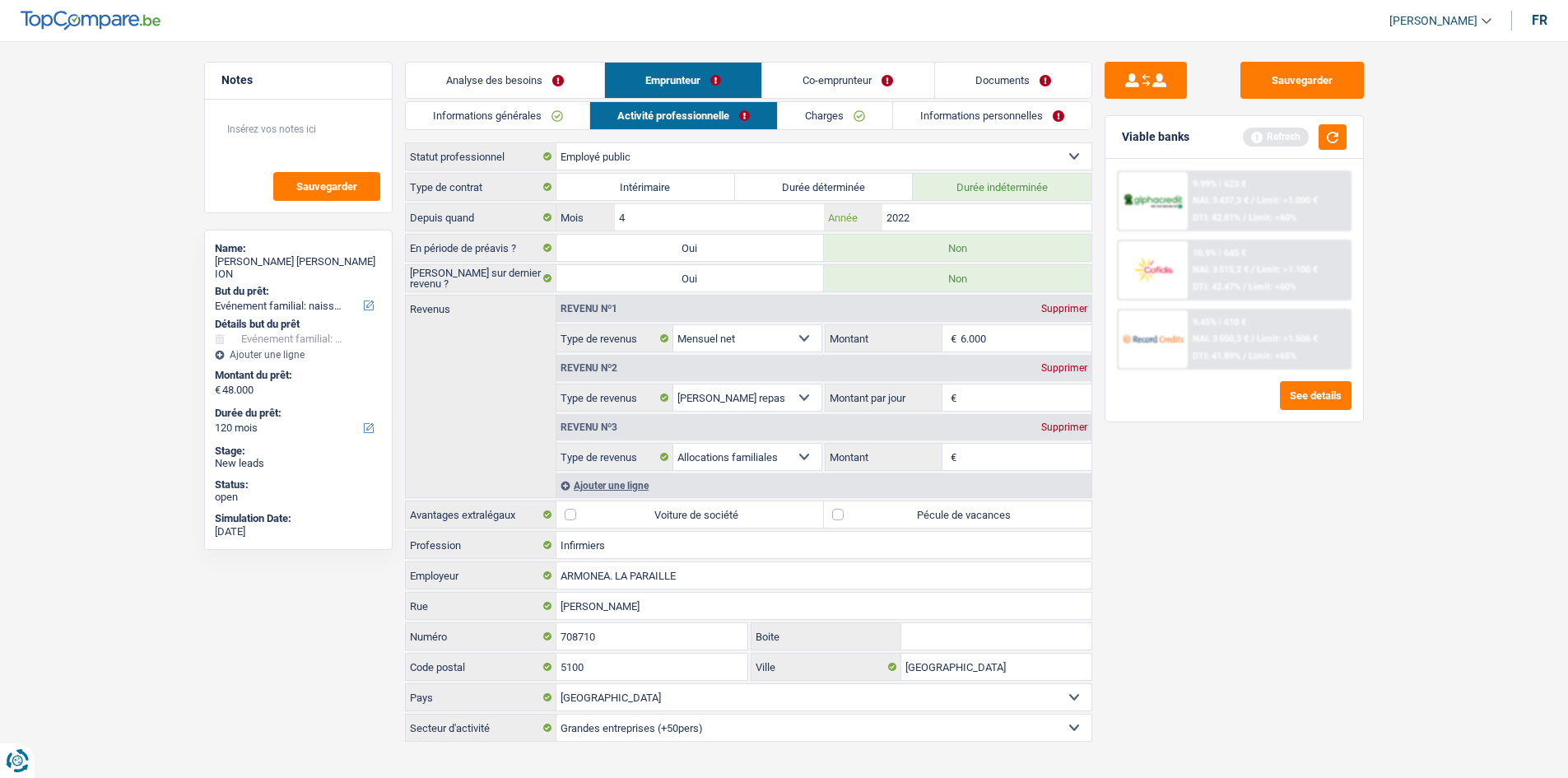 click on "2022" at bounding box center (986, 217) 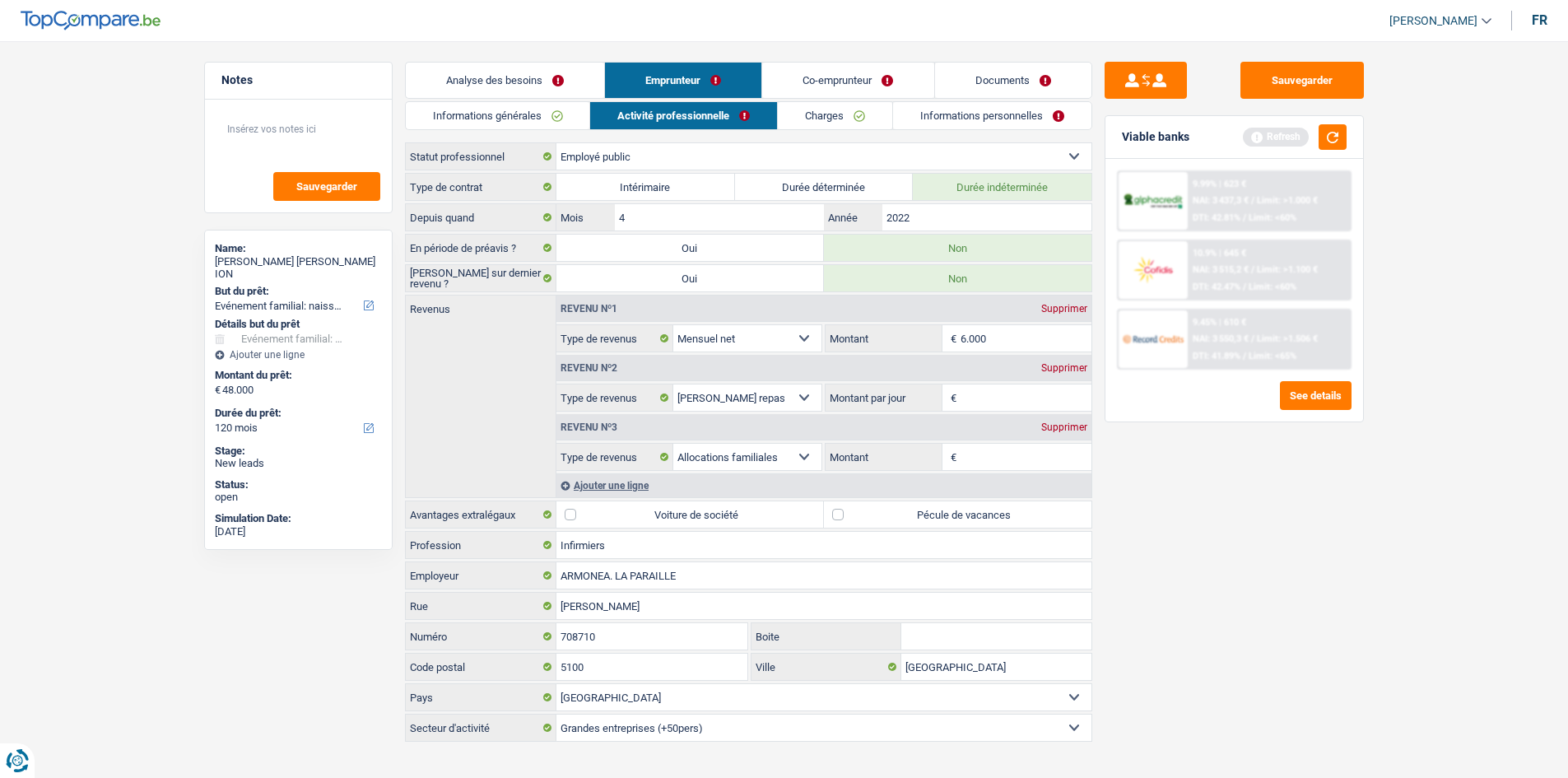 click on "Revenu nº3
Supprimer" at bounding box center (824, 427) 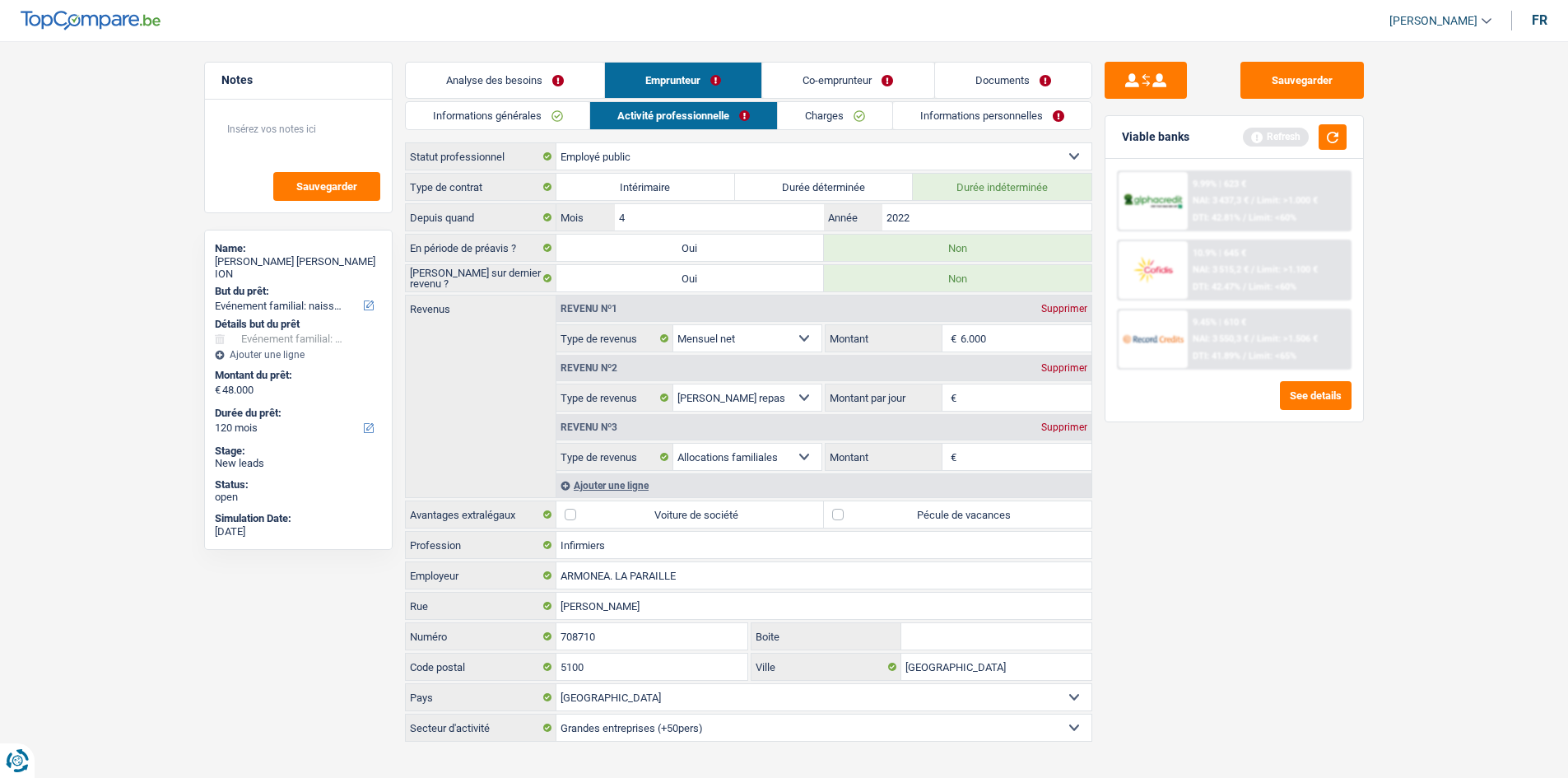 click on "Revenu nº3
Supprimer" at bounding box center [824, 427] 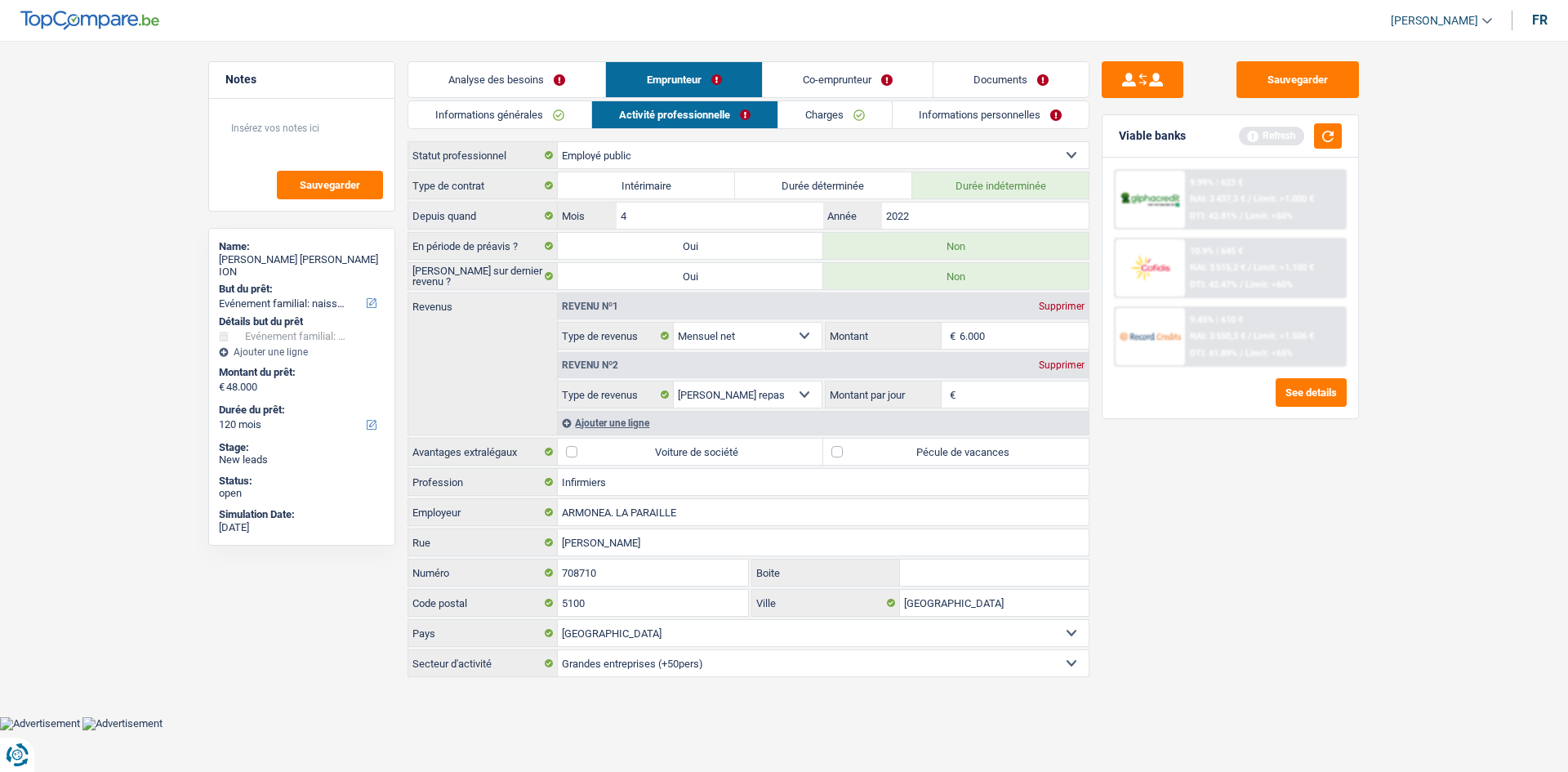 click on "Pécule de vacances" at bounding box center [956, 452] 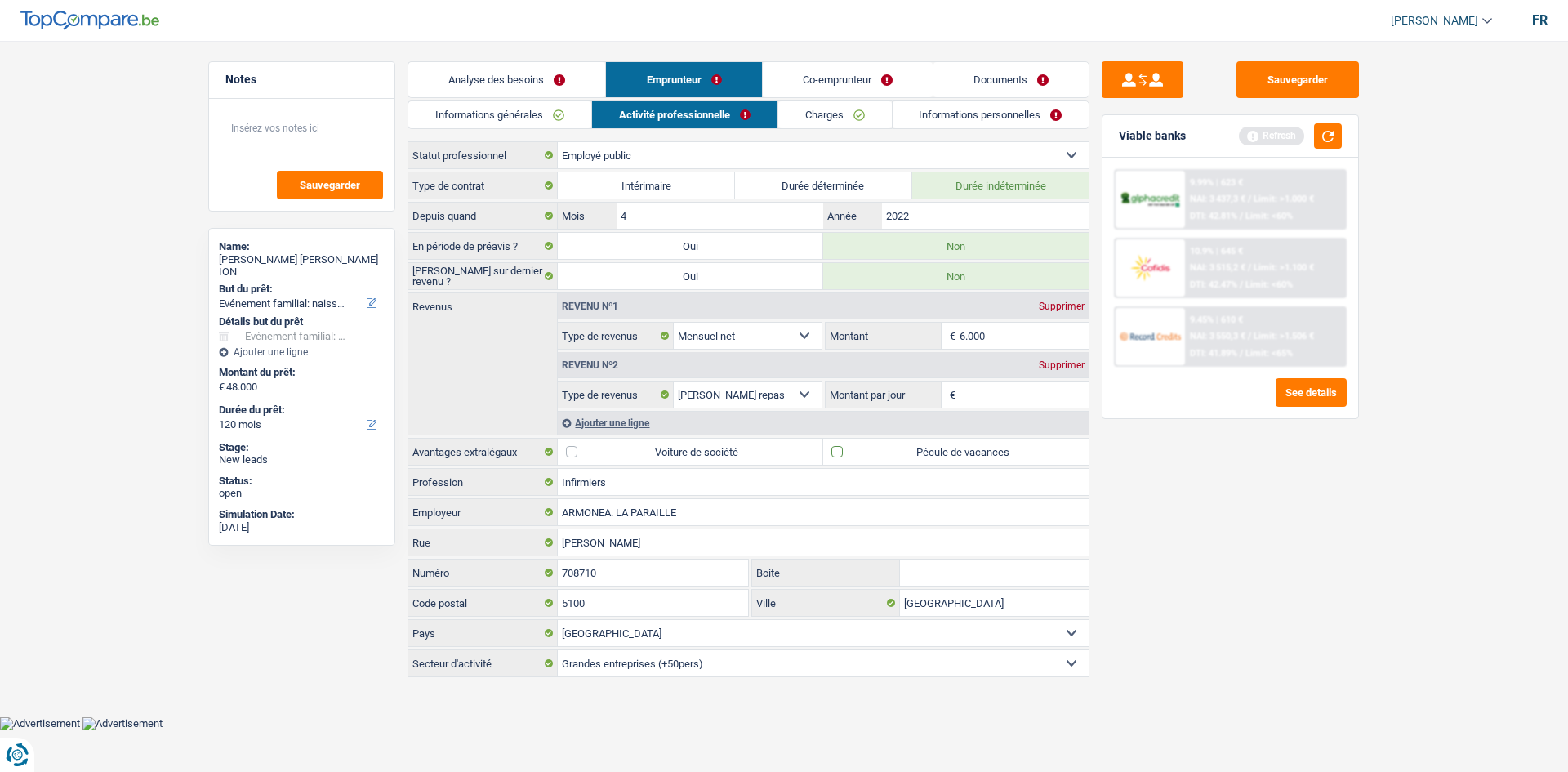 click on "Pécule de vacances" at bounding box center [956, 452] 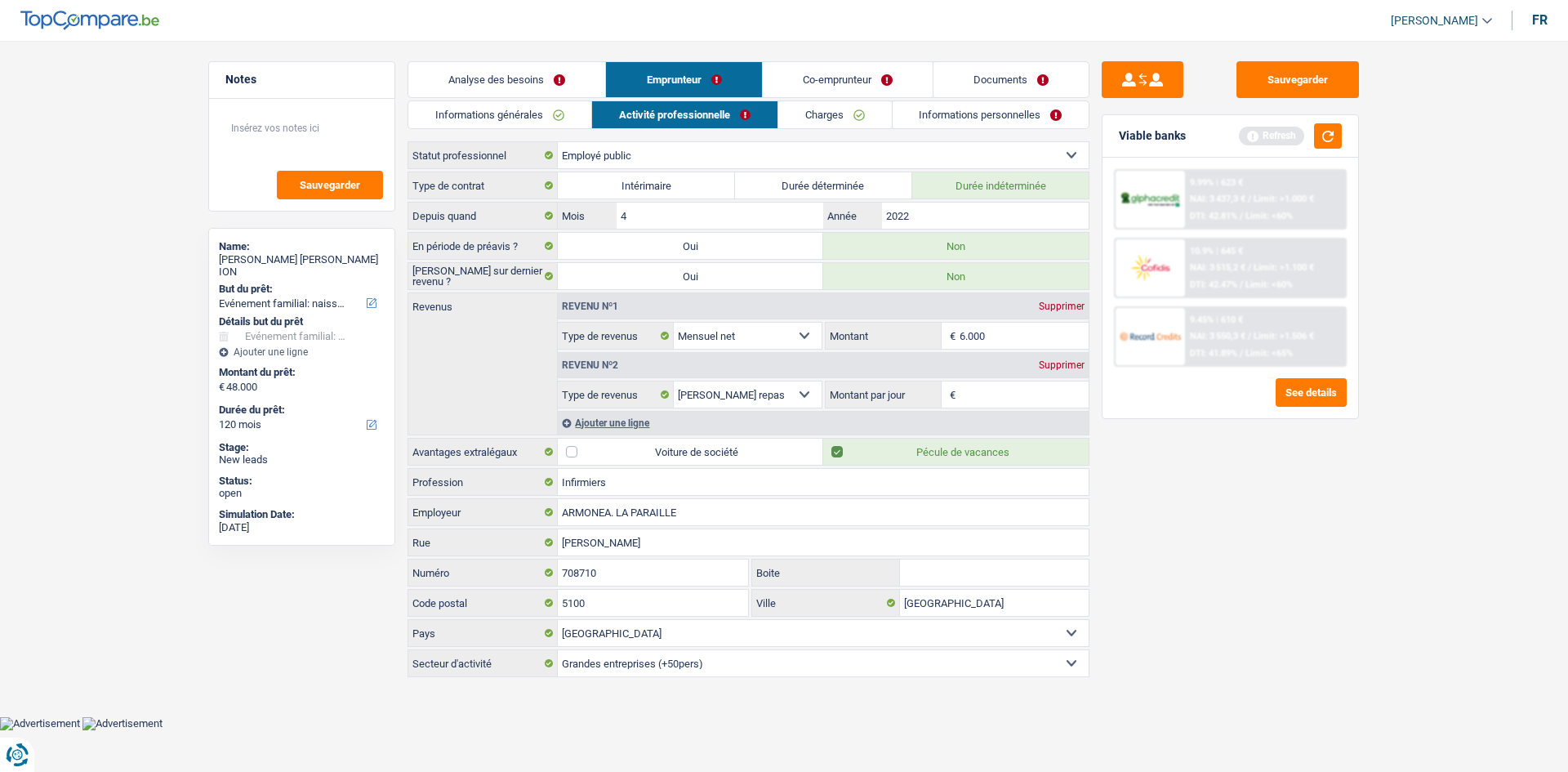 click on "Sauvegarder
Viable banks
Refresh
9.99% | 623 €
NAI: 3 437,3 €
/
Limit: >1.000 €
DTI: 42.81%
/
Limit: <60%
10.9% | 645 €
NAI: 3 515,2 €
/
Limit: >1.100 €
DTI: 42.47%
/
Limit: <60%
/       /" at bounding box center (1230, 401) 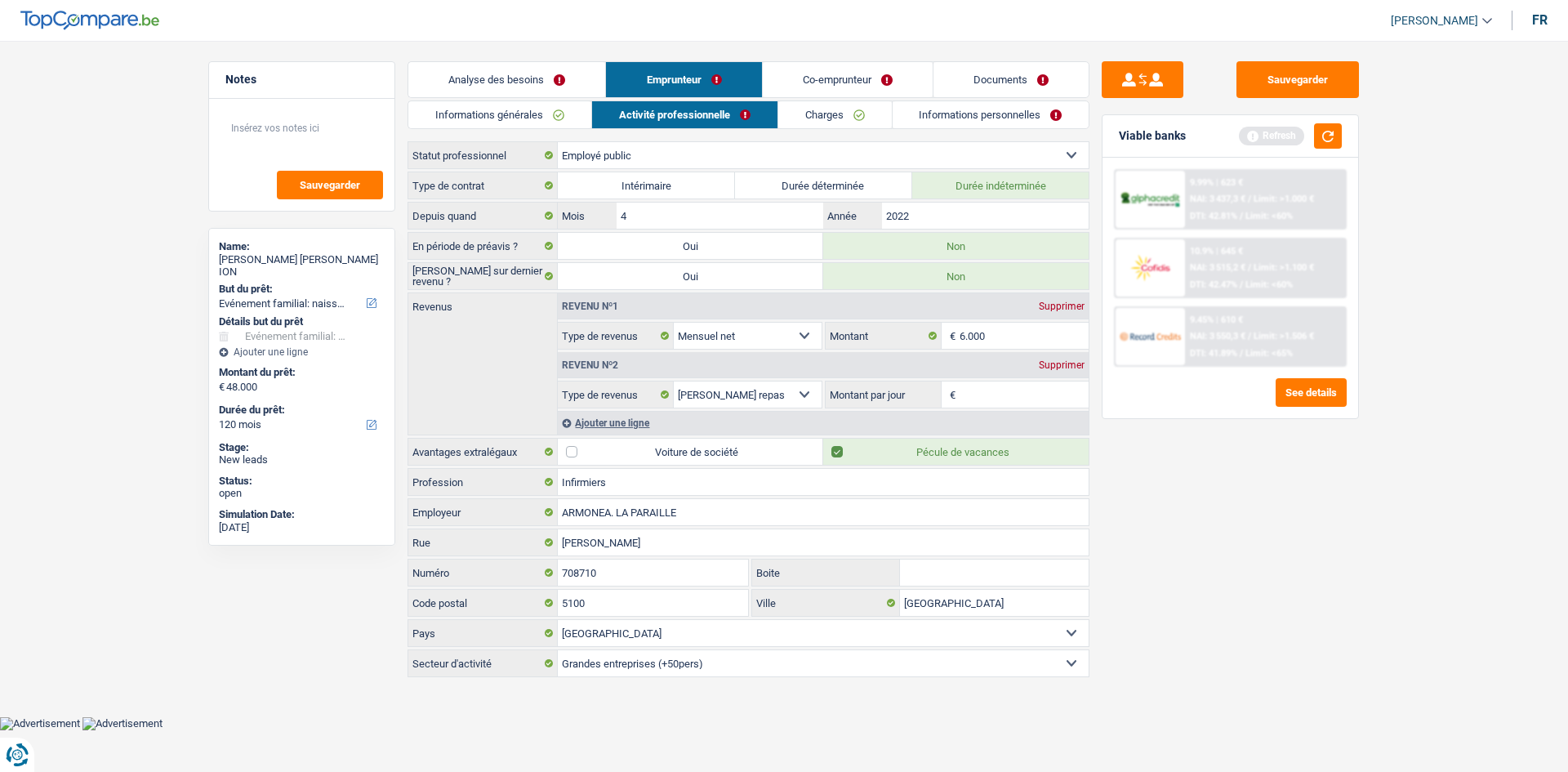 click on "Supprimer" at bounding box center [1062, 365] 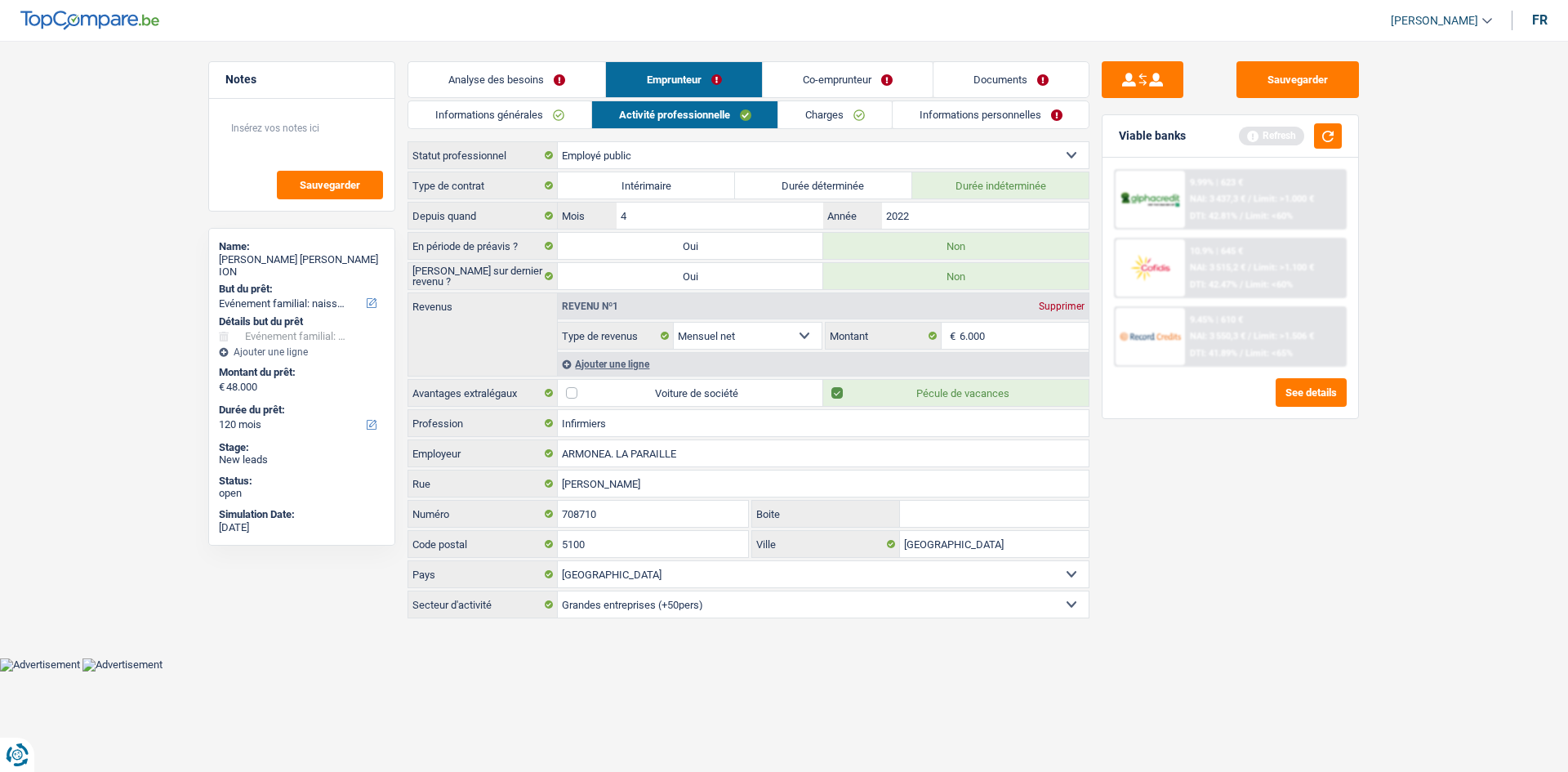 click on "Ajouter une ligne" at bounding box center [823, 364] 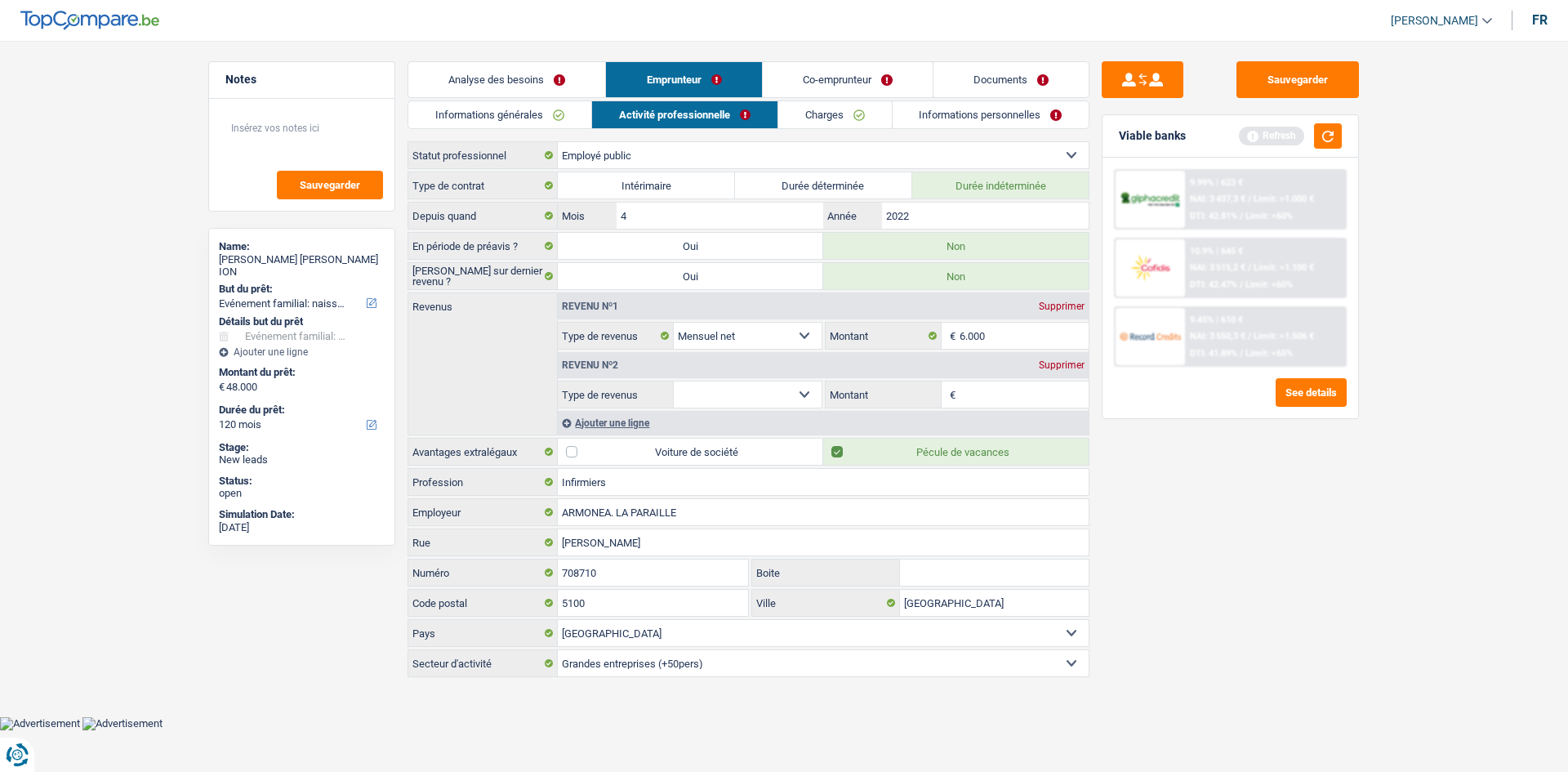click on "Allocation d'handicap Allocations chômage Allocations familiales Chèques repas Complément d'entreprise Indemnité mutuelle Indépendant complémentaire Mensuel net Pension Pension alimentaire Pension d'invalidité Revenu d'intégration sociale Revenus locatifs Autres revenus
Sélectionner une option" at bounding box center (747, 395) 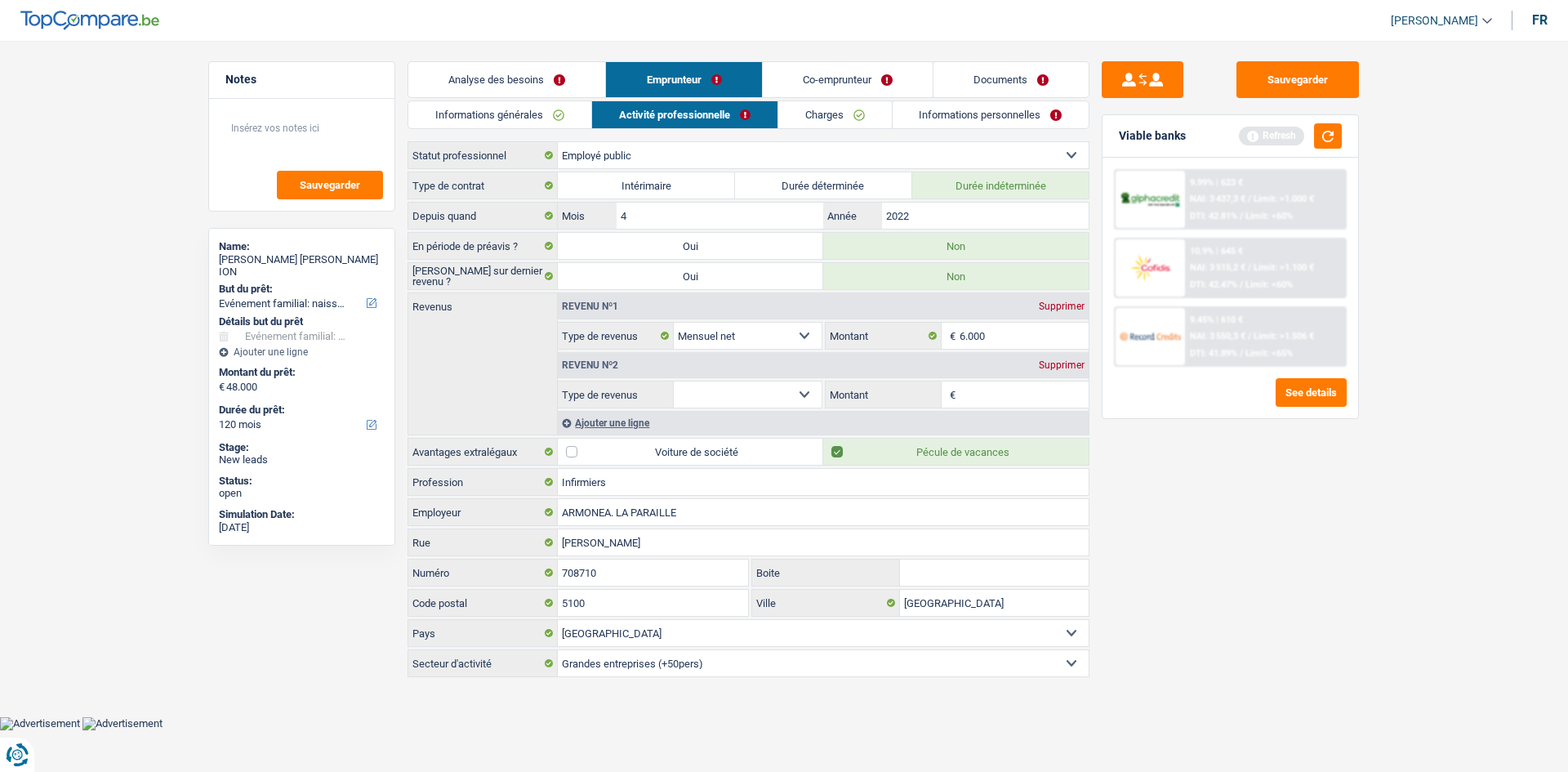 select on "netSalary" 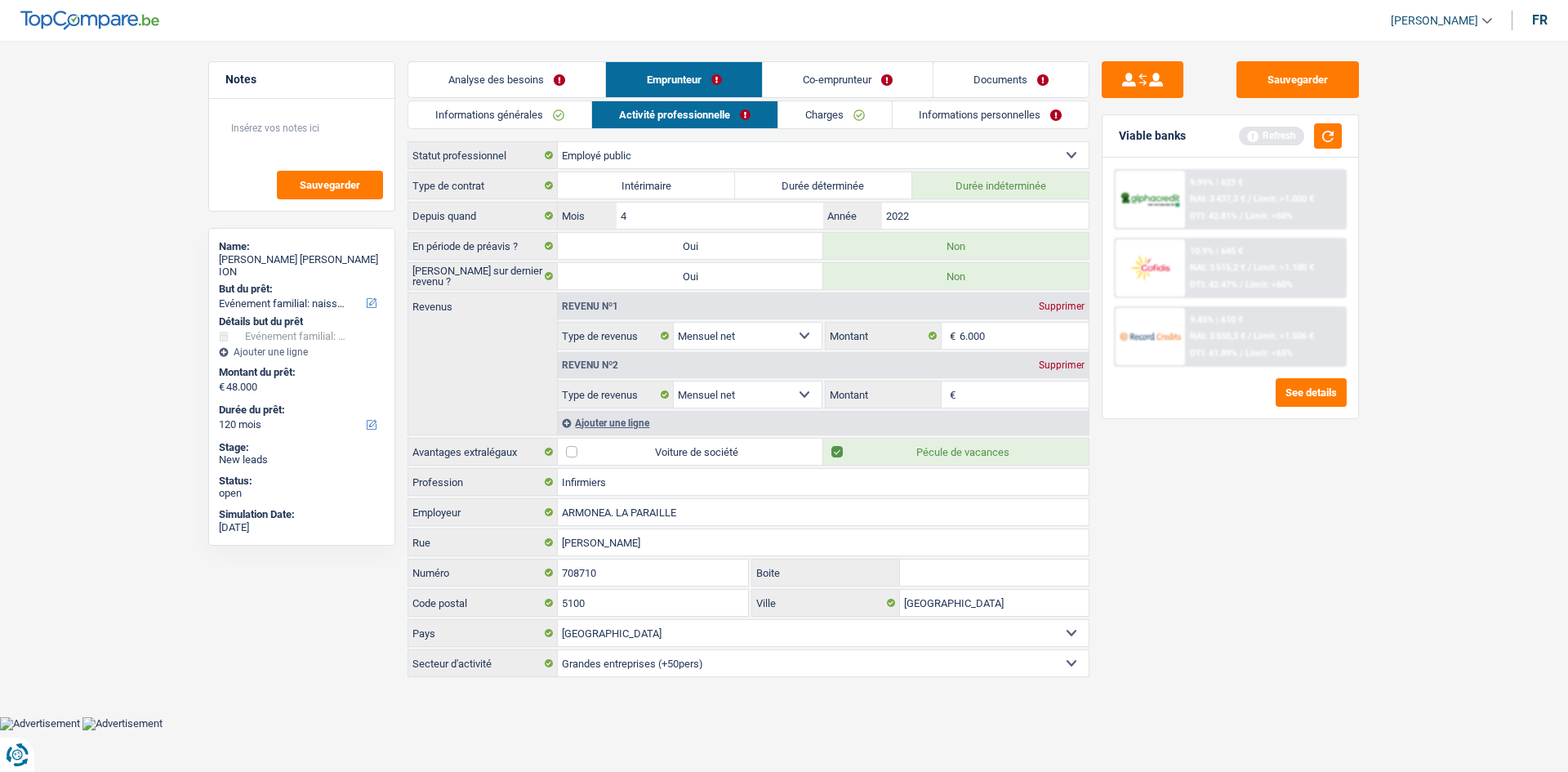 click on "Ajouter une ligne" at bounding box center [823, 422] 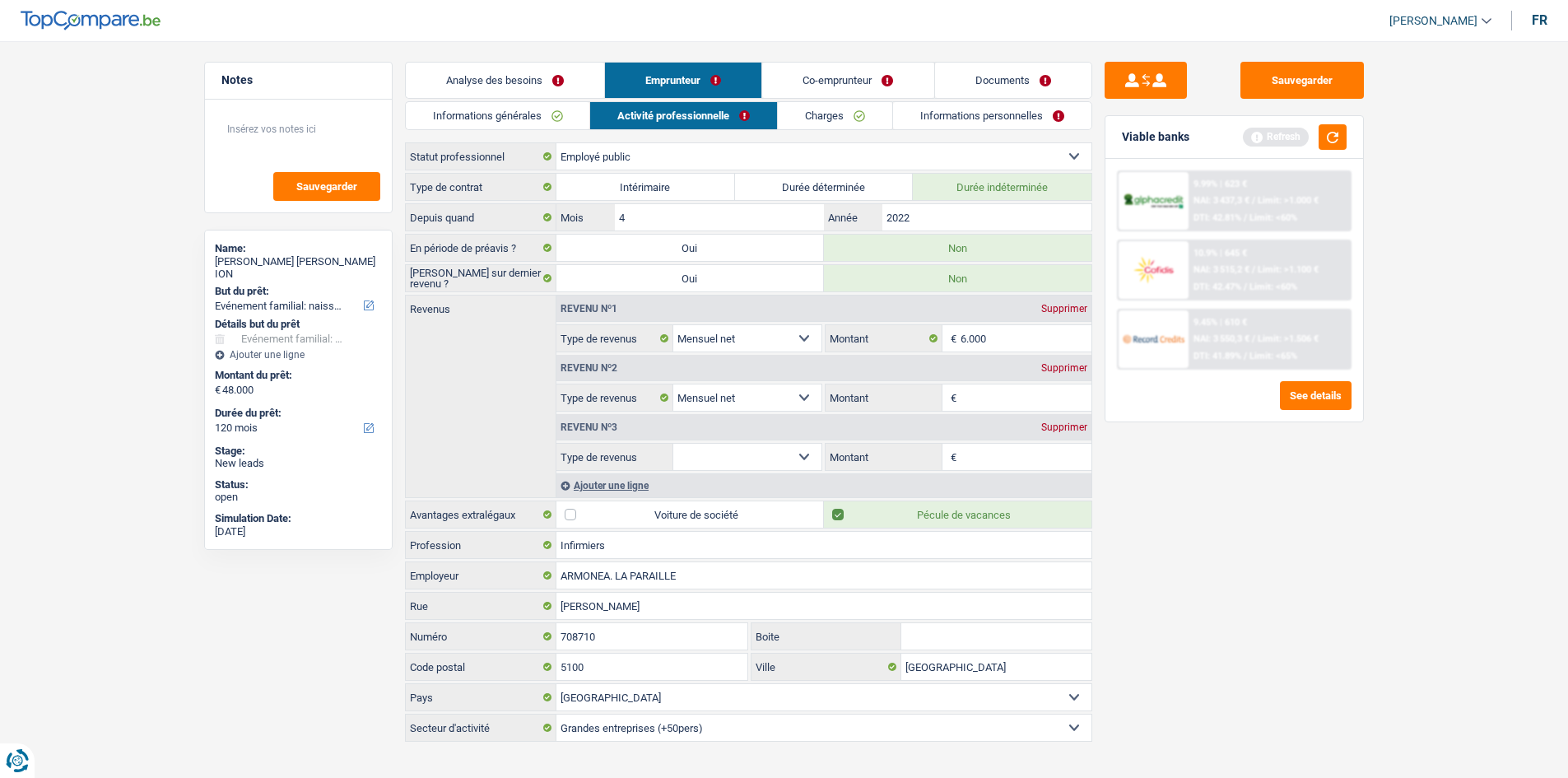 click on "Allocation d'handicap Allocations chômage Allocations familiales Chèques repas Complément d'entreprise Indemnité mutuelle Indépendant complémentaire Mensuel net Pension Pension alimentaire Pension d'invalidité Revenu d'intégration sociale Revenus locatifs Autres revenus
Sélectionner une option" at bounding box center (747, 457) 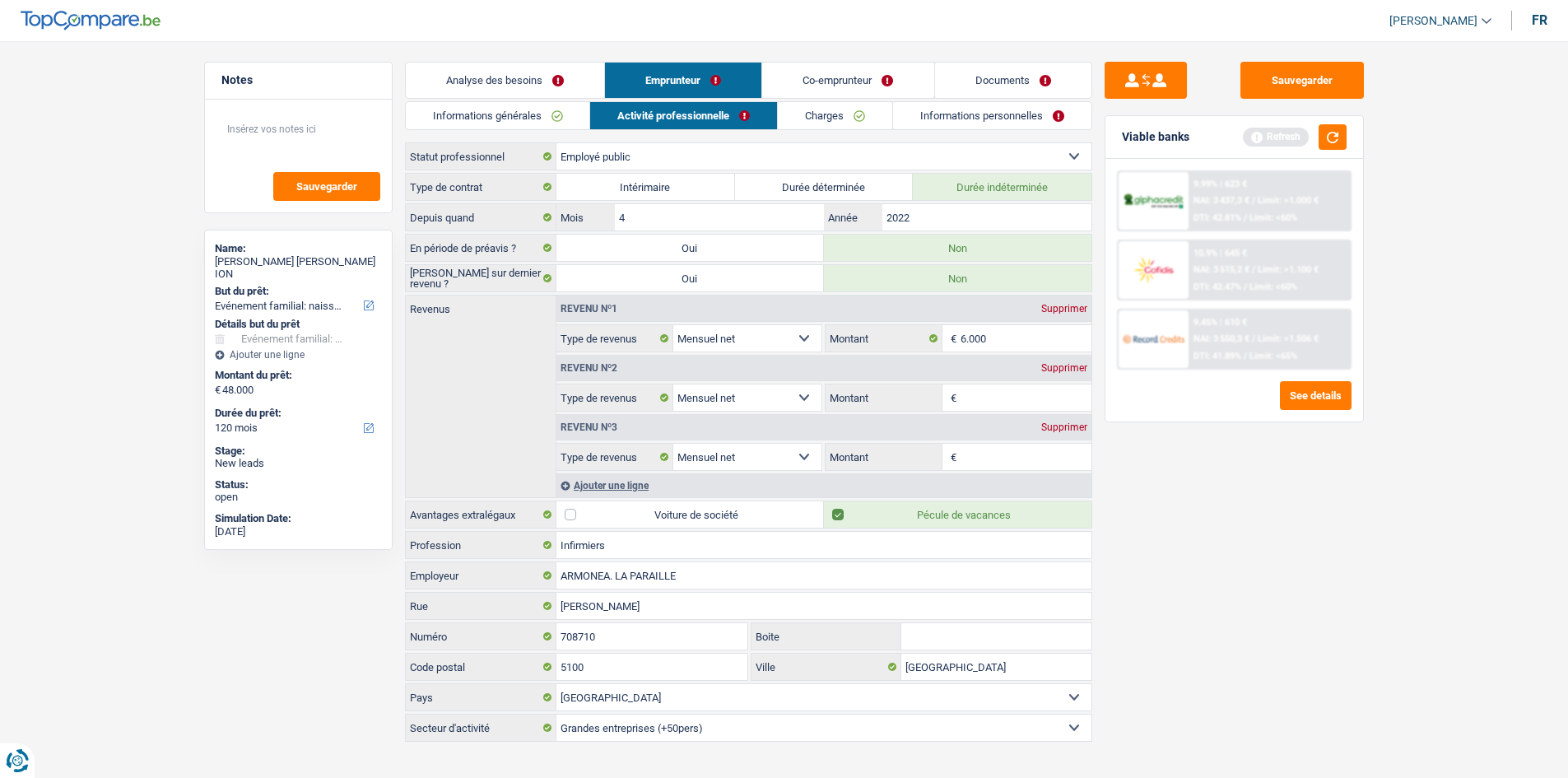 click on "Revenu nº1
Supprimer
Allocation d'handicap Allocations chômage Allocations familiales Chèques repas Complément d'entreprise Indemnité mutuelle Indépendant complémentaire Mensuel net Pension Pension alimentaire Pension d'invalidité Revenu d'intégration sociale Revenus locatifs Autres revenus
Sélectionner une option
Type de revenus
Tous les champs sont obligatoires. Veuillez fournir une réponse plus longue   6.000   €
Montant
N'utilisez que des lettres pour répondre
Revenu nº2
Supprimer
Allocation d'handicap Allocations chômage Allocations familiales" at bounding box center (824, 383) 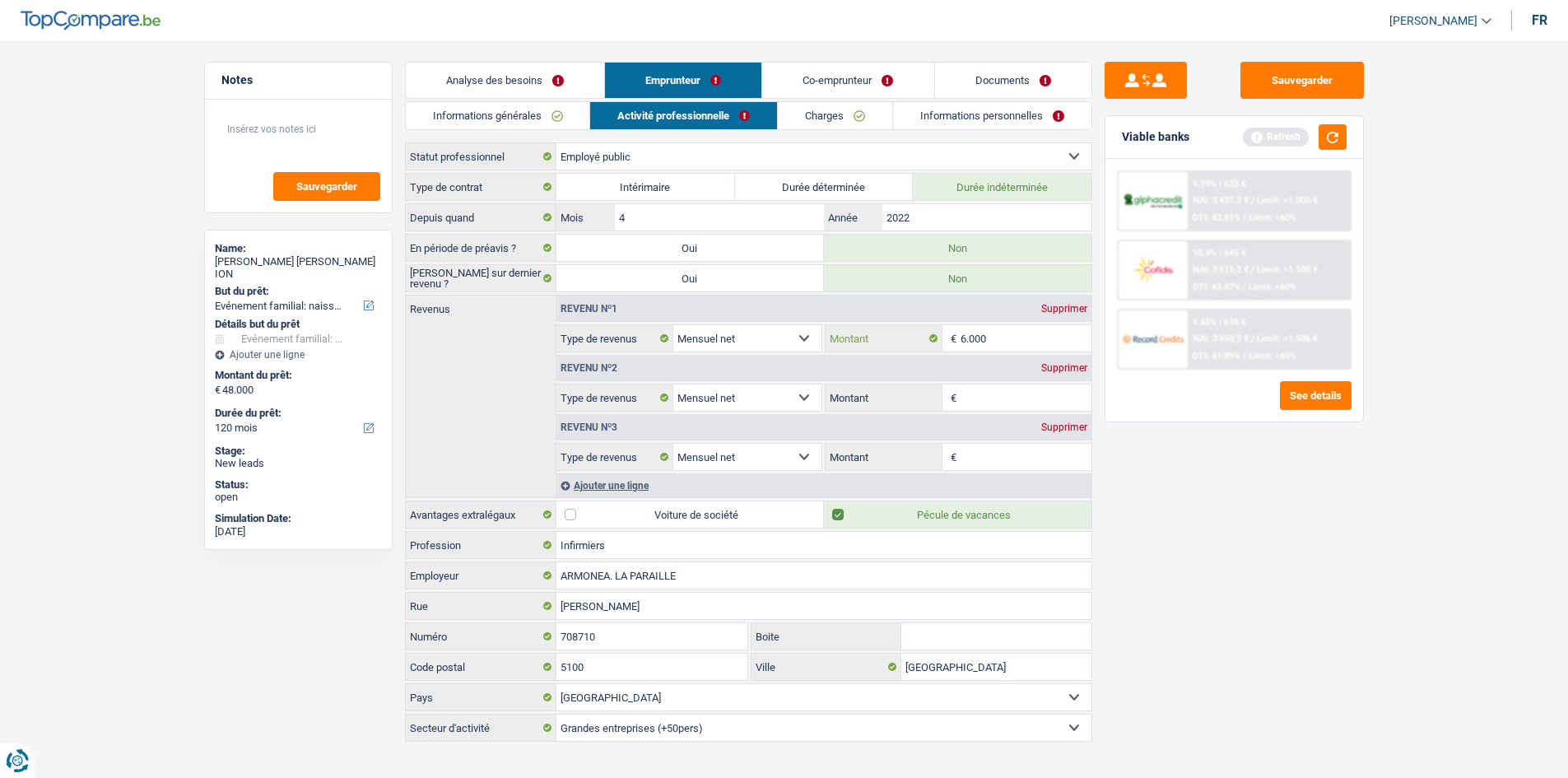 click on "6.000" at bounding box center (1026, 338) 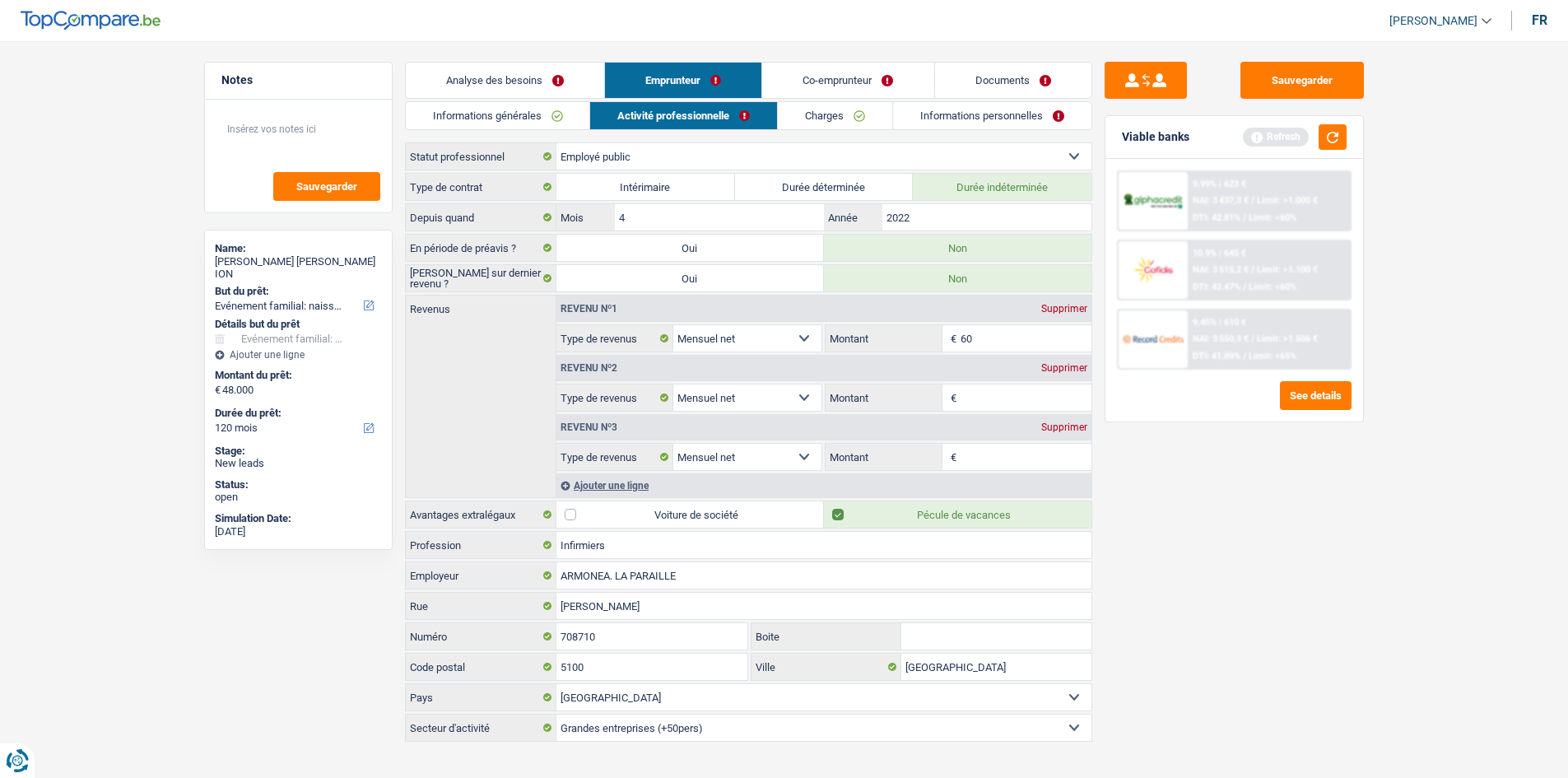 type on "6" 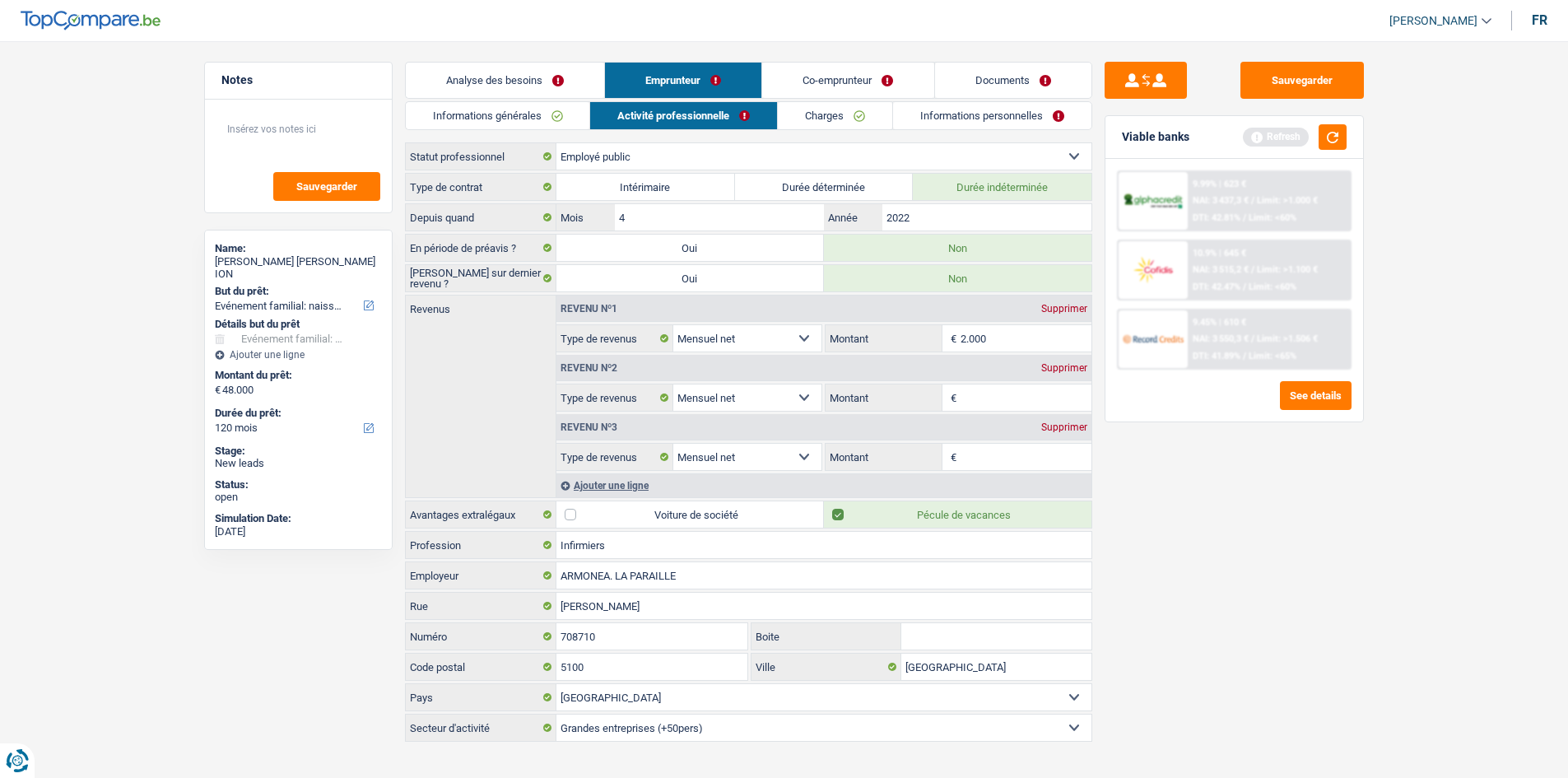 type on "2.000" 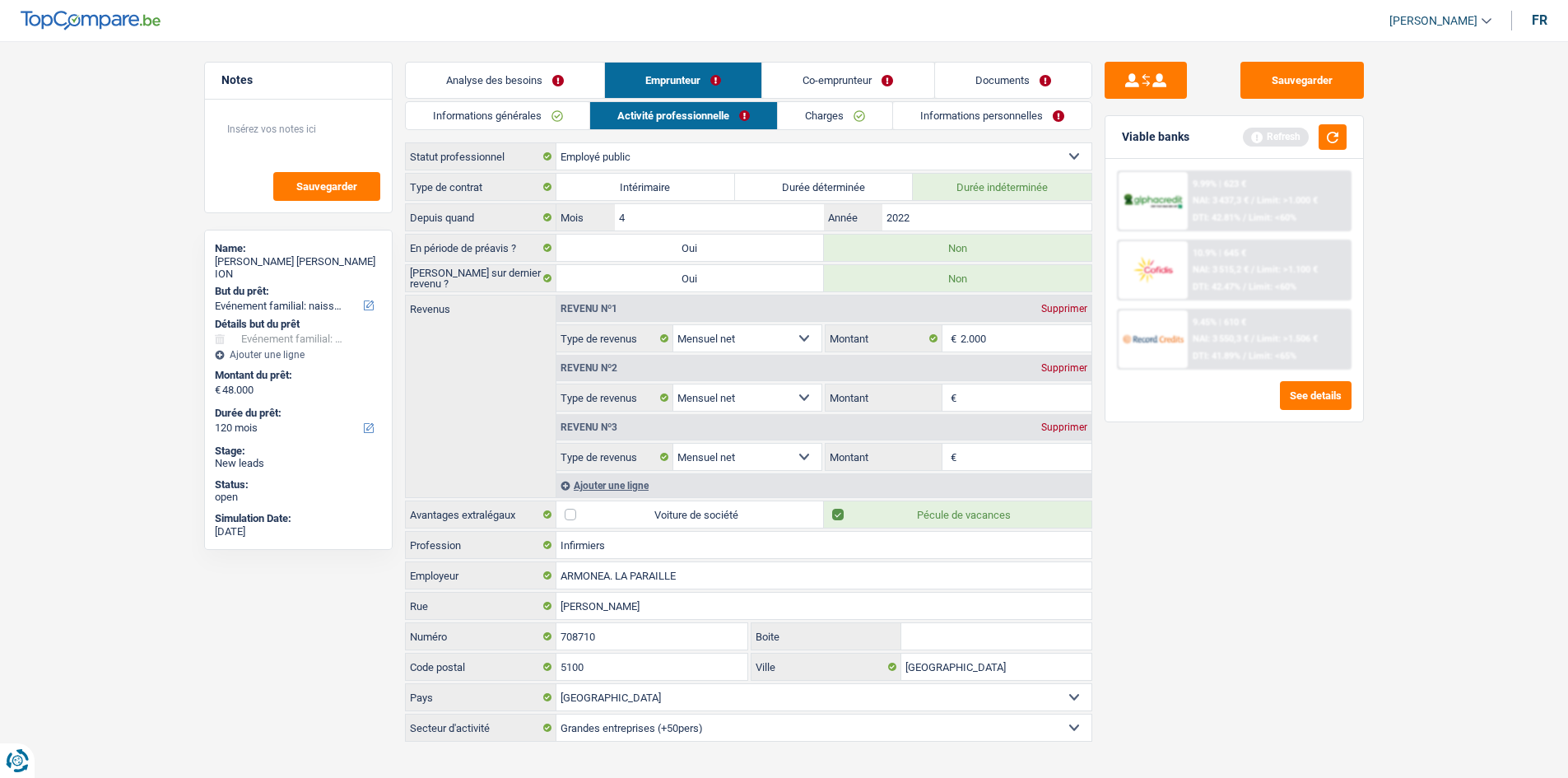 click on "Sauvegarder
Viable banks
Refresh
9.99% | 623 €
NAI: 3 437,3 €
/
Limit: >1.000 €
DTI: 42.81%
/
Limit: <60%
10.9% | 645 €
NAI: 3 515,2 €
/
Limit: >1.100 €
DTI: 42.47%
/
Limit: <60%
/       /" at bounding box center (1234, 404) 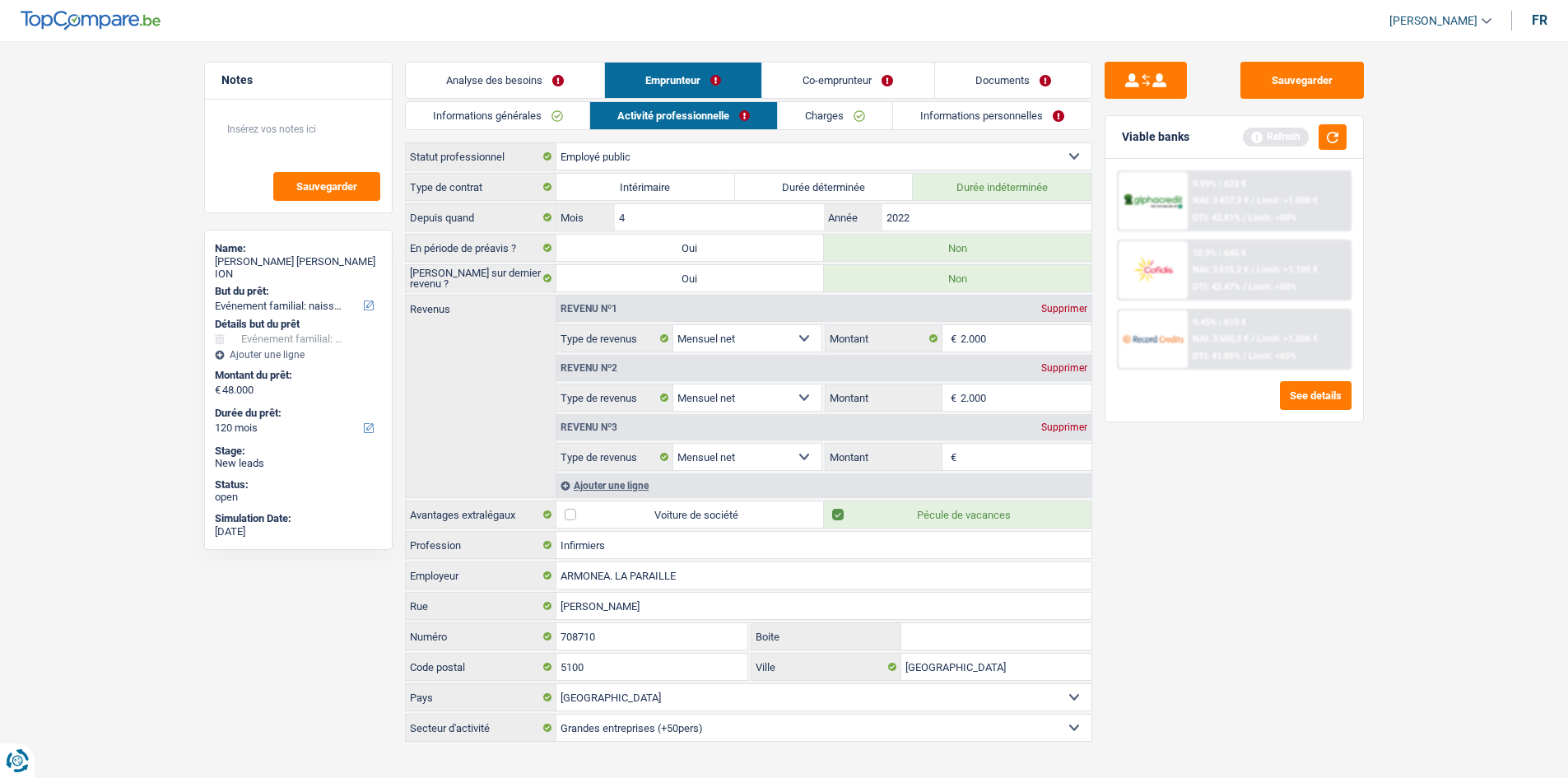 type on "2.000" 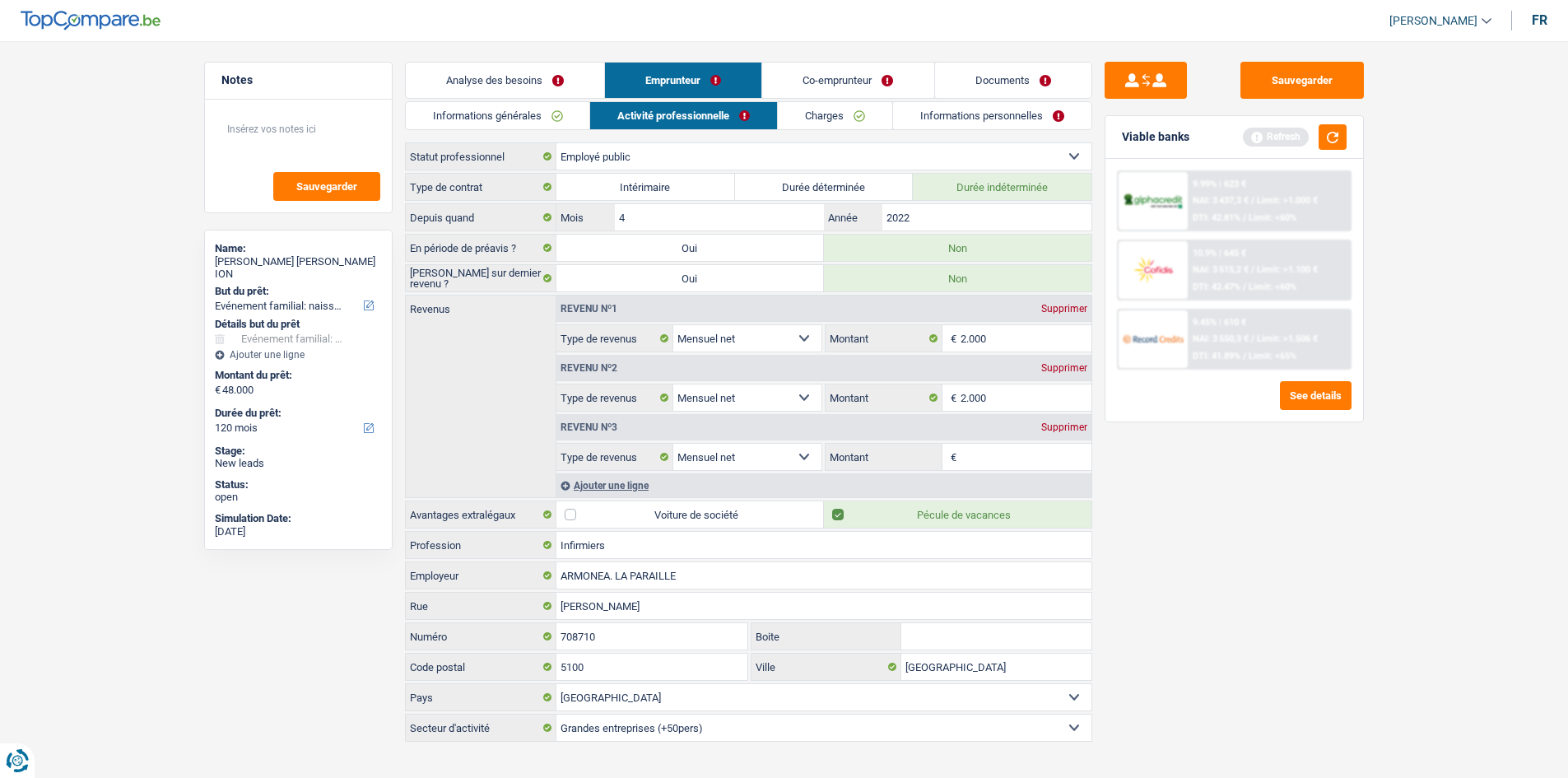 click on "Montant" at bounding box center (1026, 457) 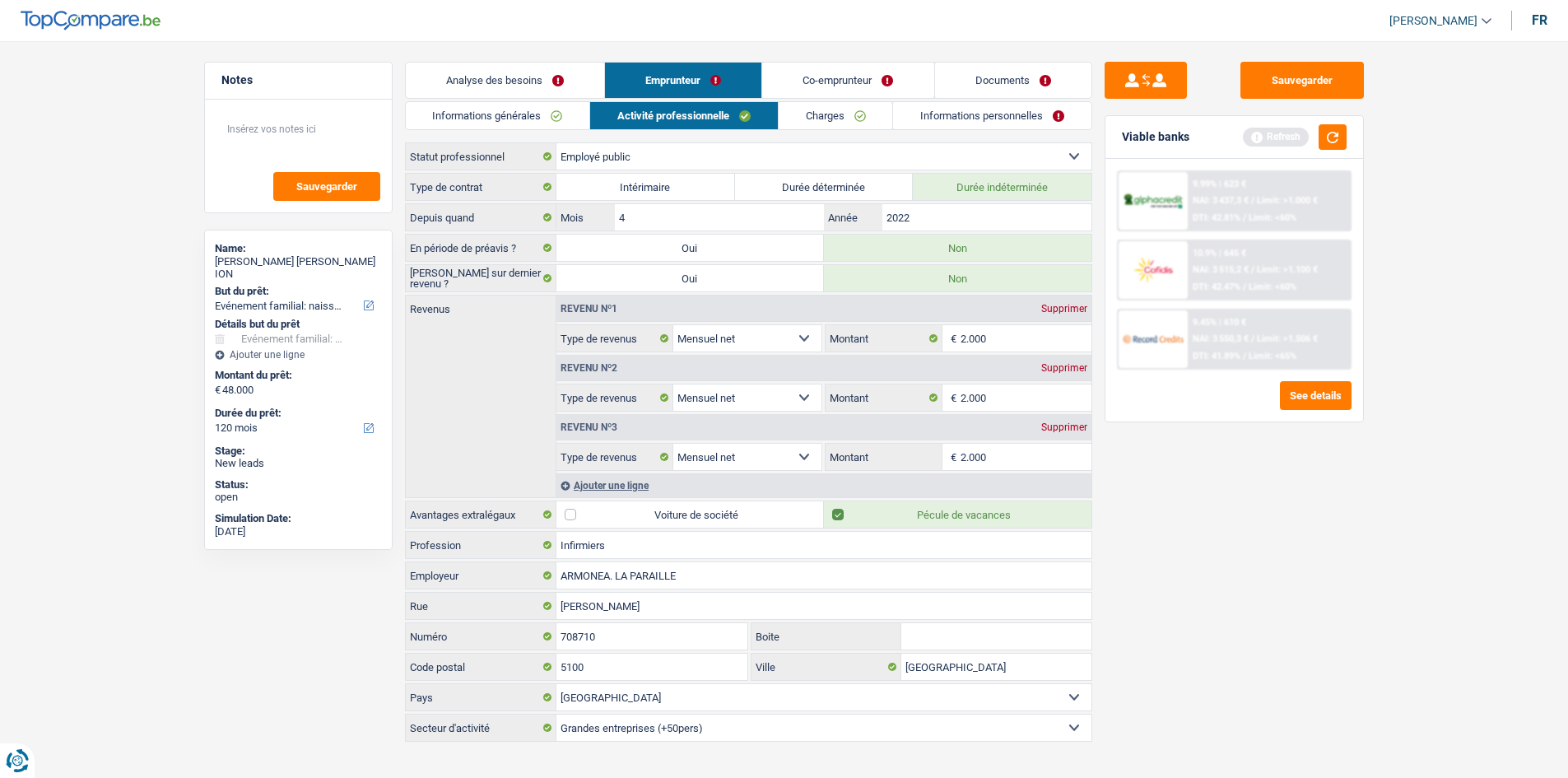 type on "2.000" 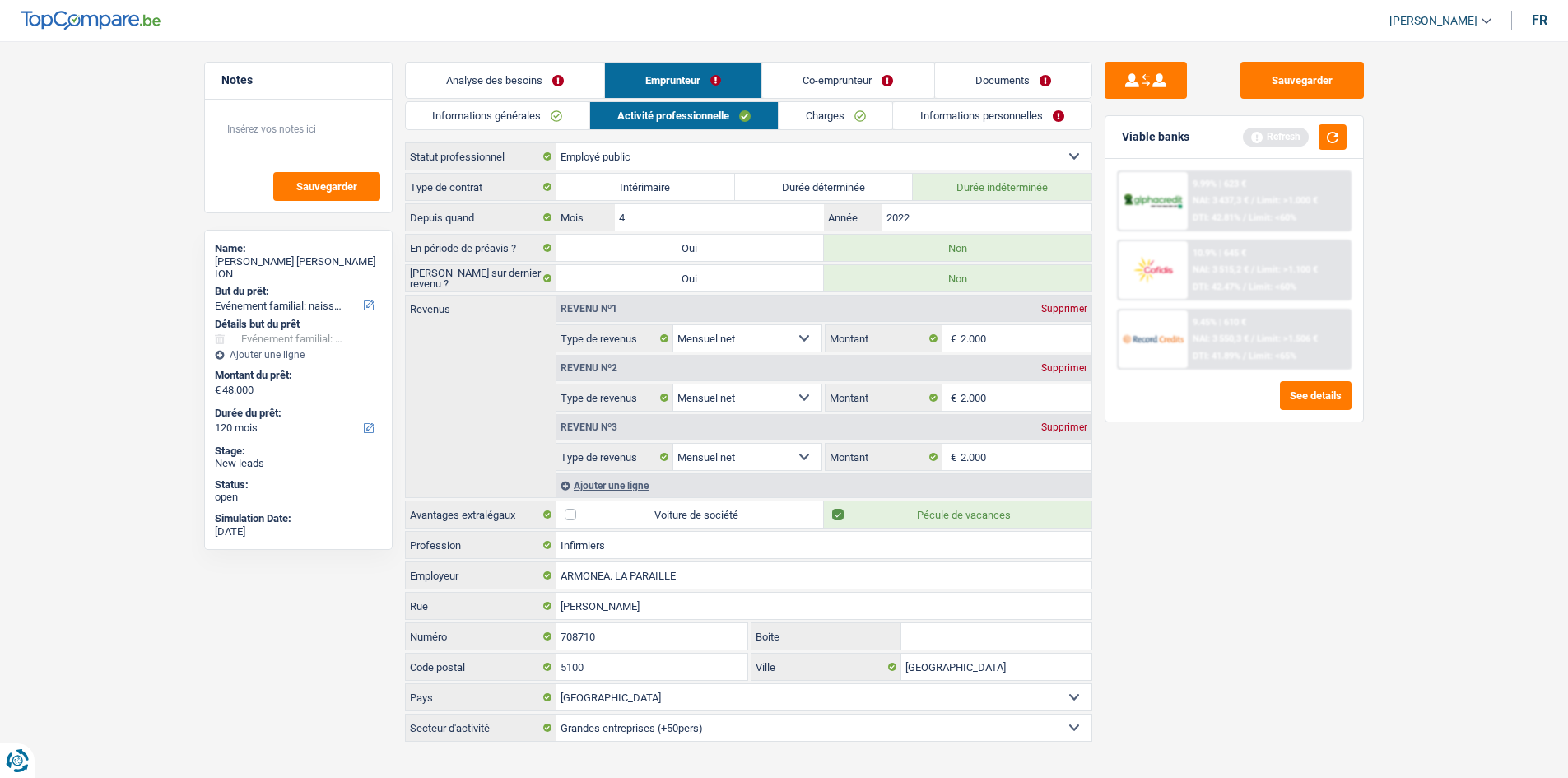 click on "Documents" at bounding box center [1013, 80] 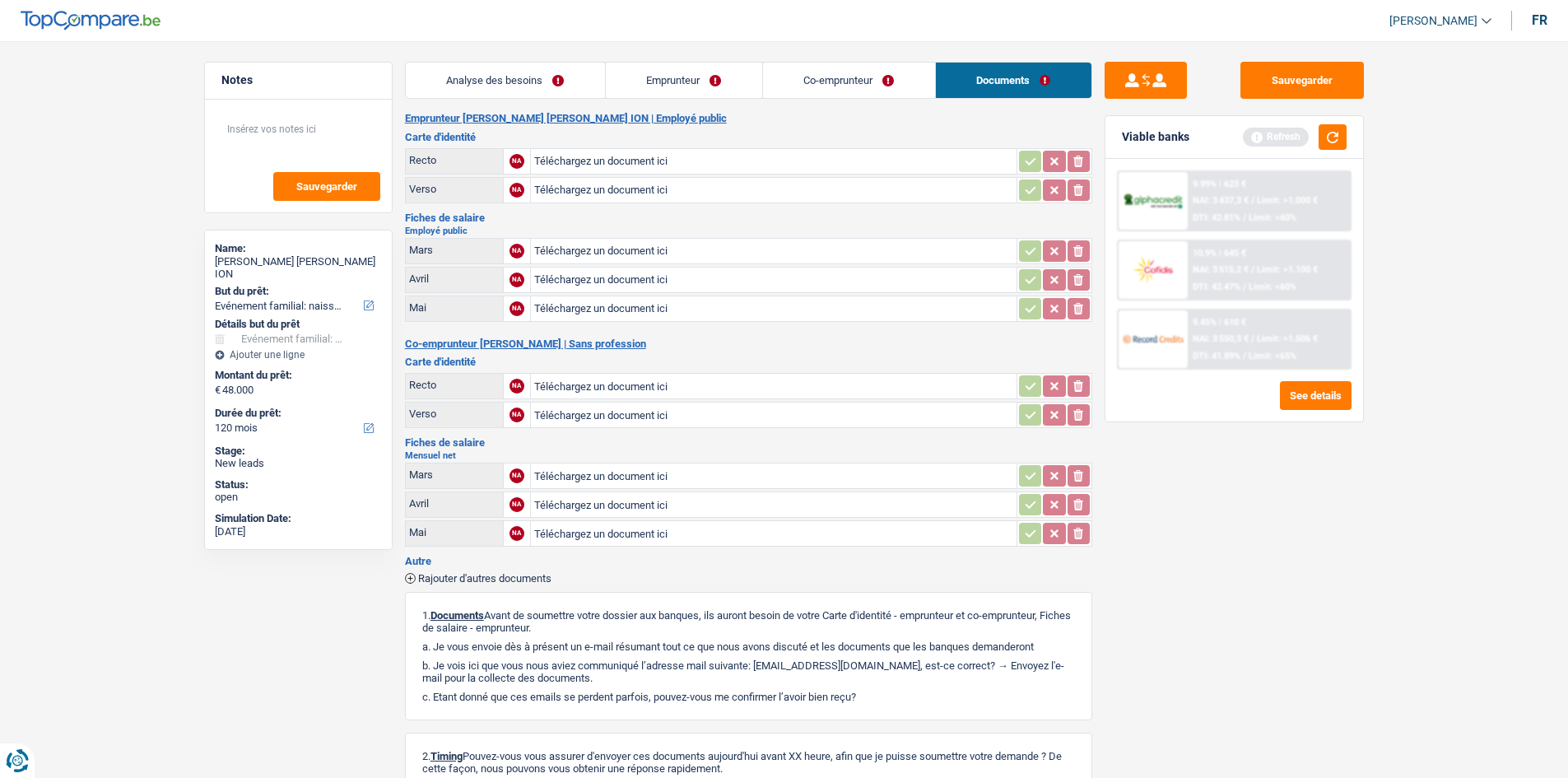 click on "Emprunteur" at bounding box center (684, 80) 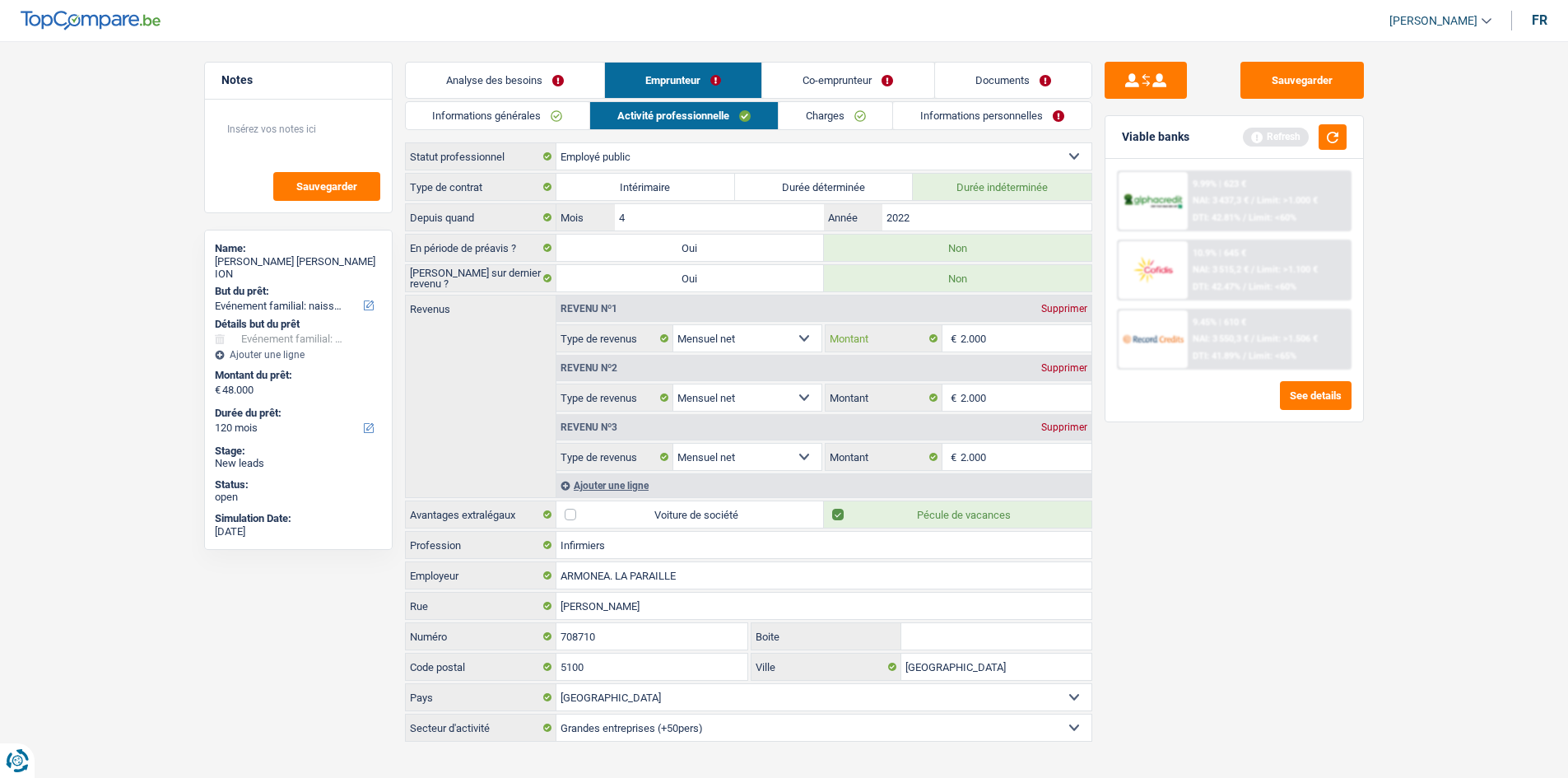 click on "2.000" at bounding box center (1026, 338) 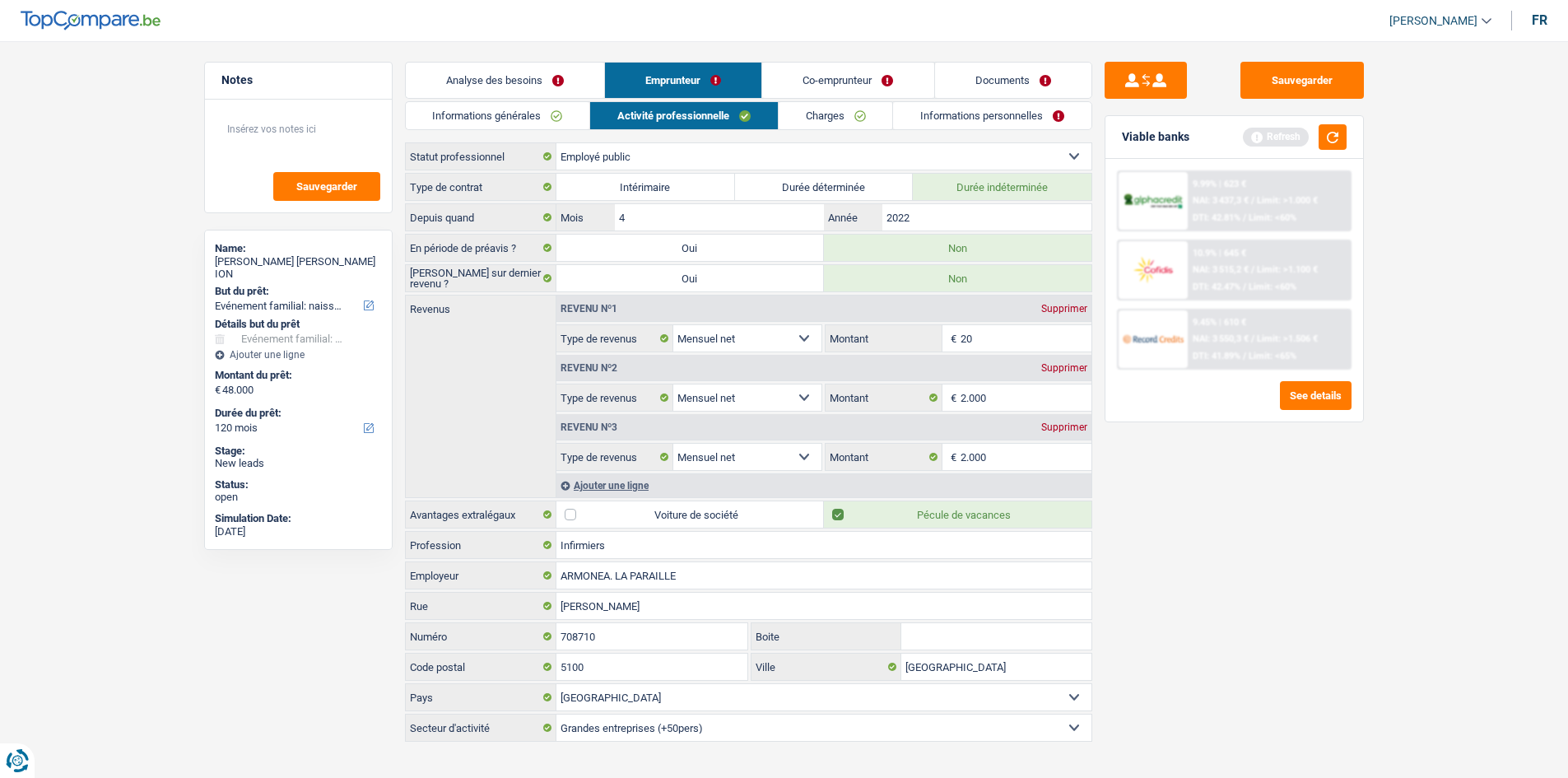type on "2" 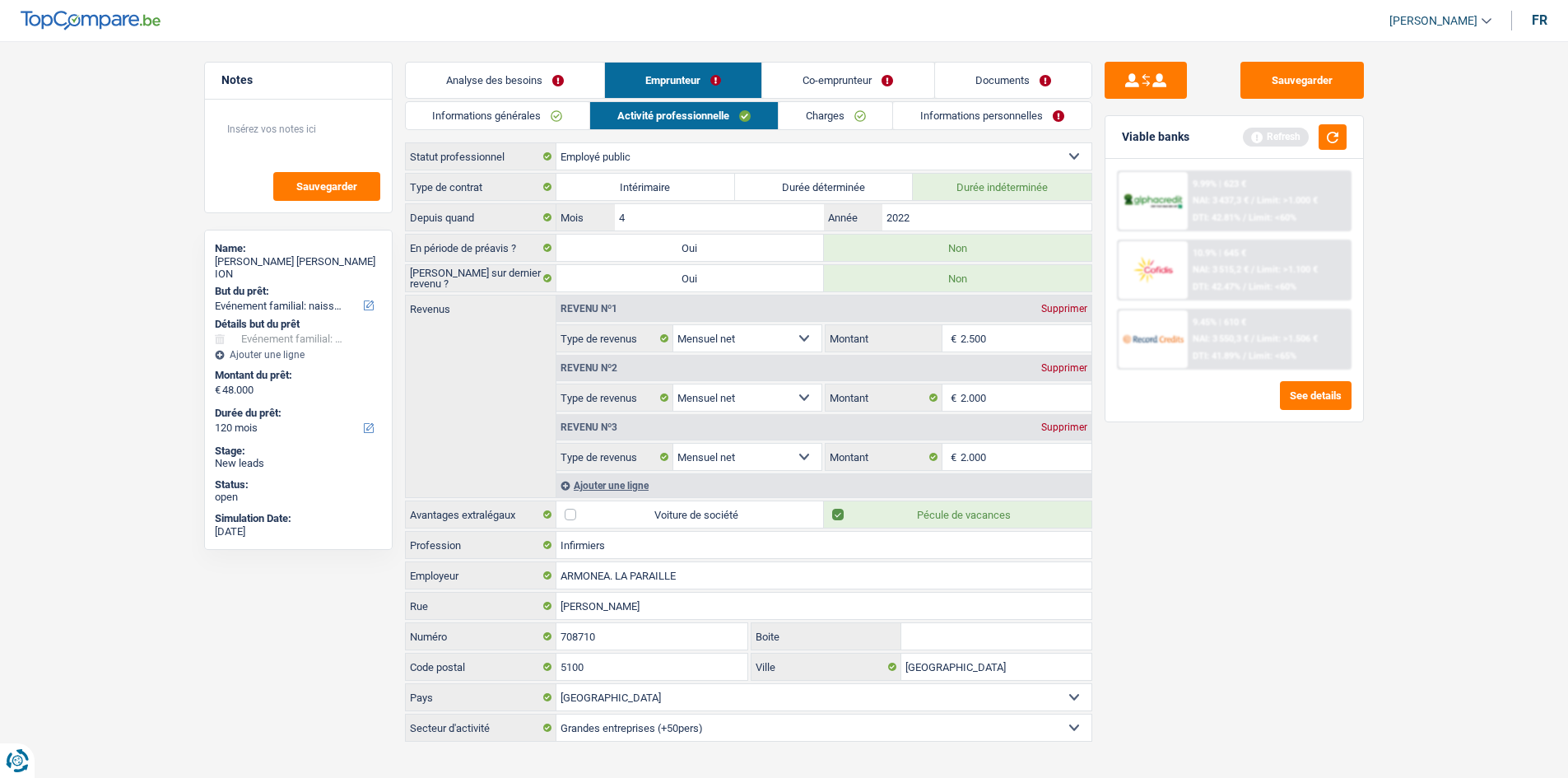 type on "2.500" 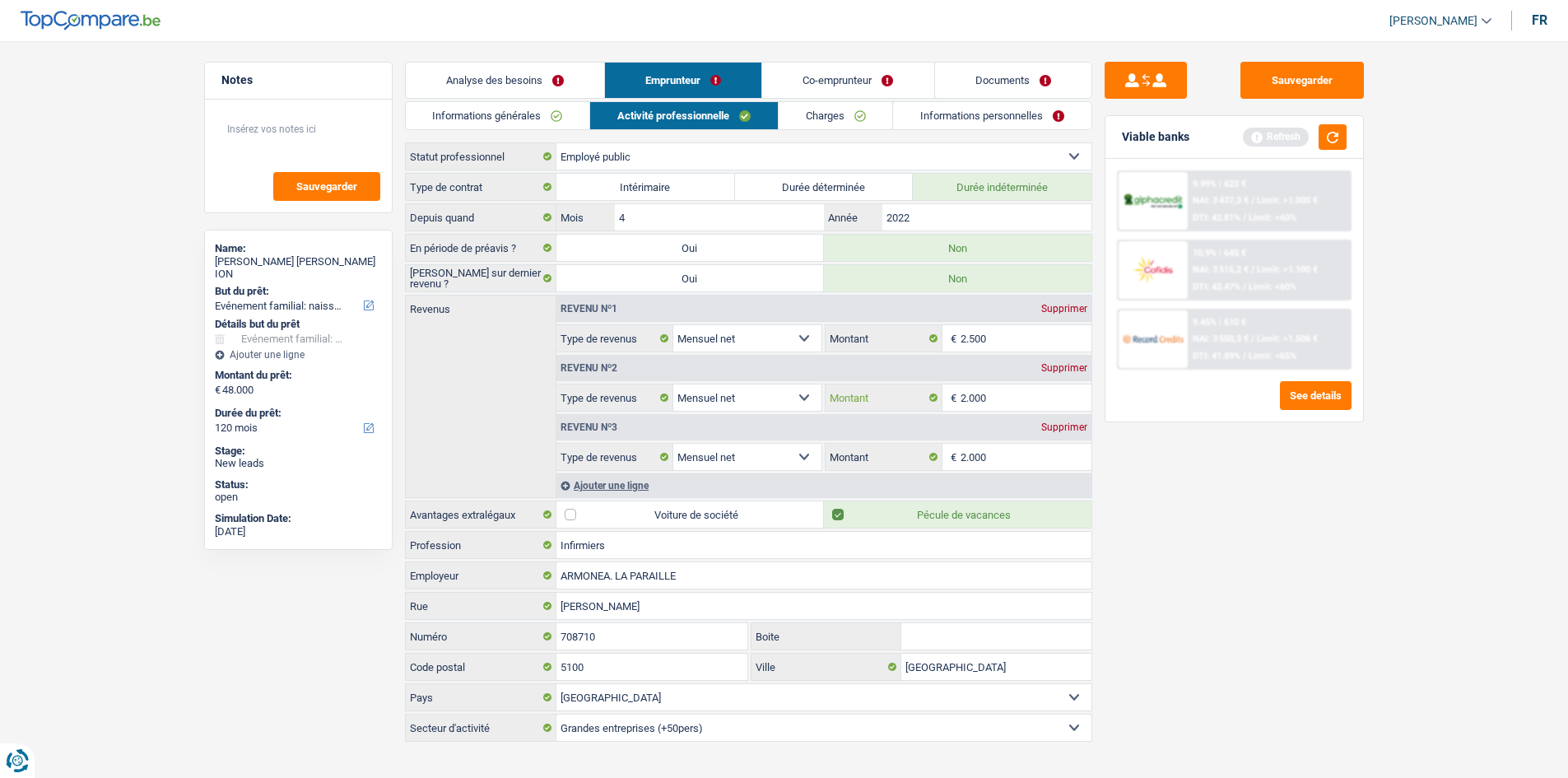 click on "2.000" at bounding box center [1026, 398] 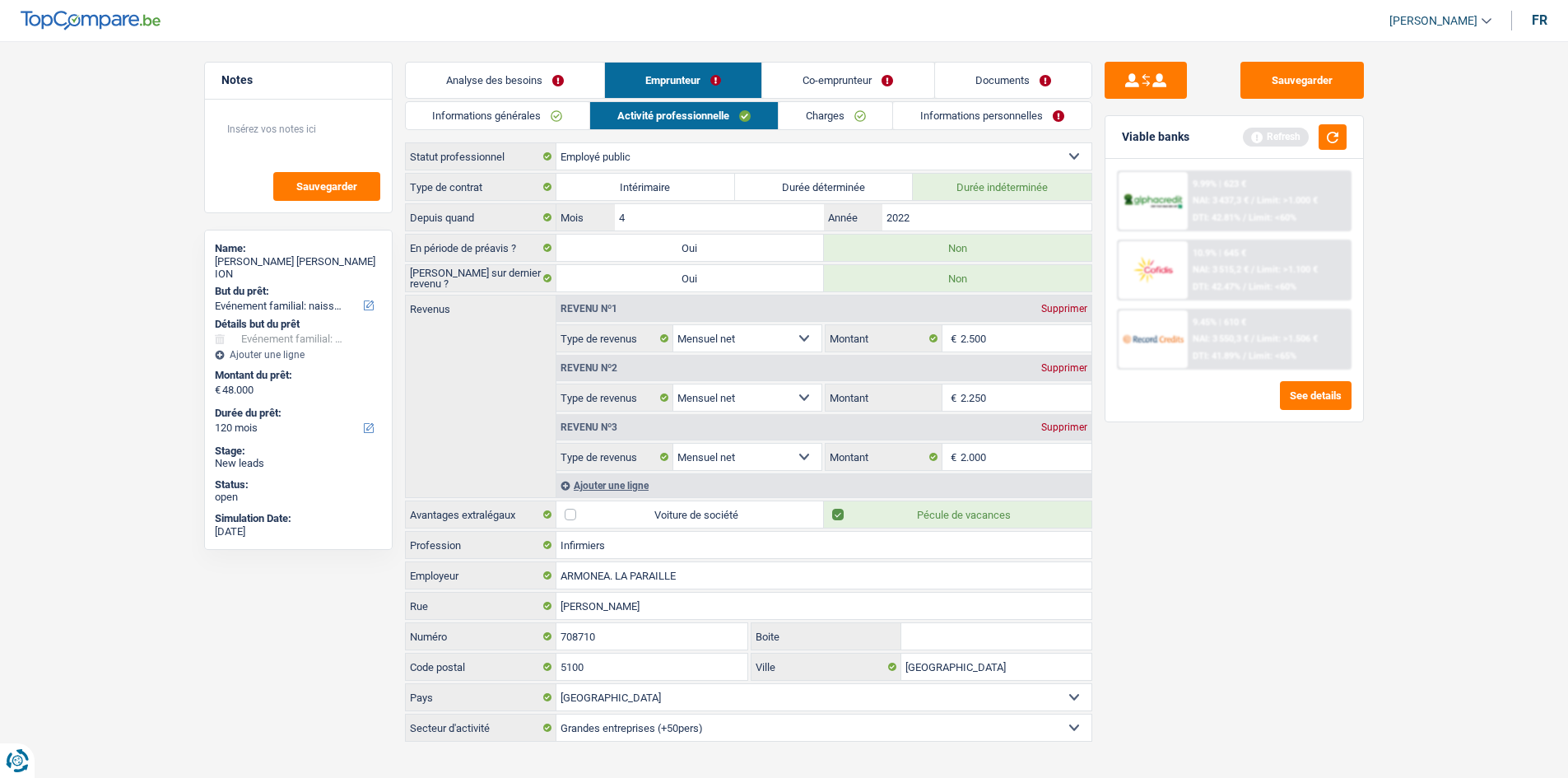 type on "2.250" 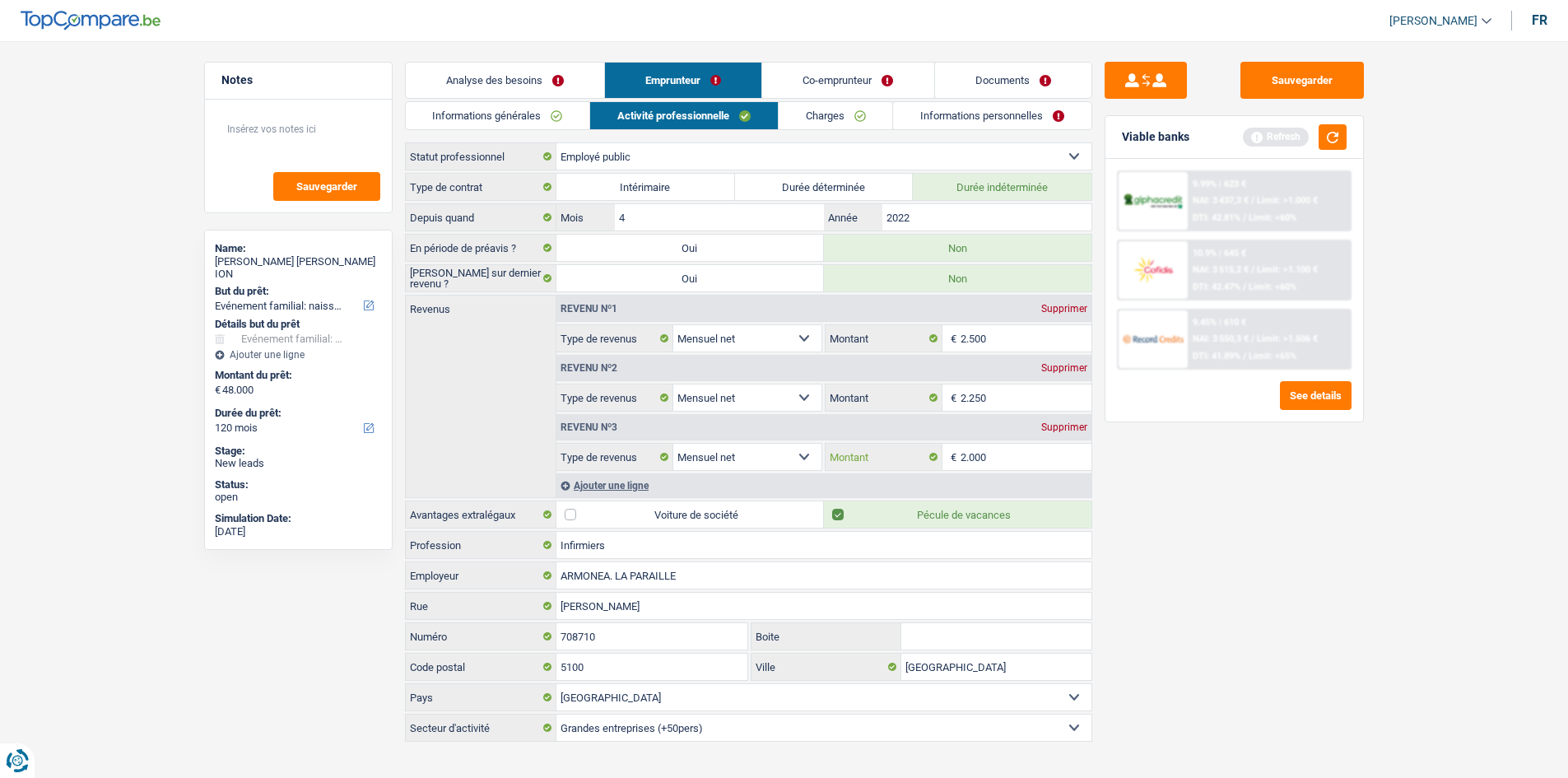 click on "2.000" at bounding box center [1026, 457] 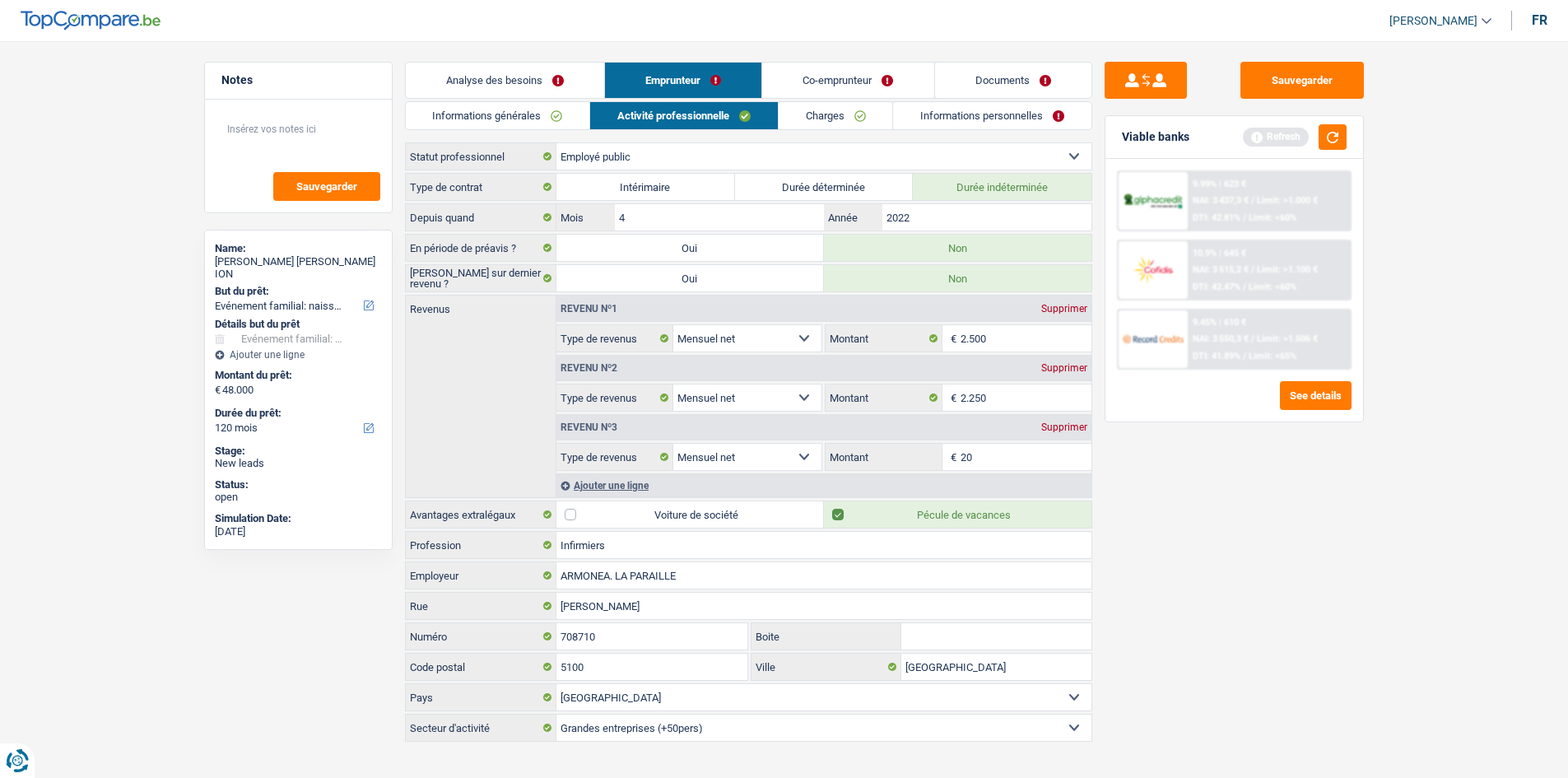 type on "2" 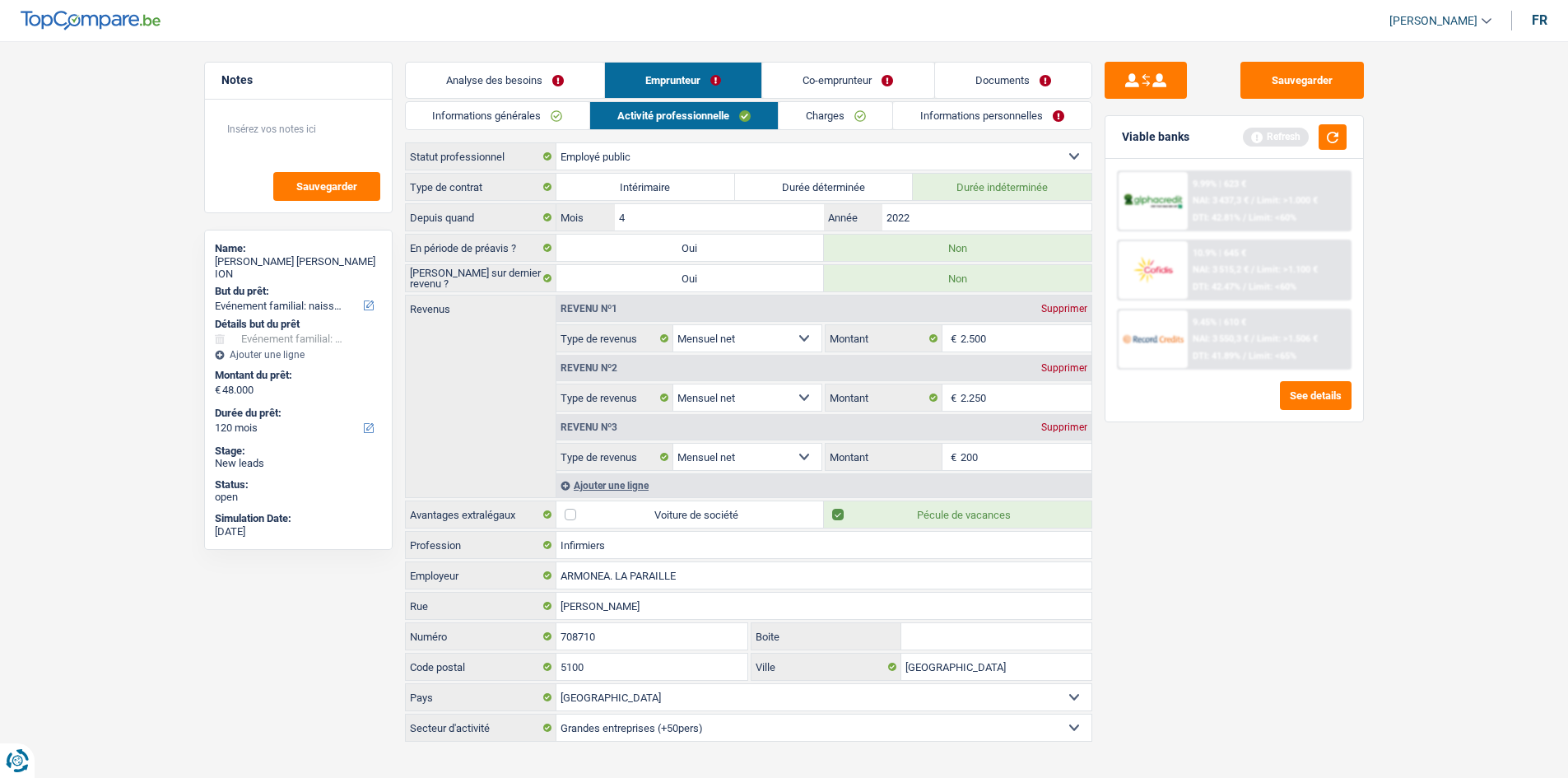 type on "2.000" 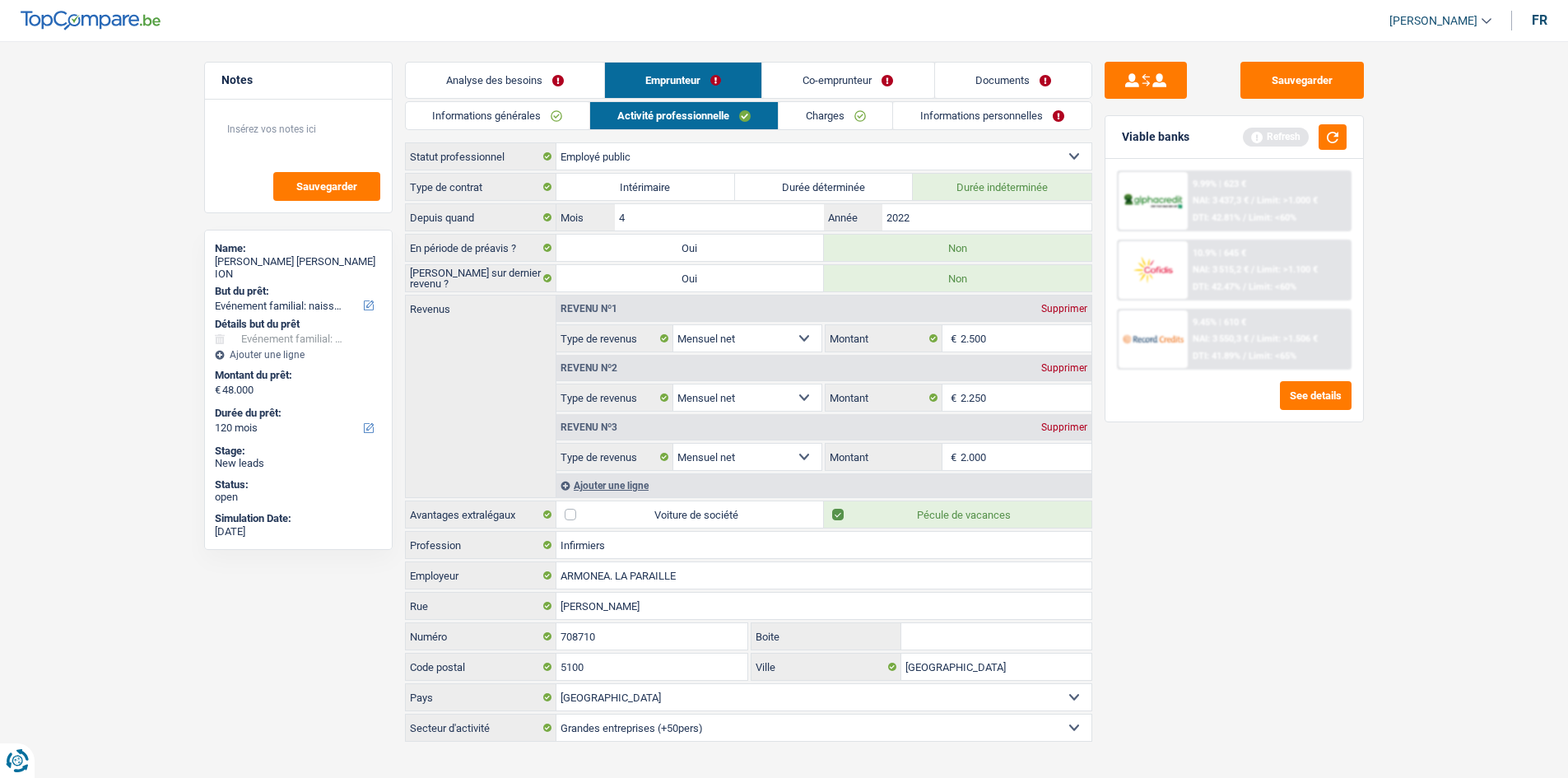 drag, startPoint x: 1402, startPoint y: 596, endPoint x: 1228, endPoint y: 494, distance: 201.69284 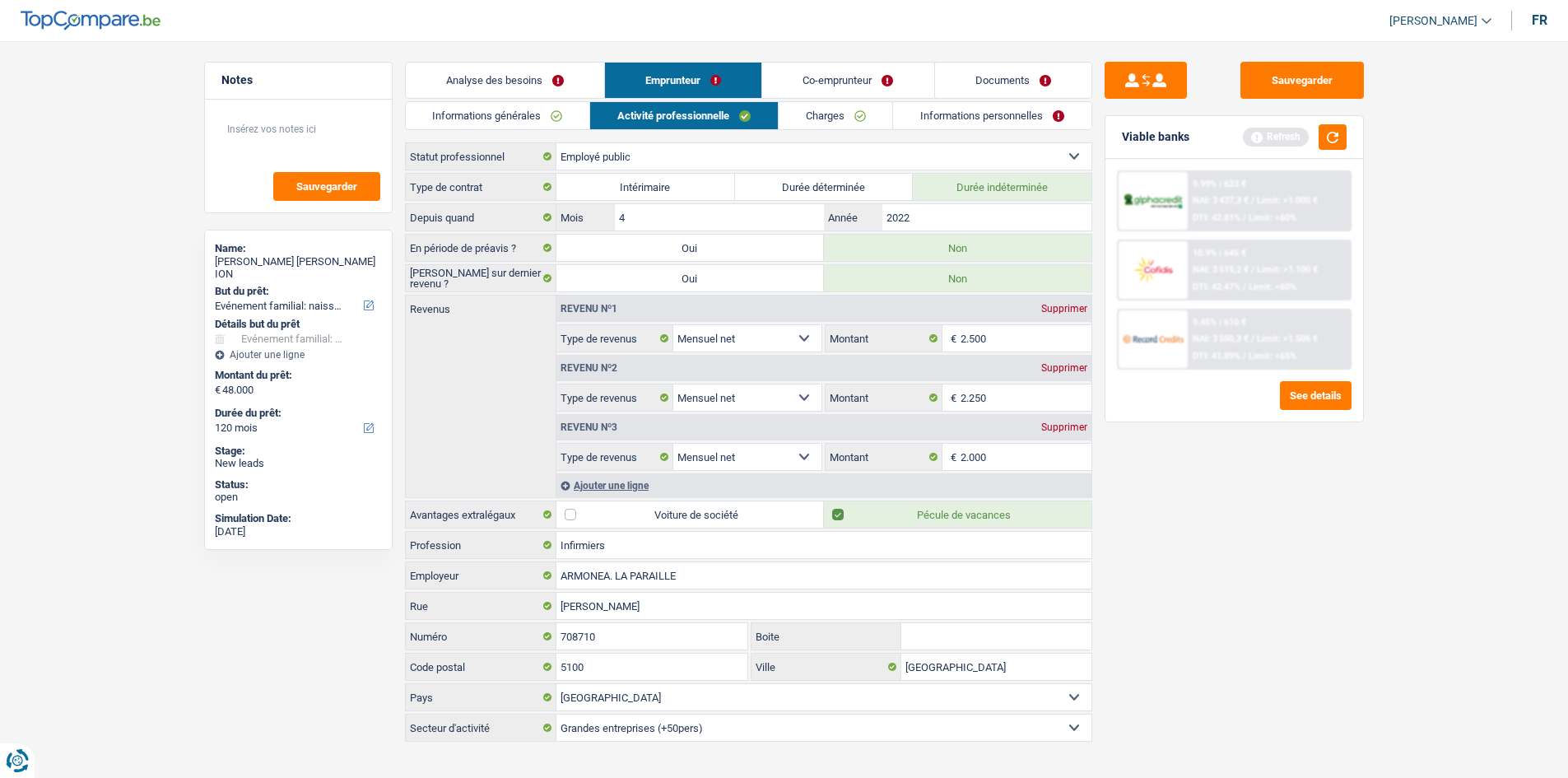 click on "Charges" at bounding box center [835, 115] 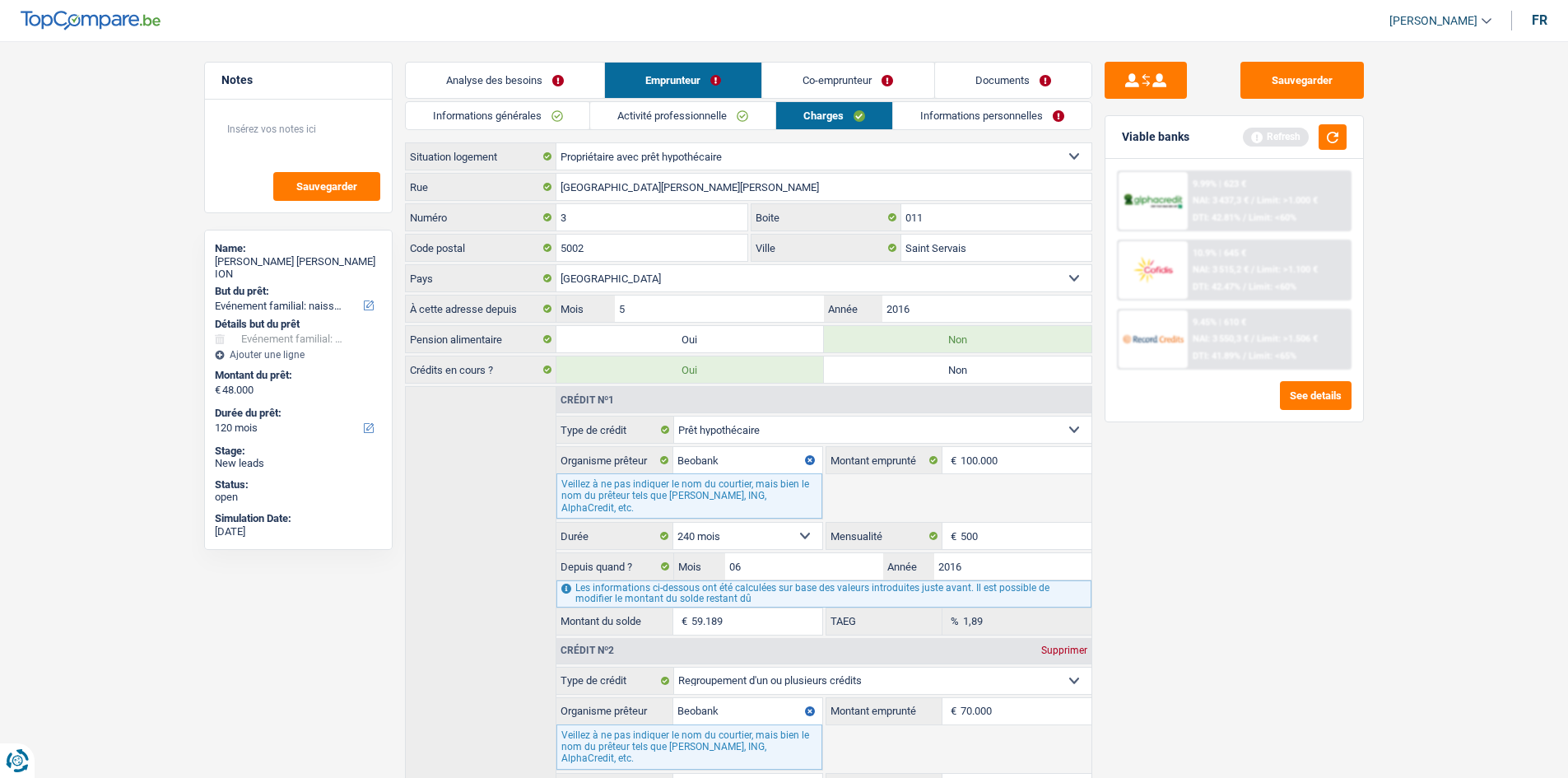 click on "Informations personnelles" at bounding box center (992, 115) 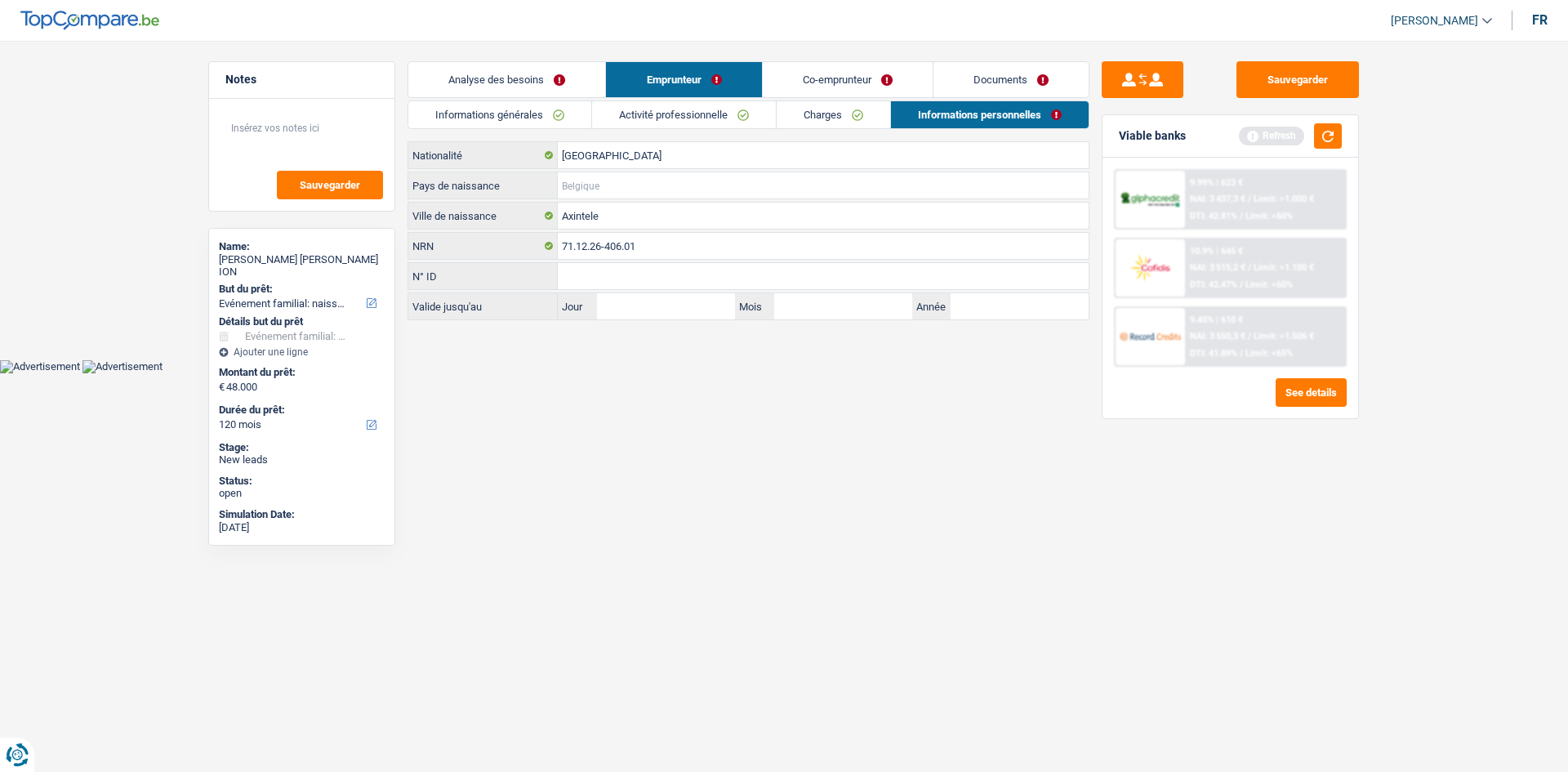 click on "Pays de naissance" at bounding box center [823, 185] 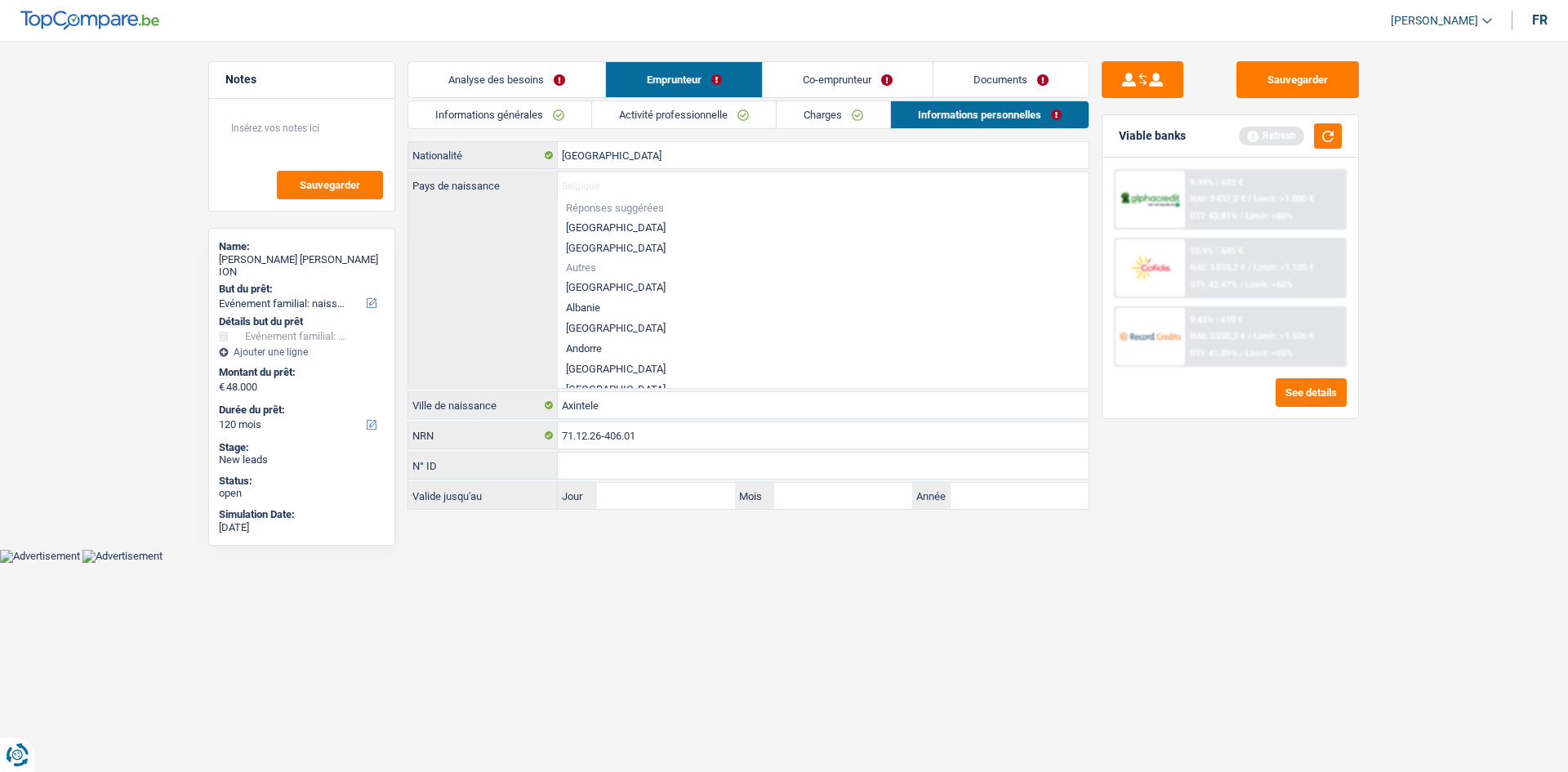 click on "[GEOGRAPHIC_DATA]" at bounding box center (823, 227) 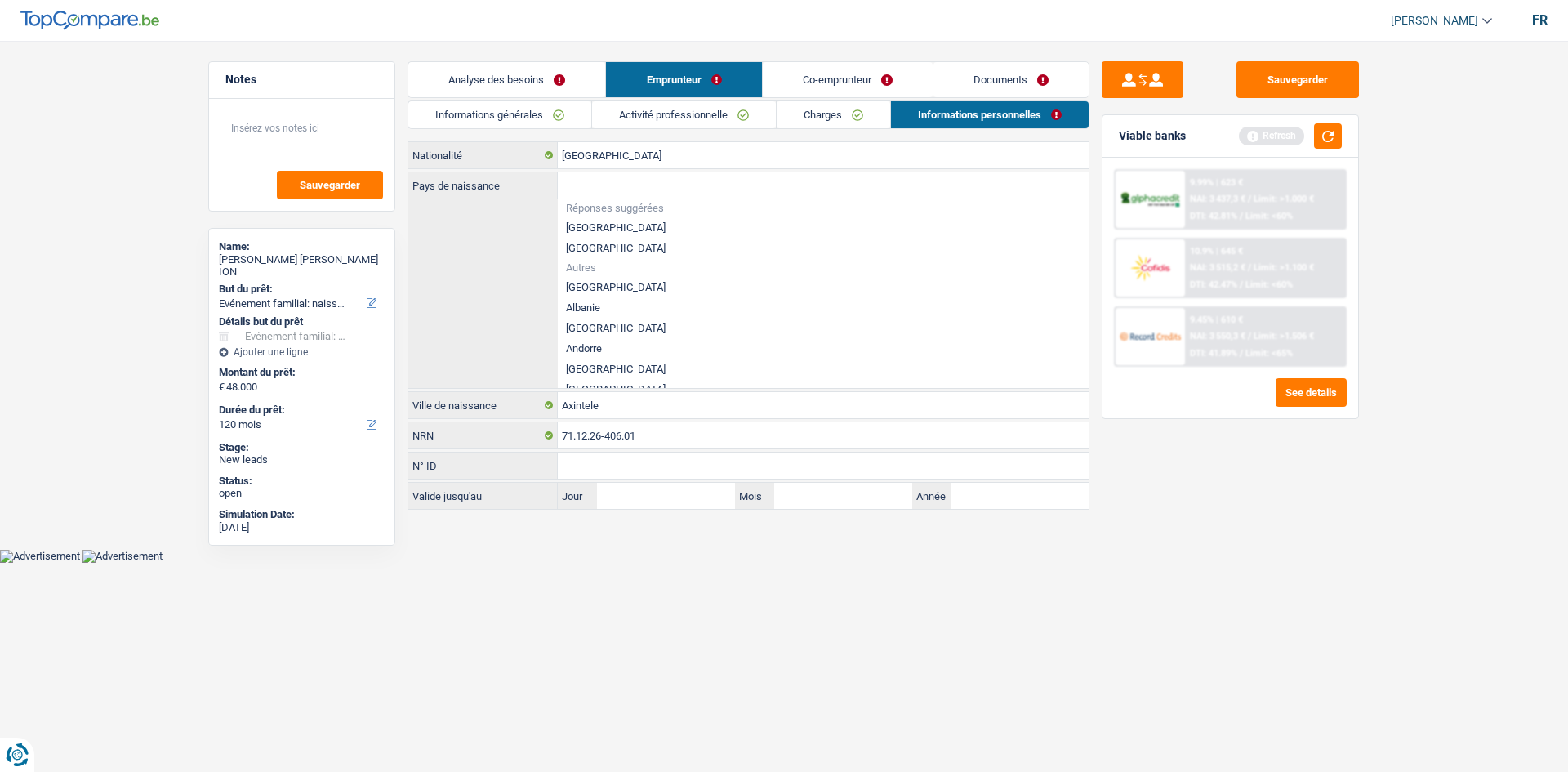 type on "[GEOGRAPHIC_DATA]" 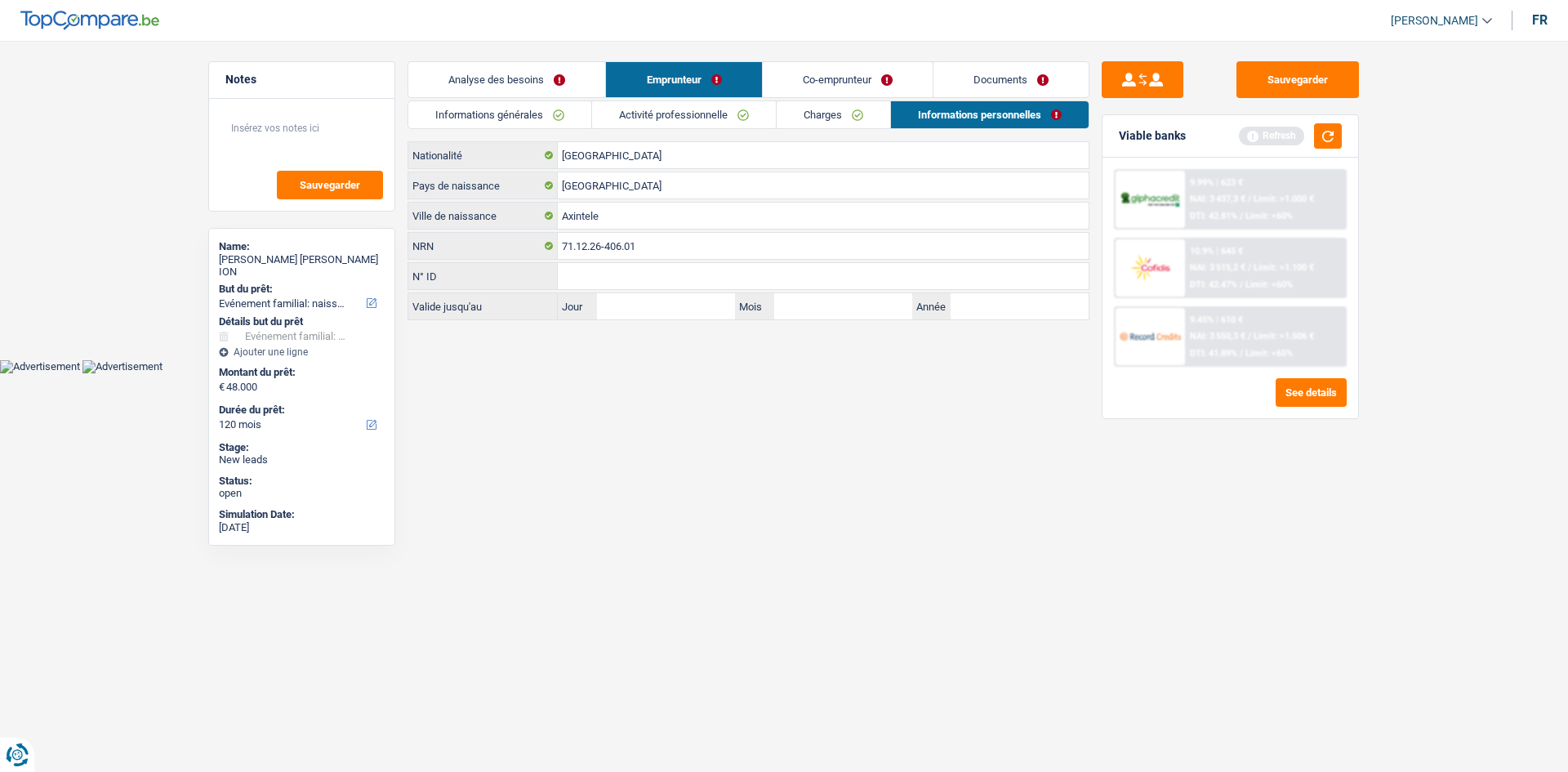 click on "Charges" at bounding box center (833, 114) 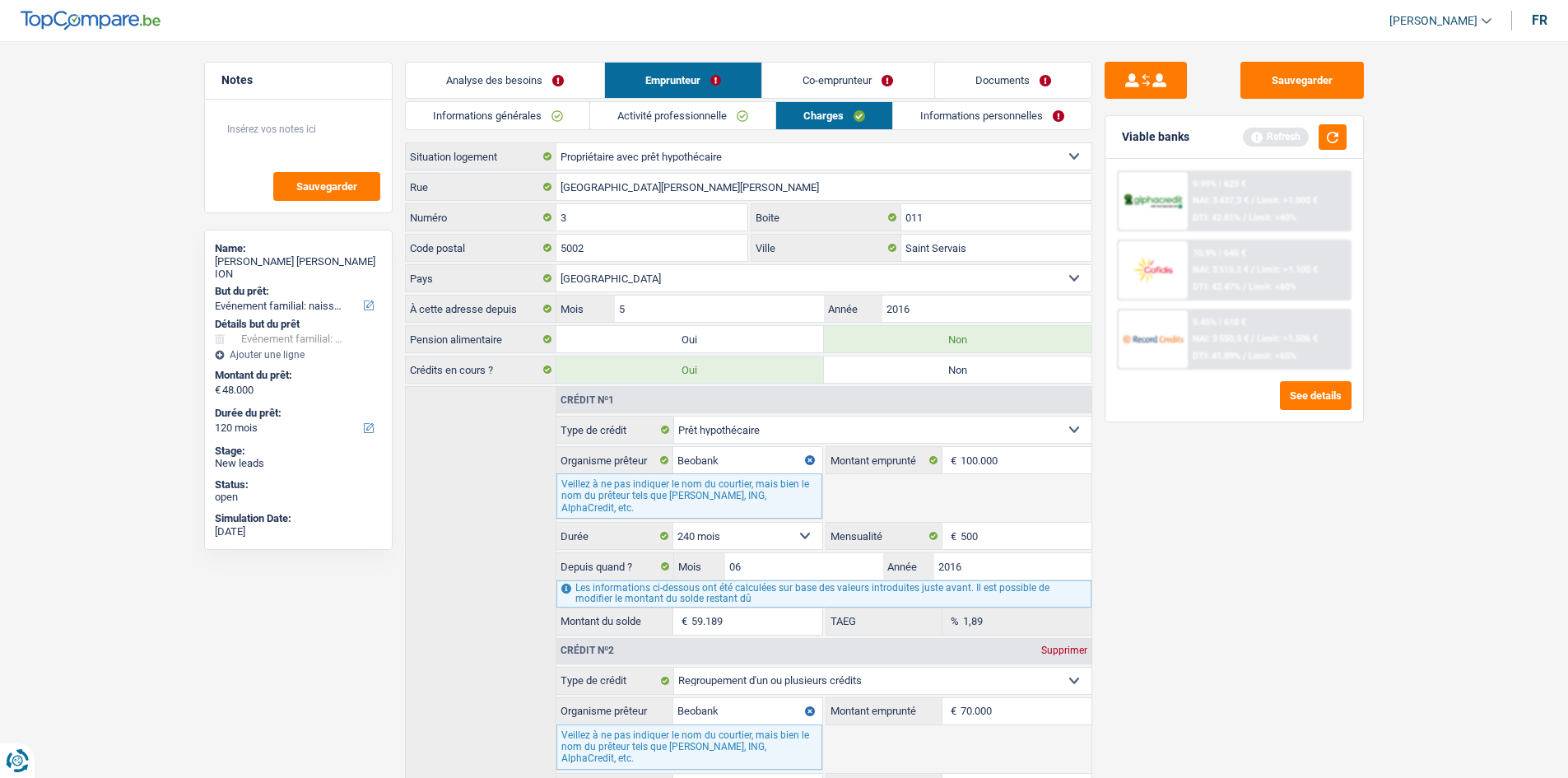 click on "Informations personnelles" at bounding box center (992, 115) 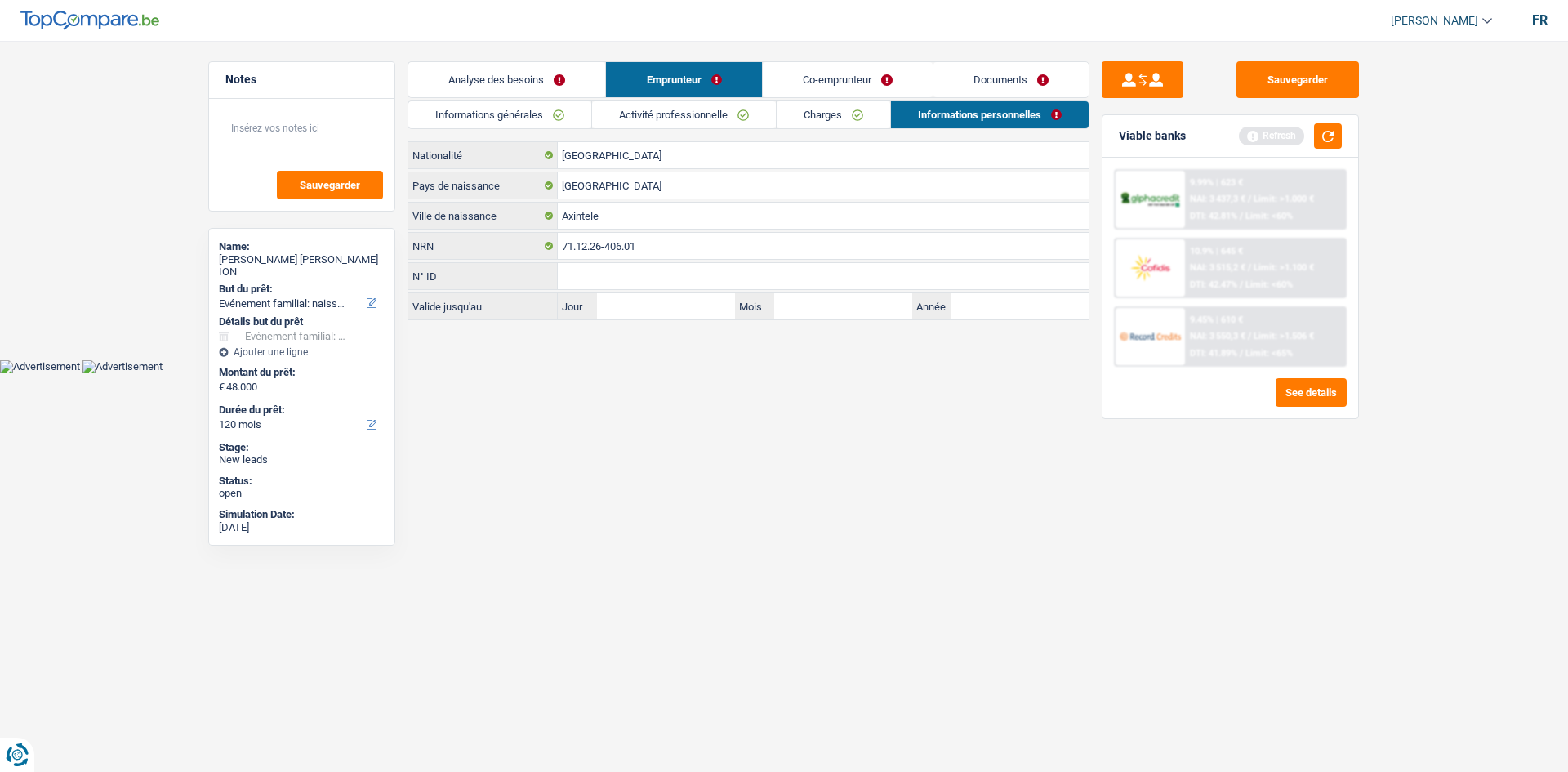 click on "Charges" at bounding box center [833, 114] 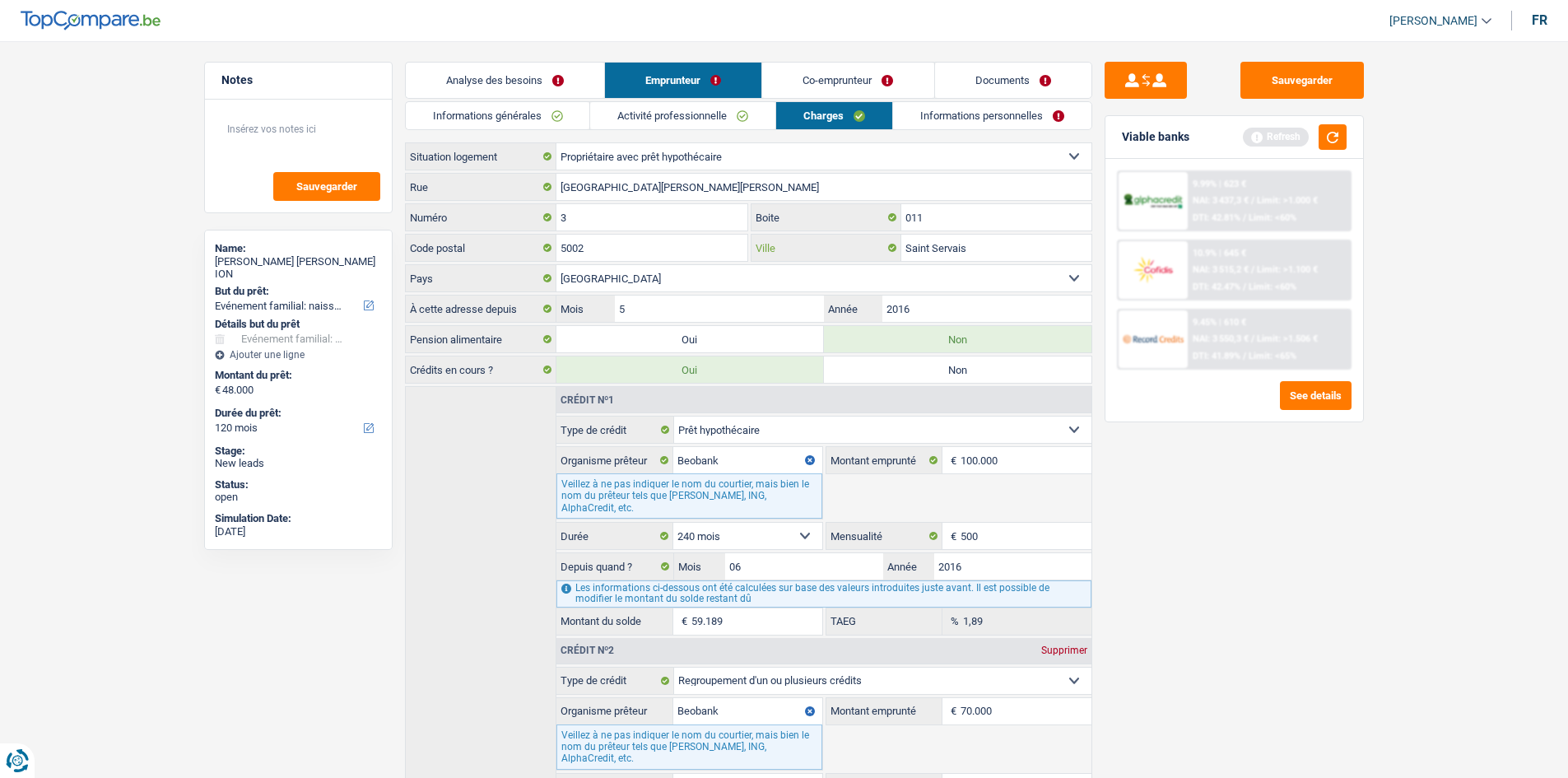 click on "Saint Servais" at bounding box center [996, 248] 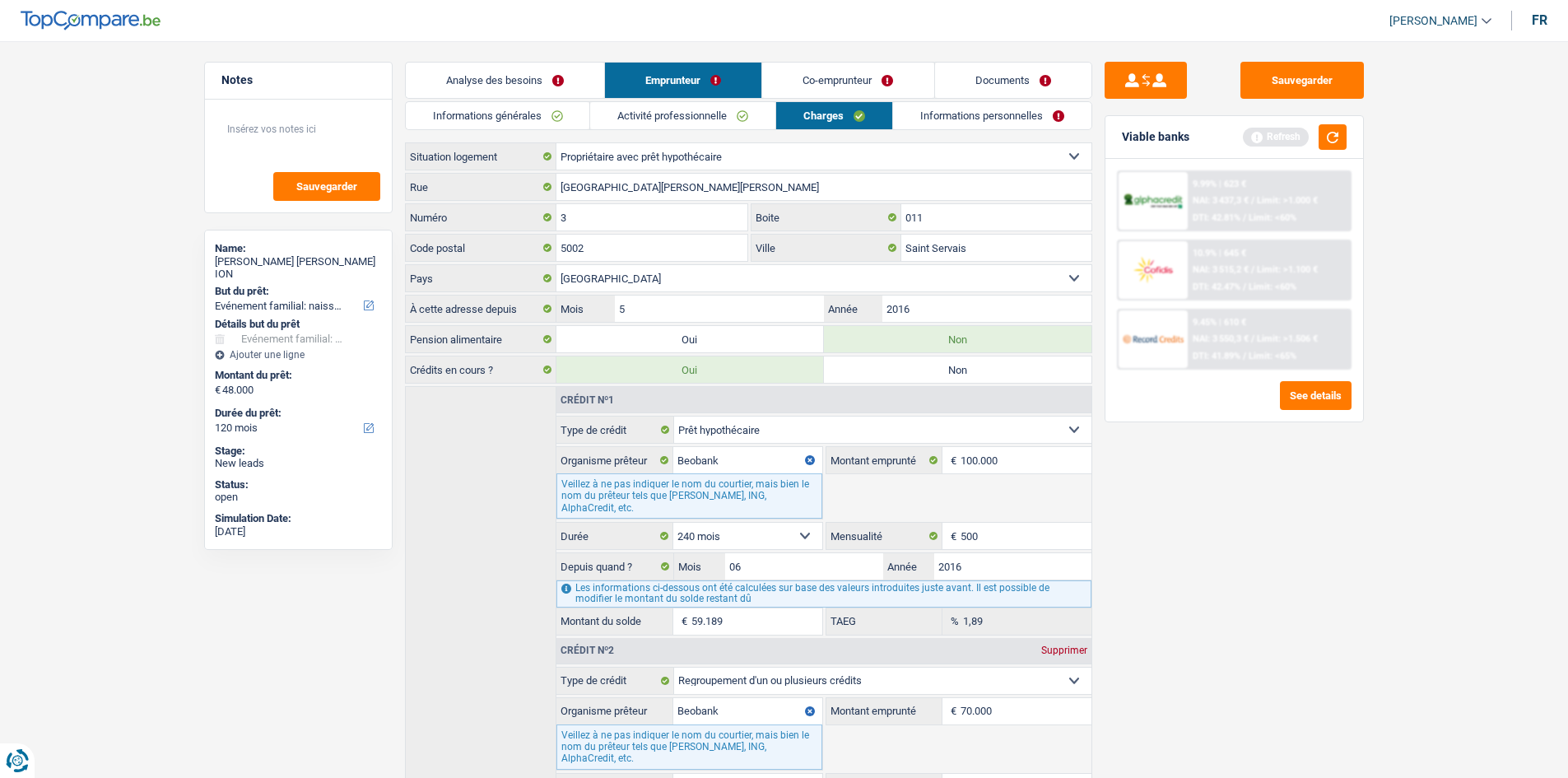 click on "Informations personnelles" at bounding box center [992, 115] 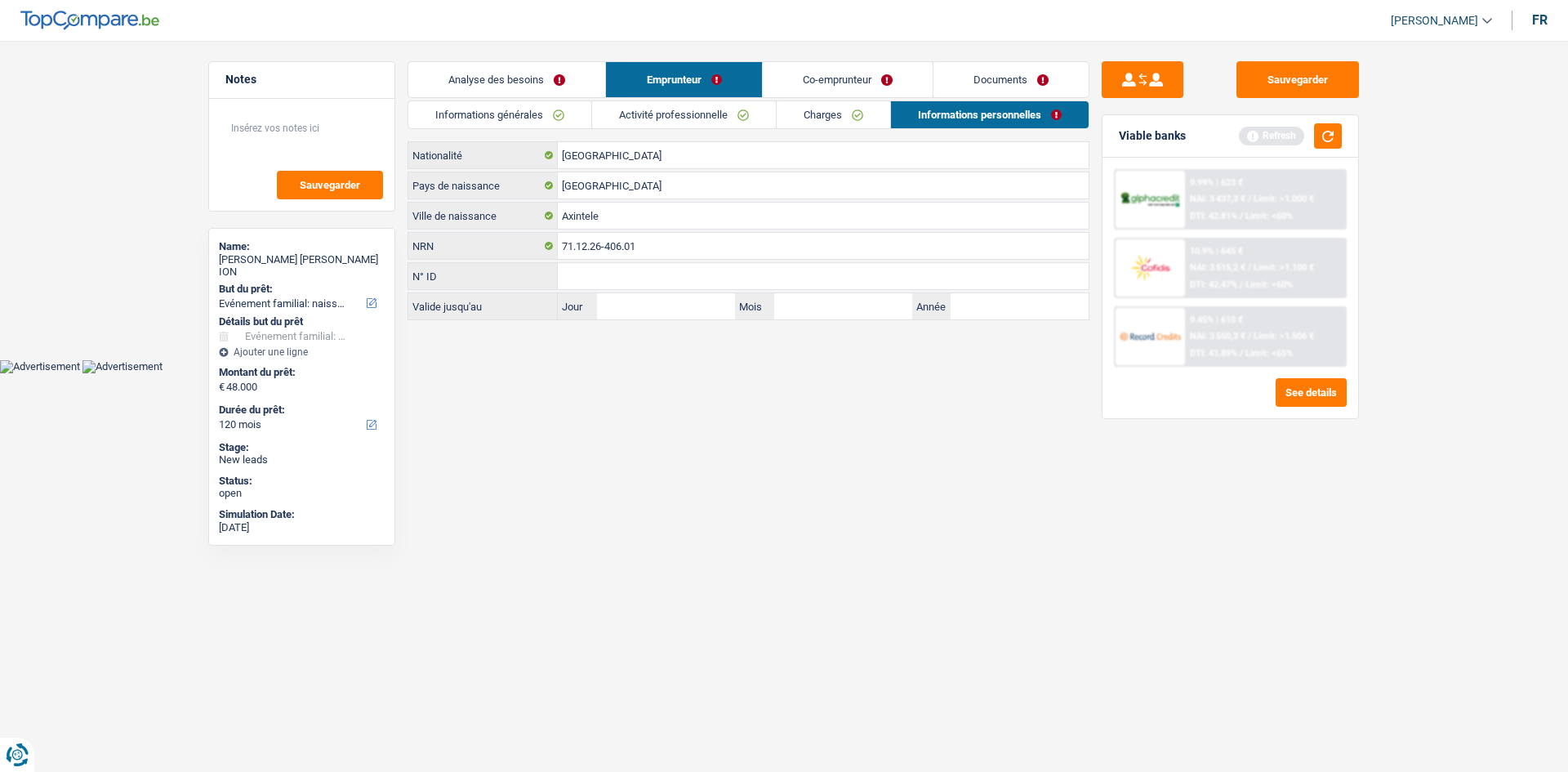 click on "Belgique
Nationalité
Belgique
Pays de naissance
Axintele
Ville de naissance
71.12.26-406.01
NRN
N° ID
Tous les champs sont obligatoires. Veuillez fournir une réponse plus longue       Valide jusqu'au
Jour
/
Mois
/
Année" at bounding box center [748, 230] 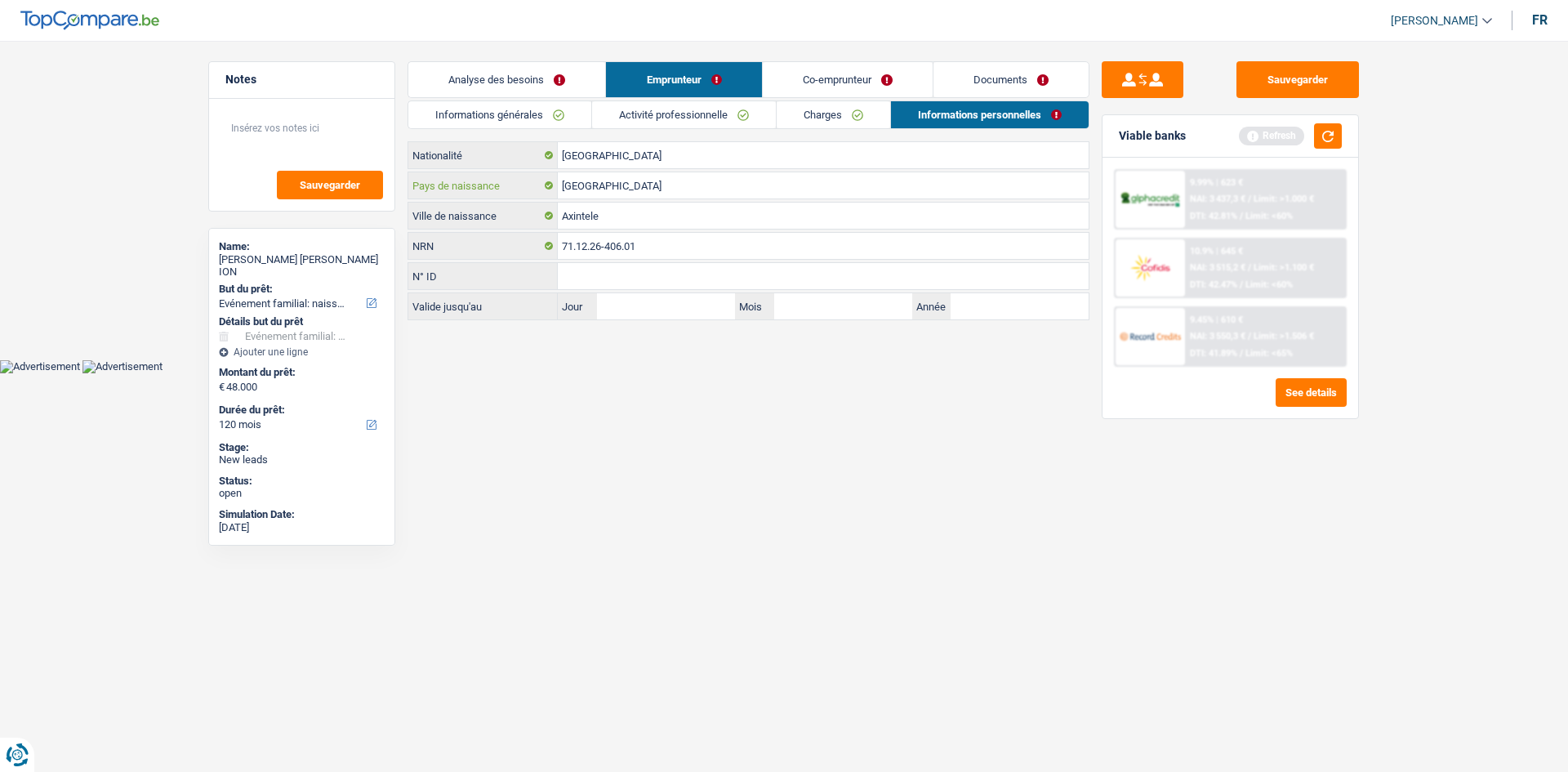 click on "[GEOGRAPHIC_DATA]" at bounding box center [823, 185] 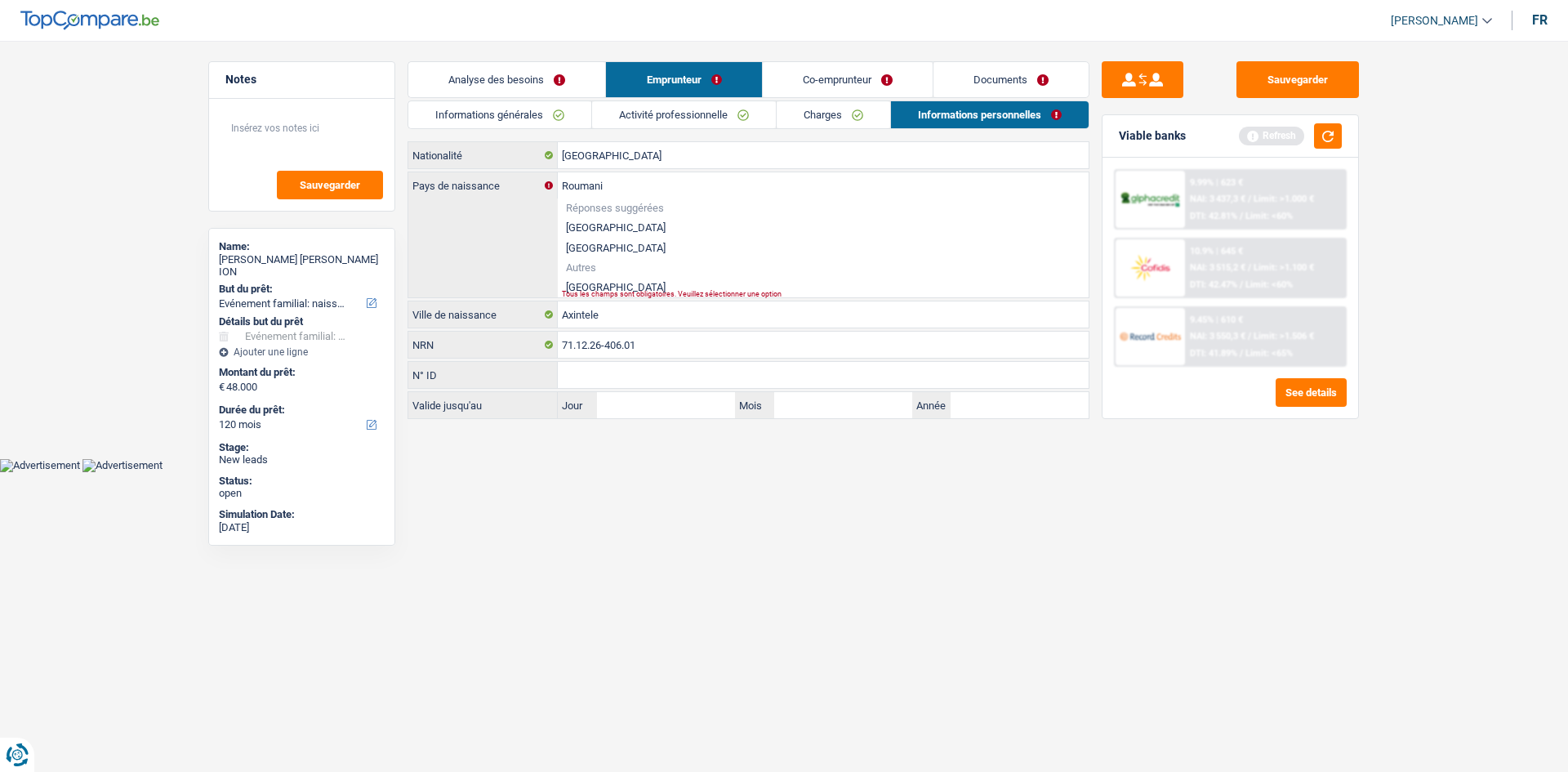 click on "Roumanie" at bounding box center [823, 287] 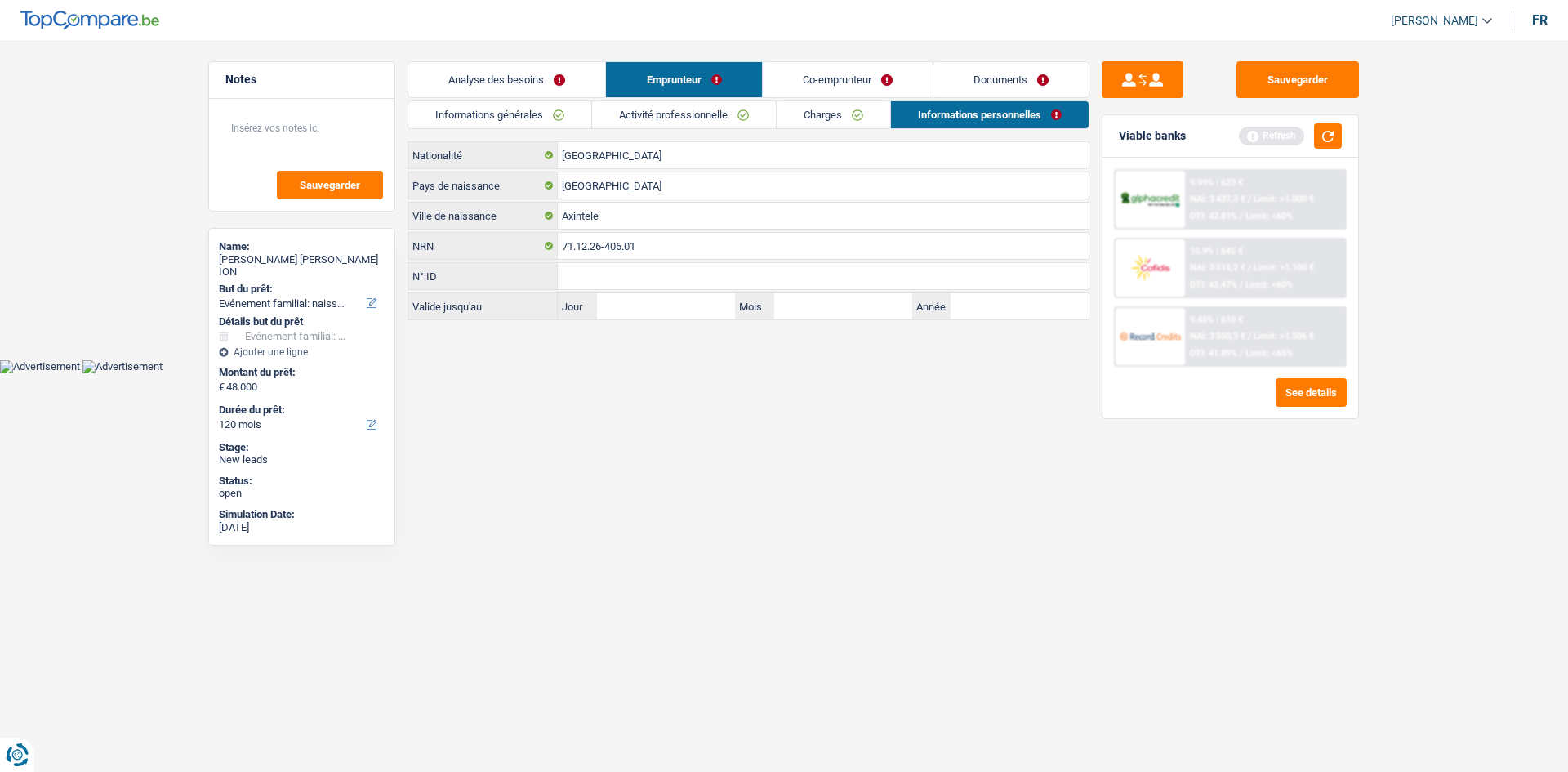 click on "Vous avez le contrôle de vos données
Nous utilisons des cookies, tout comme nos partenaires commerciaux, afin de collecter des informations sur vous à des fins diverses, notamment :
En cliquant sur « Accepter », vous donnez votre consentement à toutes les fins énoncées. Vous pouvez également choisir de spécifier les finalités auxquelles vous souhaitez donner votre consentement. Pour ce faire, il vous suffit de cocher la case située à côté de la finalité et d’appuyer sur « Enregistrer les paramètres ».
Vous pouvez à tout moment révoquer votre consentement en cliquant sur la petite icône située dans le coin inférieur gauche du site Internet. En savoir plus sur les cookies
Politique de confidentialité de Google
un an c" at bounding box center [784, 186] 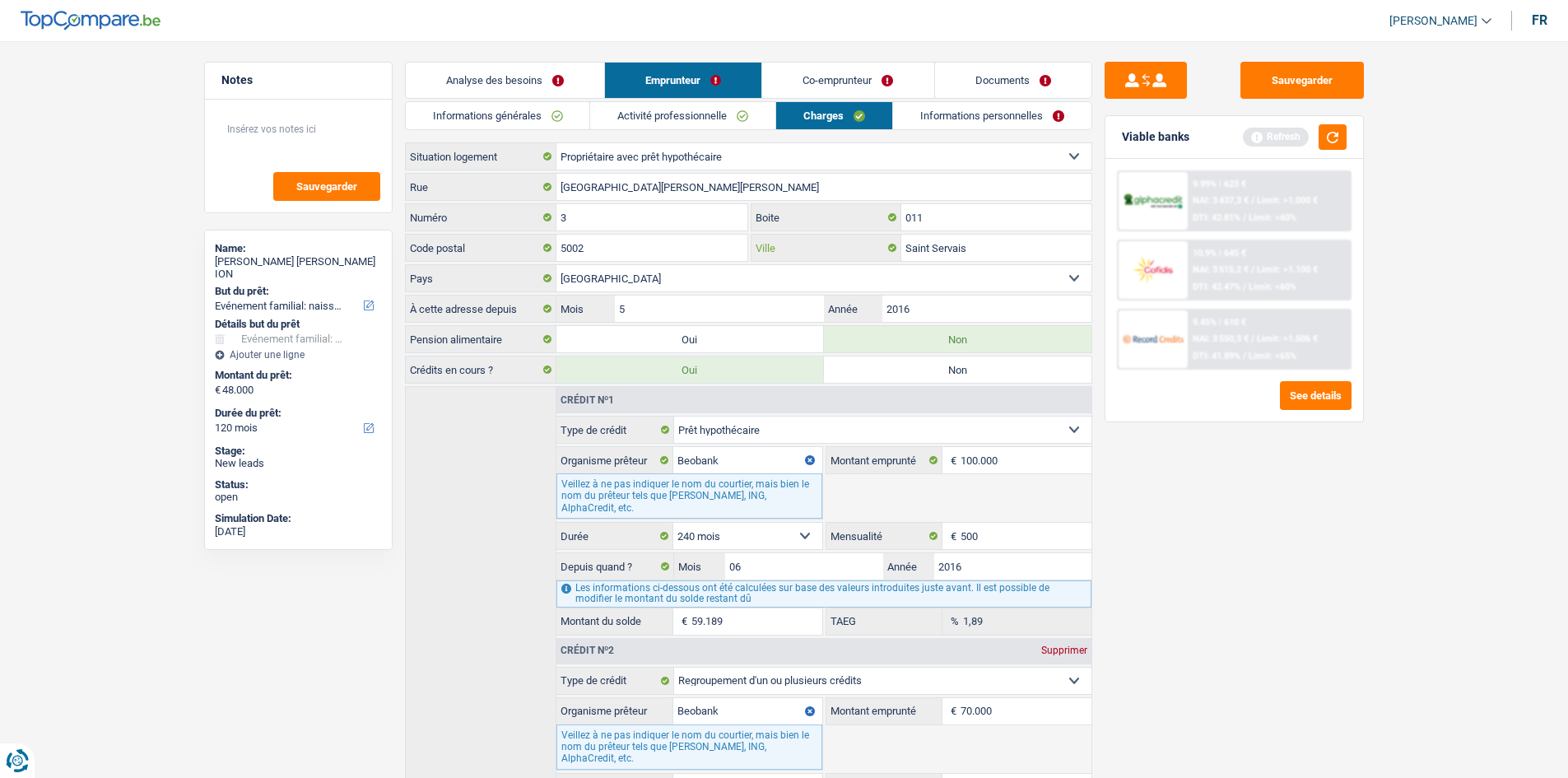 click on "Saint Servais" at bounding box center (996, 248) 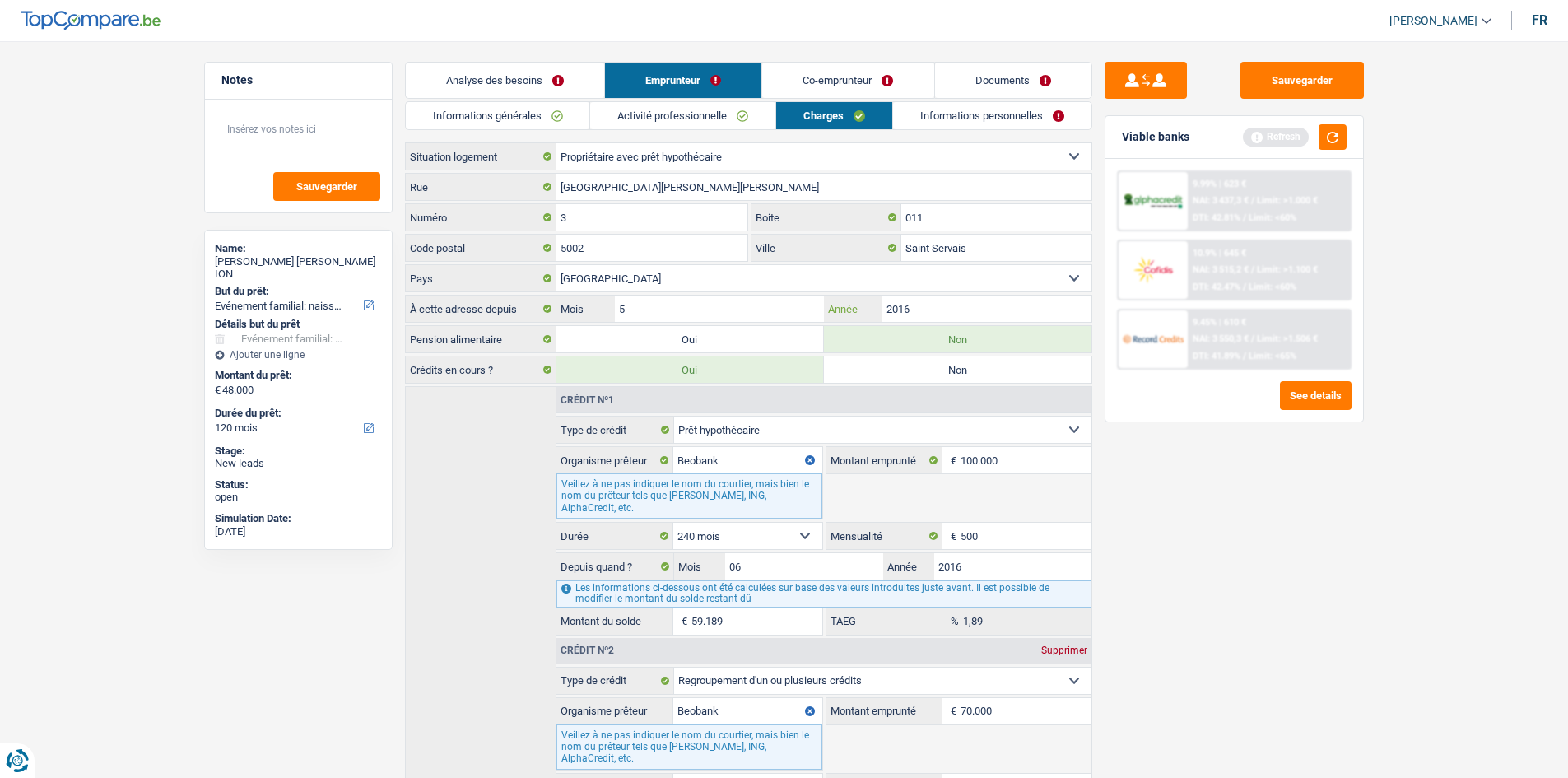 click on "2016" at bounding box center [986, 309] 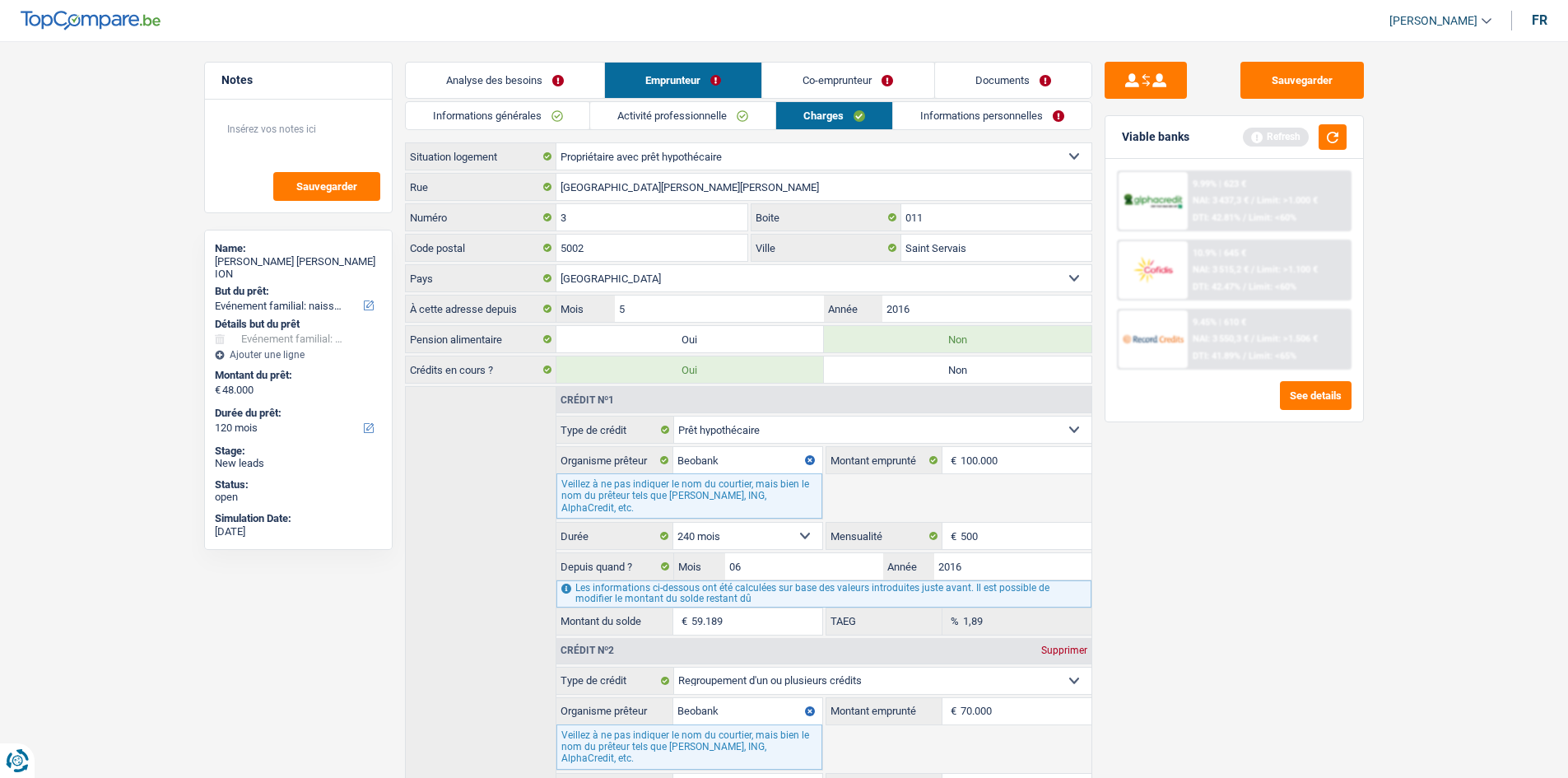click on "Co-emprunteur" at bounding box center (848, 80) 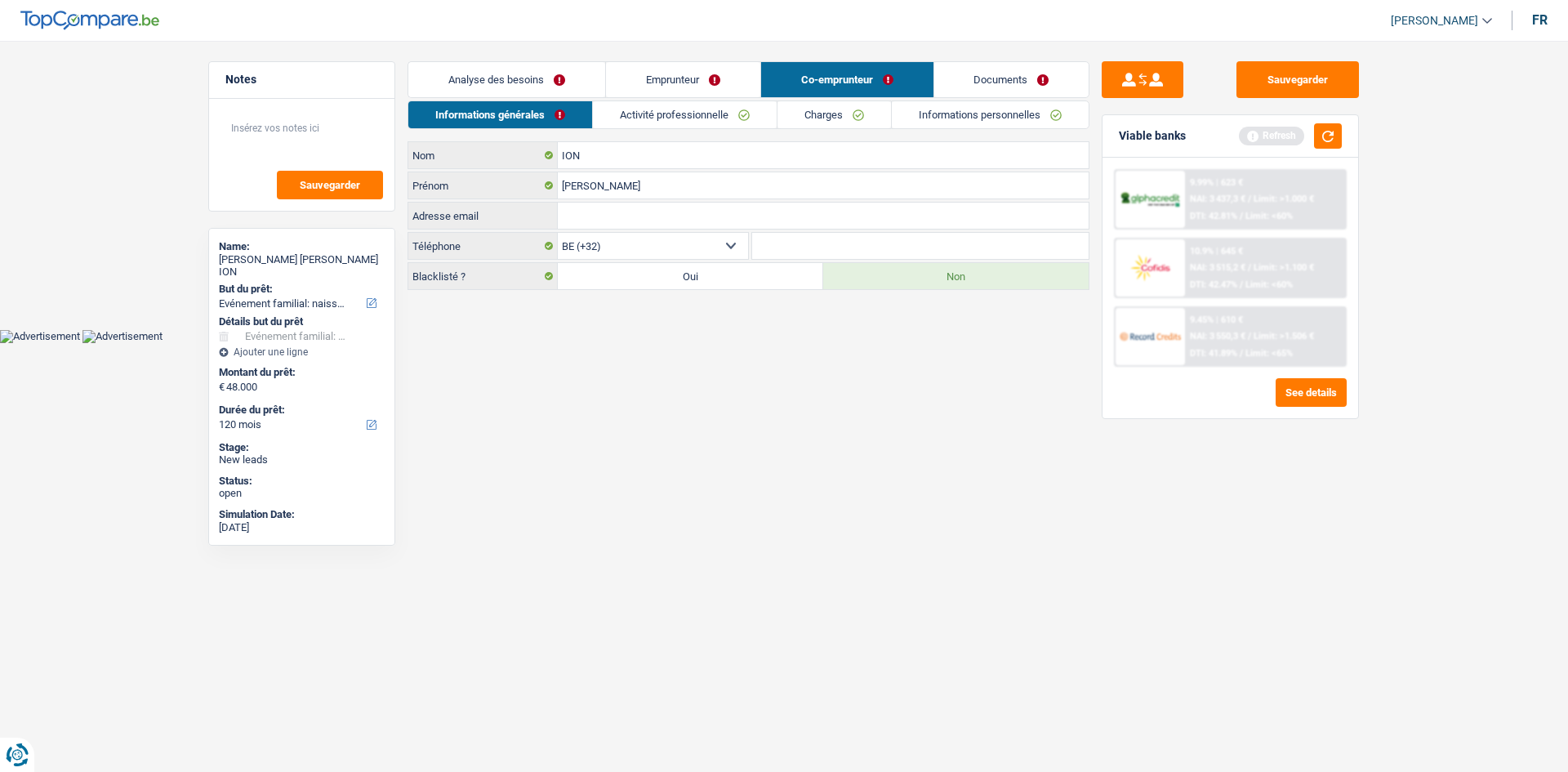 click on "Activité professionnelle" at bounding box center (684, 114) 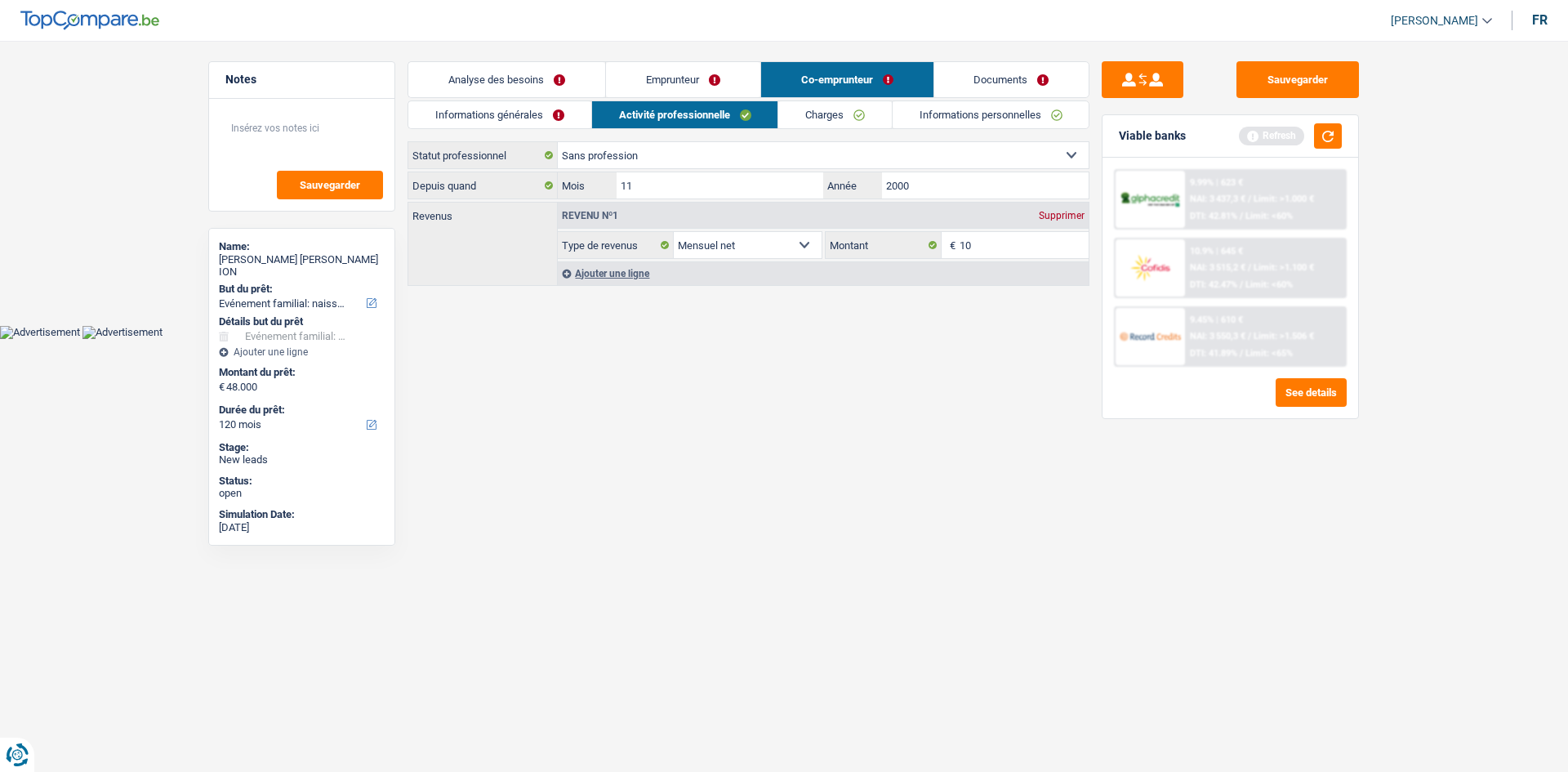 click on "Supprimer" at bounding box center (1062, 216) 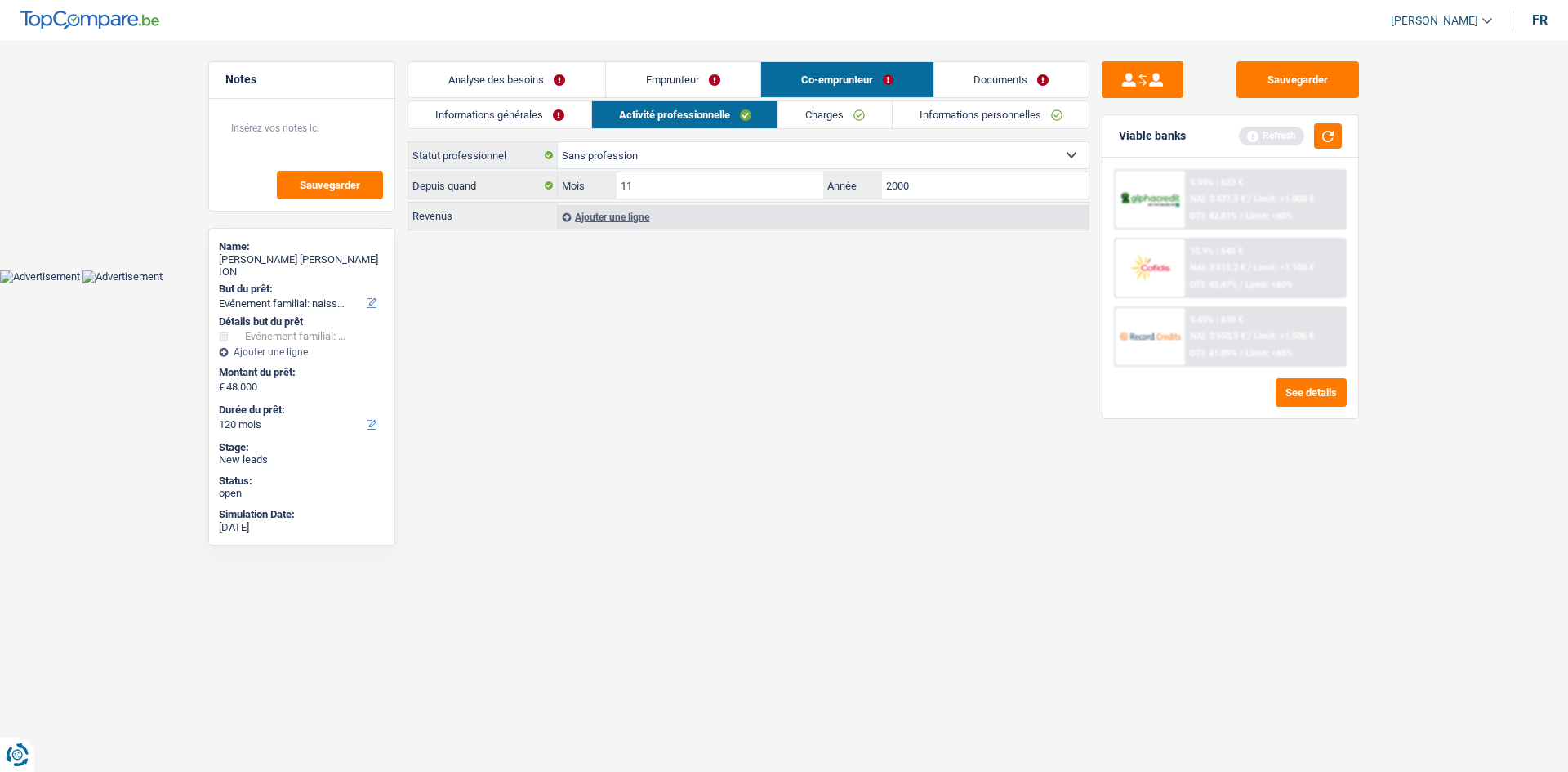 click on "Charges" at bounding box center (835, 114) 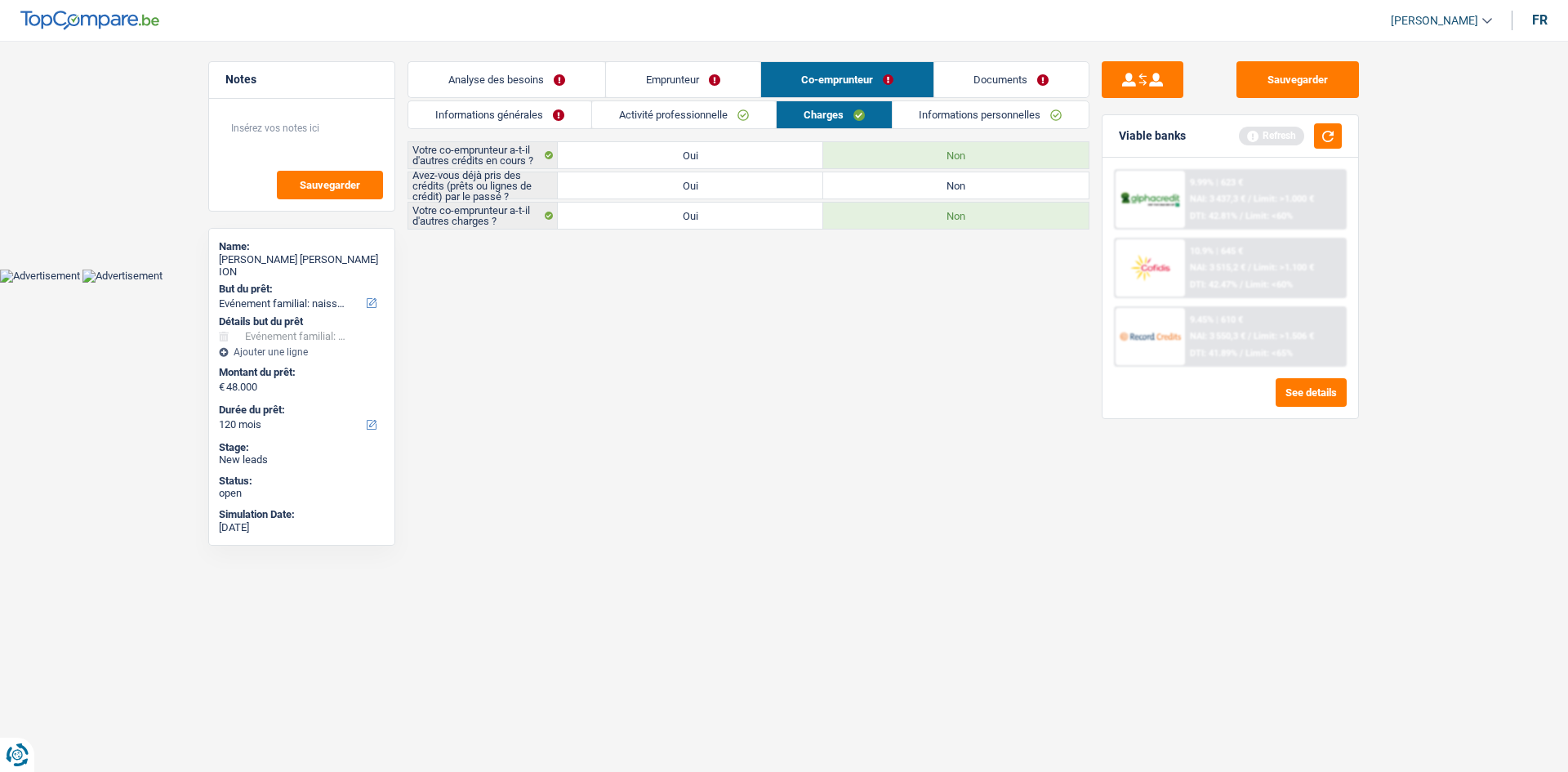 click on "Oui" at bounding box center (690, 185) 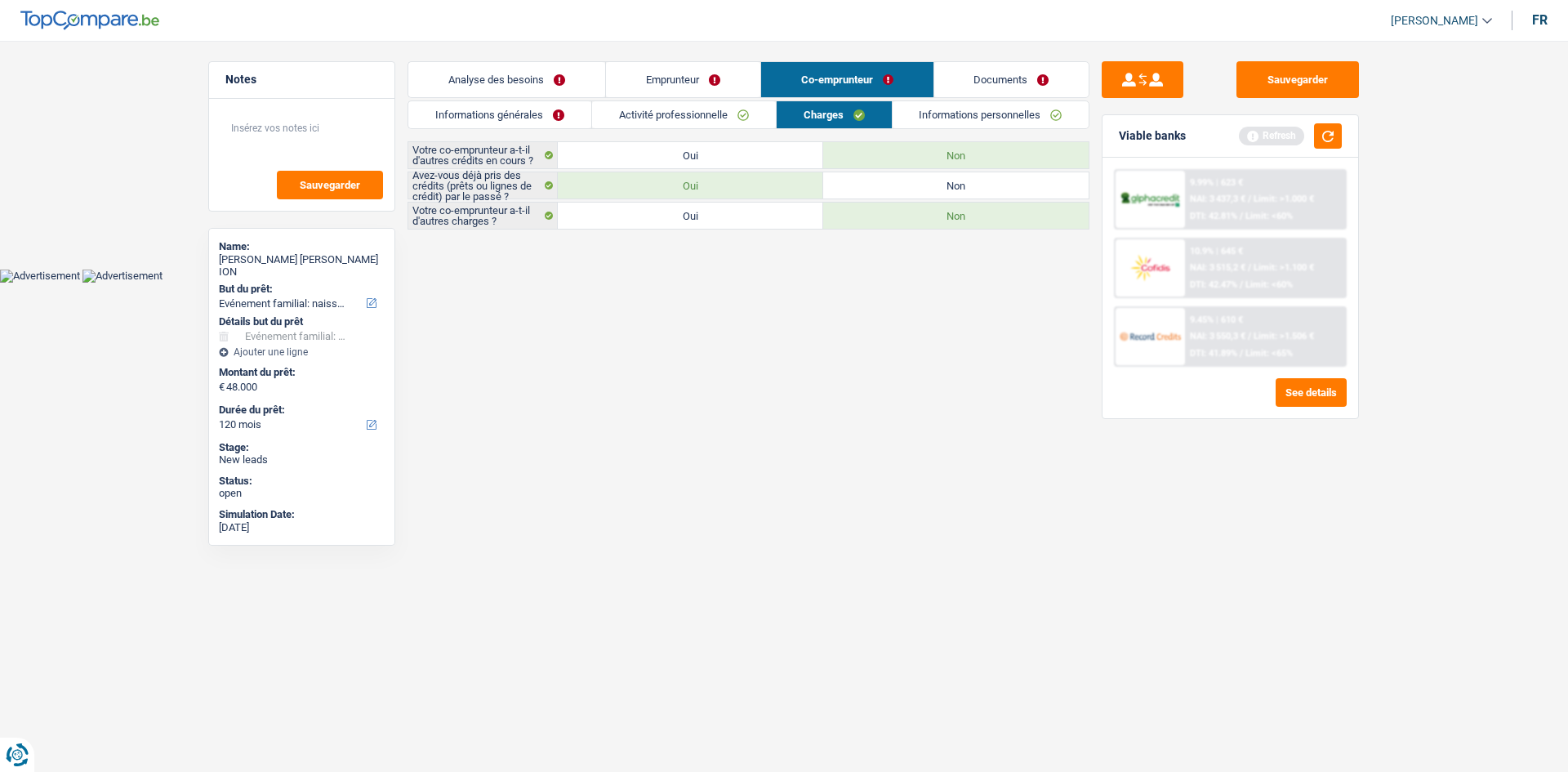 click on "Informations personnelles" at bounding box center (991, 114) 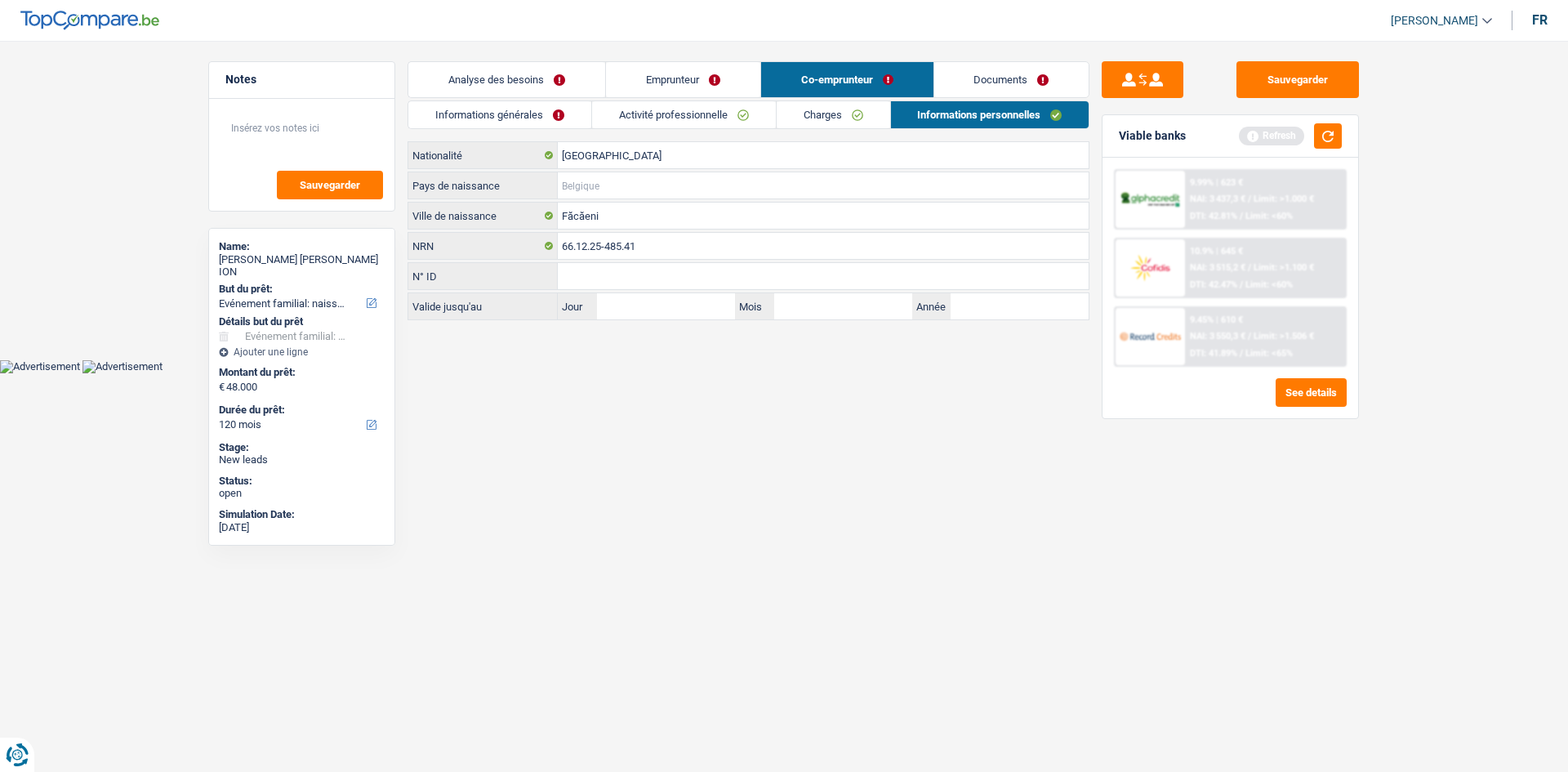 click on "Pays de naissance" at bounding box center [823, 185] 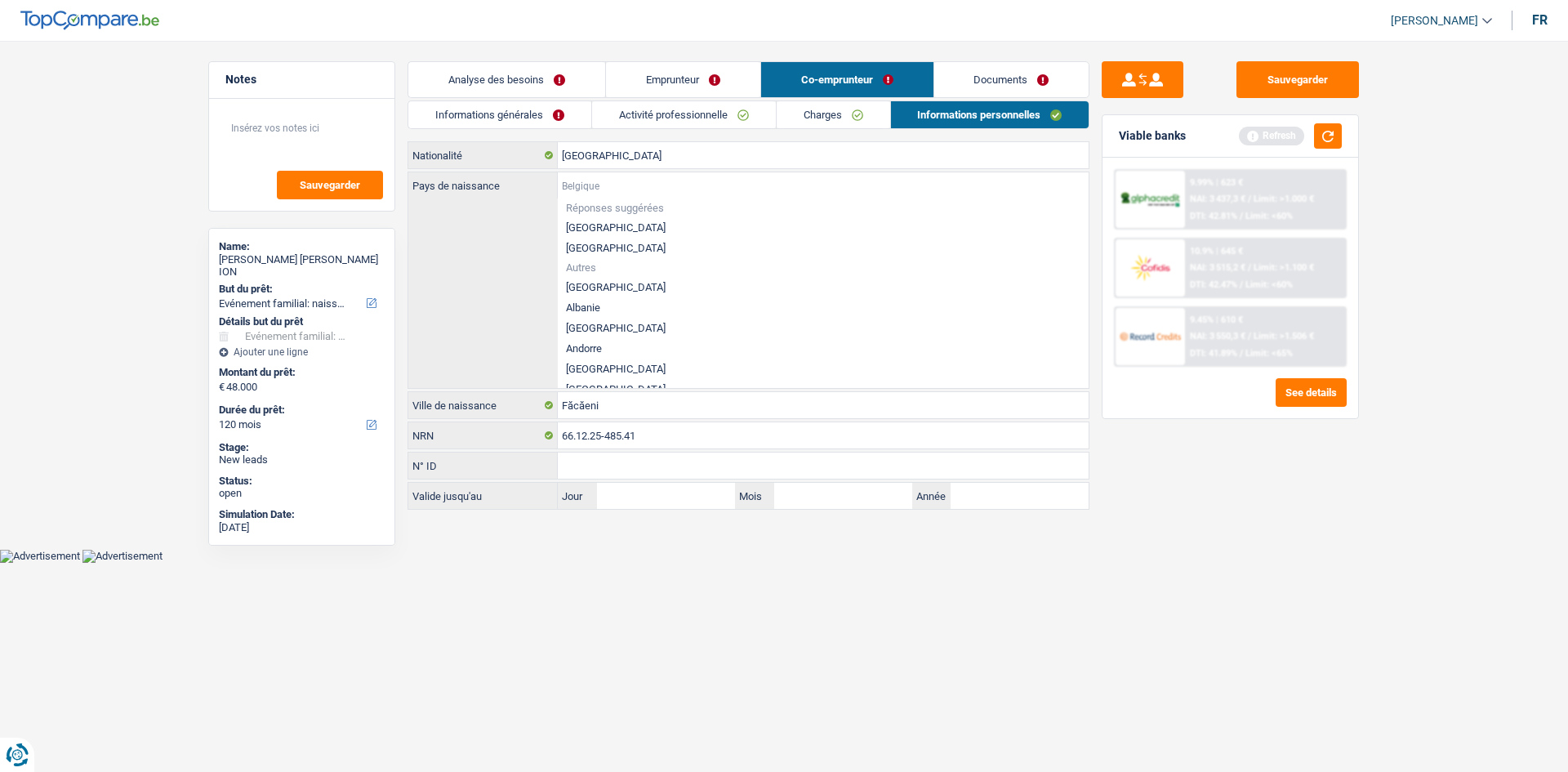 type on "r" 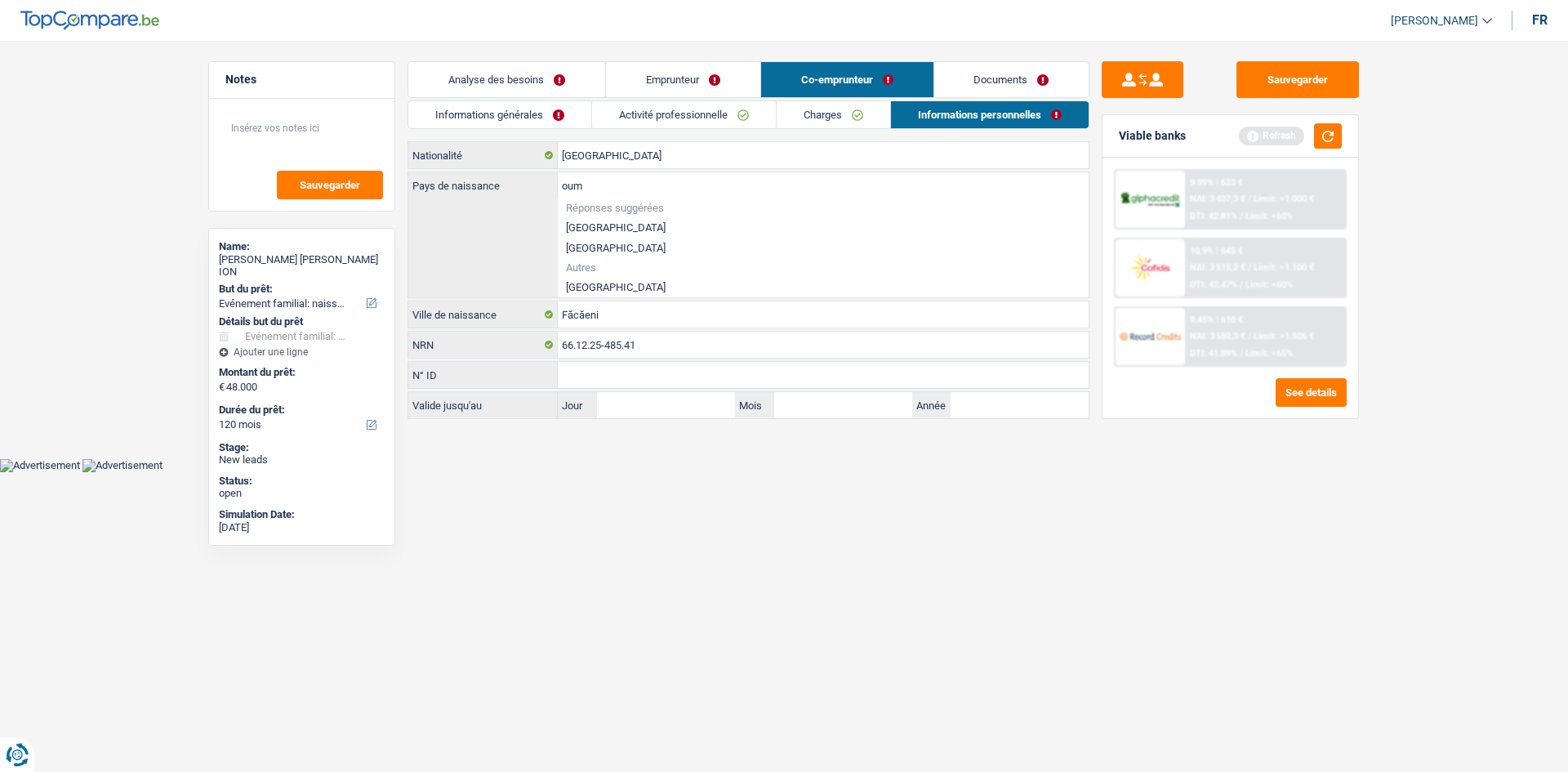 click on "Roumanie" at bounding box center (823, 287) 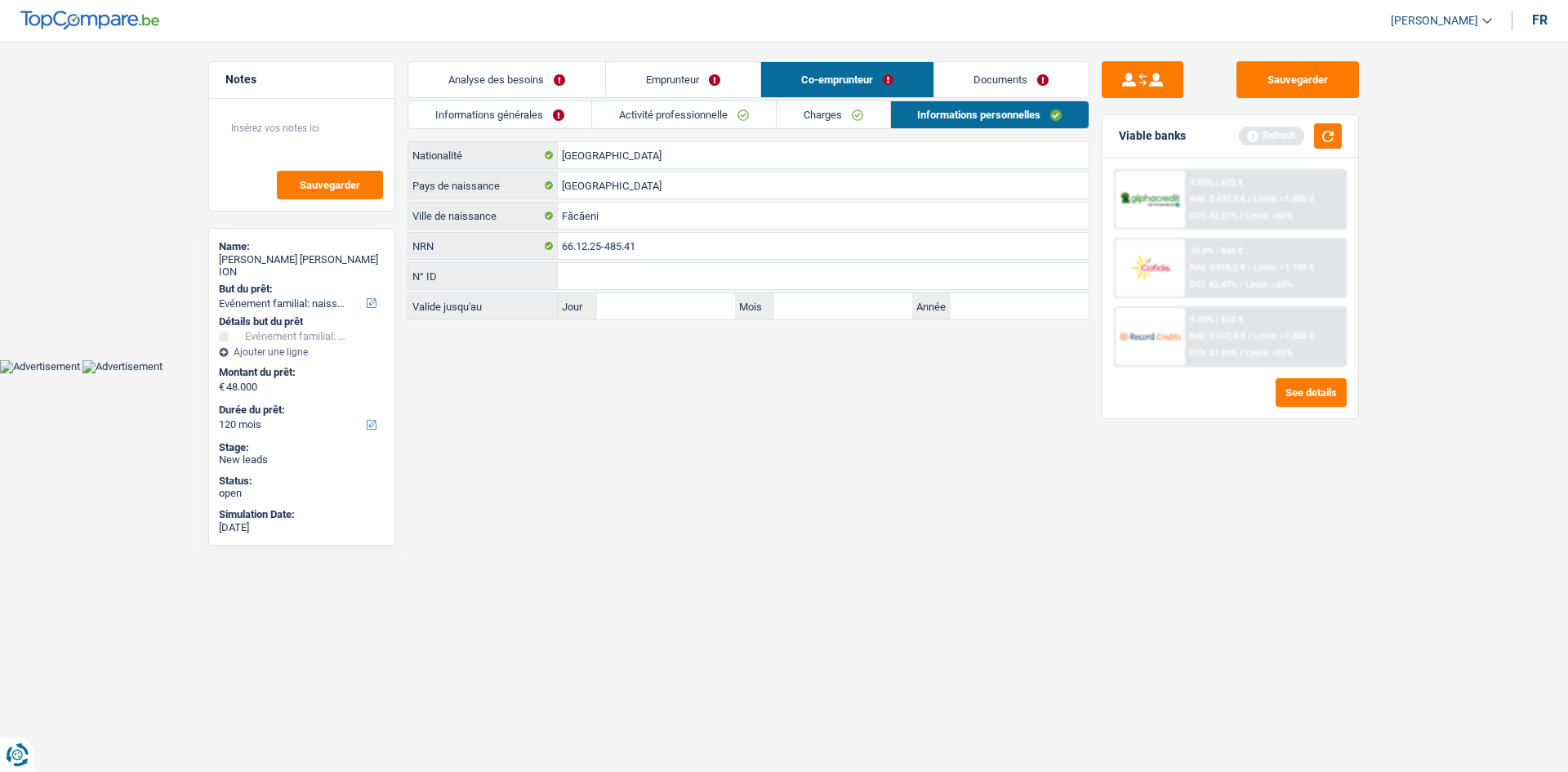 click on "Informations générales" at bounding box center (500, 114) 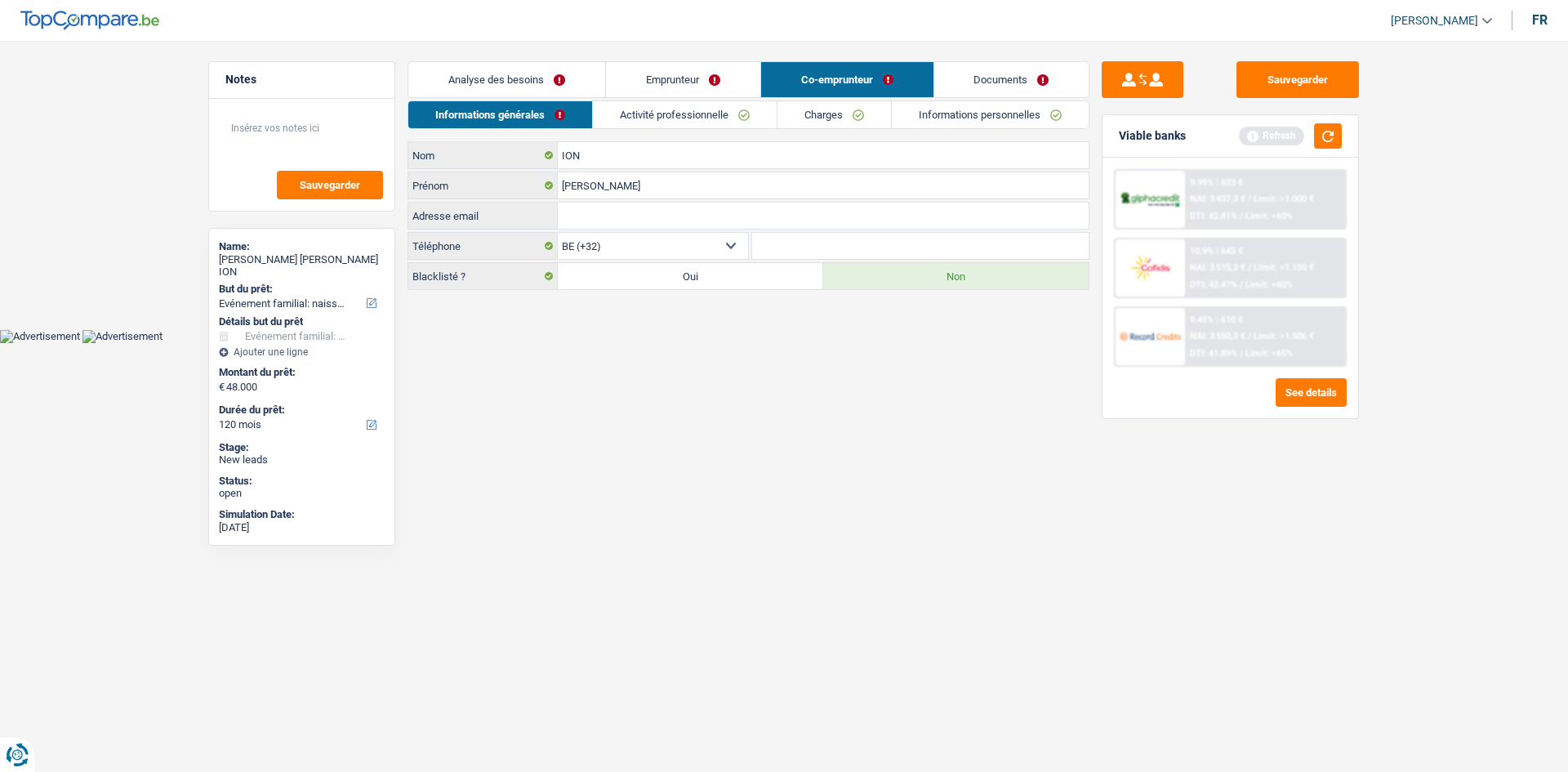 click on "Informations personnelles" at bounding box center [990, 114] 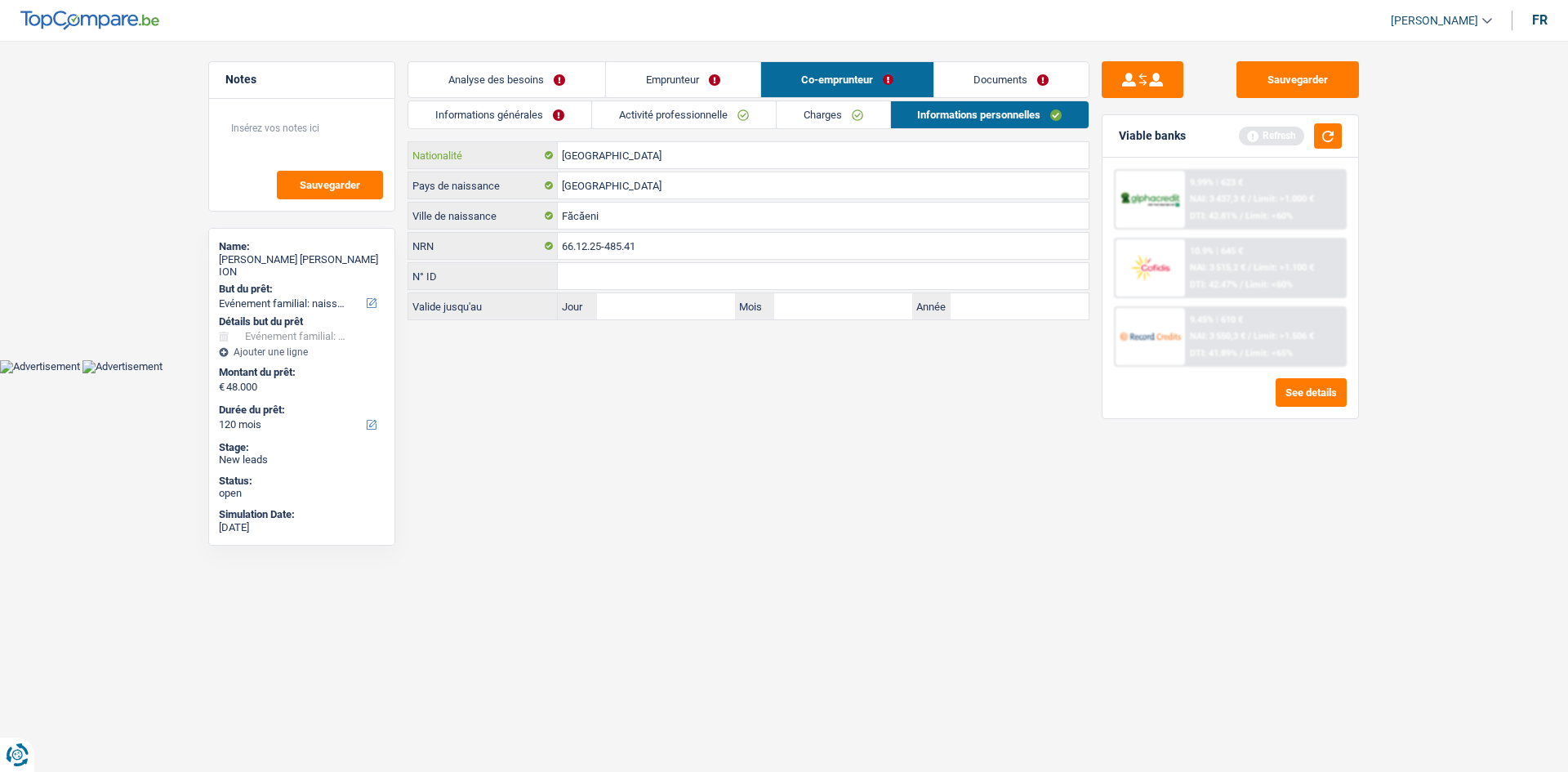 click on "[GEOGRAPHIC_DATA]" at bounding box center [823, 155] 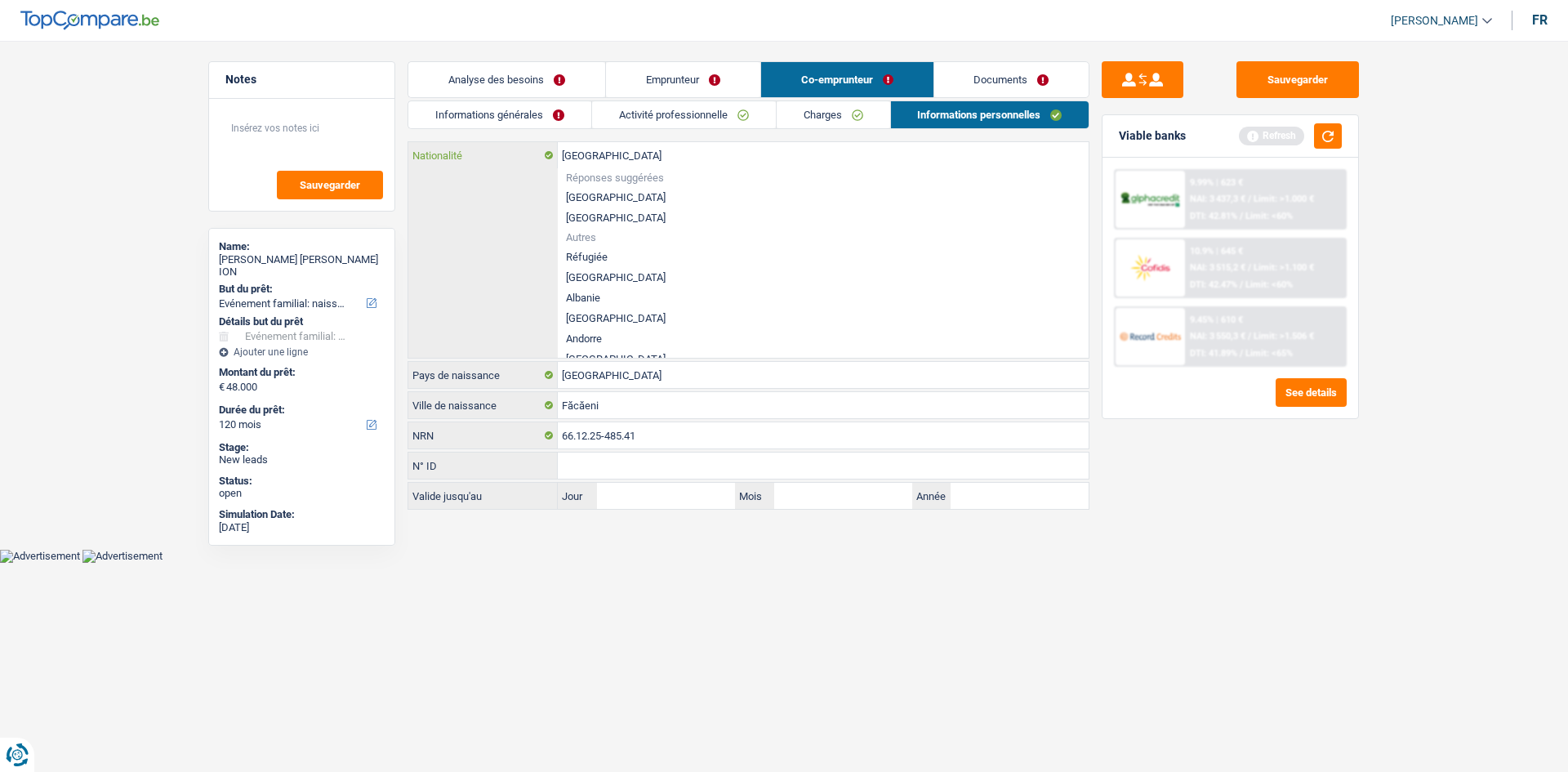 type on "Belgiqu" 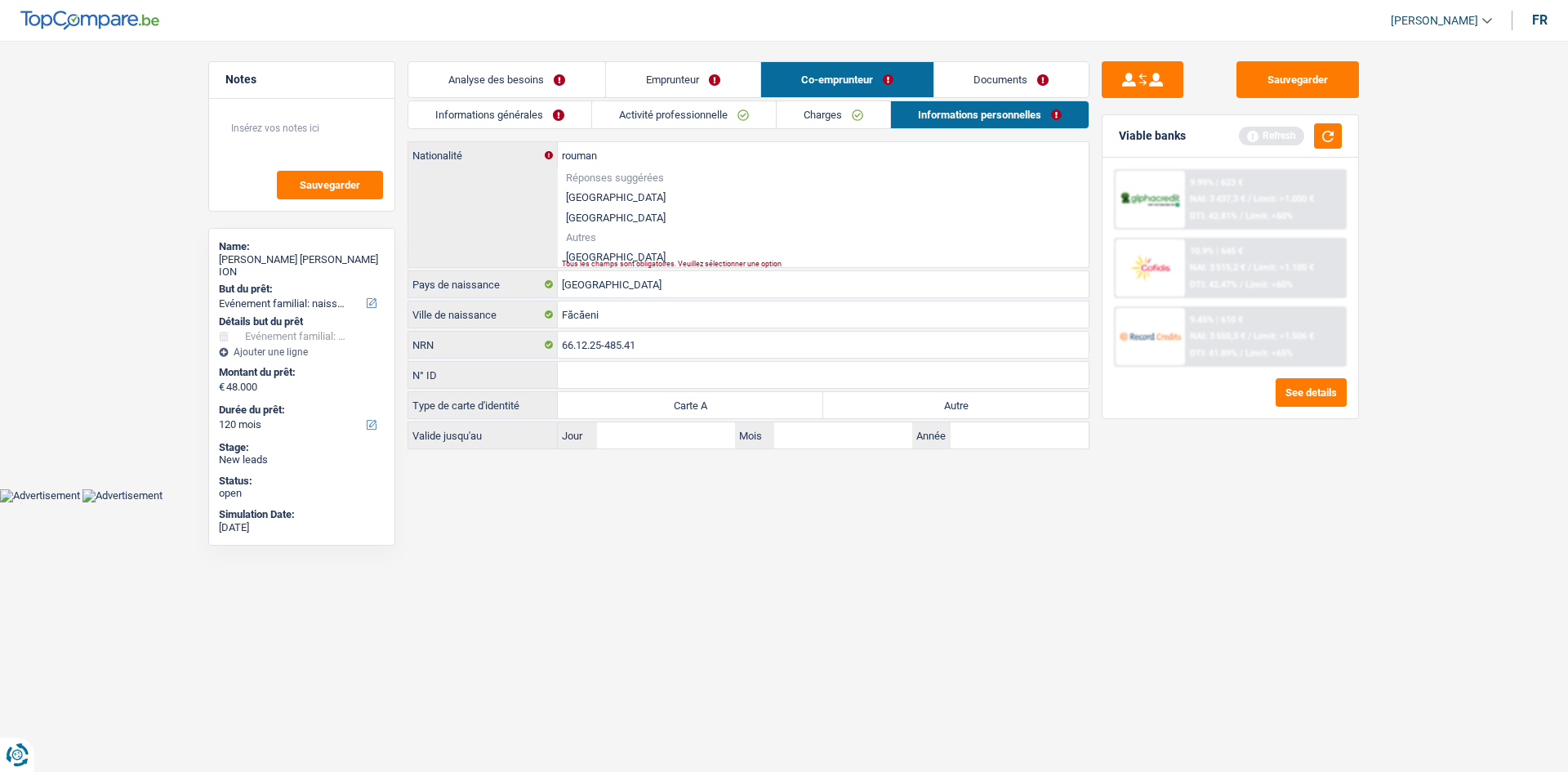 click on "Roumanie" at bounding box center (823, 257) 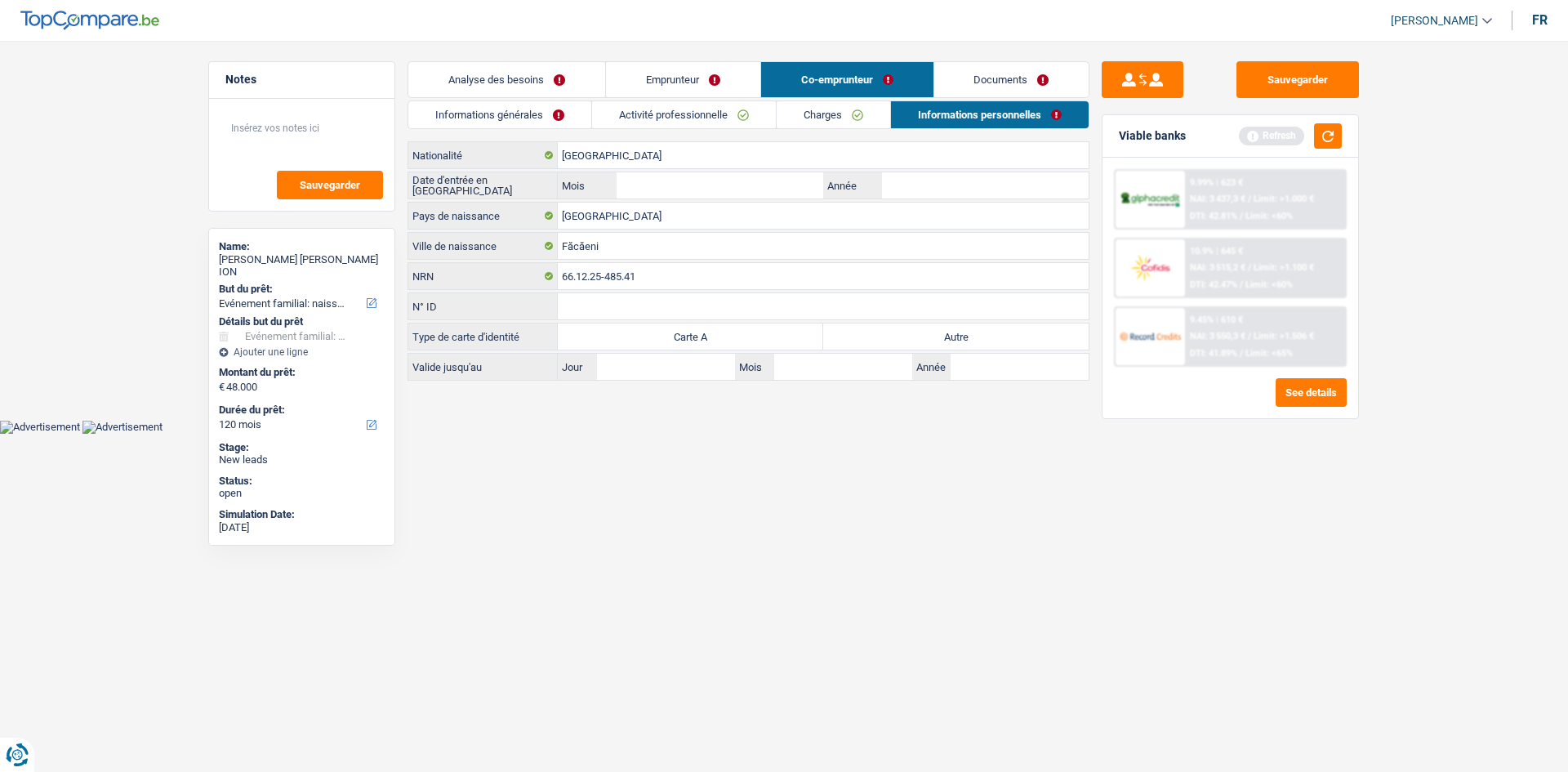 click on "Autre" at bounding box center [956, 337] 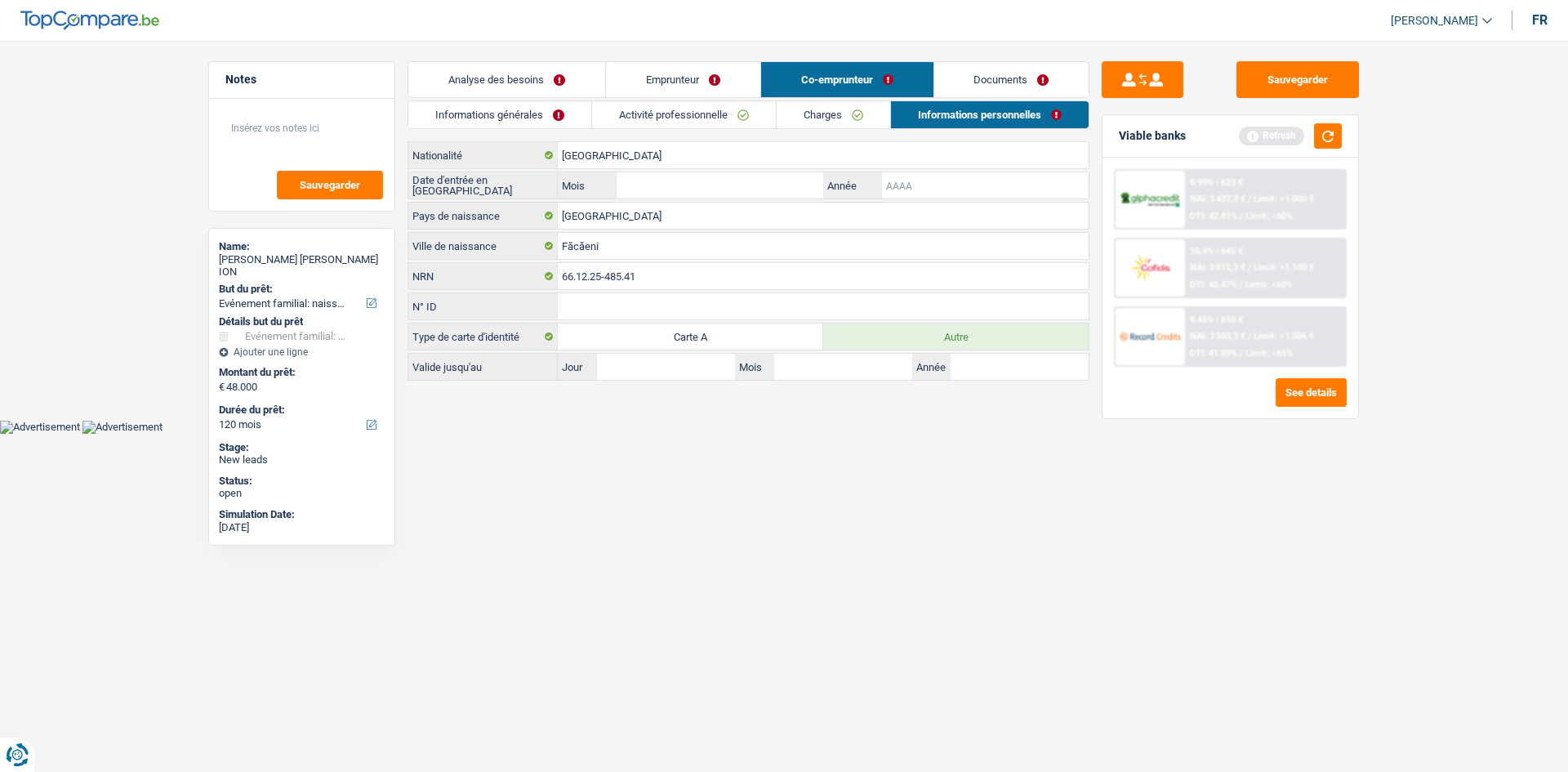 click on "Année" at bounding box center (985, 185) 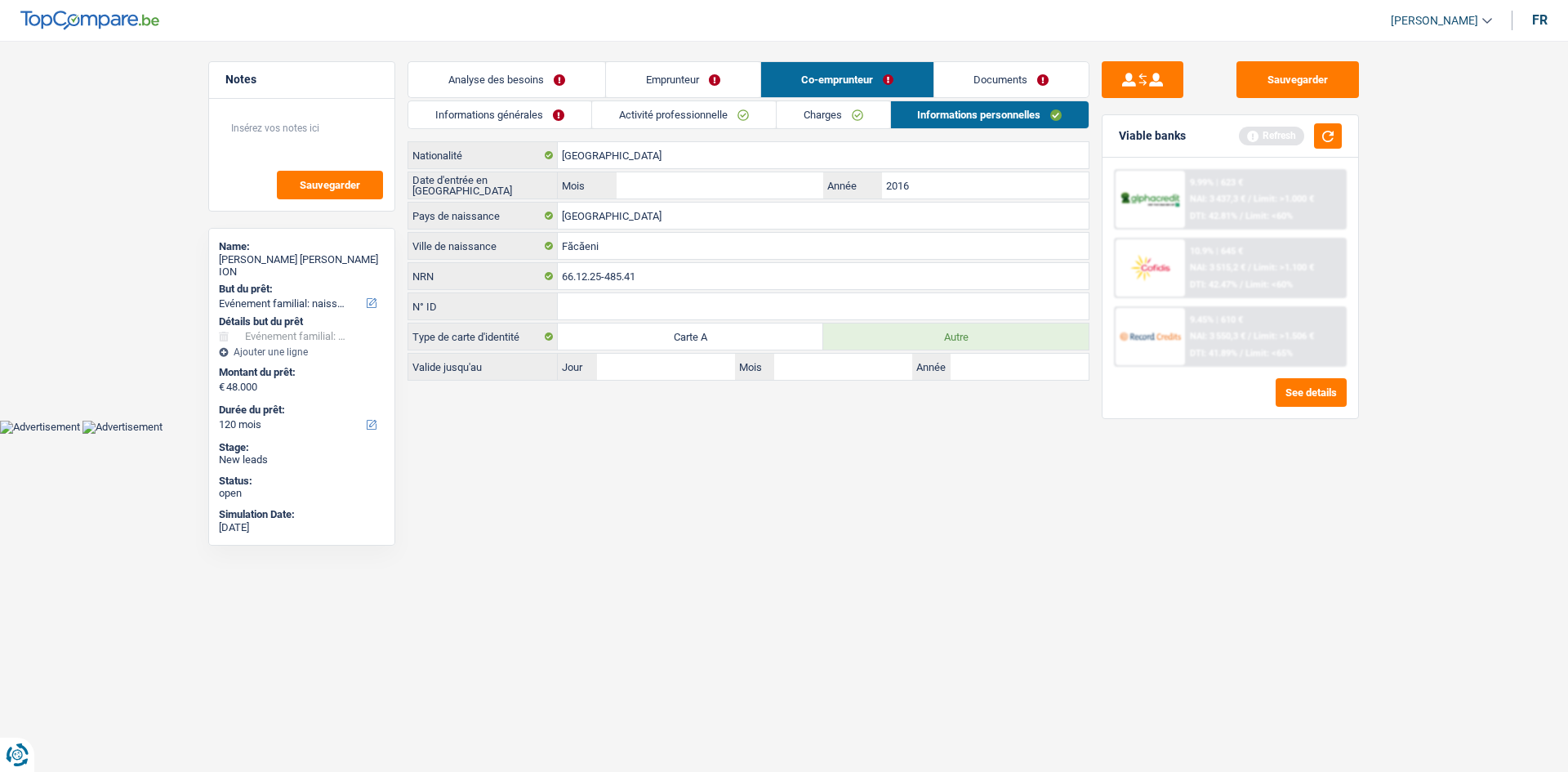type on "2016" 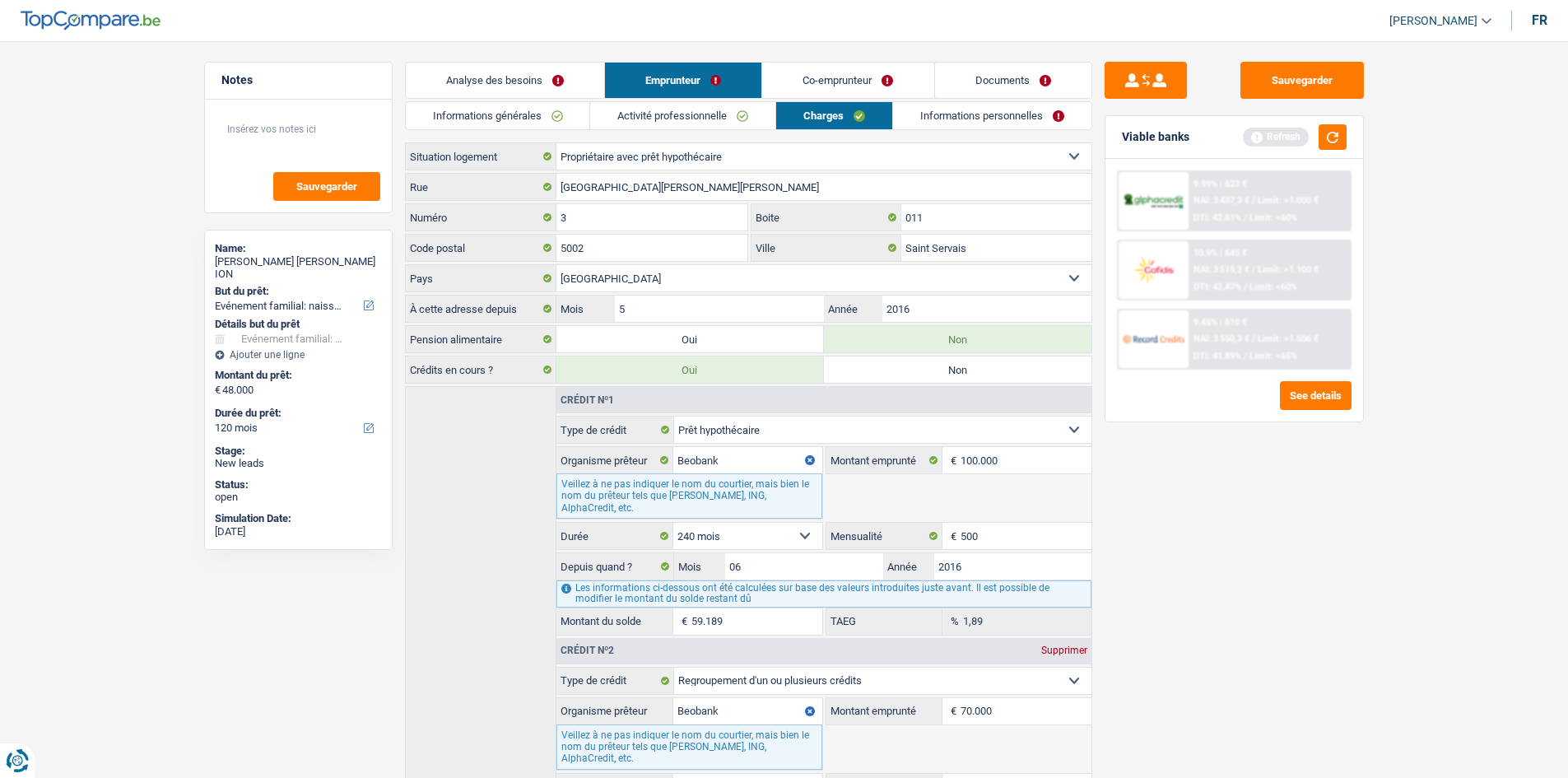 click on "Informations personnelles" at bounding box center (992, 115) 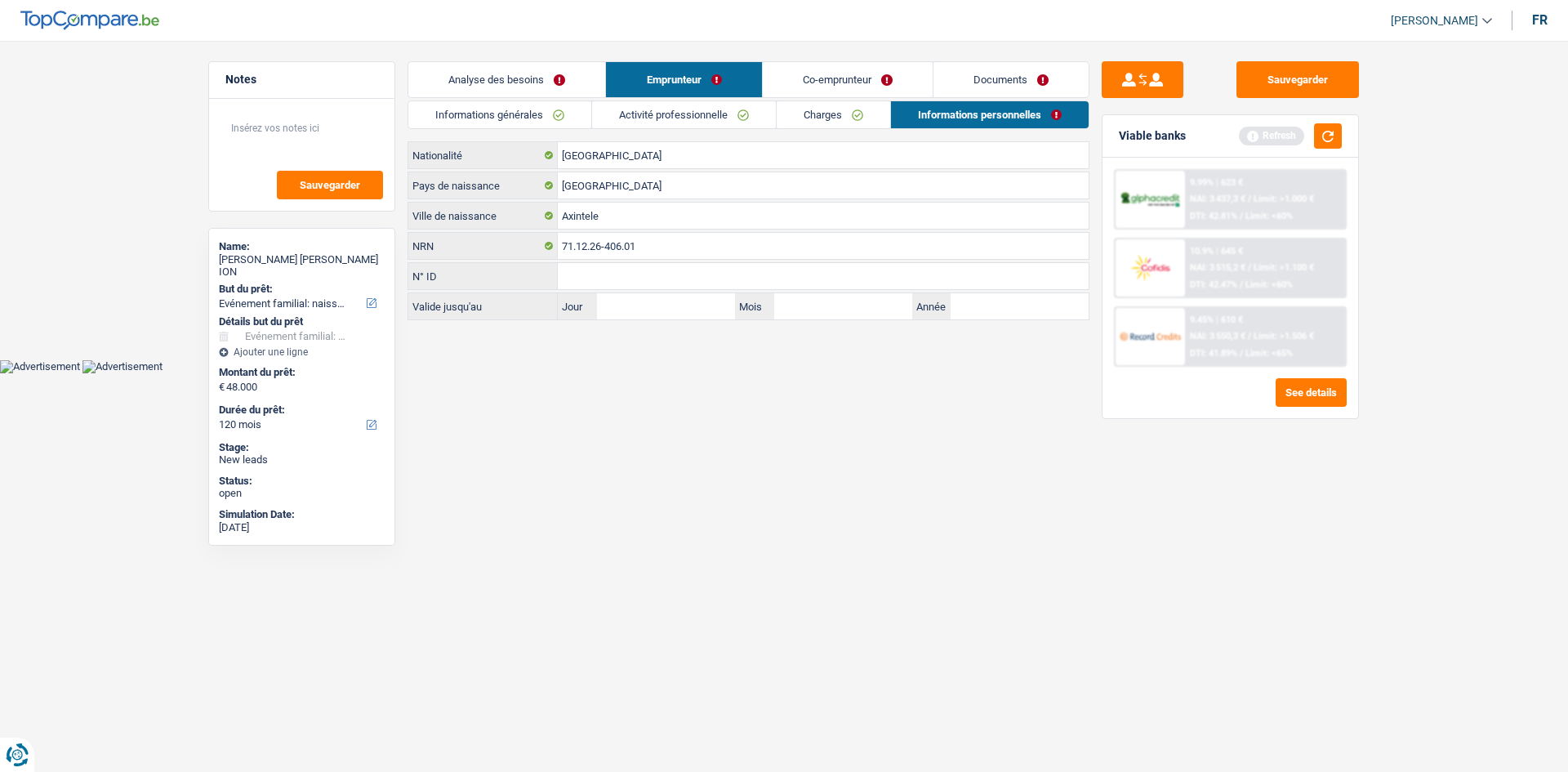 click on "Co-emprunteur" at bounding box center (848, 79) 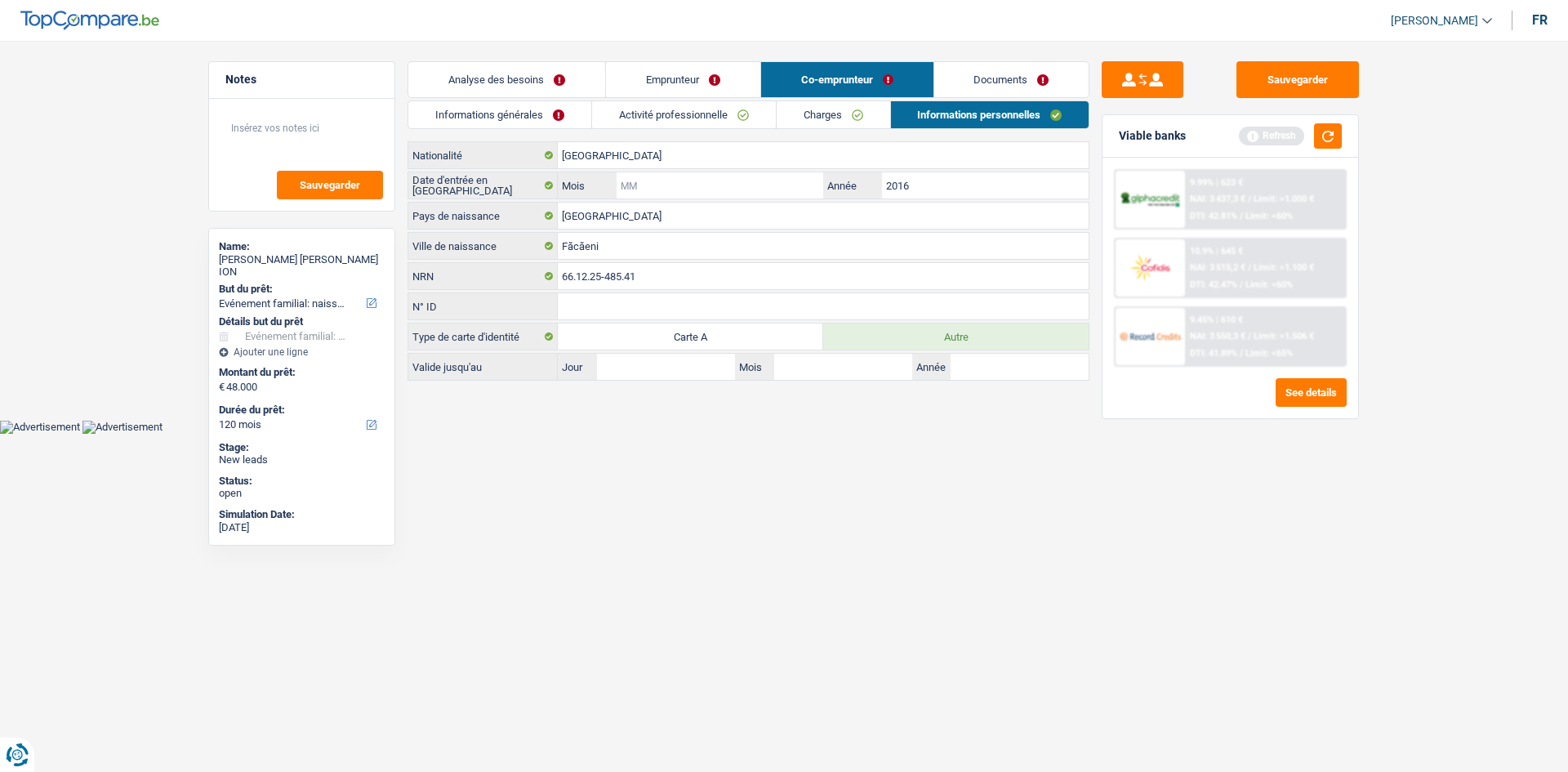 click on "Mois" at bounding box center (719, 185) 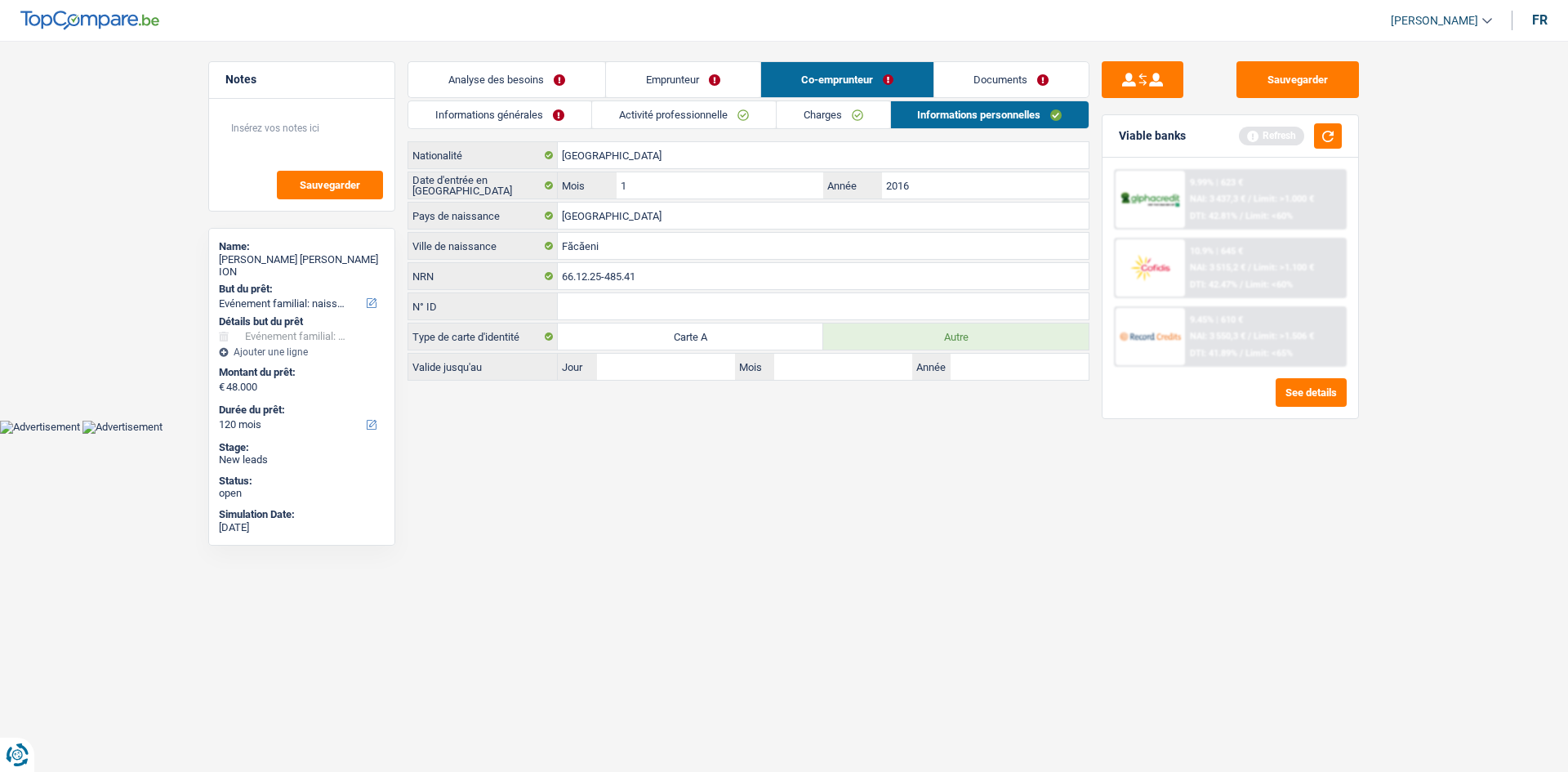 type on "12" 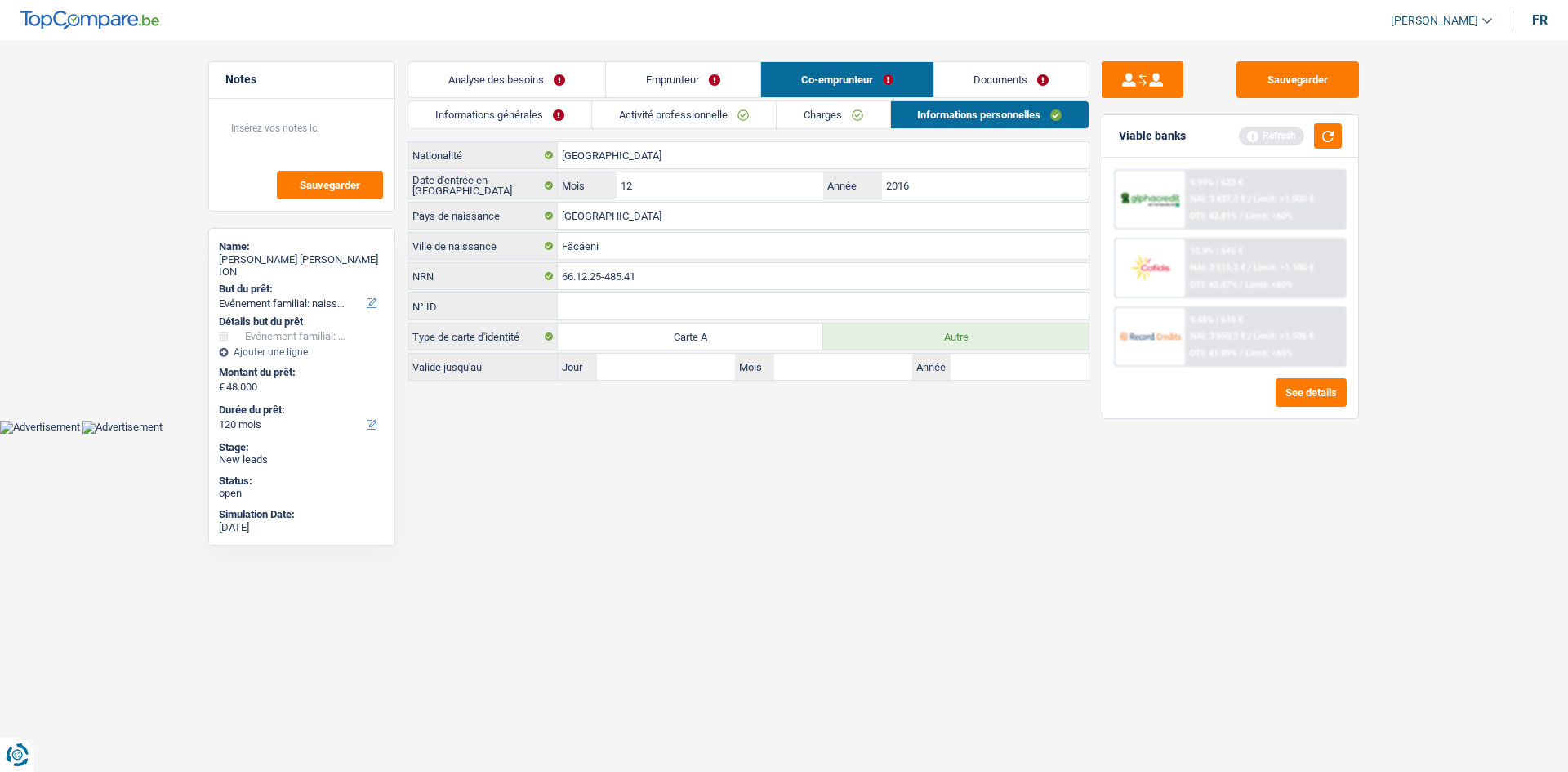 drag, startPoint x: 814, startPoint y: 663, endPoint x: 817, endPoint y: 518, distance: 145.03103 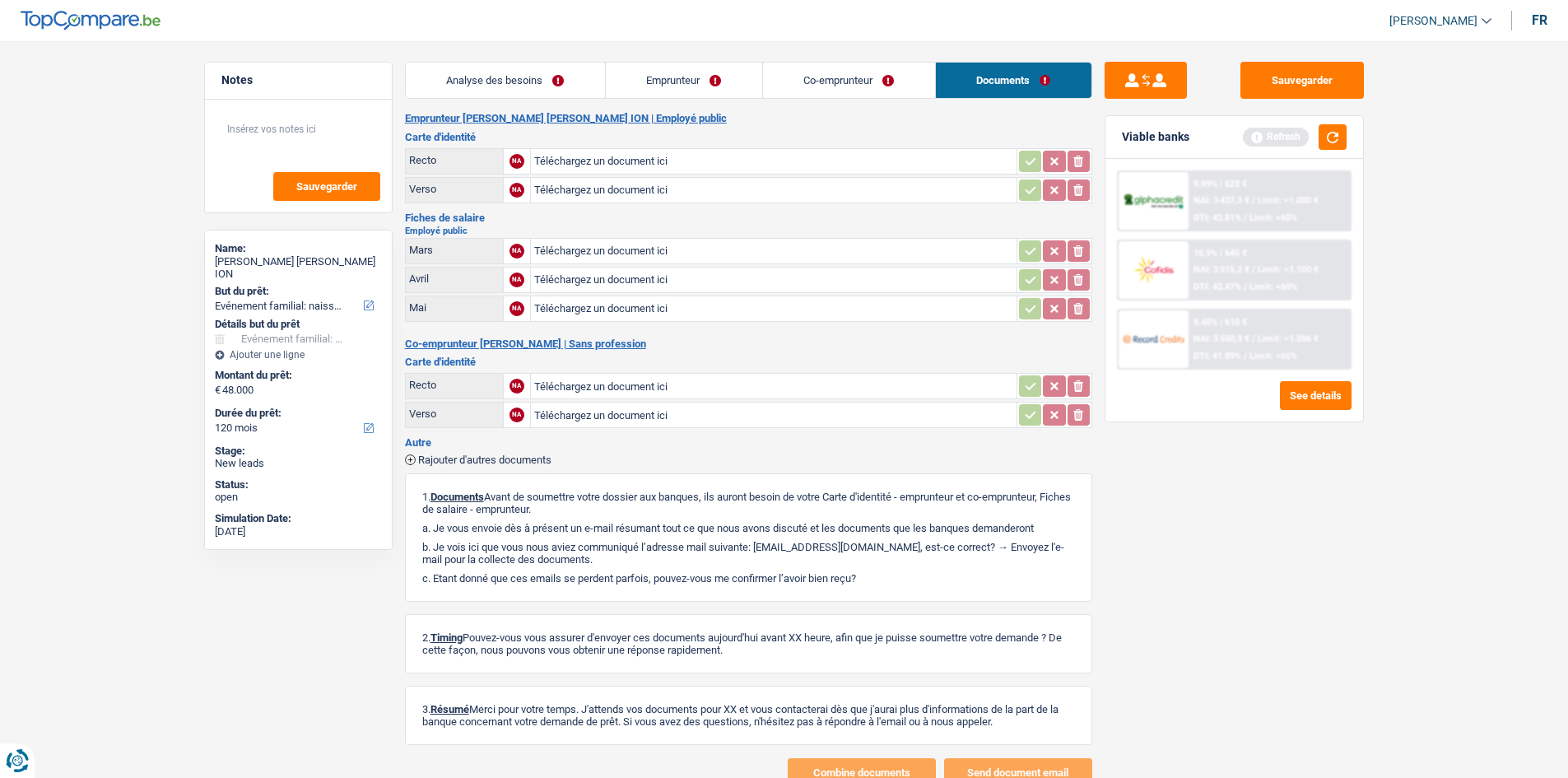 drag, startPoint x: 490, startPoint y: 98, endPoint x: 612, endPoint y: 157, distance: 135.51753 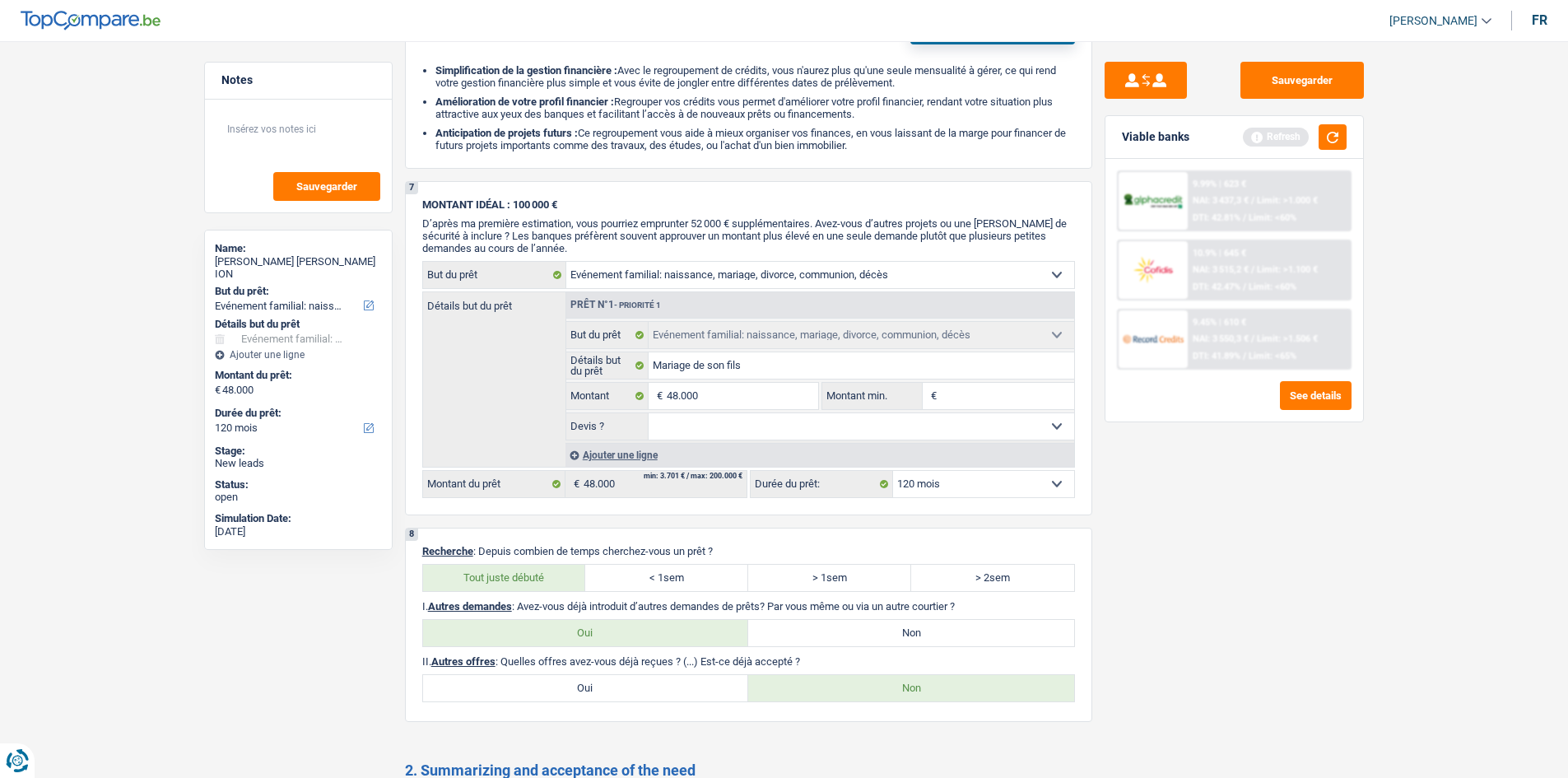 scroll, scrollTop: 2634, scrollLeft: 0, axis: vertical 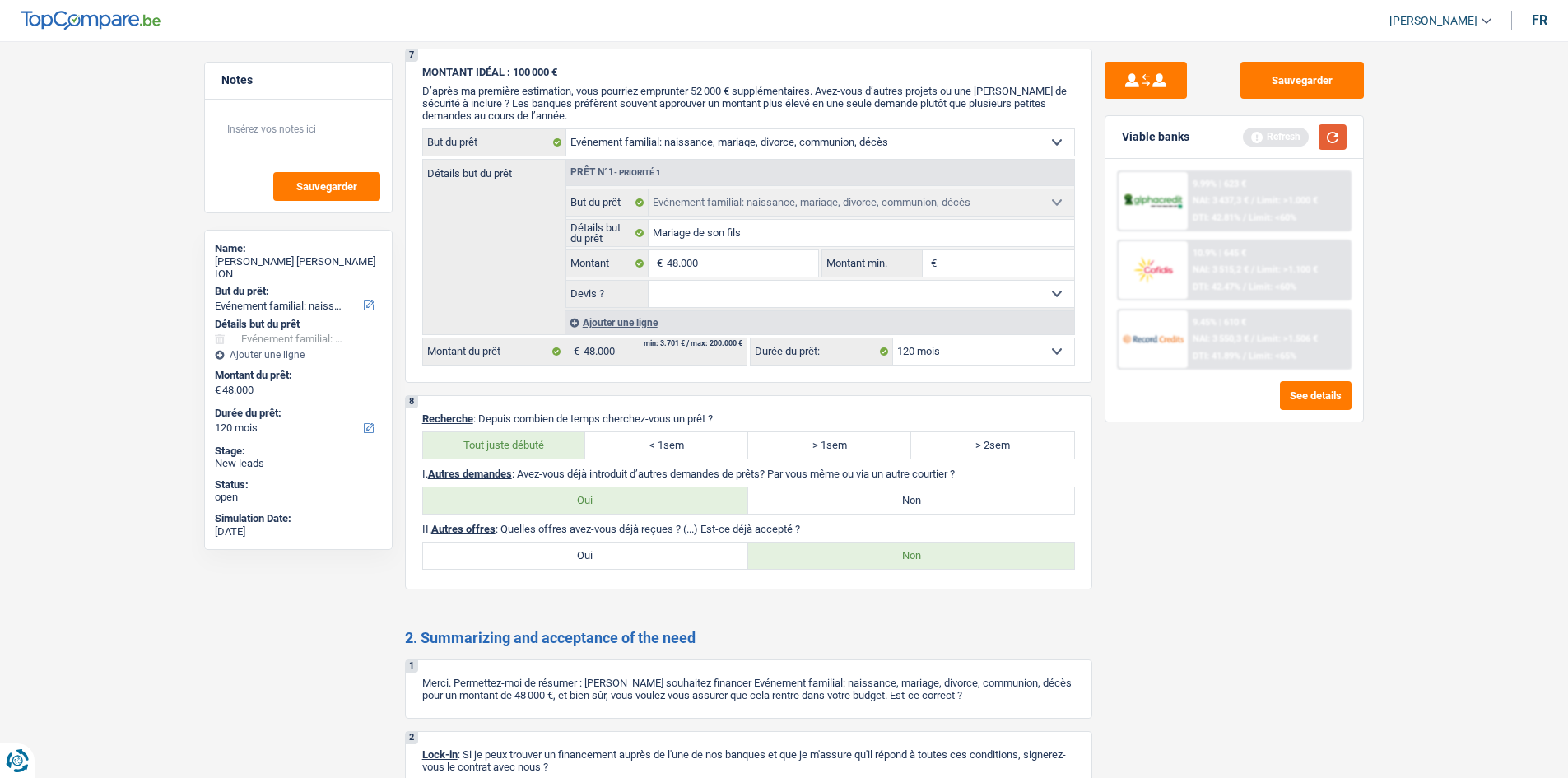 click at bounding box center [1333, 137] 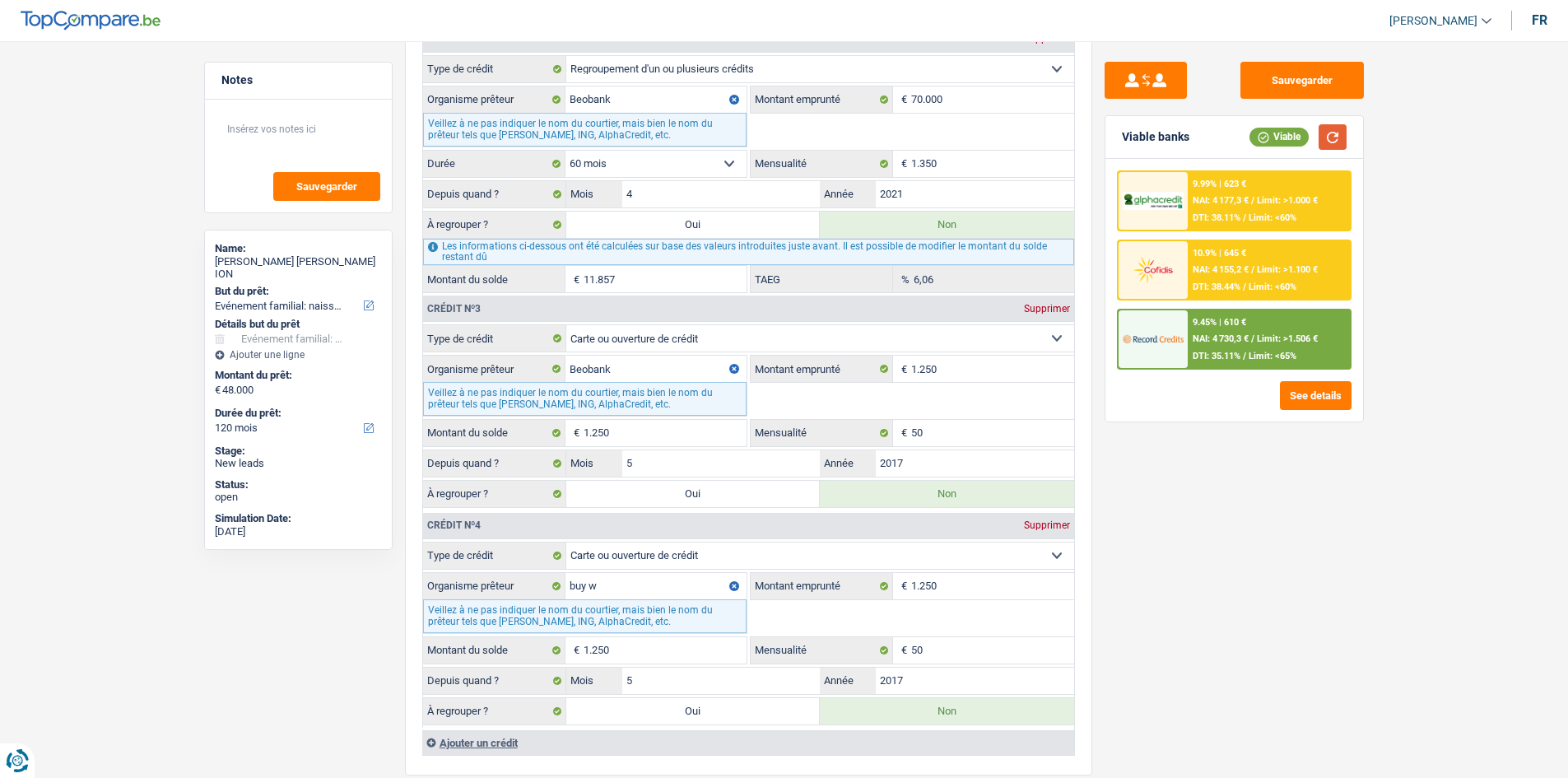 scroll, scrollTop: 1894, scrollLeft: 0, axis: vertical 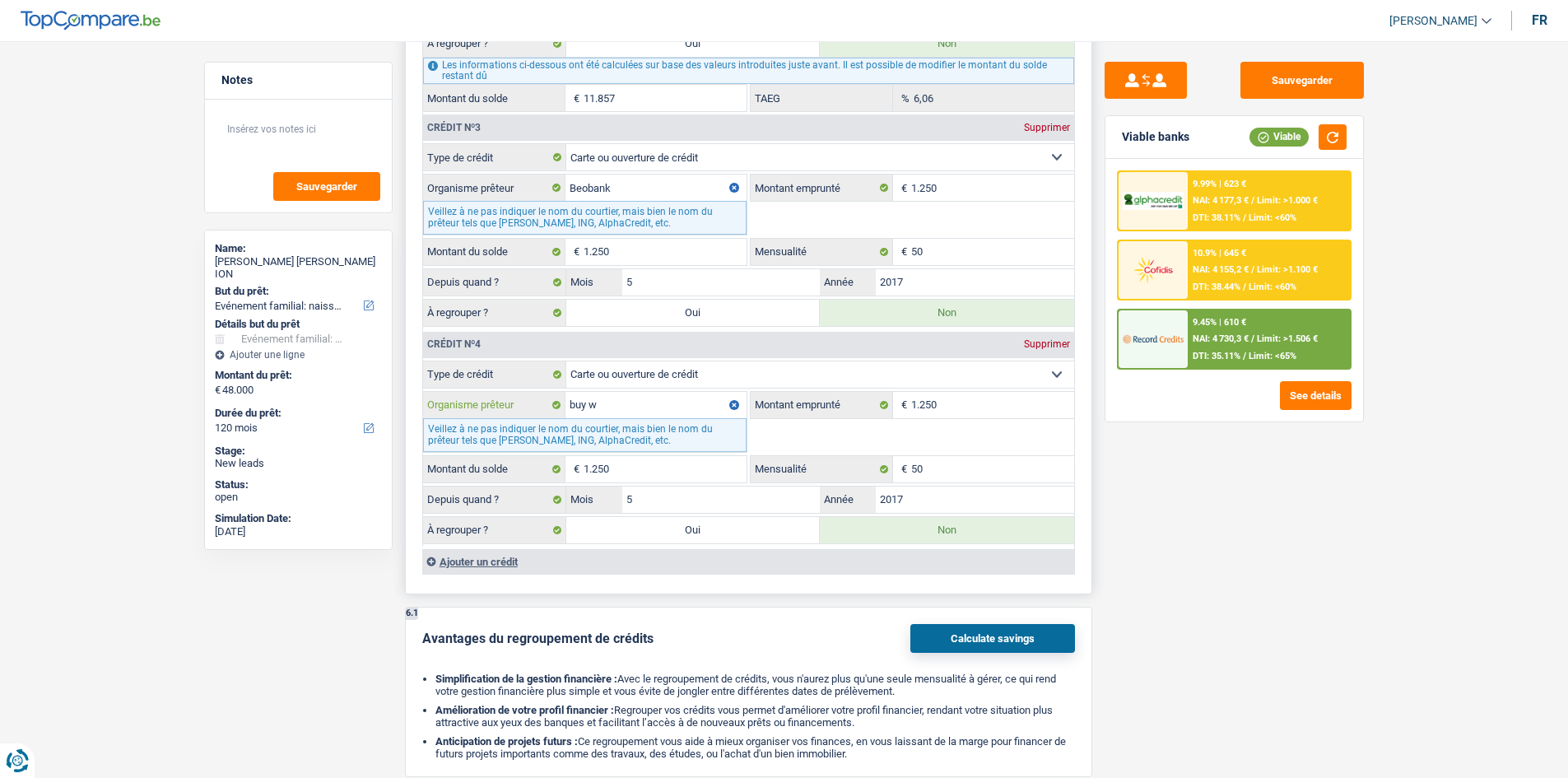 click on "buy w" at bounding box center (656, 405) 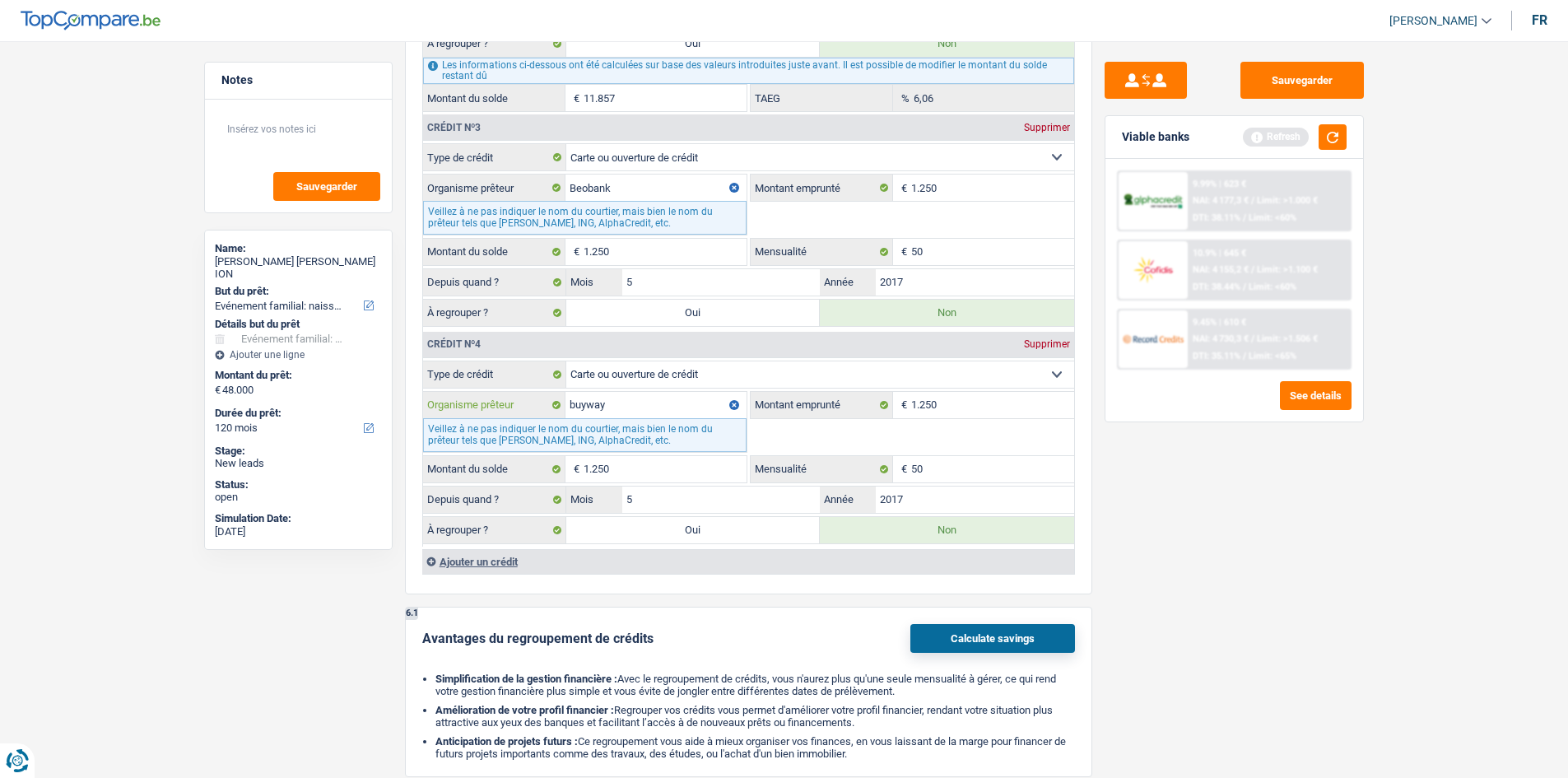 type on "buyway" 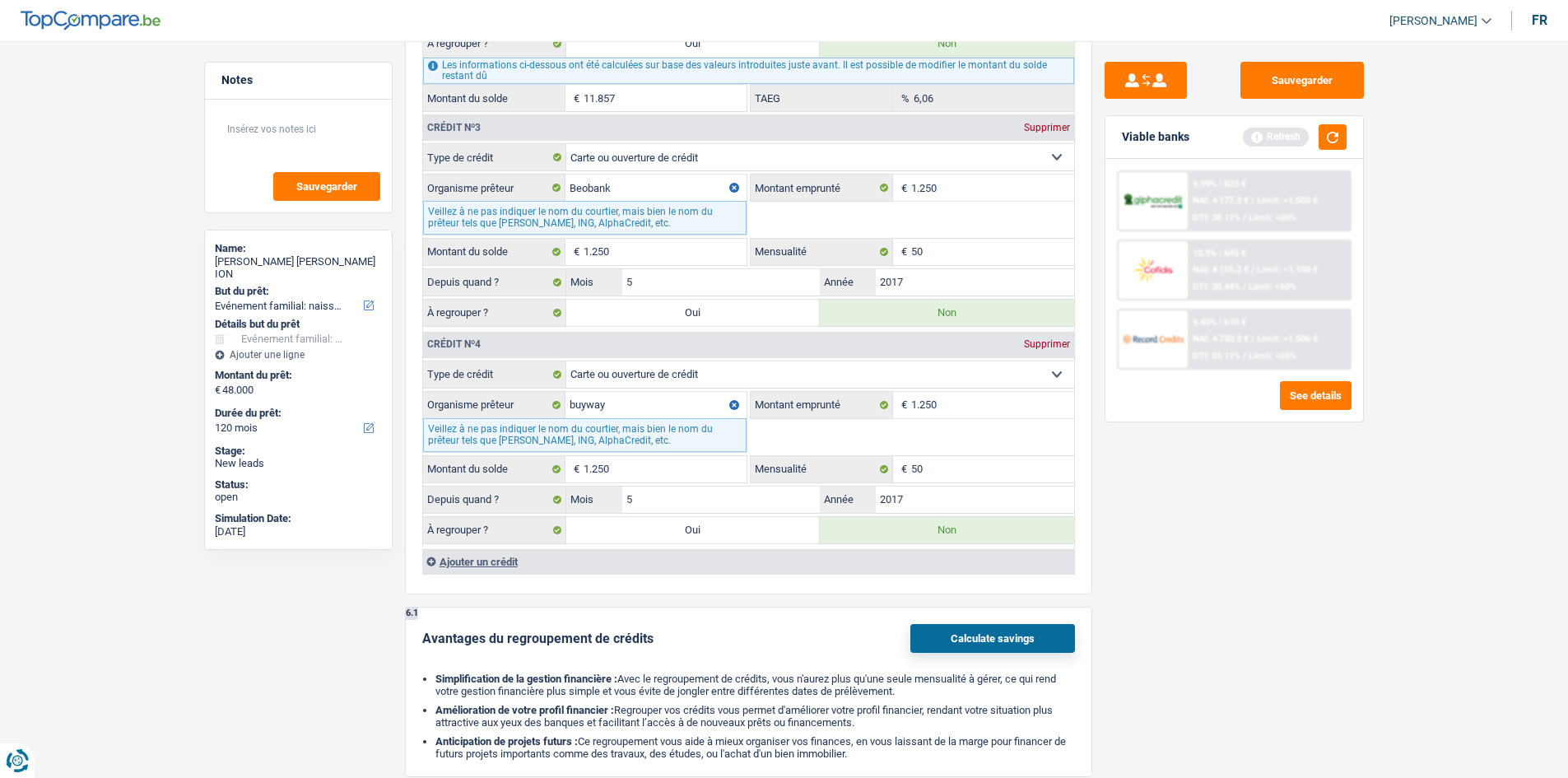 click on "Sauvegarder
Viable banks
Refresh
9.99% | 623 €
NAI: 4 177,3 €
/
Limit: >1.000 €
DTI: 38.11%
/
Limit: <60%
10.9% | 645 €
NAI: 4 155,2 €
/
Limit: >1.100 €
DTI: 38.44%
/
Limit: <60%
/       /" at bounding box center (1234, 404) 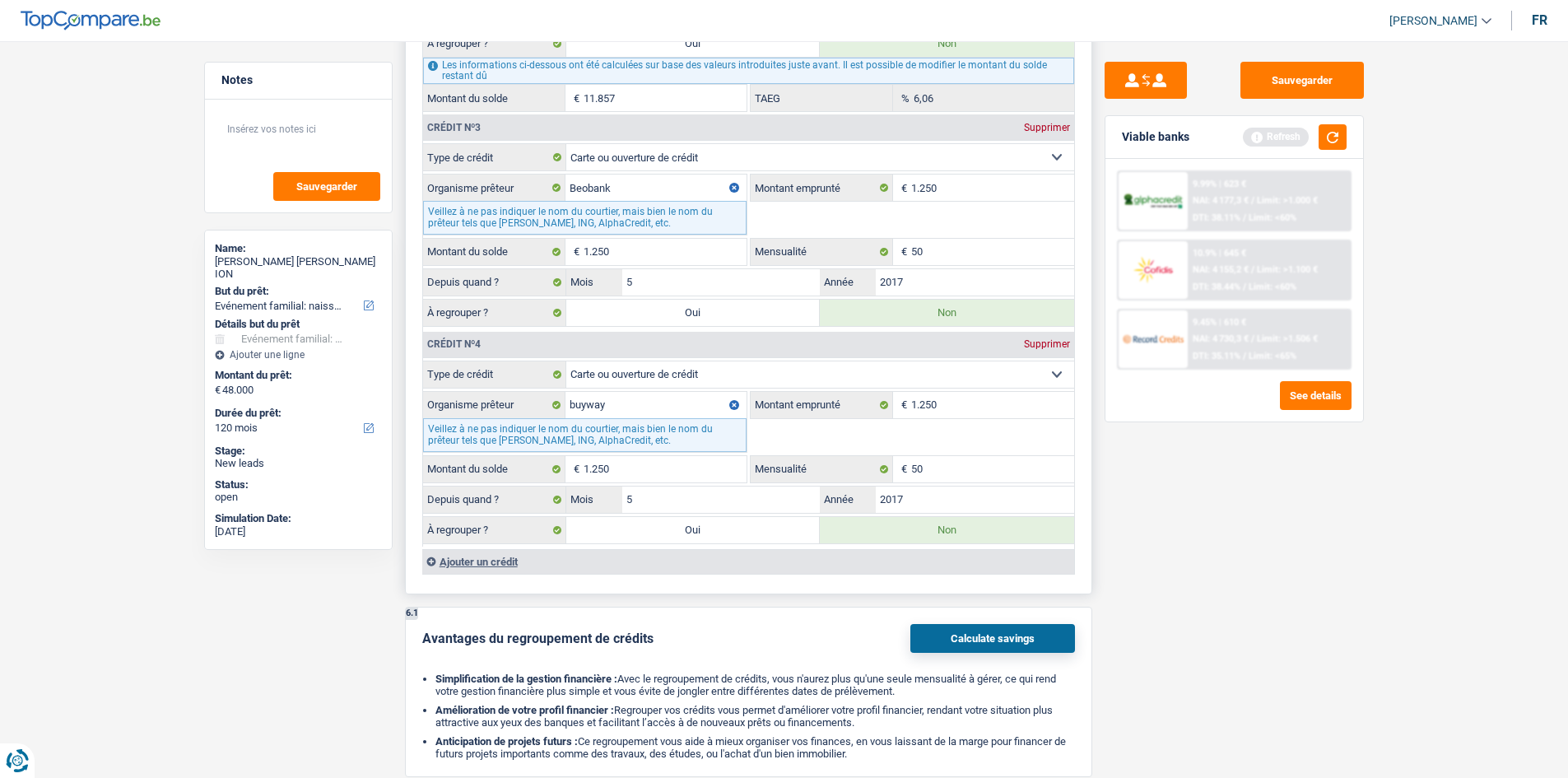 click on "Oui" at bounding box center (693, 530) 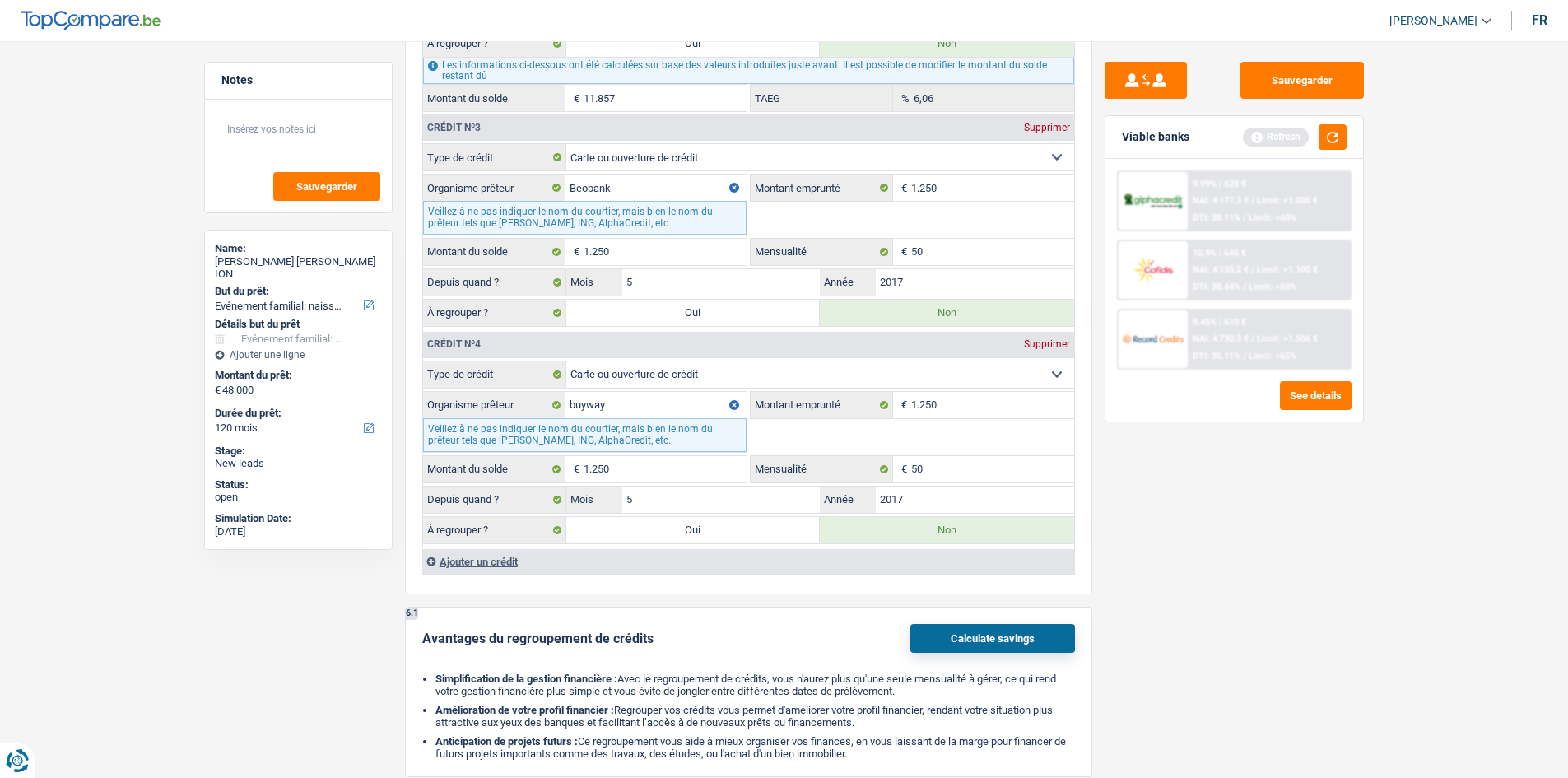 type on "49.250" 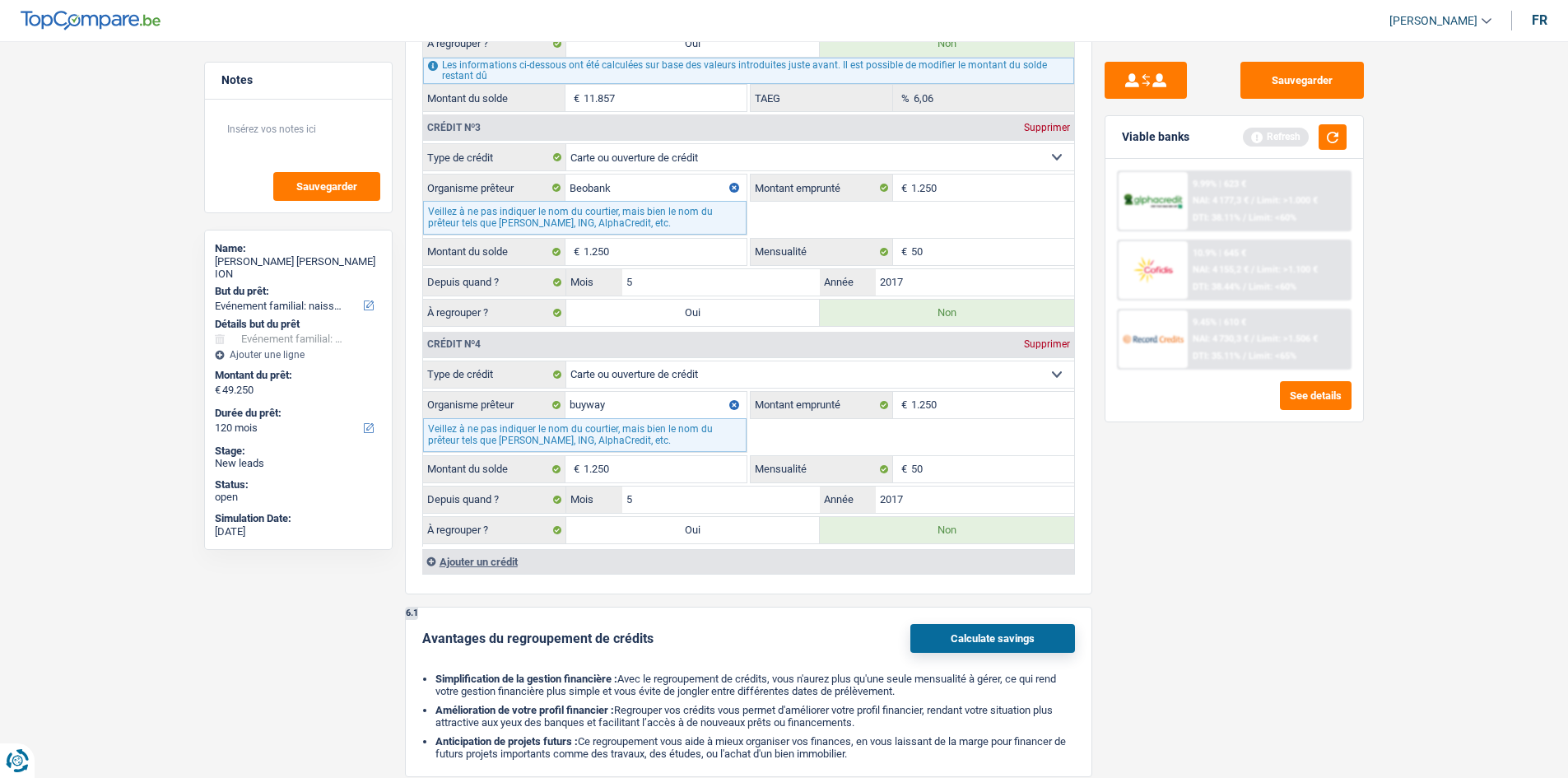 radio on "false" 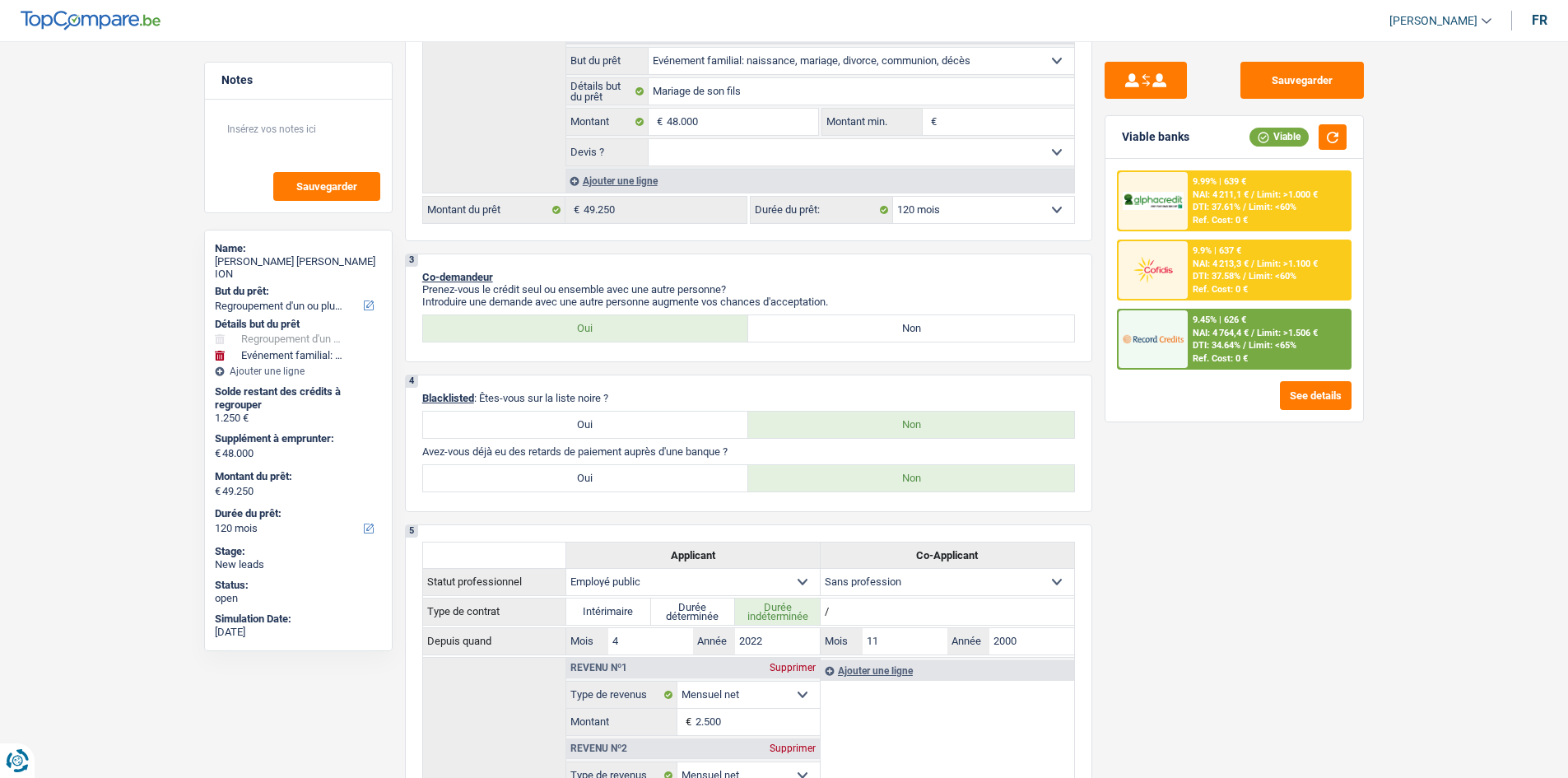 scroll, scrollTop: 329, scrollLeft: 0, axis: vertical 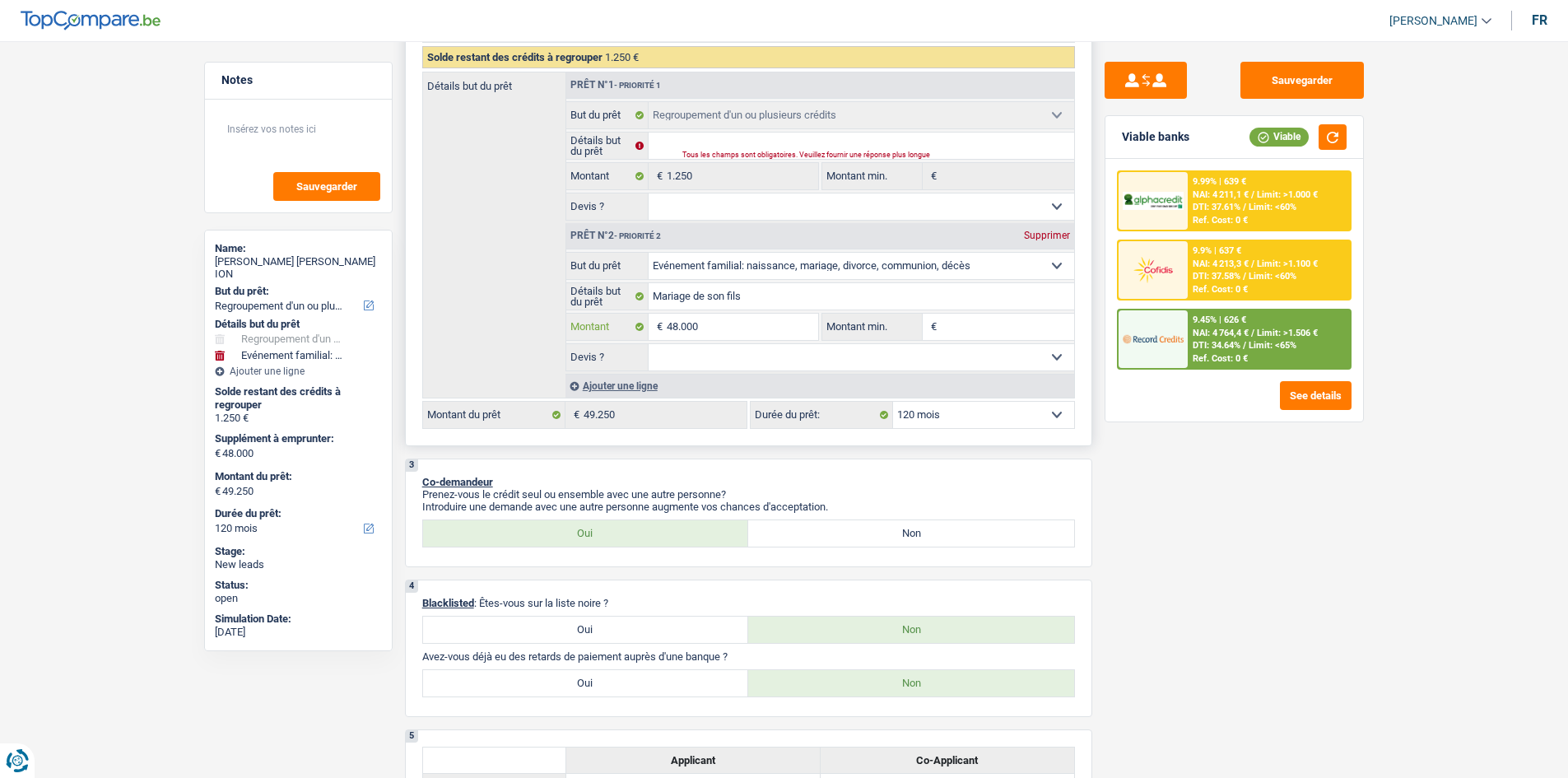 click on "48.000" at bounding box center (742, 327) 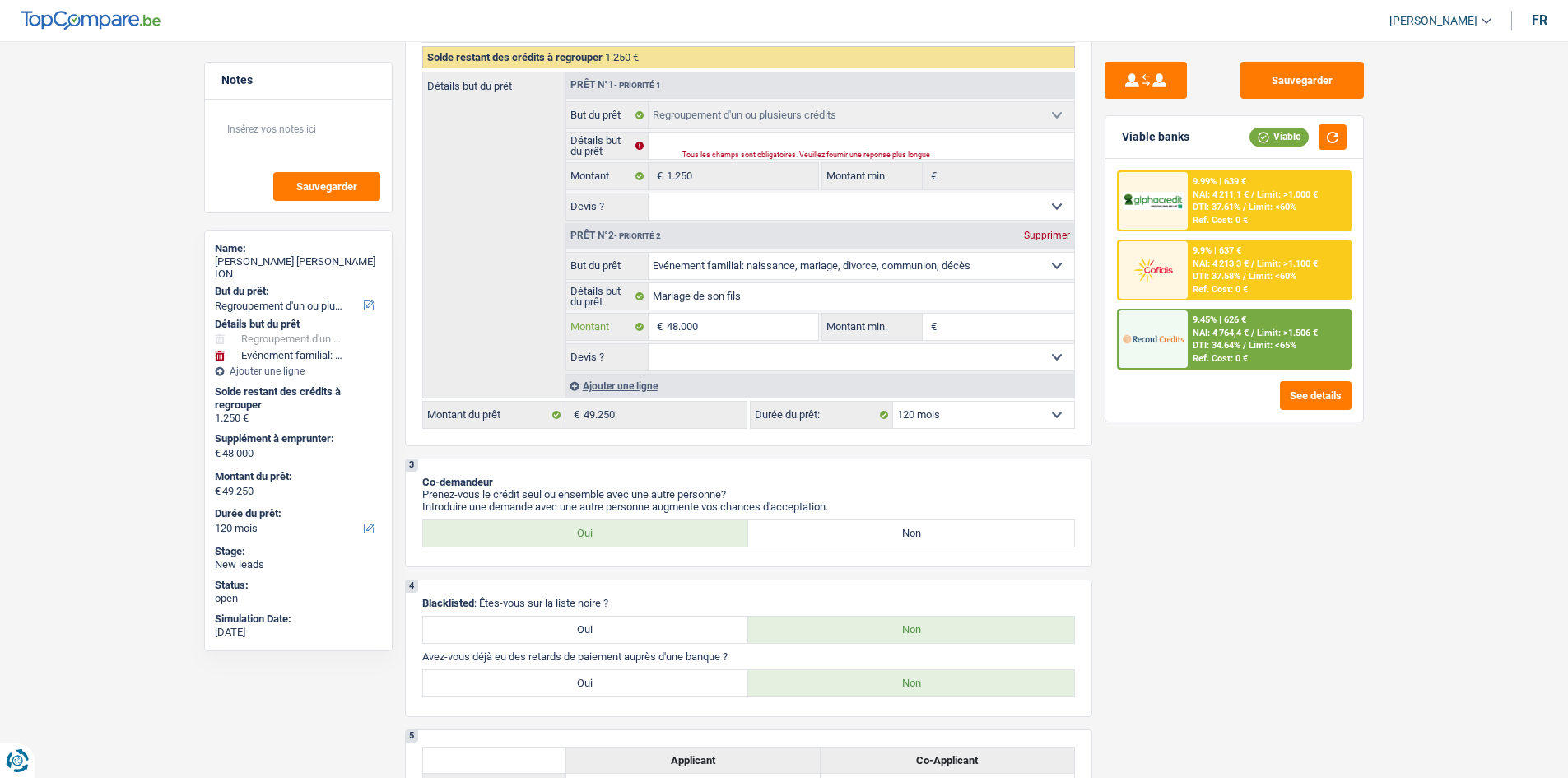 type on "4.800" 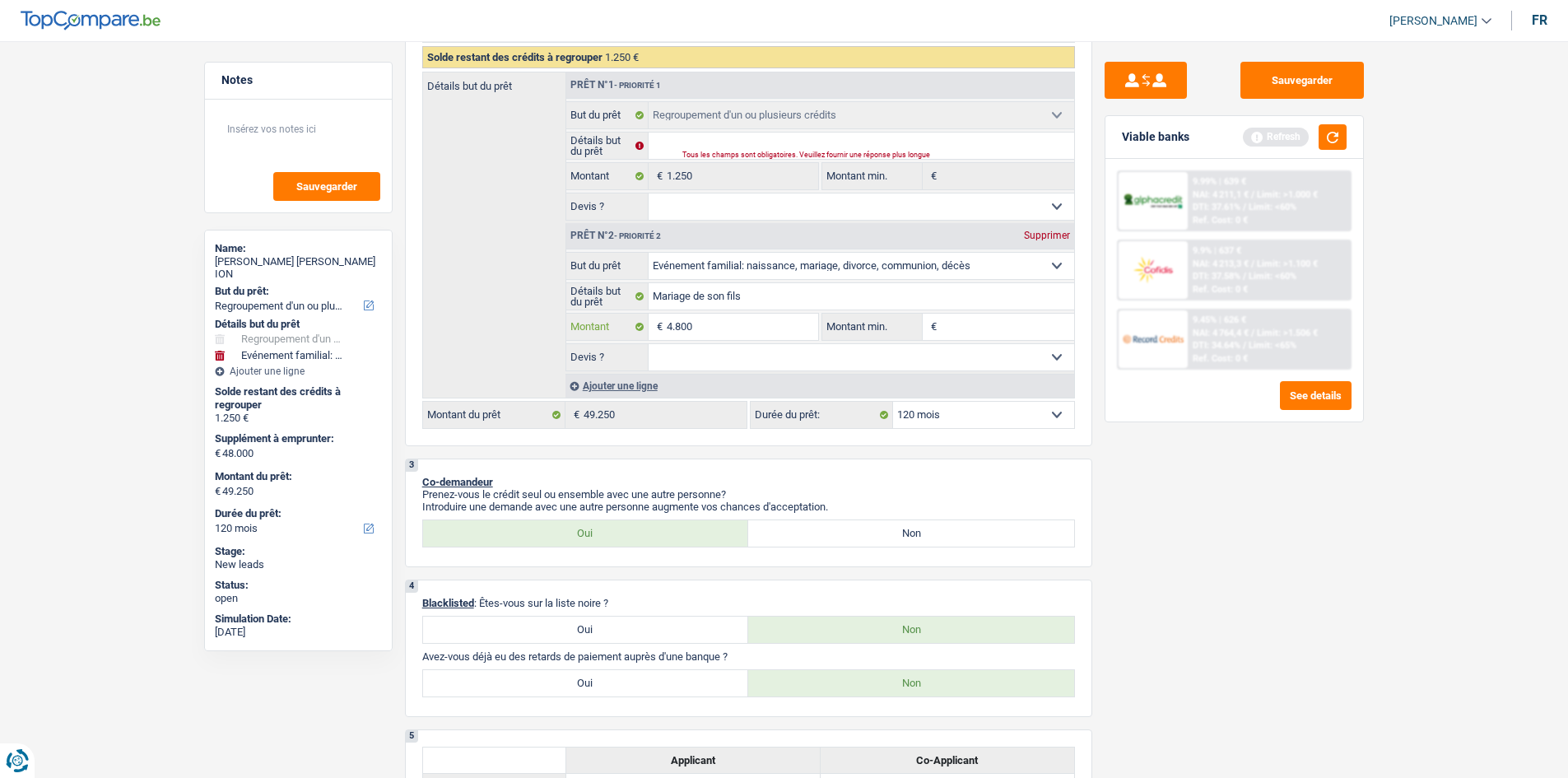 type on "480" 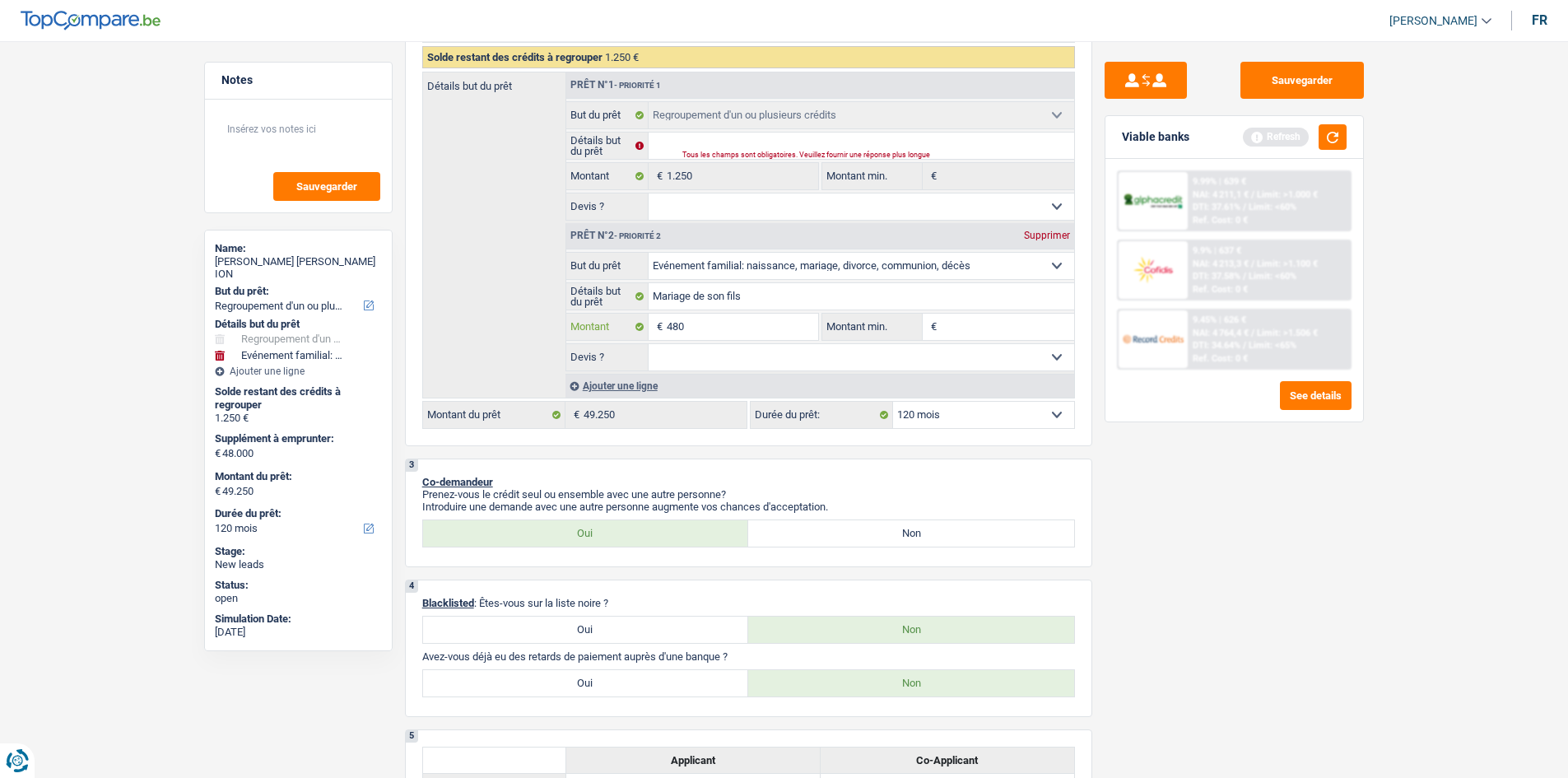 type on "48" 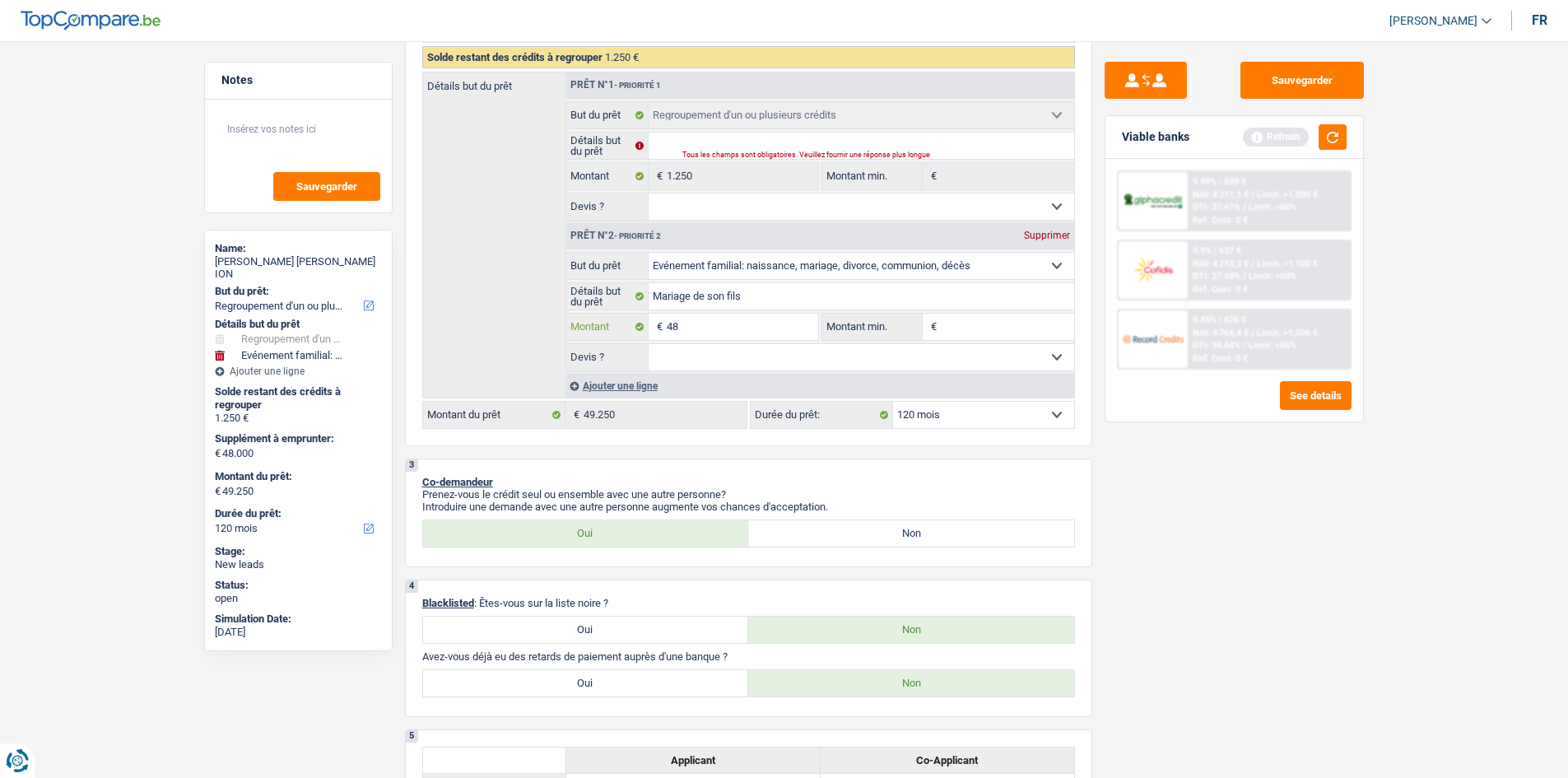 type on "488" 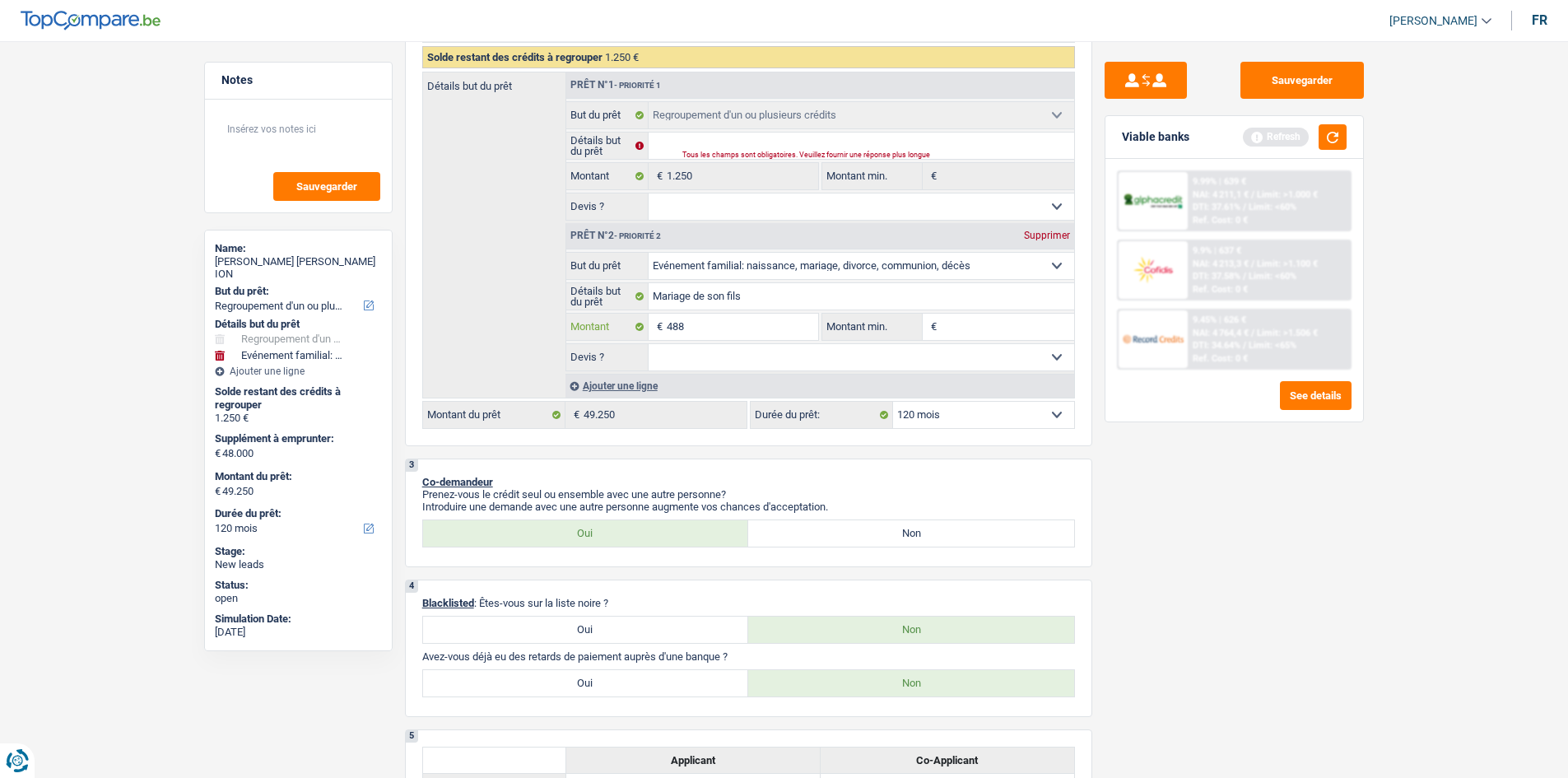 type on "4.885" 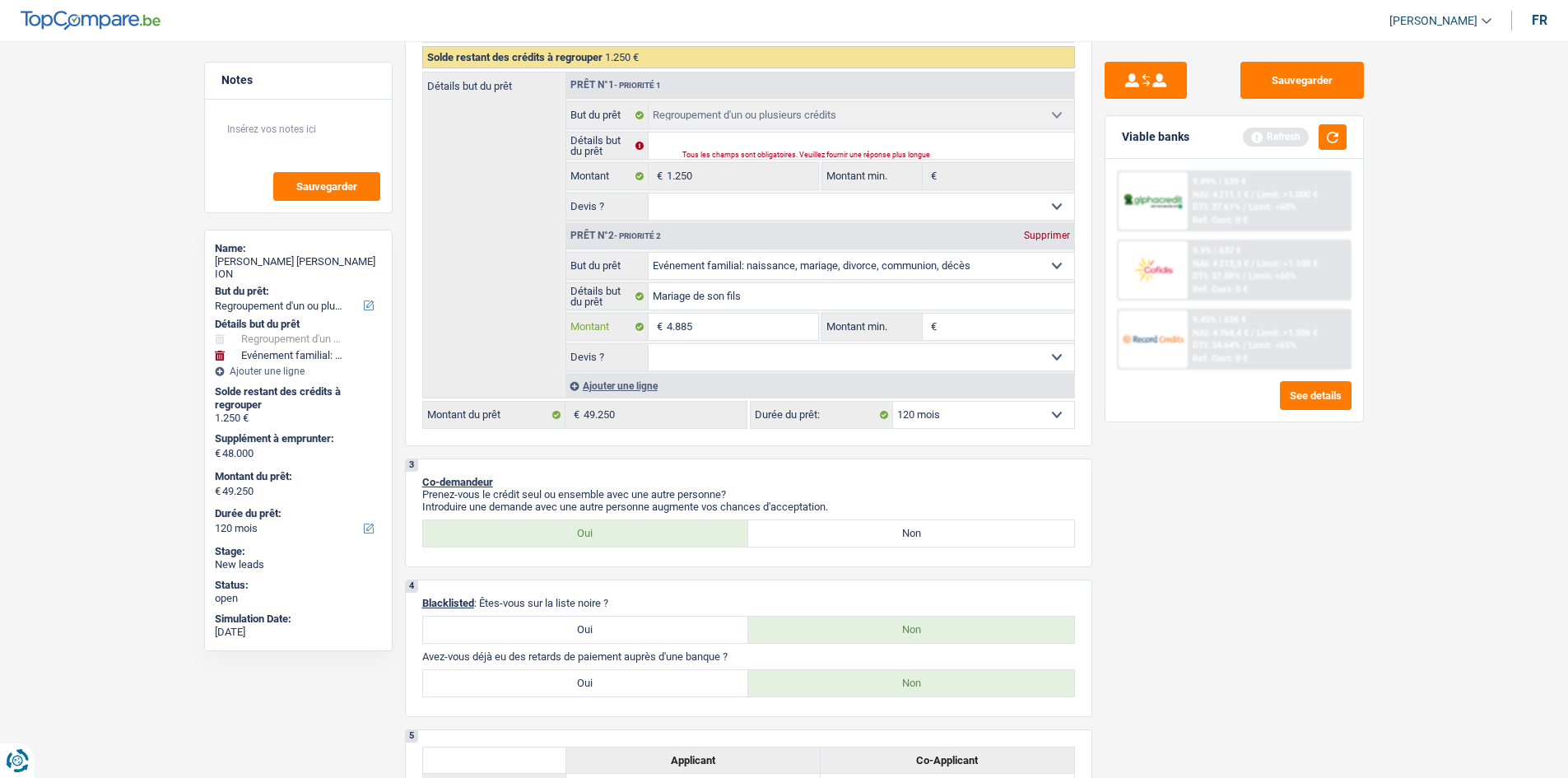 type on "48.850" 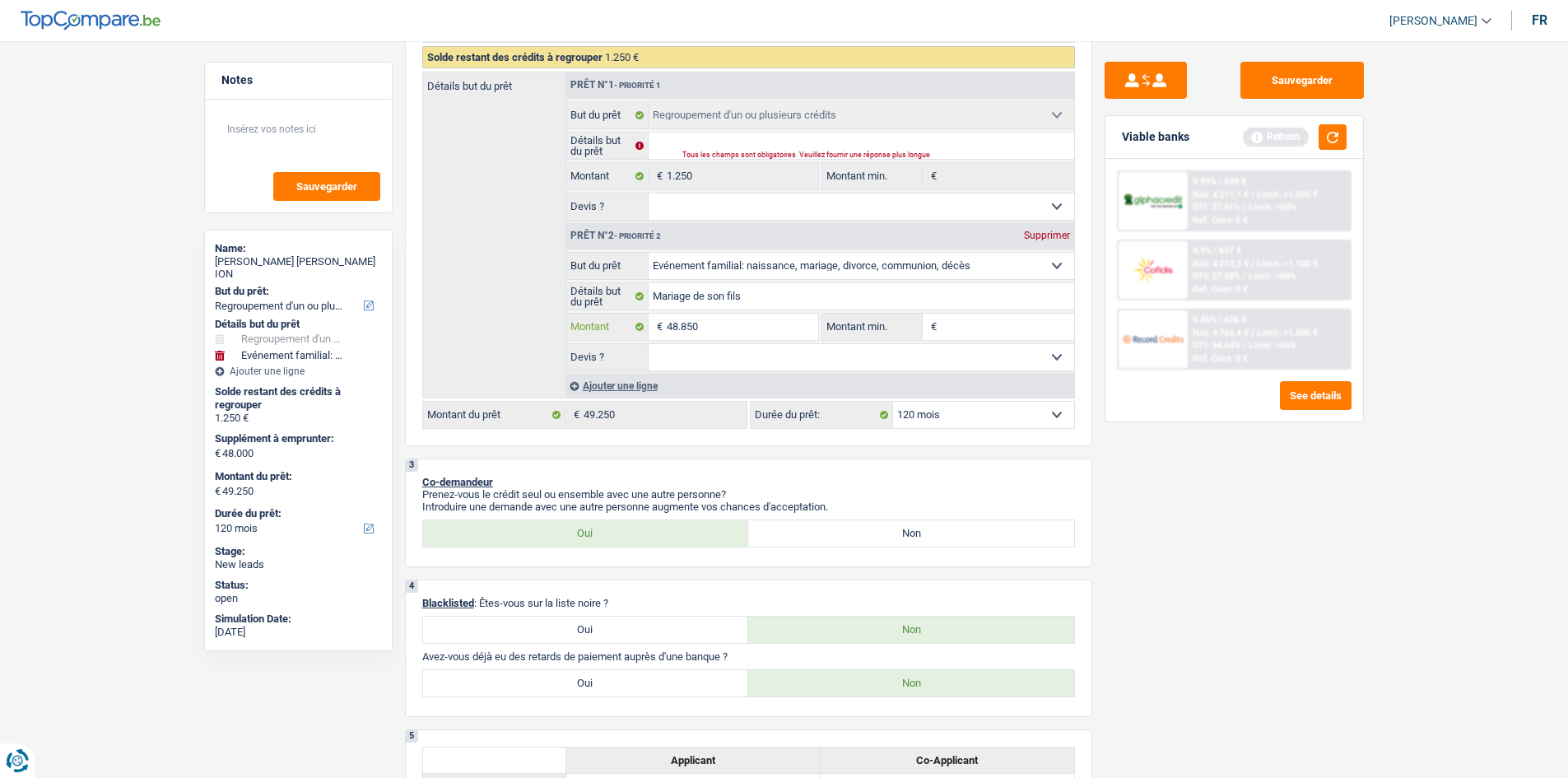 type on "48.850" 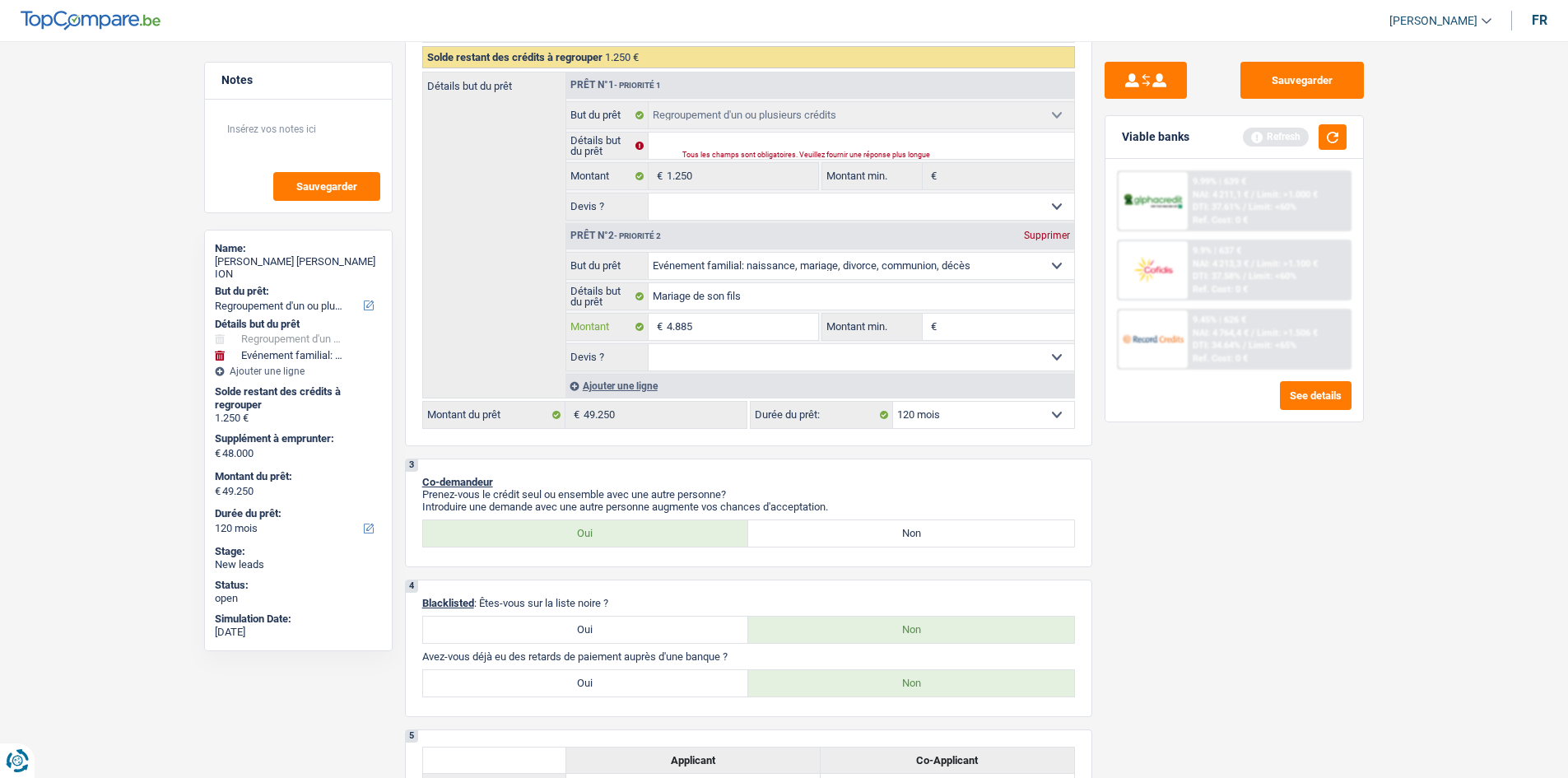 type on "488" 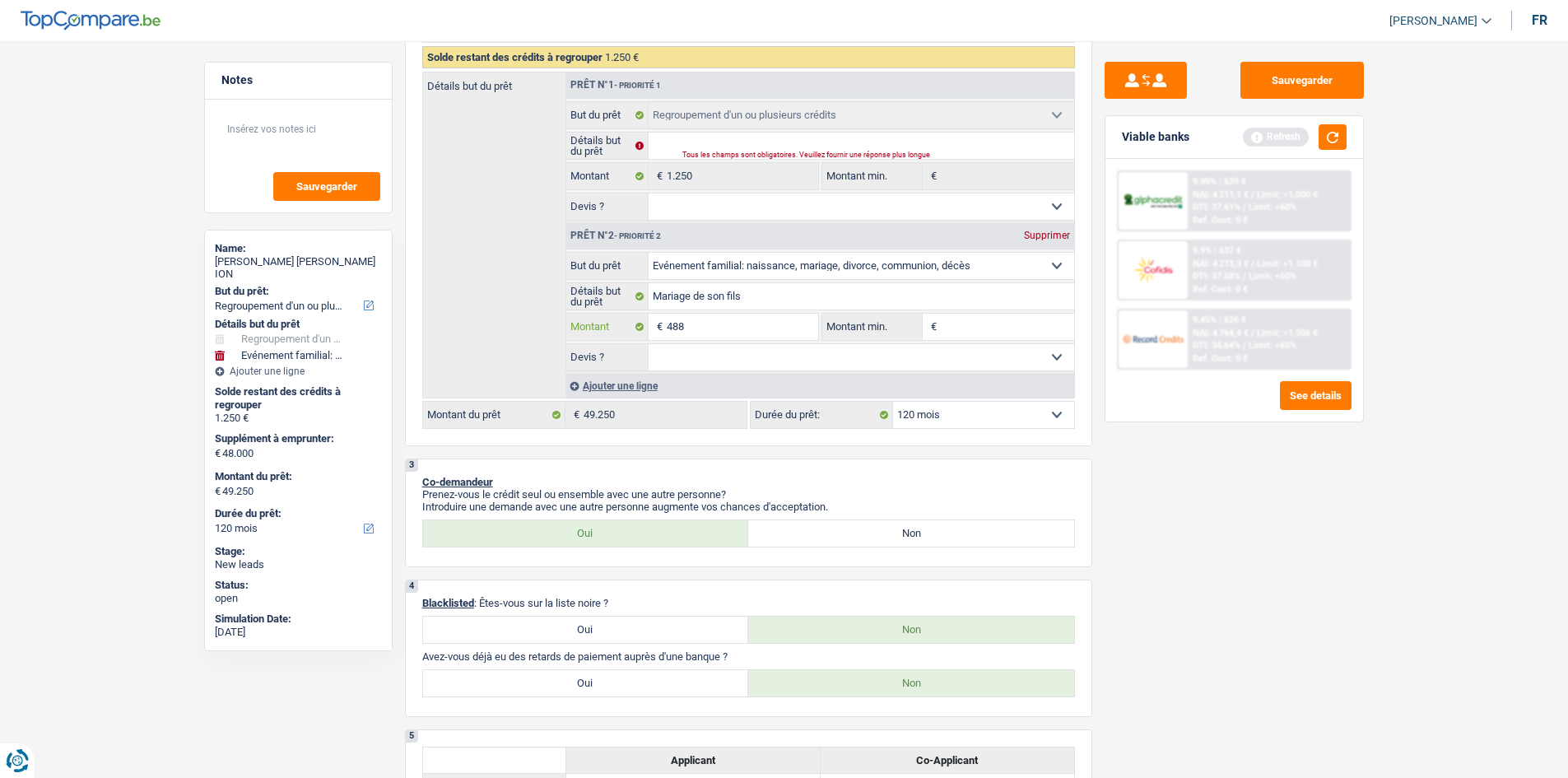 type on "488" 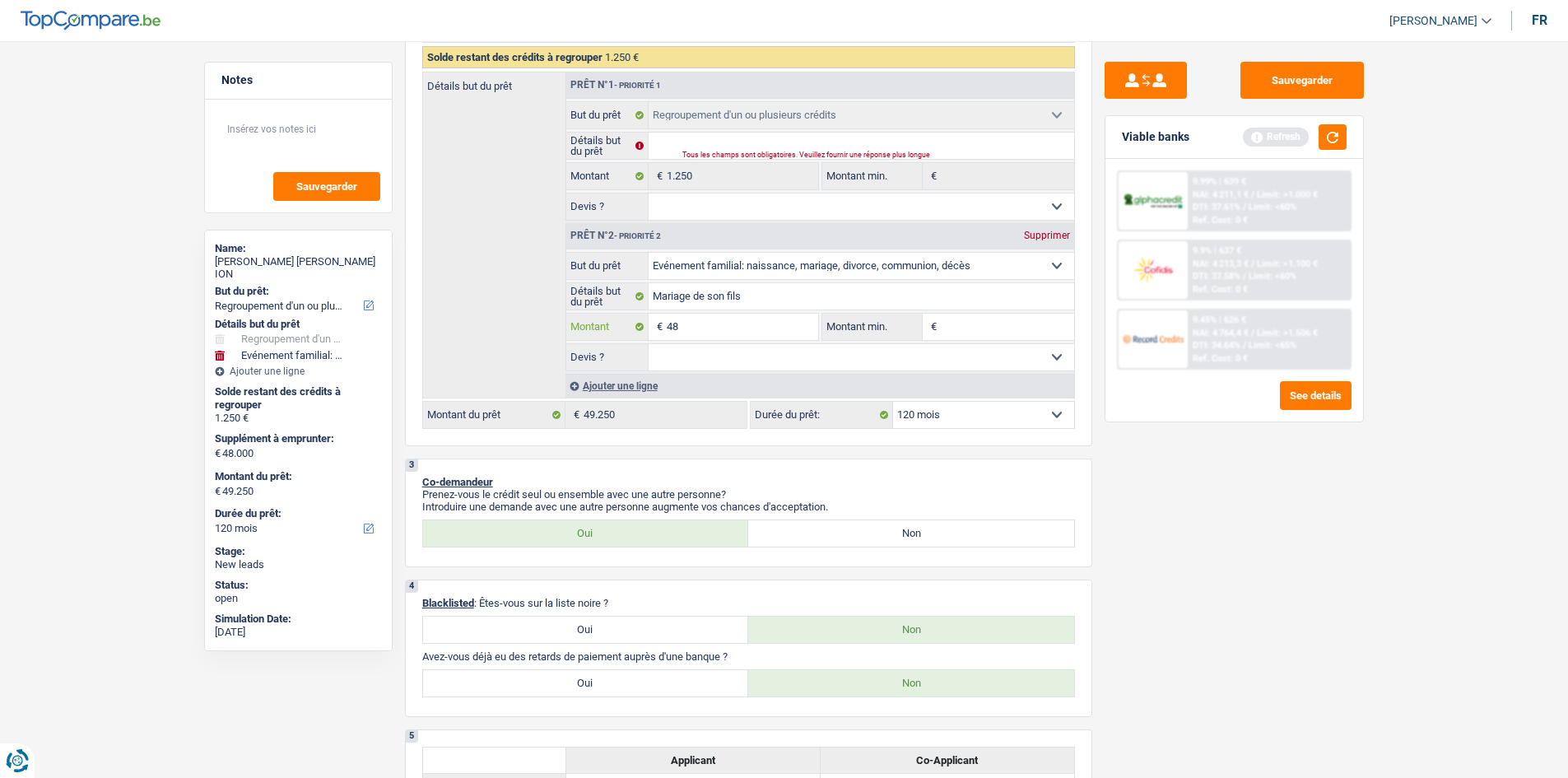 type on "487" 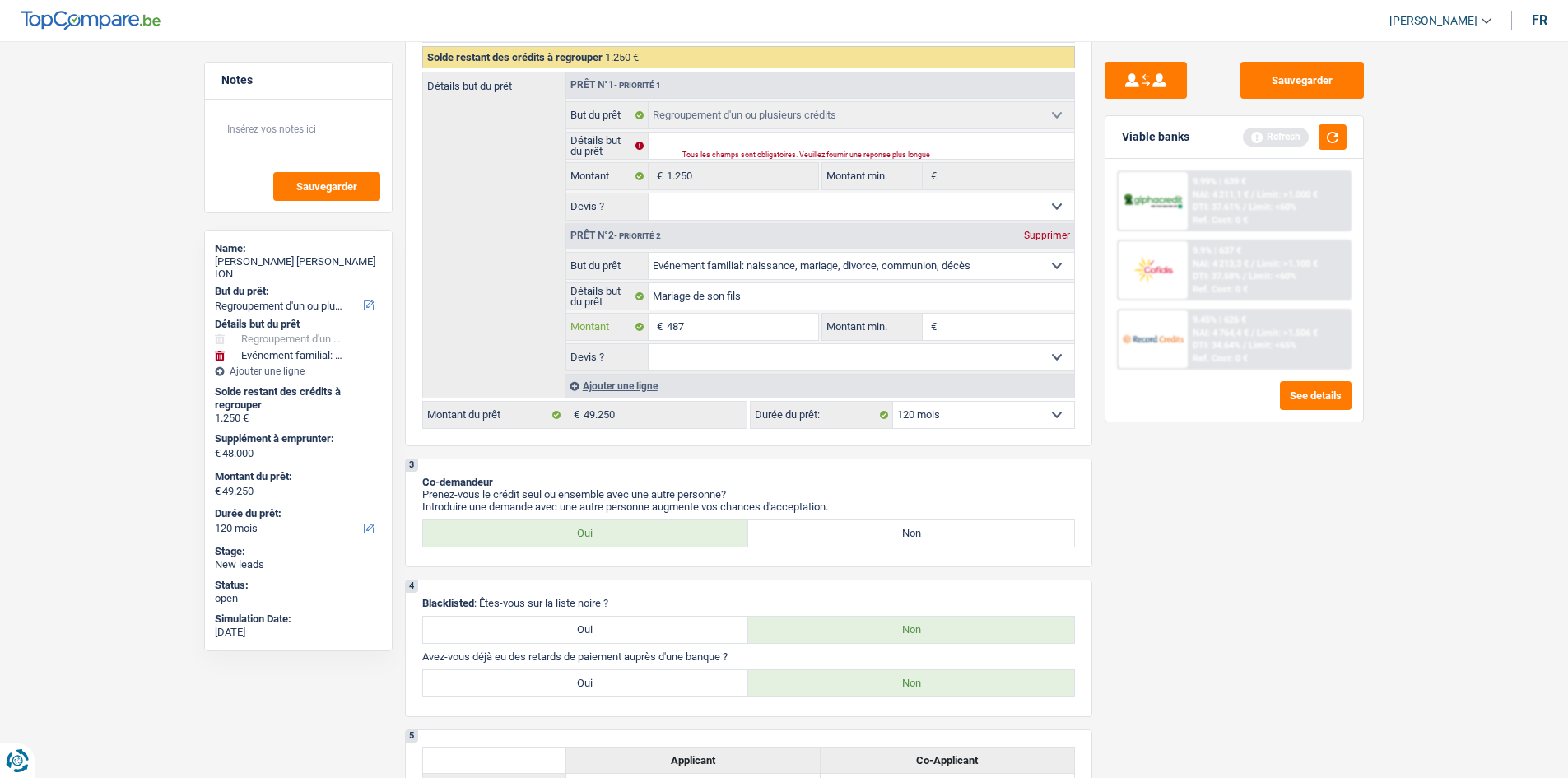 type on "4.875" 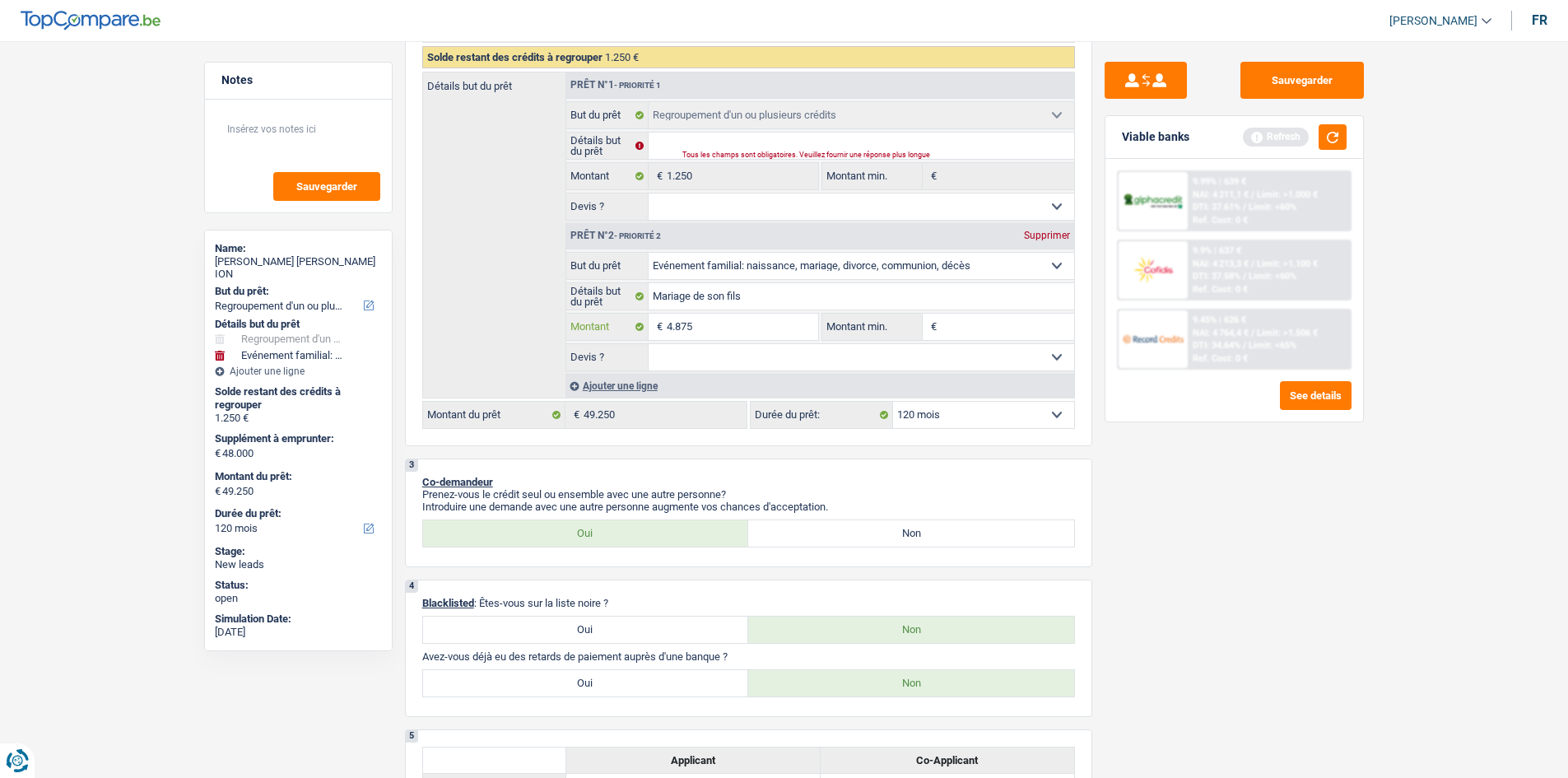 type on "48.750" 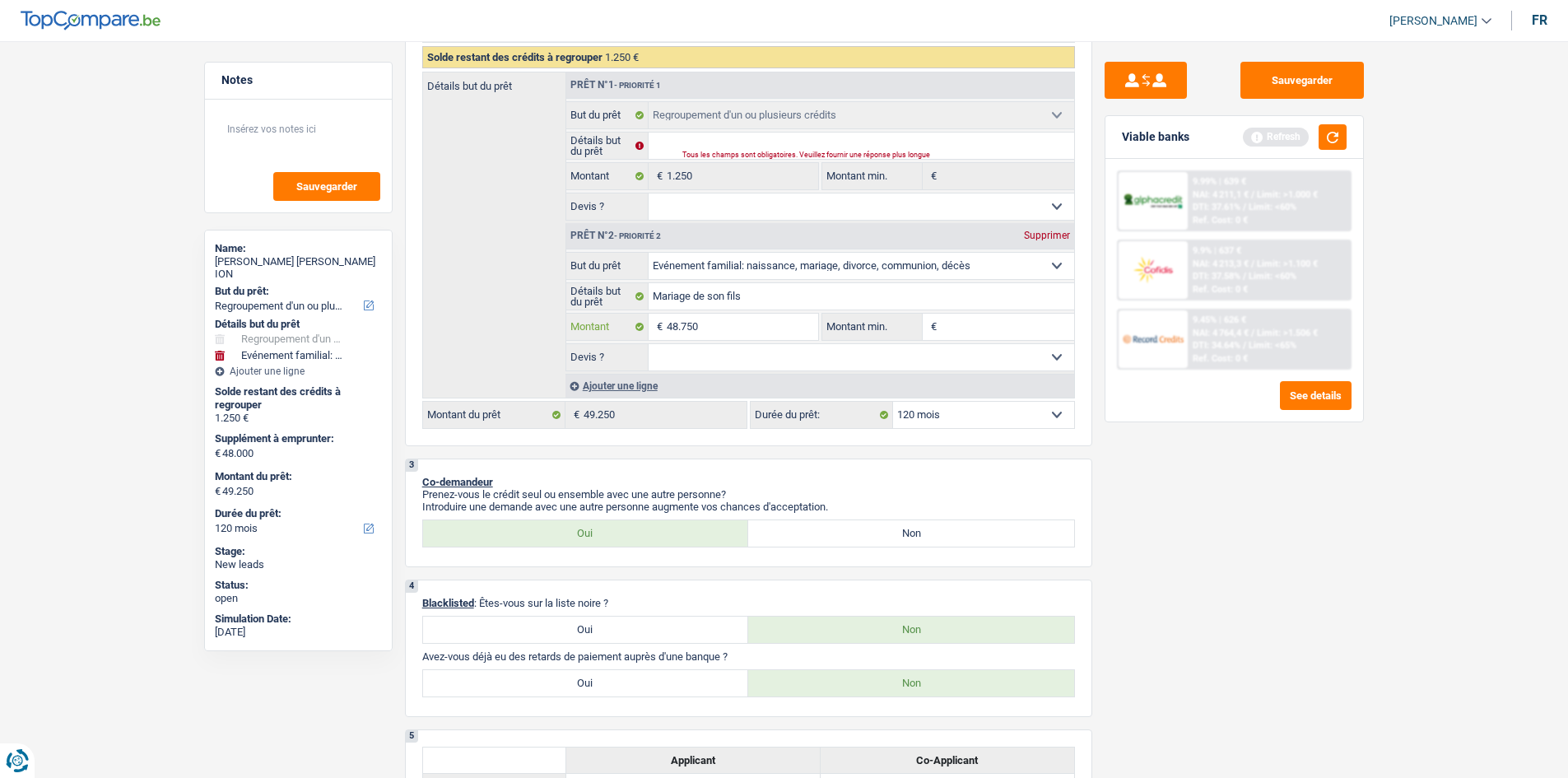 type on "48.750" 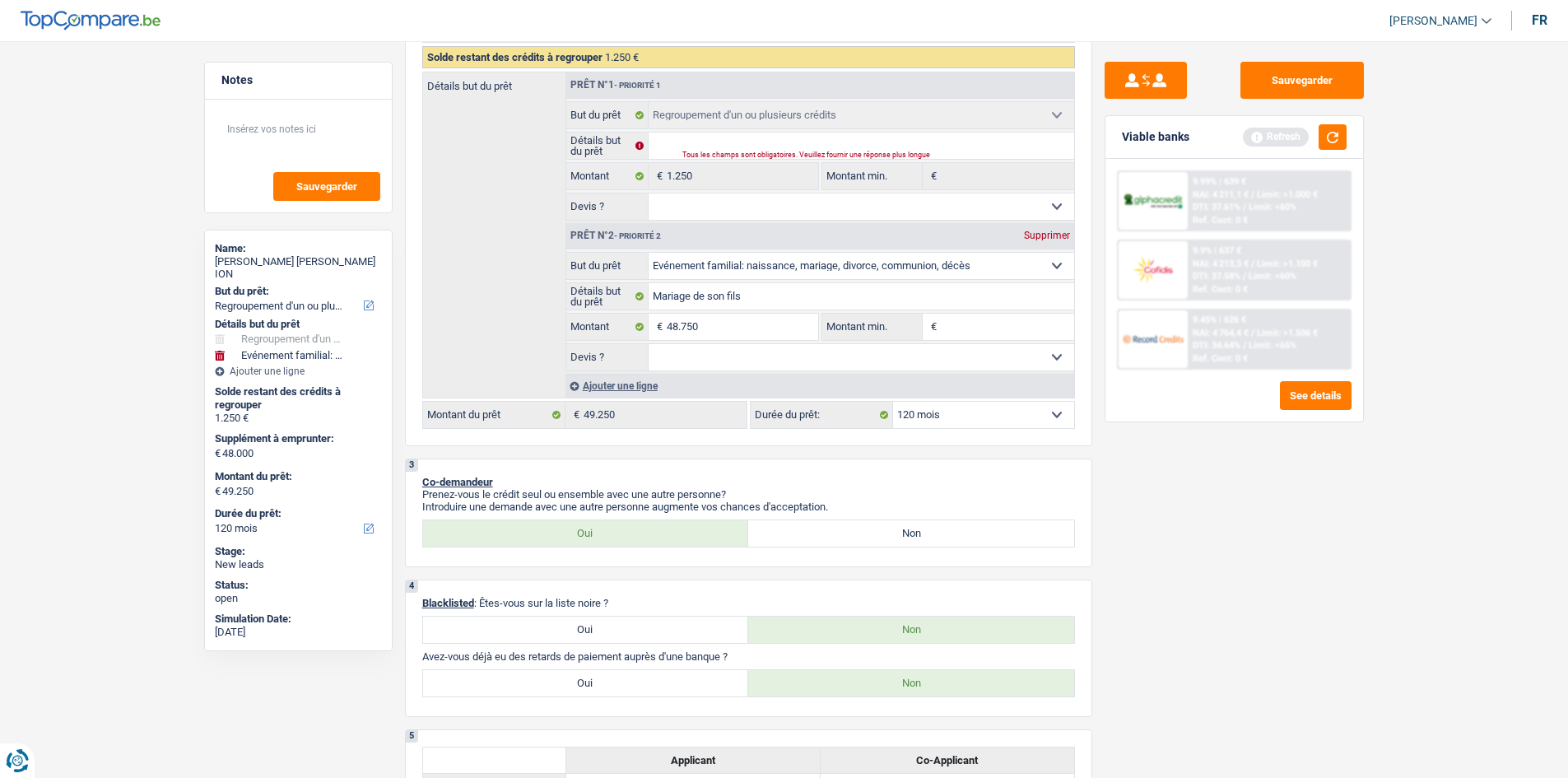 click on "Sauvegarder
Viable banks
Refresh
9.99% | 639 €
NAI: 4 211,1 €
/
Limit: >1.000 €
DTI: 37.61%
/
Limit: <60%
Ref. Cost: 0 €
9.9% | 637 €
NAI: 4 213,3 €
/
Limit: >1.100 €
DTI: 37.58%
/               /       /" at bounding box center [1234, 404] 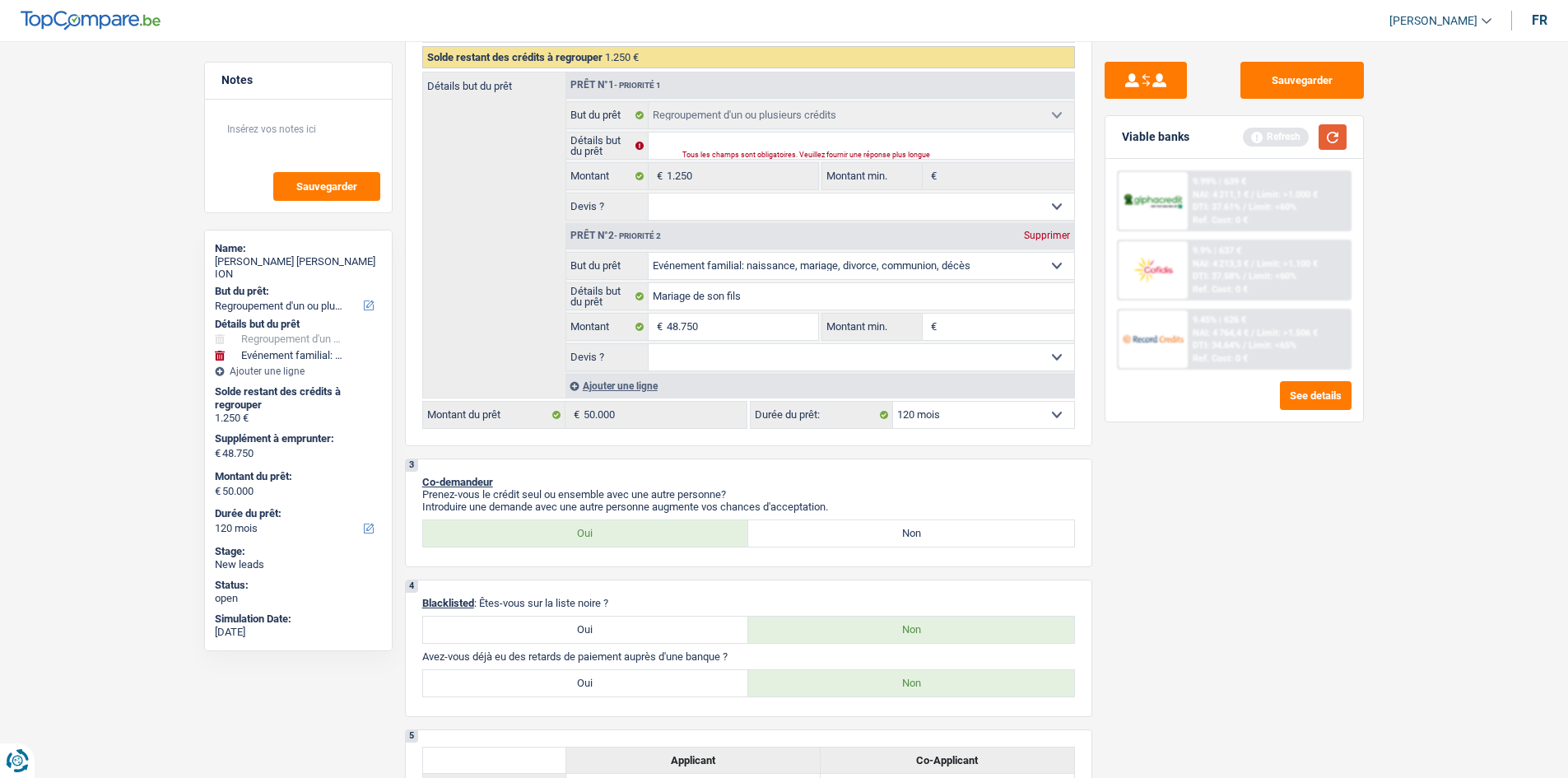 click at bounding box center (1333, 137) 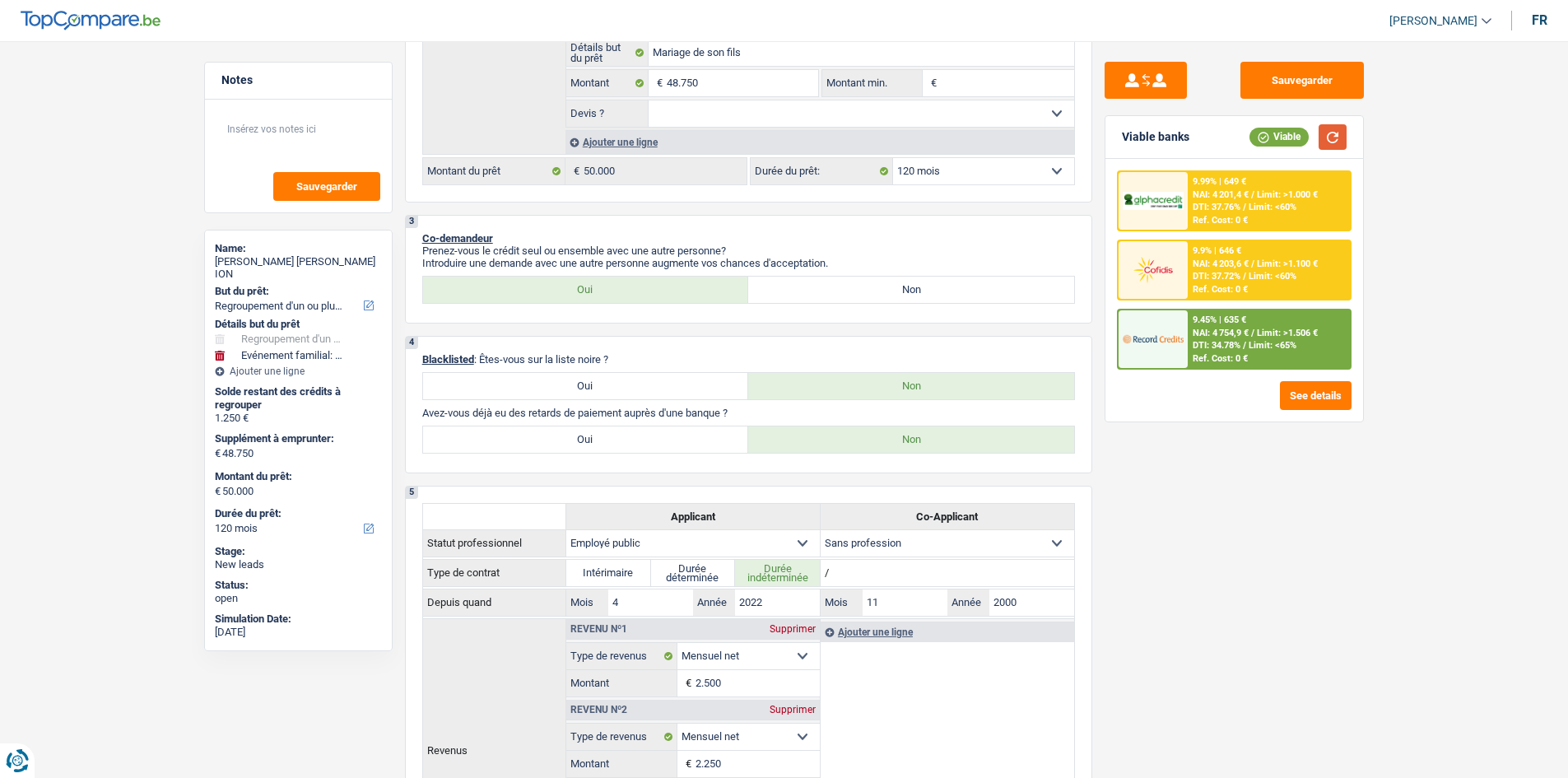 scroll, scrollTop: 329, scrollLeft: 0, axis: vertical 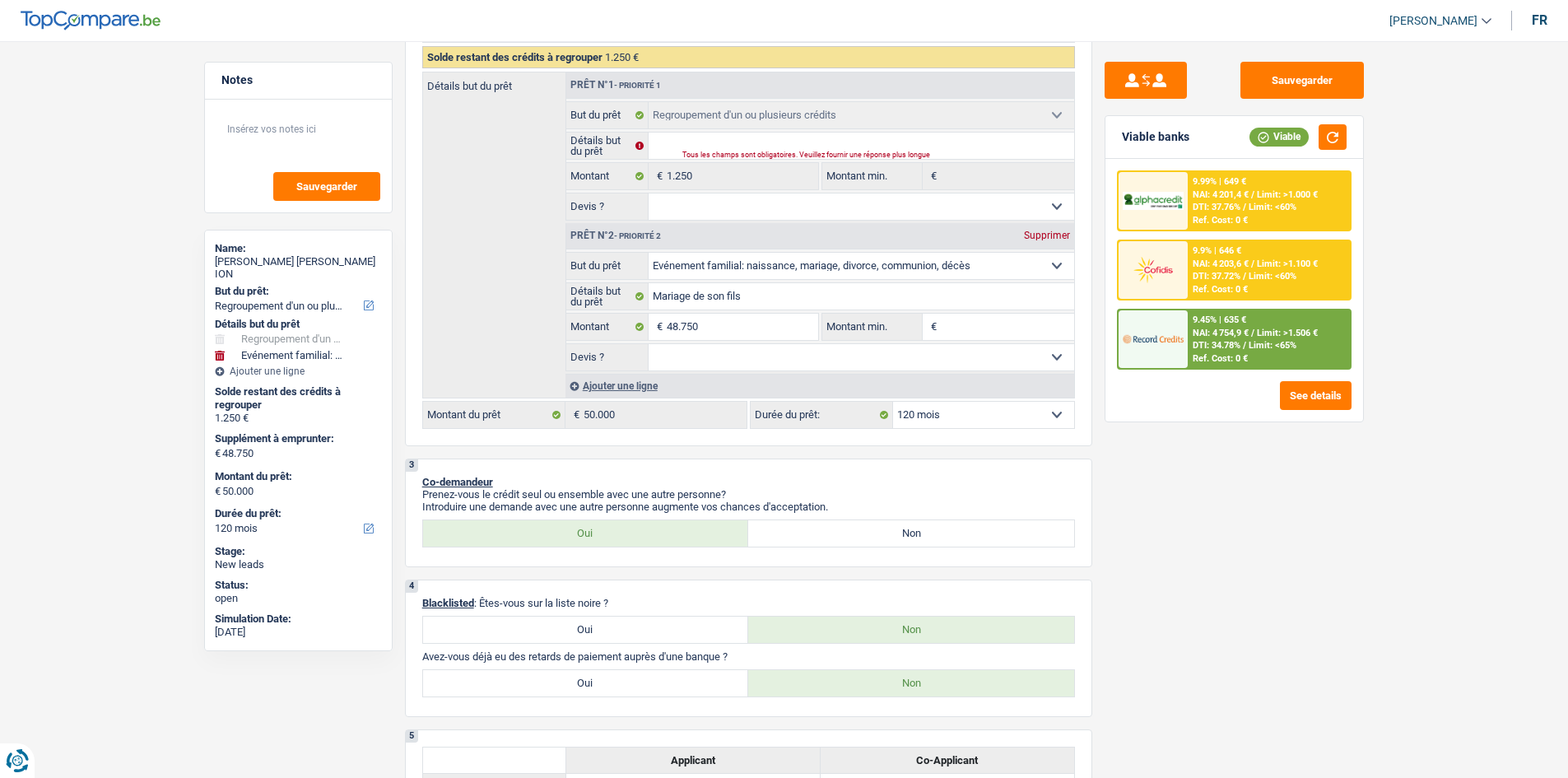click on "Limit: >1.506 €" at bounding box center (1287, 333) 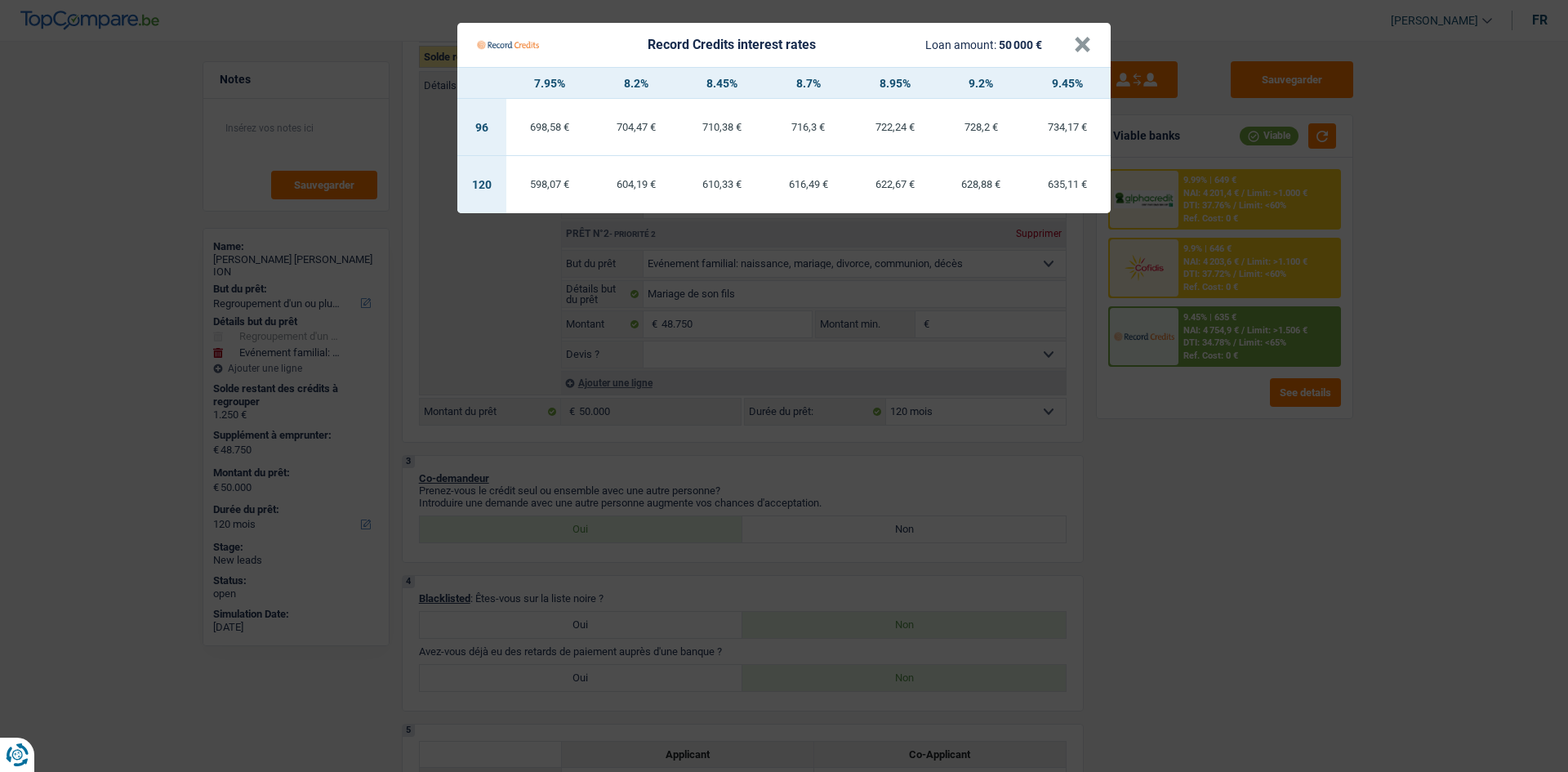 click on "Record Credits interest rates
Loan amount:
50 000 €
×
7.95%
8.2%
8.45%
8.7%
8.95%
9.2%
9.45%
96
698,58 €
704,47 €
710,38 €
716,3 €
722,24 €
728,2 €
734,17 €
120
598,07 €" at bounding box center (784, 386) 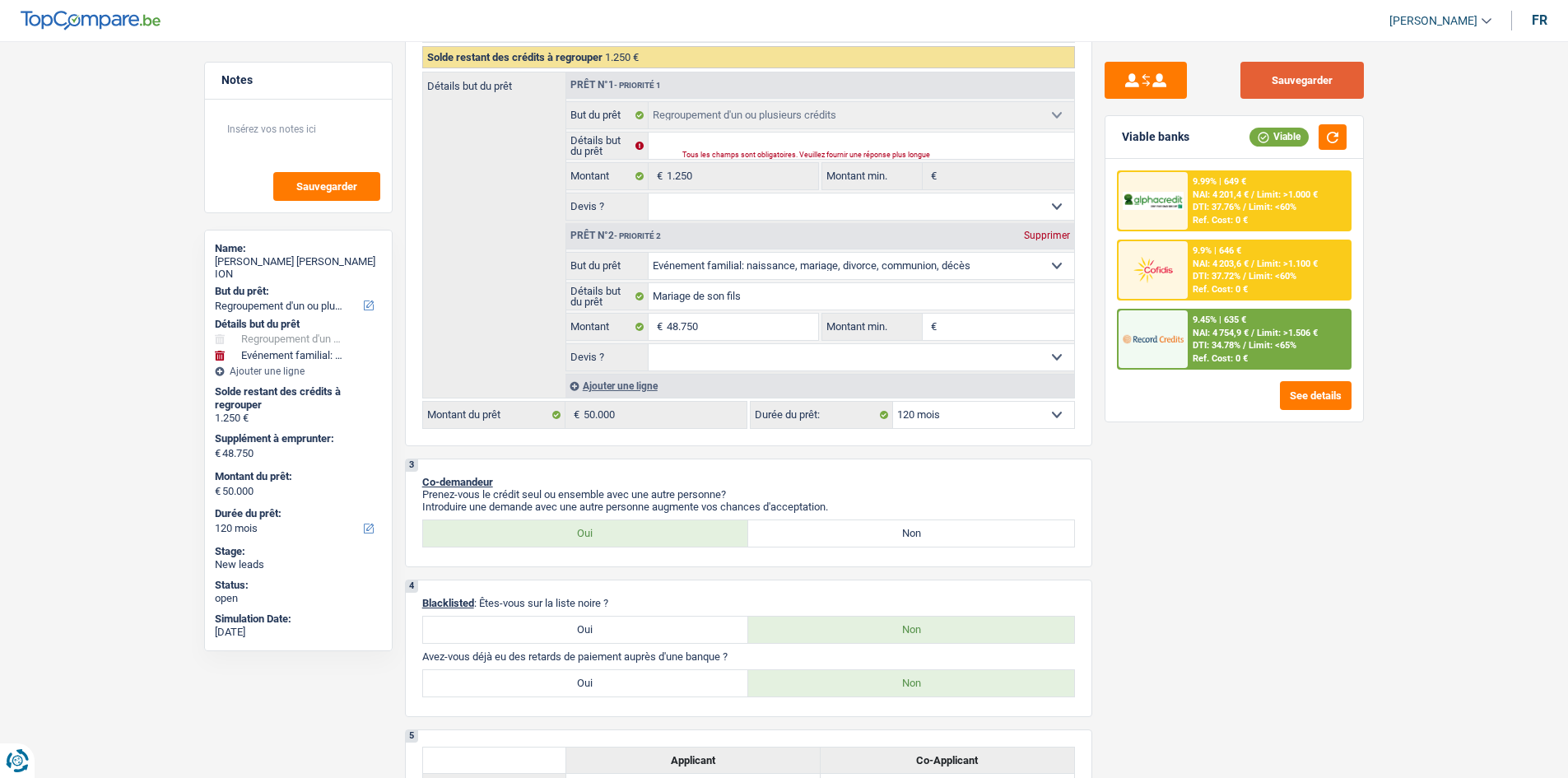 click on "Sauvegarder" at bounding box center (1302, 80) 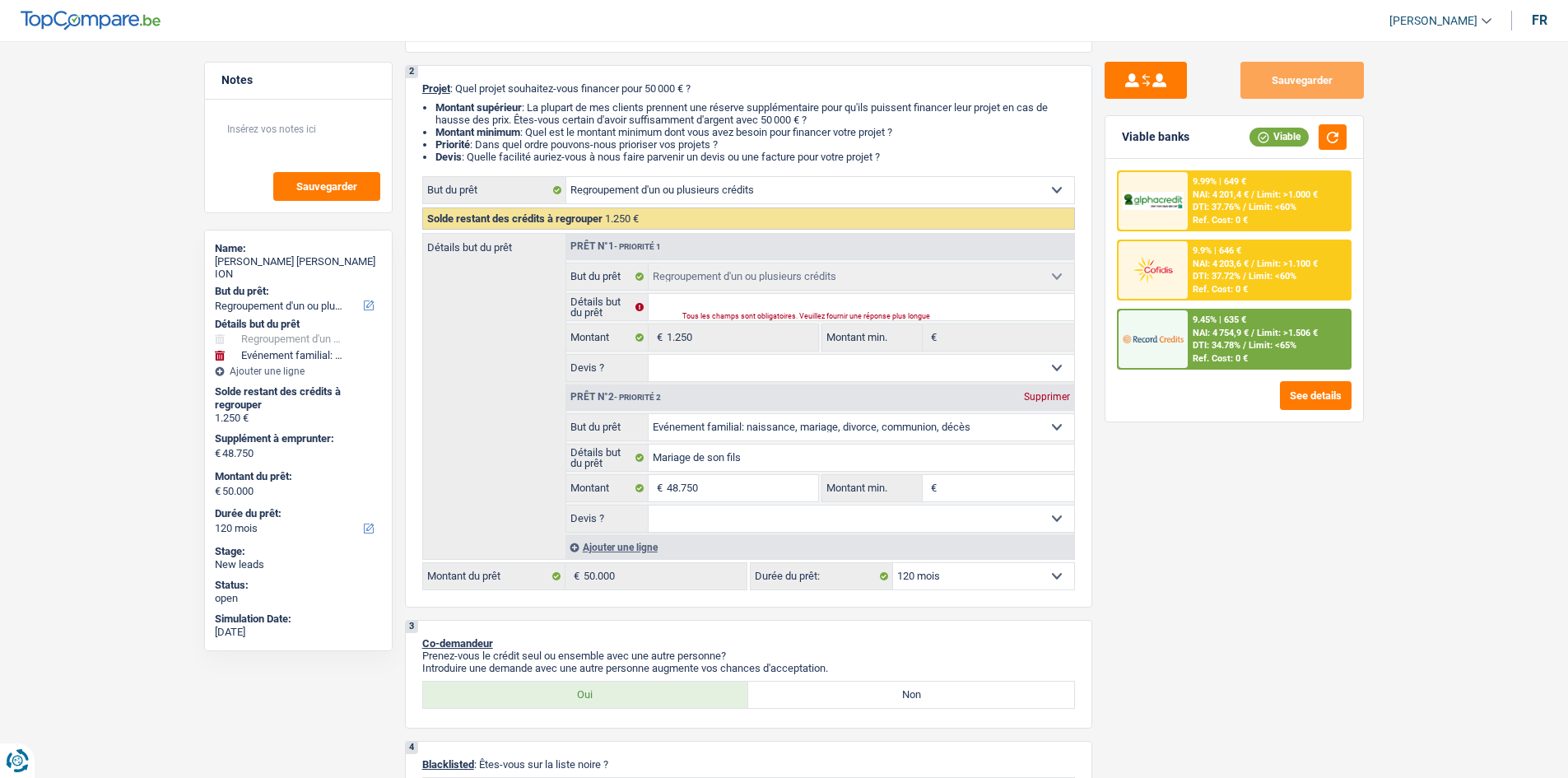 scroll, scrollTop: 0, scrollLeft: 0, axis: both 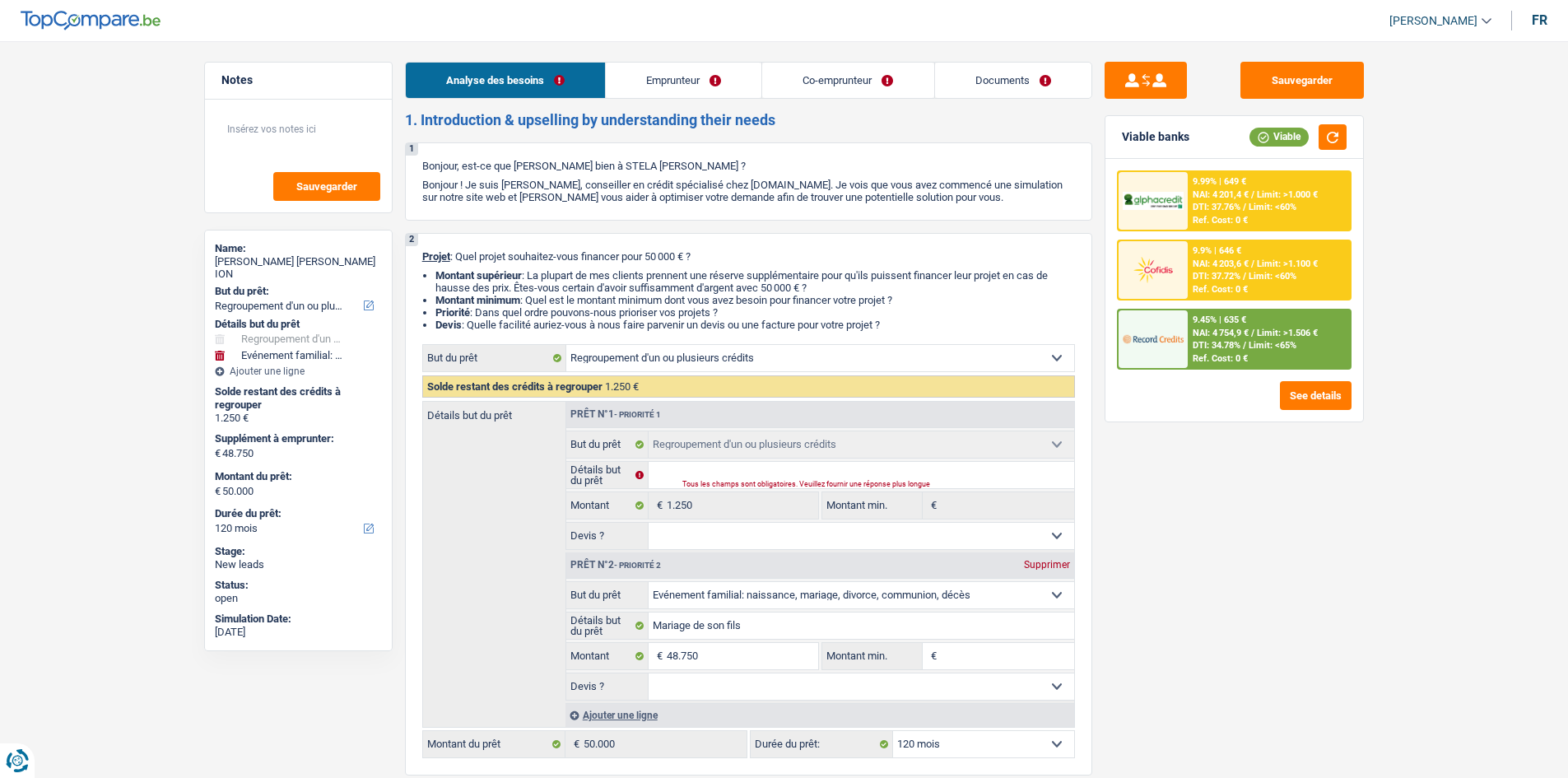 click on "Documents" at bounding box center (1013, 80) 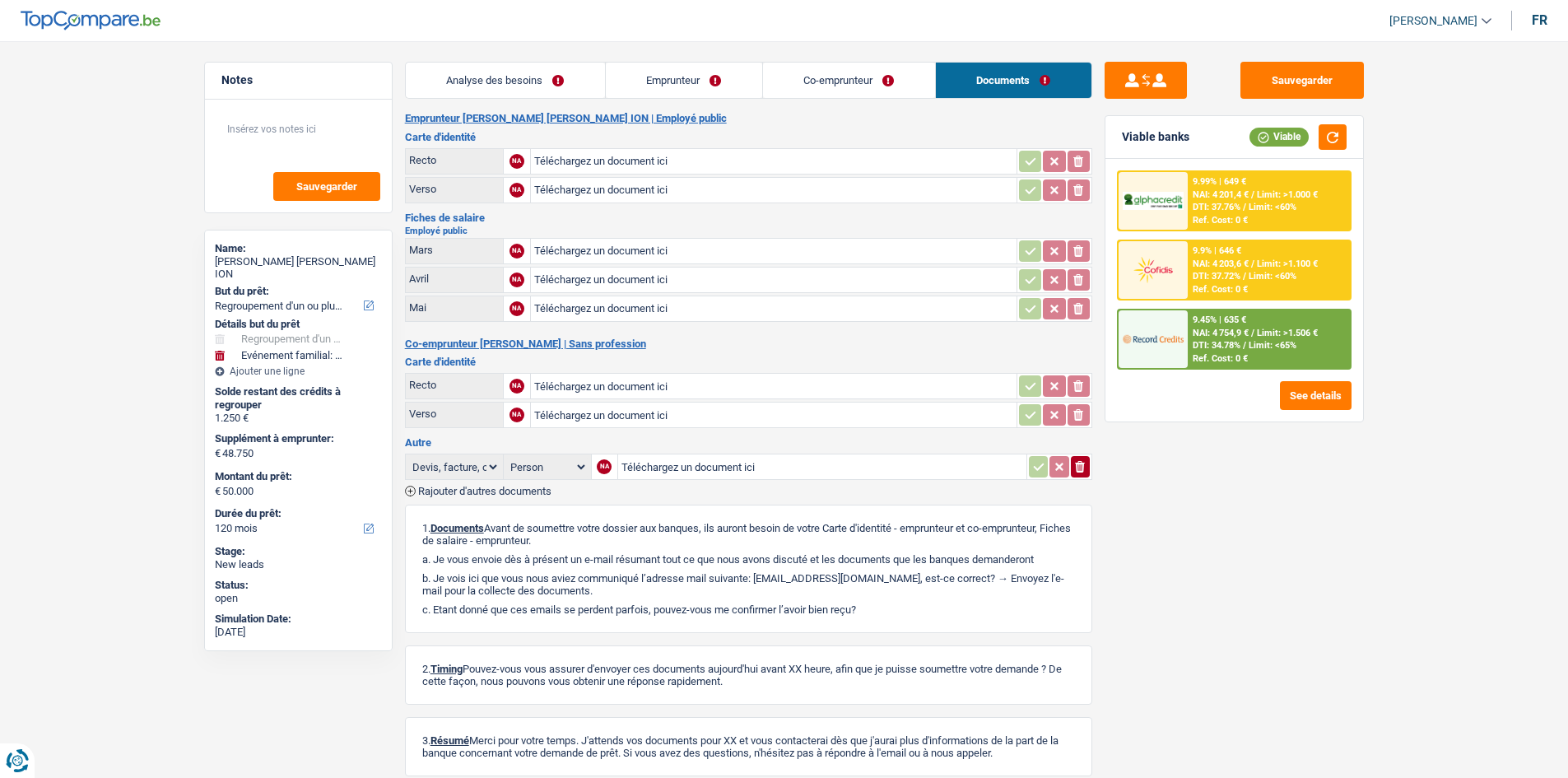 click on "Analyse des besoins" at bounding box center (505, 80) 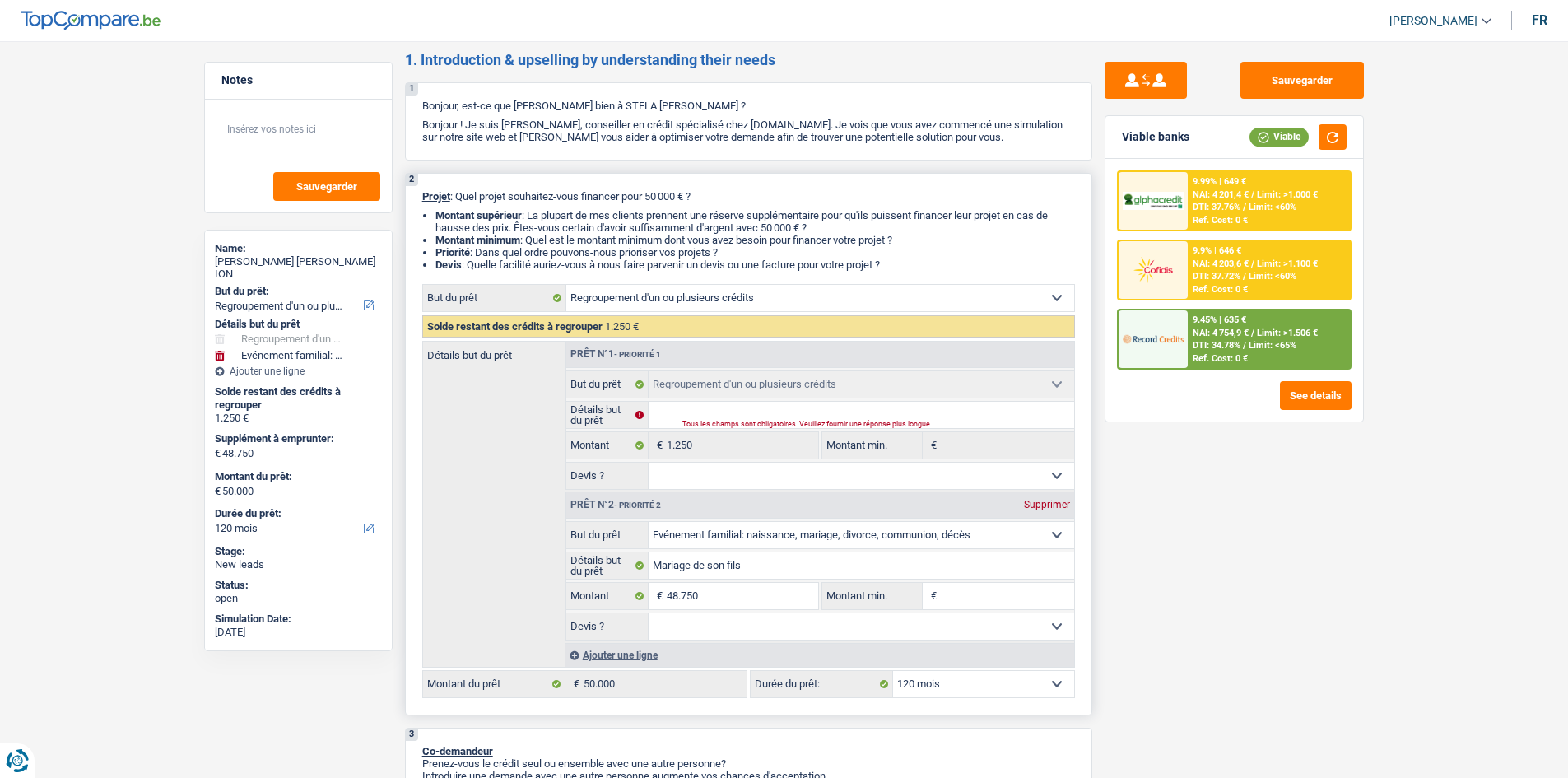 scroll, scrollTop: 0, scrollLeft: 0, axis: both 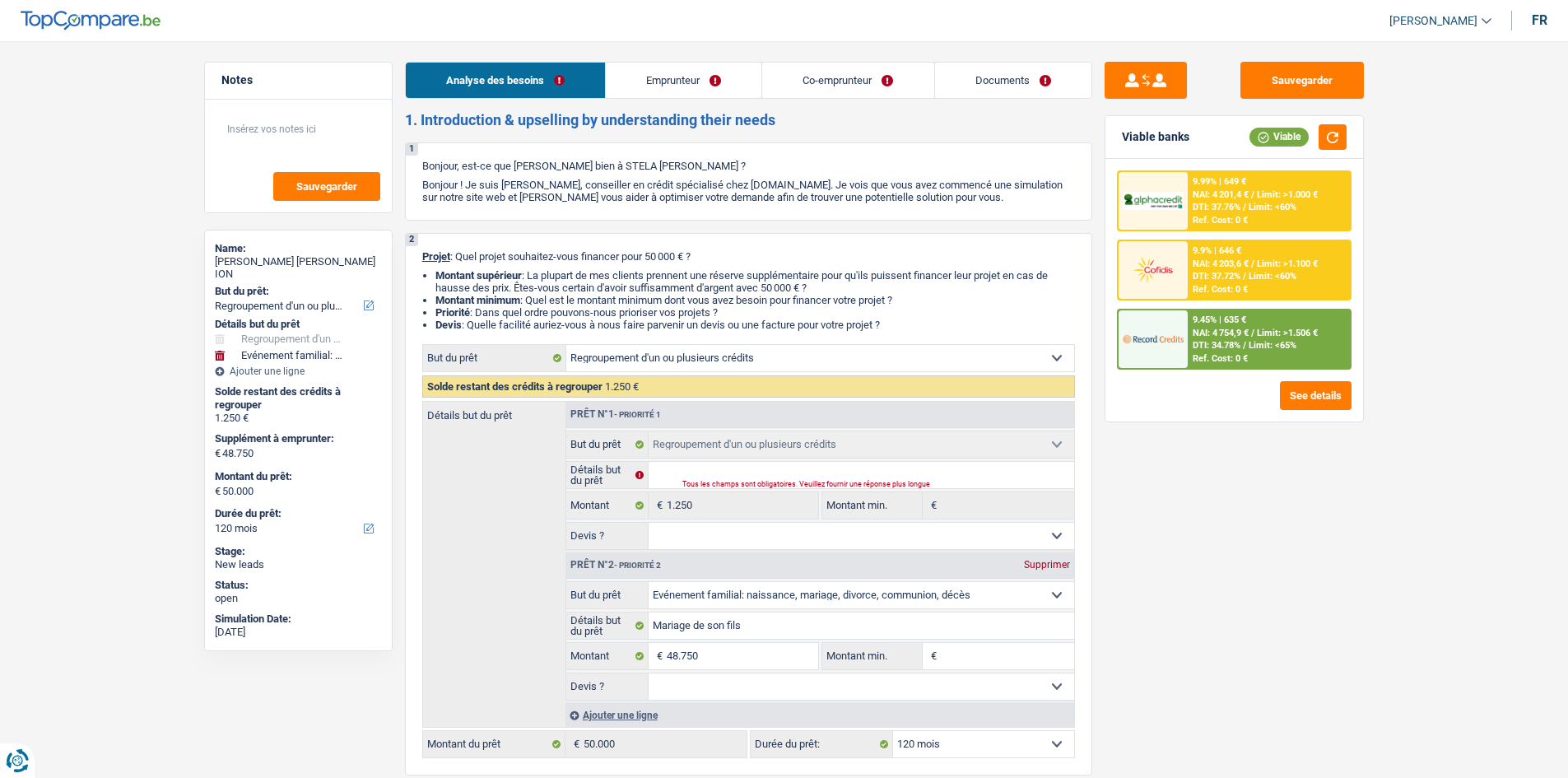 click on "Emprunteur" at bounding box center (683, 80) 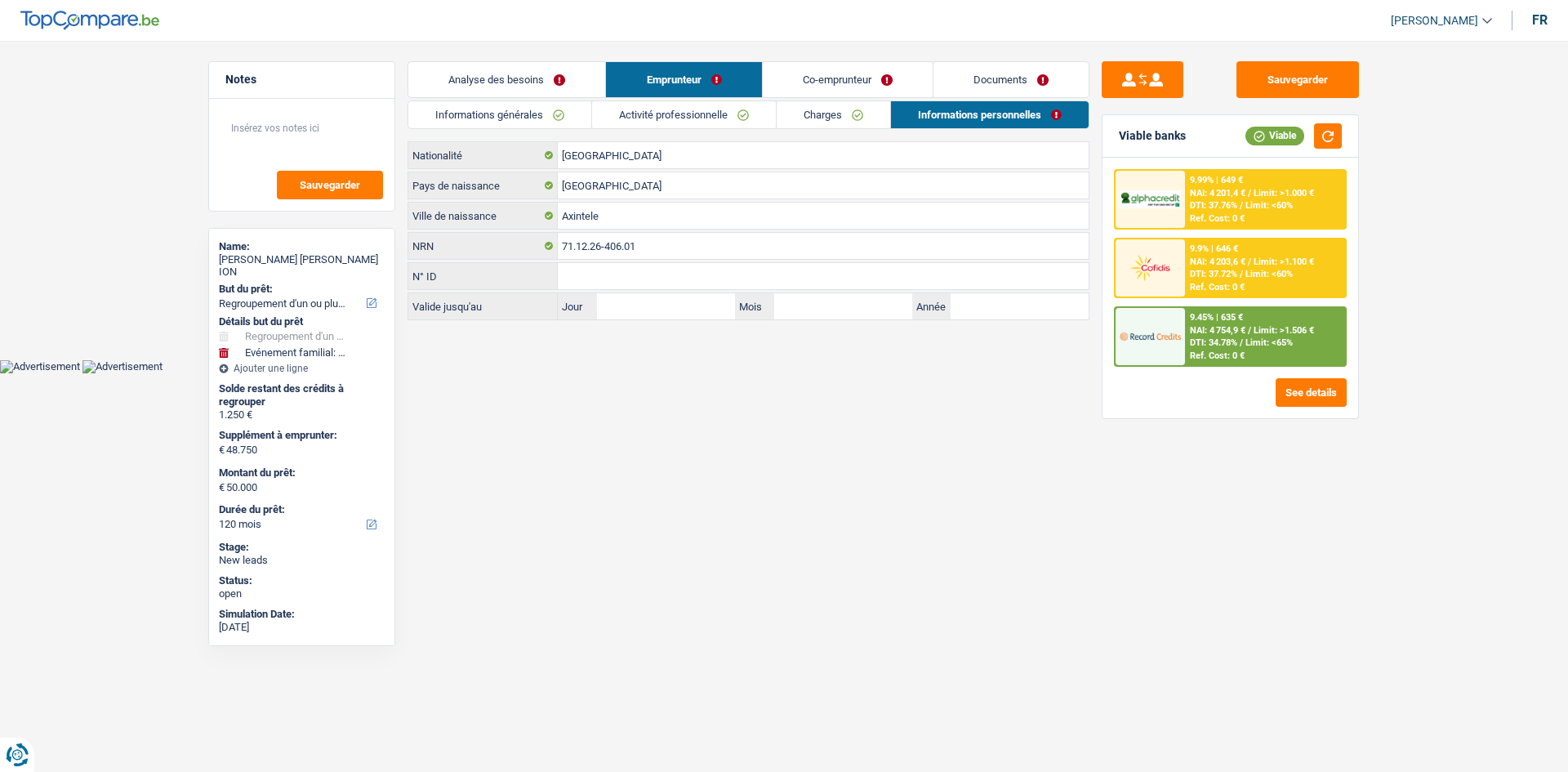 click on "Co-emprunteur" at bounding box center [848, 79] 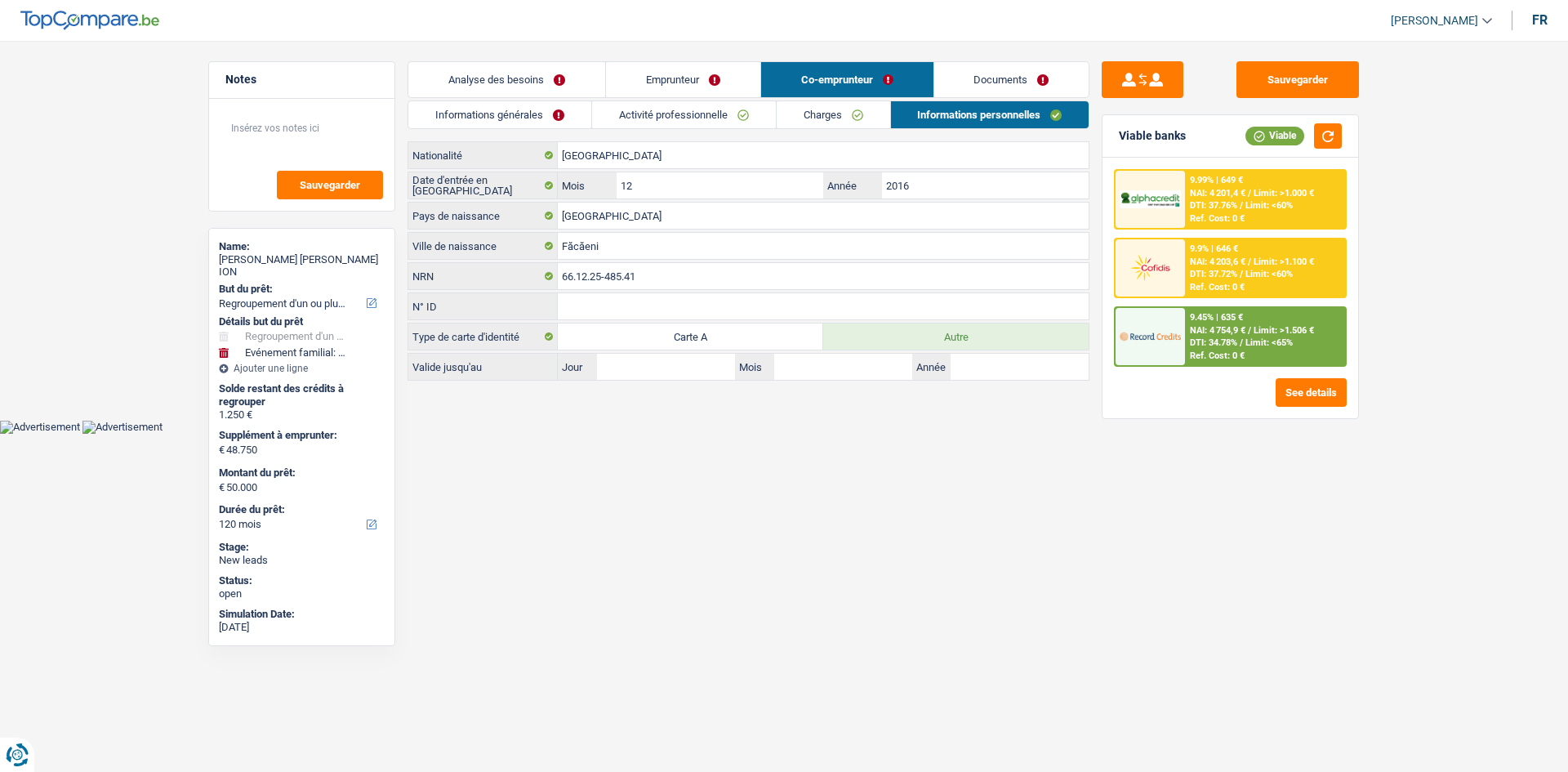 click on "Charges" at bounding box center (833, 114) 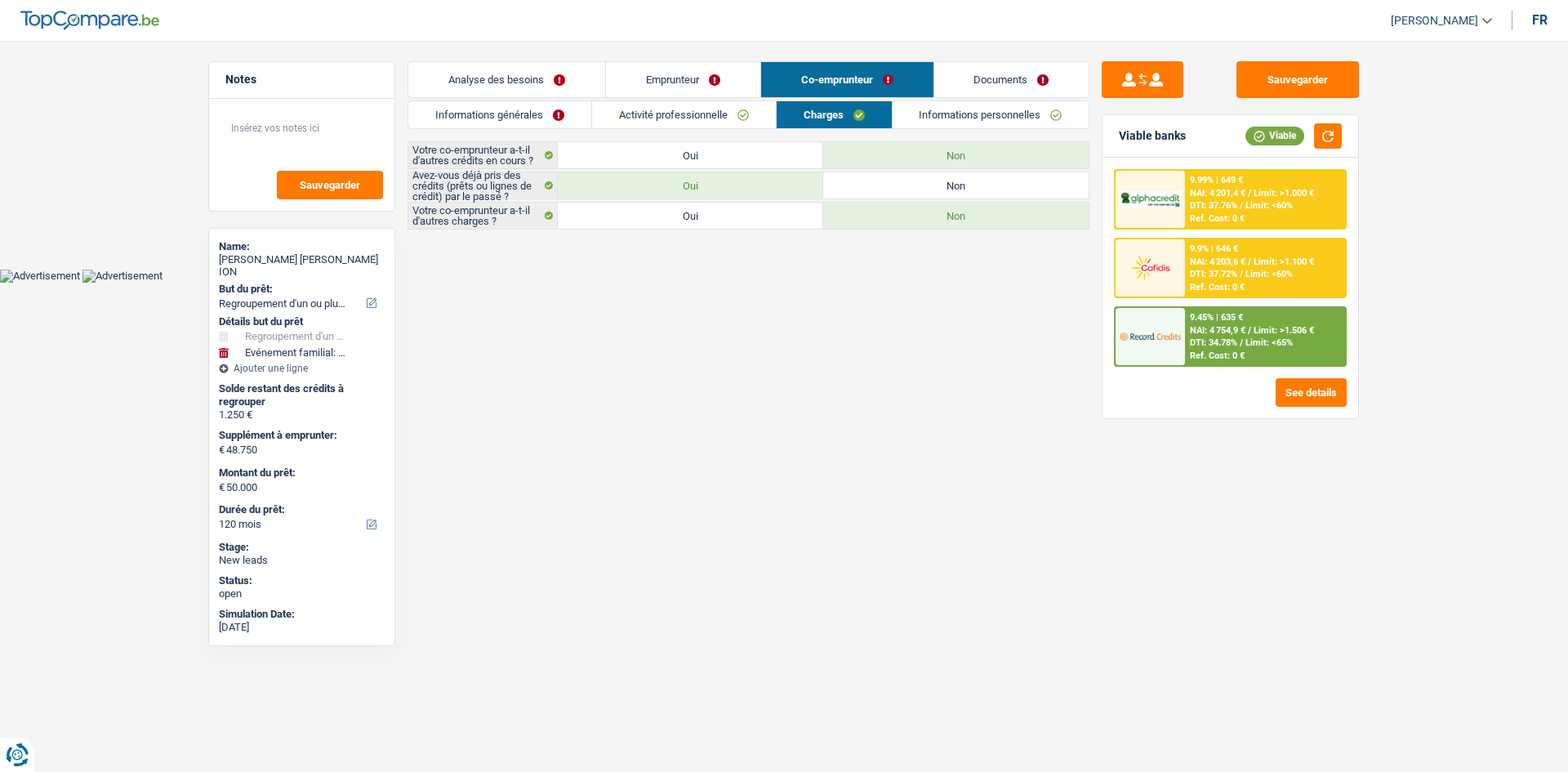 click on "Documents" at bounding box center (1012, 79) 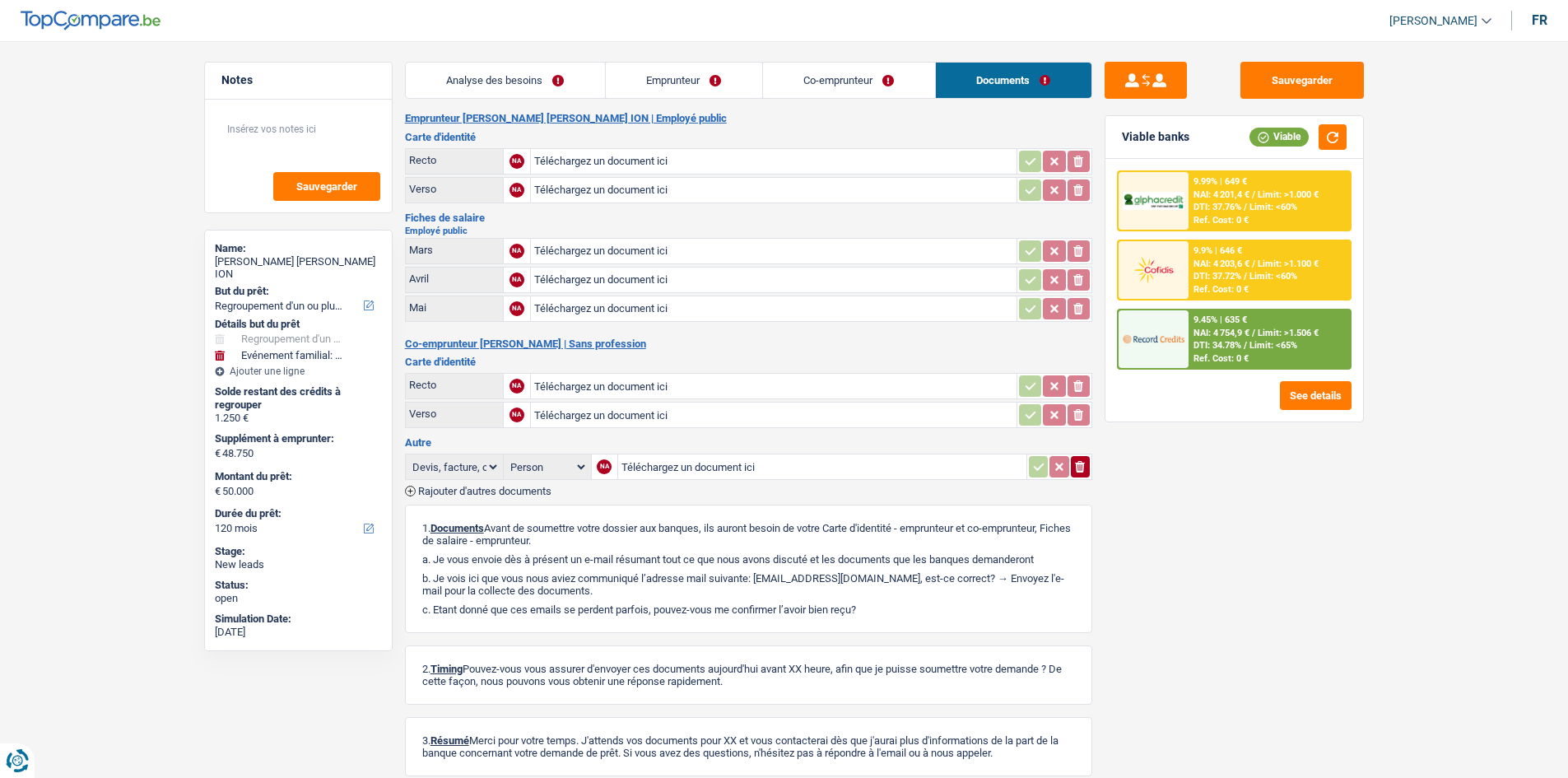click on "Analyse des besoins" at bounding box center (505, 80) 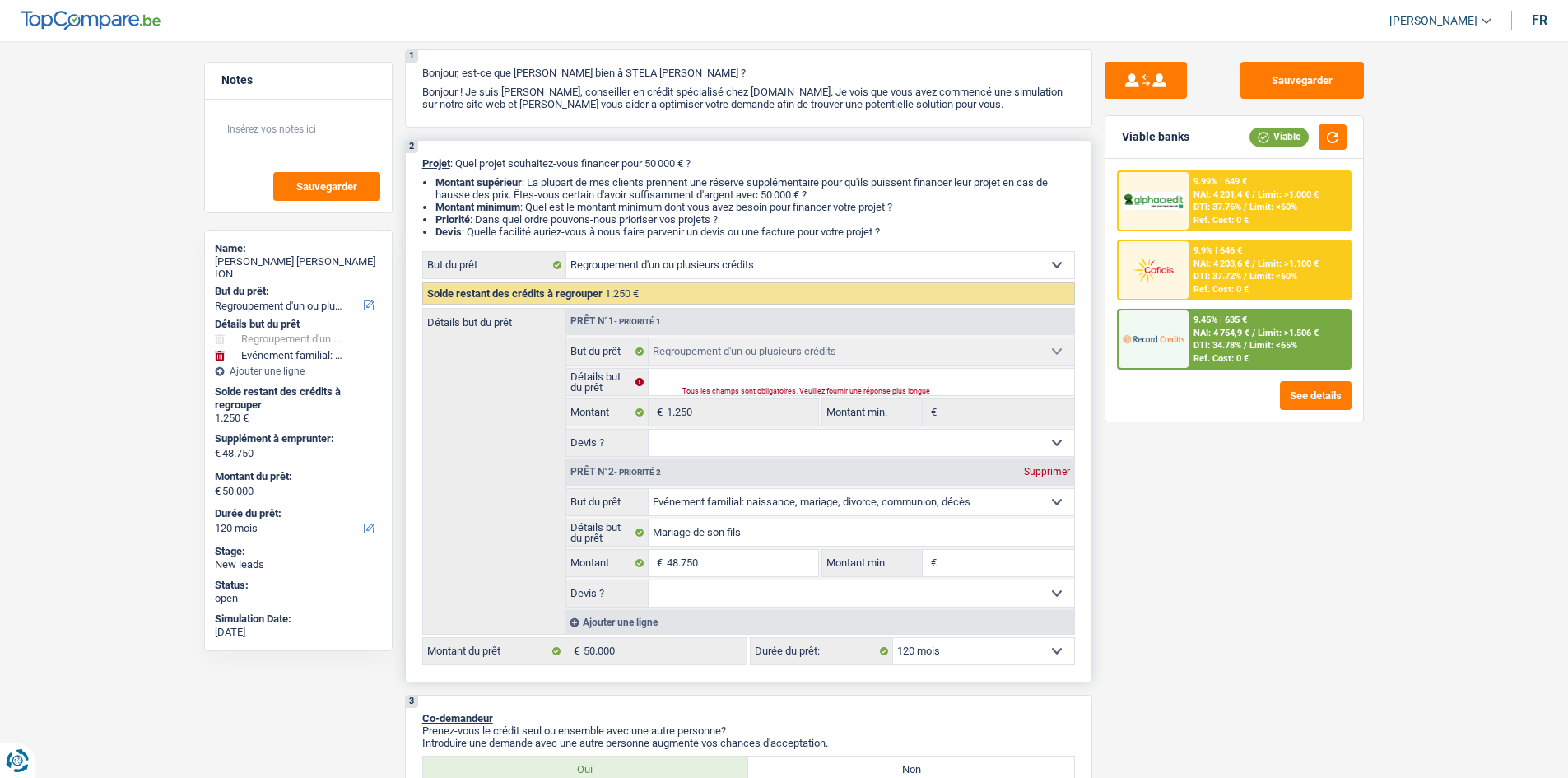 scroll, scrollTop: 165, scrollLeft: 0, axis: vertical 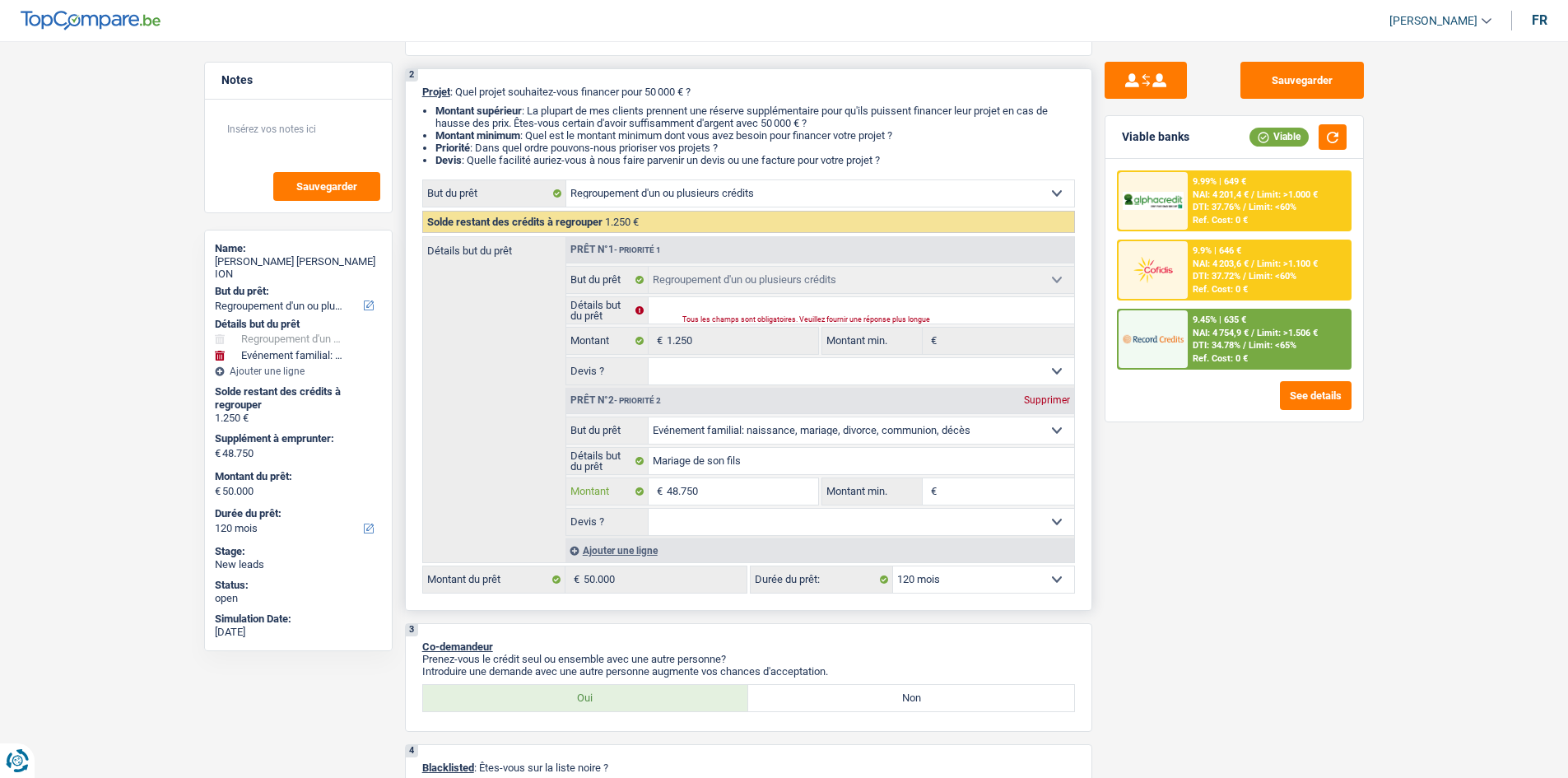drag, startPoint x: 710, startPoint y: 497, endPoint x: 789, endPoint y: 508, distance: 79.762146 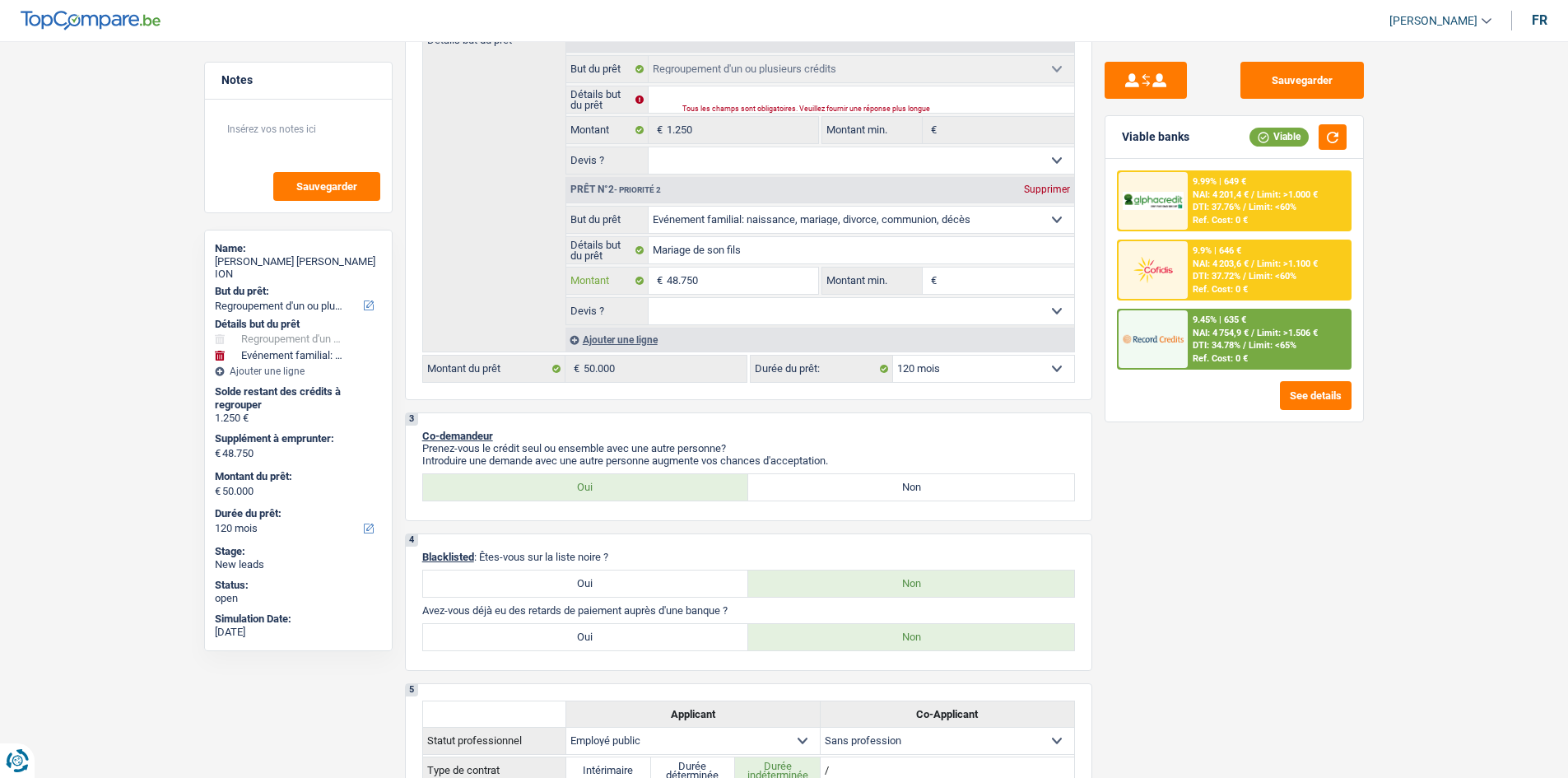scroll, scrollTop: 165, scrollLeft: 0, axis: vertical 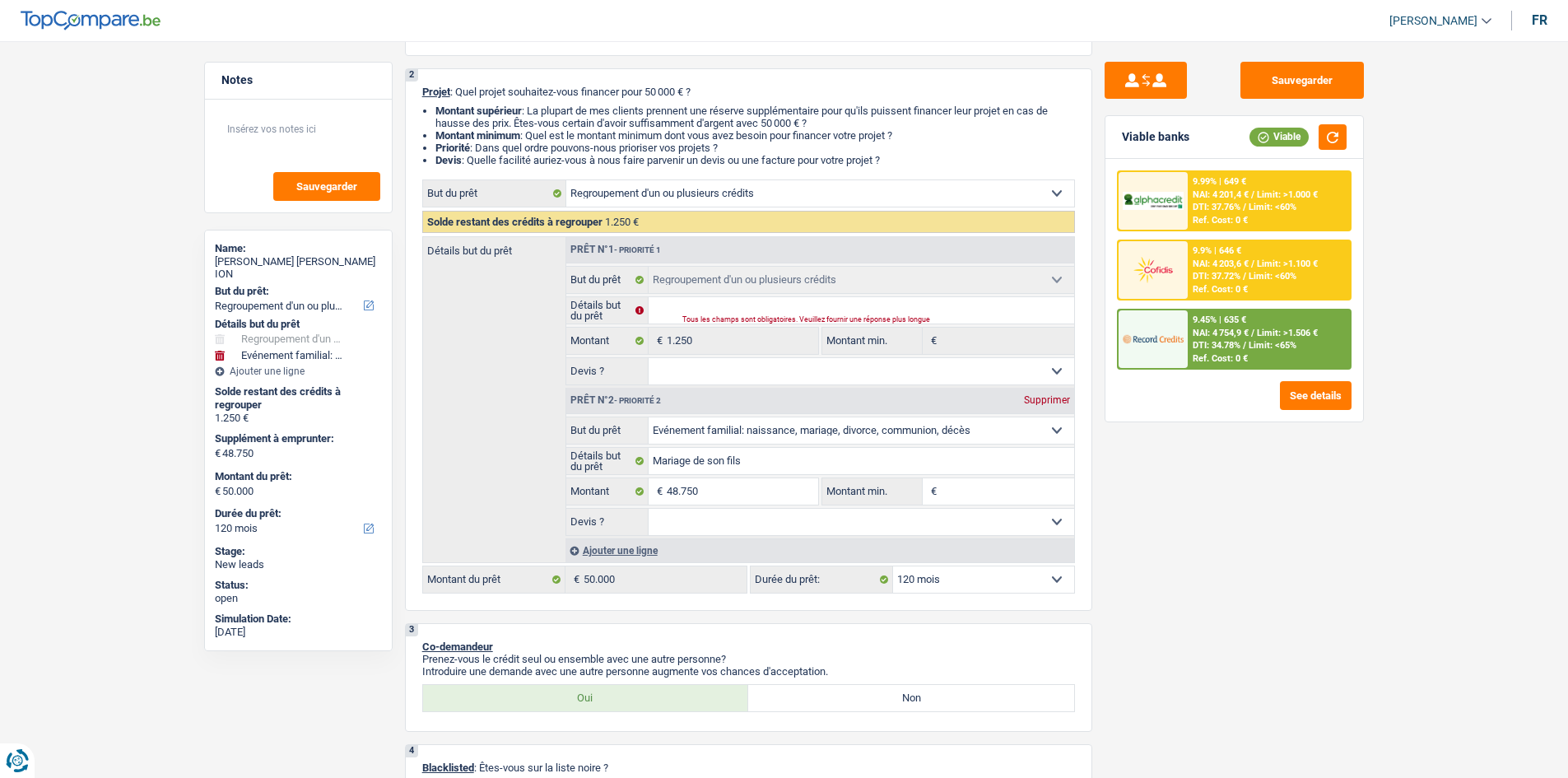 click on "Sauvegarder
Viable banks
Viable
9.99% | 649 €
NAI: 4 201,4 €
/
Limit: >1.000 €
DTI: 37.76%
/
Limit: <60%
Ref. Cost: 0 €
9.9% | 646 €
NAI: 4 203,6 €
/
Limit: >1.100 €
DTI: 37.72%
/               /       /" at bounding box center [1234, 404] 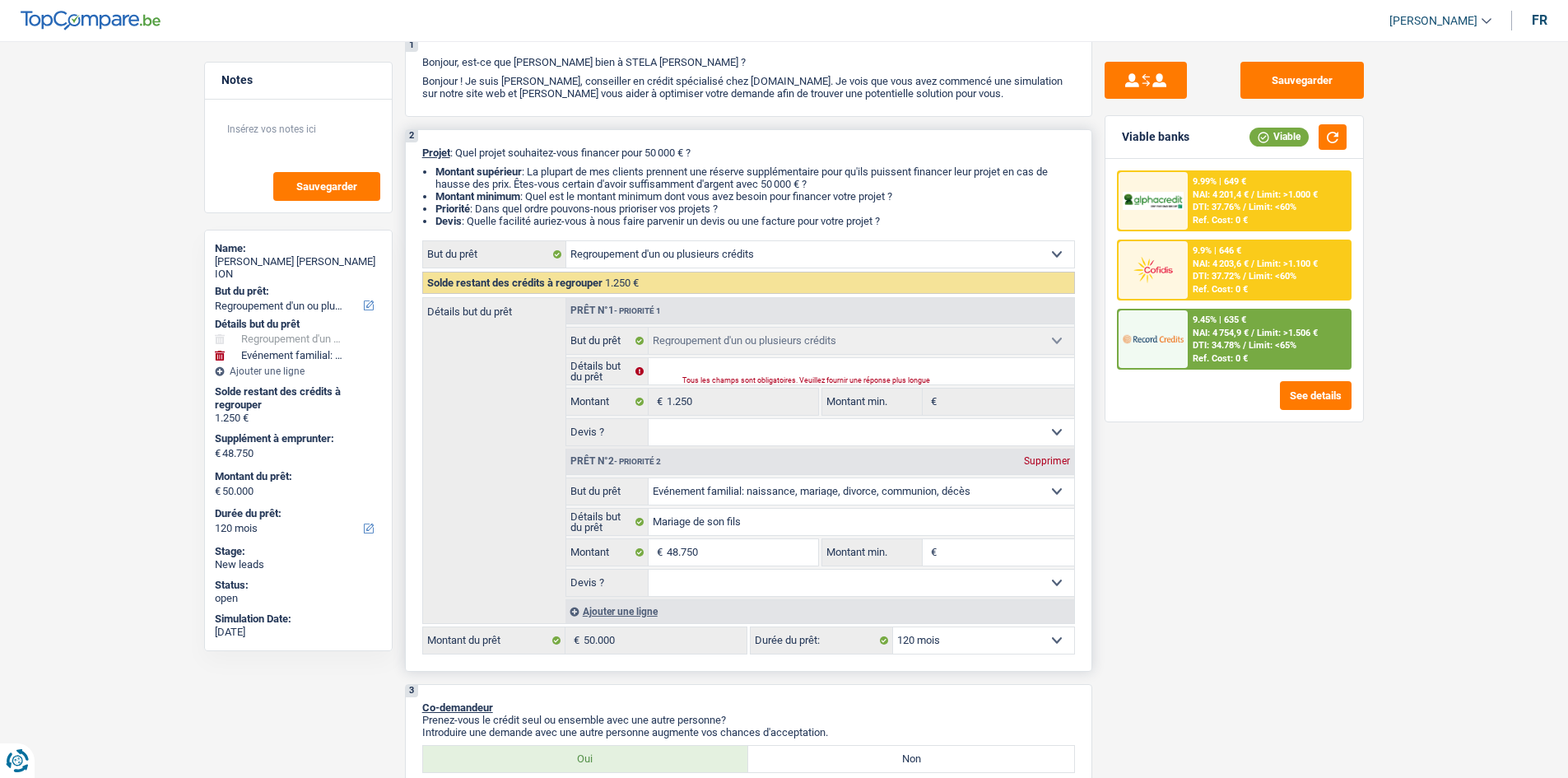 scroll, scrollTop: 0, scrollLeft: 0, axis: both 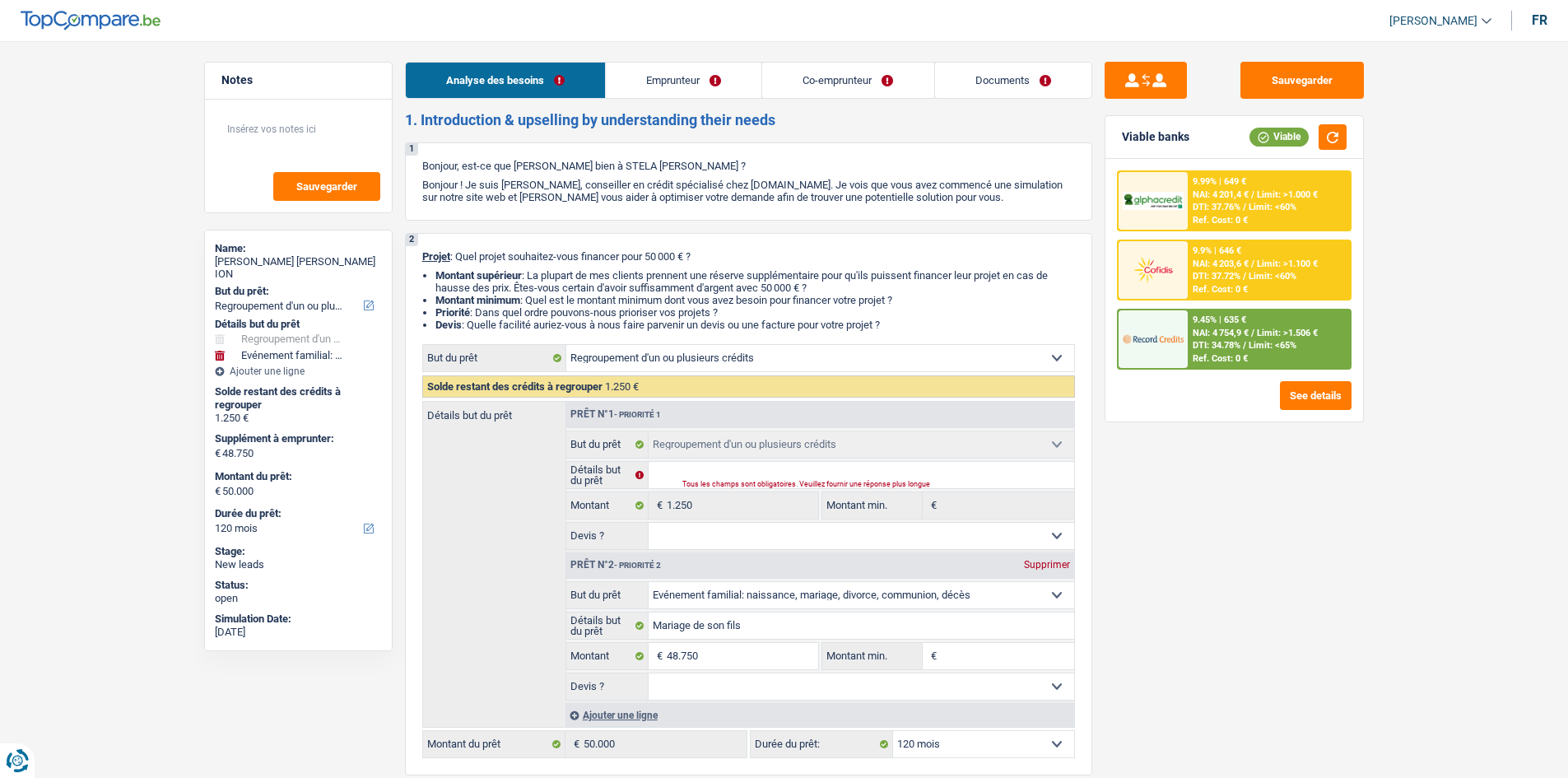 drag, startPoint x: 956, startPoint y: 85, endPoint x: 934, endPoint y: 108, distance: 31.827661 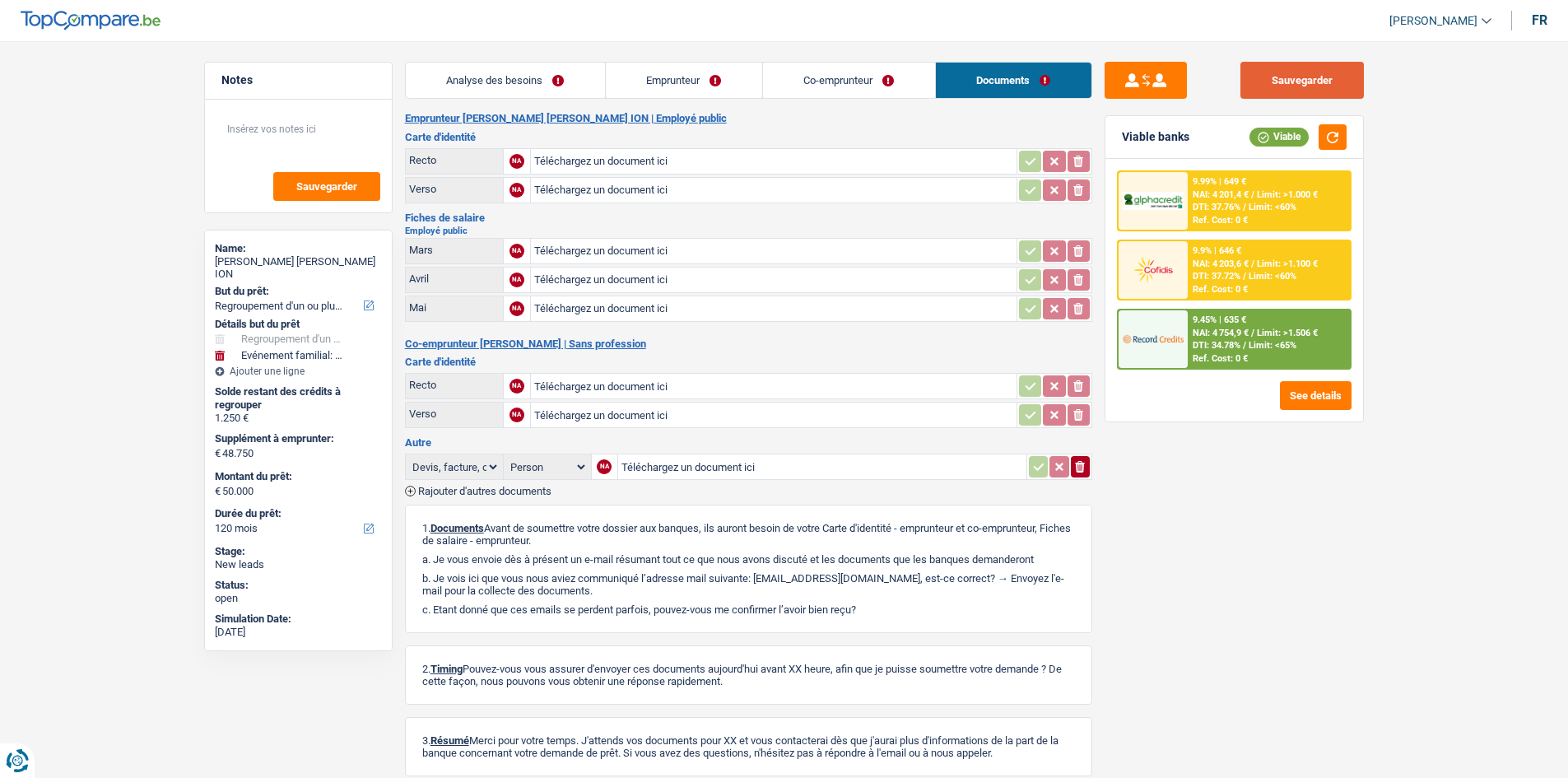 click on "Sauvegarder" at bounding box center [1302, 80] 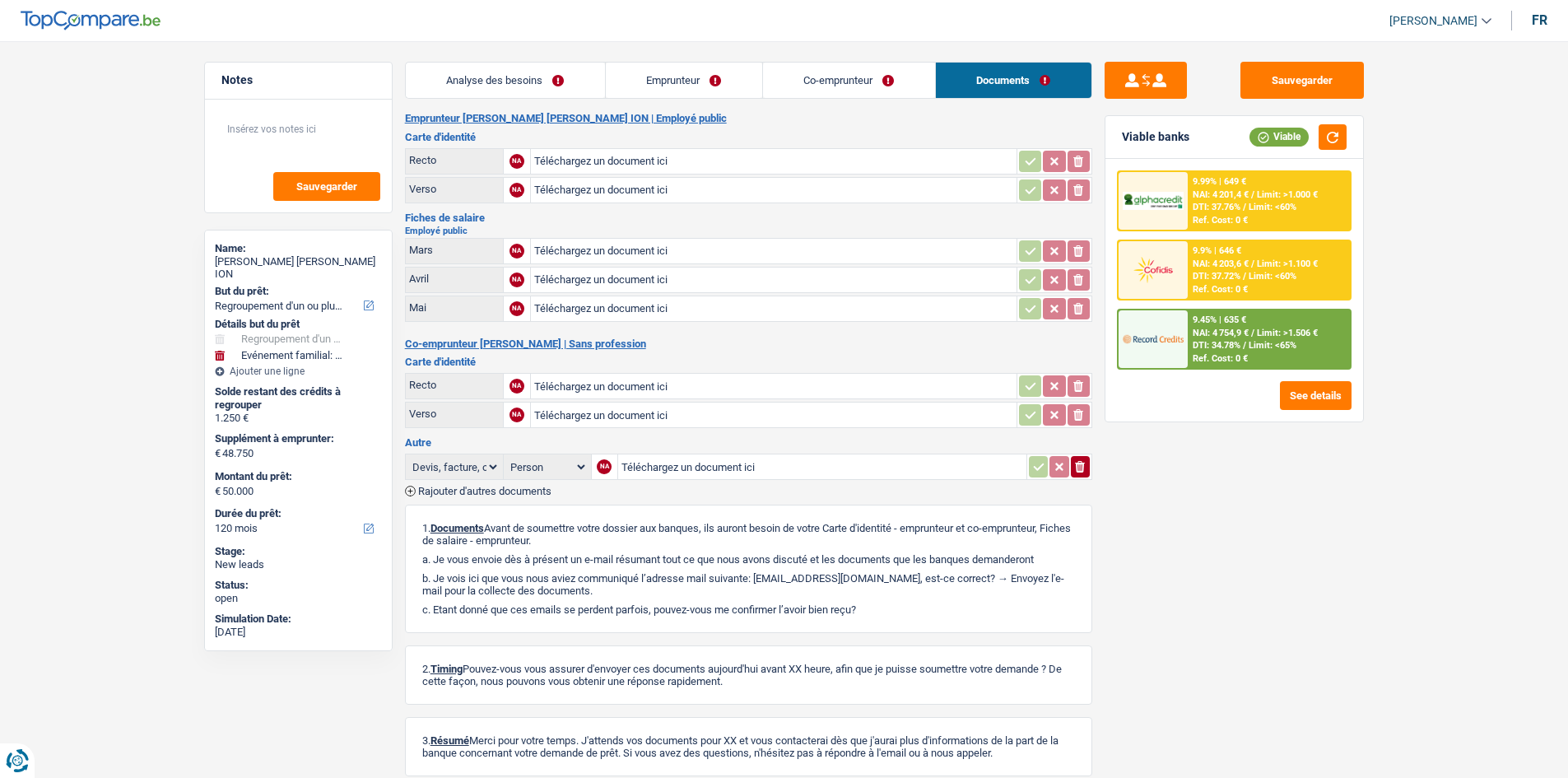 click on "Analyse des besoins" at bounding box center [505, 80] 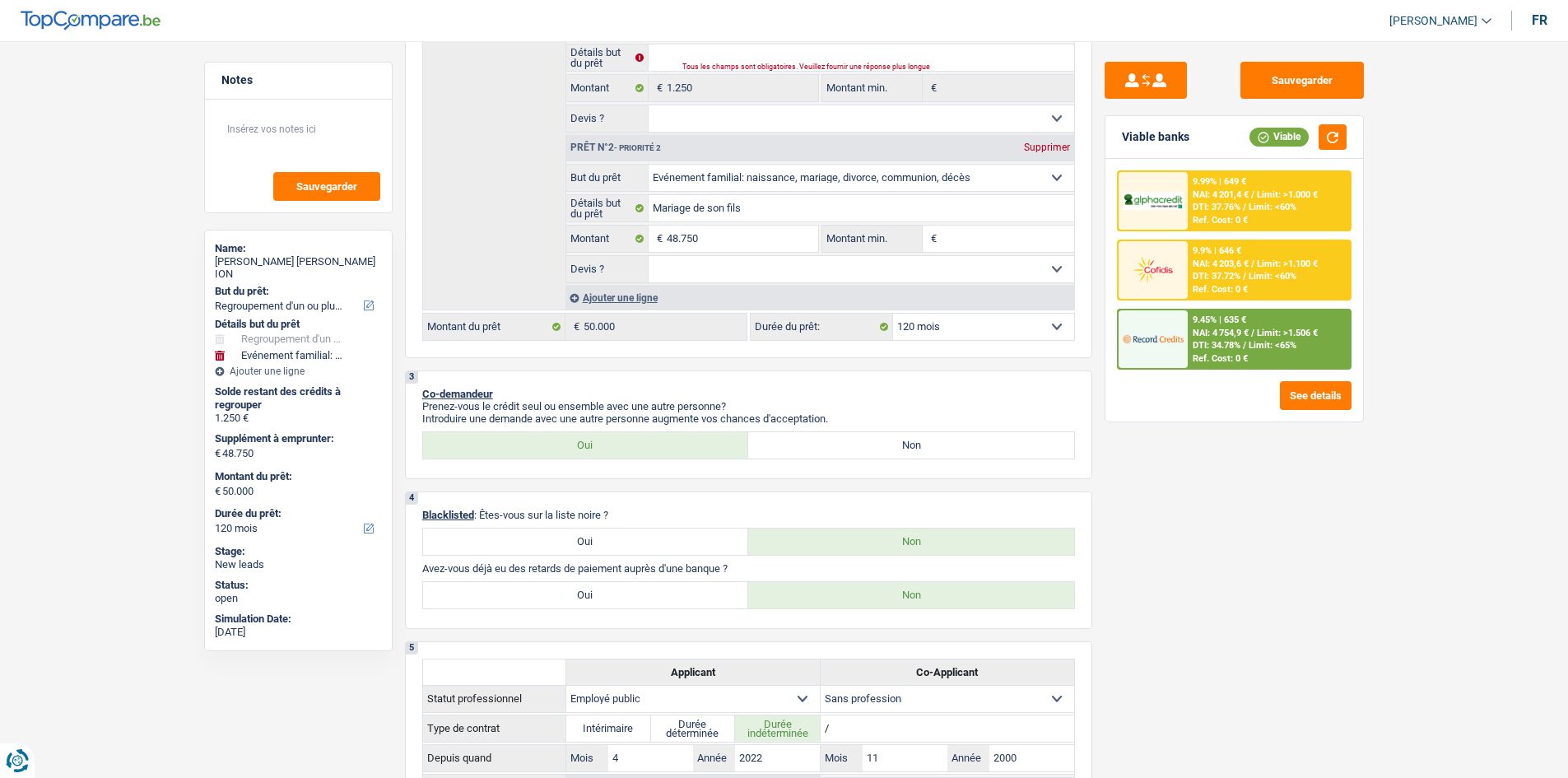 scroll, scrollTop: 329, scrollLeft: 0, axis: vertical 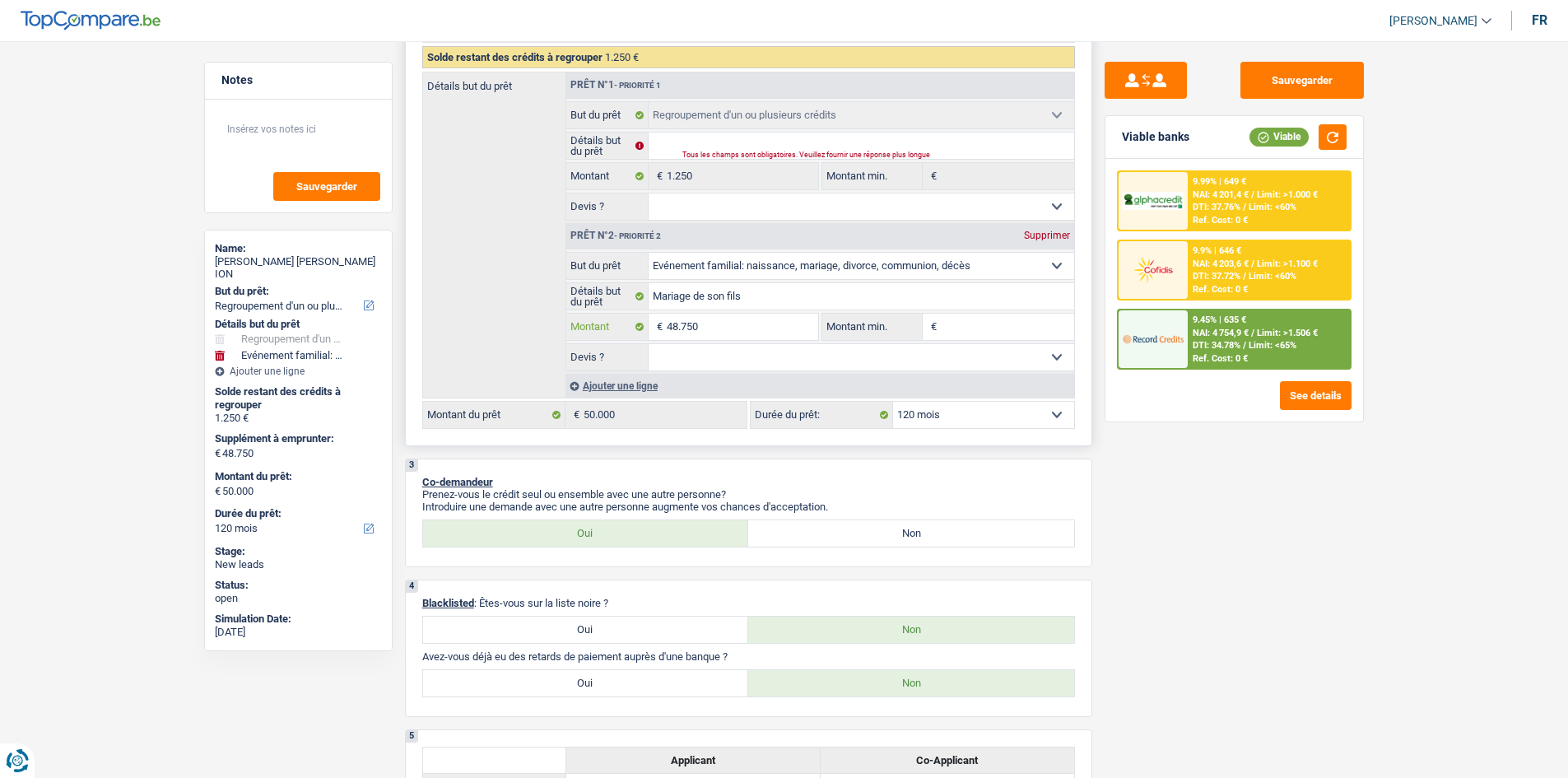click on "48.750" at bounding box center [742, 327] 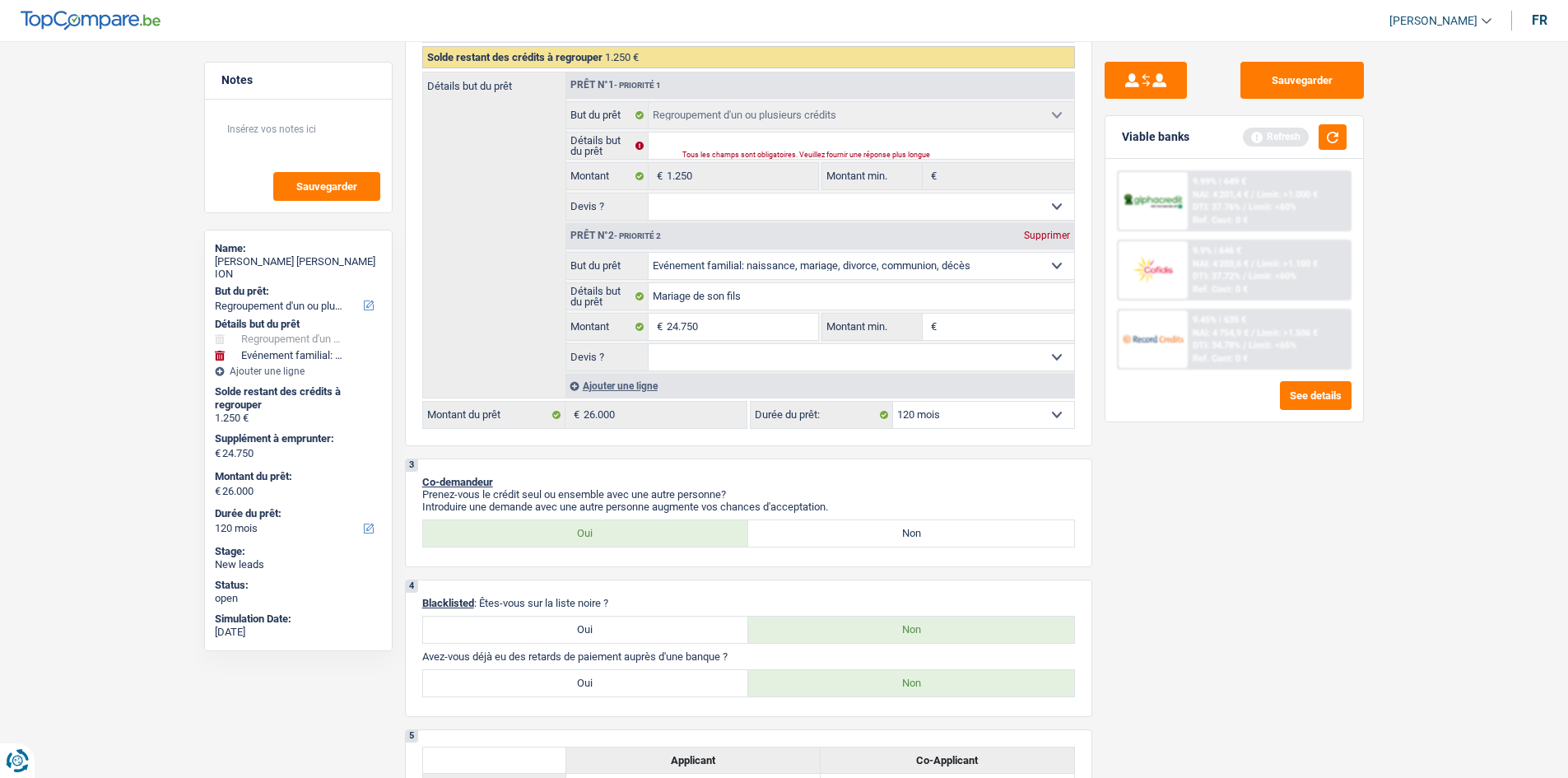 click on "Sauvegarder
Viable banks
Refresh
9.99% | 649 €
NAI: 4 201,4 €
/
Limit: >1.000 €
DTI: 37.76%
/
Limit: <60%
Ref. Cost: 0 €
9.9% | 646 €
NAI: 4 203,6 €
/
Limit: >1.100 €
DTI: 37.72%
/               /       /" at bounding box center [1234, 404] 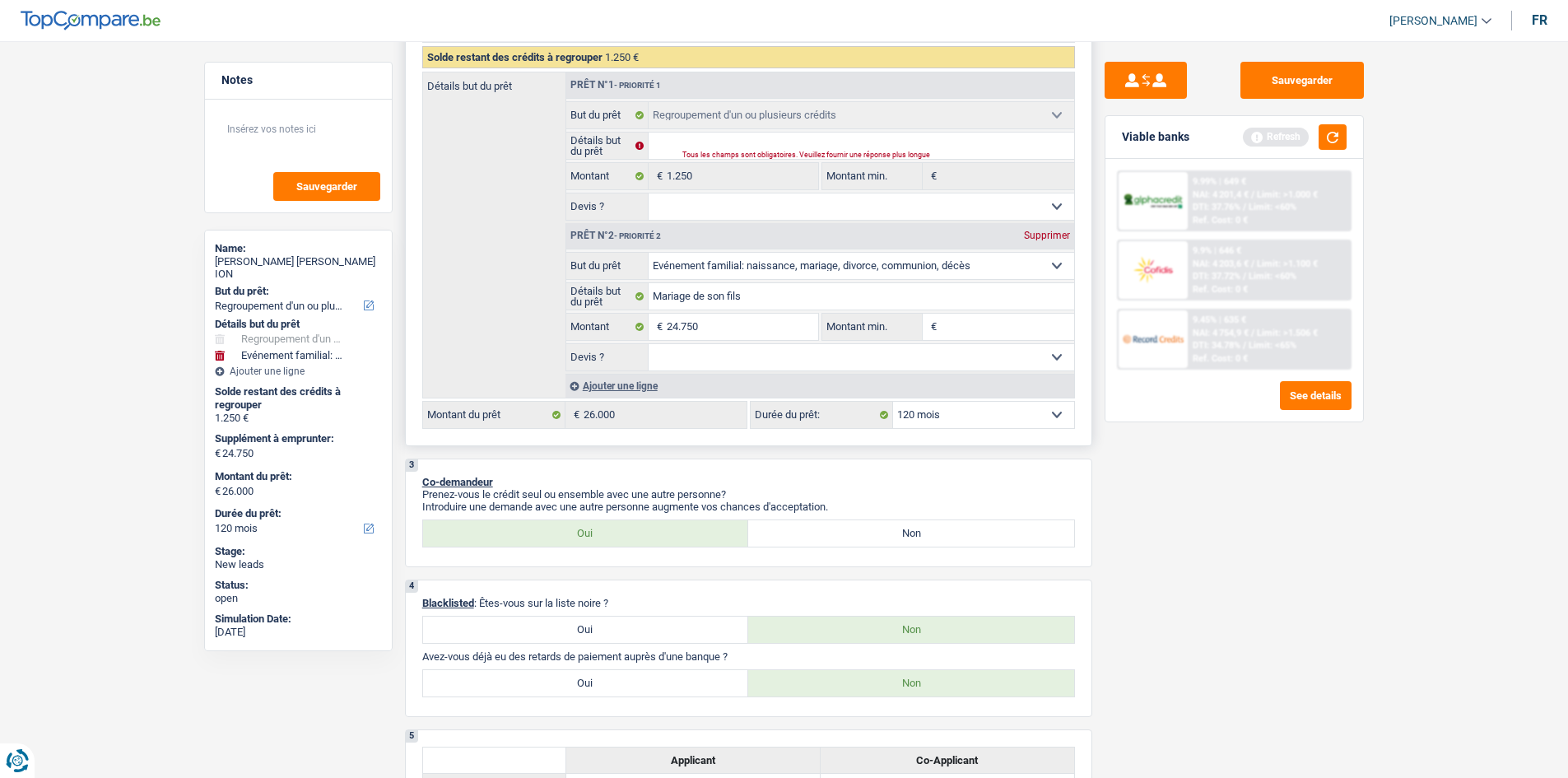 click on "Prêt n°1
- Priorité 1
Confort maison: meubles, textile, peinture, électroménager, outillage non-professionnel Hifi, multimédia, gsm, ordinateur Aménagement: frais d'installation, déménagement Evénement familial: naissance, mariage, divorce, communion, décès Frais médicaux Frais d'études Frais permis de conduire Regroupement d'un ou plusieurs crédits Loisirs: voyage, sport, musique Rafraîchissement: petits travaux maison et jardin Frais judiciaires Réparation voiture Prêt rénovation Prêt énergie Prêt voiture Taxes, impôts non professionnels Rénovation bien à l'étranger Dettes familiales Assurance Autre
Sélectionner une option
But du prêt
1.250   €         €       Oui" at bounding box center [820, 235] 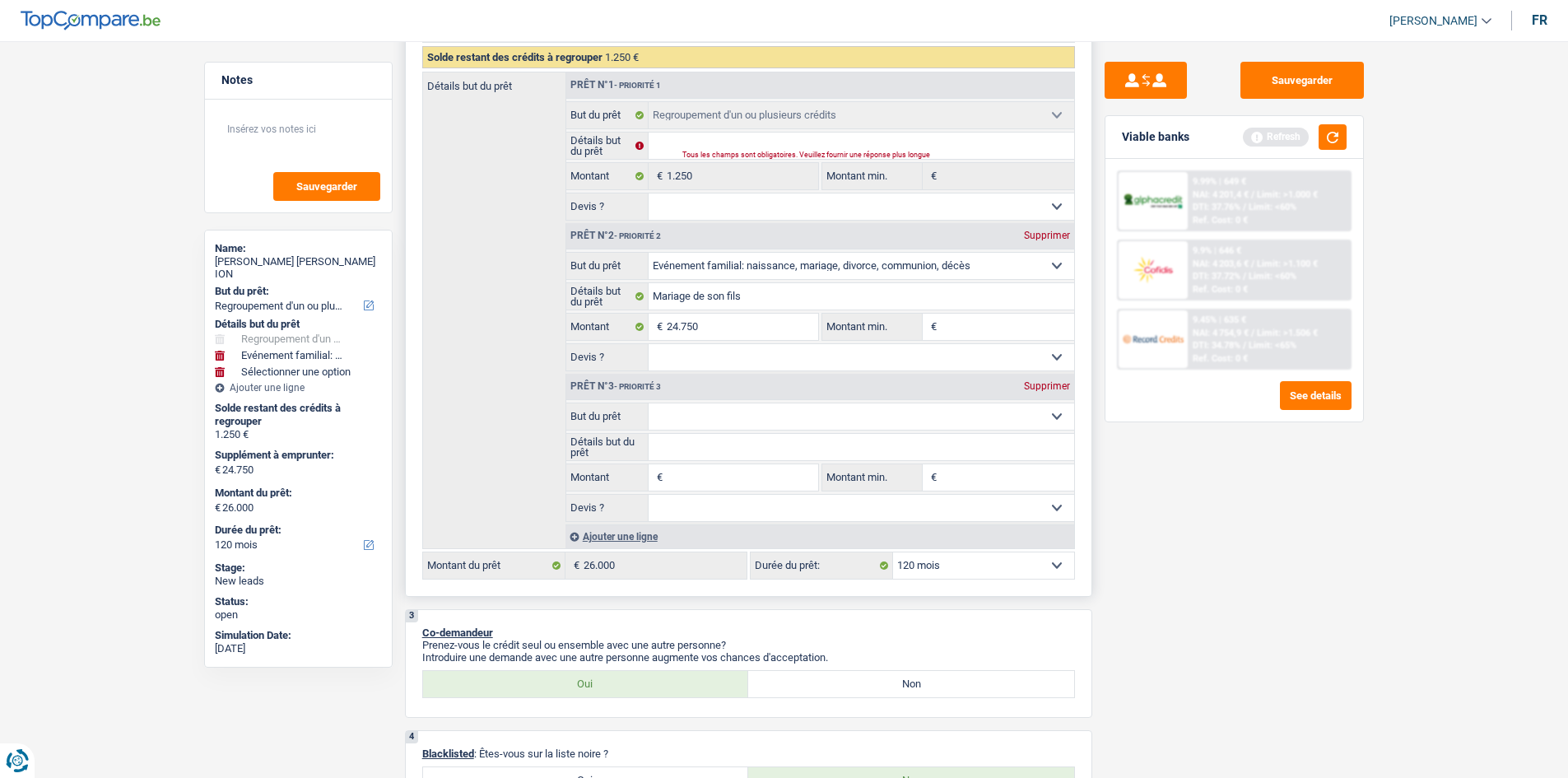 click on "Confort maison: meubles, textile, peinture, électroménager, outillage non-professionnel Hifi, multimédia, gsm, ordinateur Aménagement: frais d'installation, déménagement Evénement familial: naissance, mariage, divorce, communion, décès Frais médicaux Frais d'études Frais permis de conduire Regroupement d'un ou plusieurs crédits Loisirs: voyage, sport, musique Rafraîchissement: petits travaux maison et jardin Frais judiciaires Réparation voiture Prêt rénovation Prêt énergie Prêt voiture Taxes, impôts non professionnels Rénovation bien à l'étranger Dettes familiales Assurance Autre
Sélectionner une option" at bounding box center (861, 417) 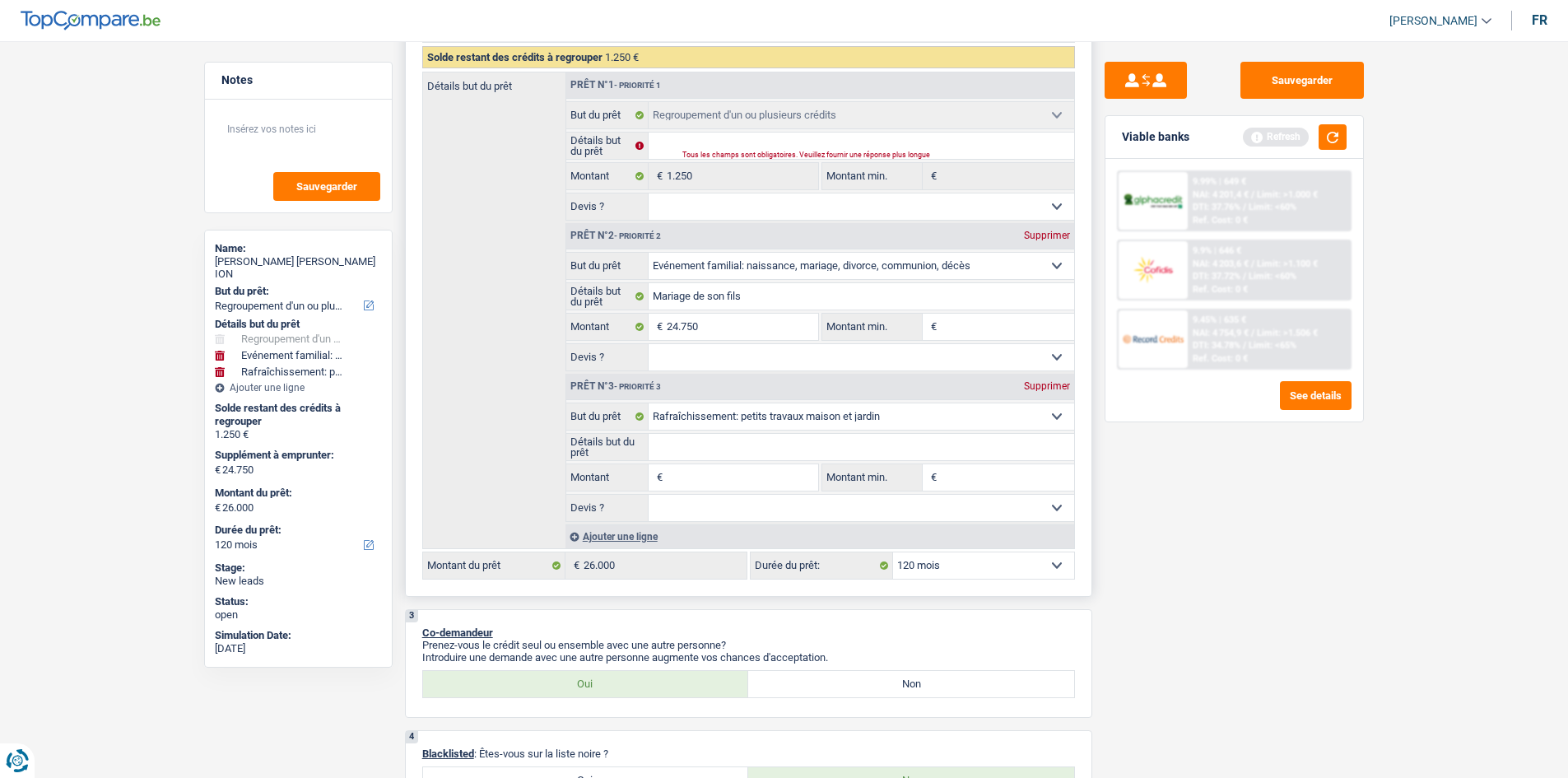 click on "Montant" at bounding box center [742, 478] 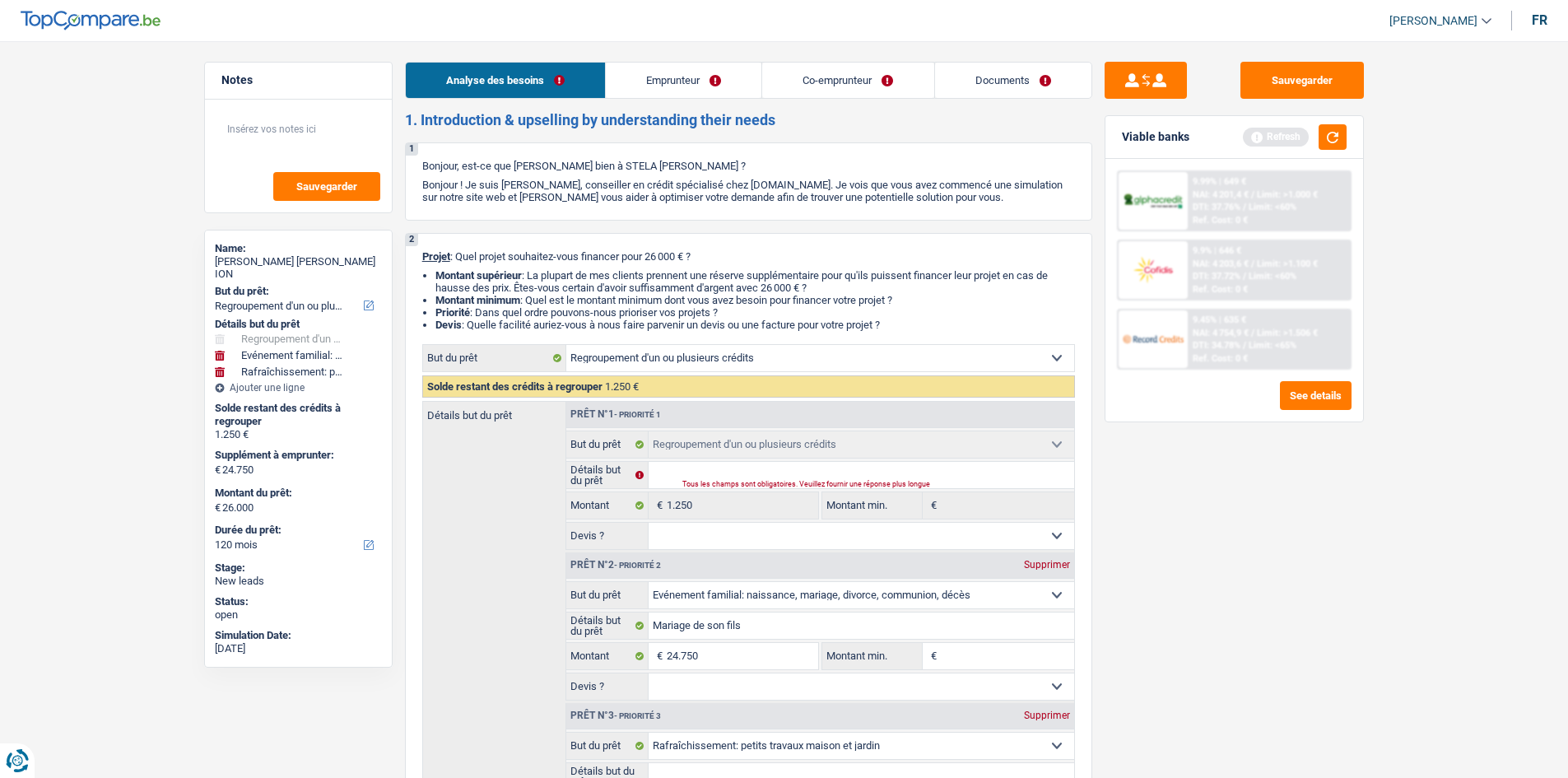scroll, scrollTop: 329, scrollLeft: 0, axis: vertical 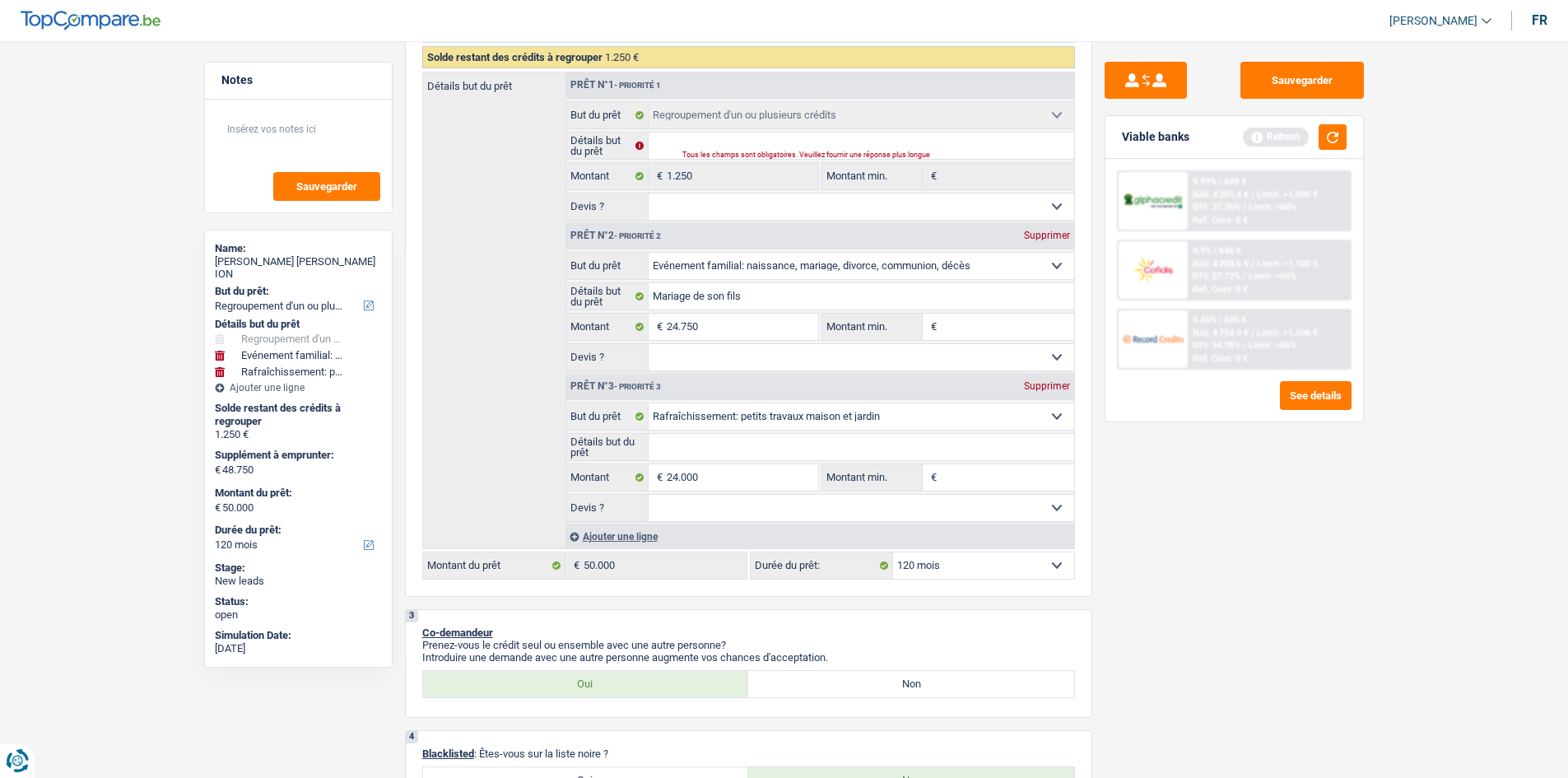 click on "Sauvegarder
Viable banks
Refresh
9.99% | 649 €
NAI: 4 201,4 €
/
Limit: >1.000 €
DTI: 37.76%
/
Limit: <60%
Ref. Cost: 0 €
9.9% | 646 €
NAI: 4 203,6 €
/
Limit: >1.100 €
DTI: 37.72%
/               /       /" at bounding box center (1234, 404) 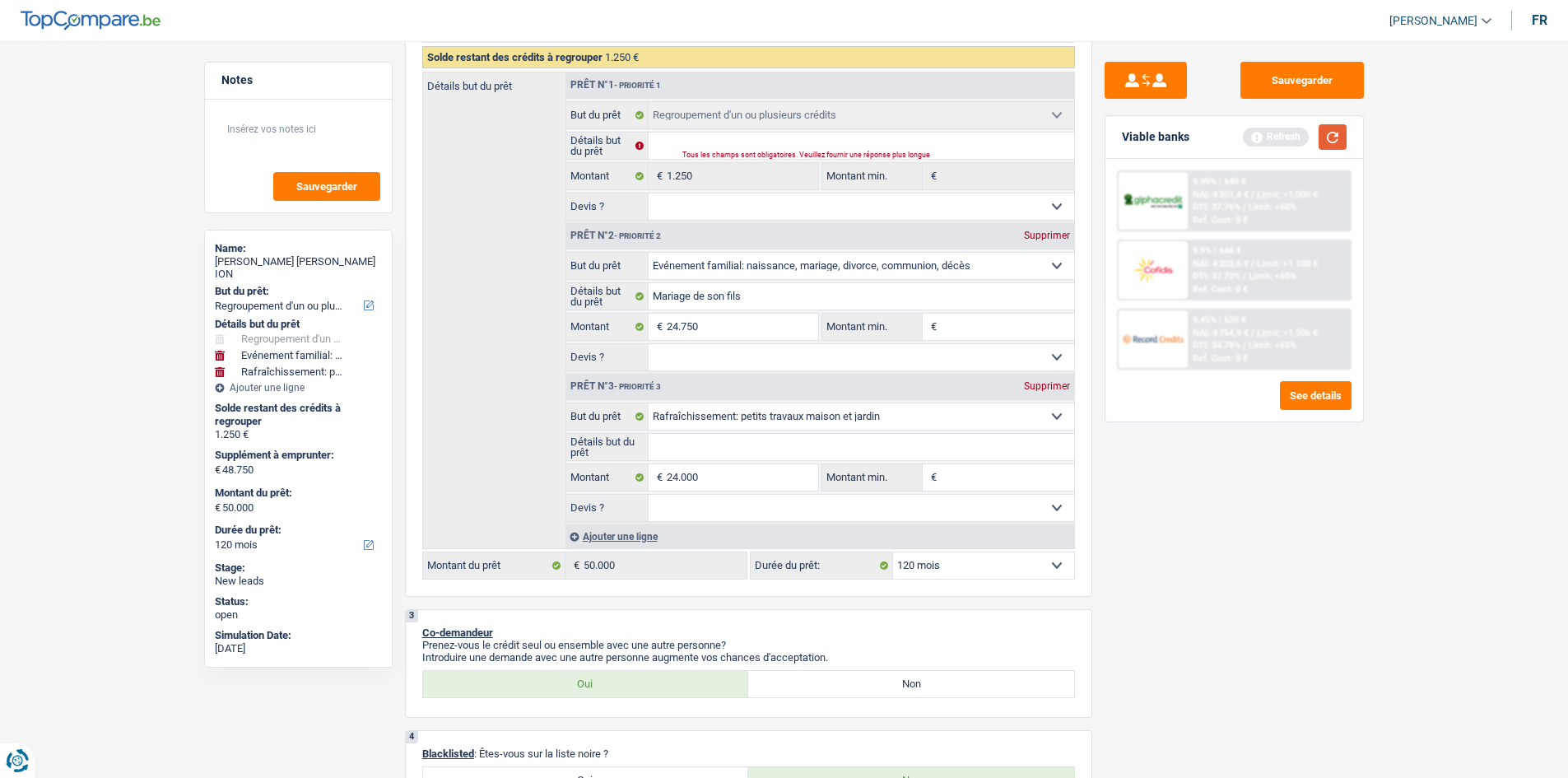 click at bounding box center (1333, 137) 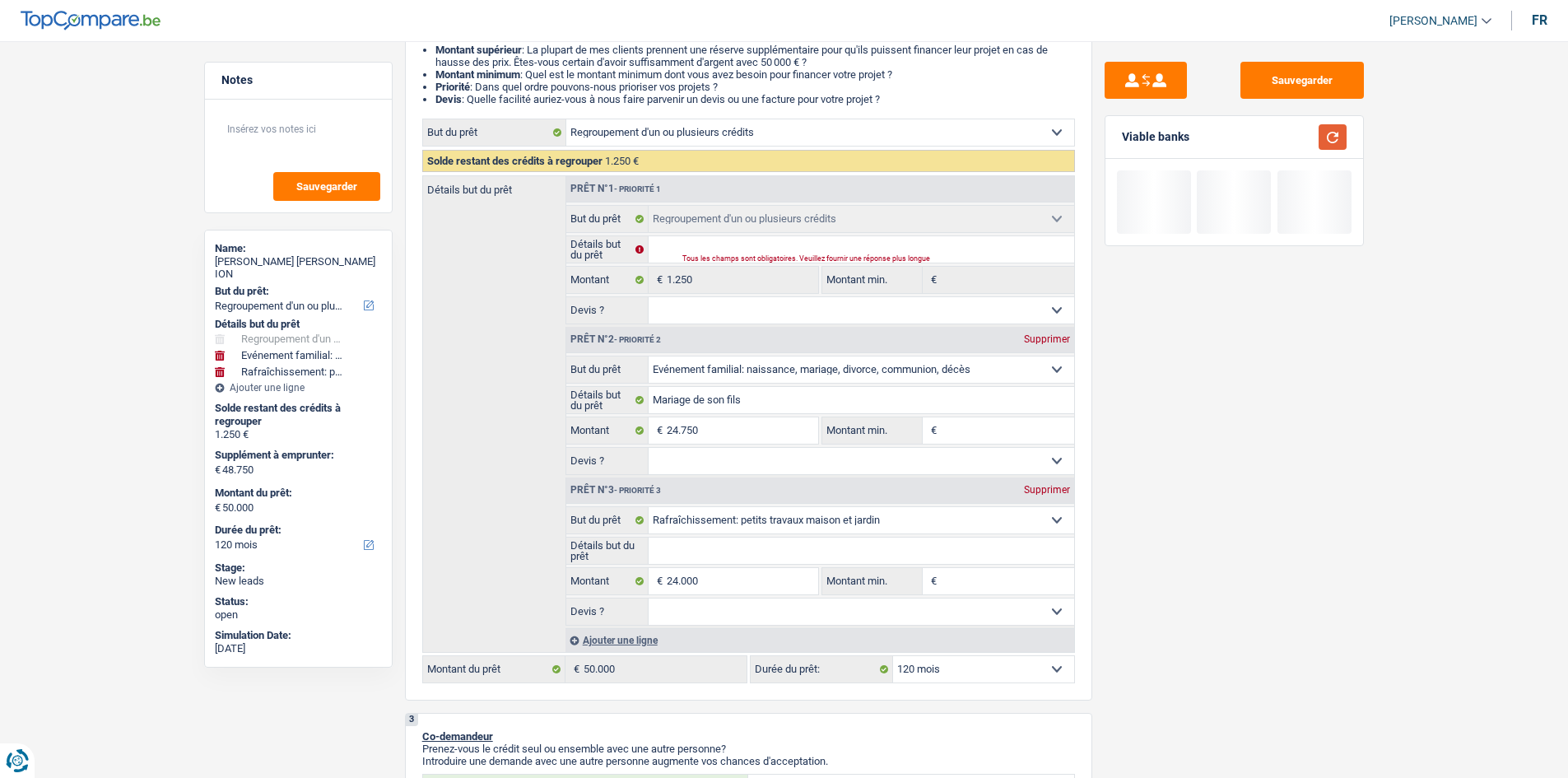 scroll, scrollTop: 0, scrollLeft: 0, axis: both 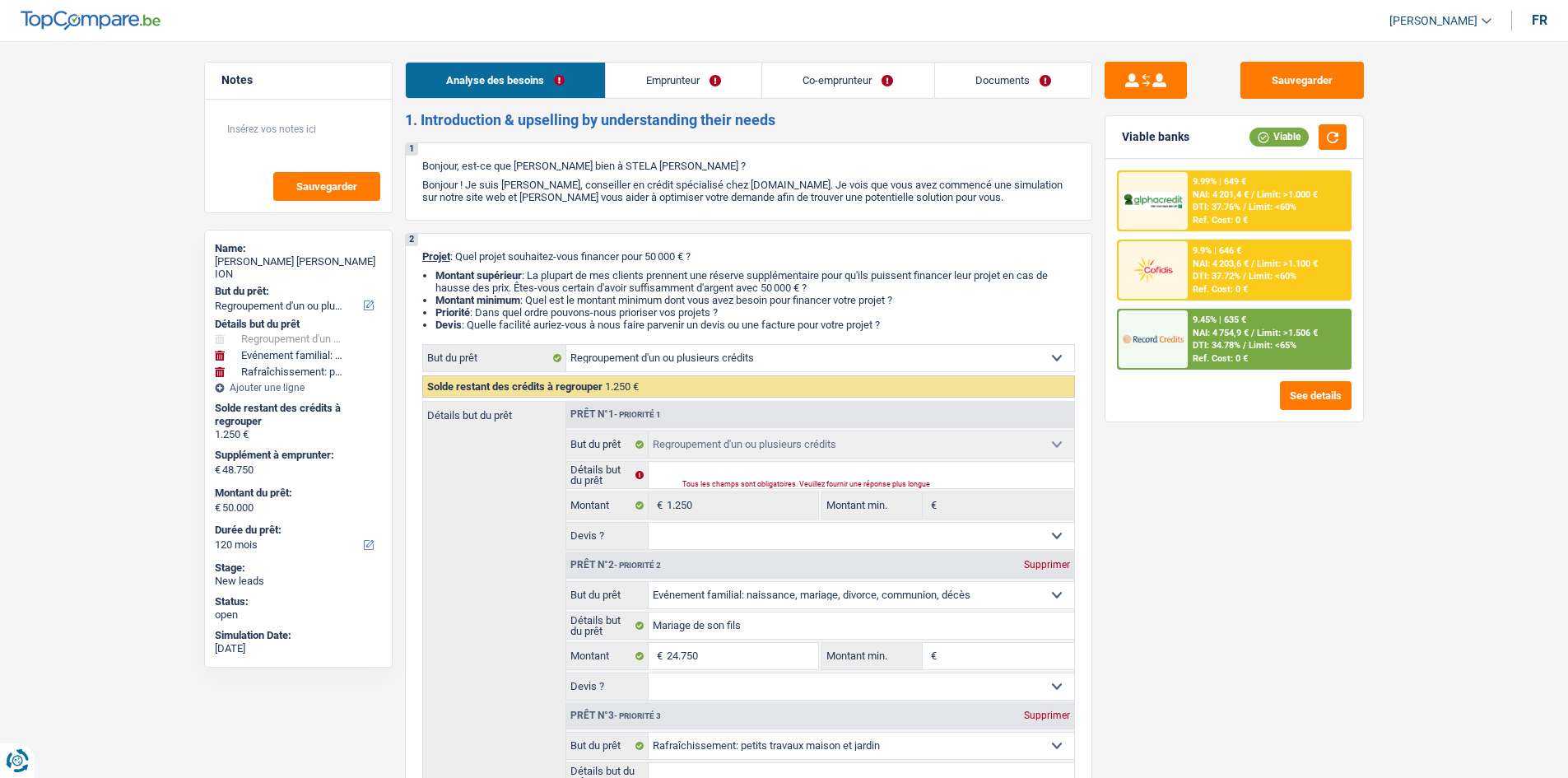 click on "Documents" at bounding box center [1013, 80] 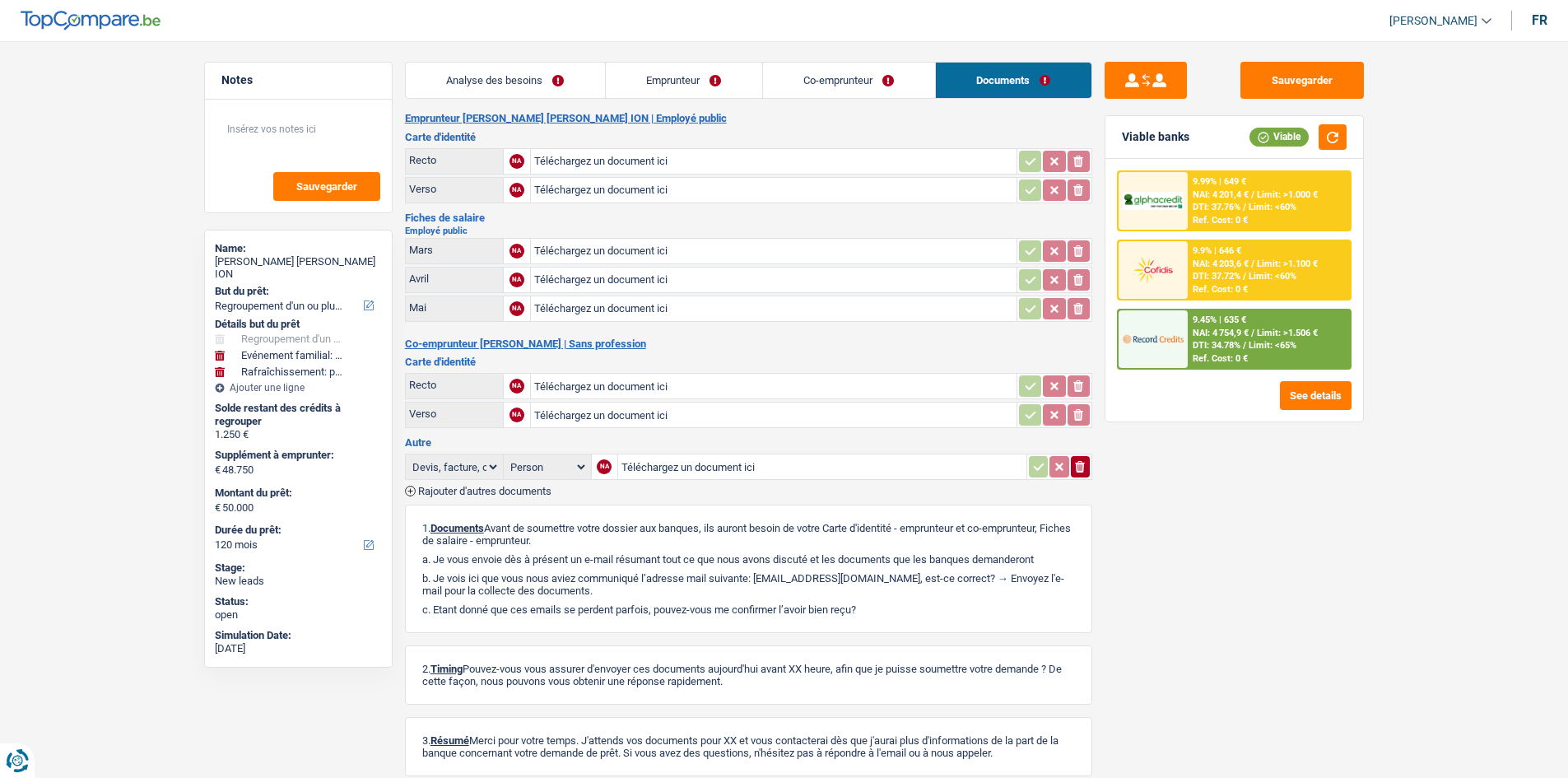 click on "Analyse des besoins" at bounding box center [505, 80] 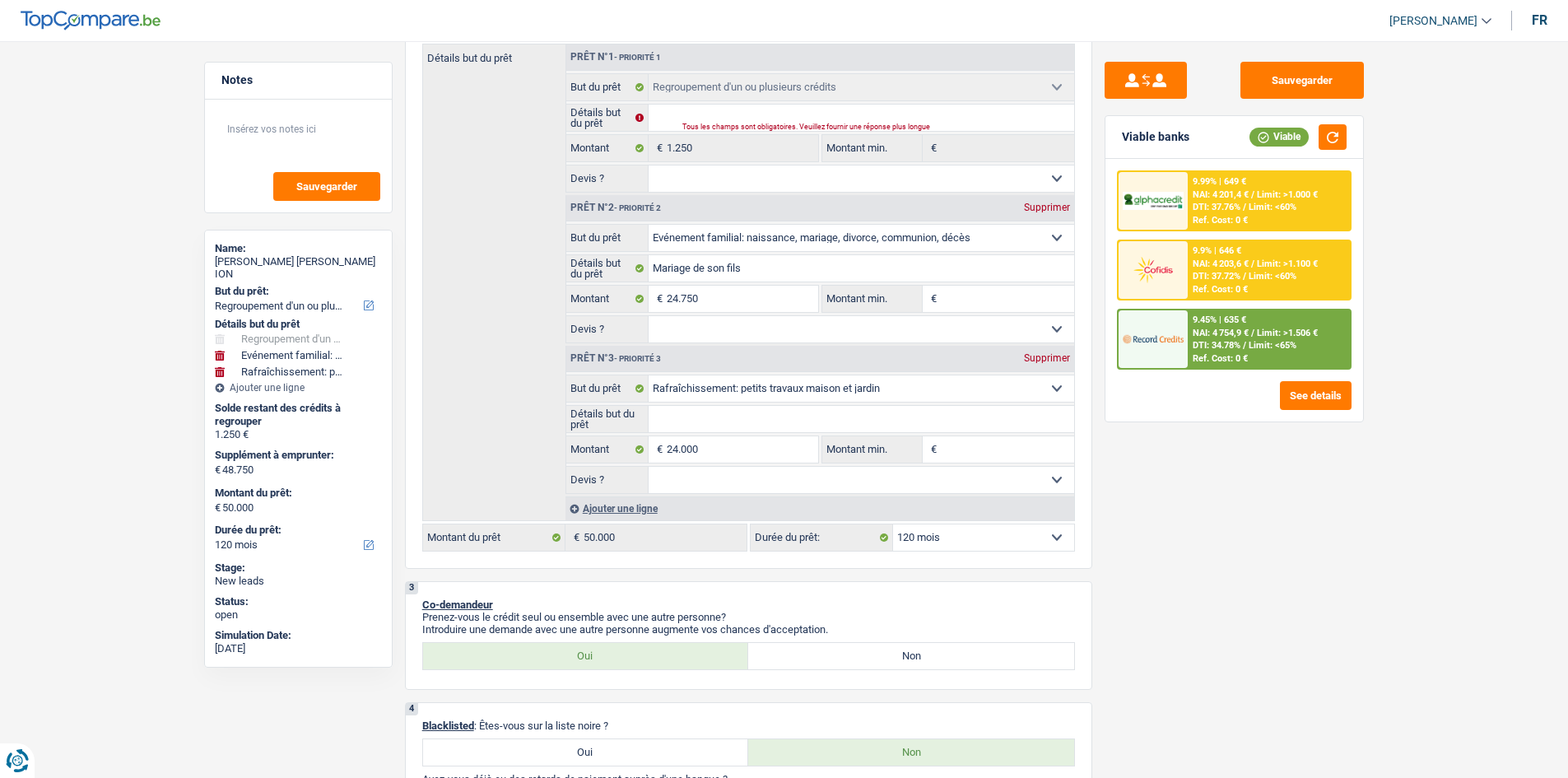scroll, scrollTop: 82, scrollLeft: 0, axis: vertical 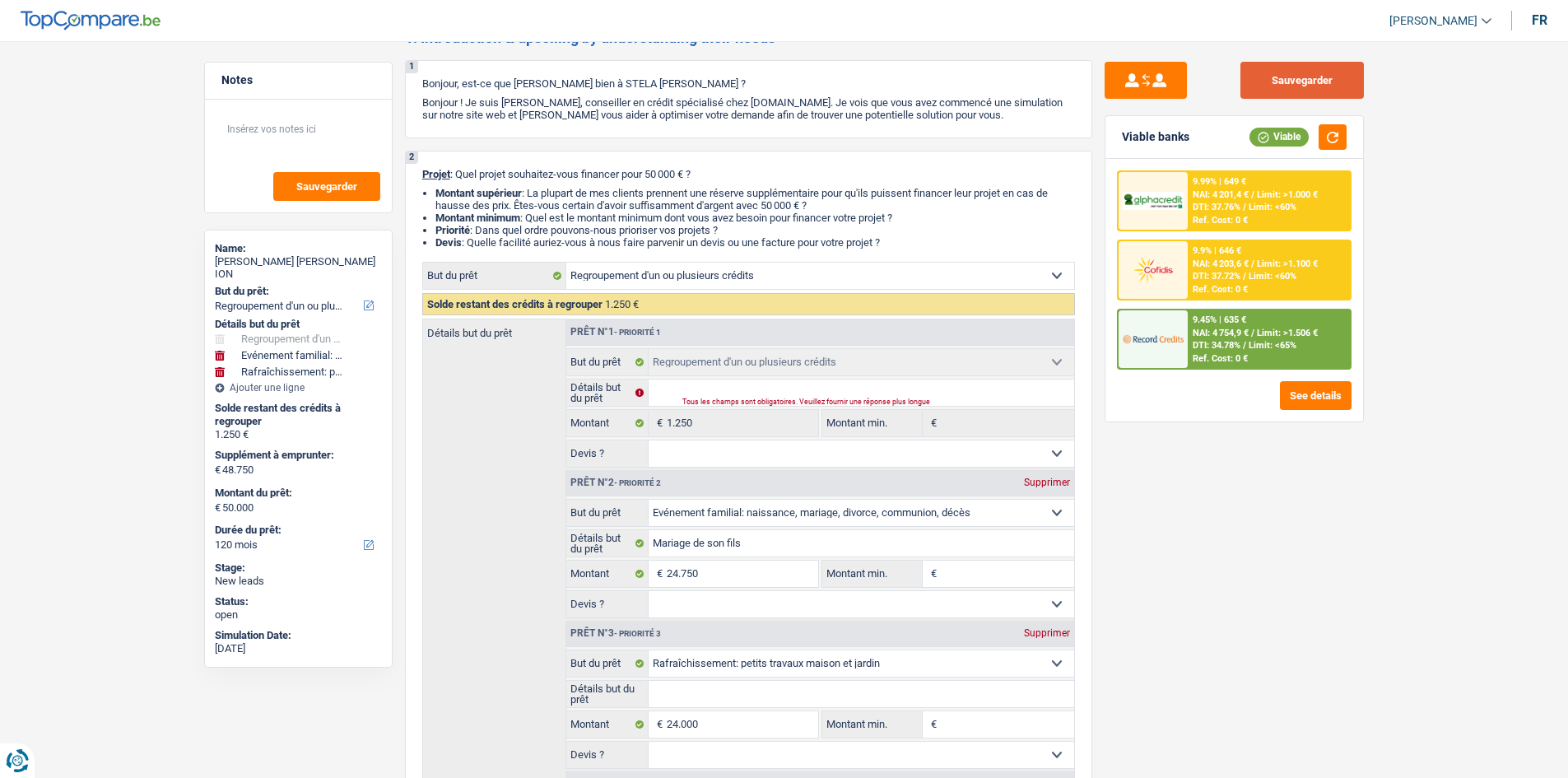 click on "Sauvegarder" at bounding box center (1302, 80) 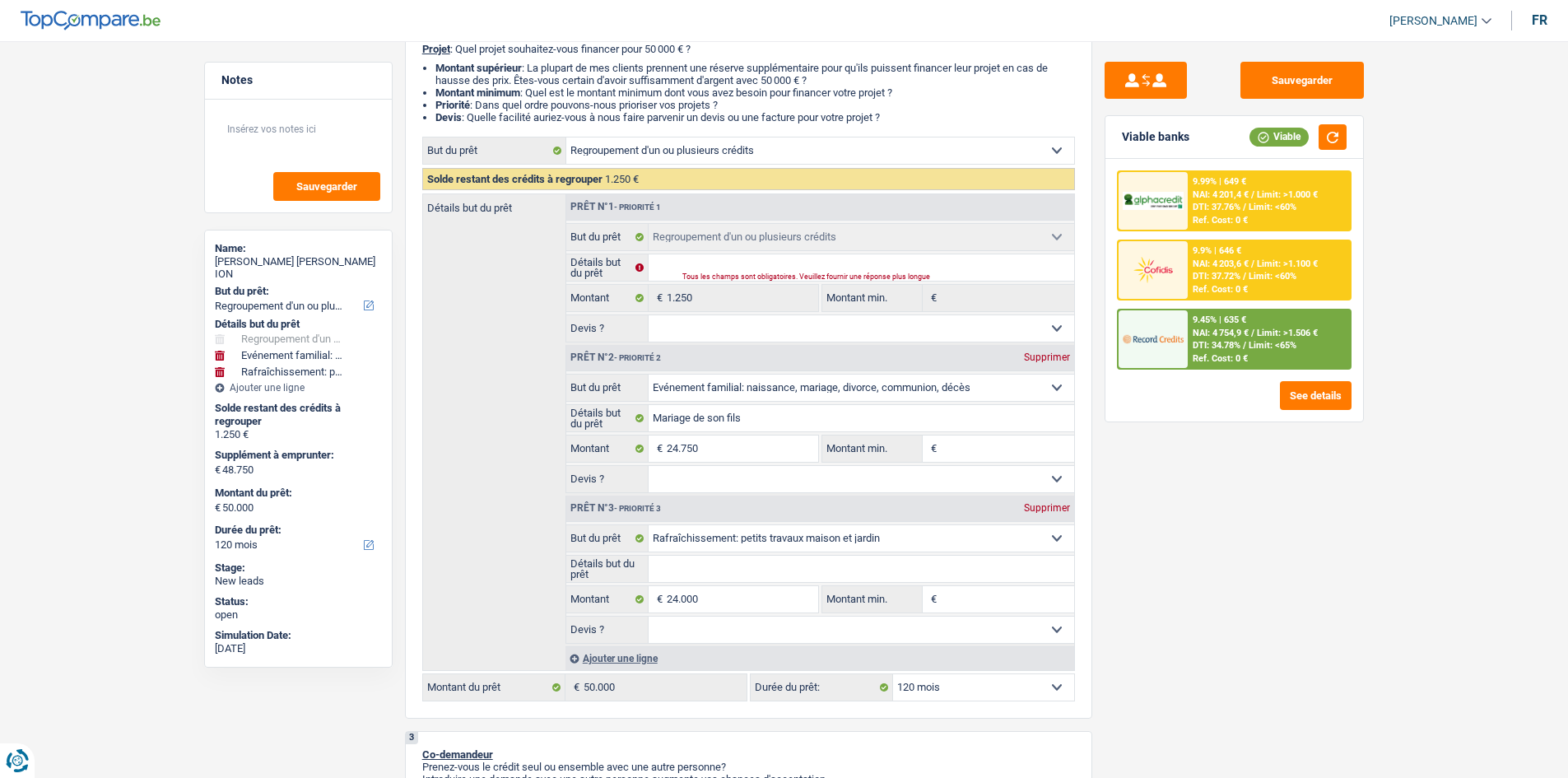 scroll, scrollTop: 329, scrollLeft: 0, axis: vertical 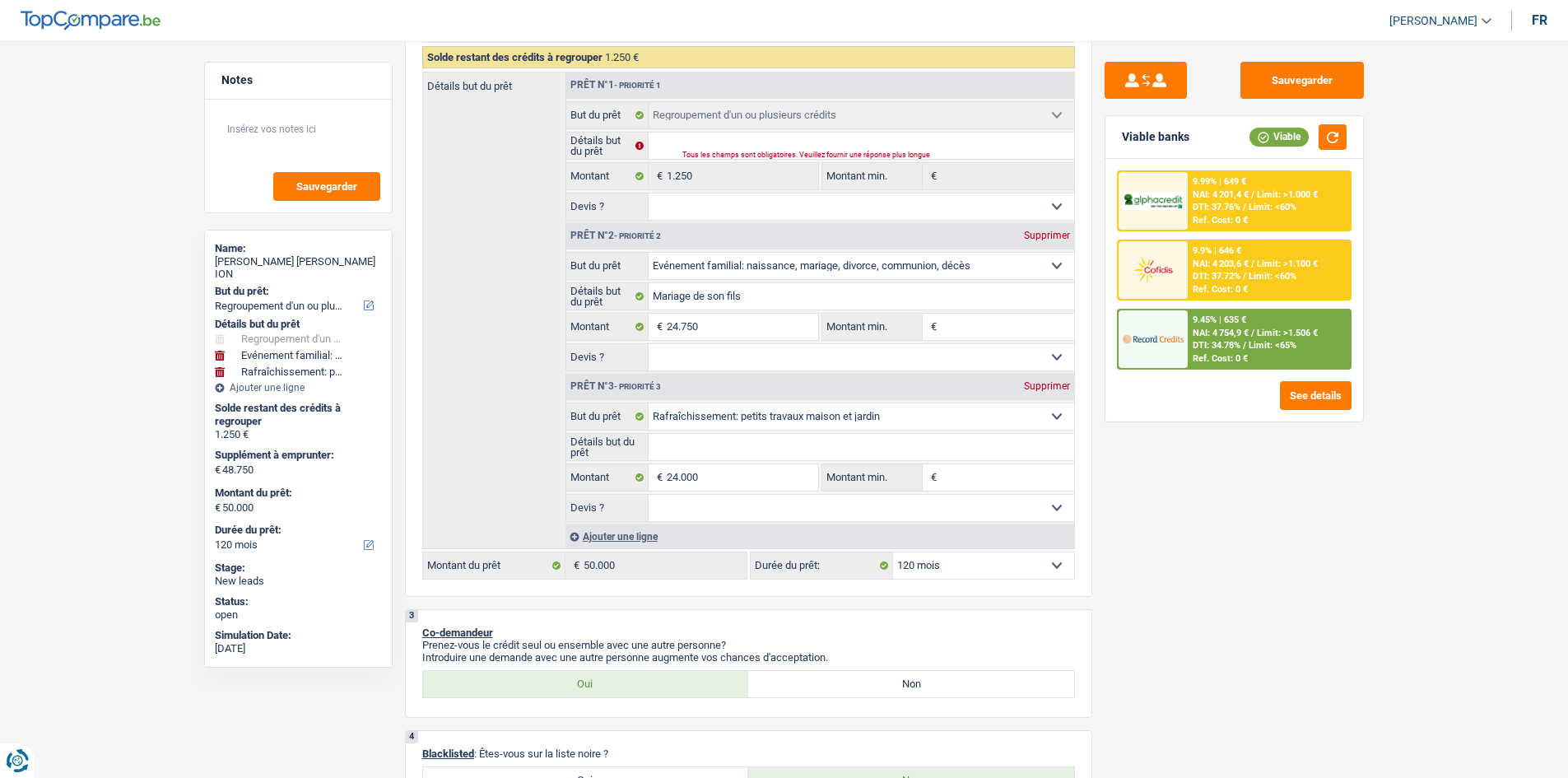 click on "Montant min." at bounding box center [1007, 327] 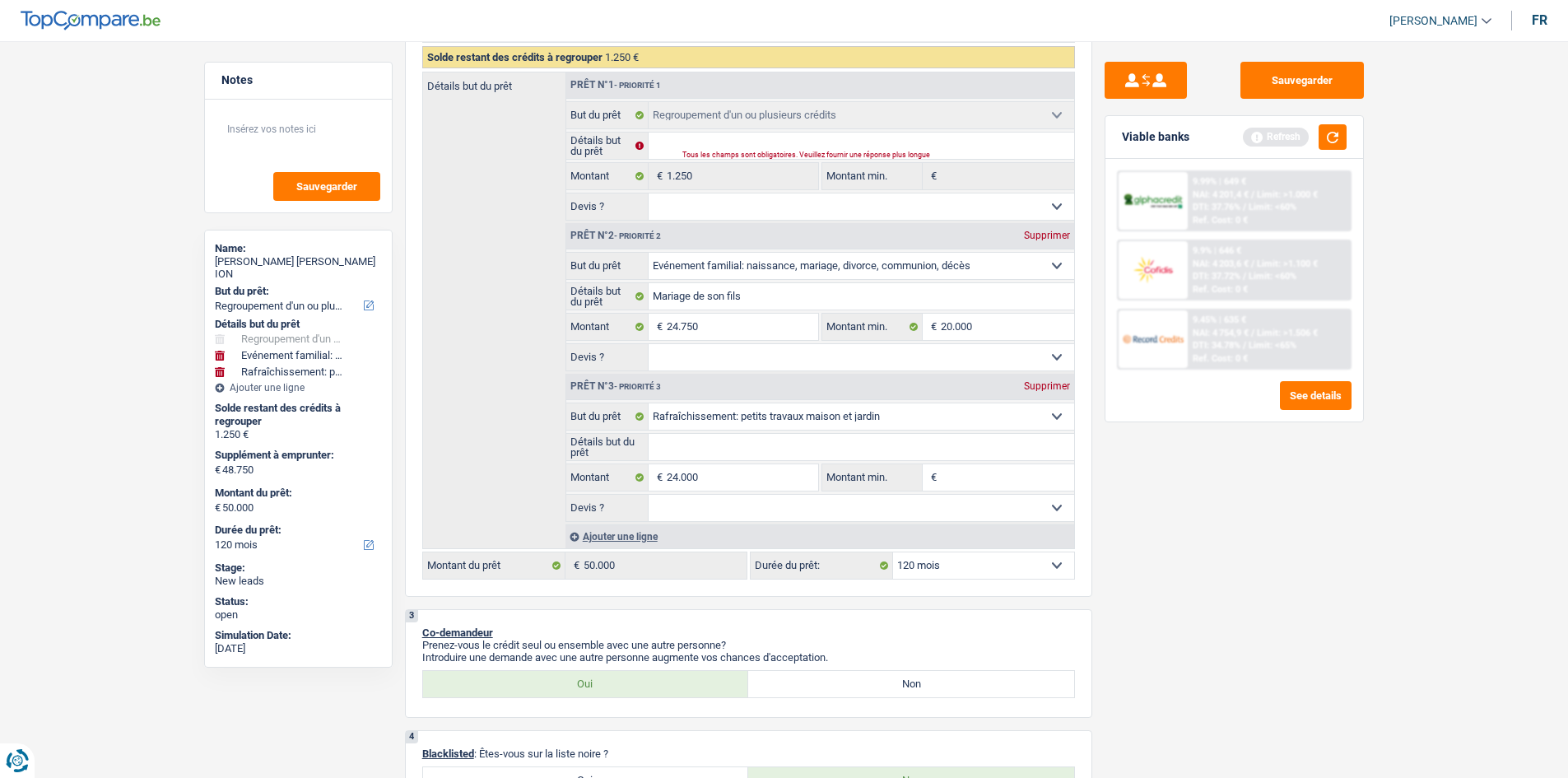 drag, startPoint x: 1266, startPoint y: 534, endPoint x: 1162, endPoint y: 506, distance: 107.7033 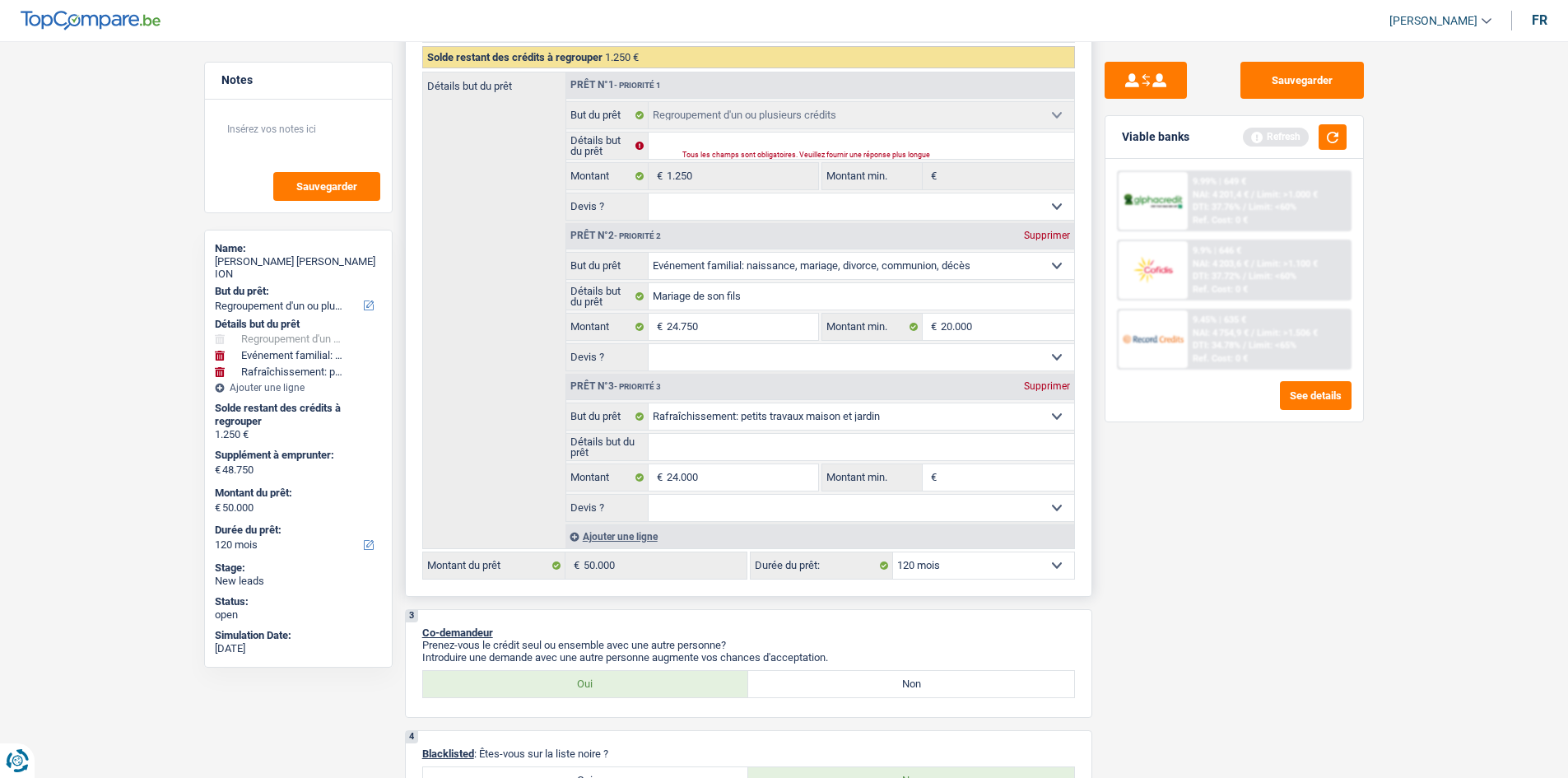 click on "Montant min." at bounding box center (1007, 478) 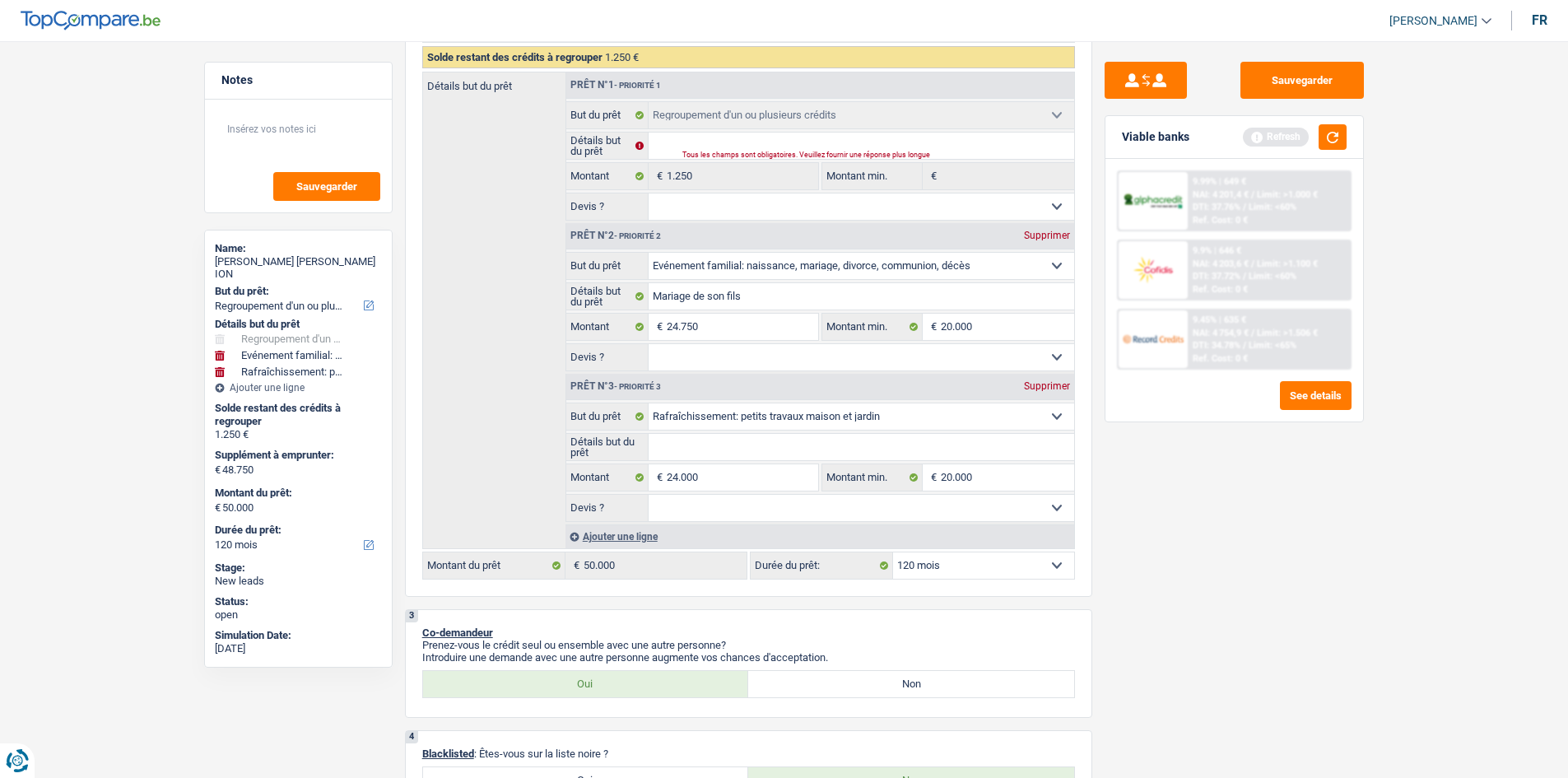 click on "Sauvegarder
Viable banks
Refresh
9.99% | 649 €
NAI: 4 201,4 €
/
Limit: >1.000 €
DTI: 37.76%
/
Limit: <60%
Ref. Cost: 0 €
9.9% | 646 €
NAI: 4 203,6 €
/
Limit: >1.100 €
DTI: 37.72%
/               /       /" at bounding box center [1234, 404] 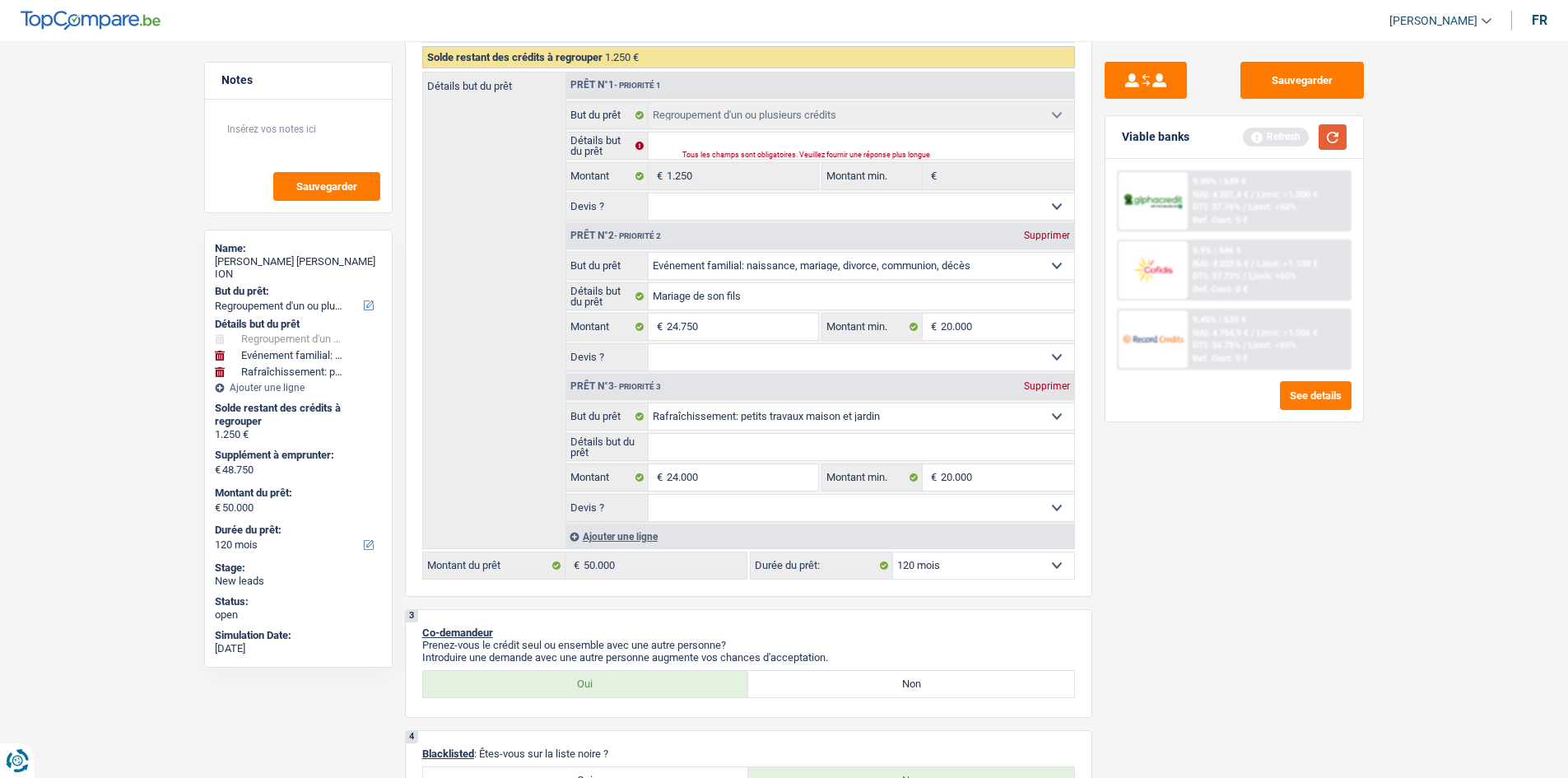 click at bounding box center (1333, 137) 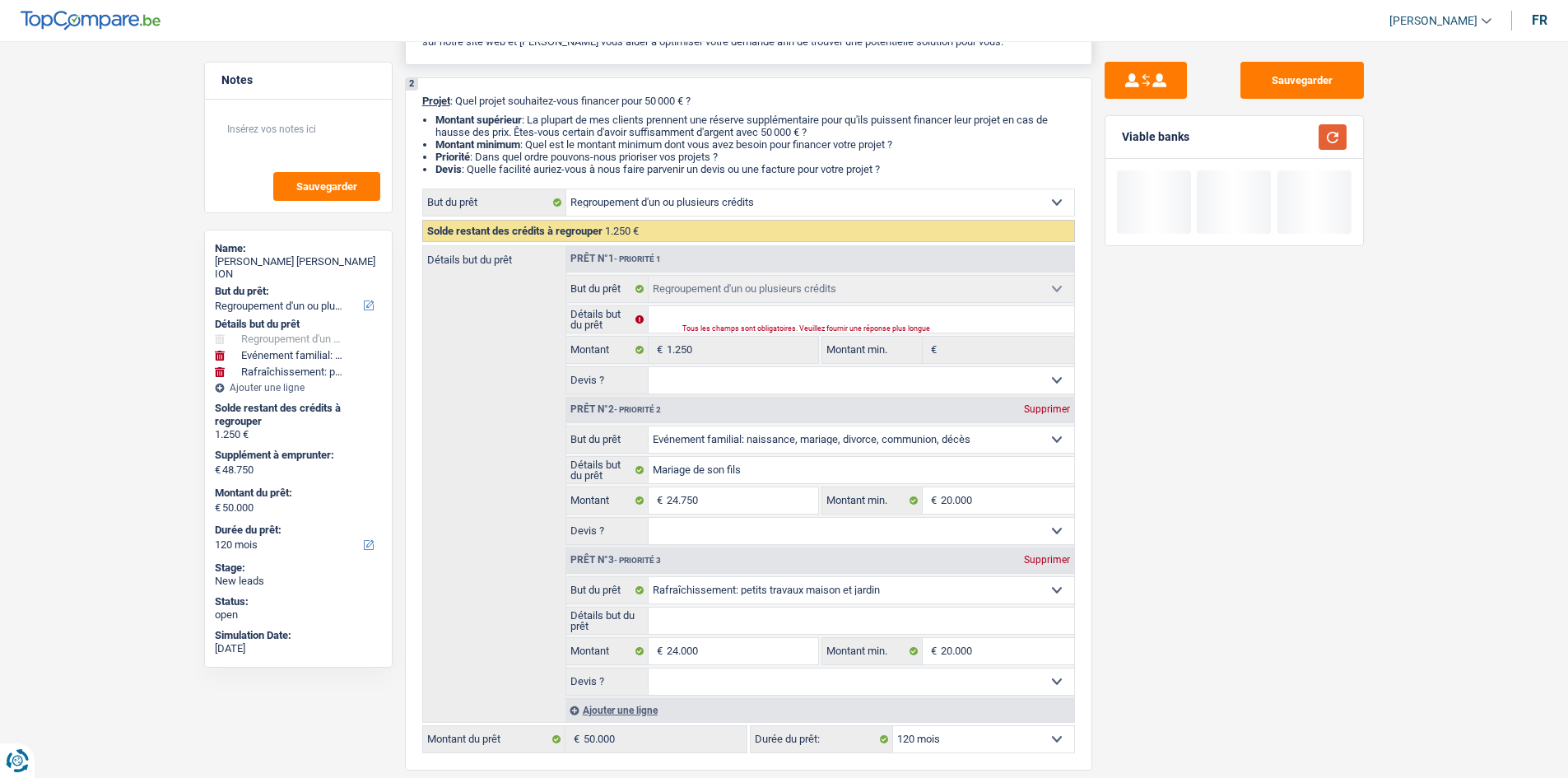 scroll, scrollTop: 0, scrollLeft: 0, axis: both 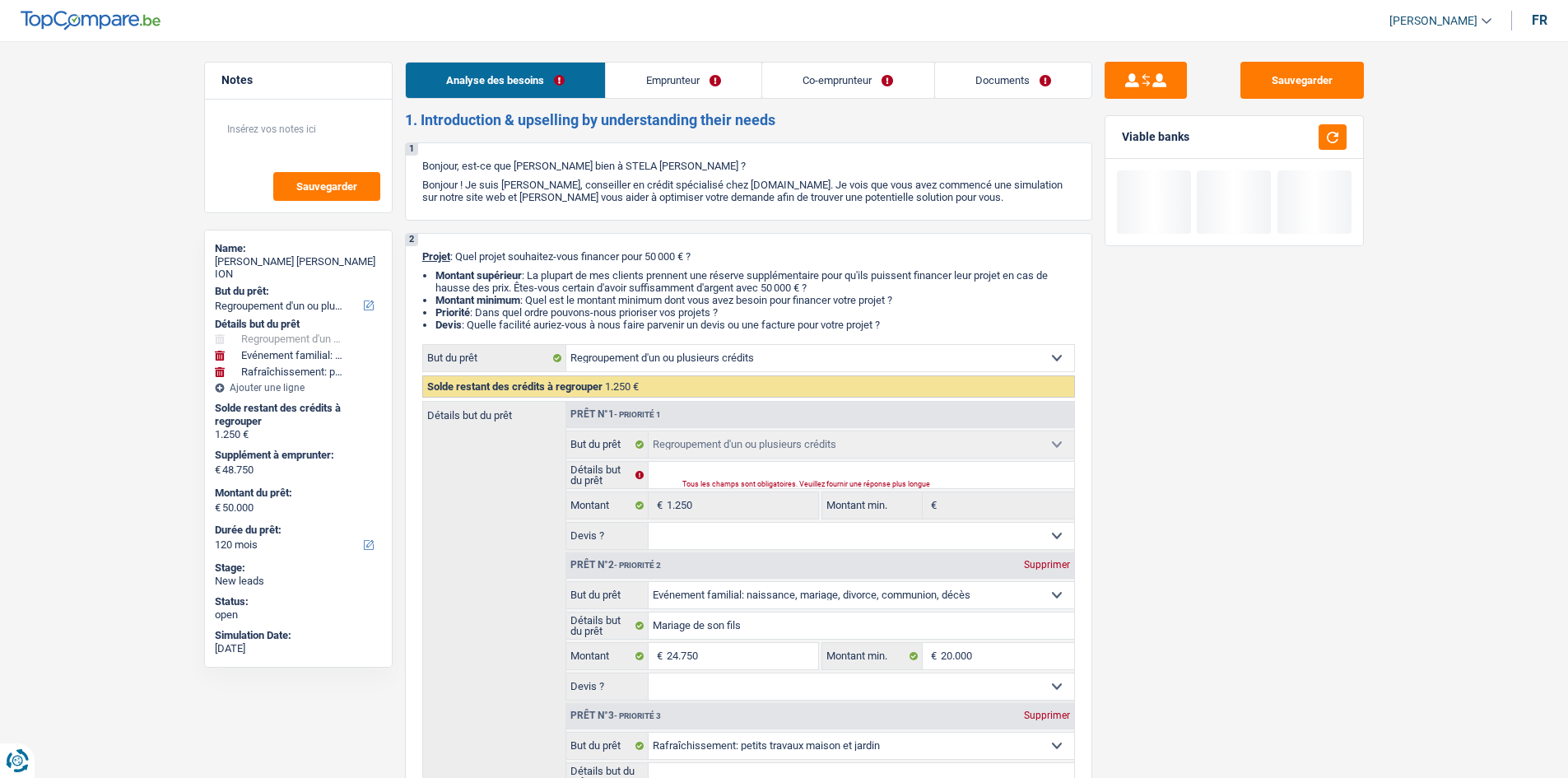 click on "Documents" at bounding box center (1013, 80) 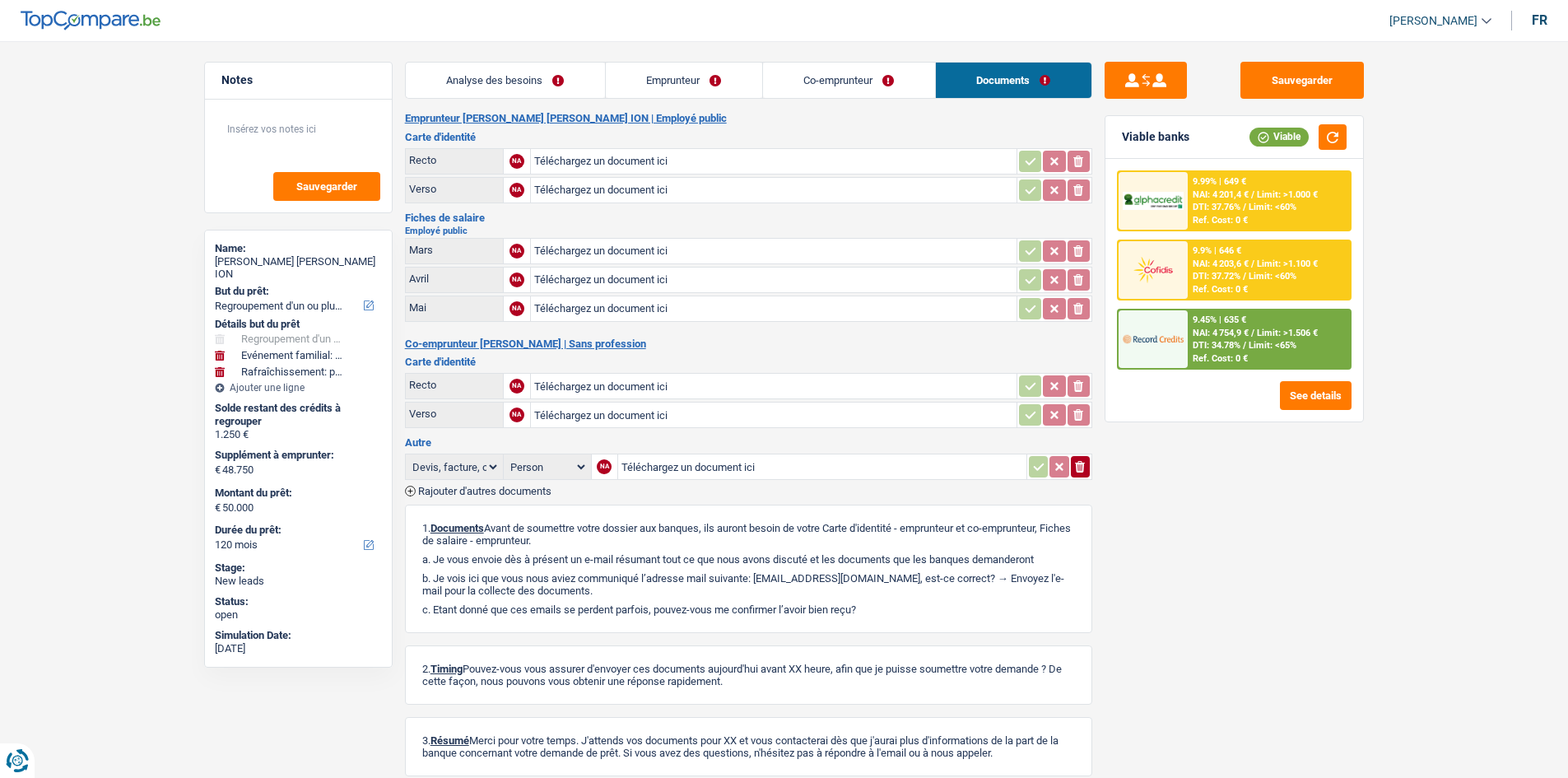 click on "Emprunteur" at bounding box center (684, 80) 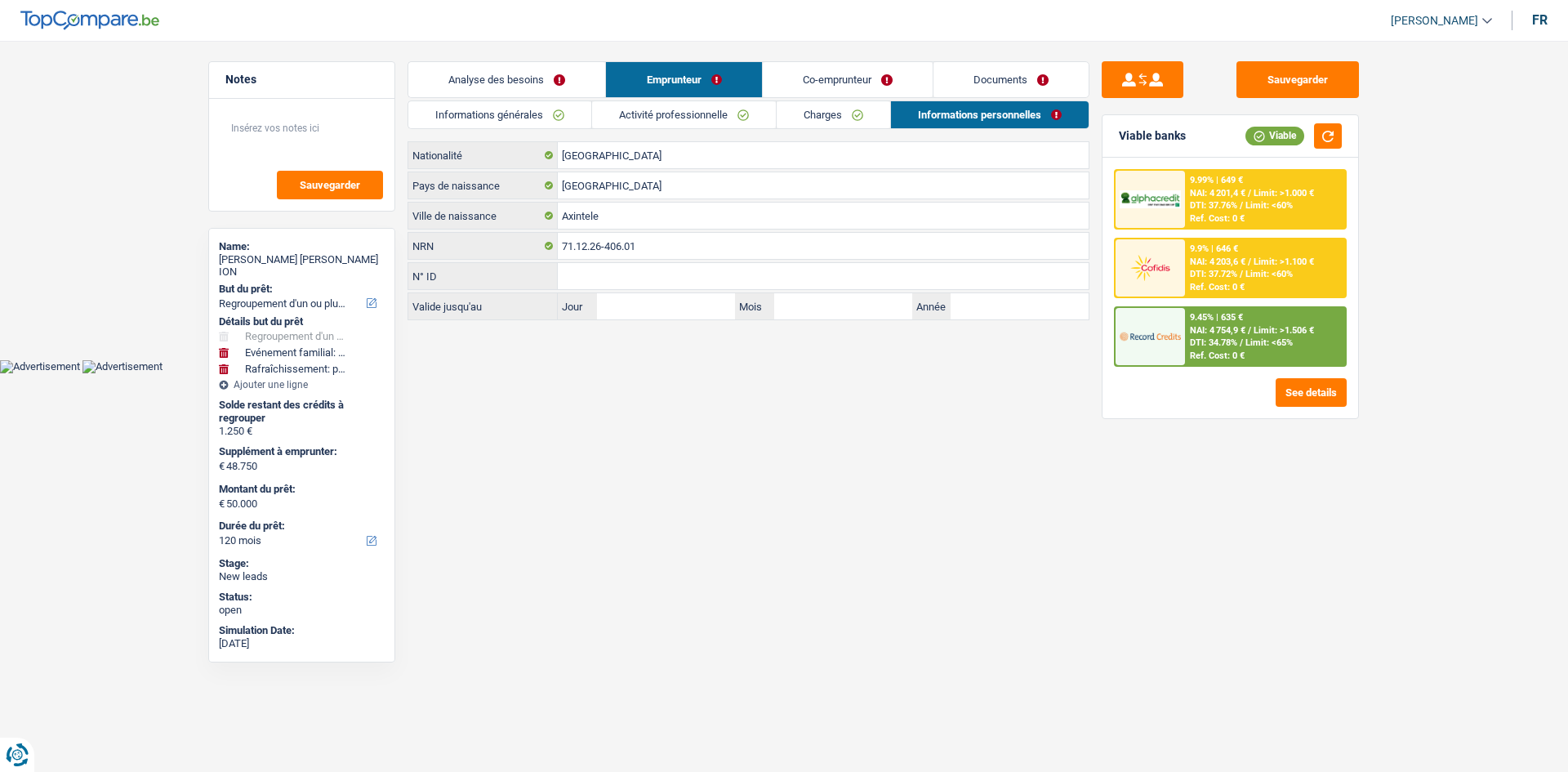 click on "Co-emprunteur" at bounding box center [848, 79] 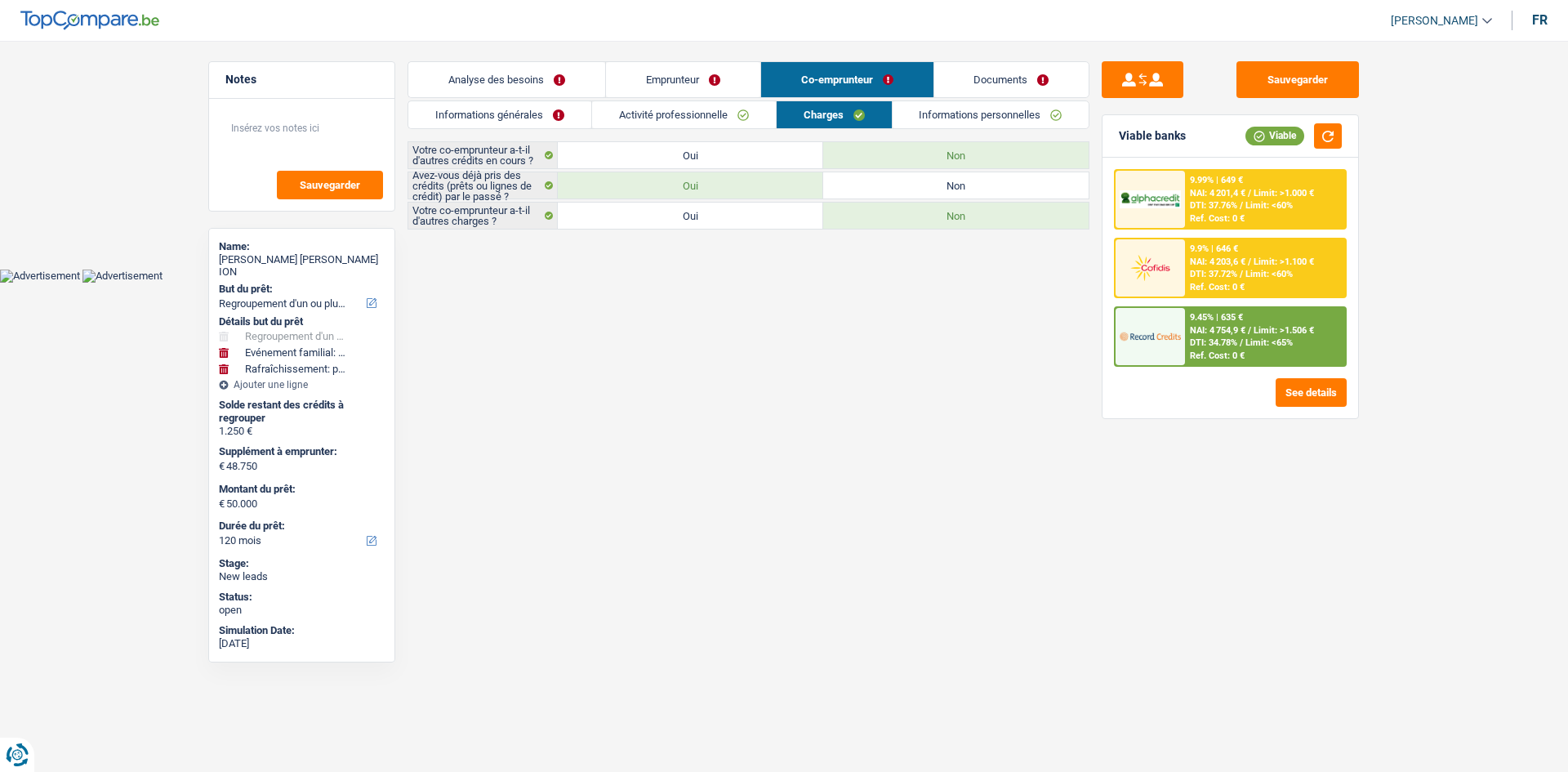 click on "Documents" at bounding box center [1012, 79] 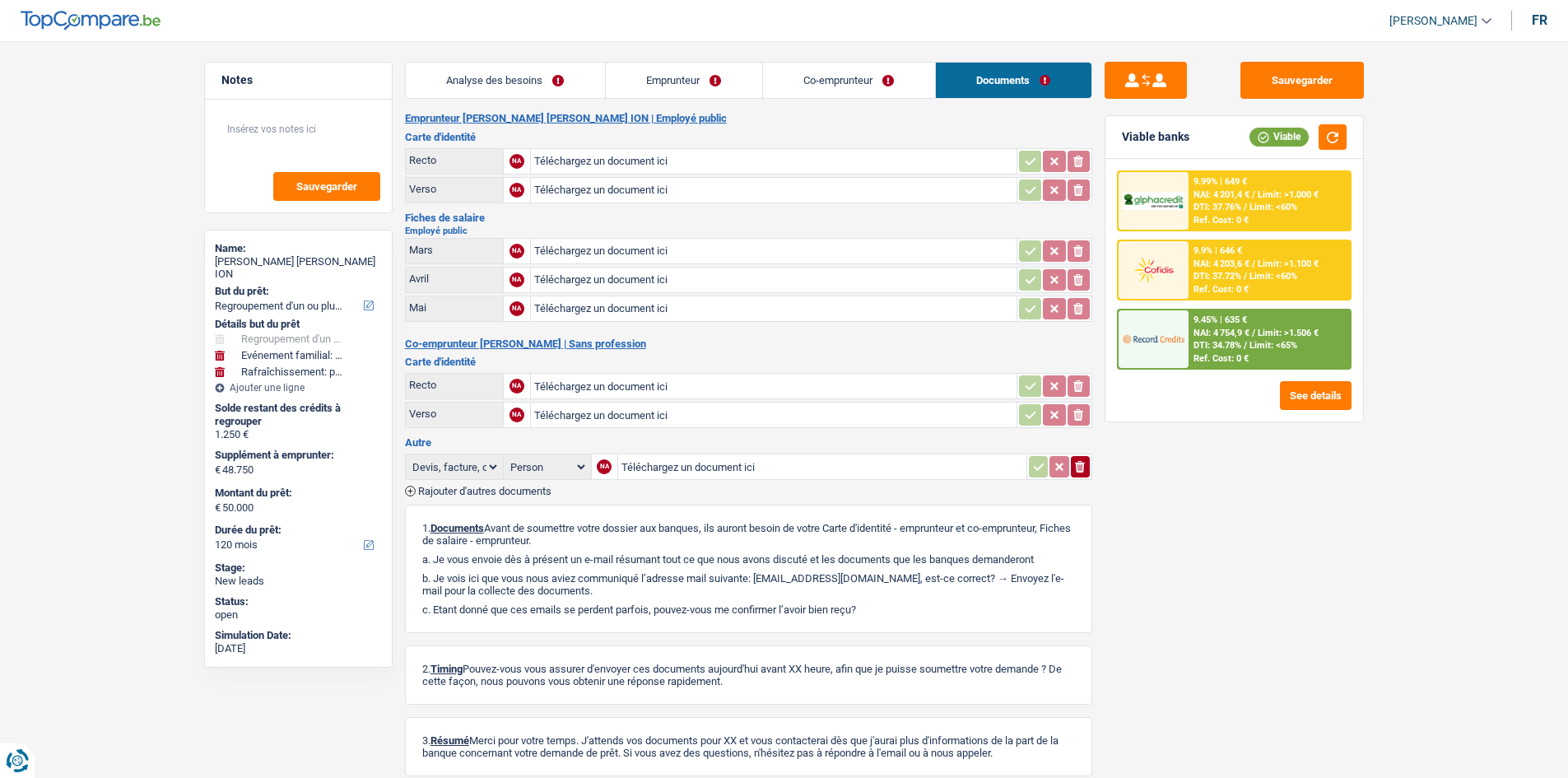 click on "Analyse des besoins" at bounding box center (505, 80) 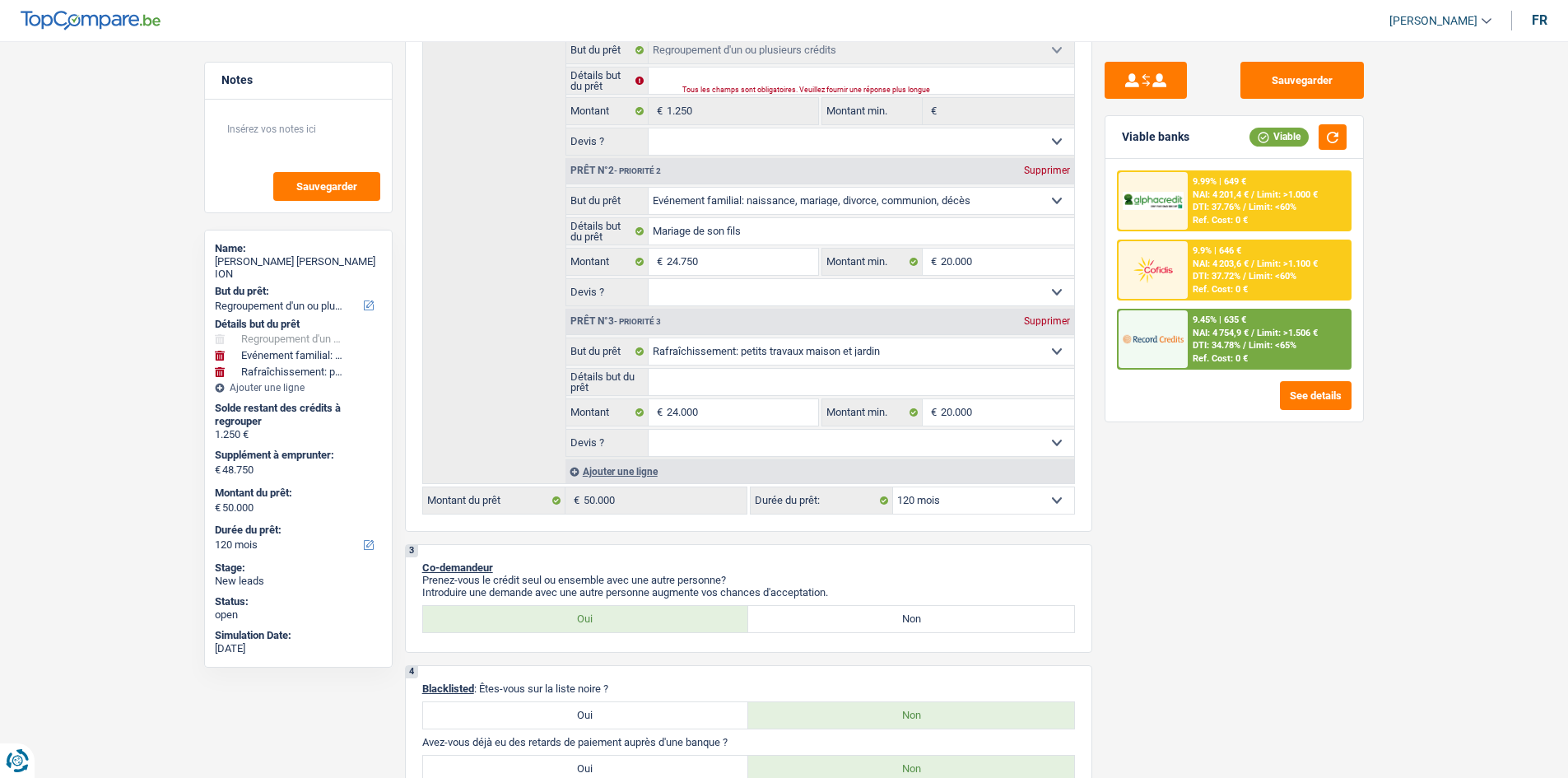 scroll, scrollTop: 329, scrollLeft: 0, axis: vertical 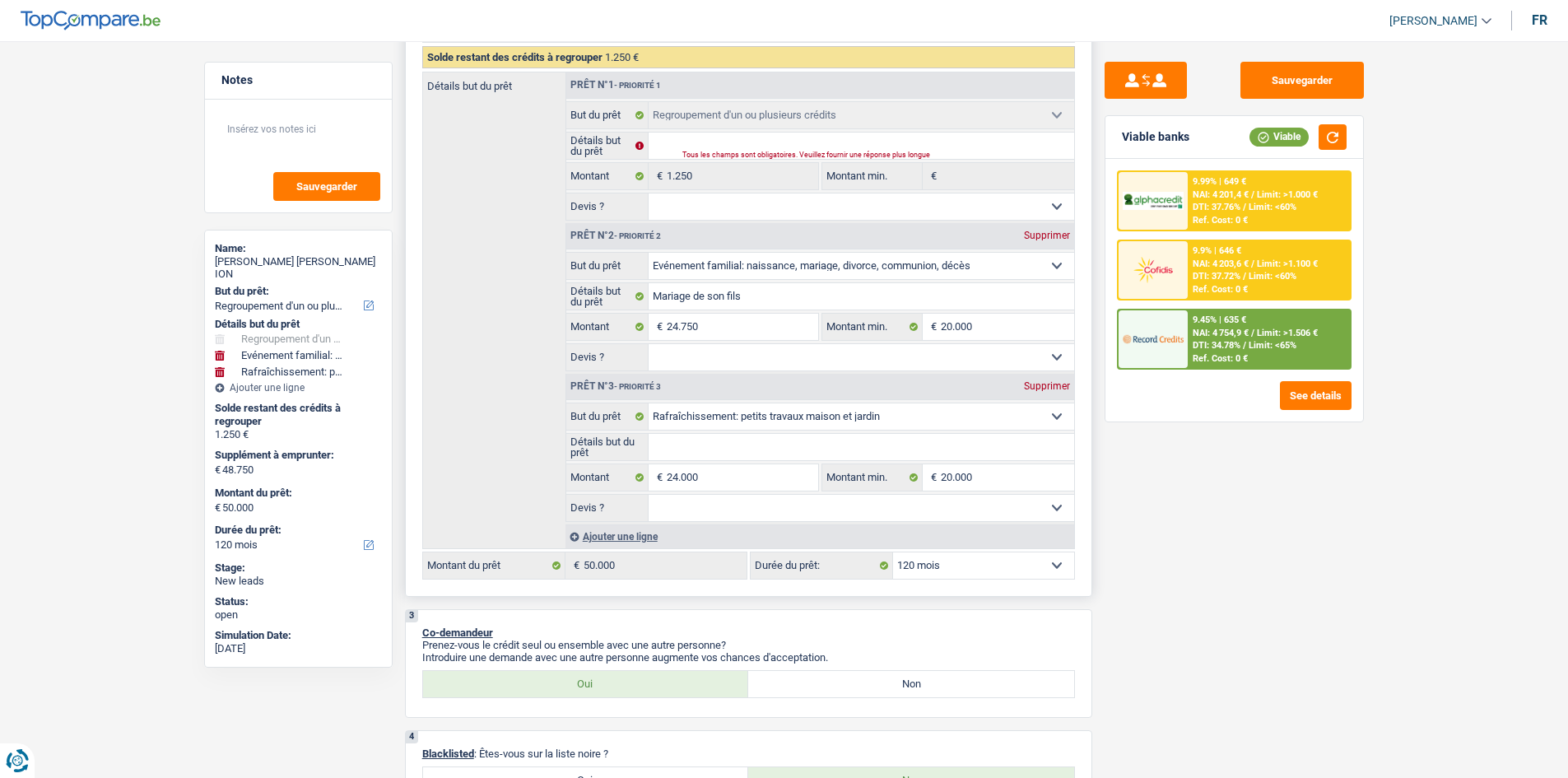 click on "Détails but du prêt" at bounding box center [861, 447] 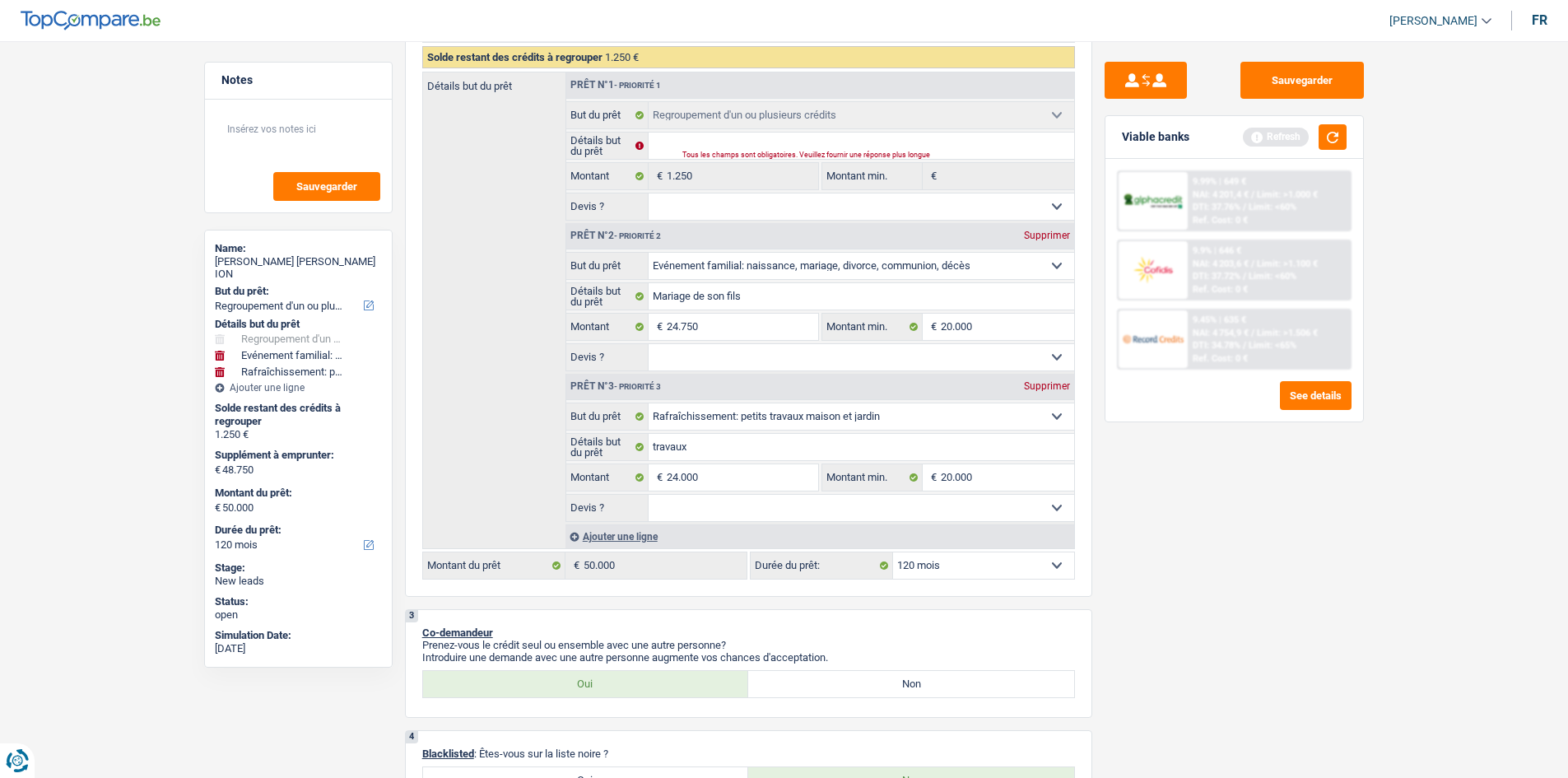 drag, startPoint x: 1328, startPoint y: 523, endPoint x: 1354, endPoint y: 368, distance: 157.16552 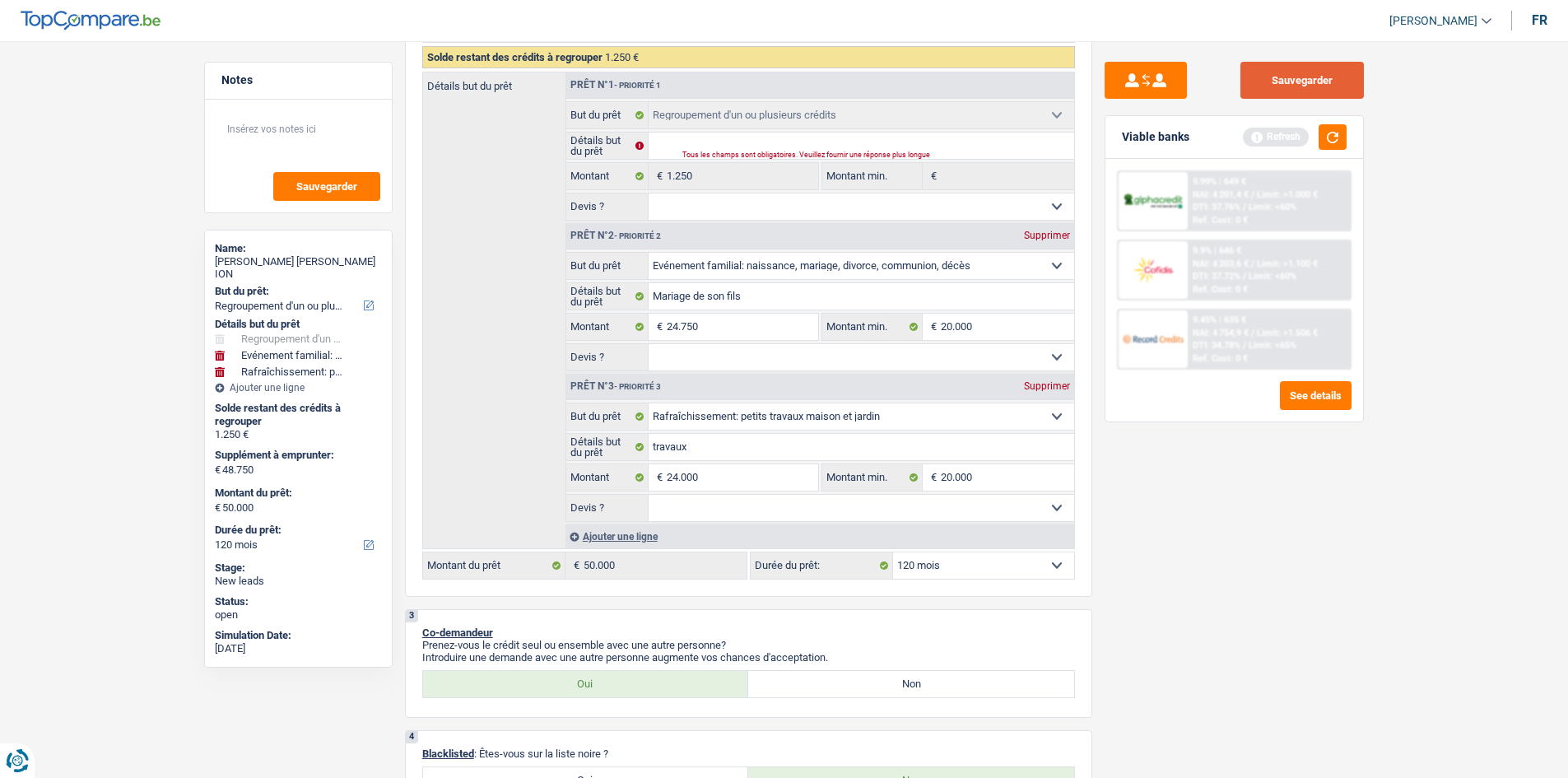 click on "Sauvegarder" at bounding box center [1302, 80] 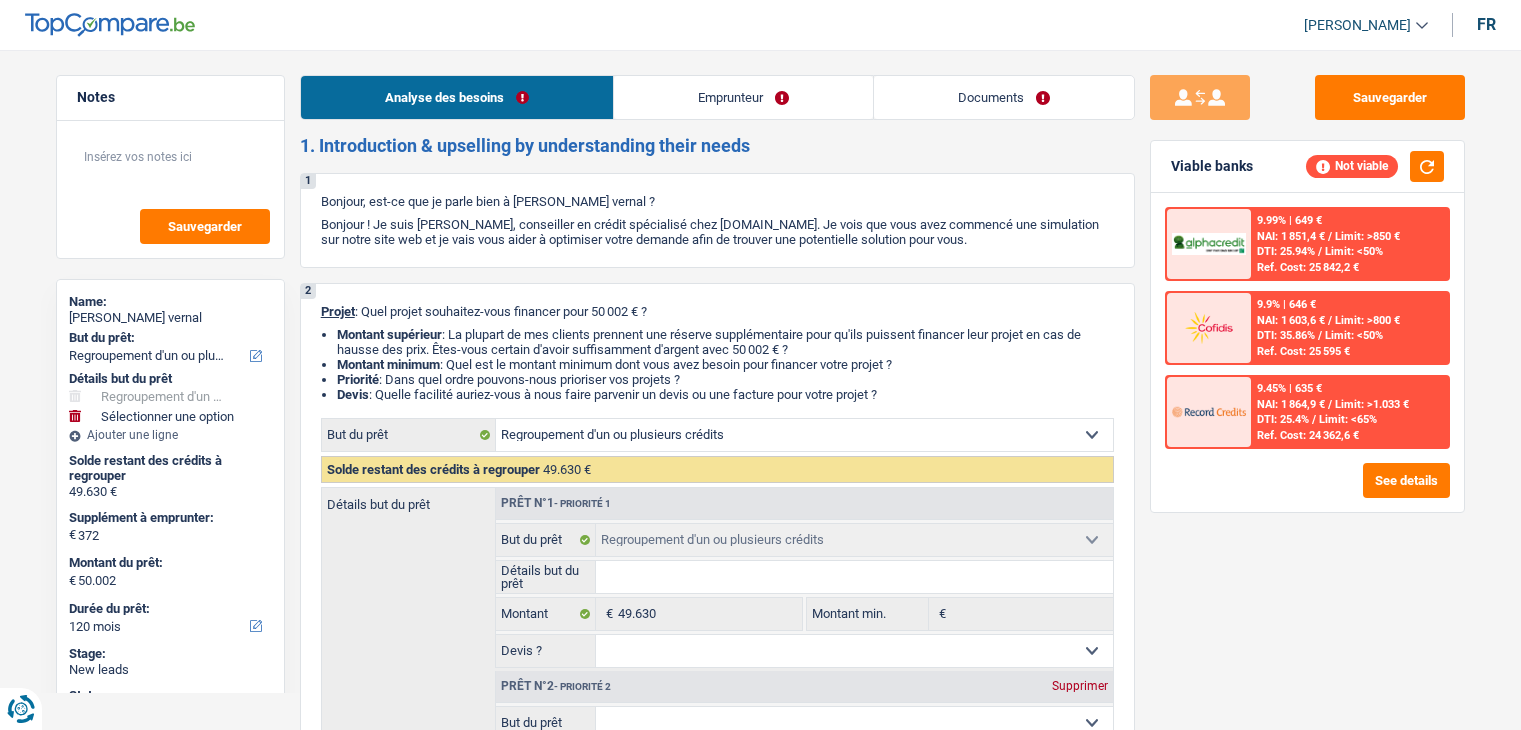 select on "refinancing" 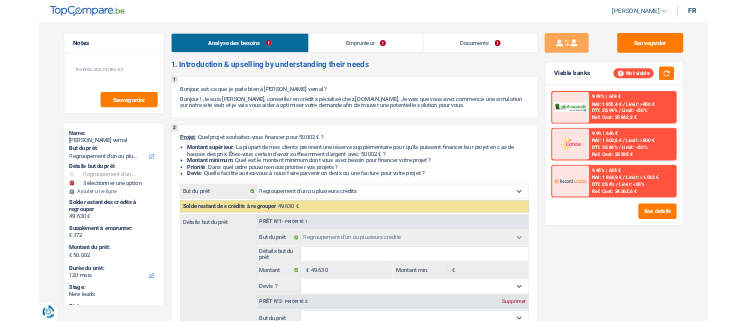 scroll, scrollTop: 0, scrollLeft: 0, axis: both 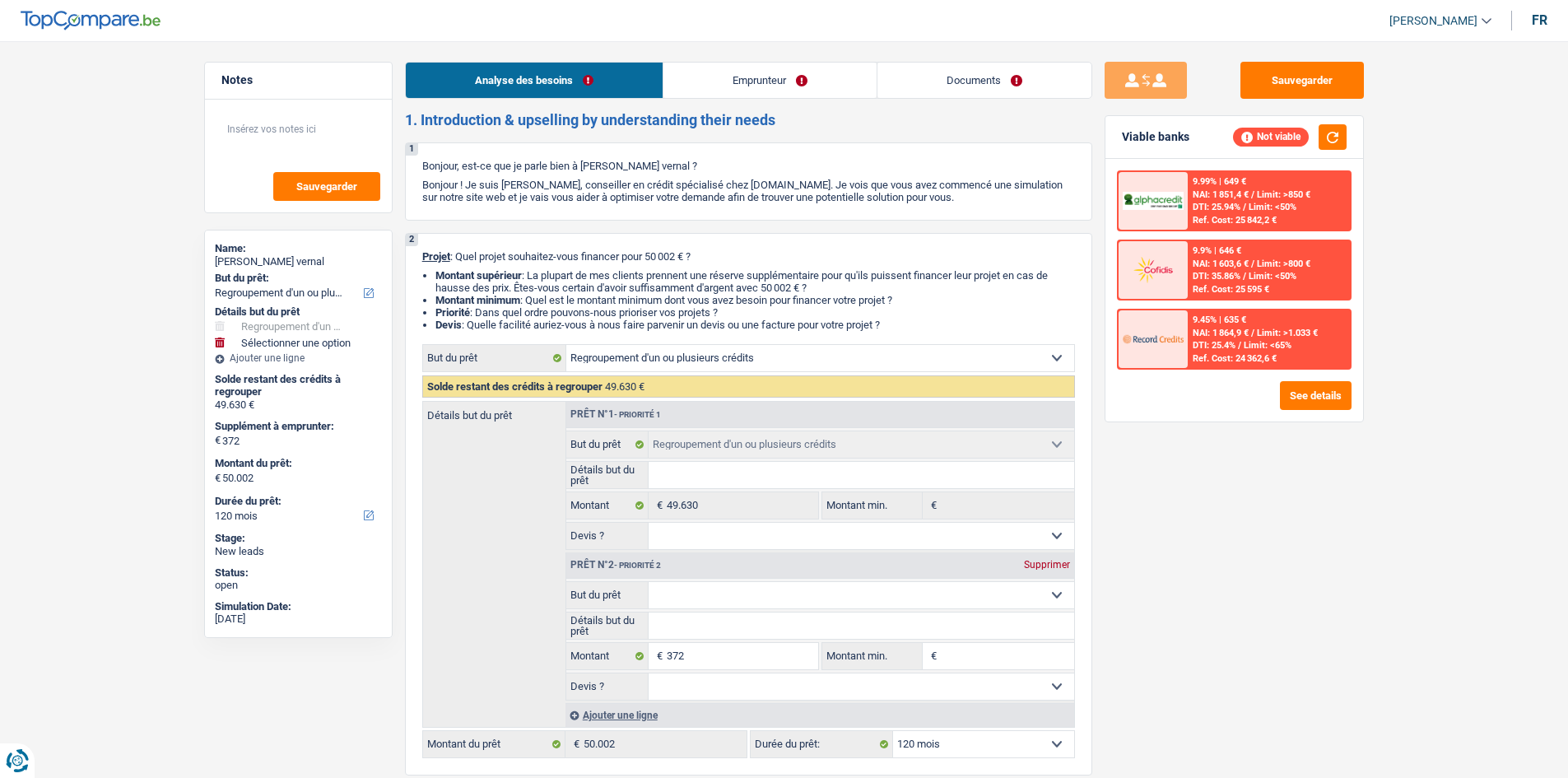 click on "Emprunteur" at bounding box center (770, 80) 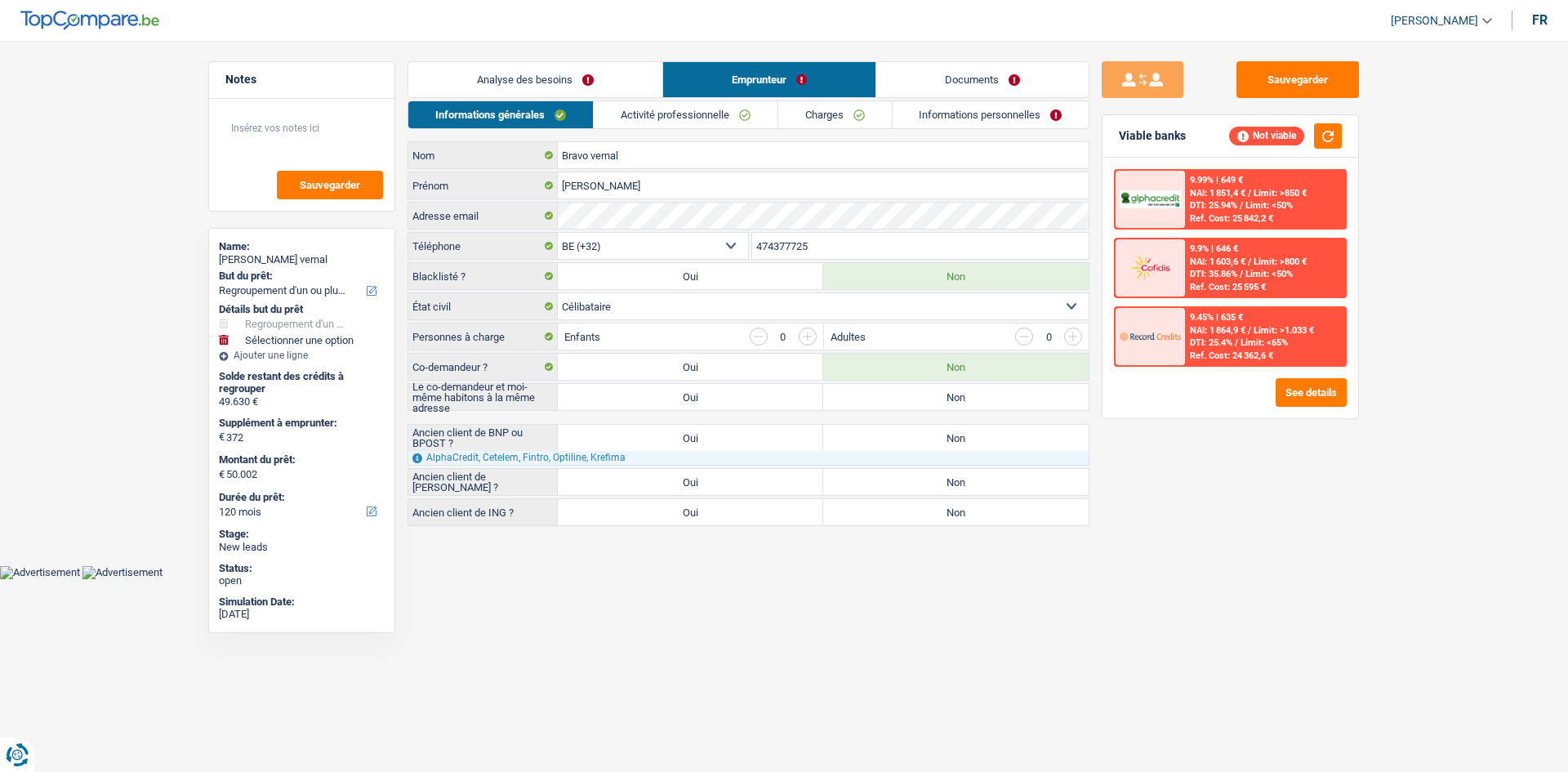 click on "Informations personnelles" at bounding box center (991, 114) 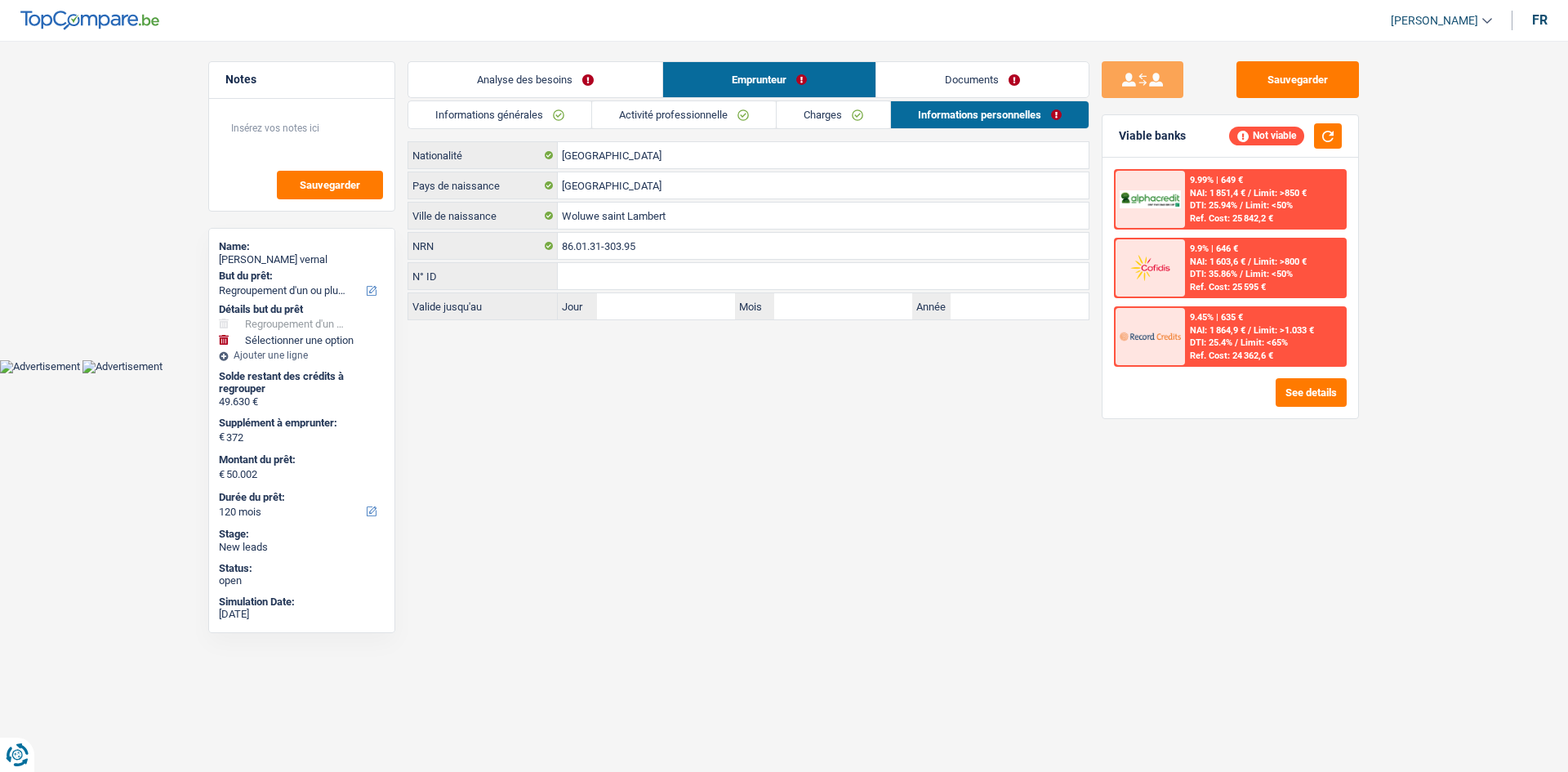click on "Documents" at bounding box center [982, 79] 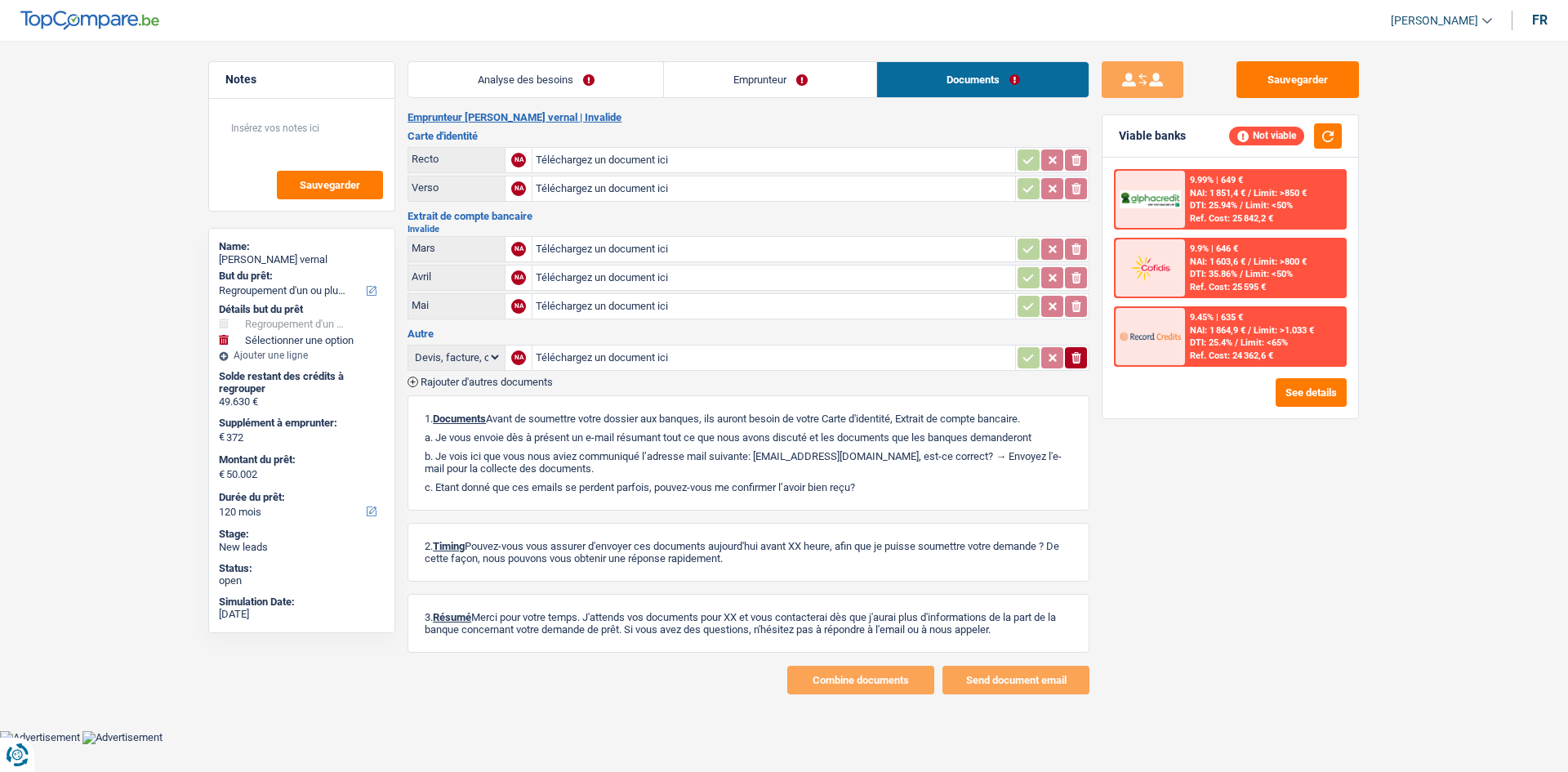 click on "Analyse des besoins" at bounding box center (536, 79) 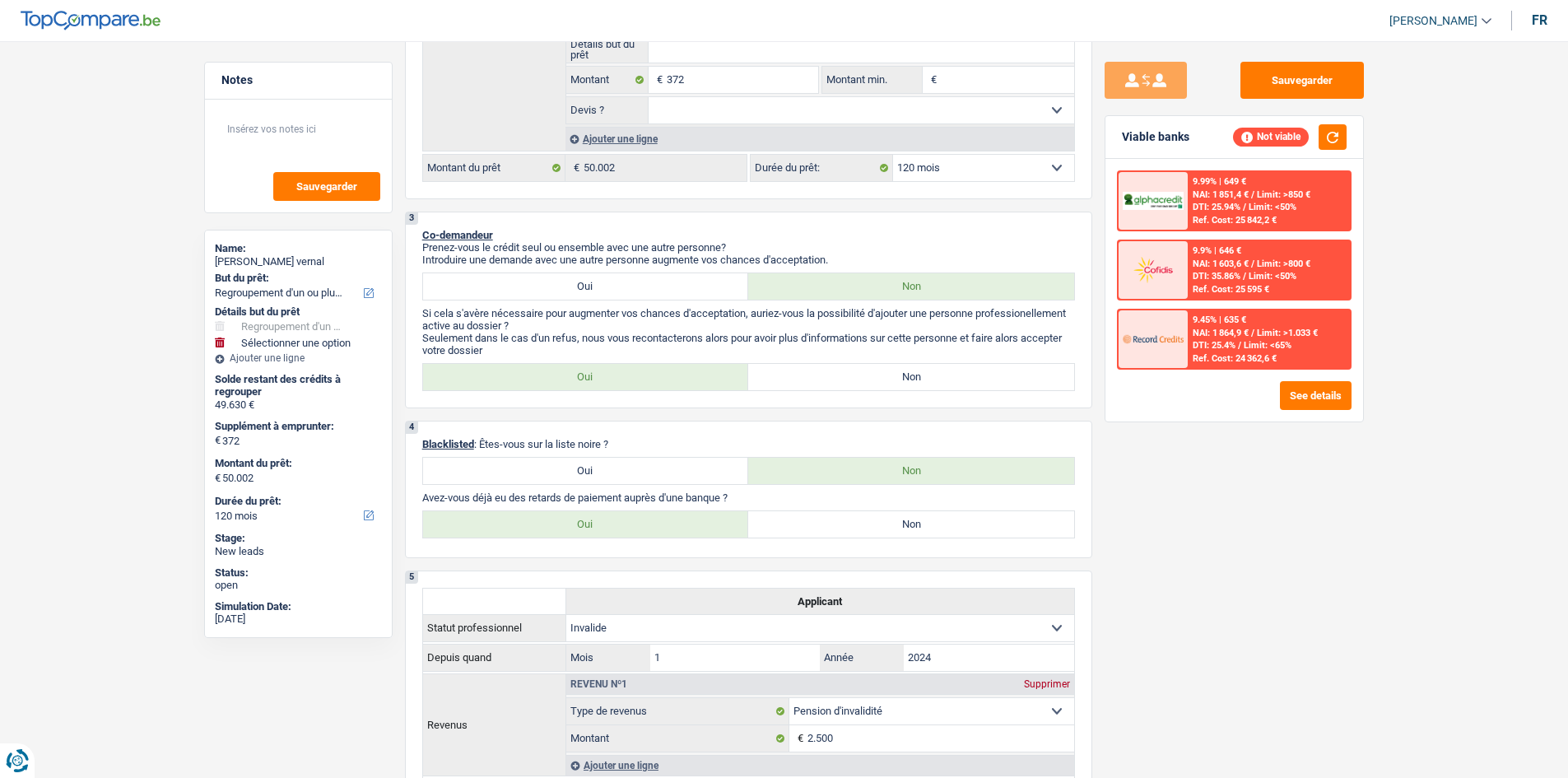 scroll, scrollTop: 247, scrollLeft: 0, axis: vertical 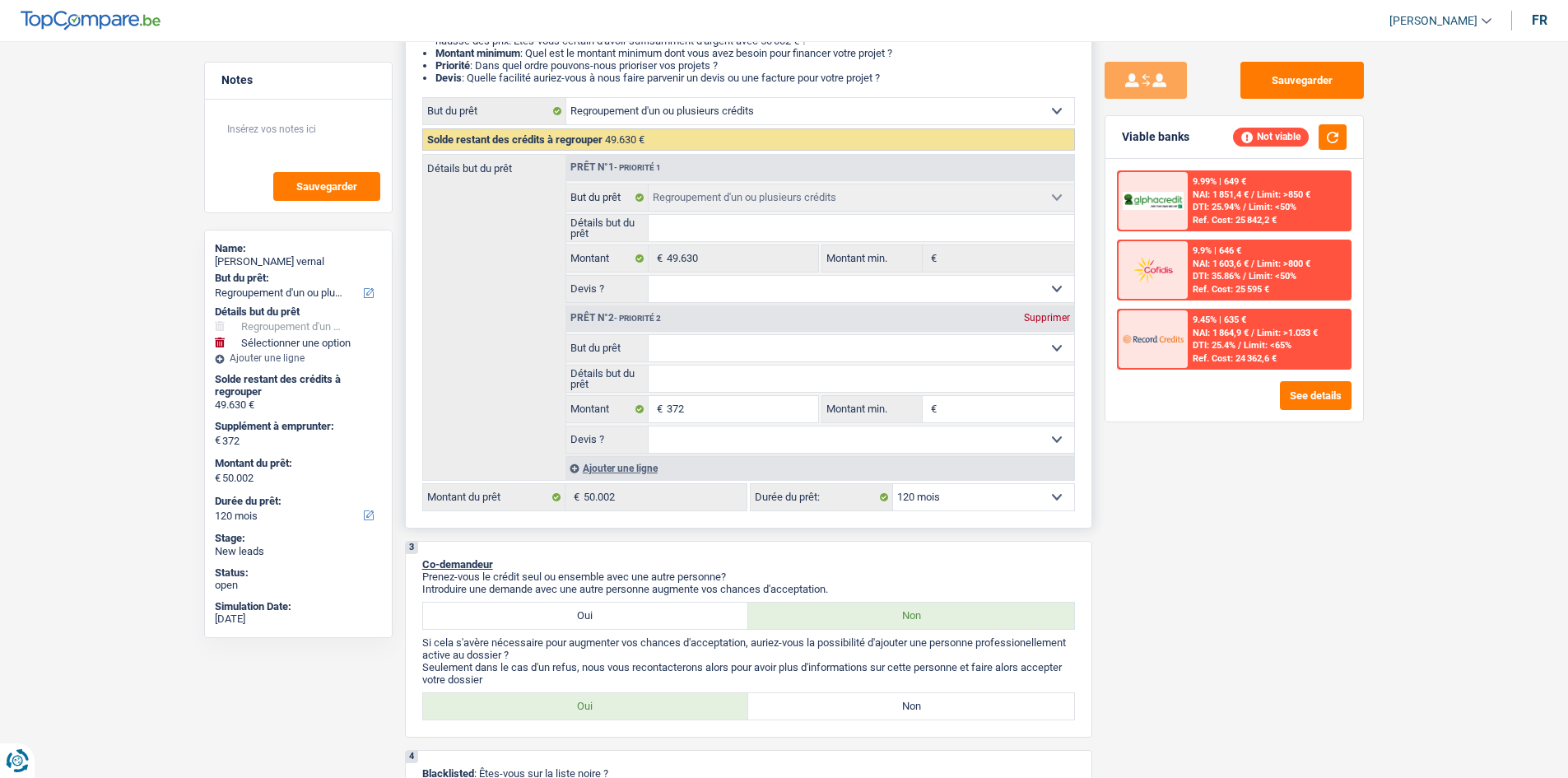 click on "Confort maison: meubles, textile, peinture, électroménager, outillage non-professionnel Hifi, multimédia, gsm, ordinateur Aménagement: frais d'installation, déménagement Evénement familial: naissance, mariage, divorce, communion, décès Frais médicaux Frais d'études Frais permis de conduire Regroupement d'un ou plusieurs crédits Loisirs: voyage, sport, musique Rafraîchissement: petits travaux maison et jardin Frais judiciaires Réparation voiture Prêt rénovation (non disponible pour les non-propriétaires) Prêt énergie (non disponible pour les non-propriétaires) Prêt voiture Taxes, impôts non professionnels Rénovation bien à l'étranger Dettes familiales Assurance Autre
Sélectionner une option" at bounding box center (861, 348) 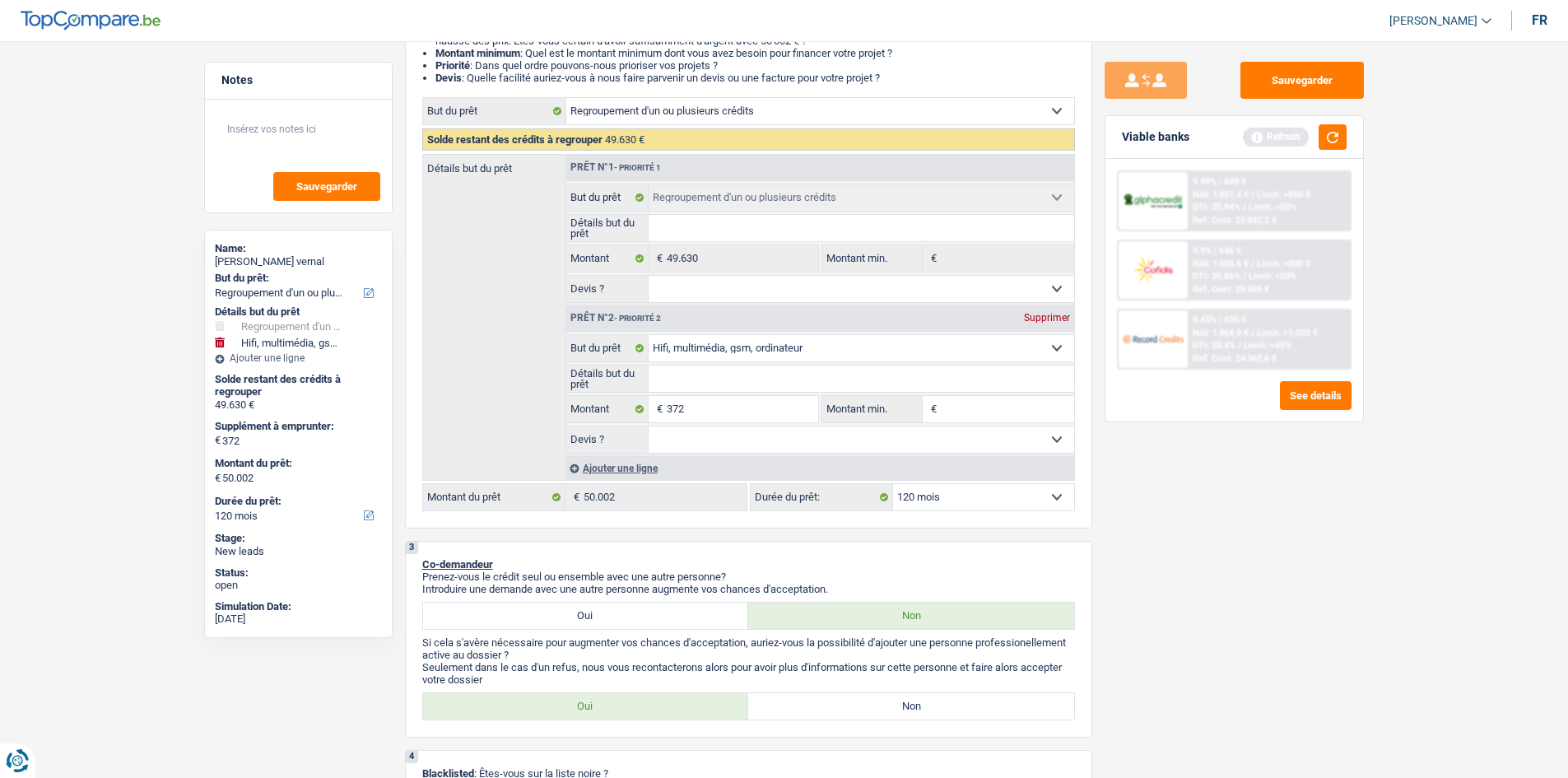 scroll, scrollTop: 576, scrollLeft: 0, axis: vertical 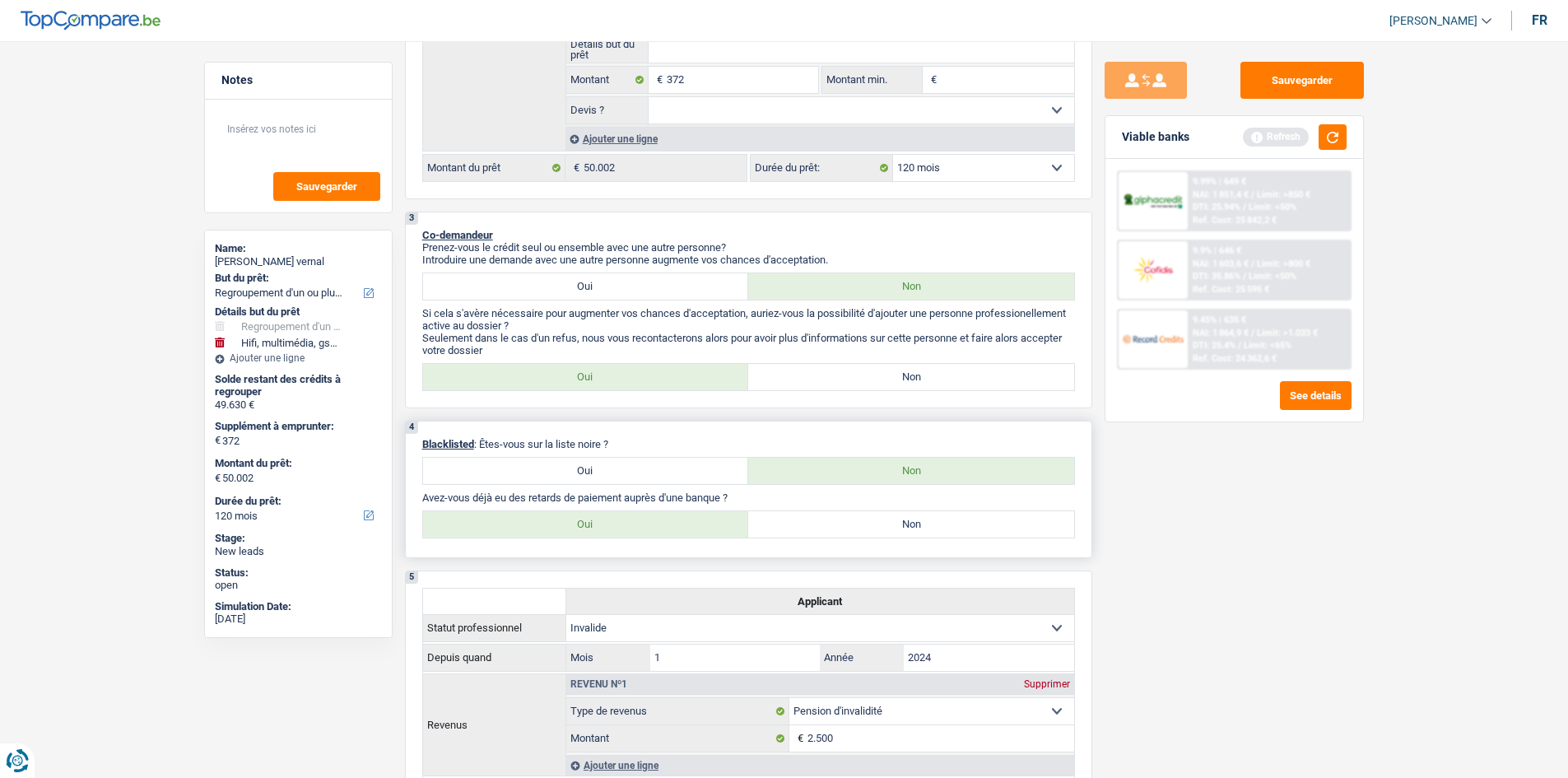 click on "Non" at bounding box center (911, 524) 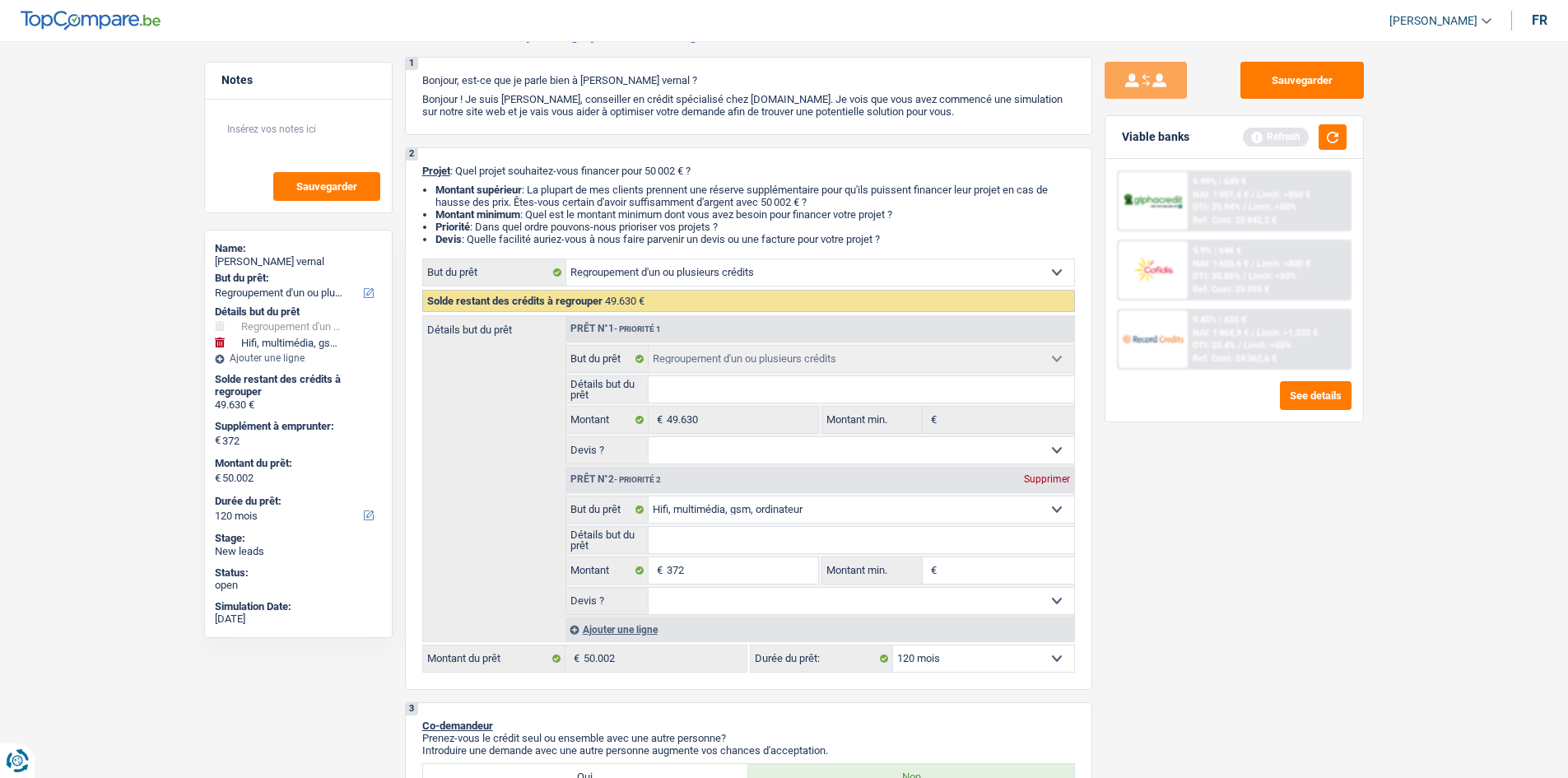 scroll, scrollTop: 0, scrollLeft: 0, axis: both 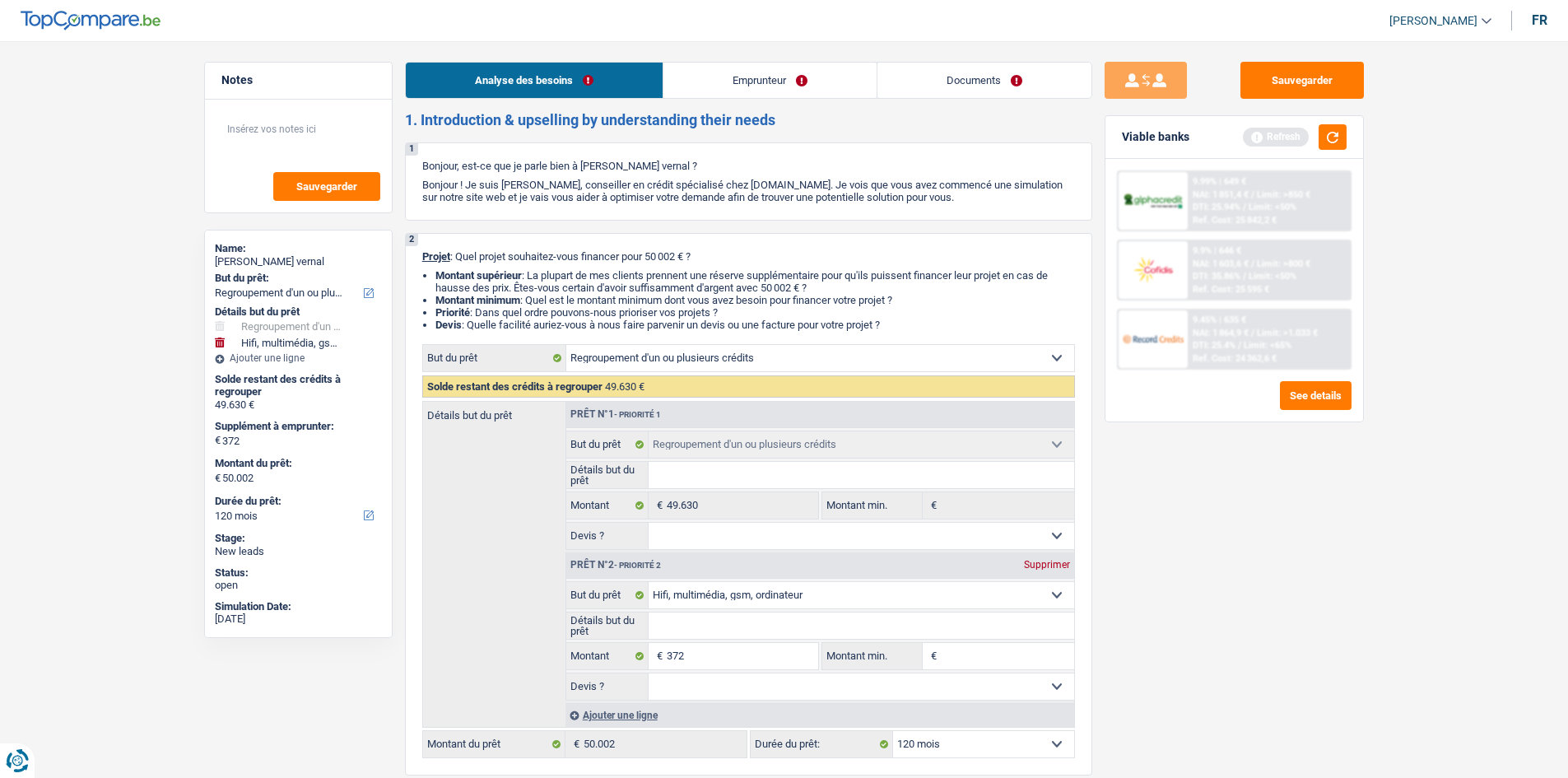 click on "Emprunteur" at bounding box center [770, 80] 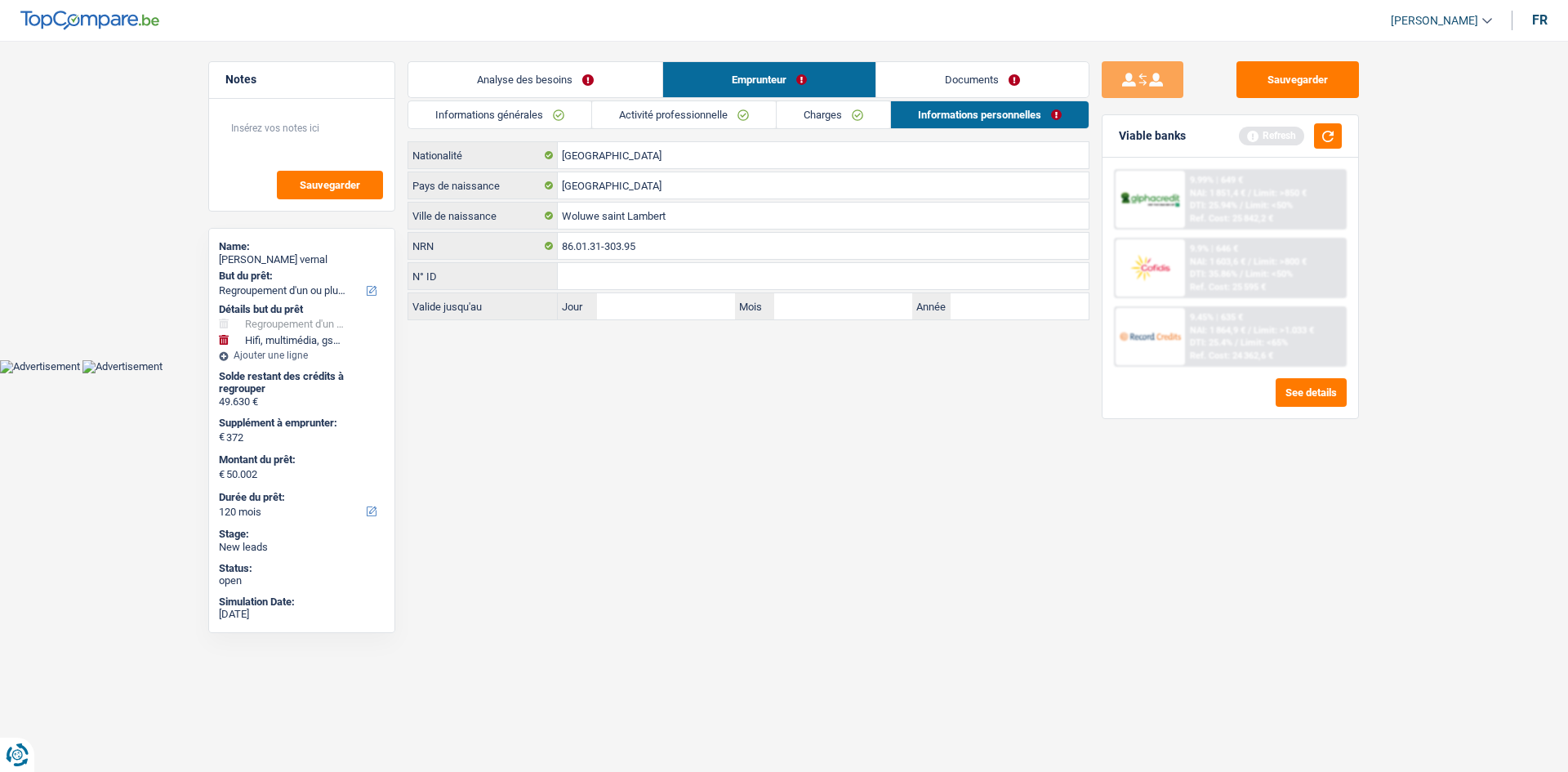 click on "Informations générales" at bounding box center (500, 114) 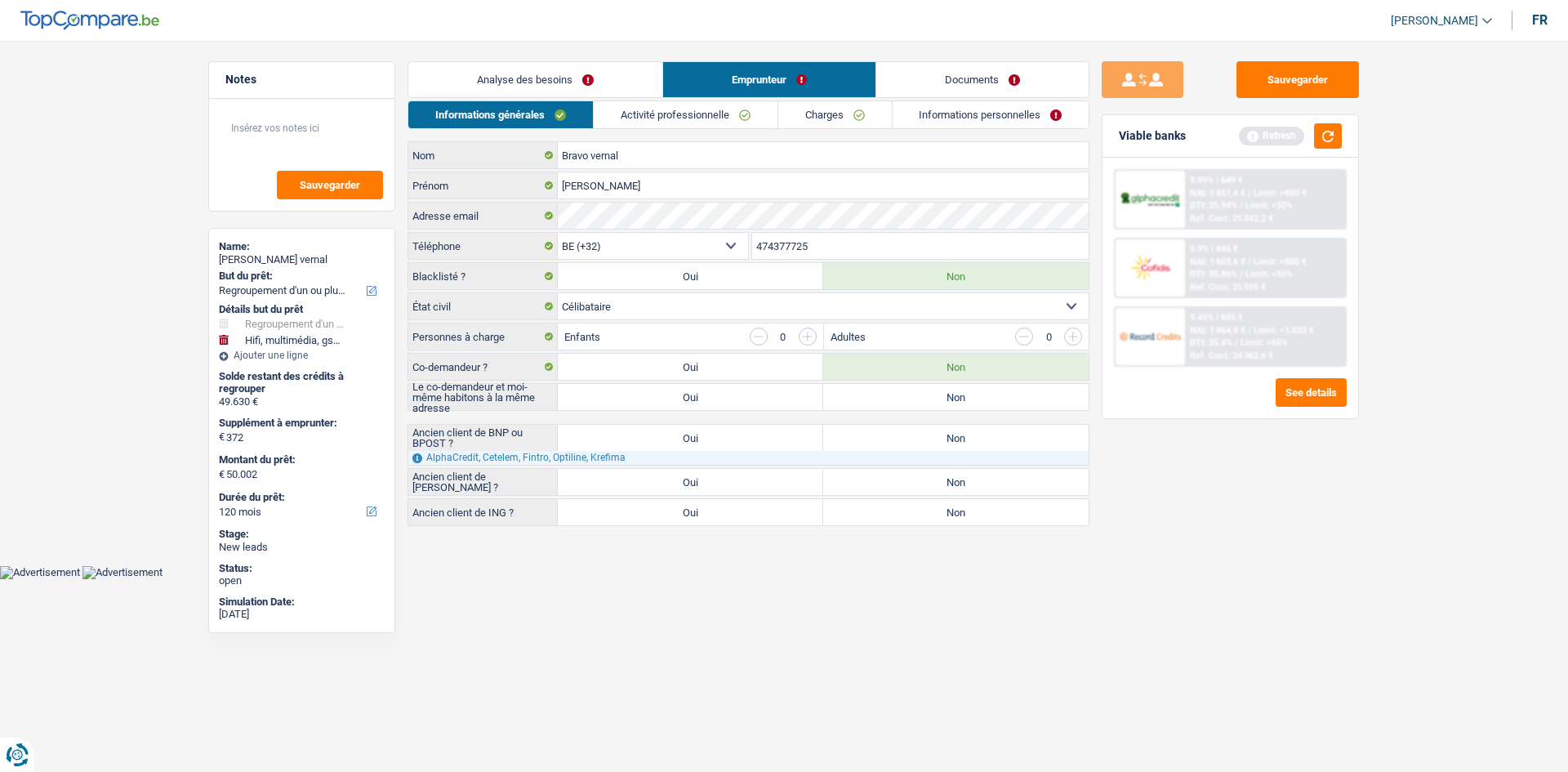 click on "Non" at bounding box center (956, 397) 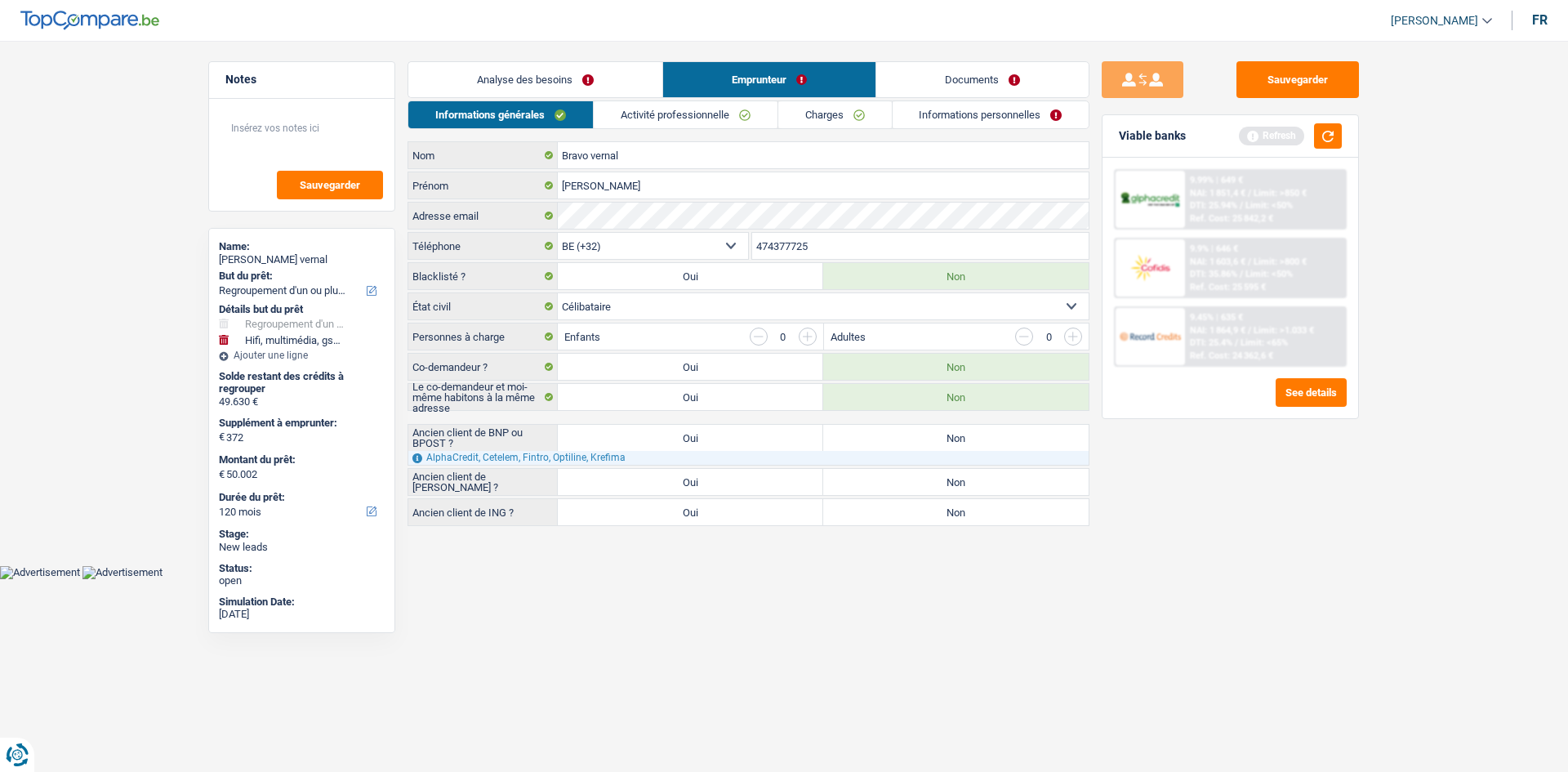 click on "Analyse des besoins" at bounding box center (535, 79) 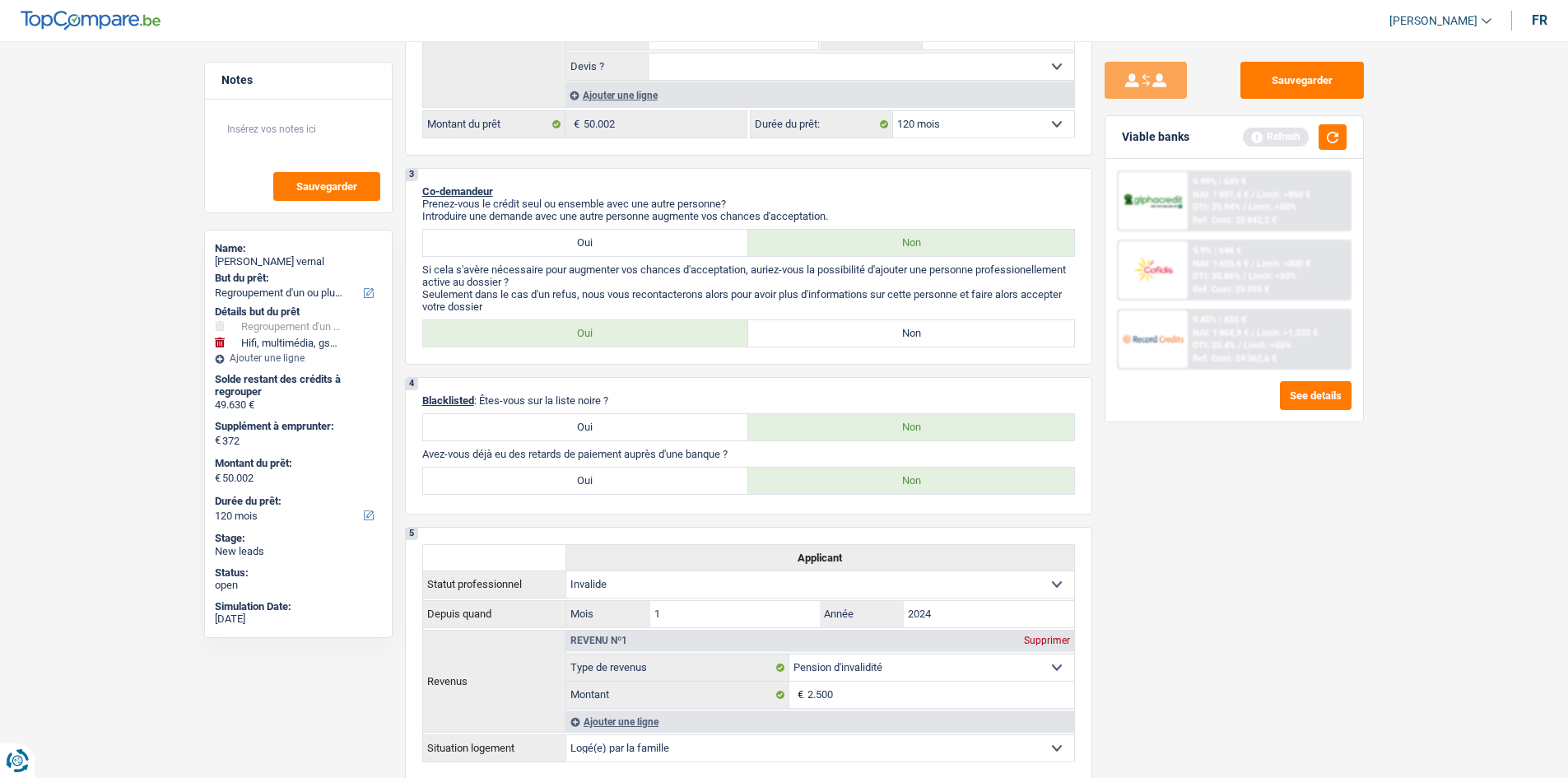 scroll, scrollTop: 741, scrollLeft: 0, axis: vertical 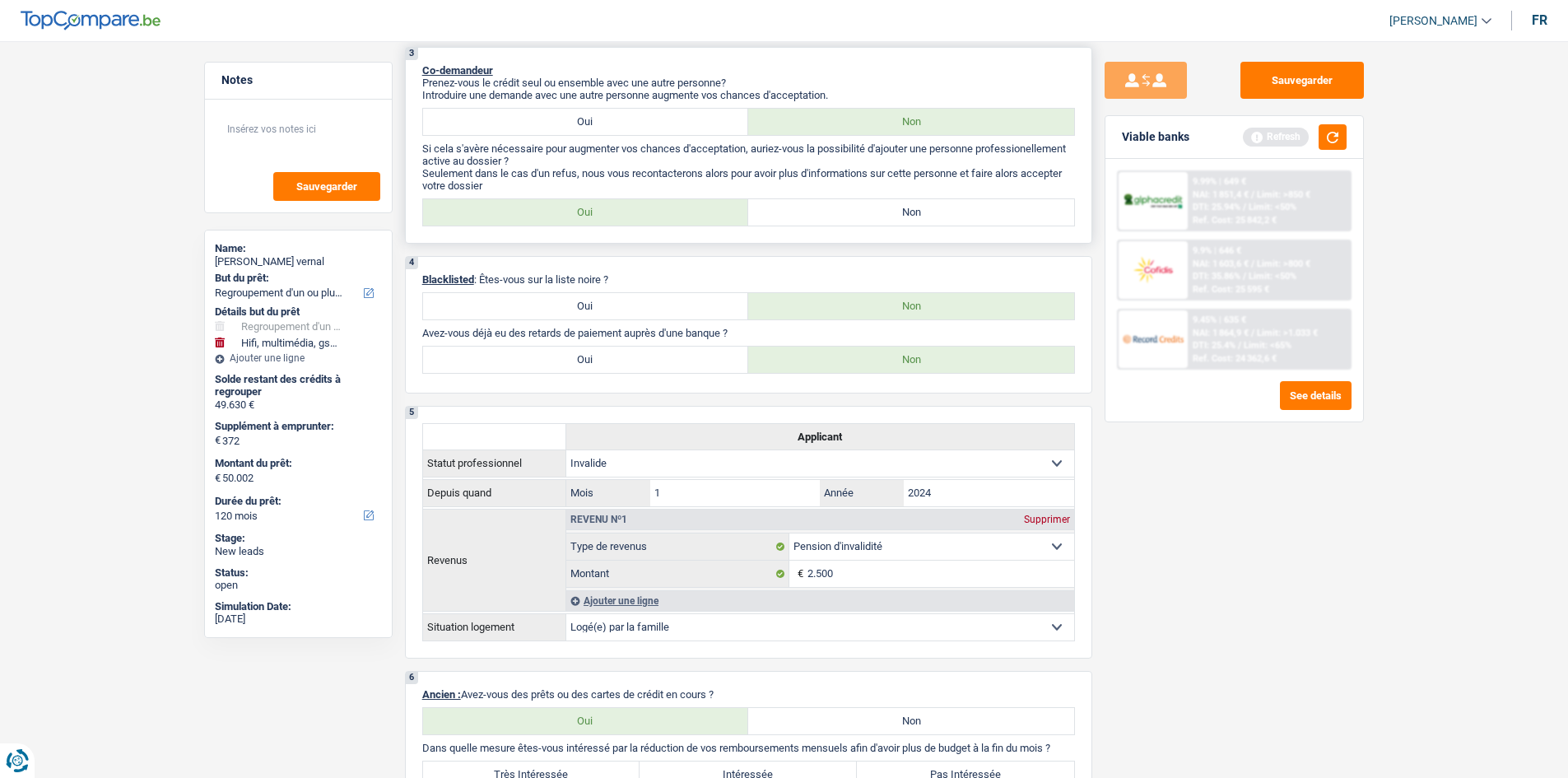 click on "Non" at bounding box center (911, 212) 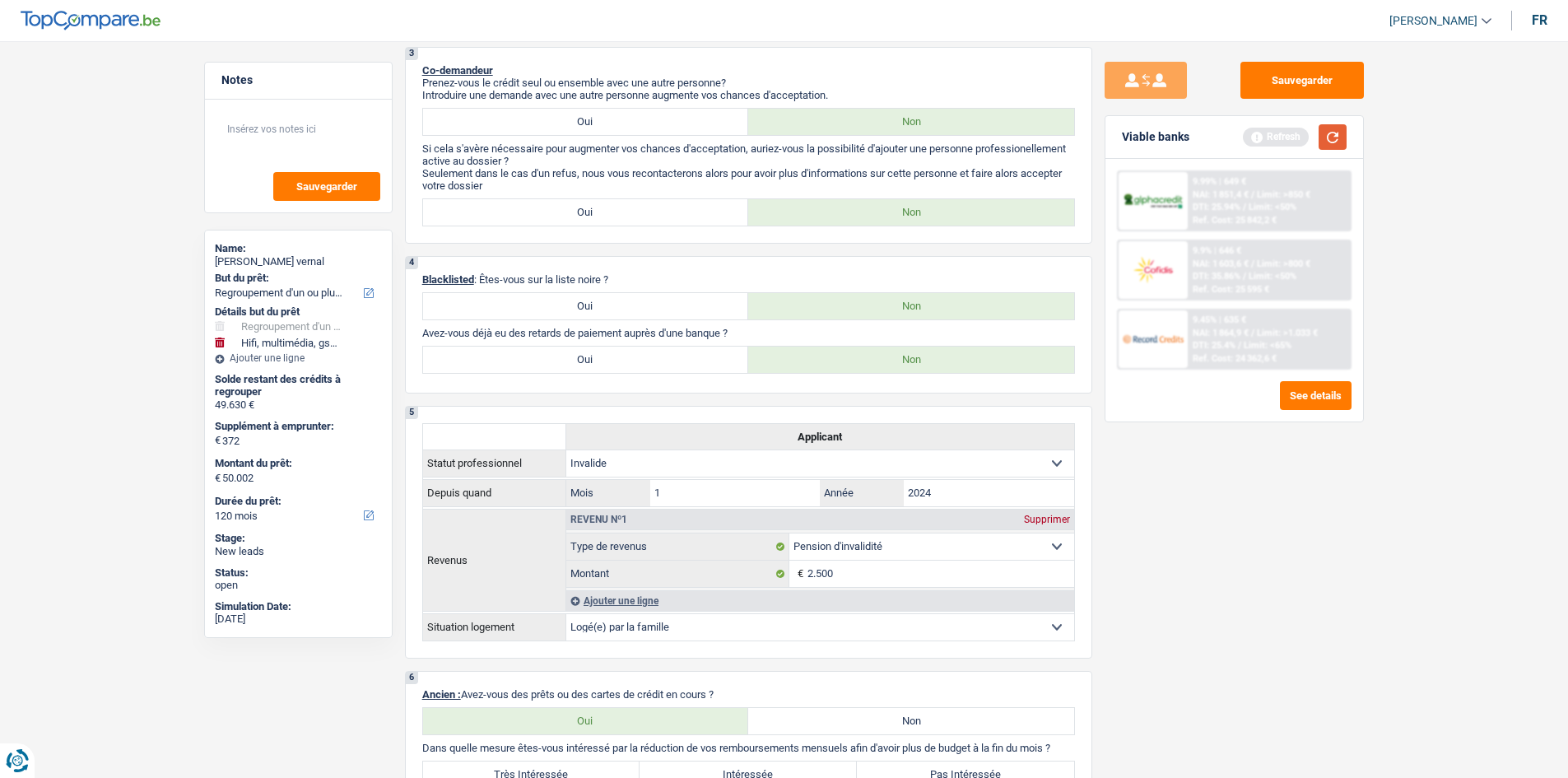 click at bounding box center [1333, 137] 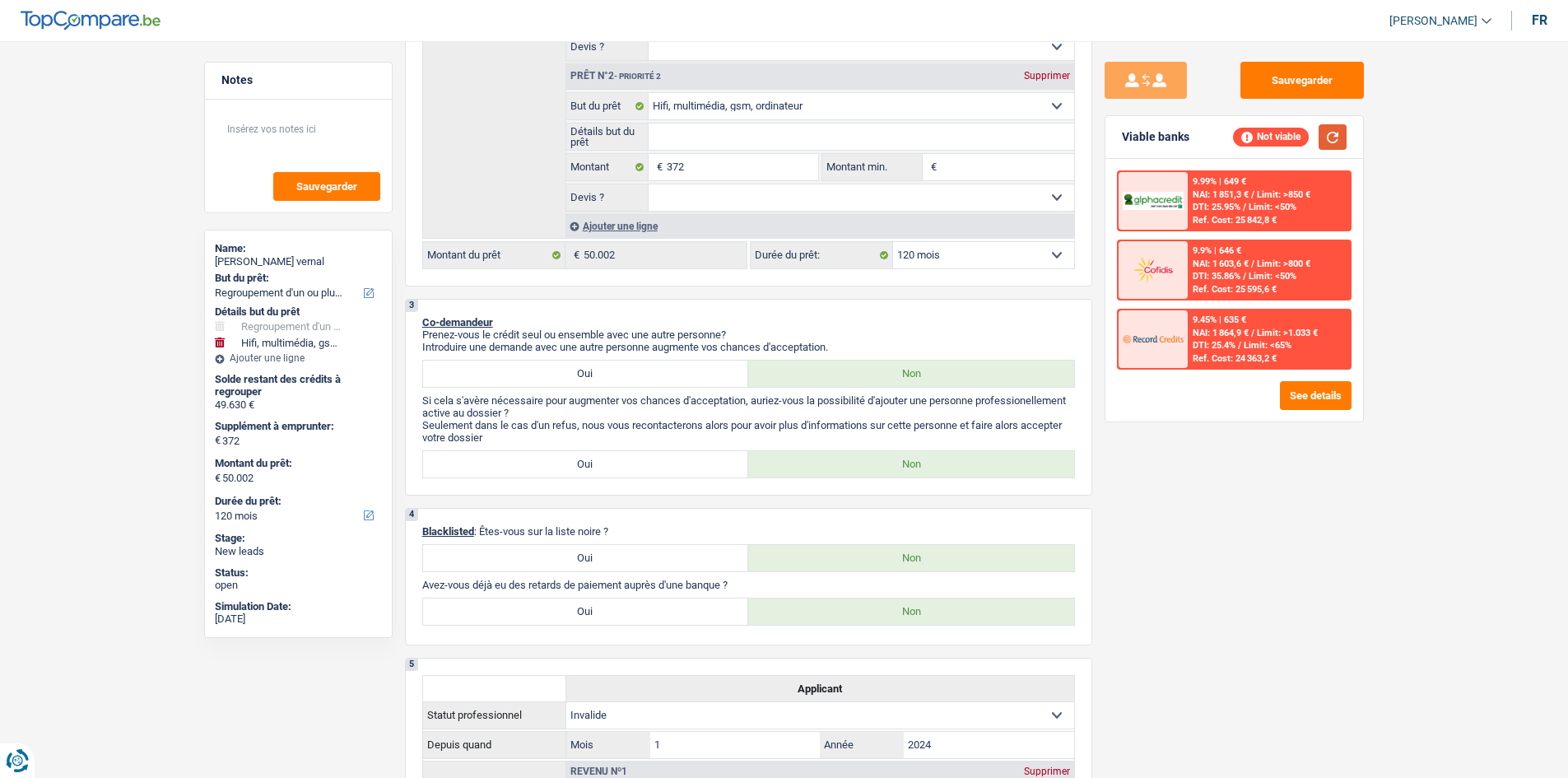 scroll, scrollTop: 0, scrollLeft: 0, axis: both 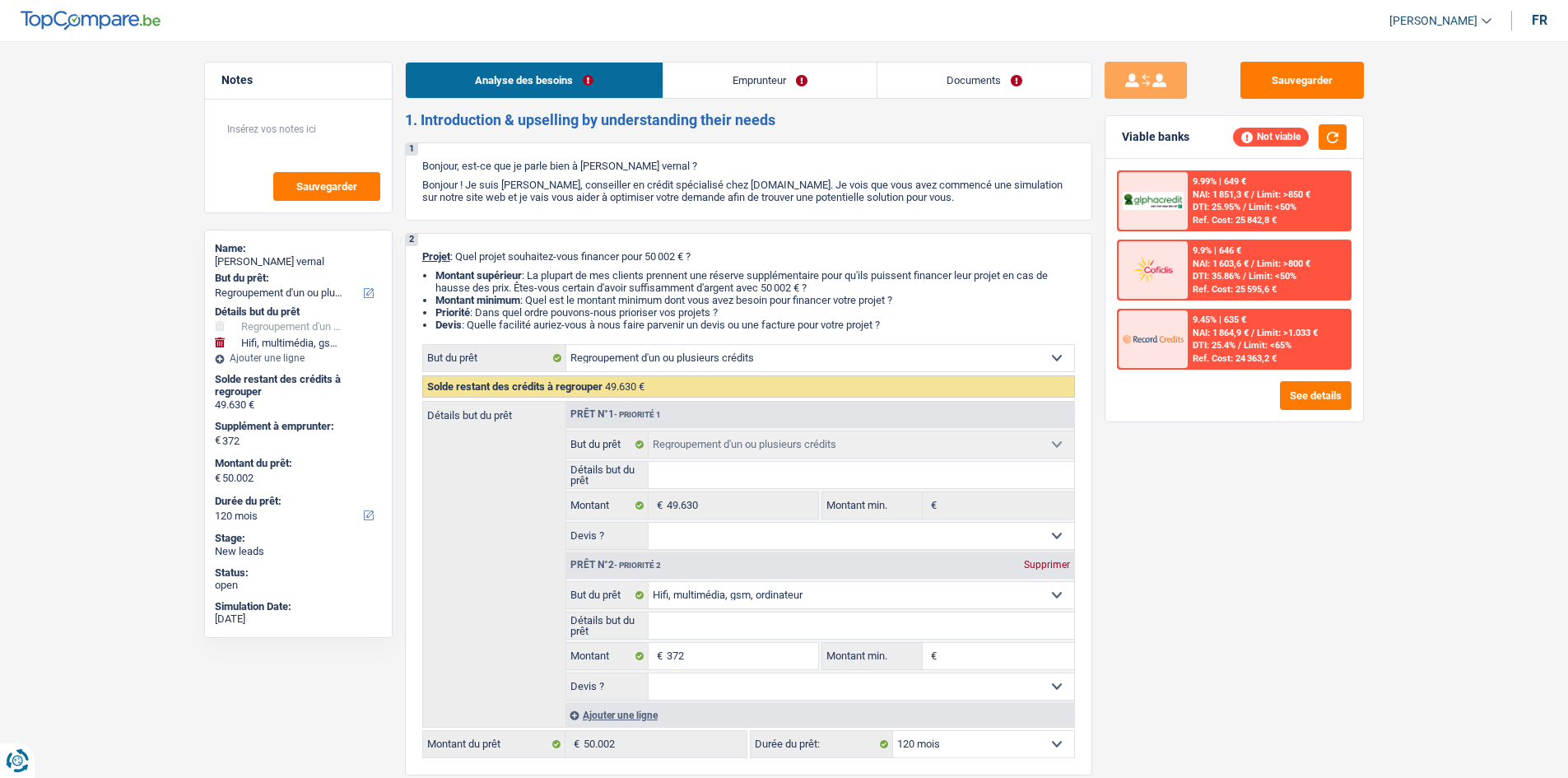 click on "Emprunteur" at bounding box center [770, 80] 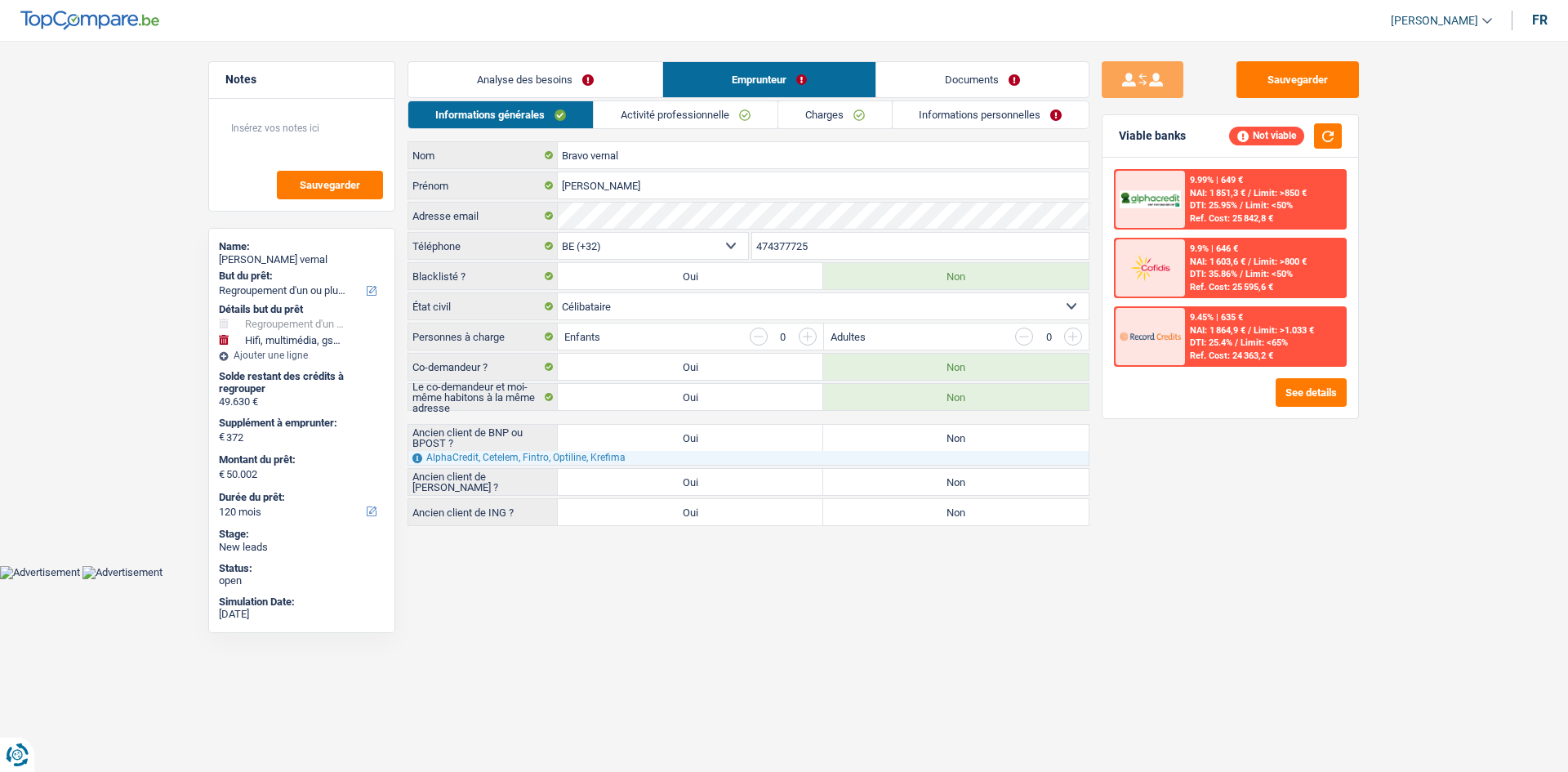 drag, startPoint x: 749, startPoint y: 114, endPoint x: 786, endPoint y: 116, distance: 37.054015 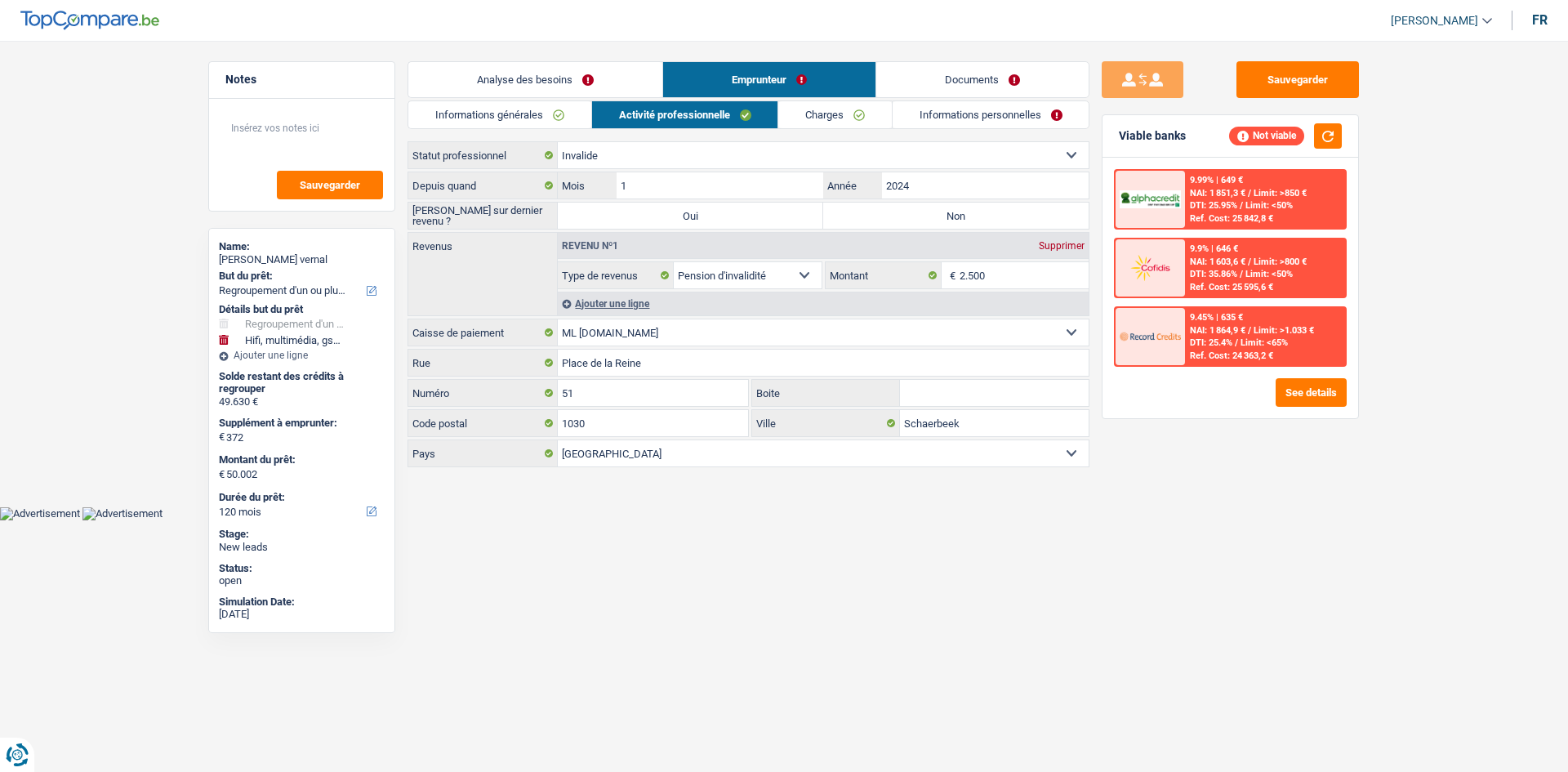click on "Charges" at bounding box center (835, 114) 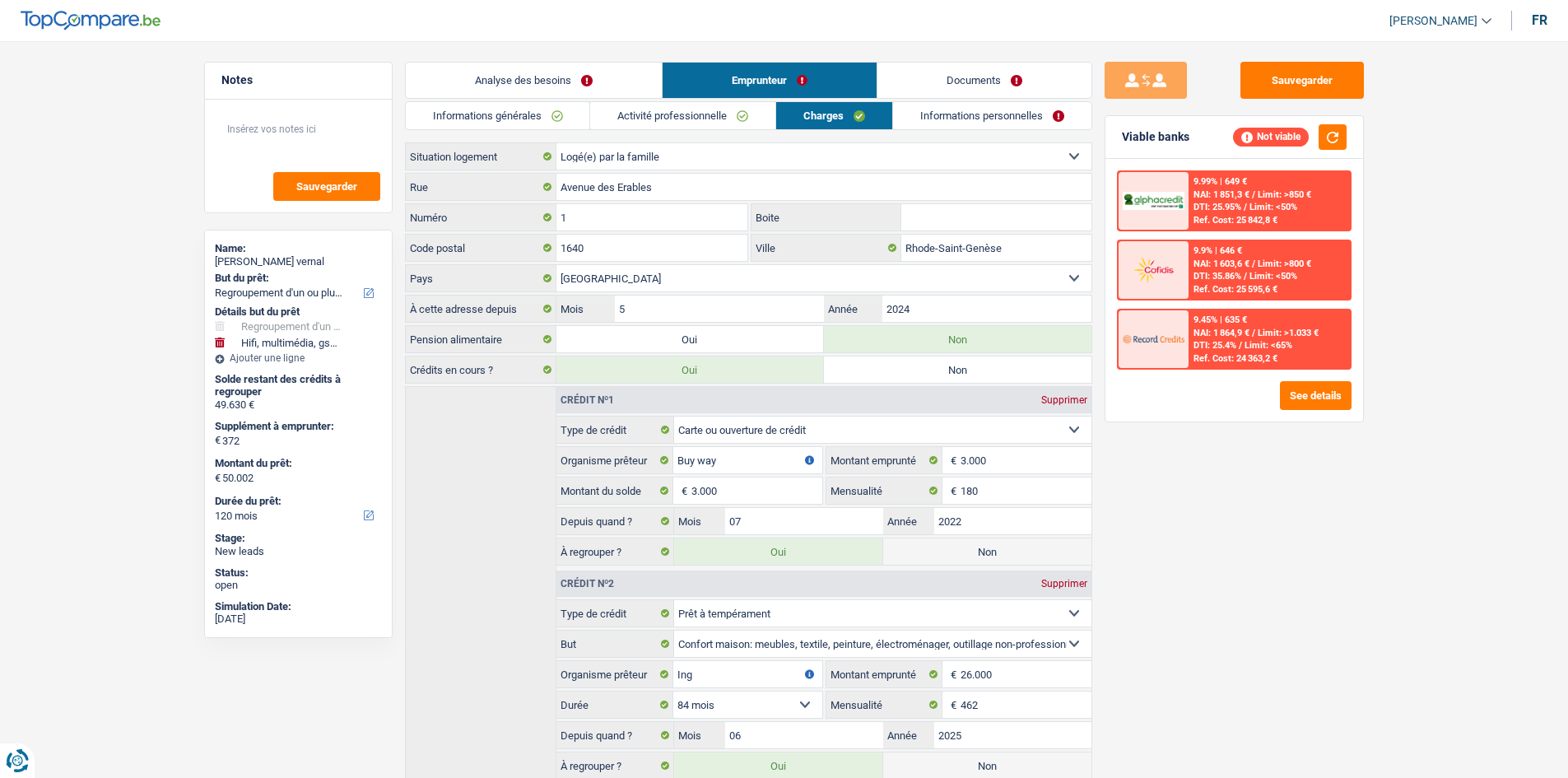 click on "Informations personnelles" at bounding box center [992, 115] 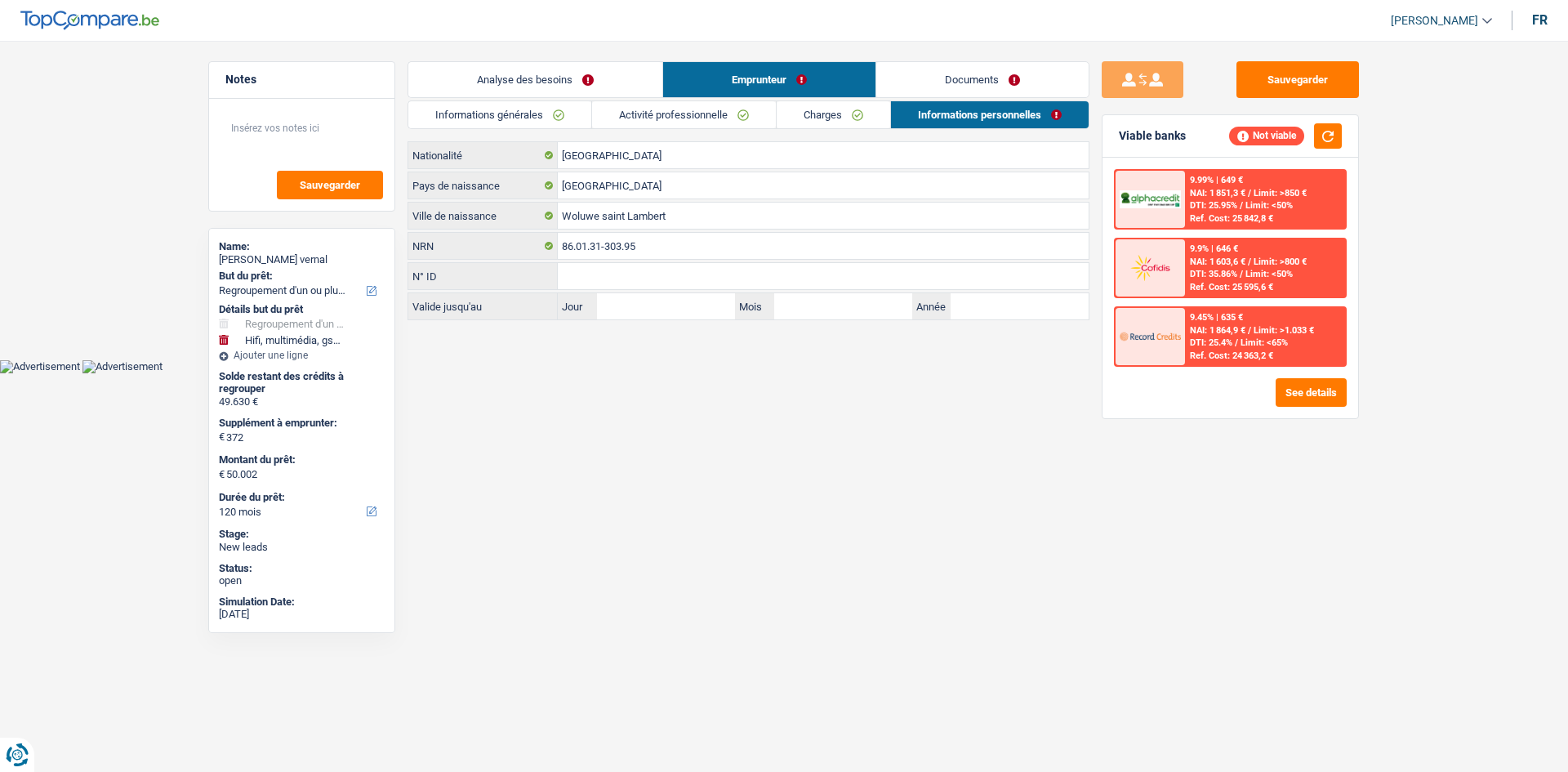 click on "Activité professionnelle" at bounding box center (684, 114) 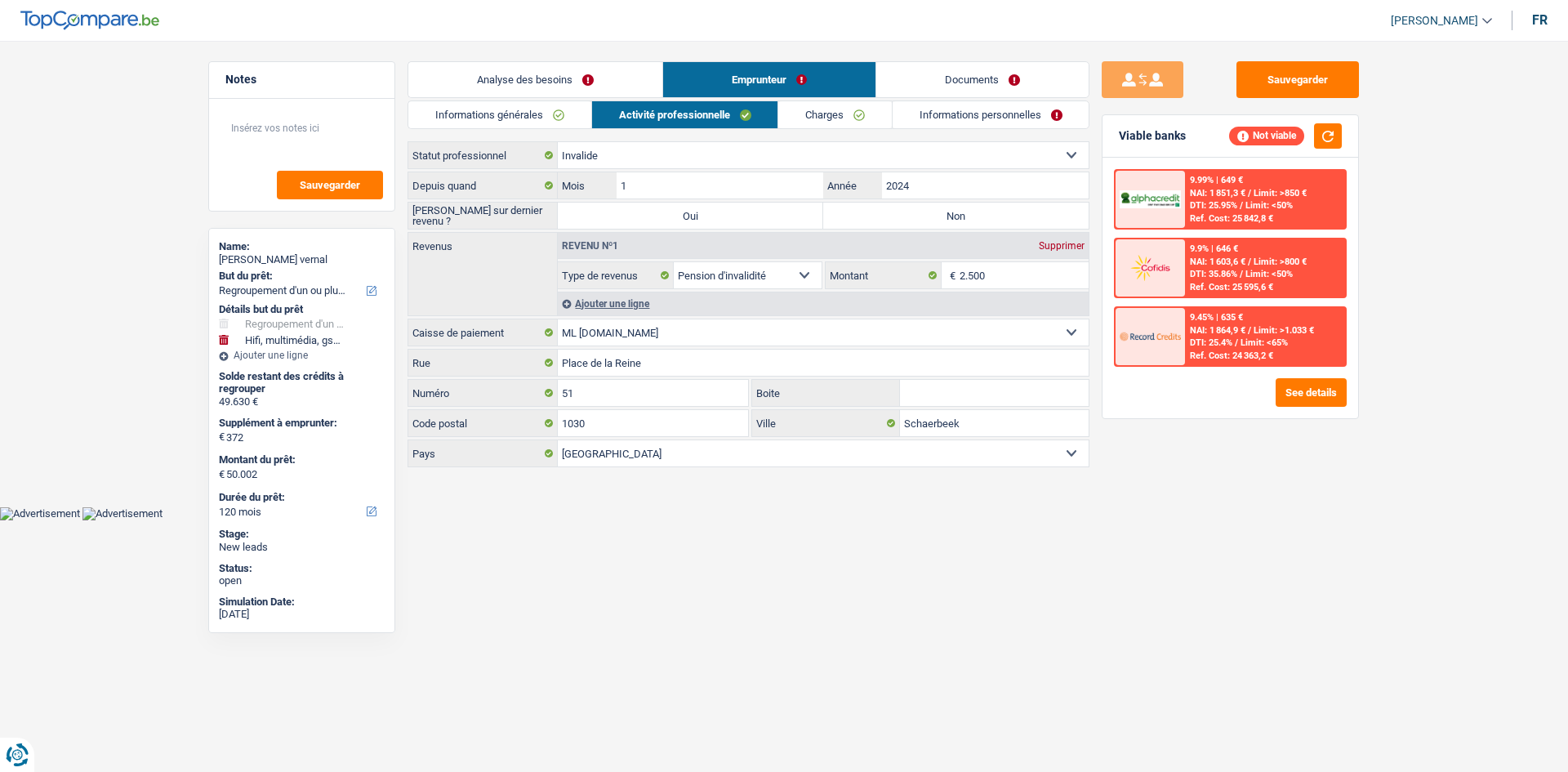 click on "Non" at bounding box center [956, 216] 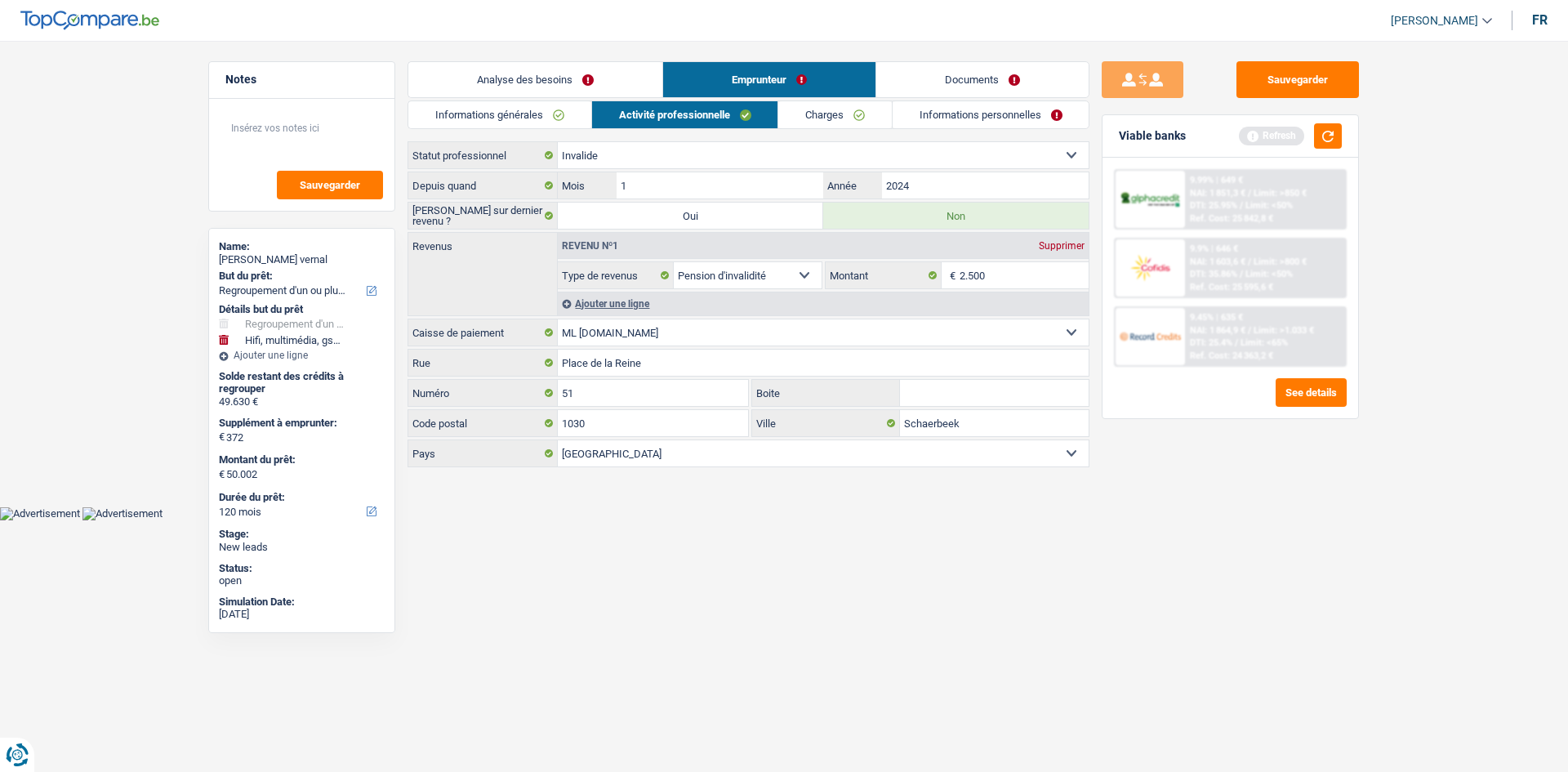 click on "Analyse des besoins" at bounding box center [535, 79] 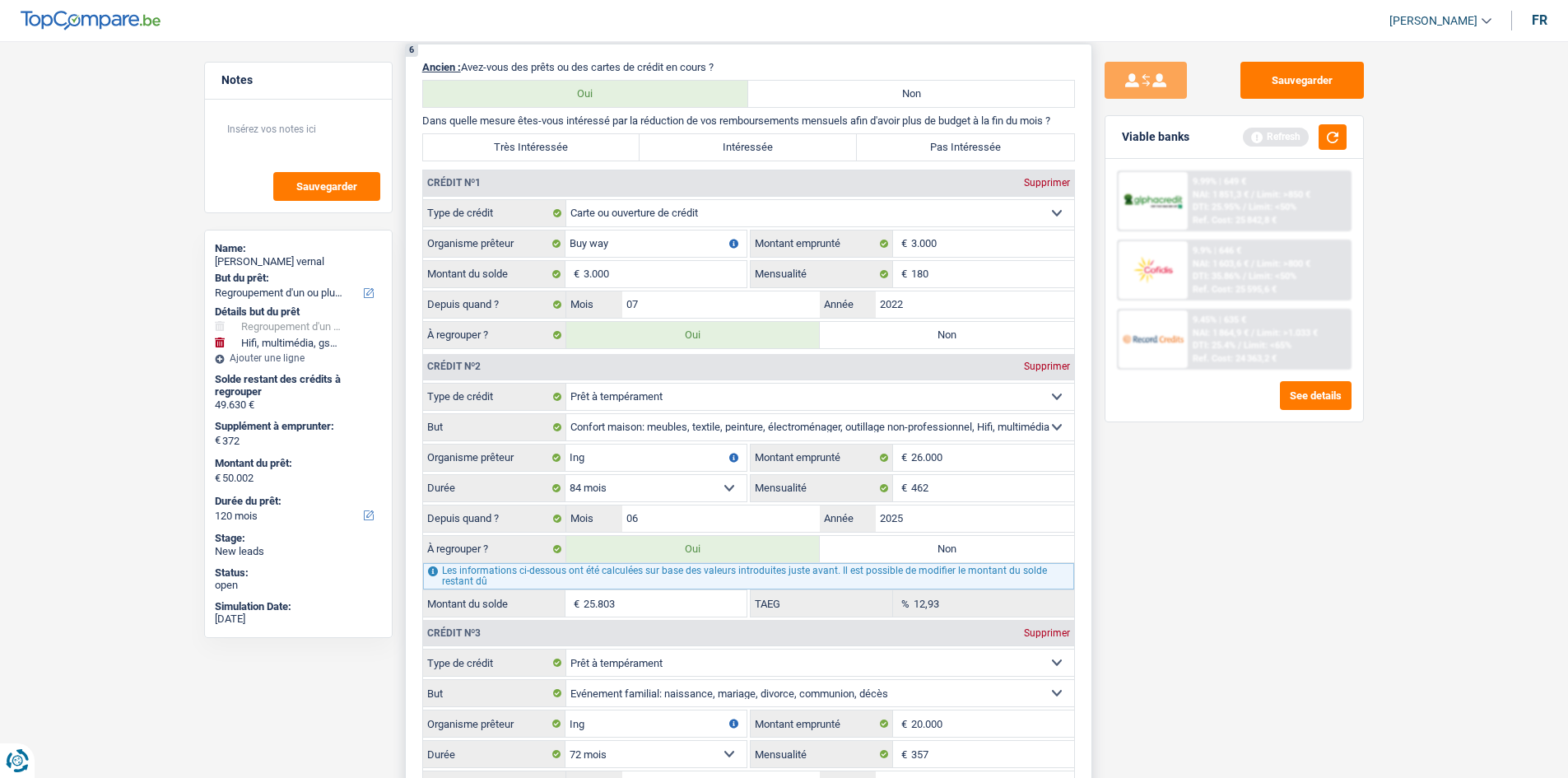 scroll, scrollTop: 1153, scrollLeft: 0, axis: vertical 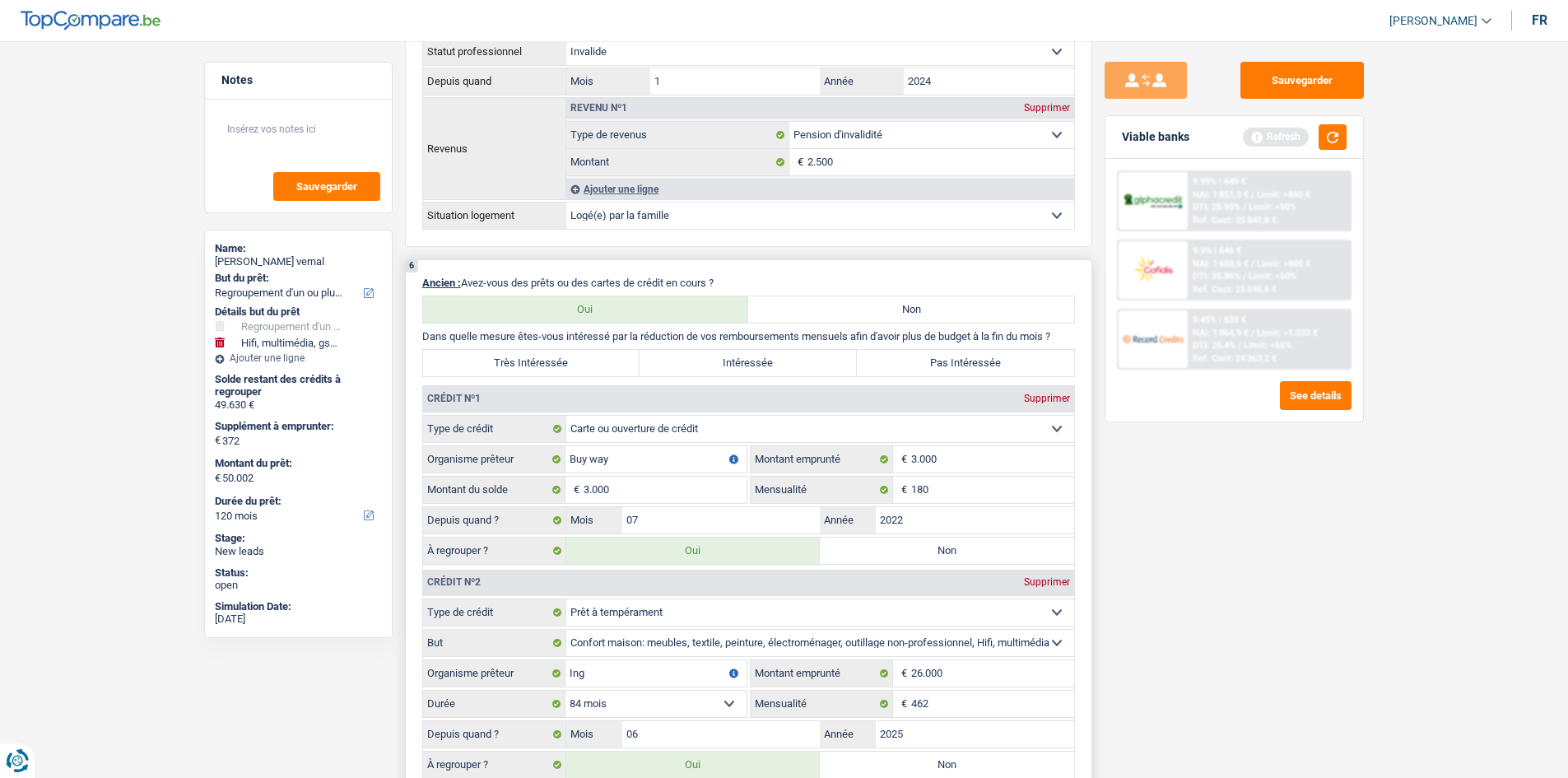 click on "Très Intéressée" at bounding box center [532, 363] 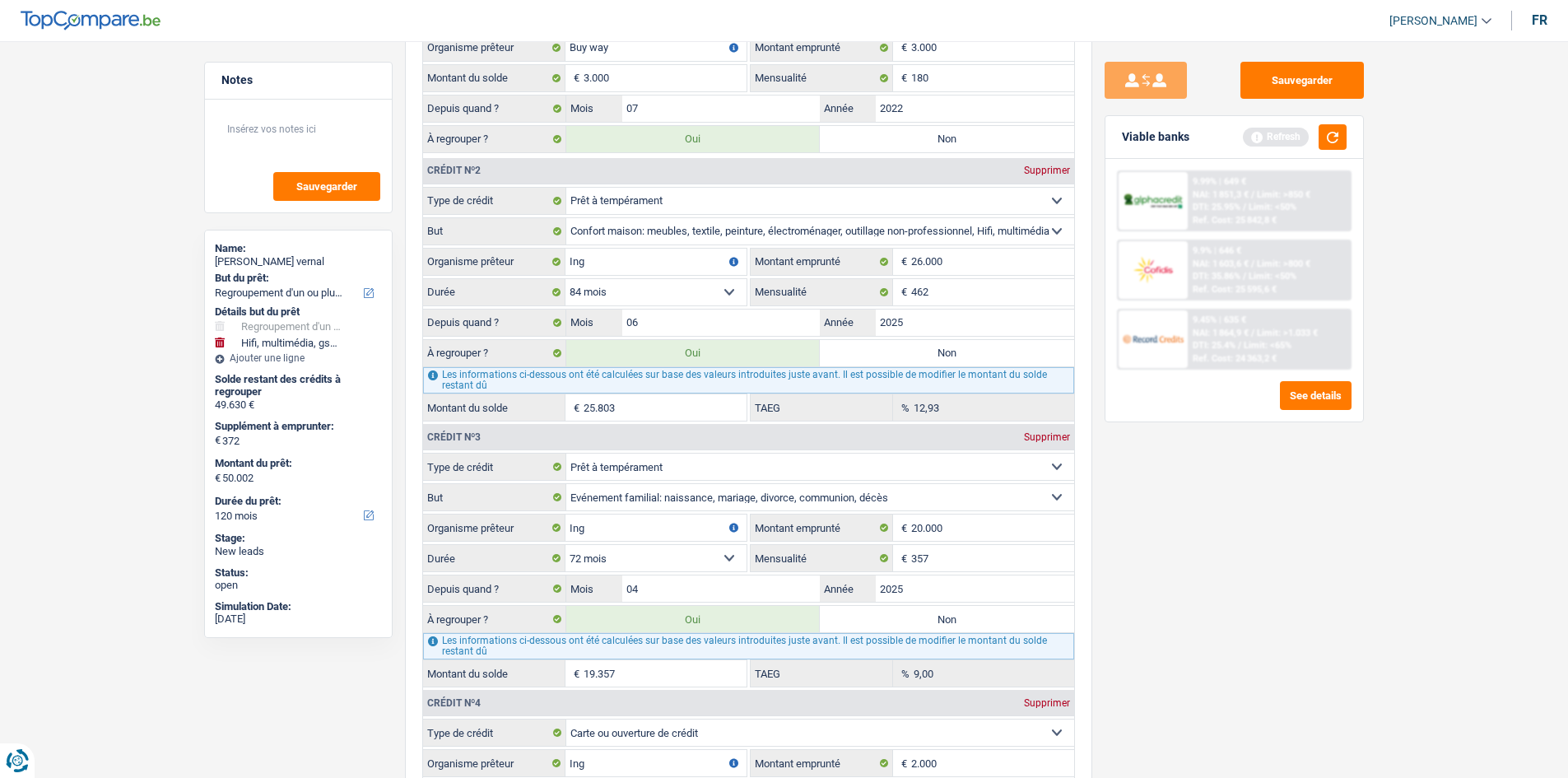 scroll, scrollTop: 1647, scrollLeft: 0, axis: vertical 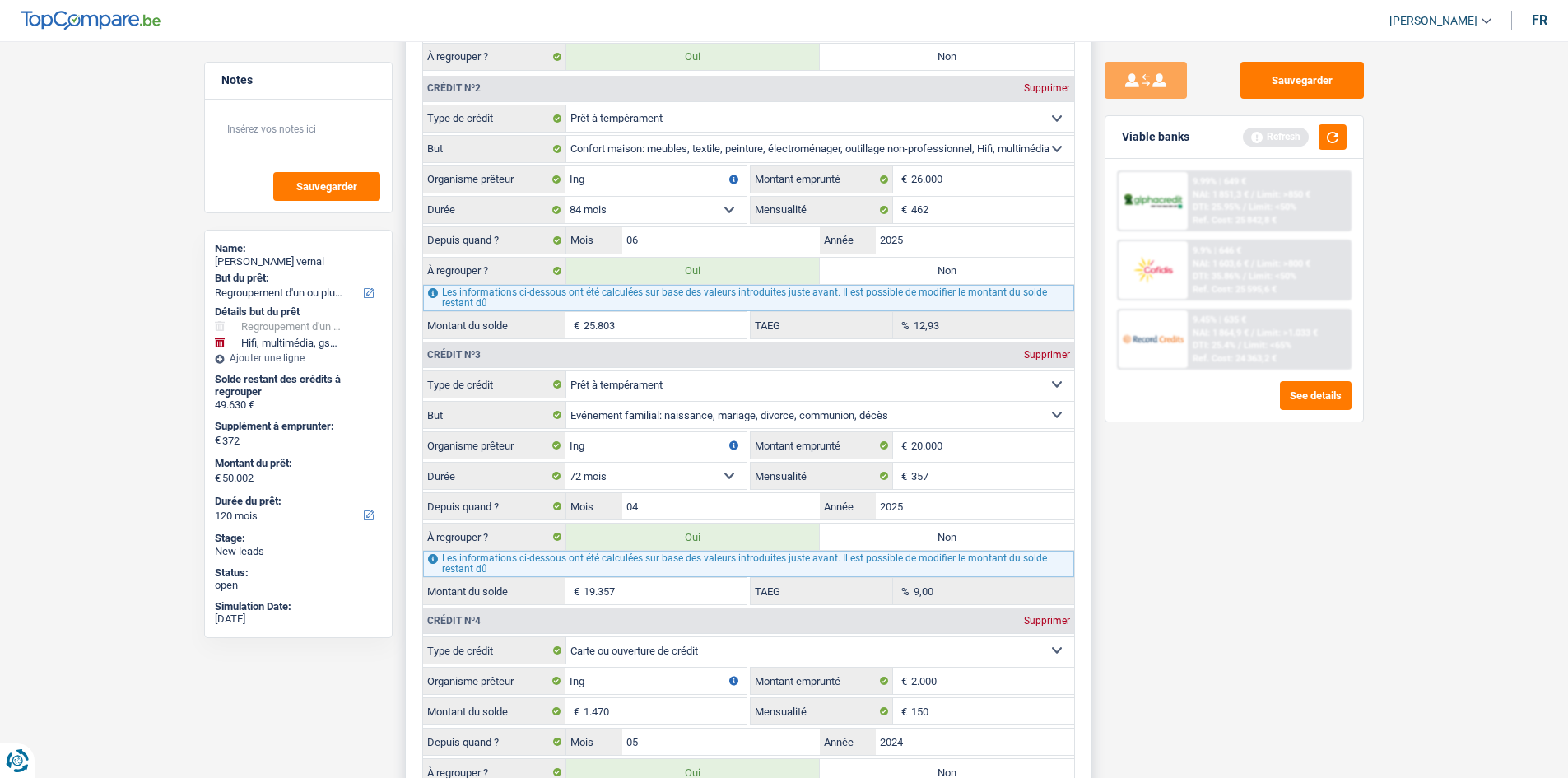 click on "25.803" at bounding box center [665, 325] 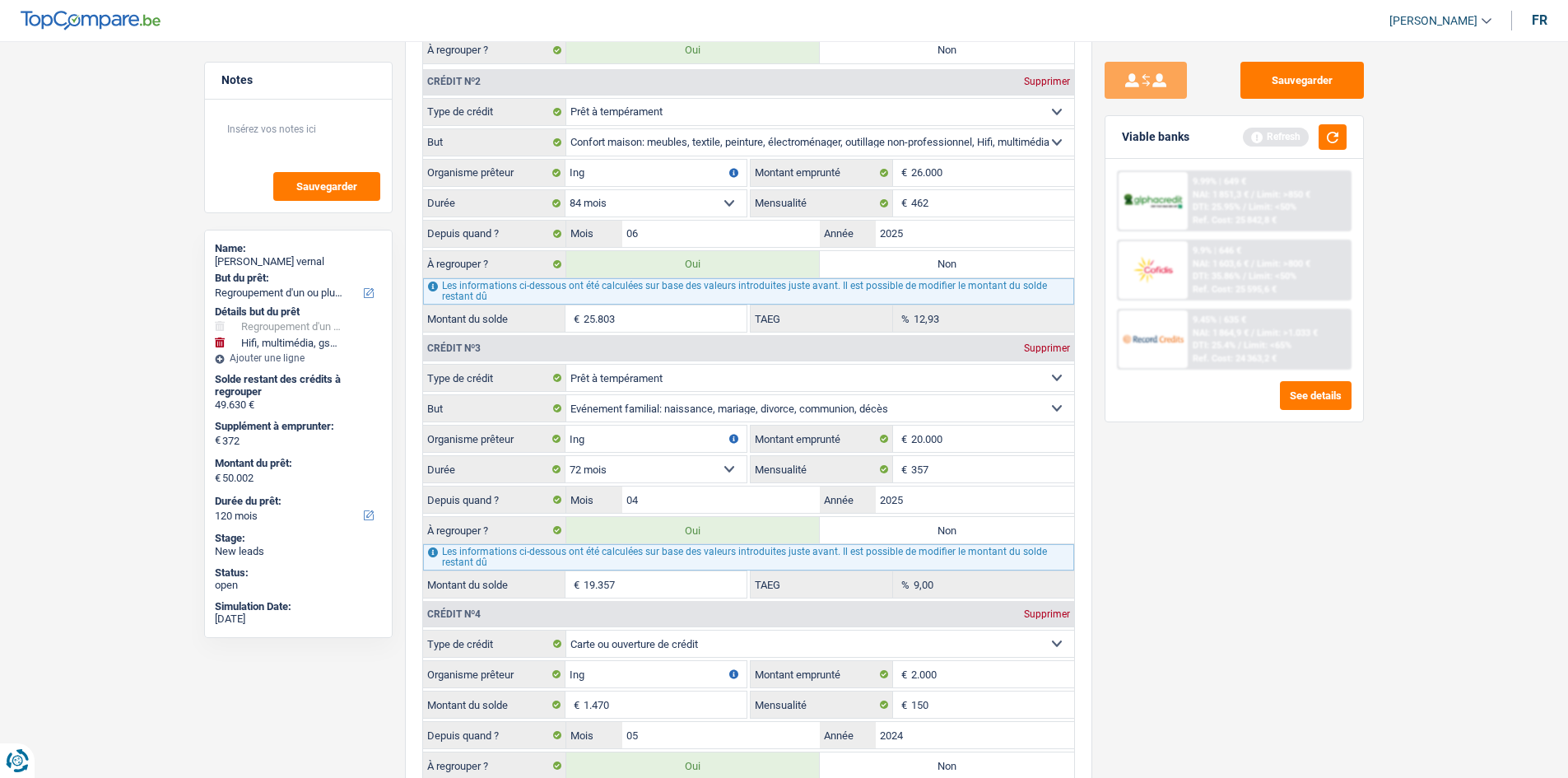 scroll, scrollTop: 1647, scrollLeft: 0, axis: vertical 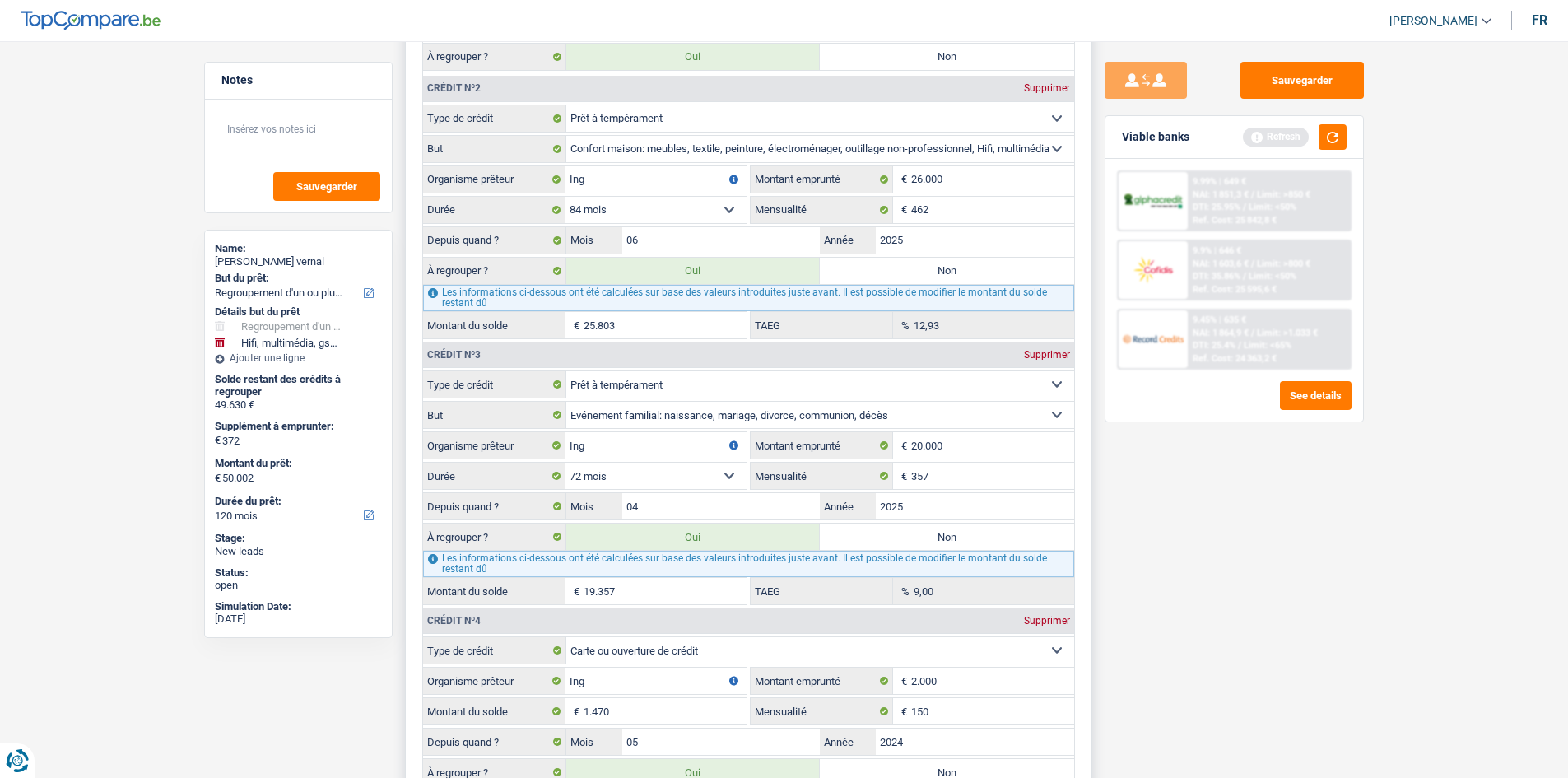 click on "Non" at bounding box center [947, 271] 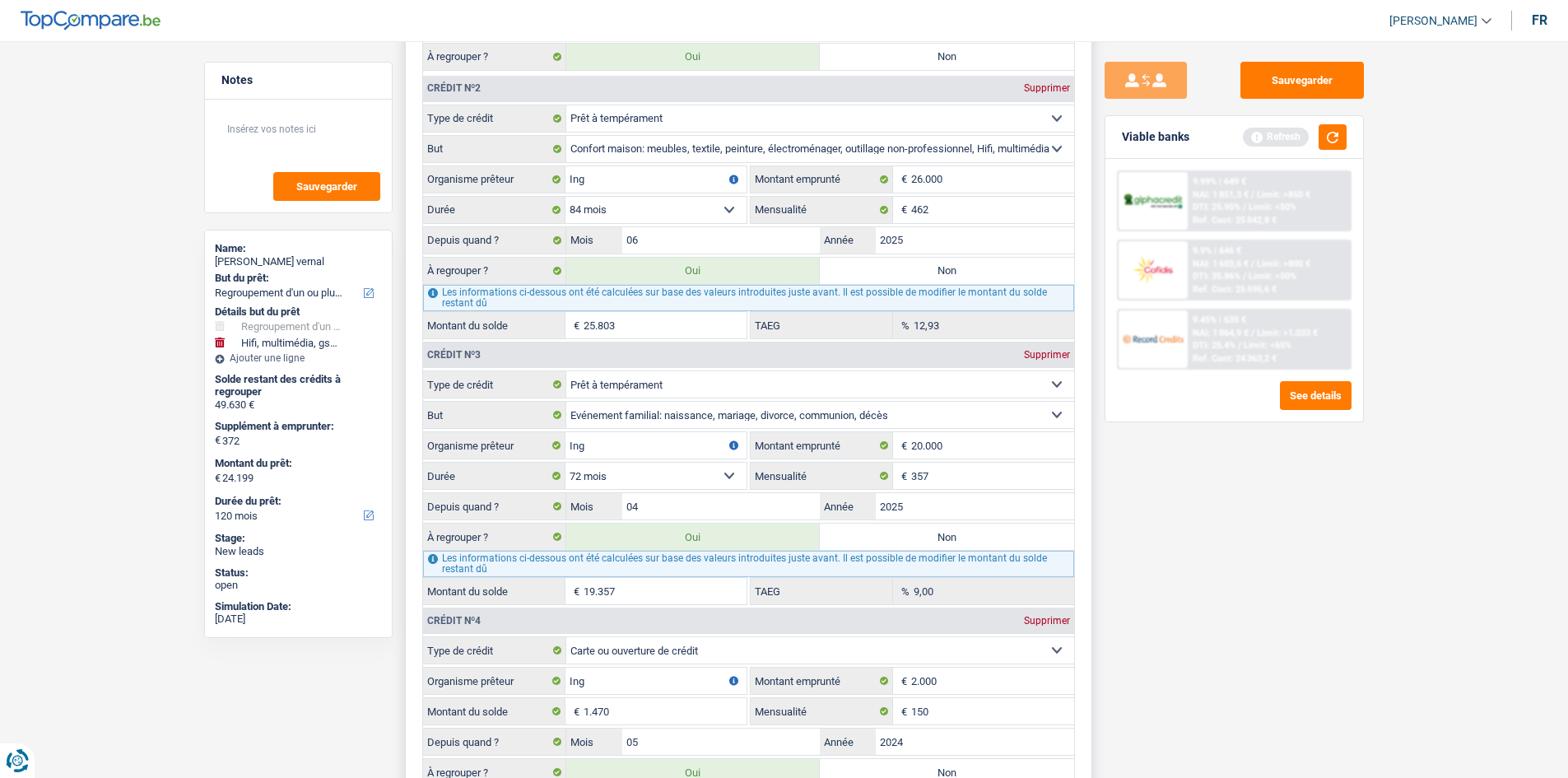 radio on "false" 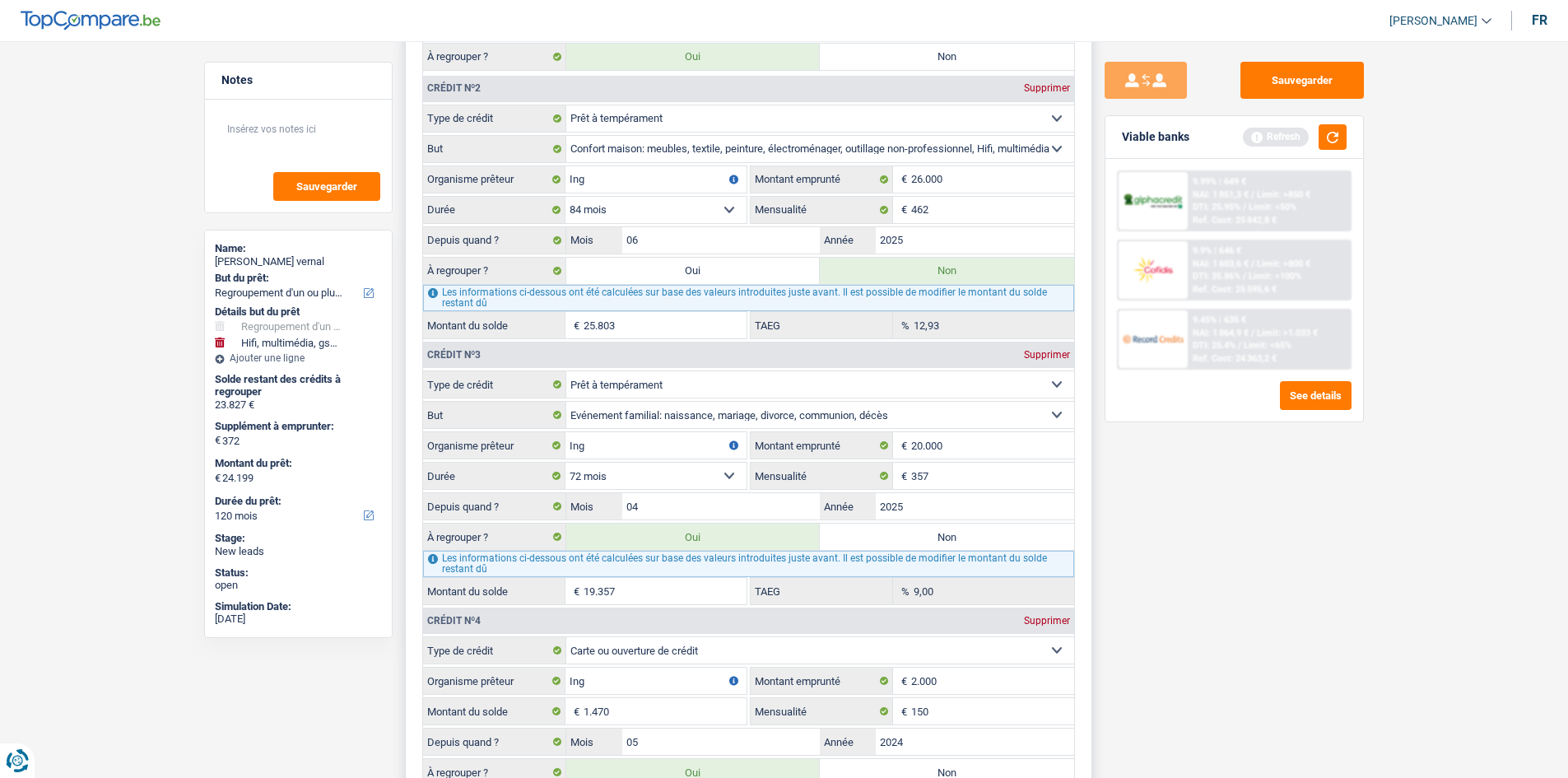 click on "Non" at bounding box center [947, 537] 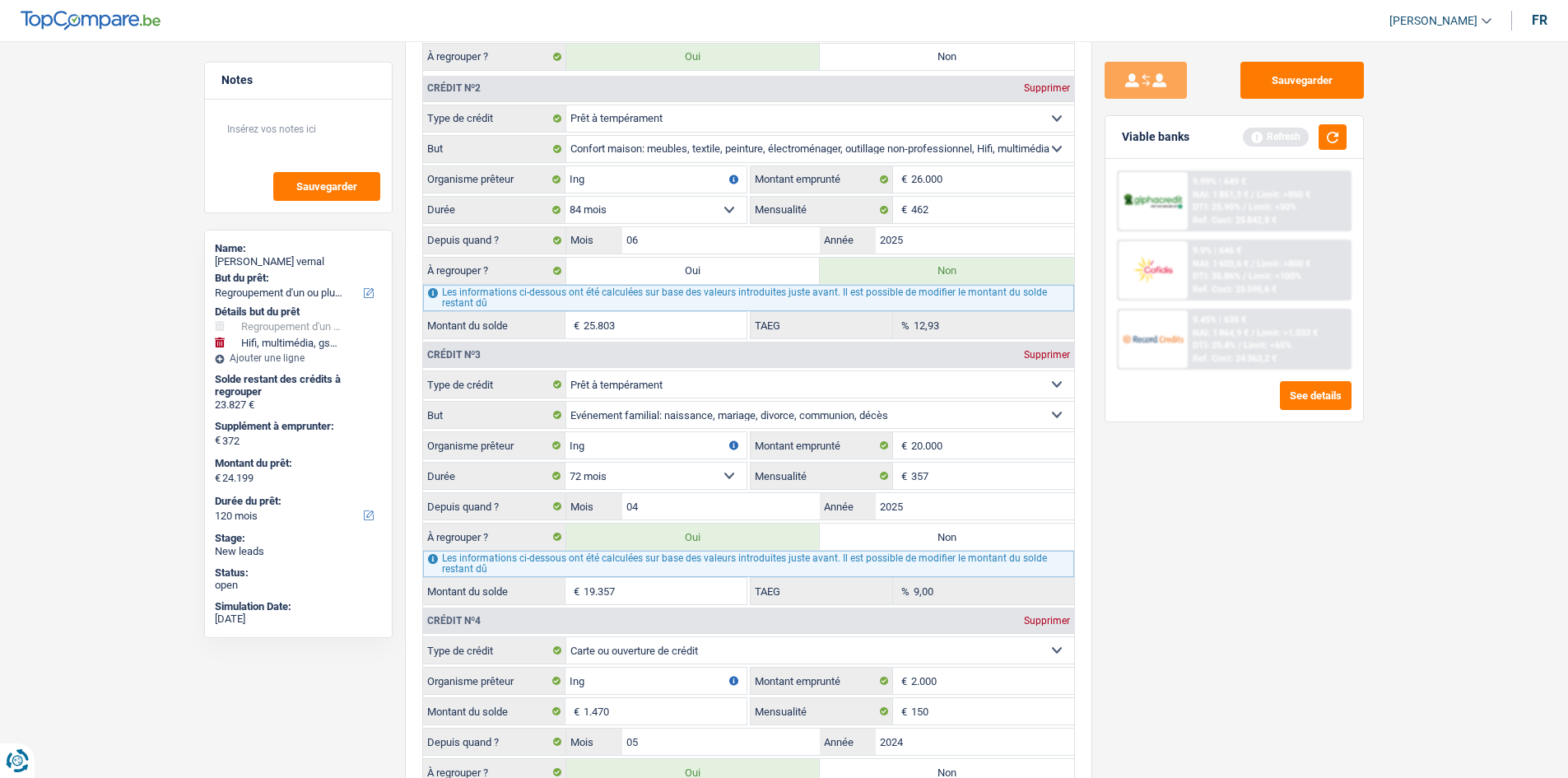 type on "4.842" 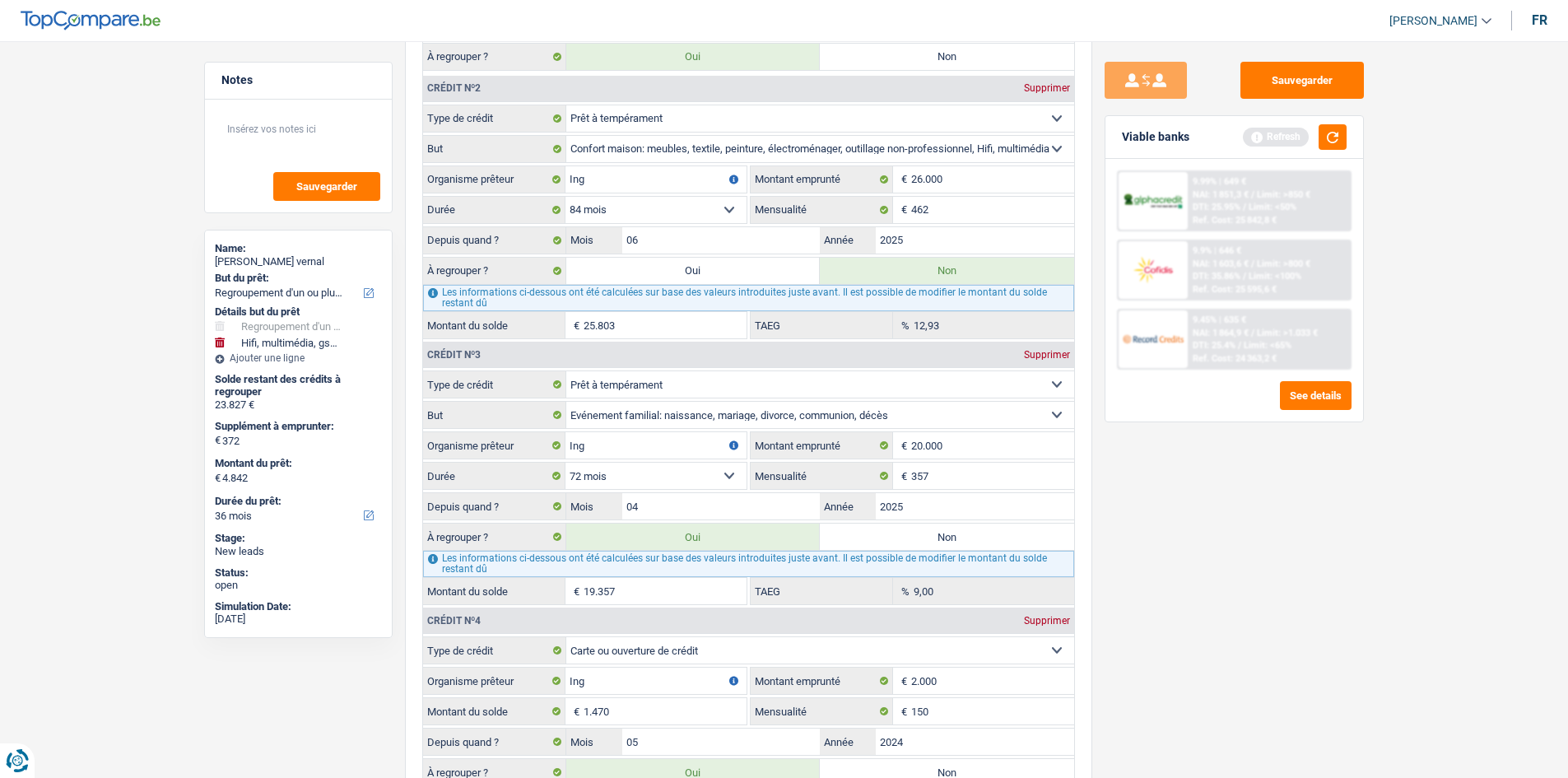 radio on "false" 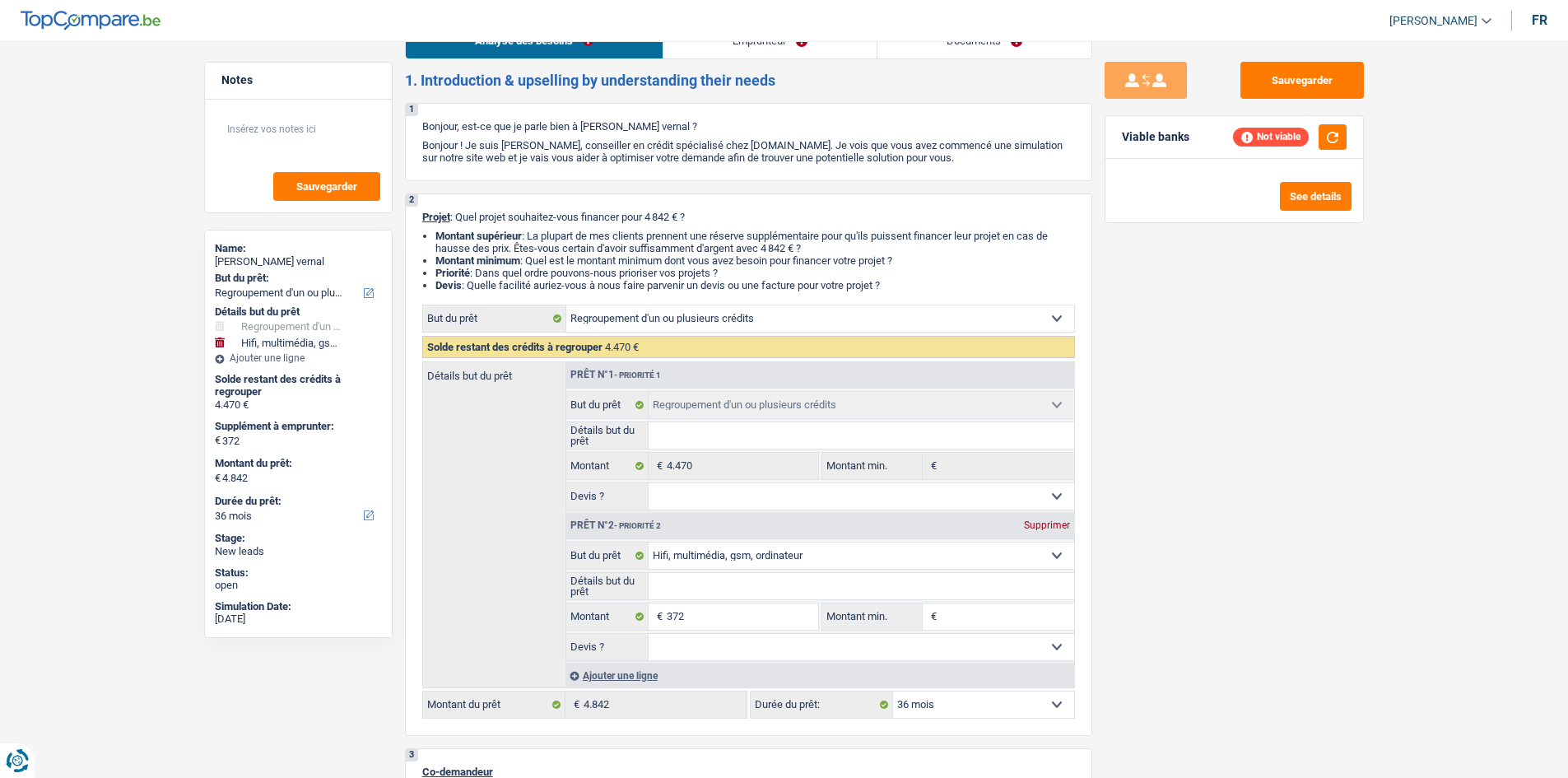 scroll, scrollTop: 0, scrollLeft: 0, axis: both 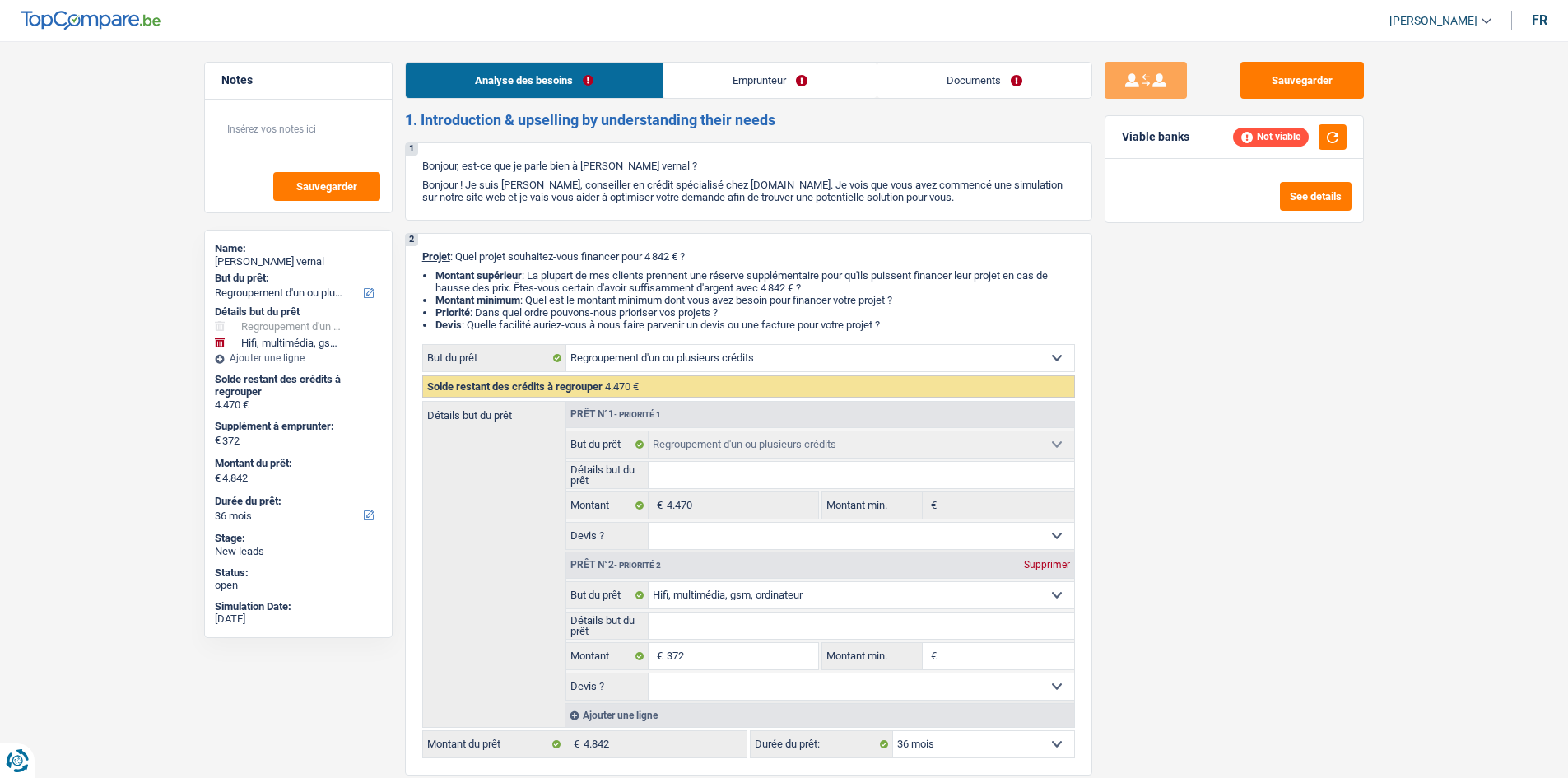 click on "Emprunteur" at bounding box center (770, 80) 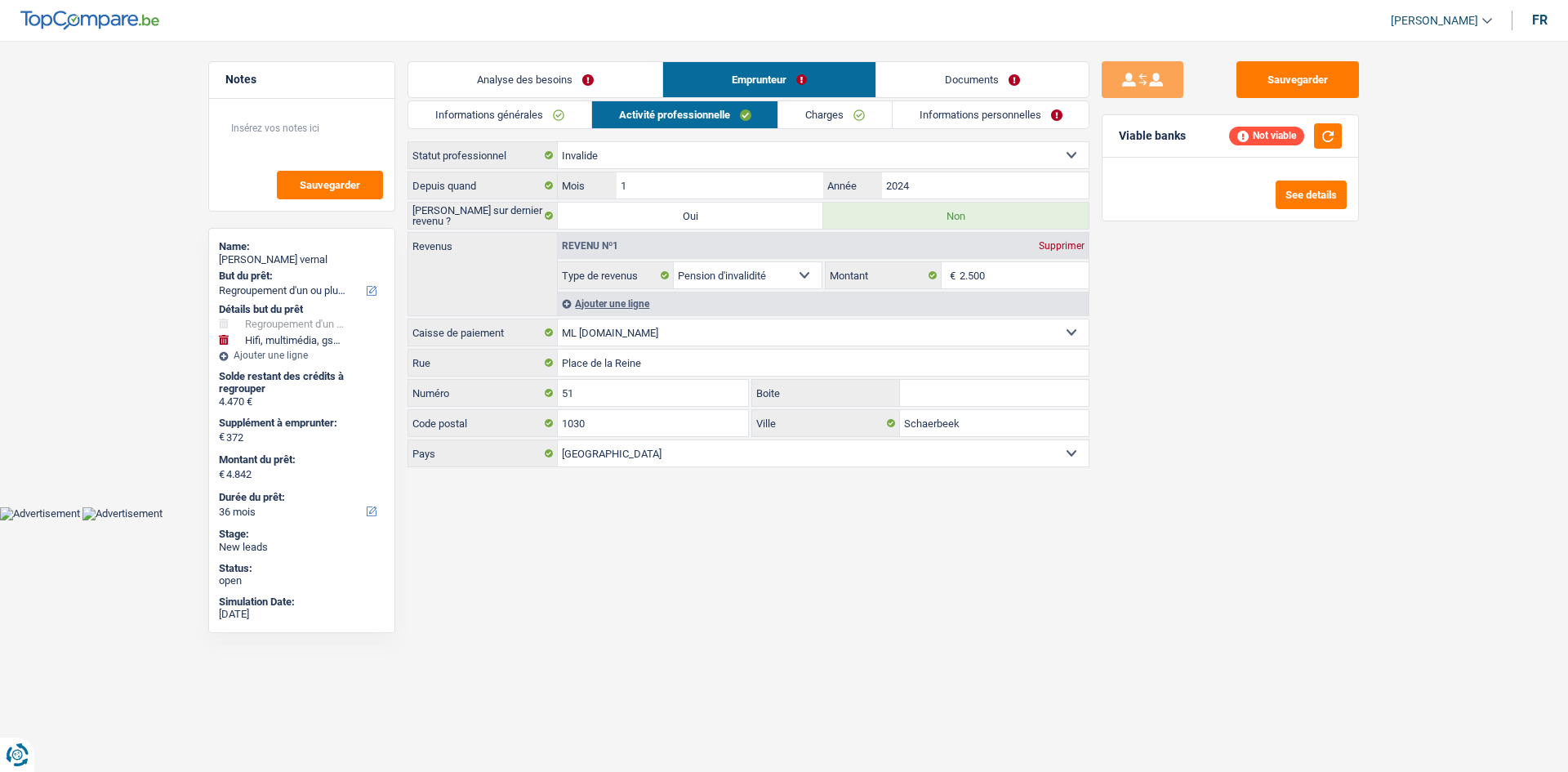click on "Charges" at bounding box center (835, 114) 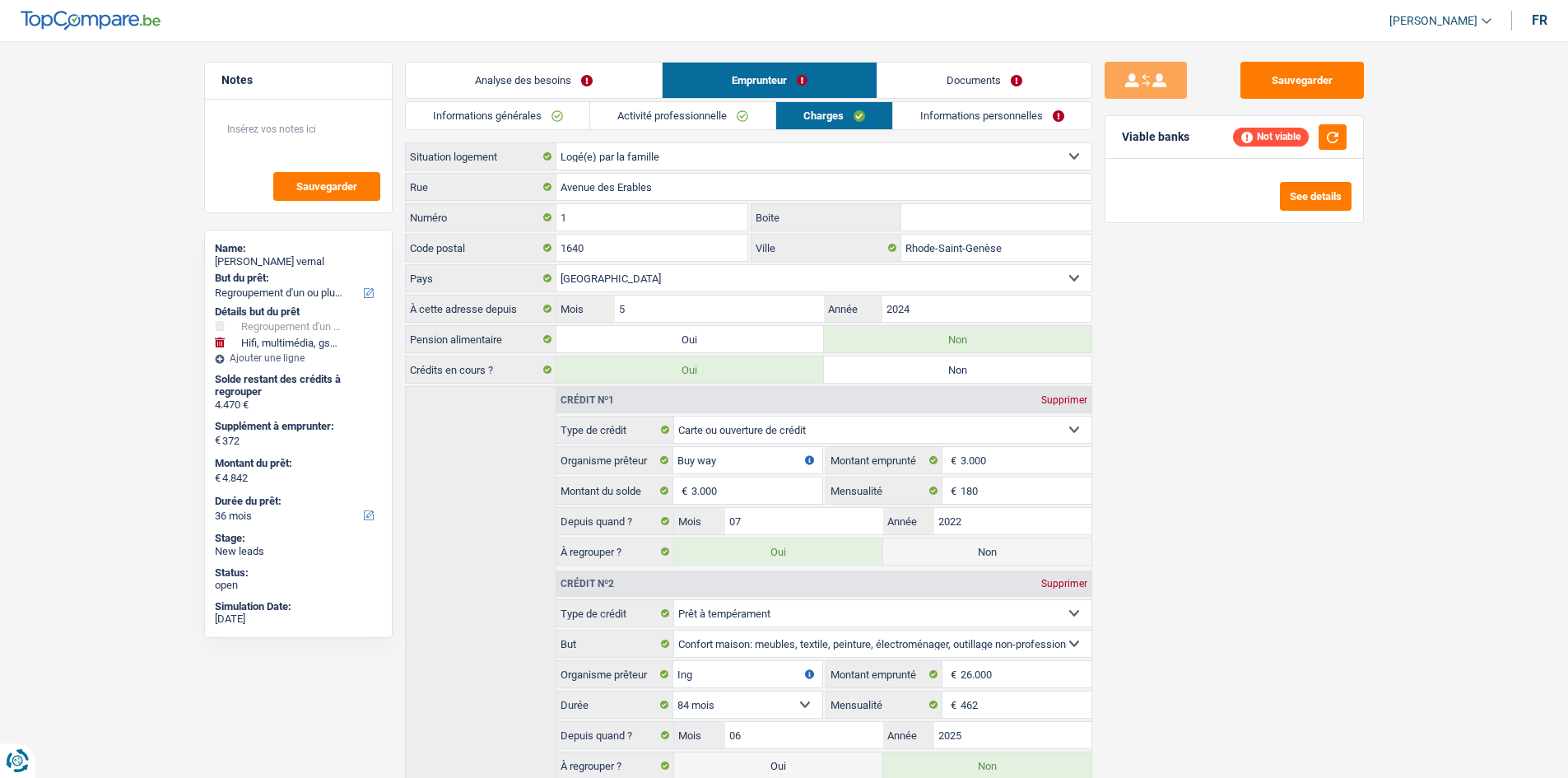 click on "Activité professionnelle" at bounding box center (682, 115) 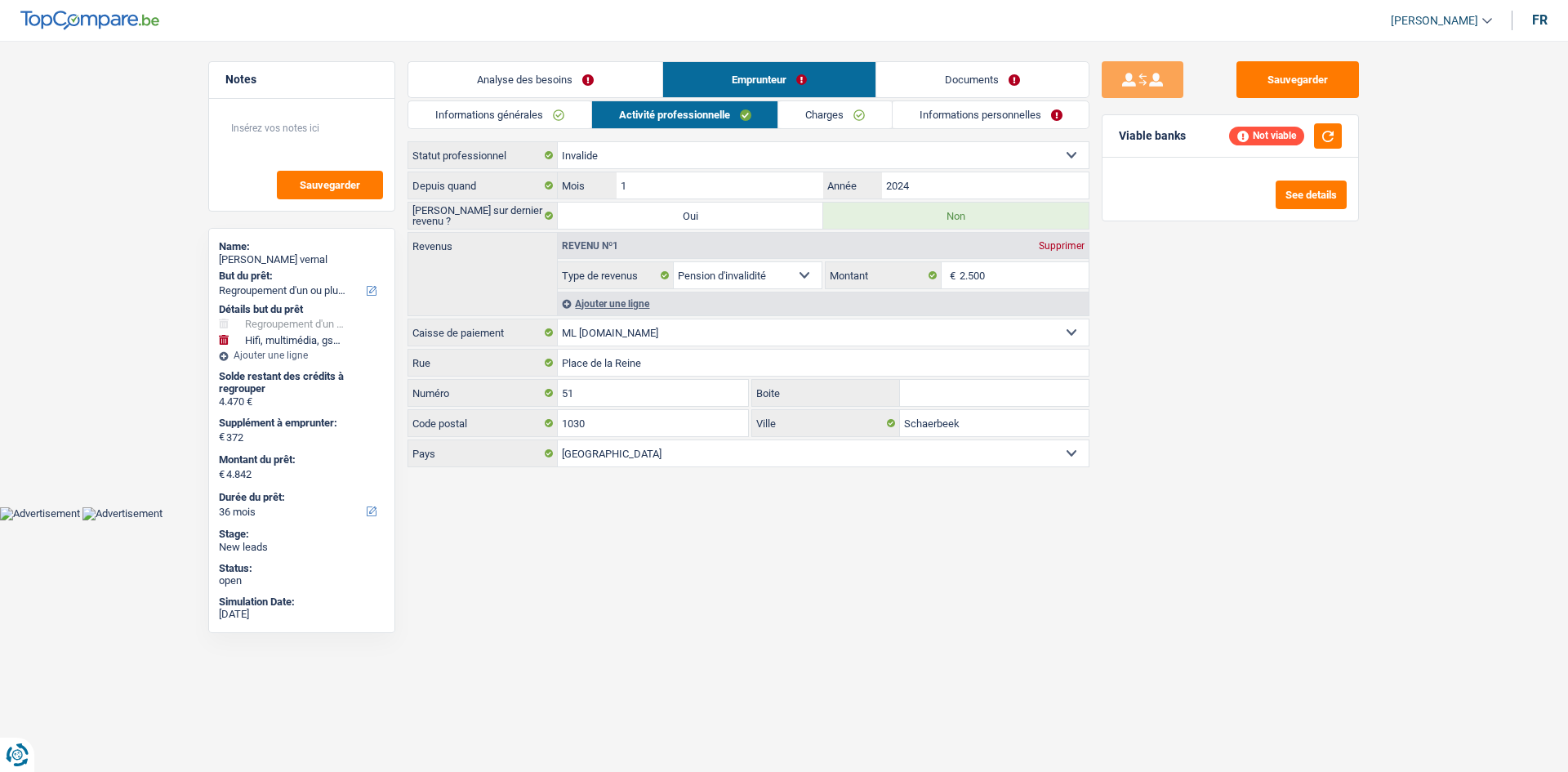 click on "Charges" at bounding box center (835, 114) 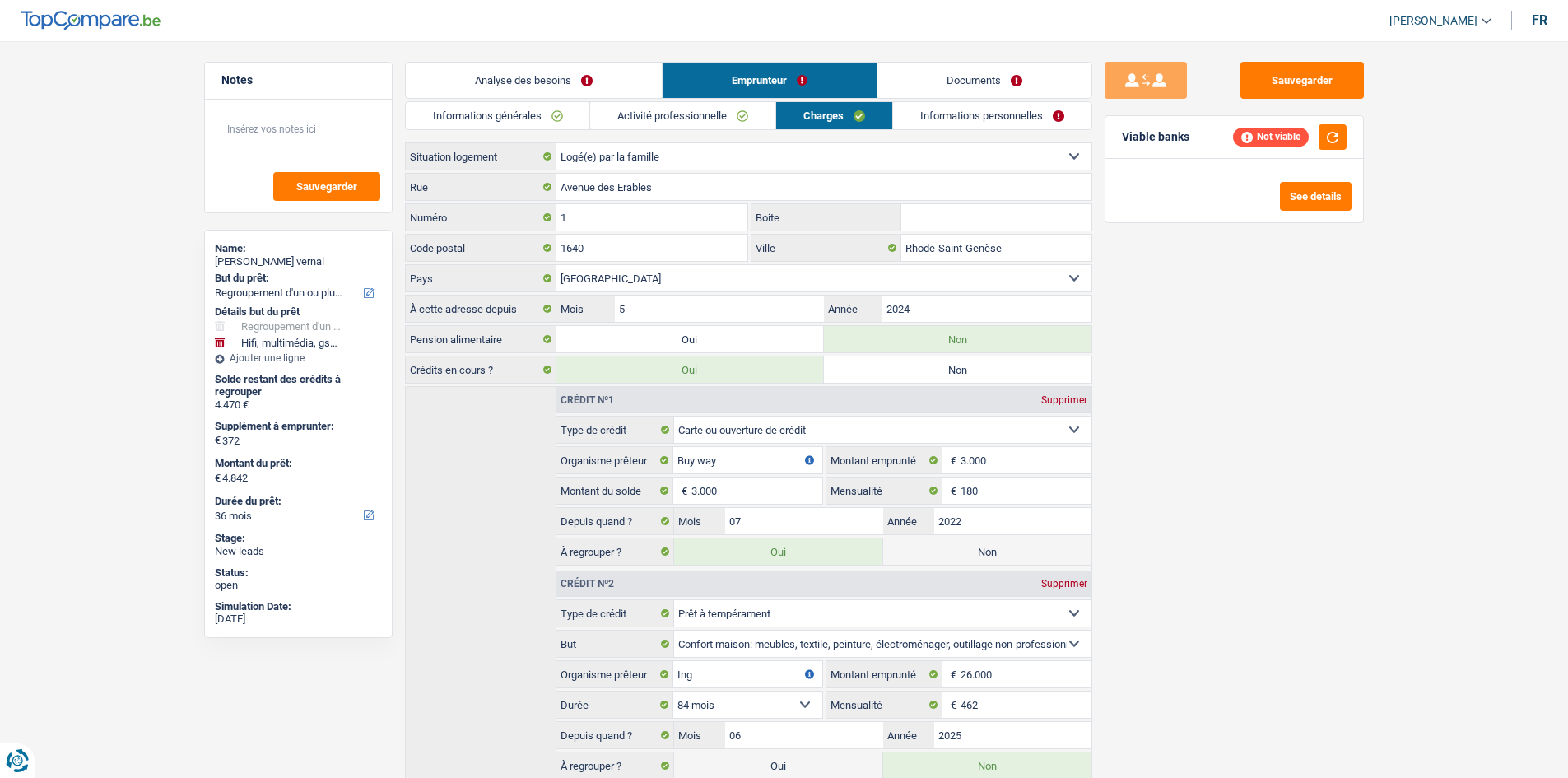 click on "Activité professionnelle" at bounding box center (682, 115) 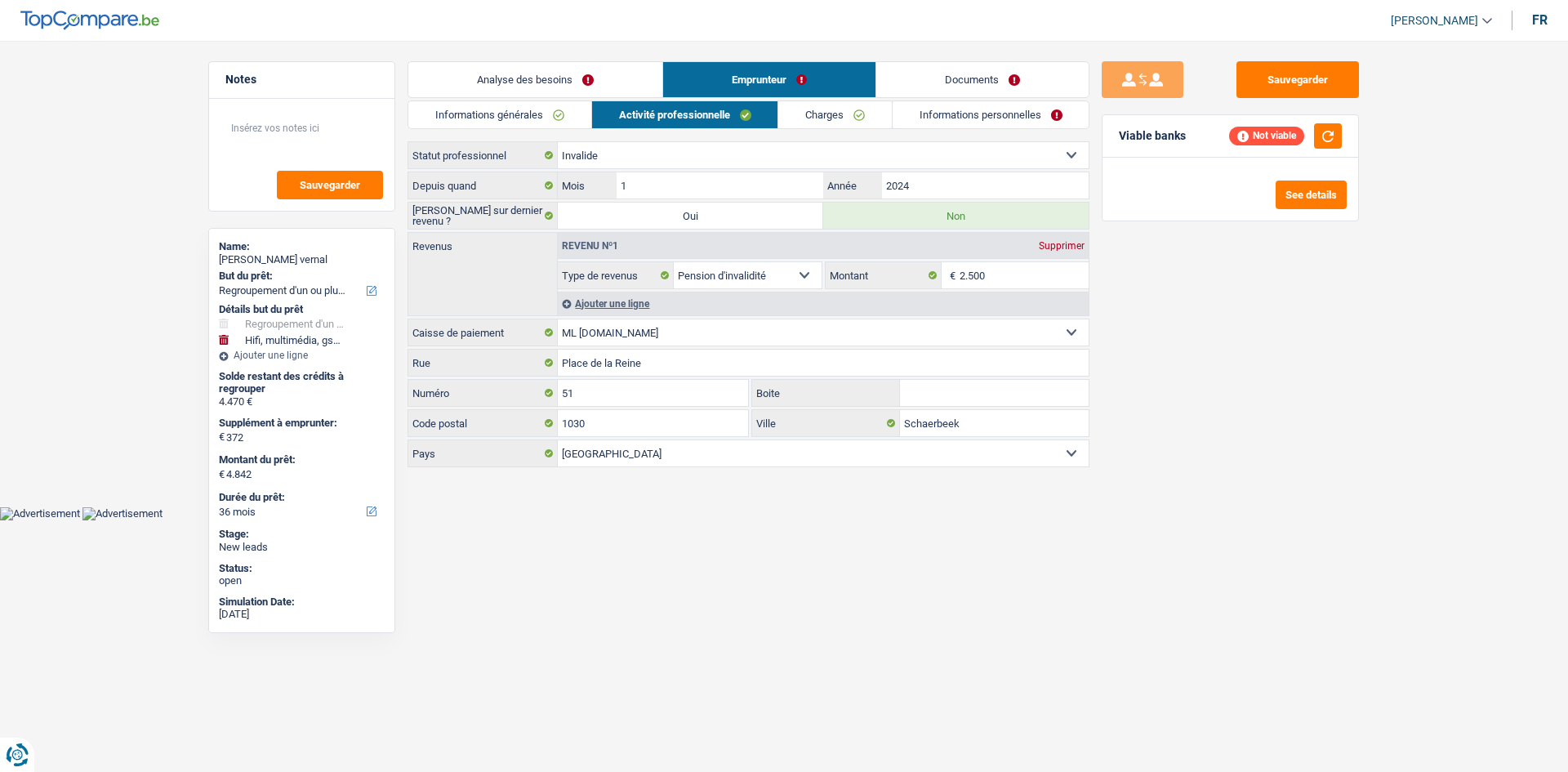 click on "Informations personnelles" at bounding box center (991, 114) 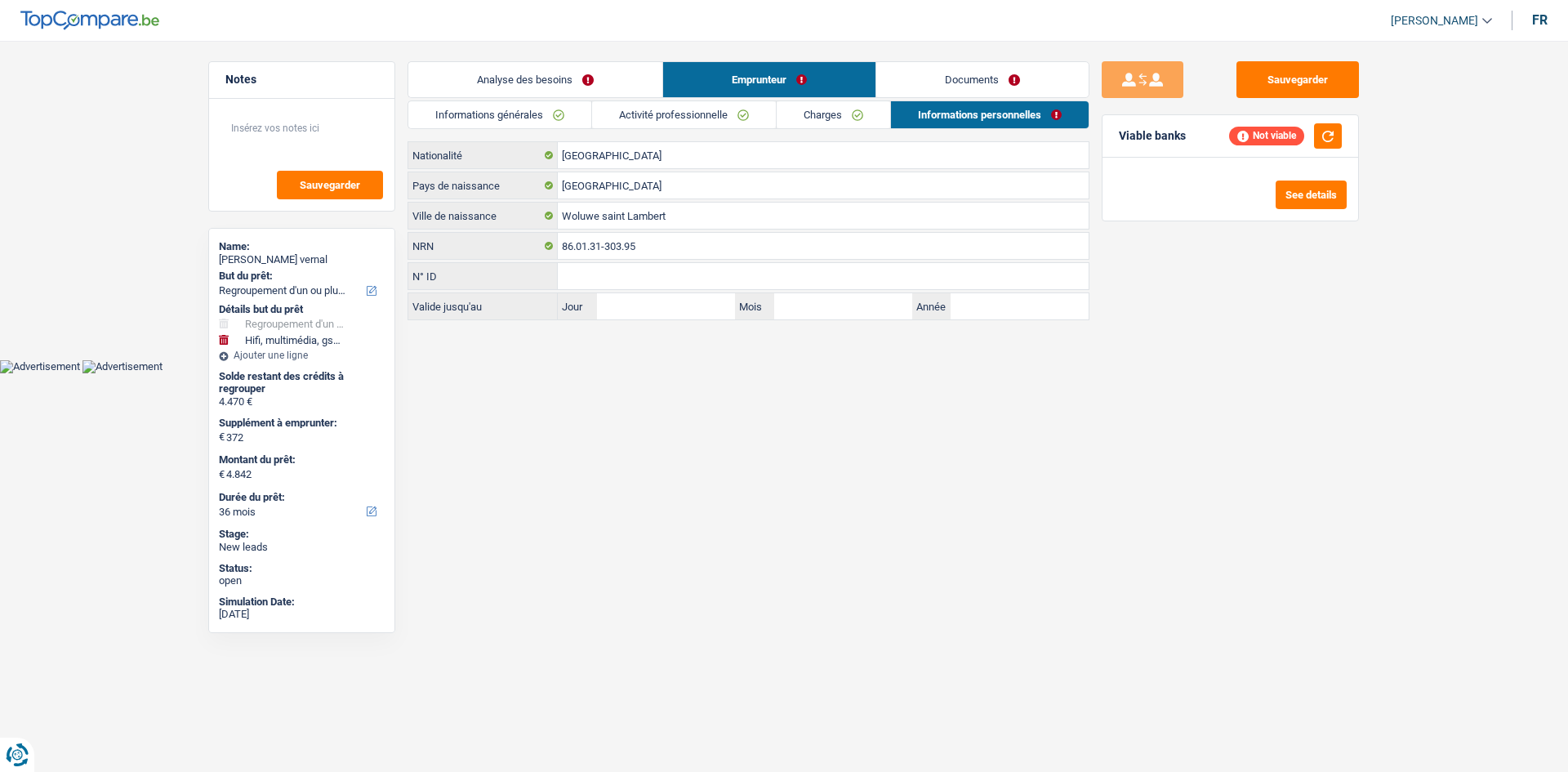 click on "Activité professionnelle" at bounding box center [684, 114] 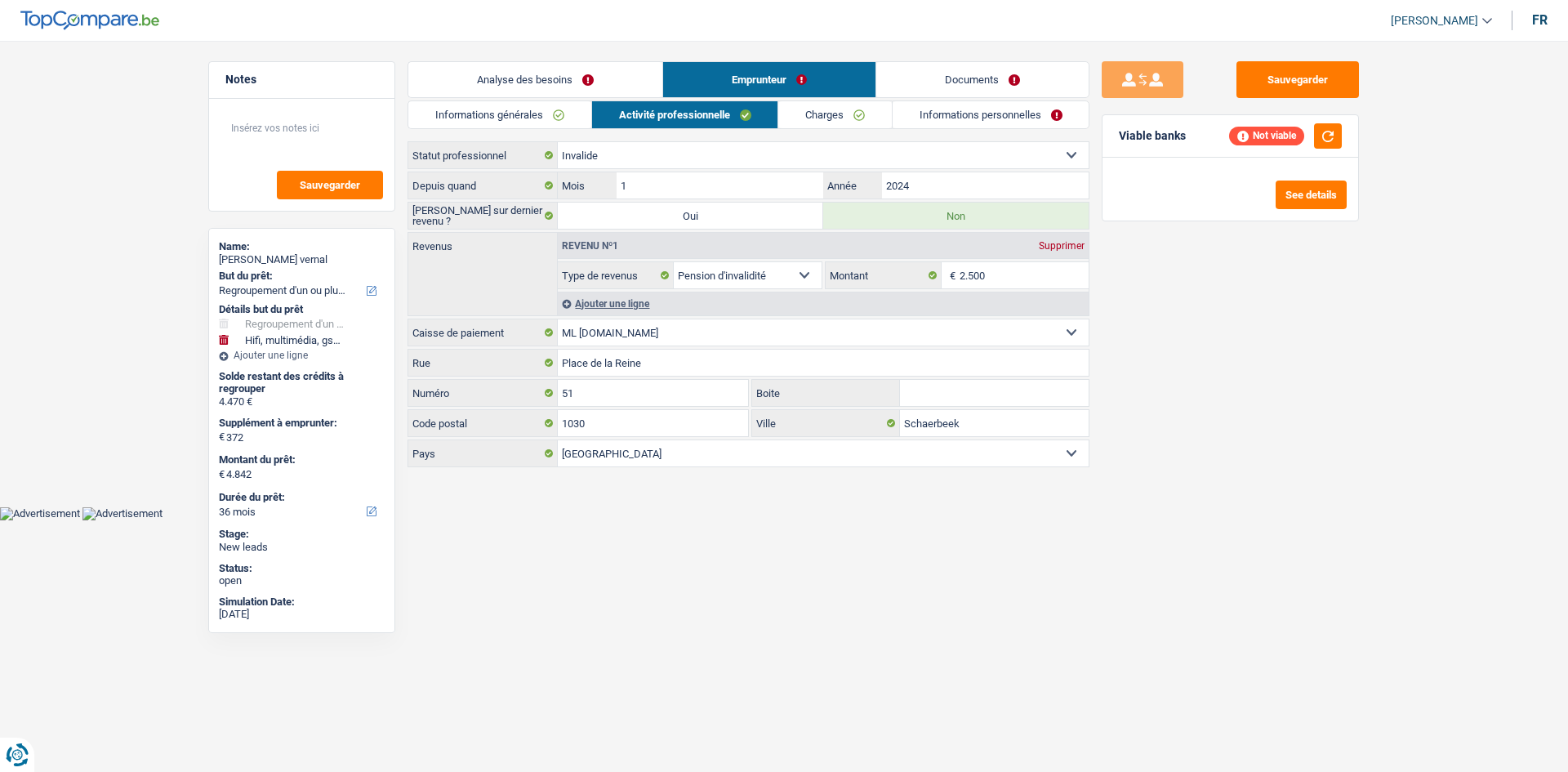 click on "Informations générales" at bounding box center (500, 114) 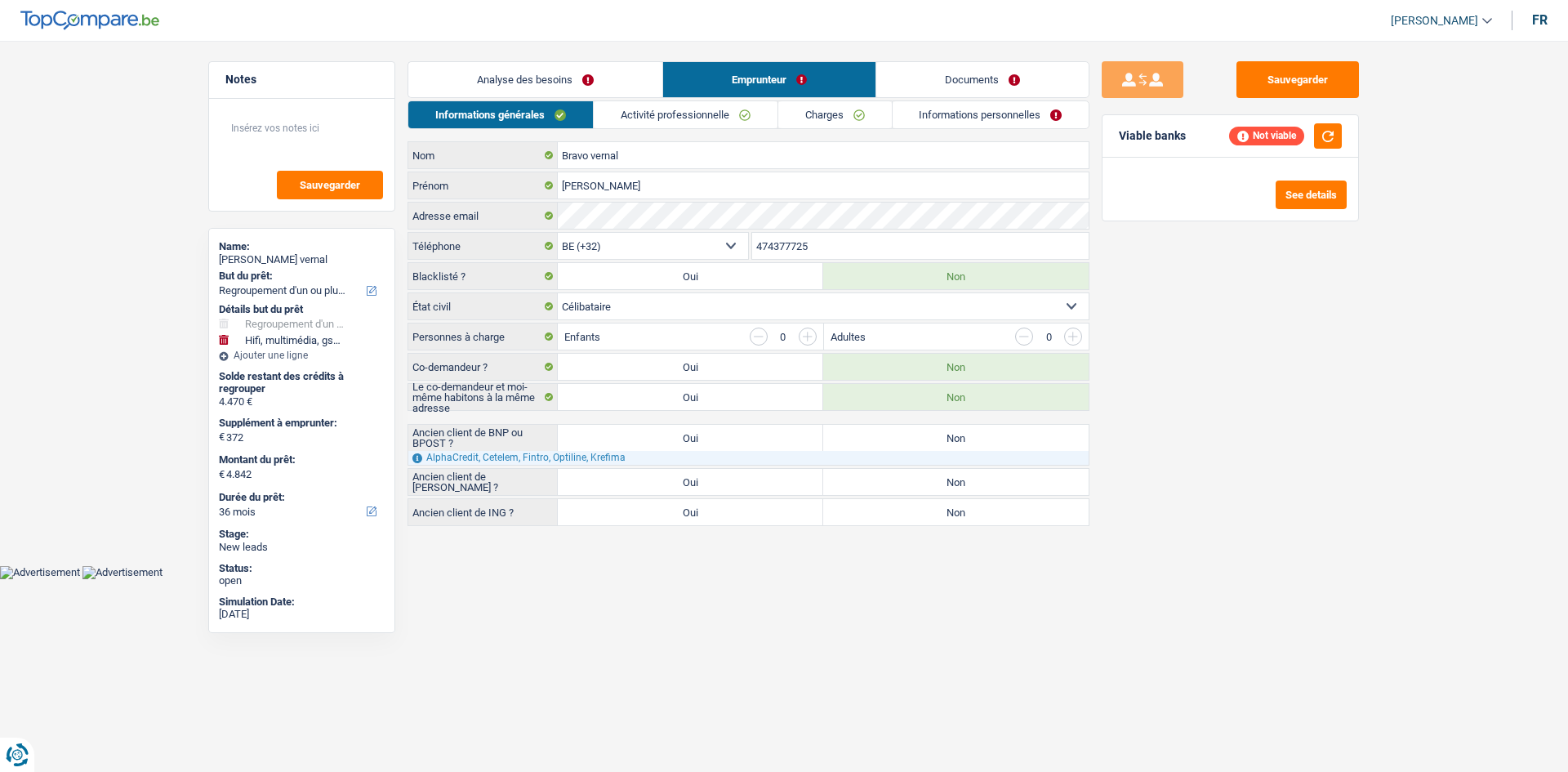click on "Analyse des besoins" at bounding box center (535, 79) 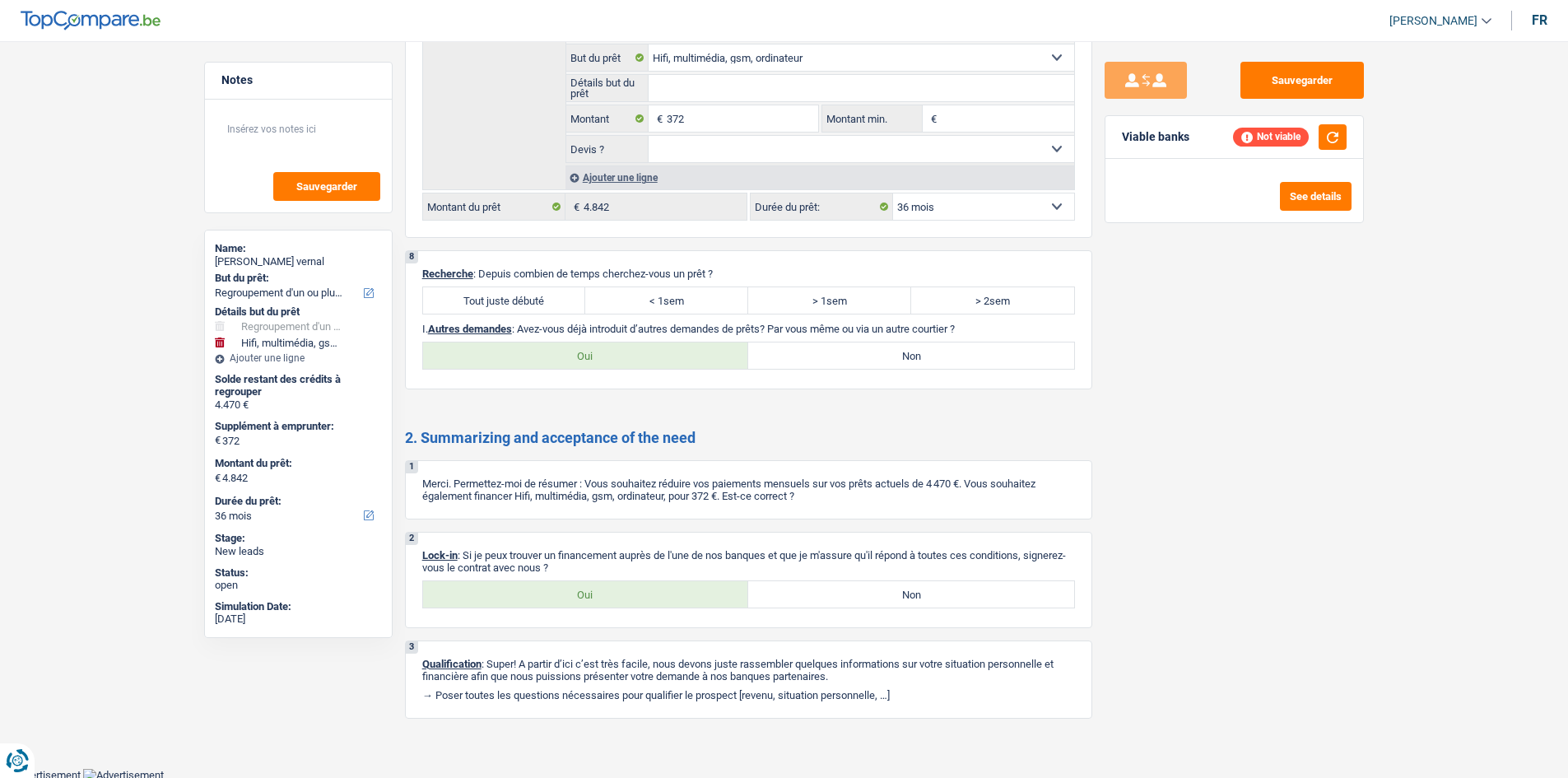 scroll, scrollTop: 2853, scrollLeft: 0, axis: vertical 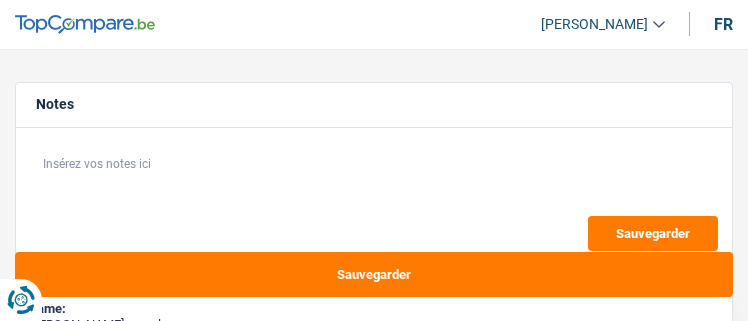 select on "refinancing" 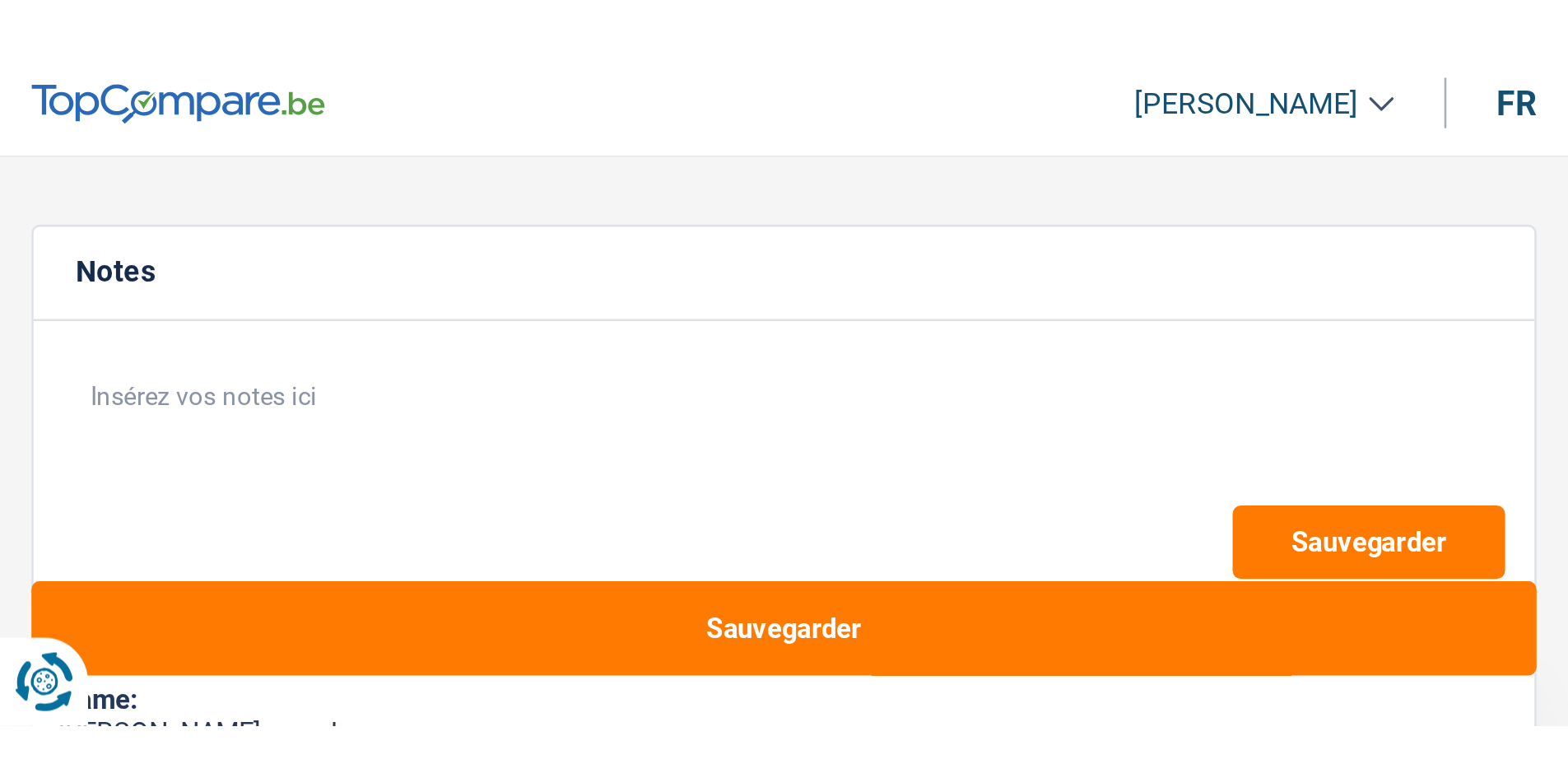 scroll, scrollTop: 0, scrollLeft: 0, axis: both 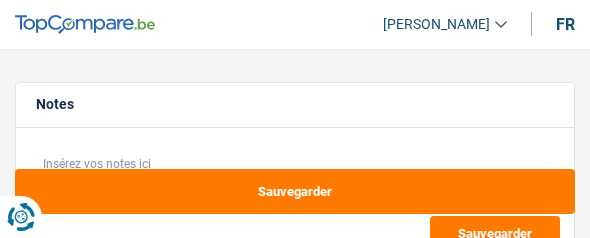select on "refinancing" 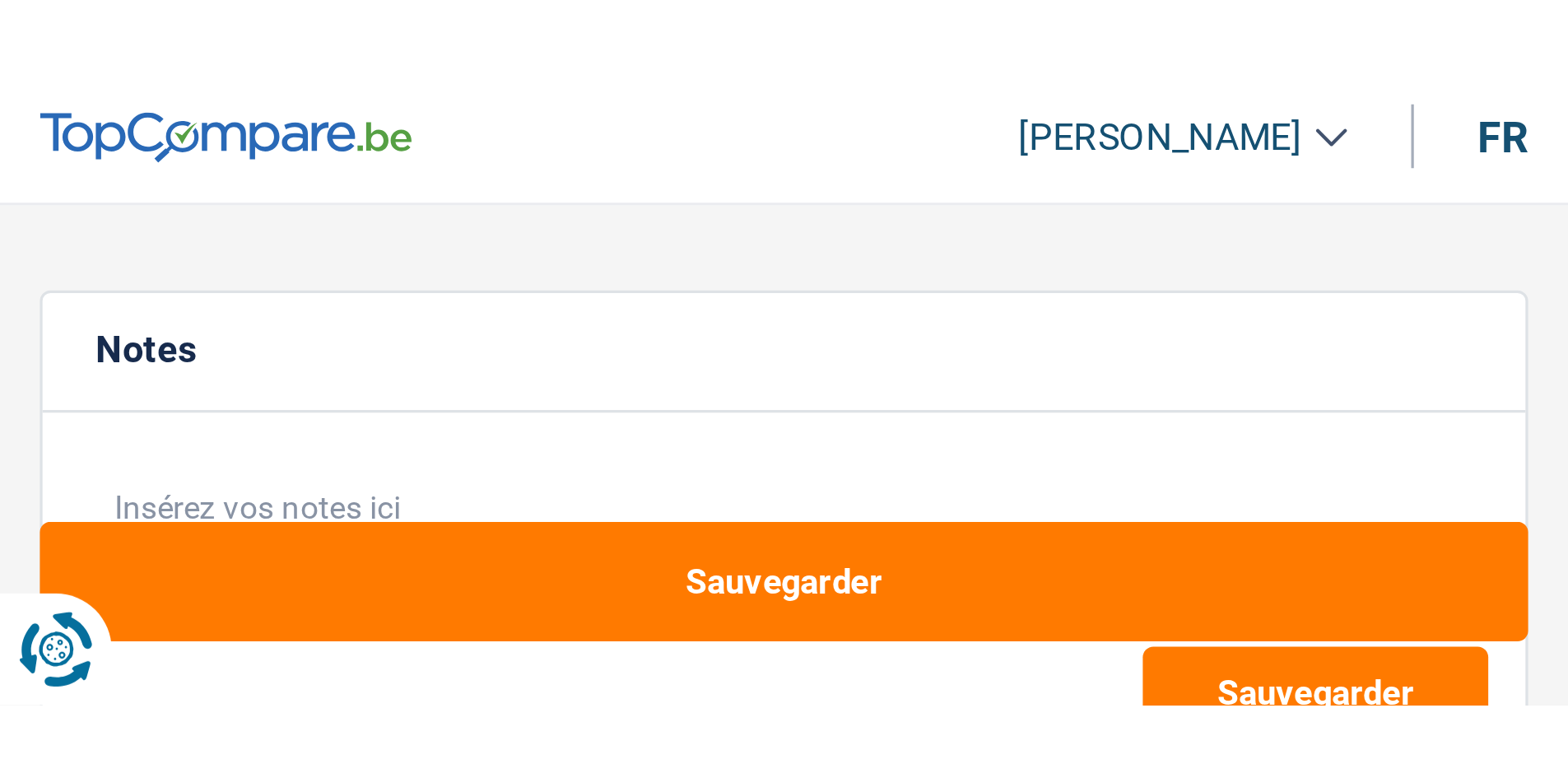 scroll, scrollTop: 0, scrollLeft: 0, axis: both 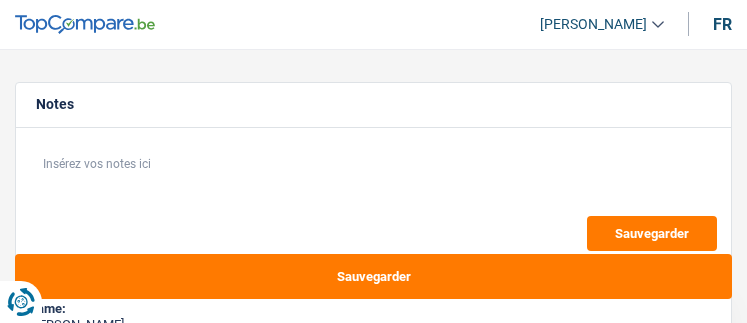select on "refinancing" 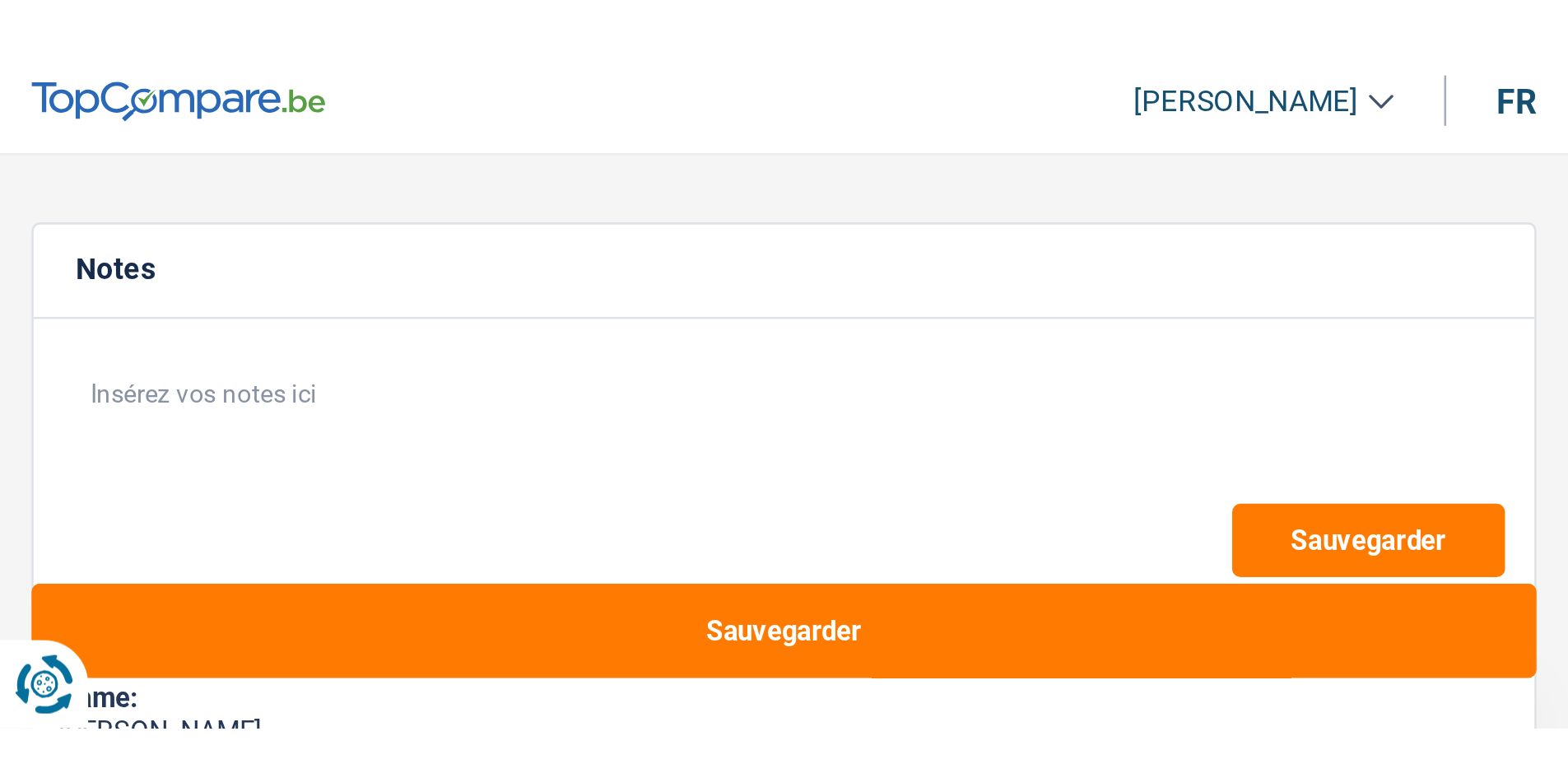 scroll, scrollTop: 0, scrollLeft: 0, axis: both 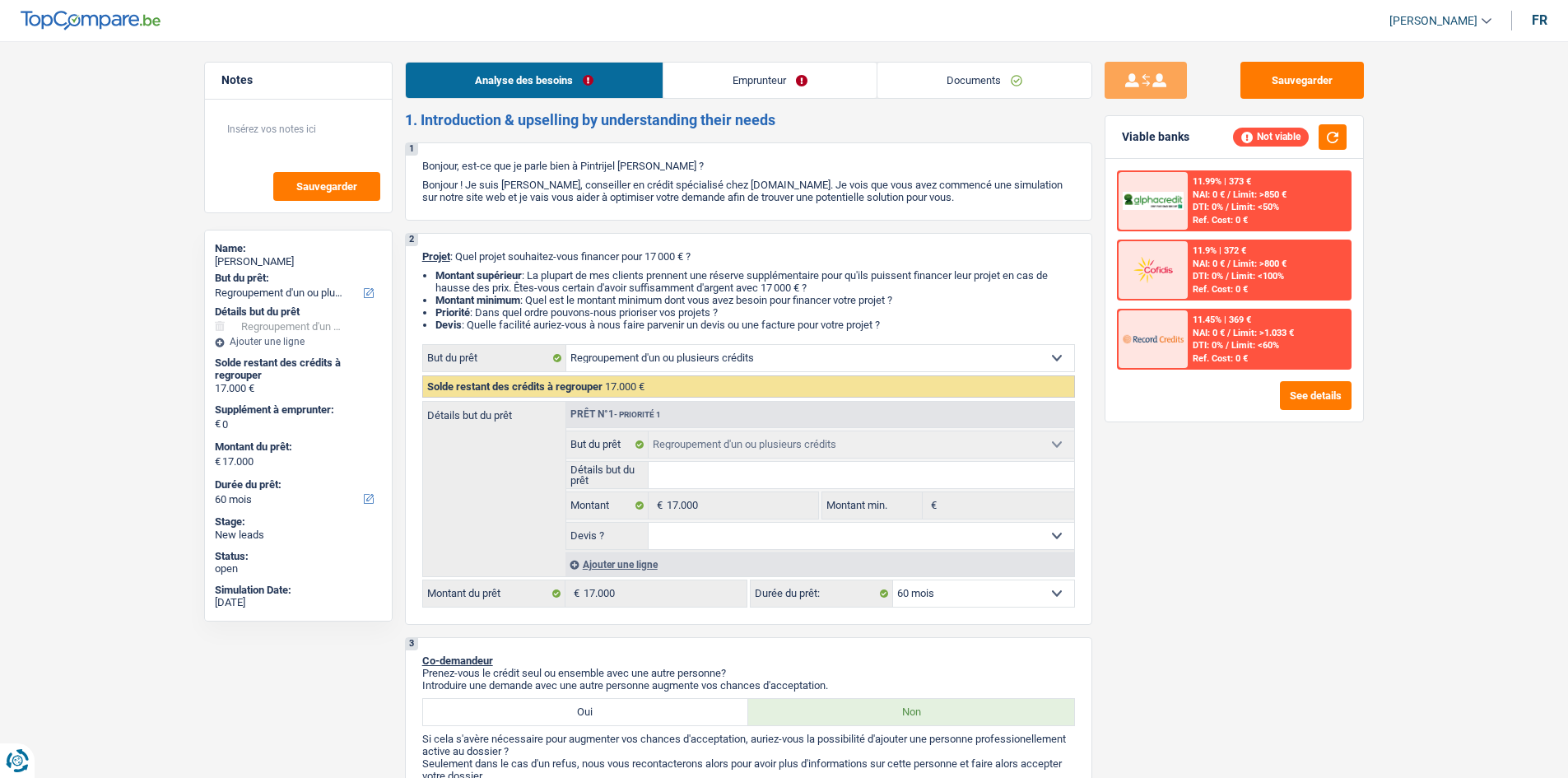click on "Emprunteur" at bounding box center (770, 80) 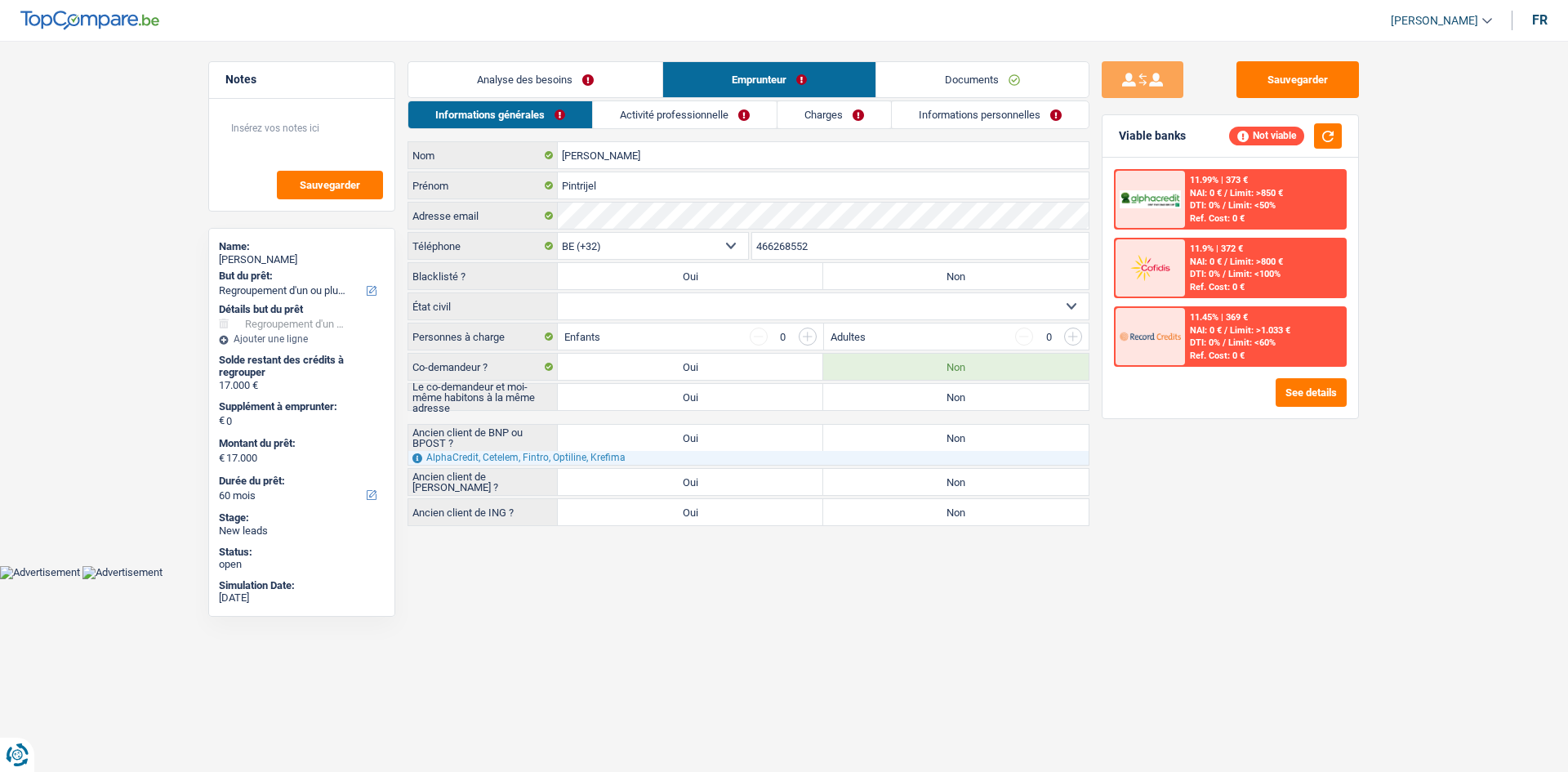click on "Célibataire Marié(e) Cohabitant(e) légal(e) Divorcé(e) Veuf(ve) Séparé (de fait)
Sélectionner une option" at bounding box center (823, 306) 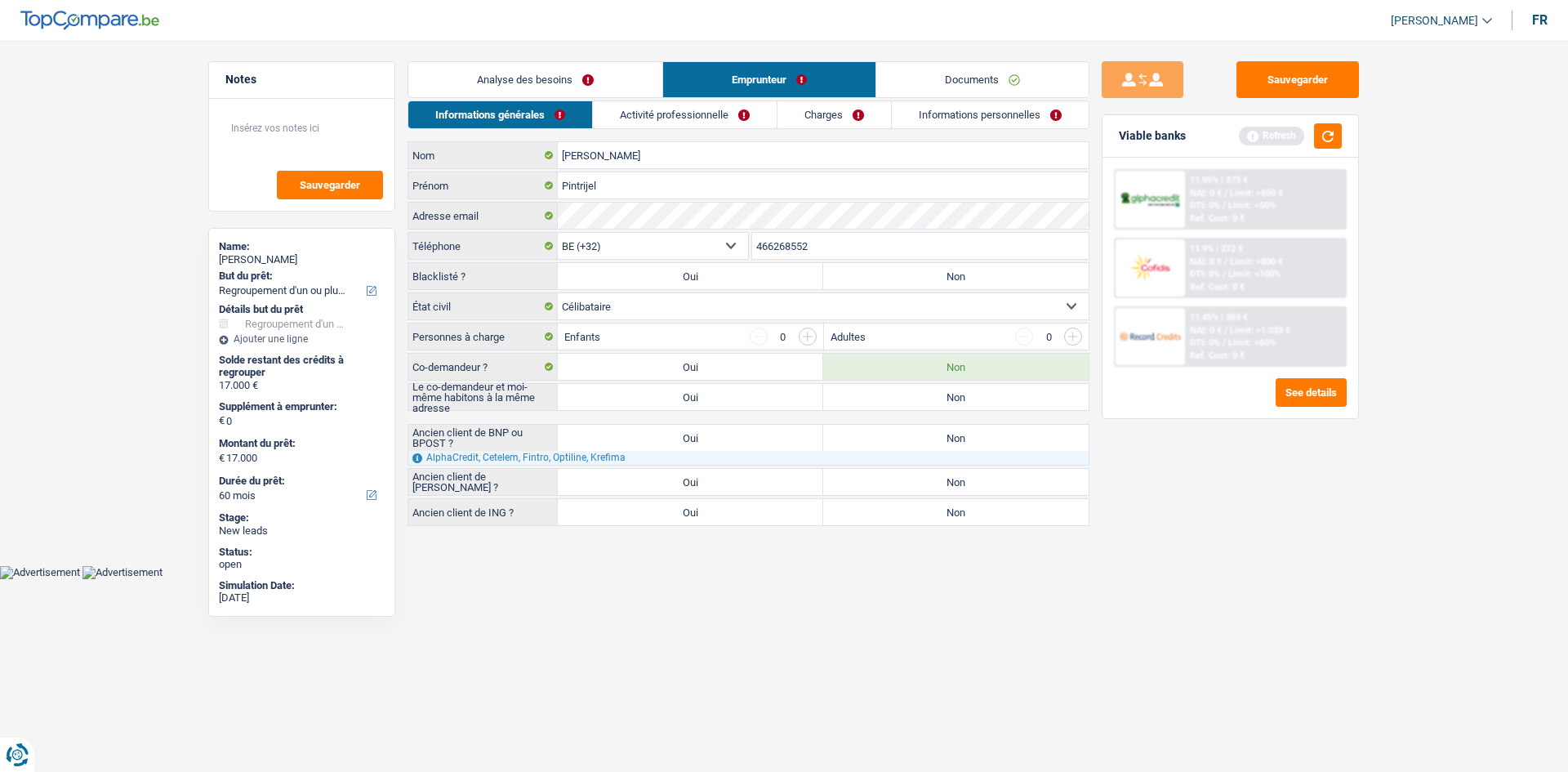 click on "Célibataire Marié(e) Cohabitant(e) légal(e) Divorcé(e) Veuf(ve) Séparé (de fait)
Sélectionner une option" at bounding box center (823, 306) 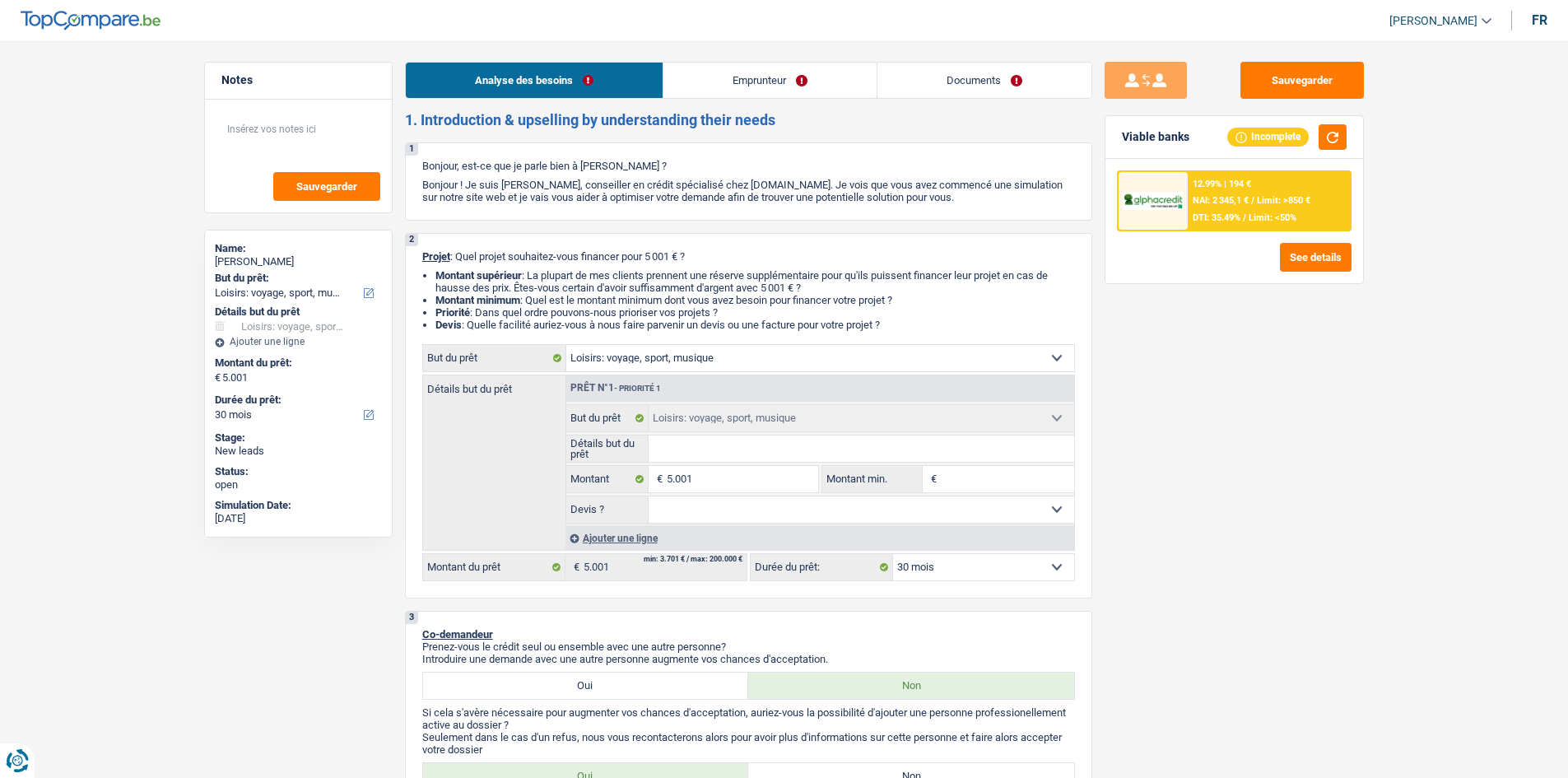 select on "hobbies" 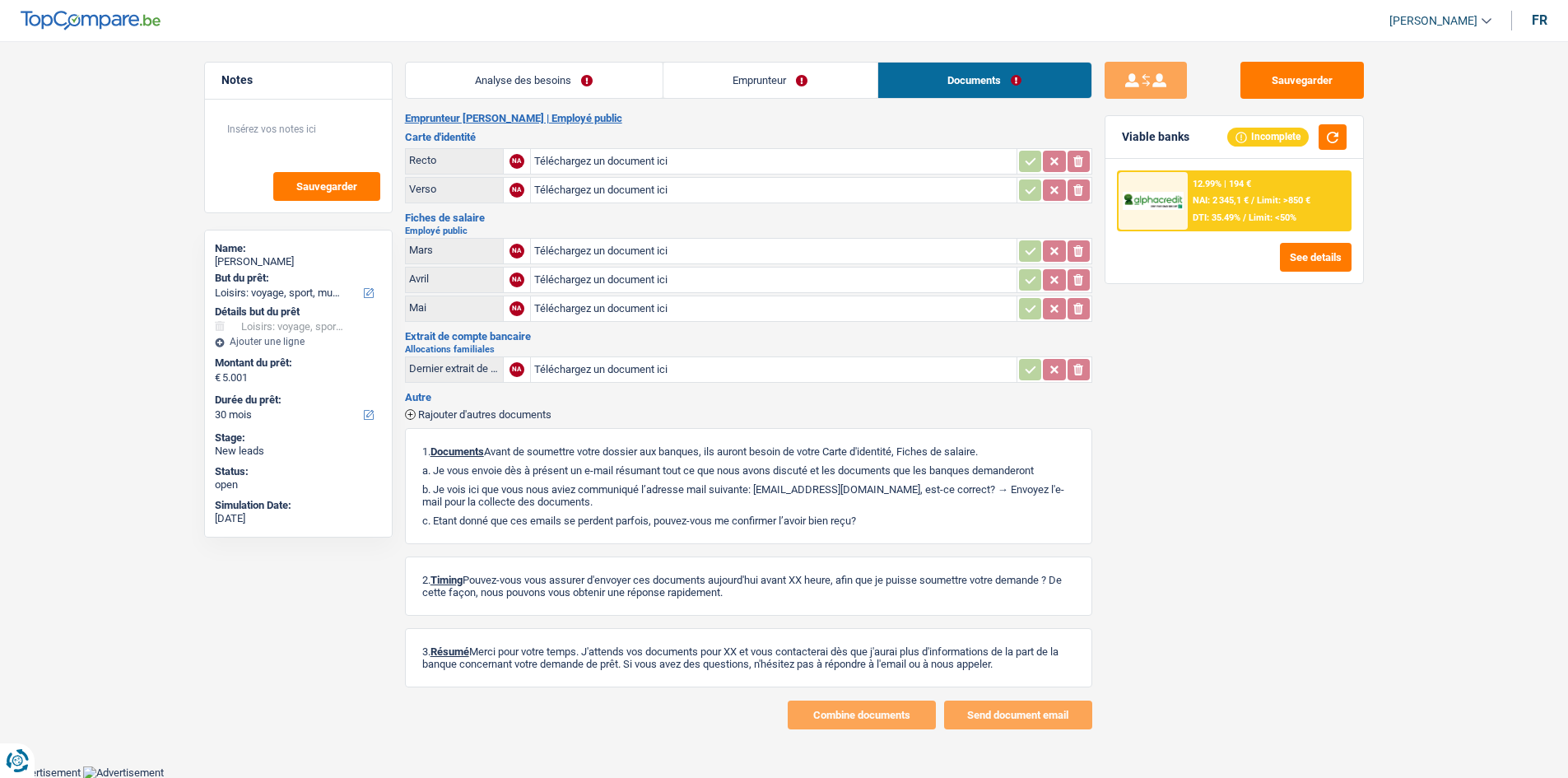 drag, startPoint x: 567, startPoint y: 68, endPoint x: 584, endPoint y: 70, distance: 17.11724 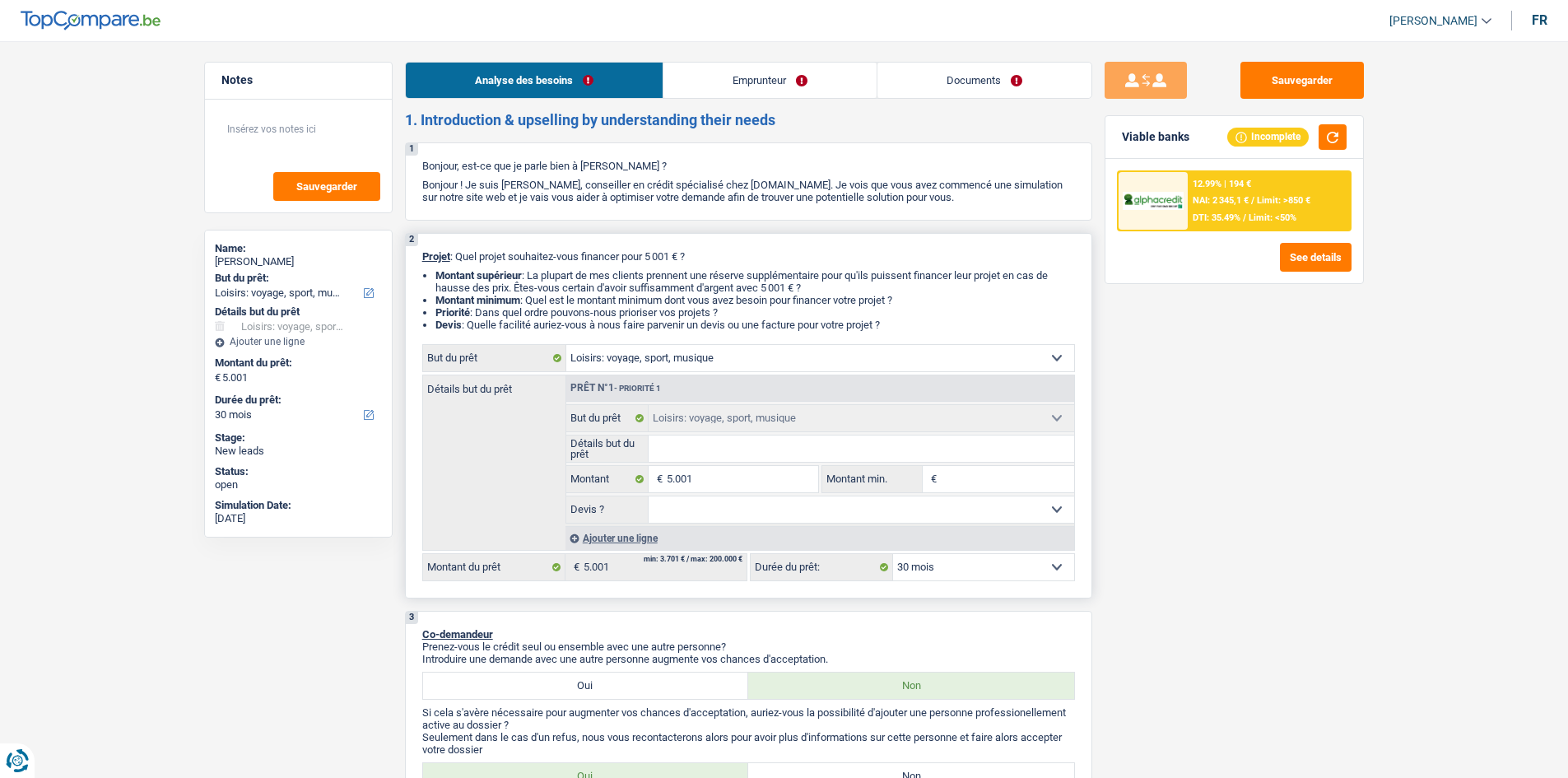 click on "Détails but du prêt" at bounding box center [861, 449] 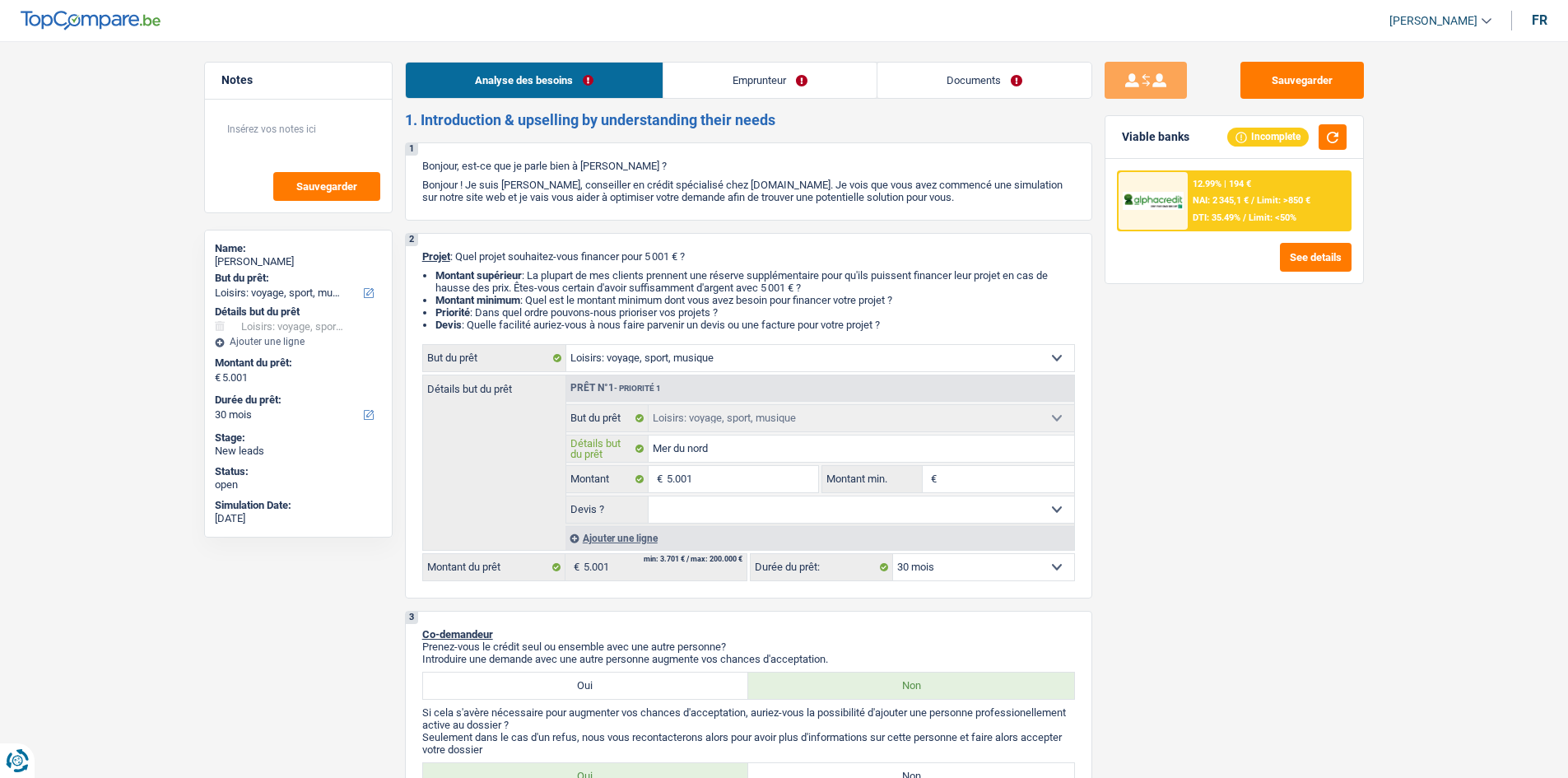 type on "Mer du nord" 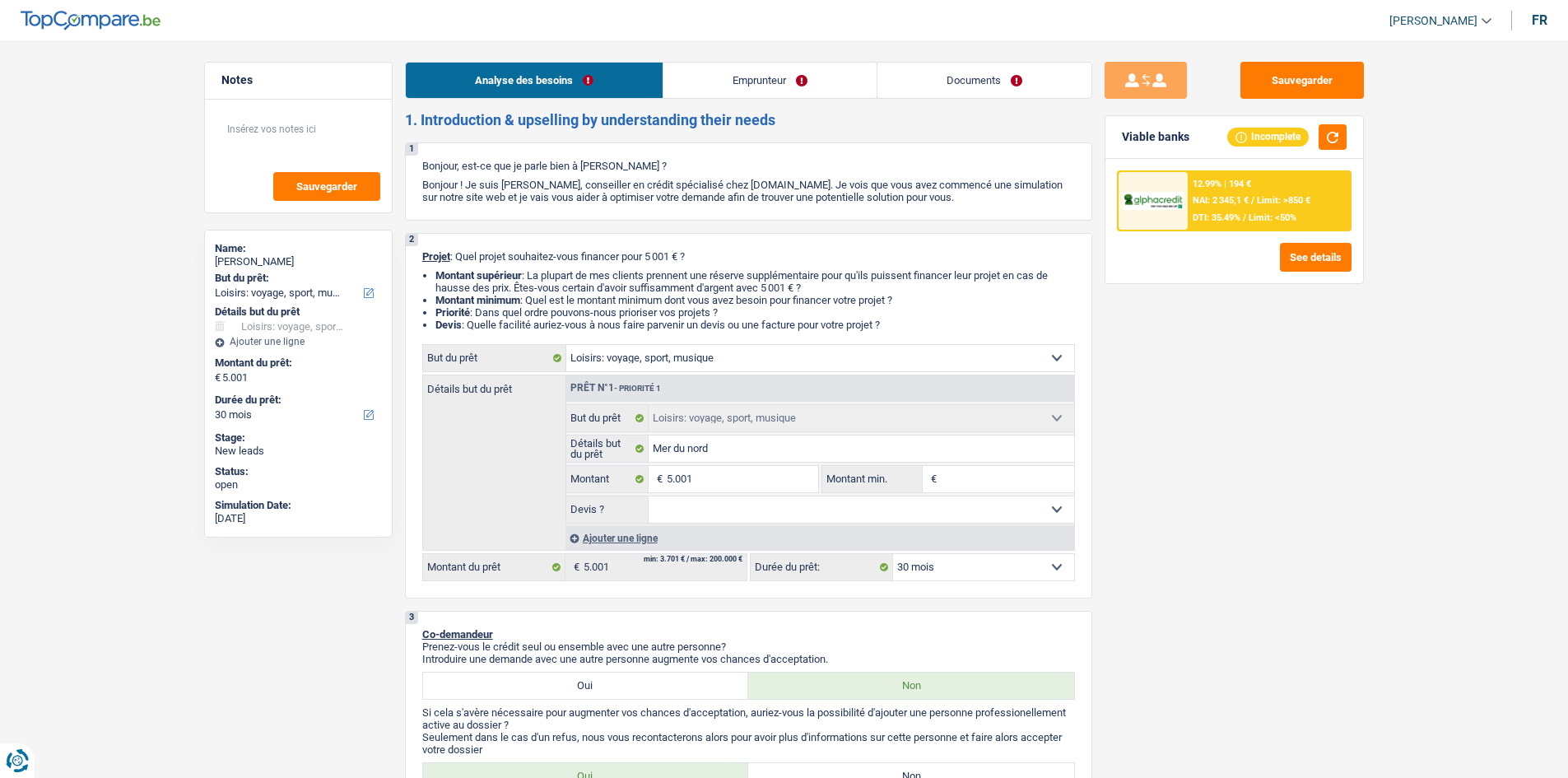 type on "Mer du nord" 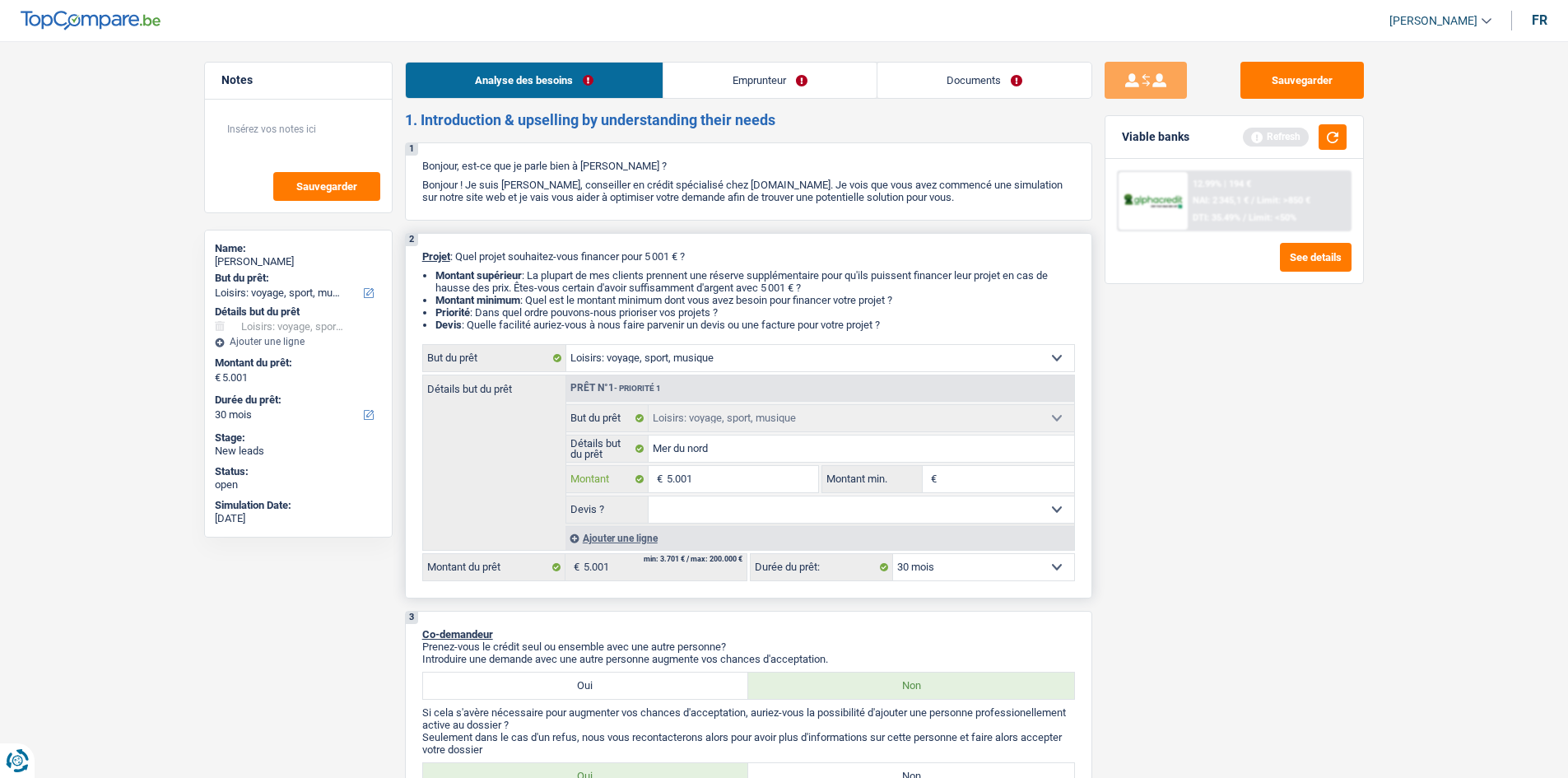 click on "5.001" at bounding box center [742, 479] 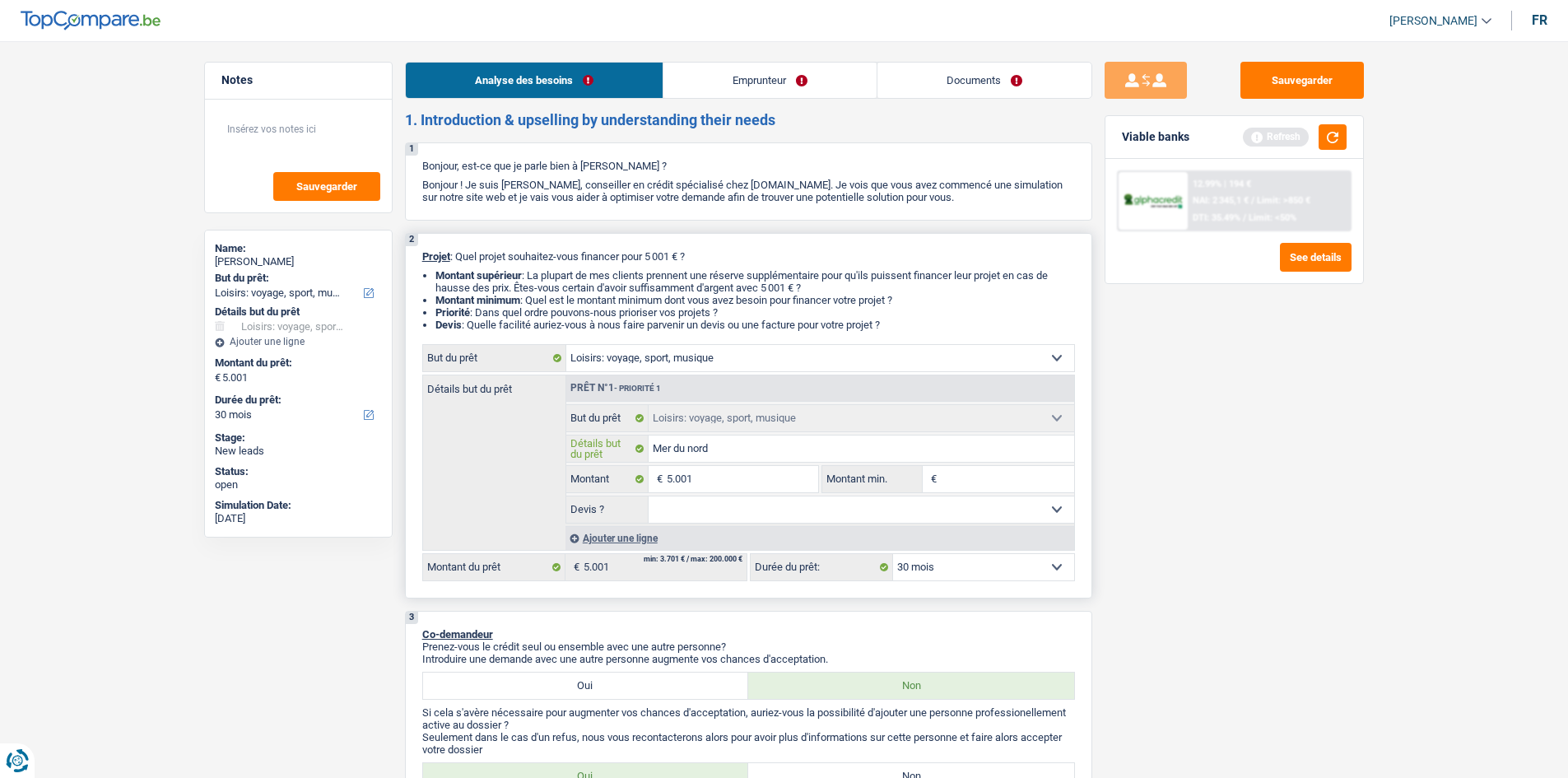 click on "Mer du nord" at bounding box center [861, 449] 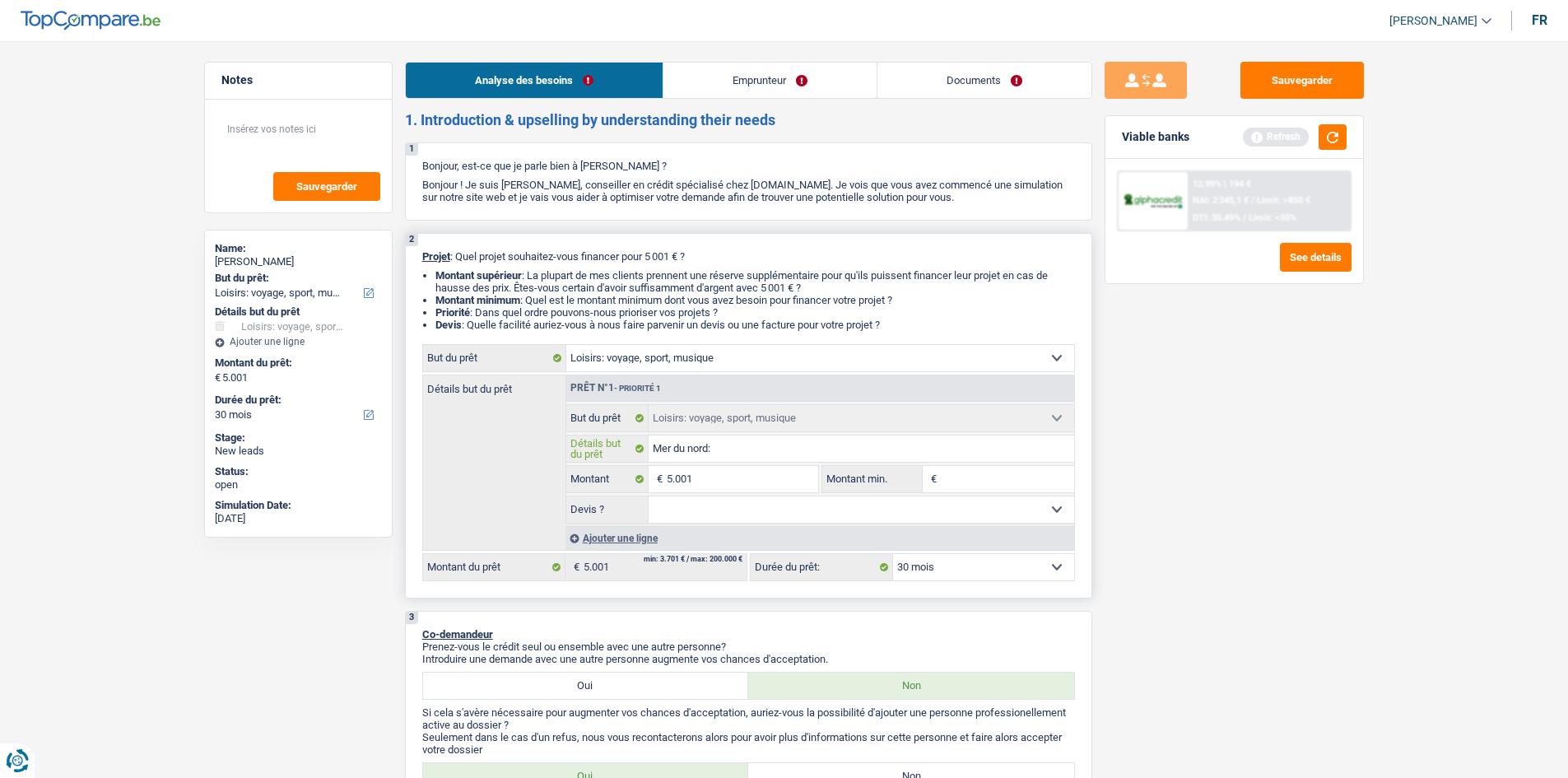 type on "Mer du nord:" 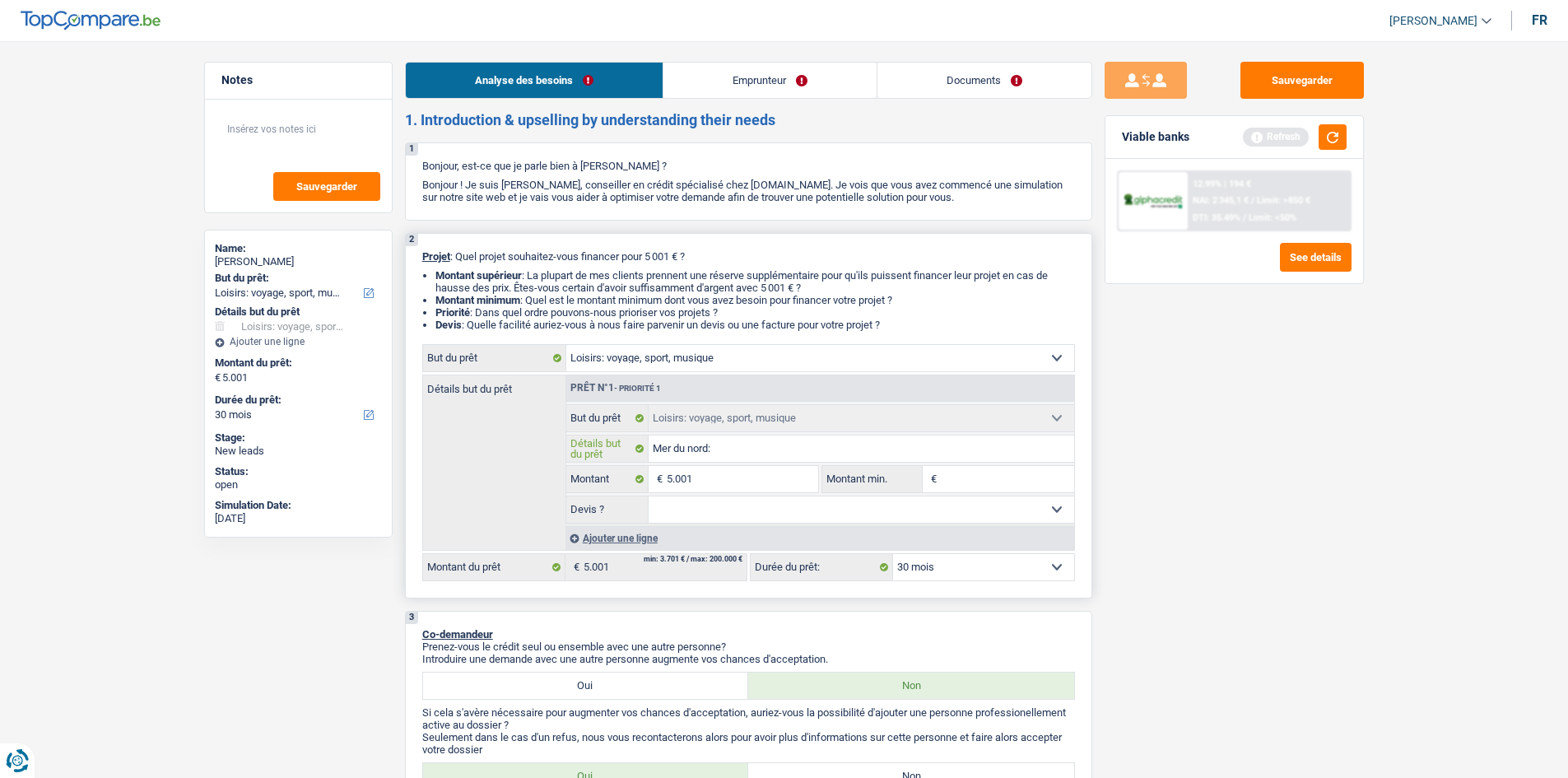 type on "Mer du nord: 5" 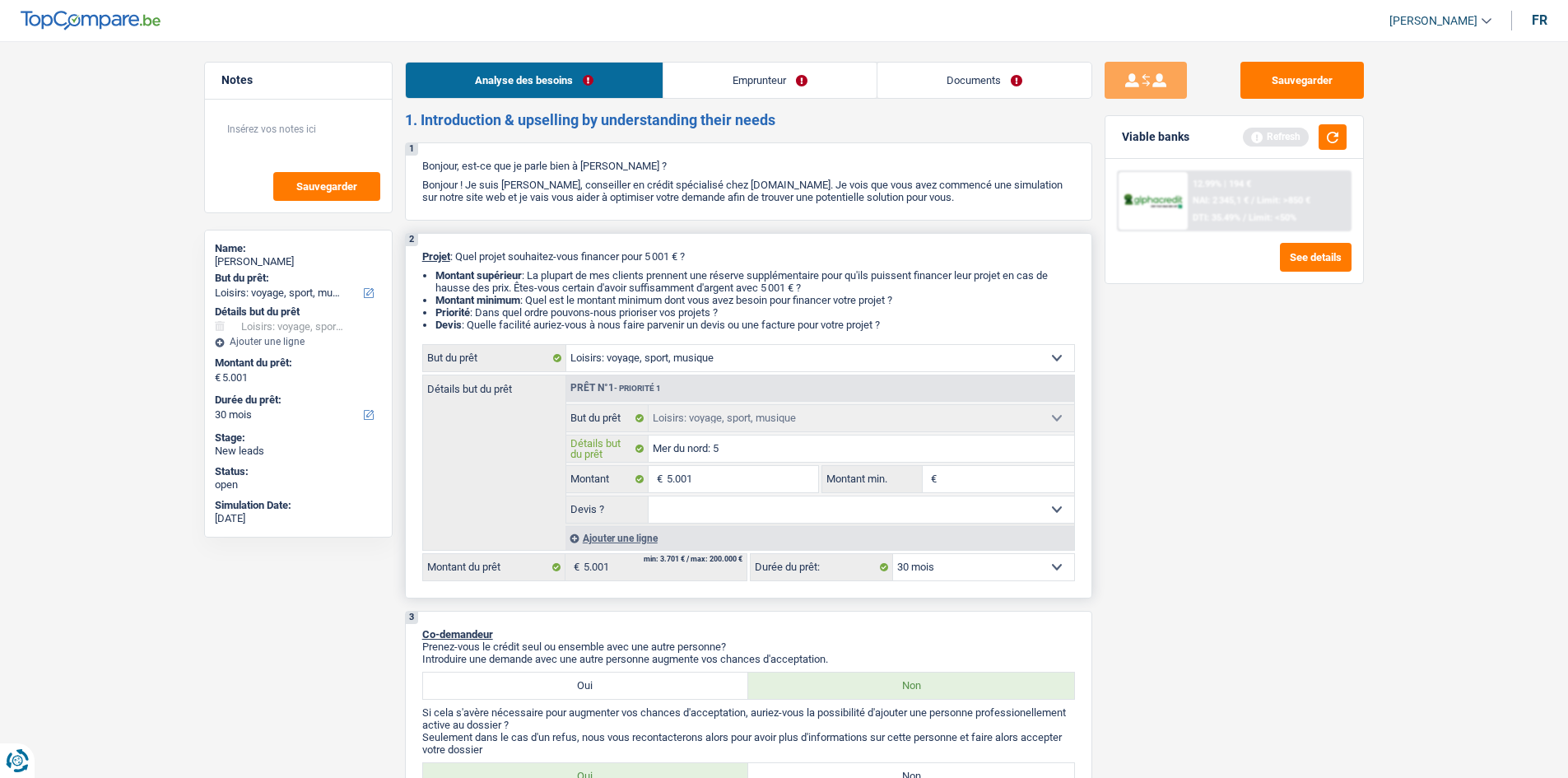 type on "Mer du nord: 5" 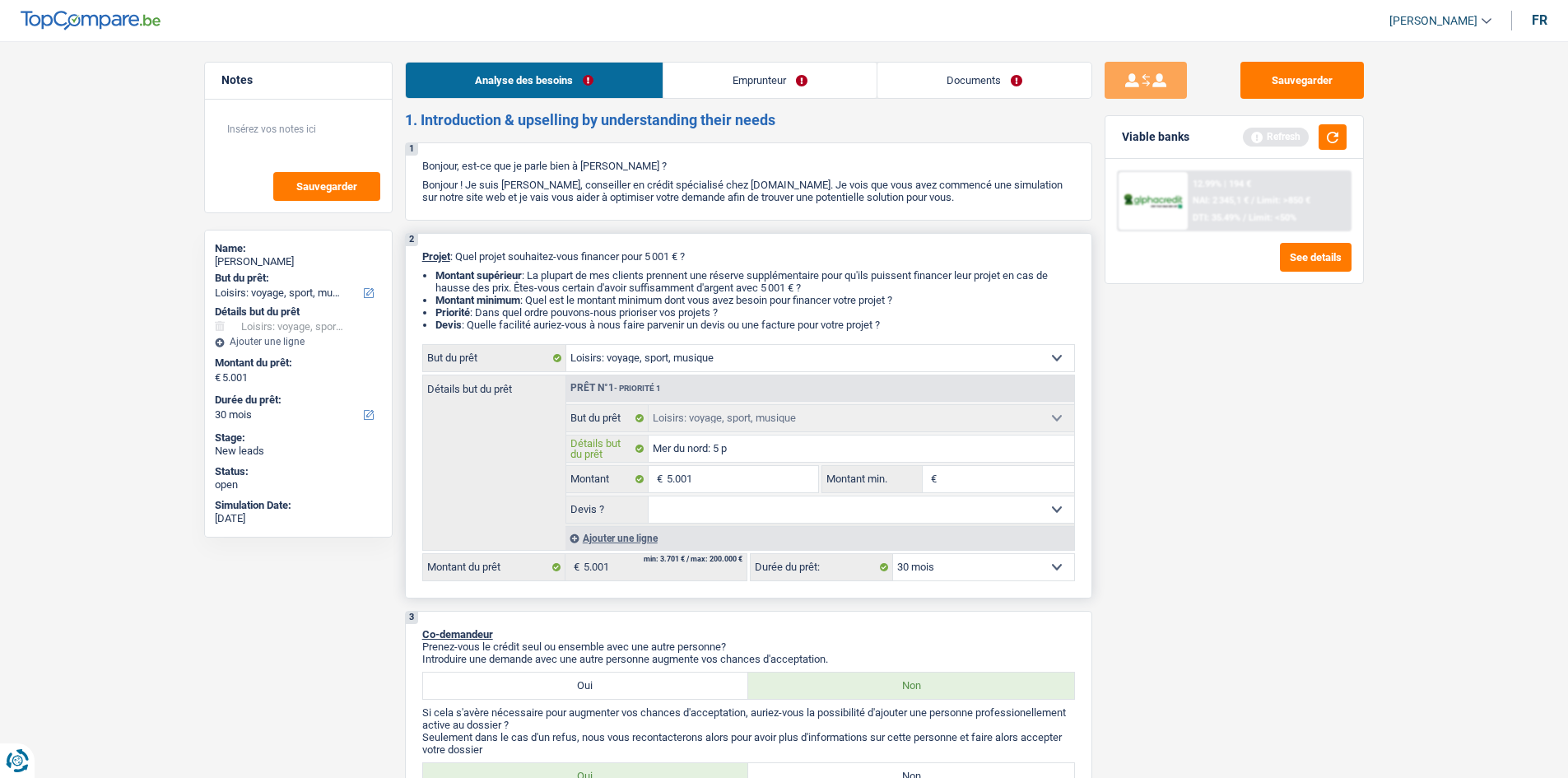 type on "Mer du nord: 5 pe" 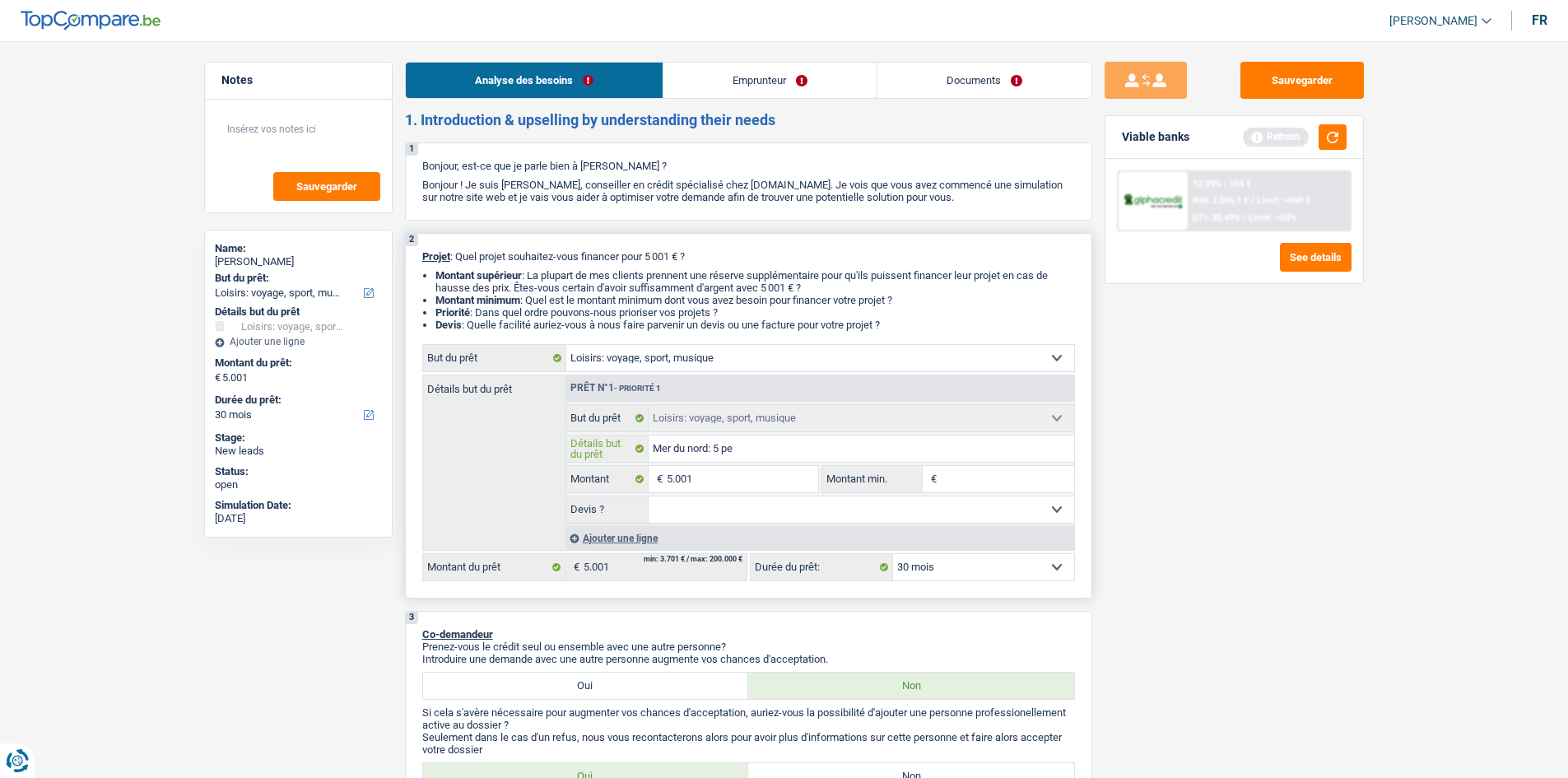 type on "Mer du nord: 5 per" 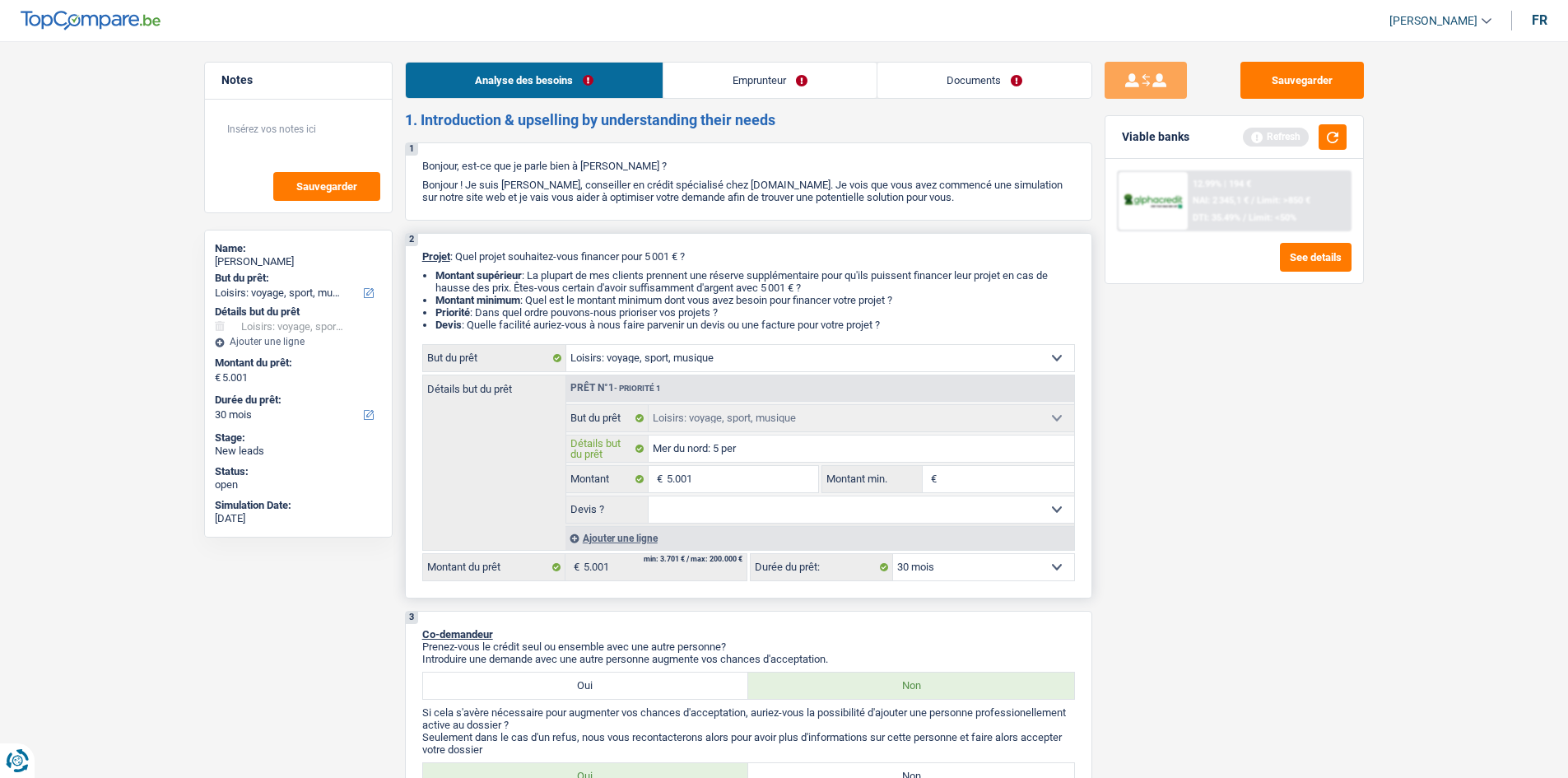 type on "Mer du nord: 5 pers" 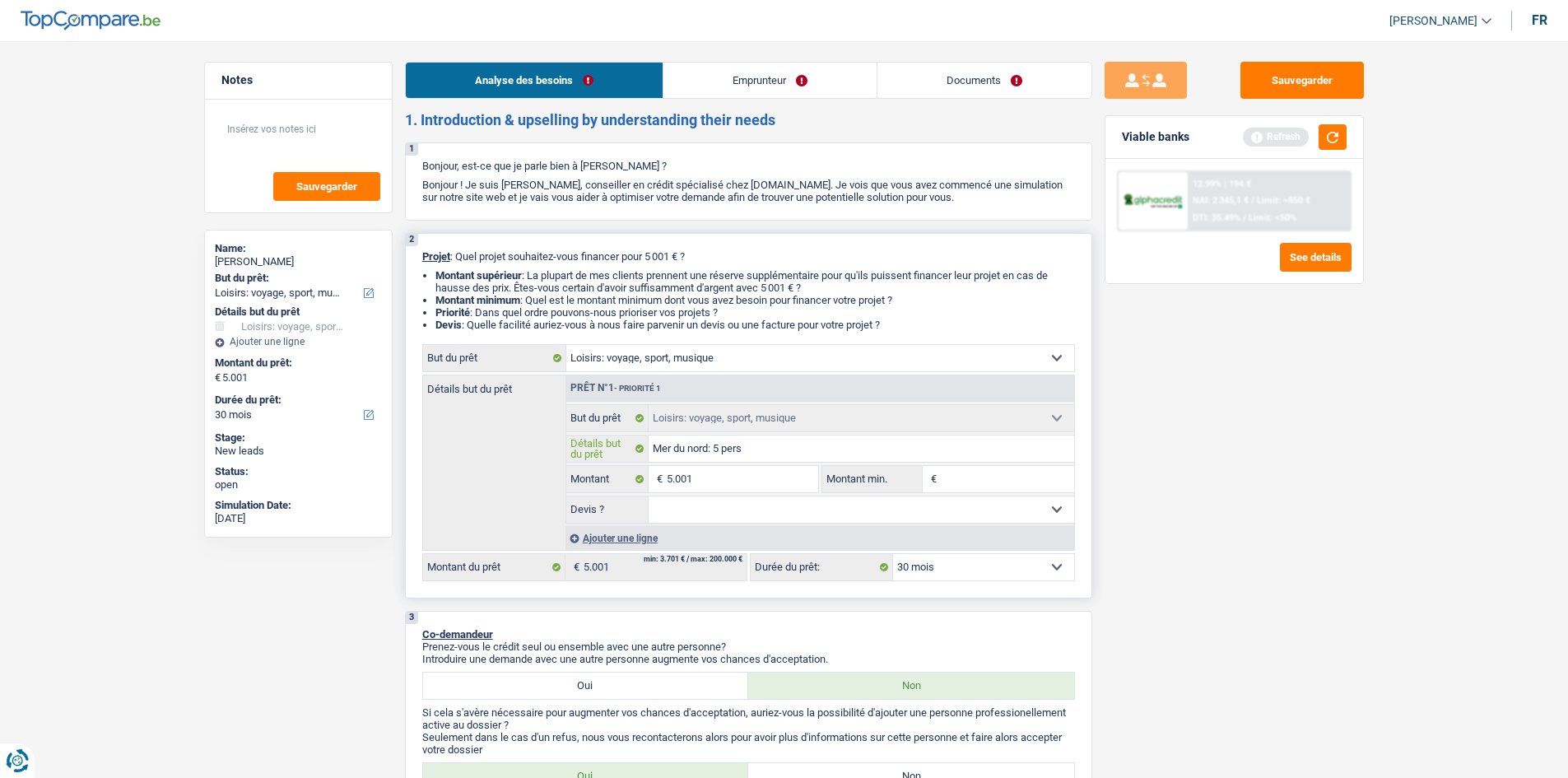 type on "Mer du nord: 5 perso" 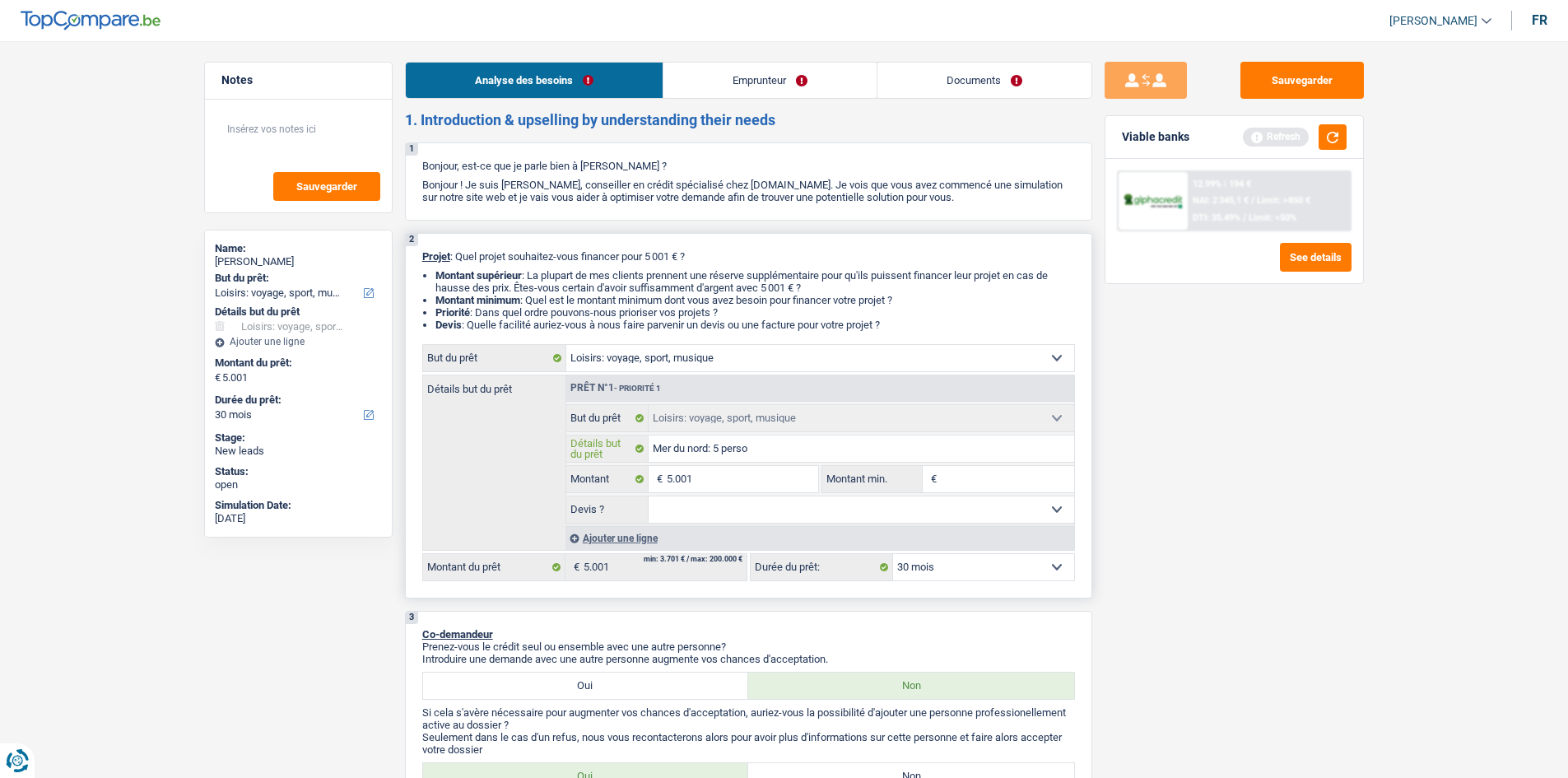 type on "Mer du nord: 5 person" 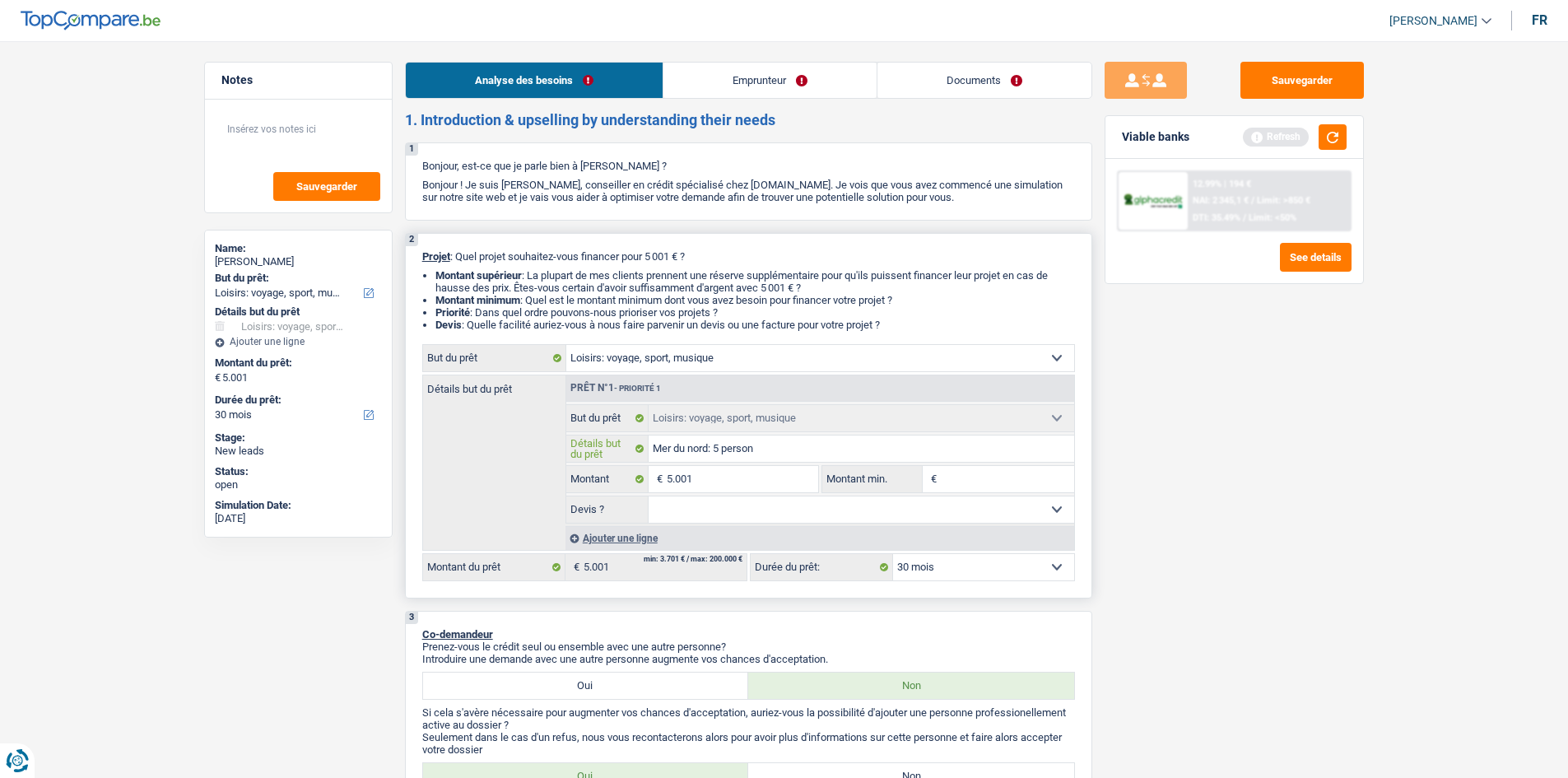 type on "Mer du nord: 5 personn" 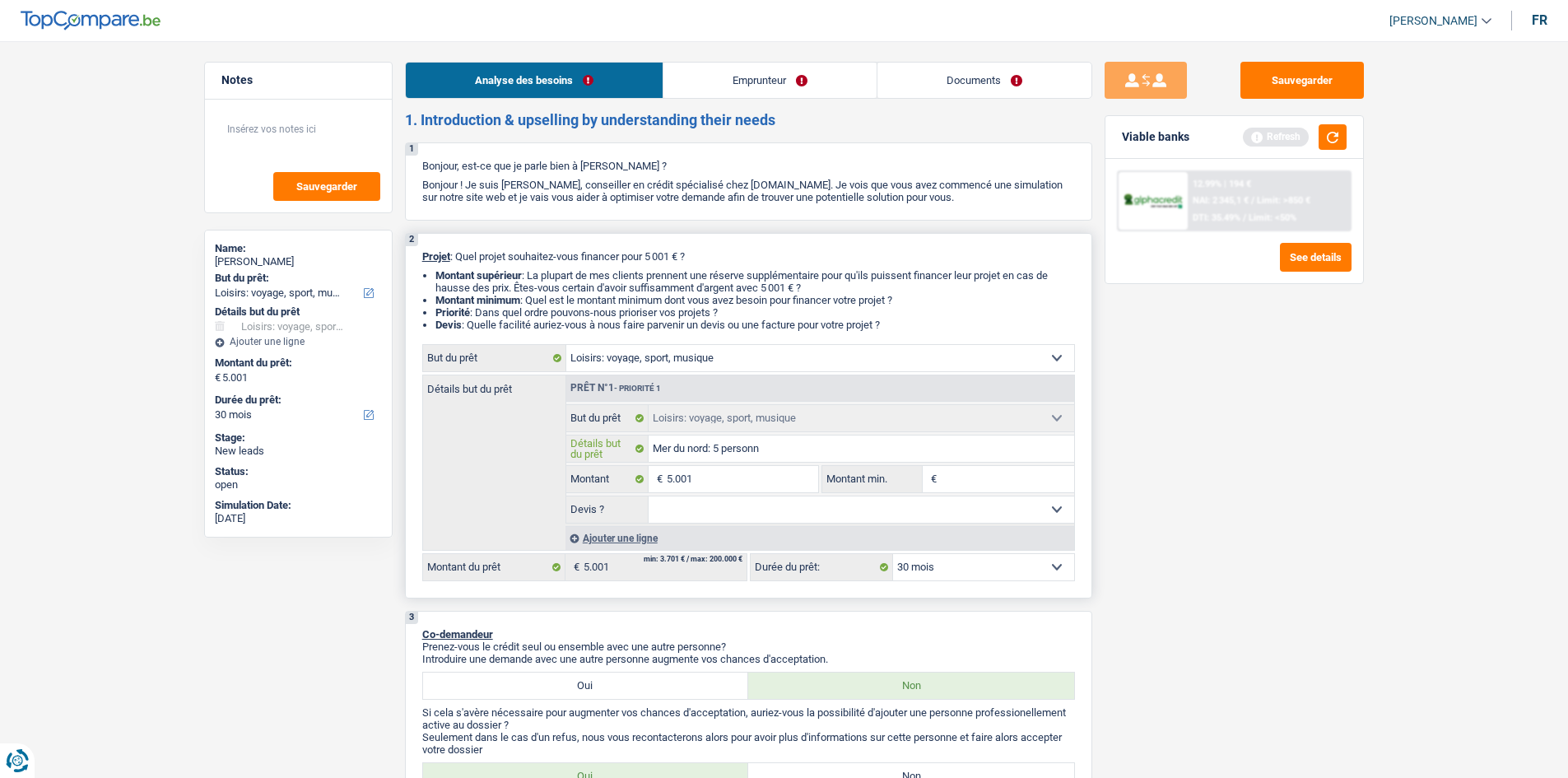 type on "Mer du nord: 5 personne" 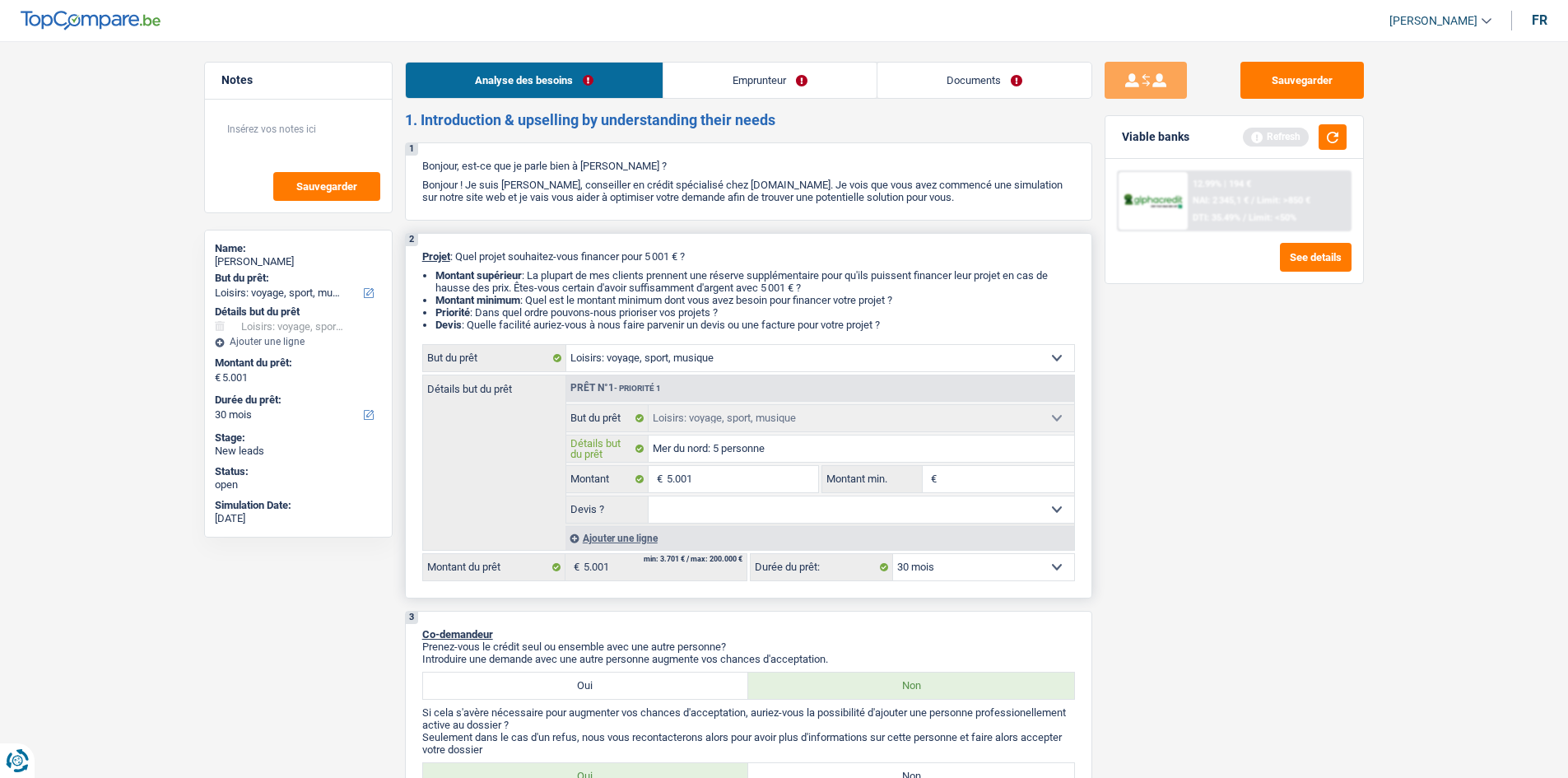 type on "Mer du nord: 5 personnes" 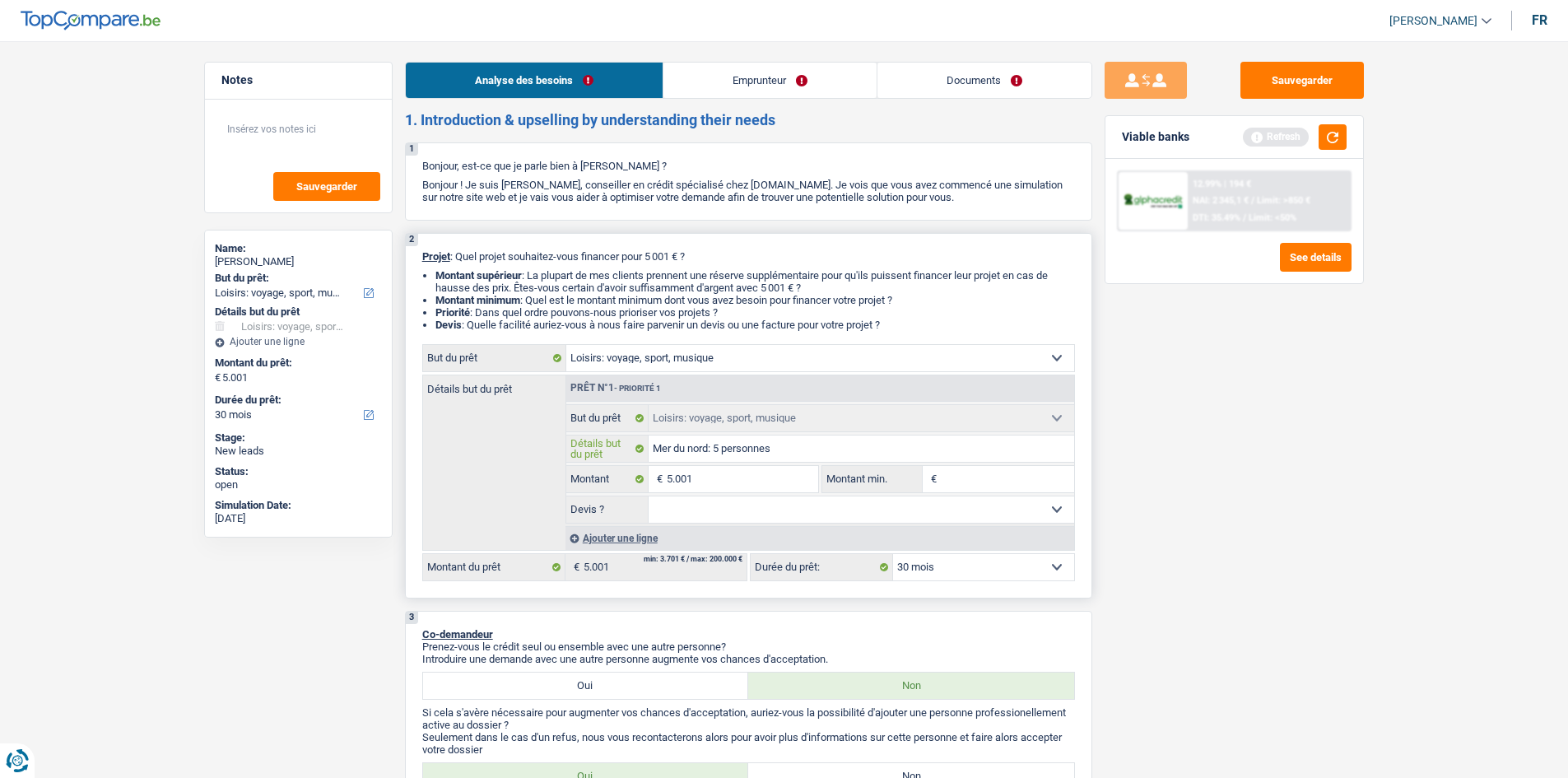 type on "Mer du nord: 5 personnes" 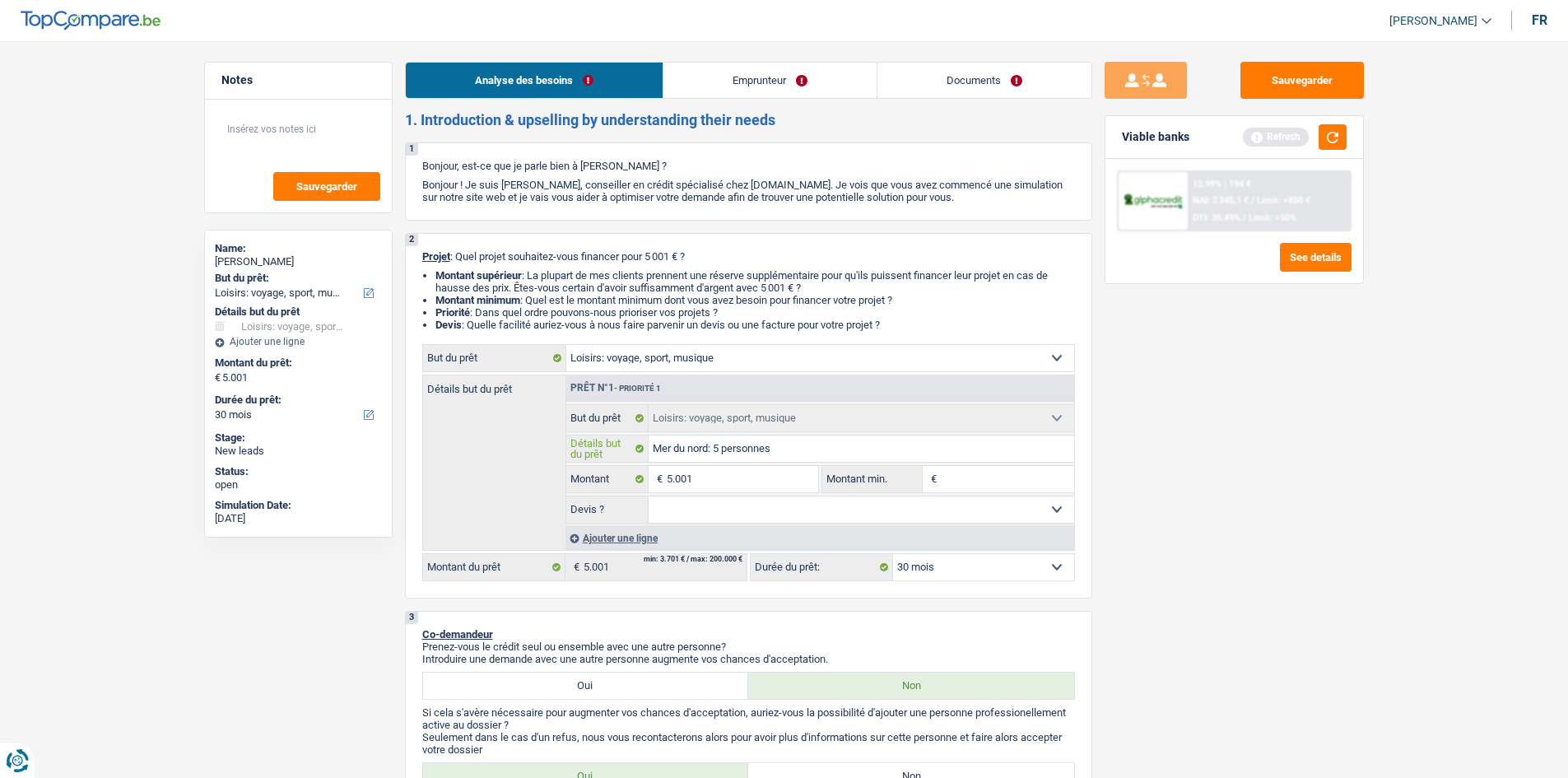 type on "Mer du nord: 5 personnes" 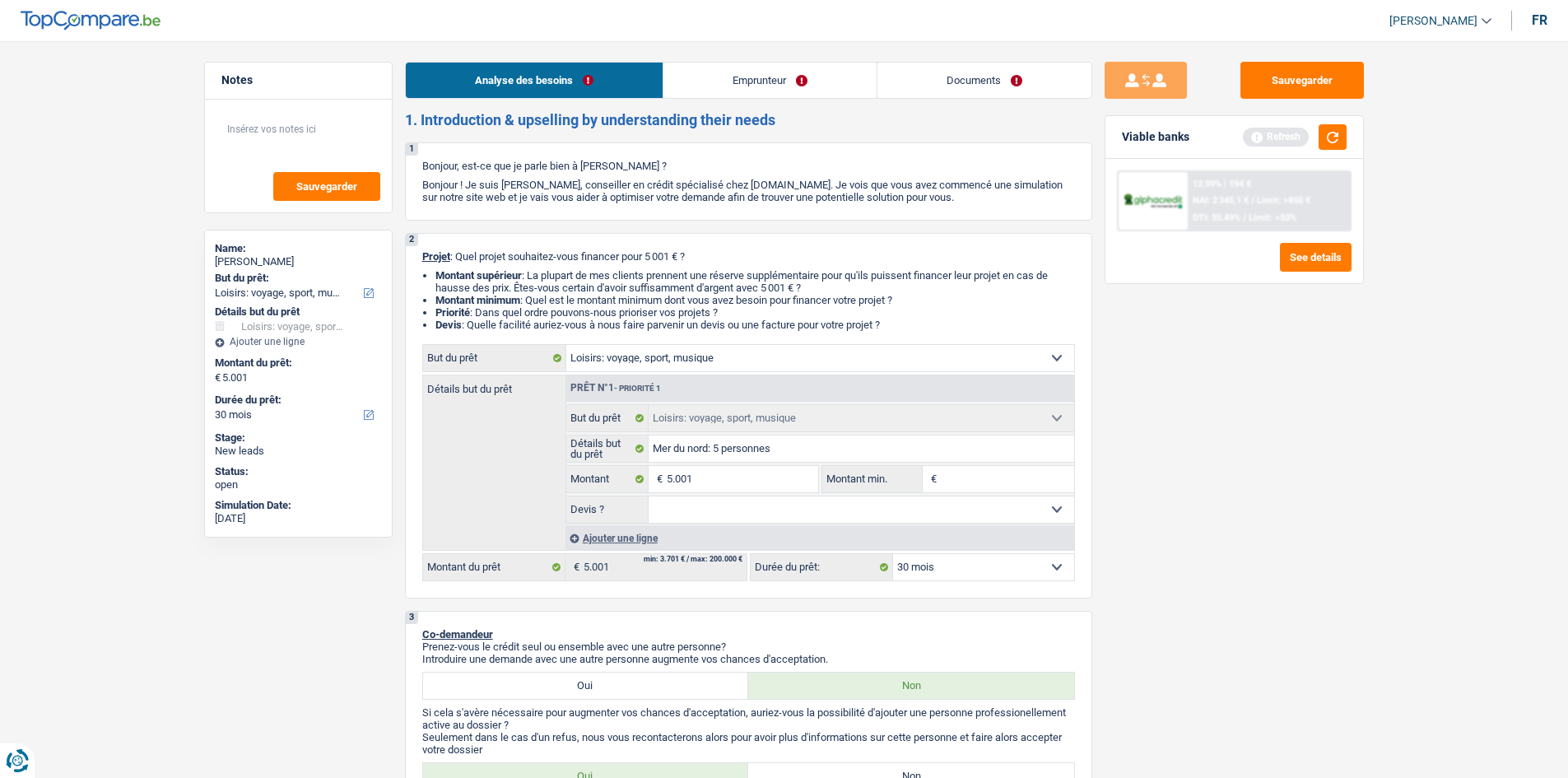 click on "Sauvegarder
Viable banks
Refresh
12.99% | 194 €
NAI: 2 345,1 €
/
Limit: >850 €
DTI: 35.49%
/
Limit: <50%
See details" at bounding box center (1234, 404) 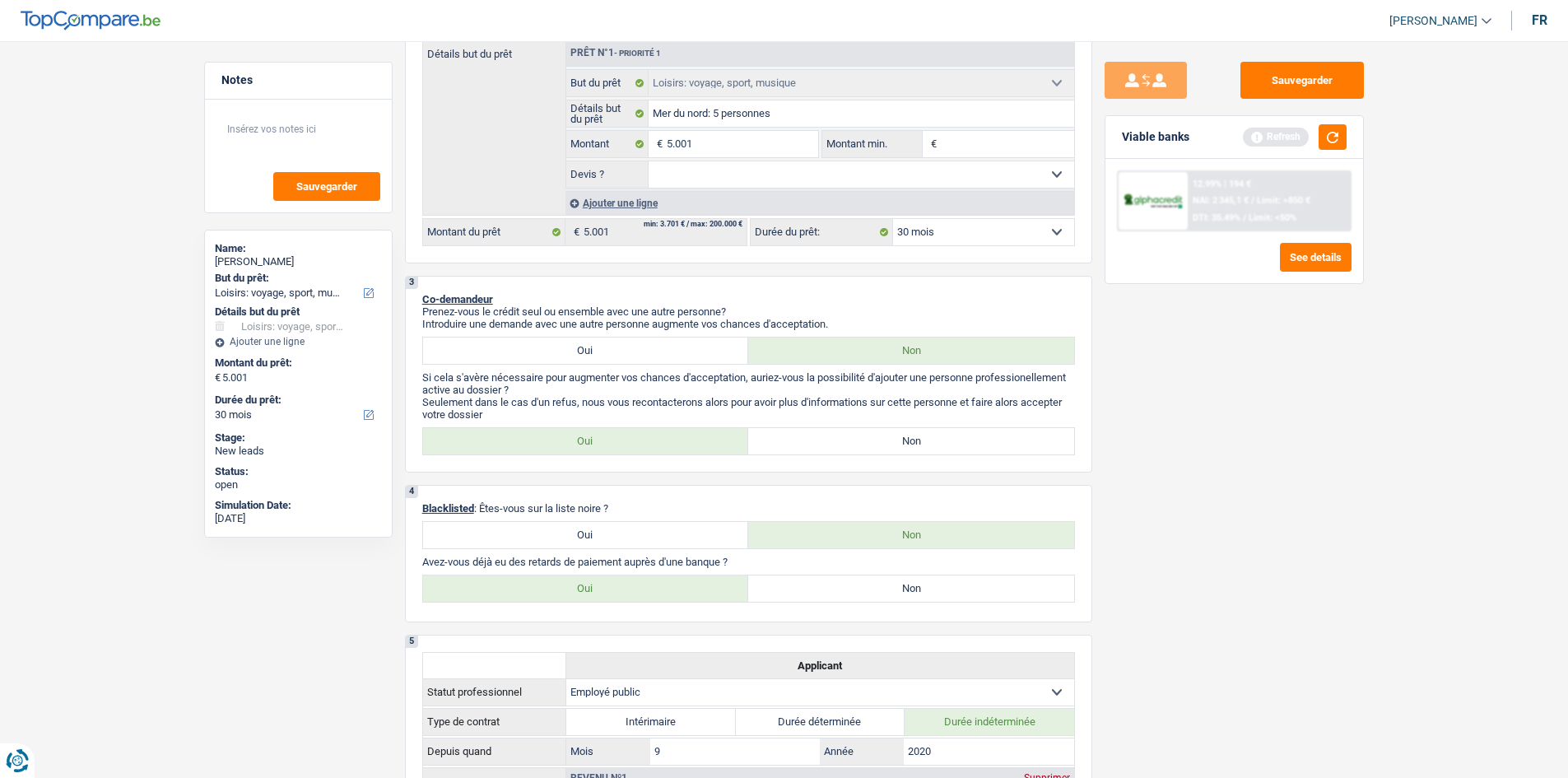 scroll, scrollTop: 412, scrollLeft: 0, axis: vertical 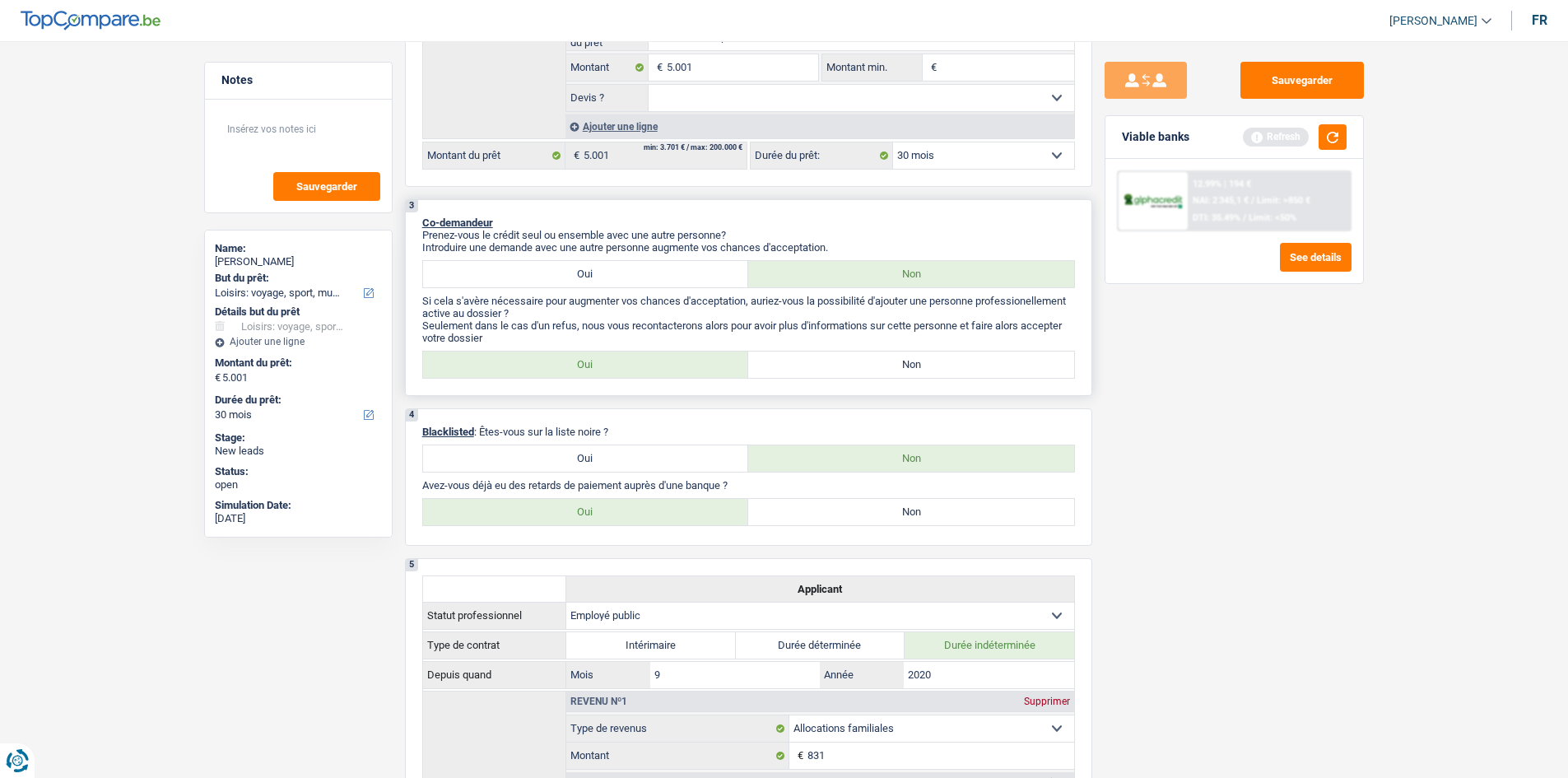 click on "Non" at bounding box center [911, 365] 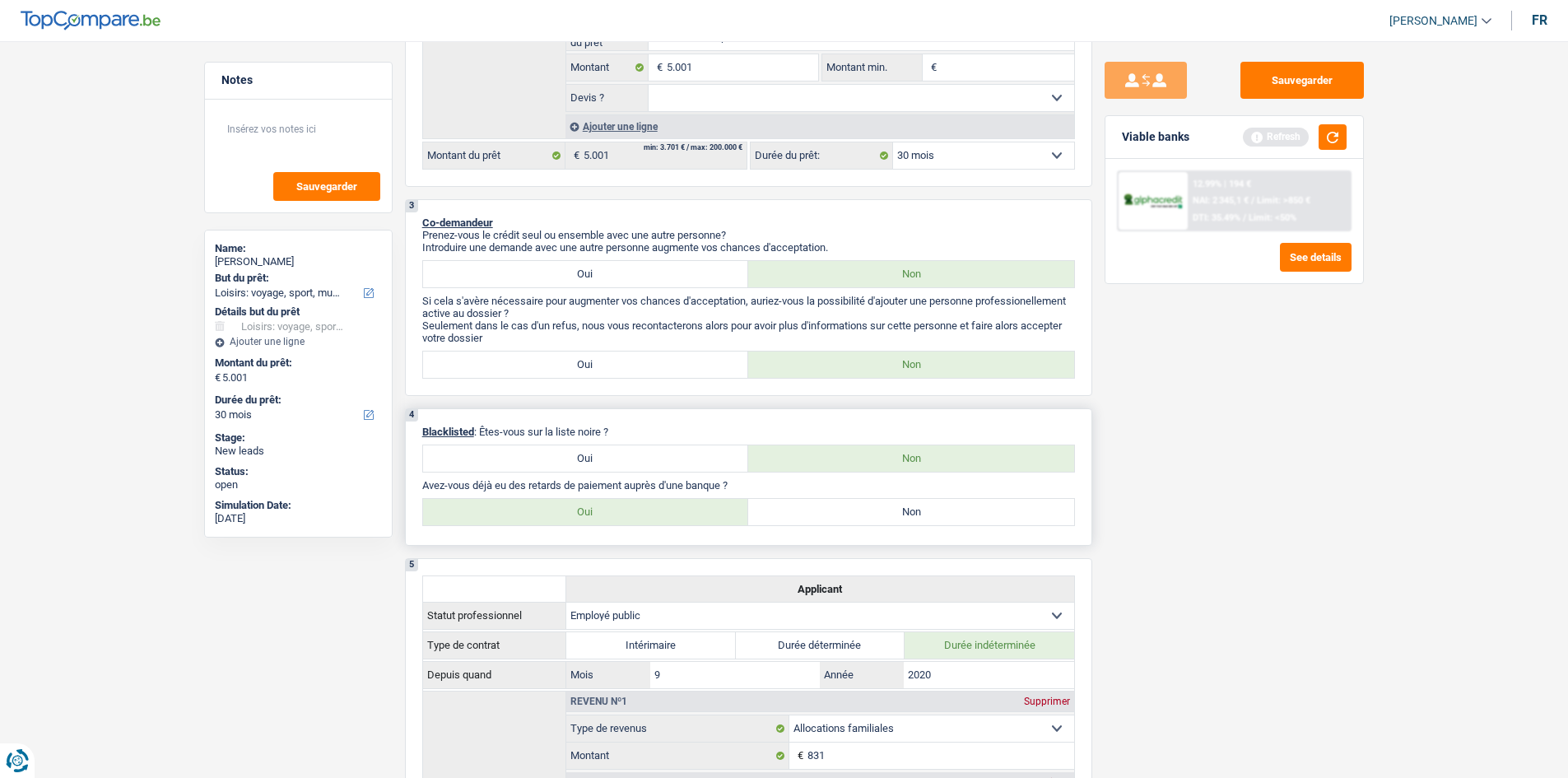 click on "Non" at bounding box center (911, 512) 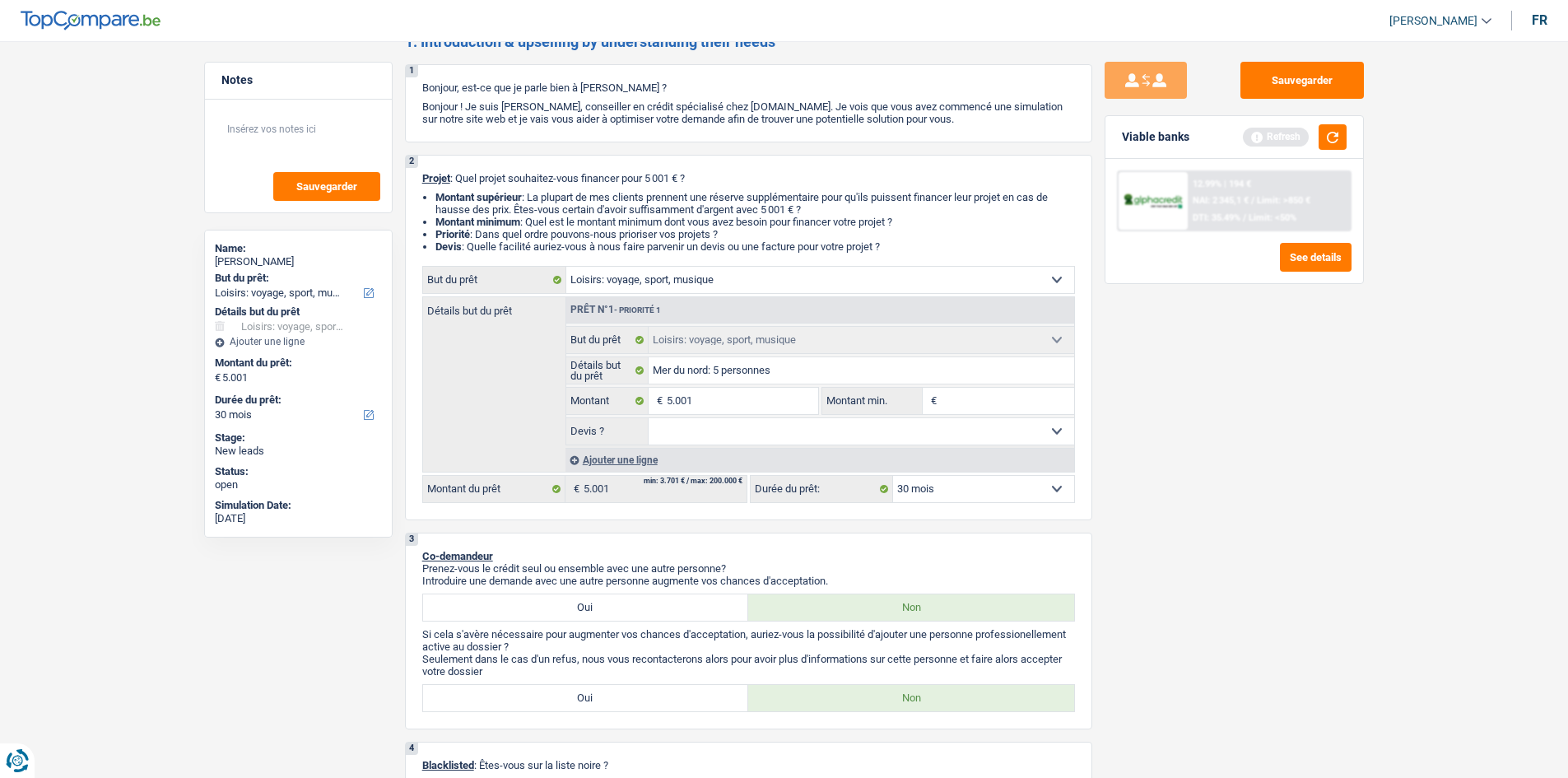 scroll, scrollTop: 0, scrollLeft: 0, axis: both 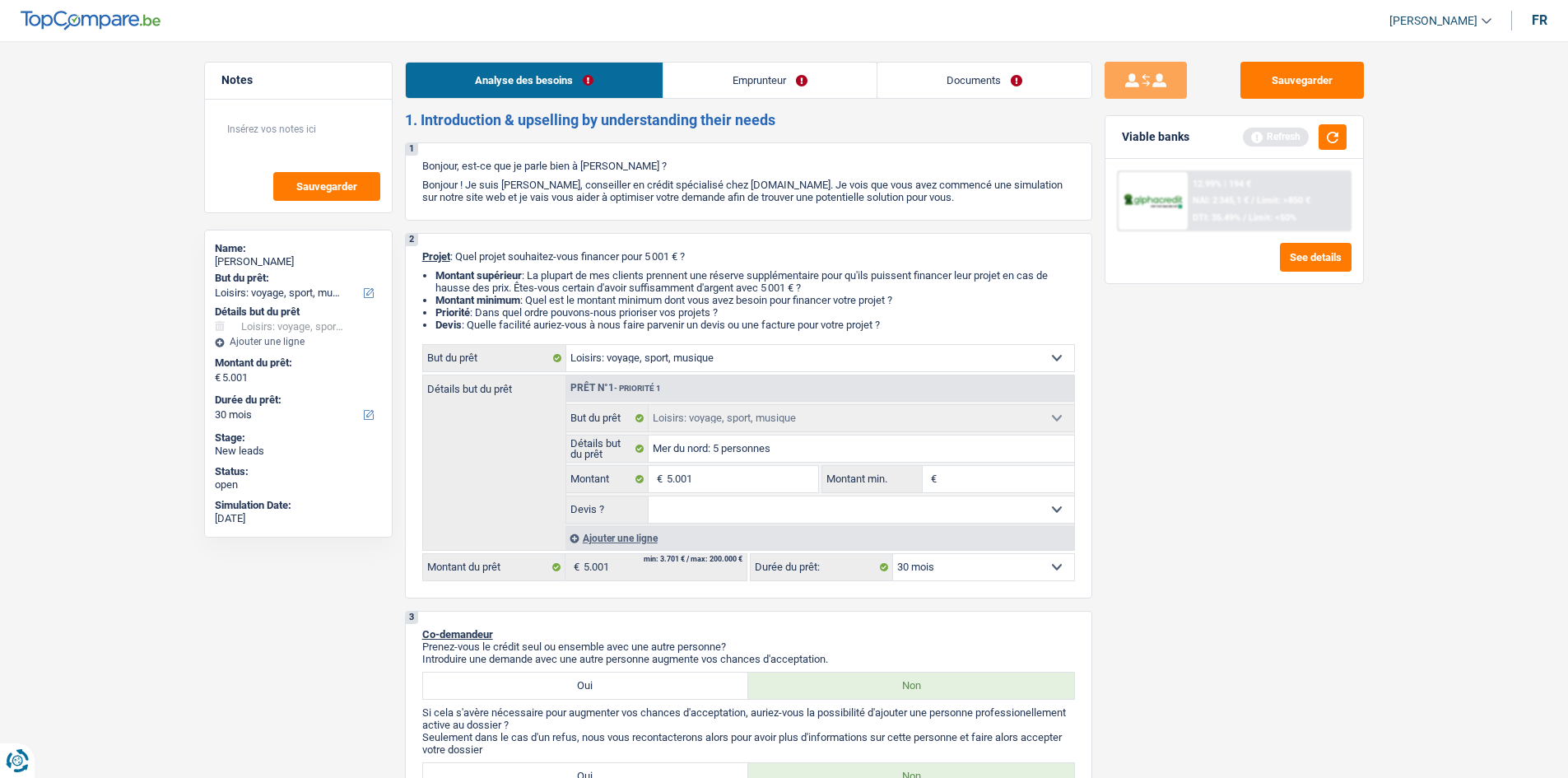 click on "Emprunteur" at bounding box center [770, 80] 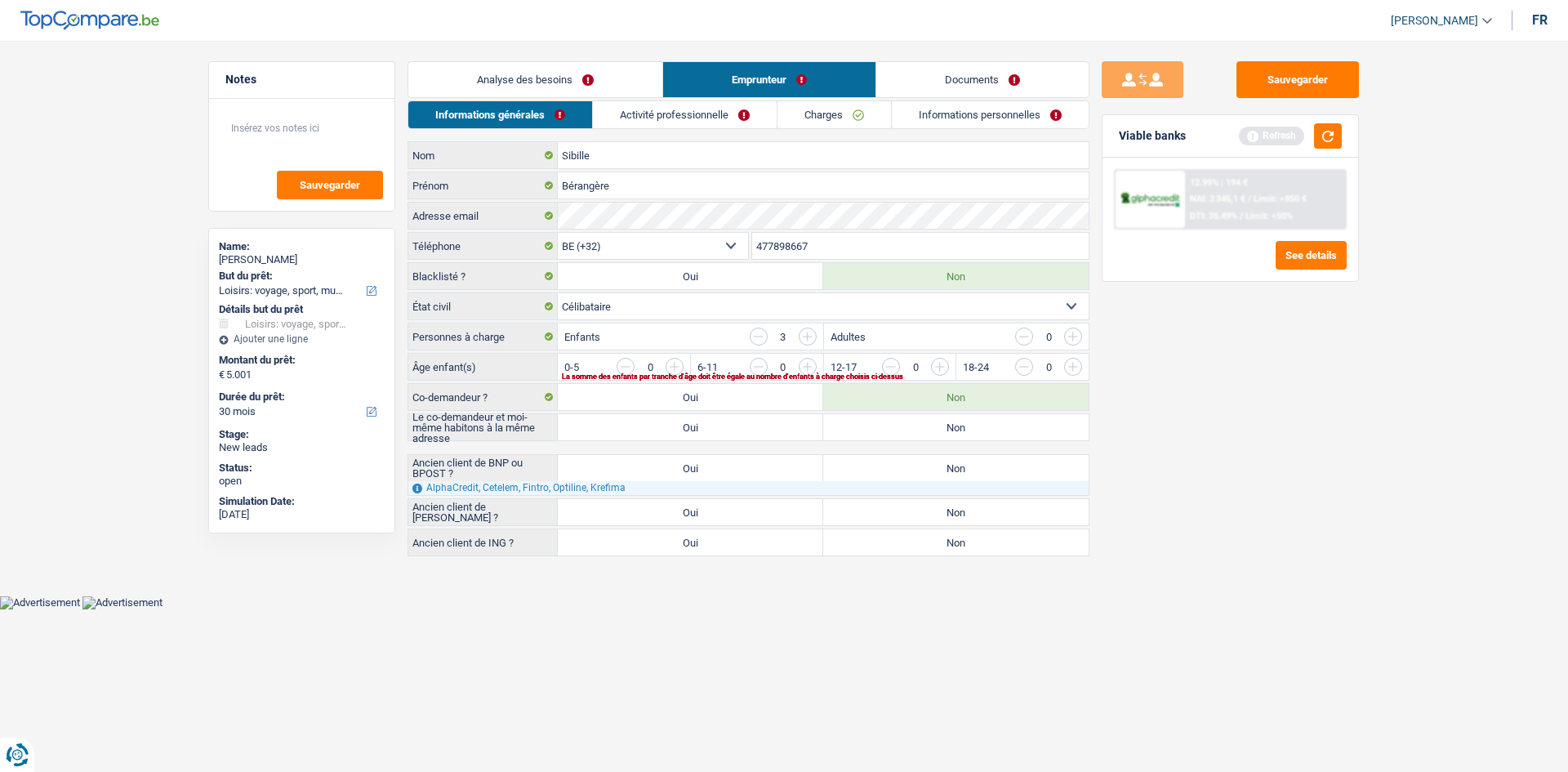 click on "Non" at bounding box center [956, 427] 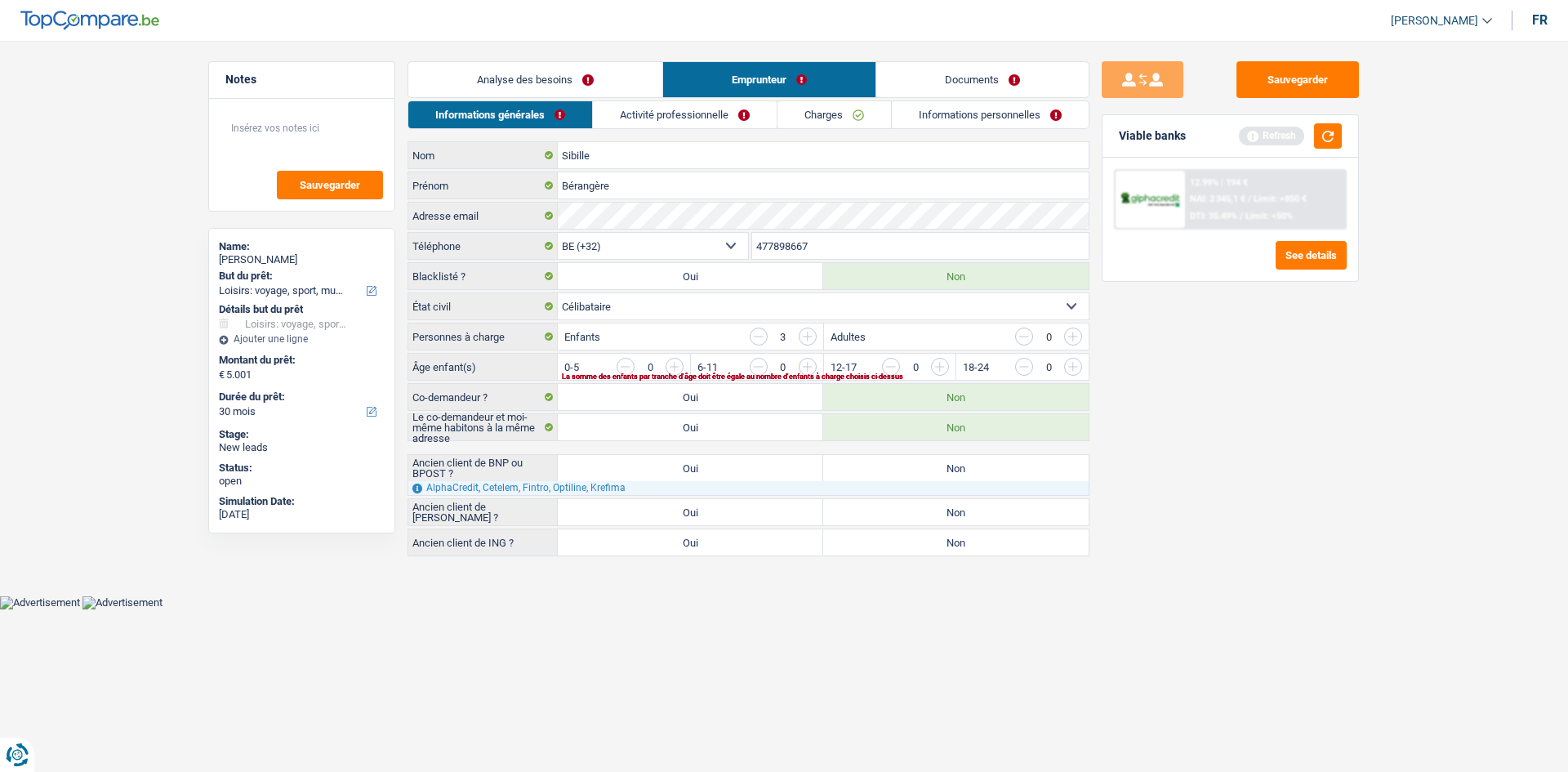 click at bounding box center (1271, 371) 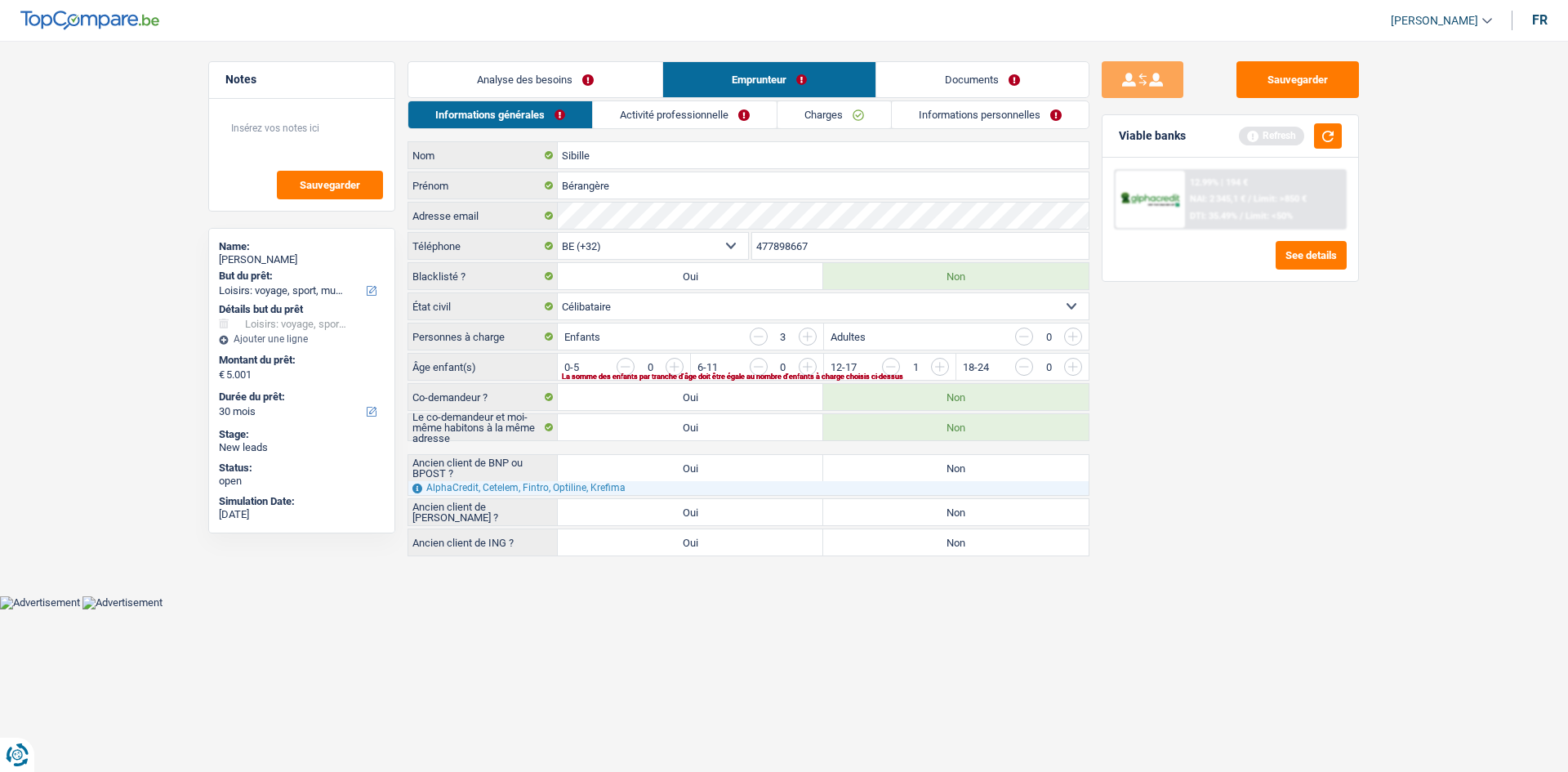 click at bounding box center (1271, 371) 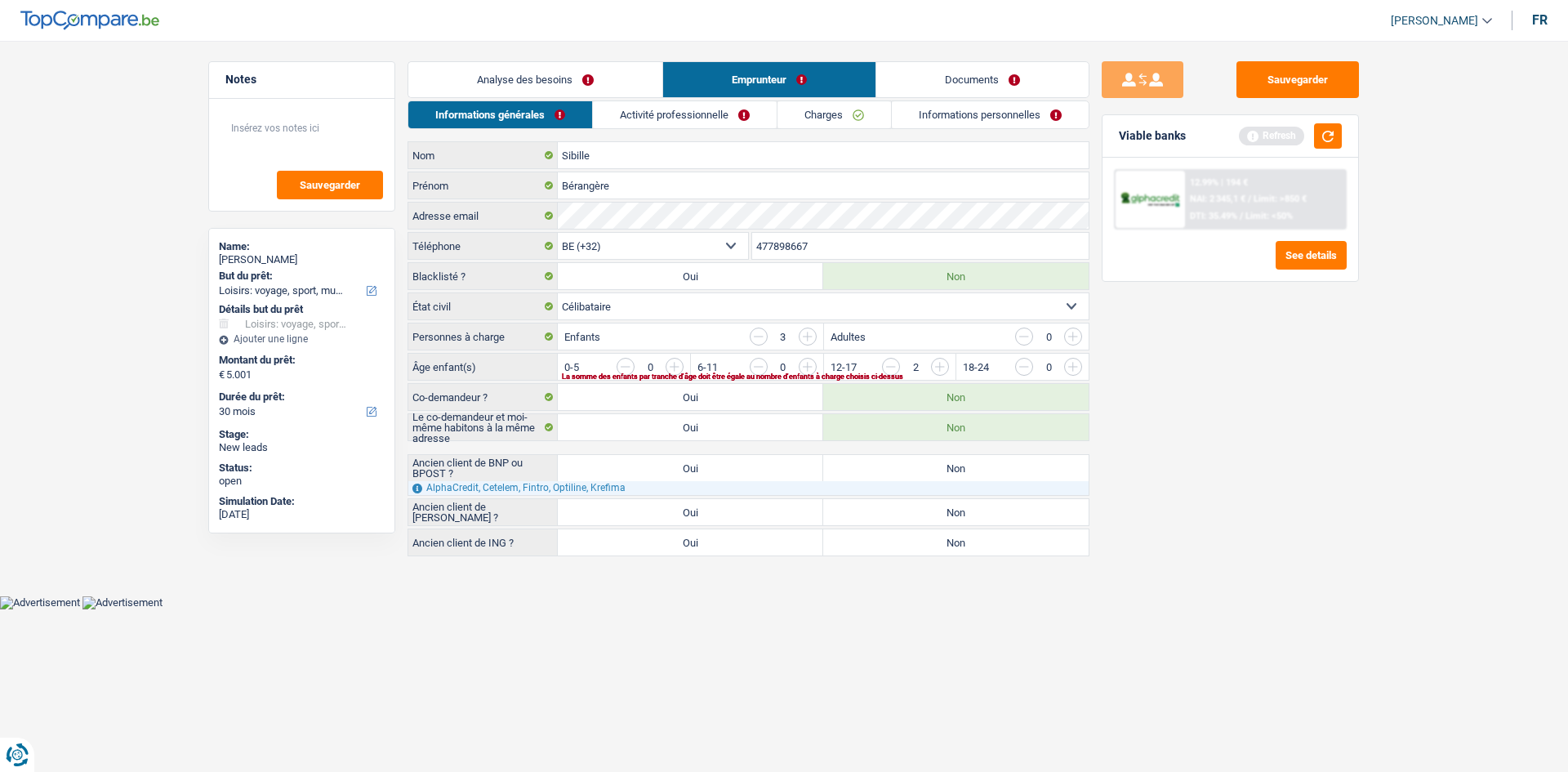 click at bounding box center [1404, 371] 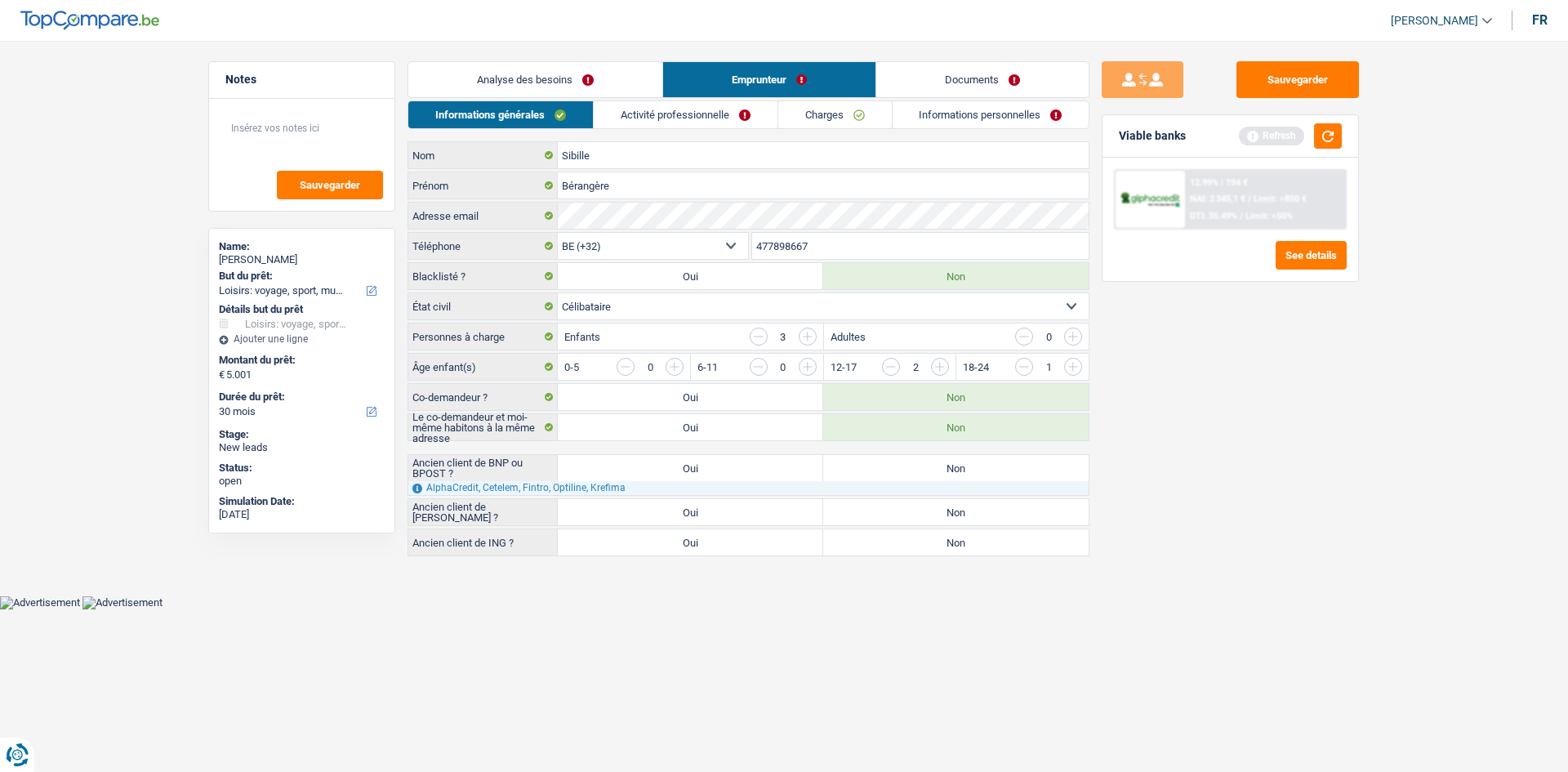 click on "Analyse des besoins" at bounding box center [535, 79] 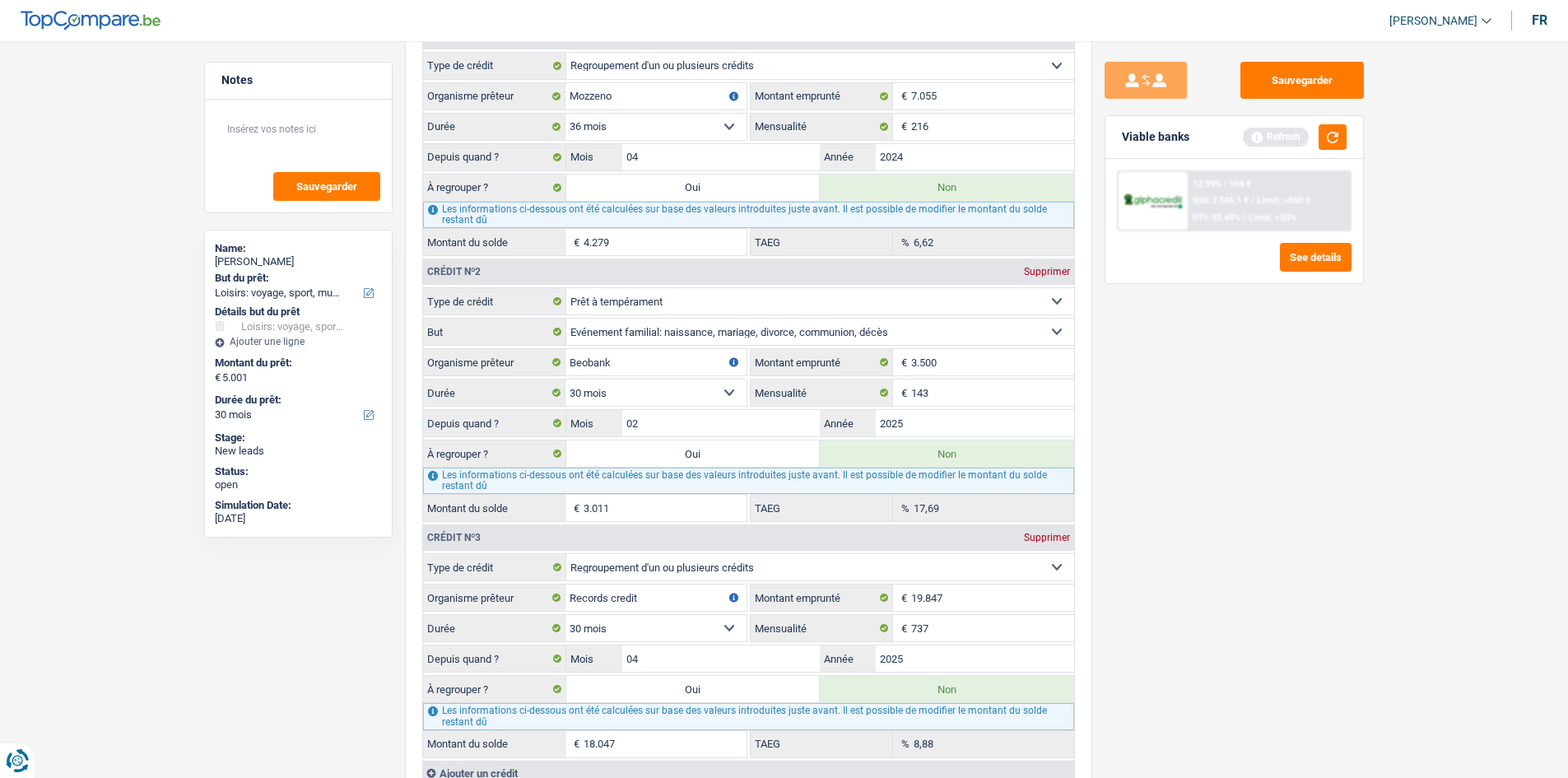 scroll, scrollTop: 1564, scrollLeft: 0, axis: vertical 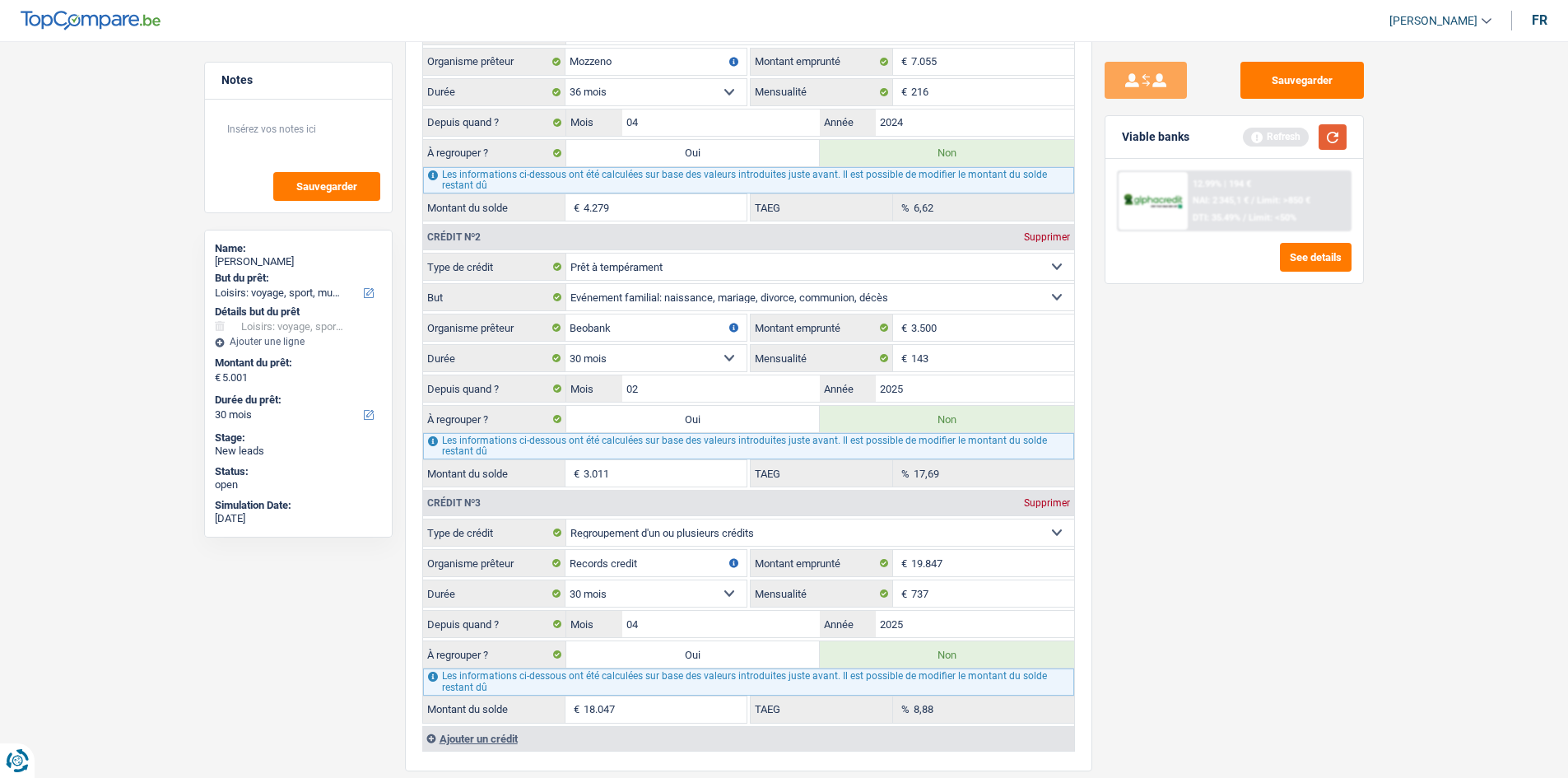 click at bounding box center [1333, 137] 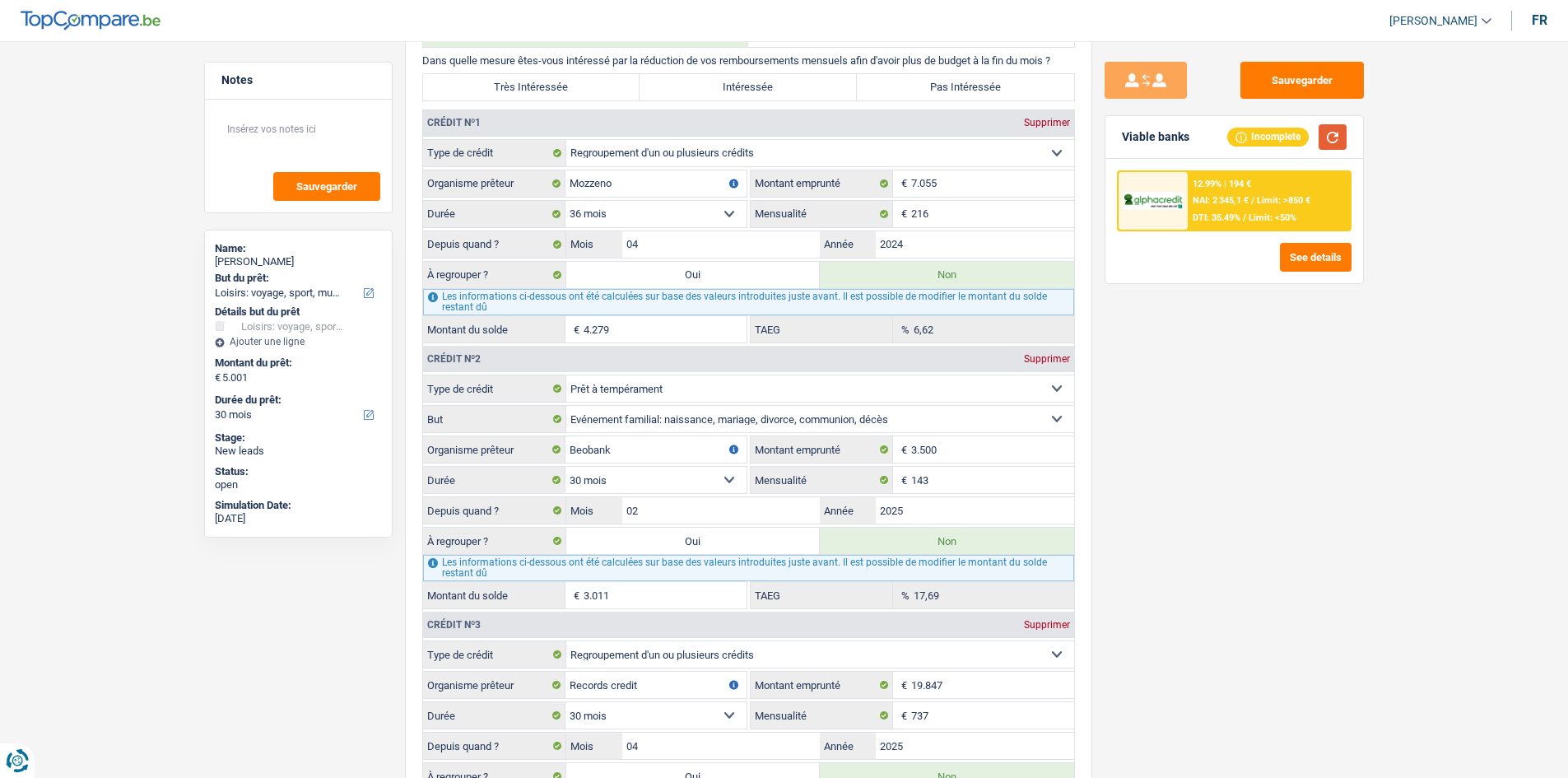 scroll, scrollTop: 1482, scrollLeft: 0, axis: vertical 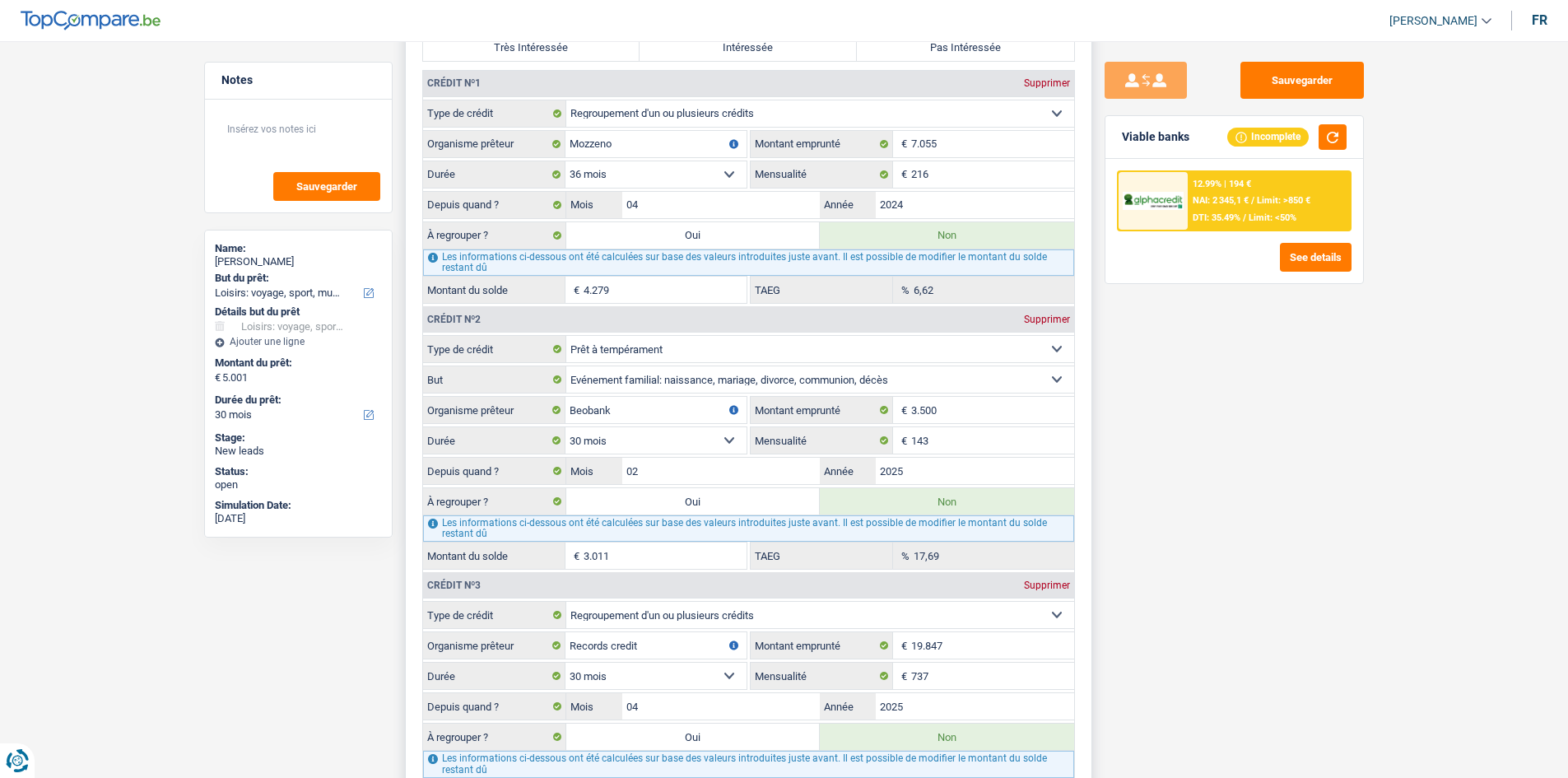 click on "17,69   %
TAEG" at bounding box center (912, 556) 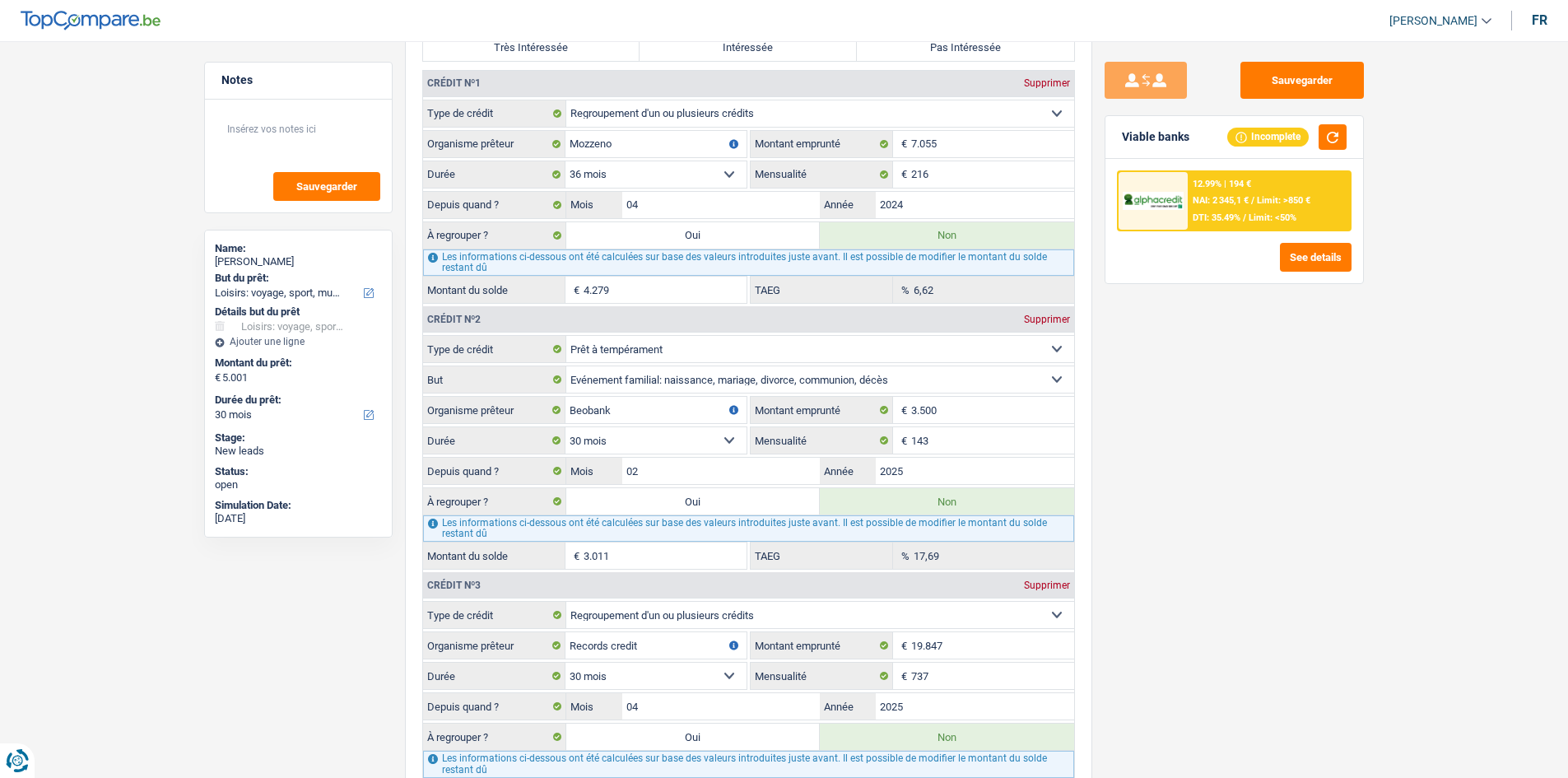 click on "Sauvegarder
Viable banks
Incomplete
12.99% | 194 €
NAI: 2 345,1 €
/
Limit: >850 €
DTI: 35.49%
/
Limit: <50%
See details" at bounding box center [1234, 404] 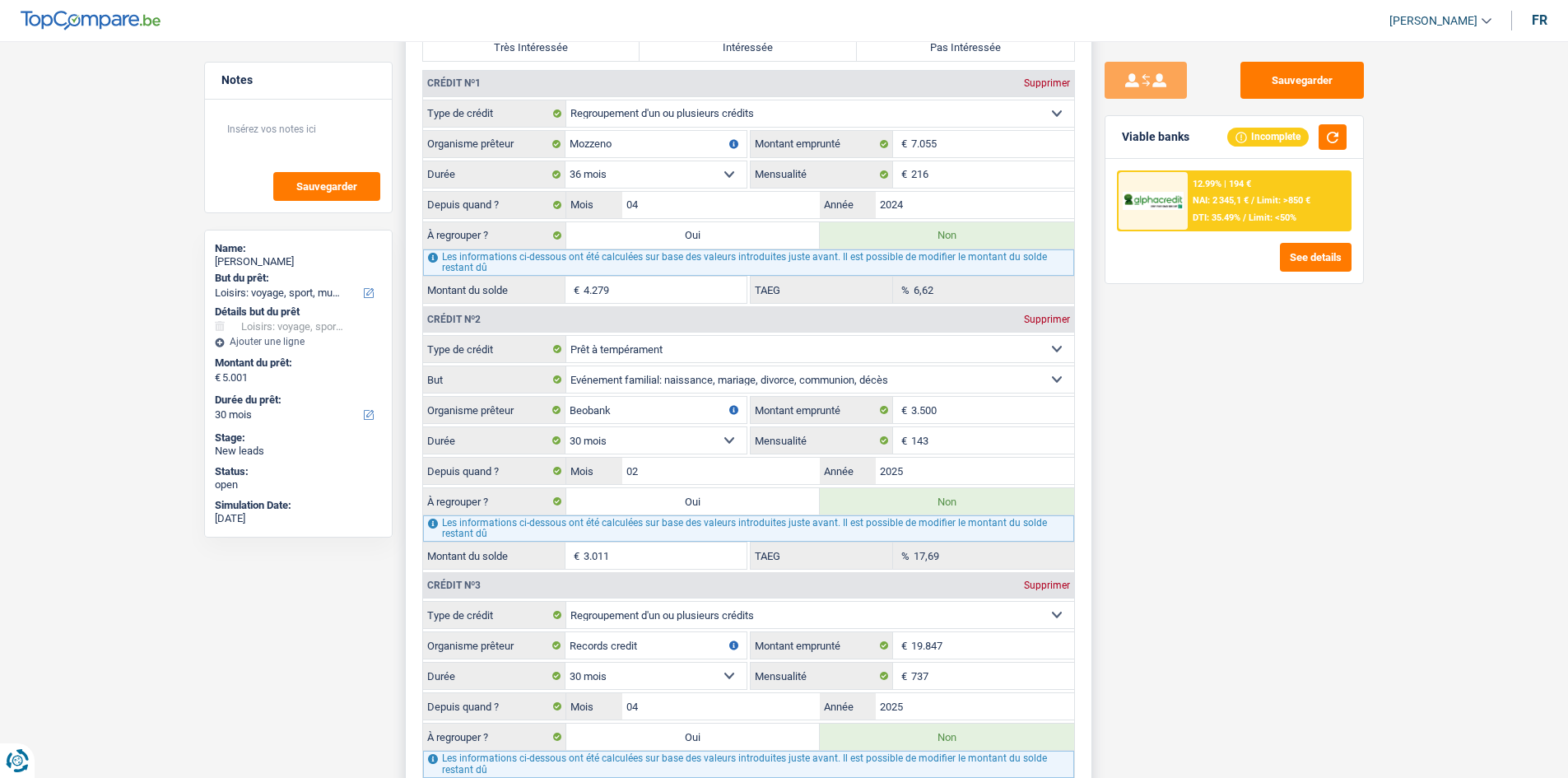click on "Oui" at bounding box center (693, 501) 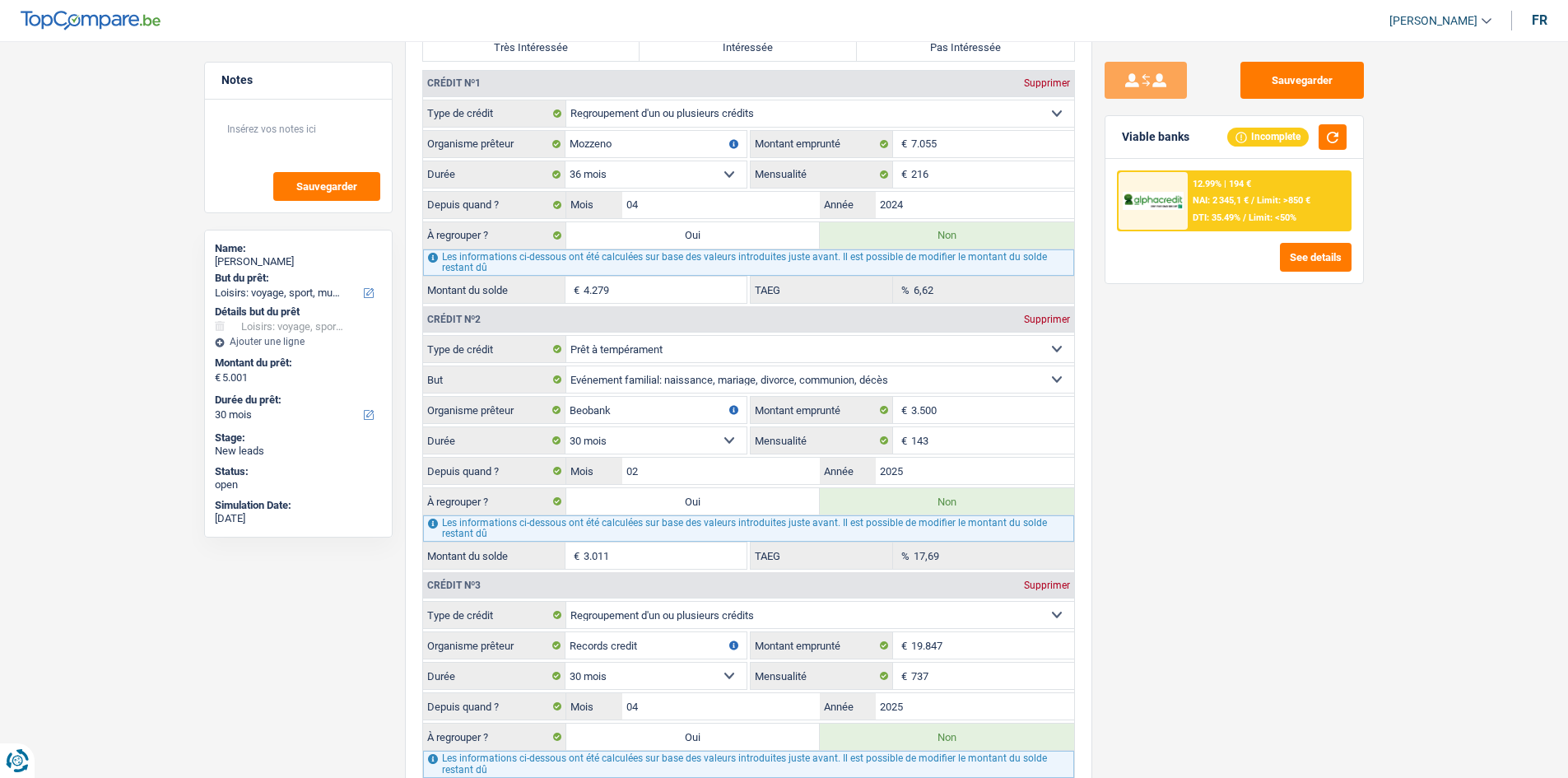 type on "8.012" 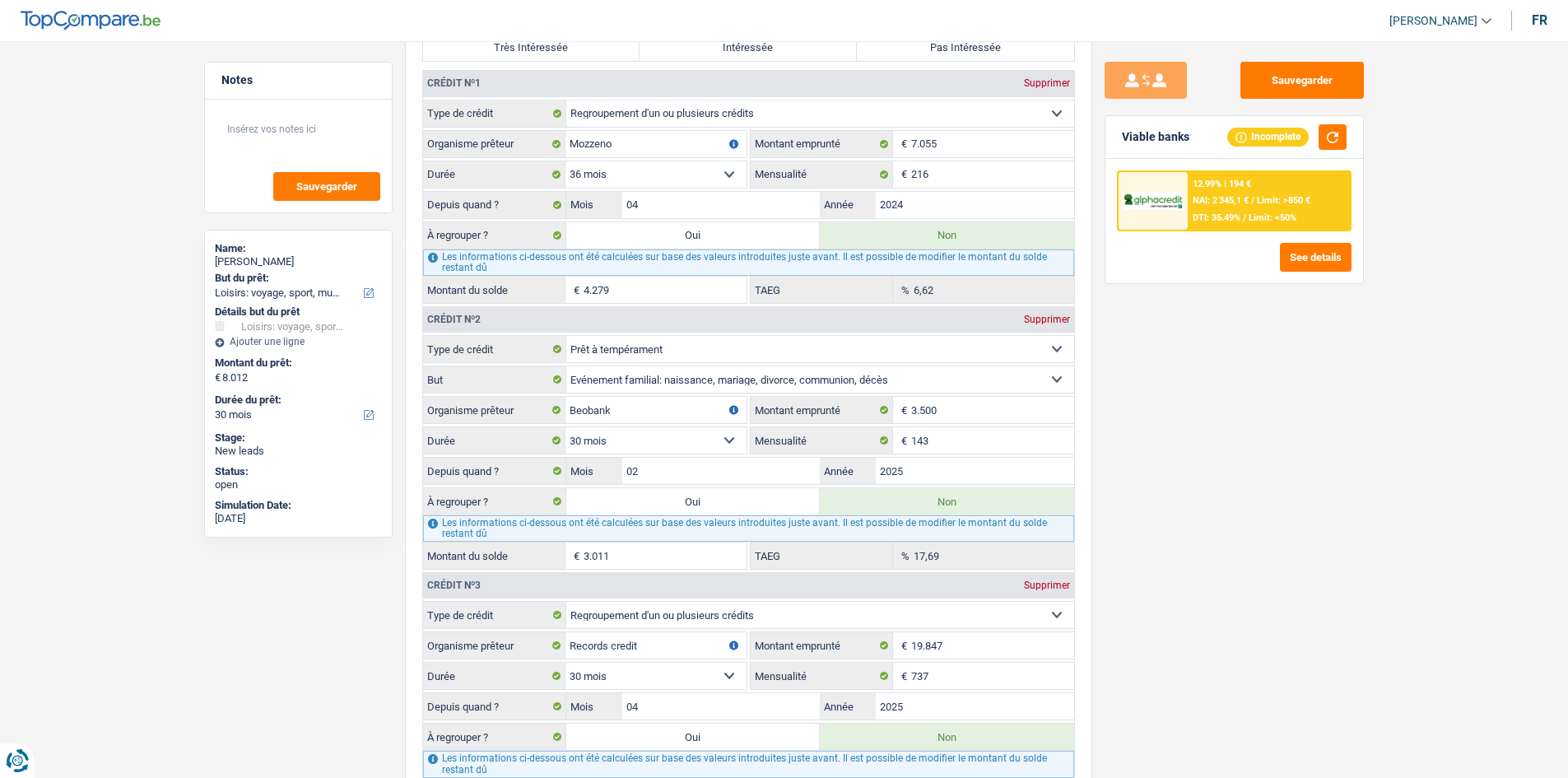radio on "false" 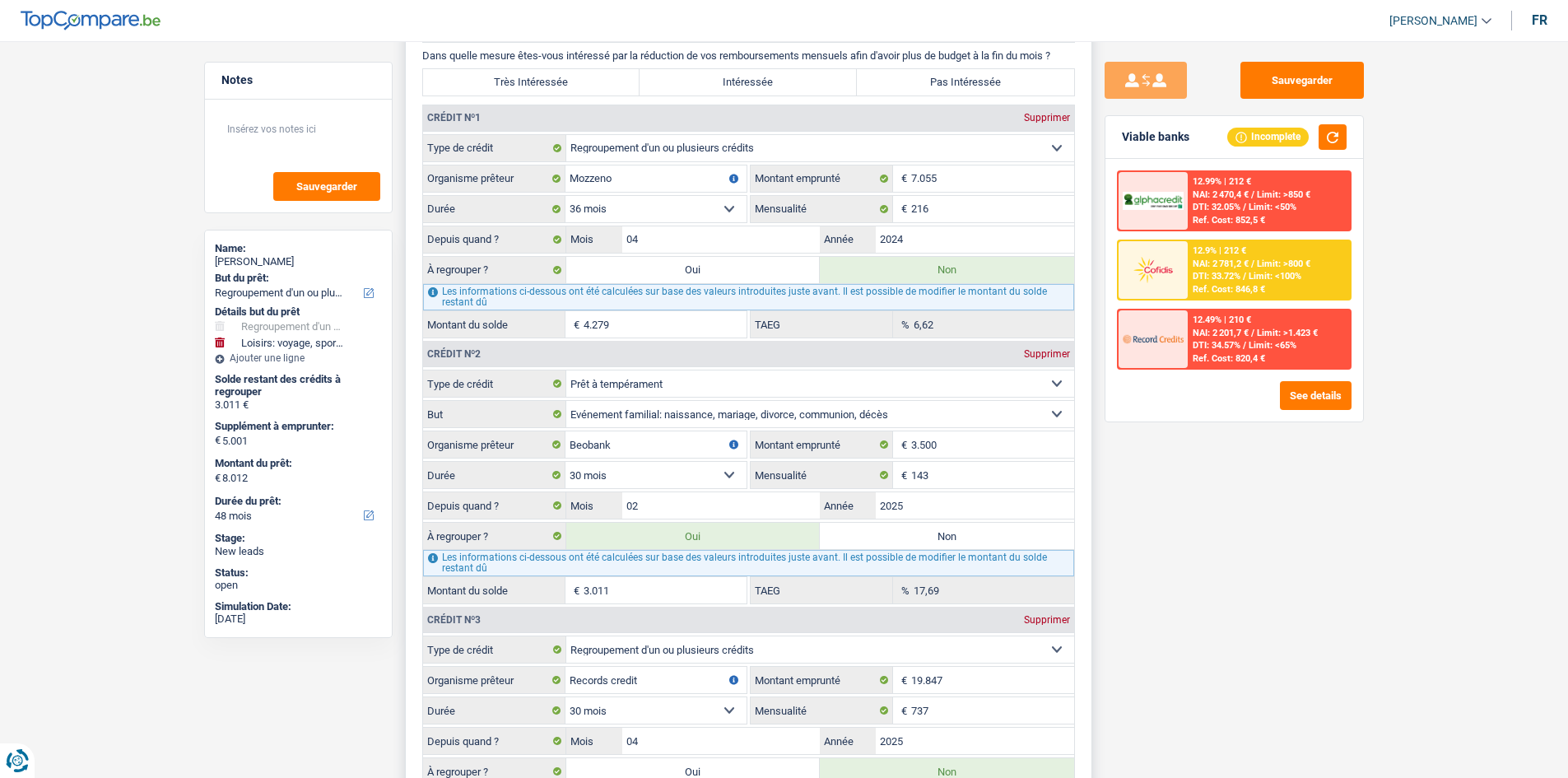 scroll, scrollTop: 1647, scrollLeft: 0, axis: vertical 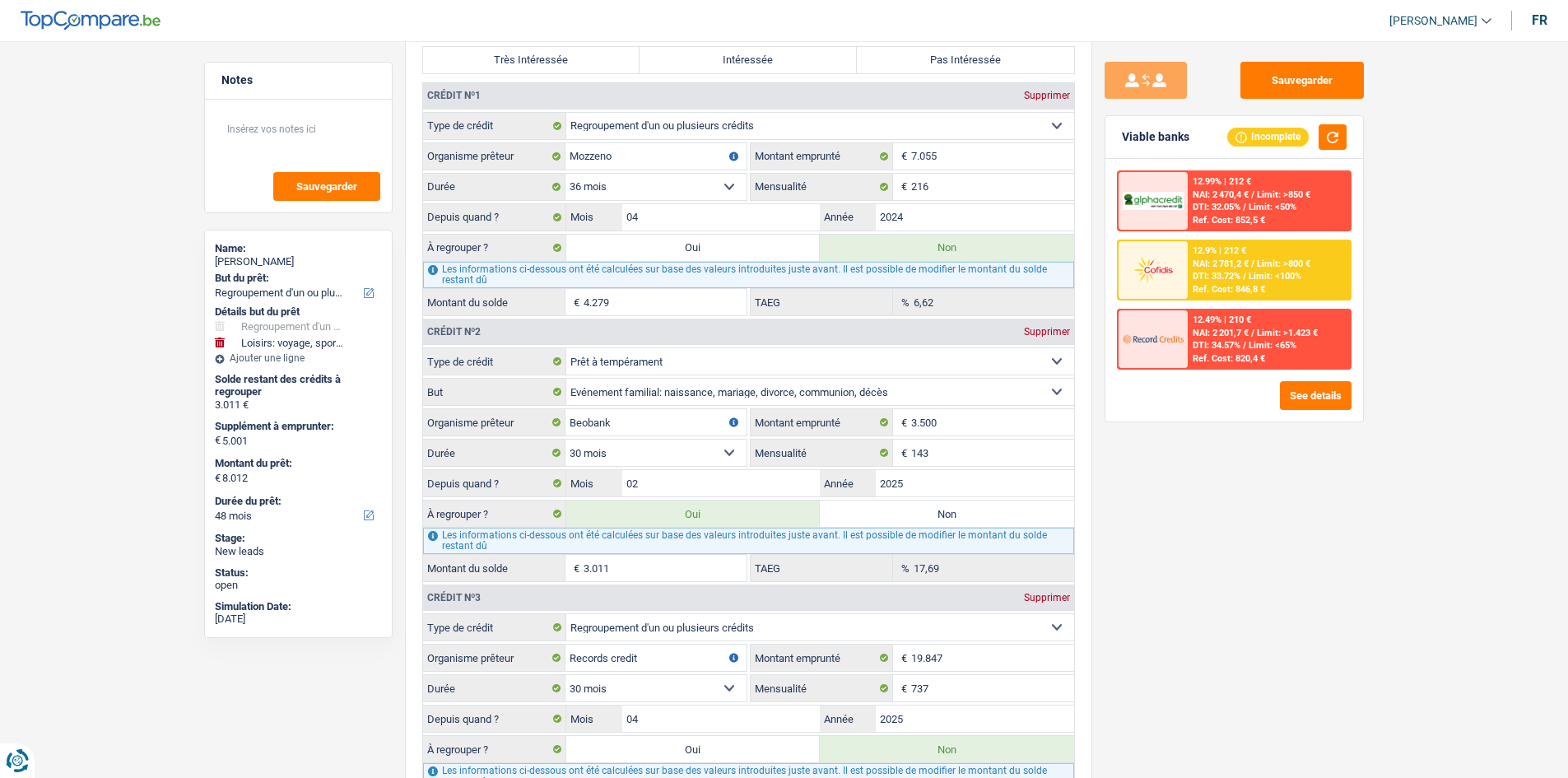 drag, startPoint x: 941, startPoint y: 519, endPoint x: 1188, endPoint y: 537, distance: 247.655 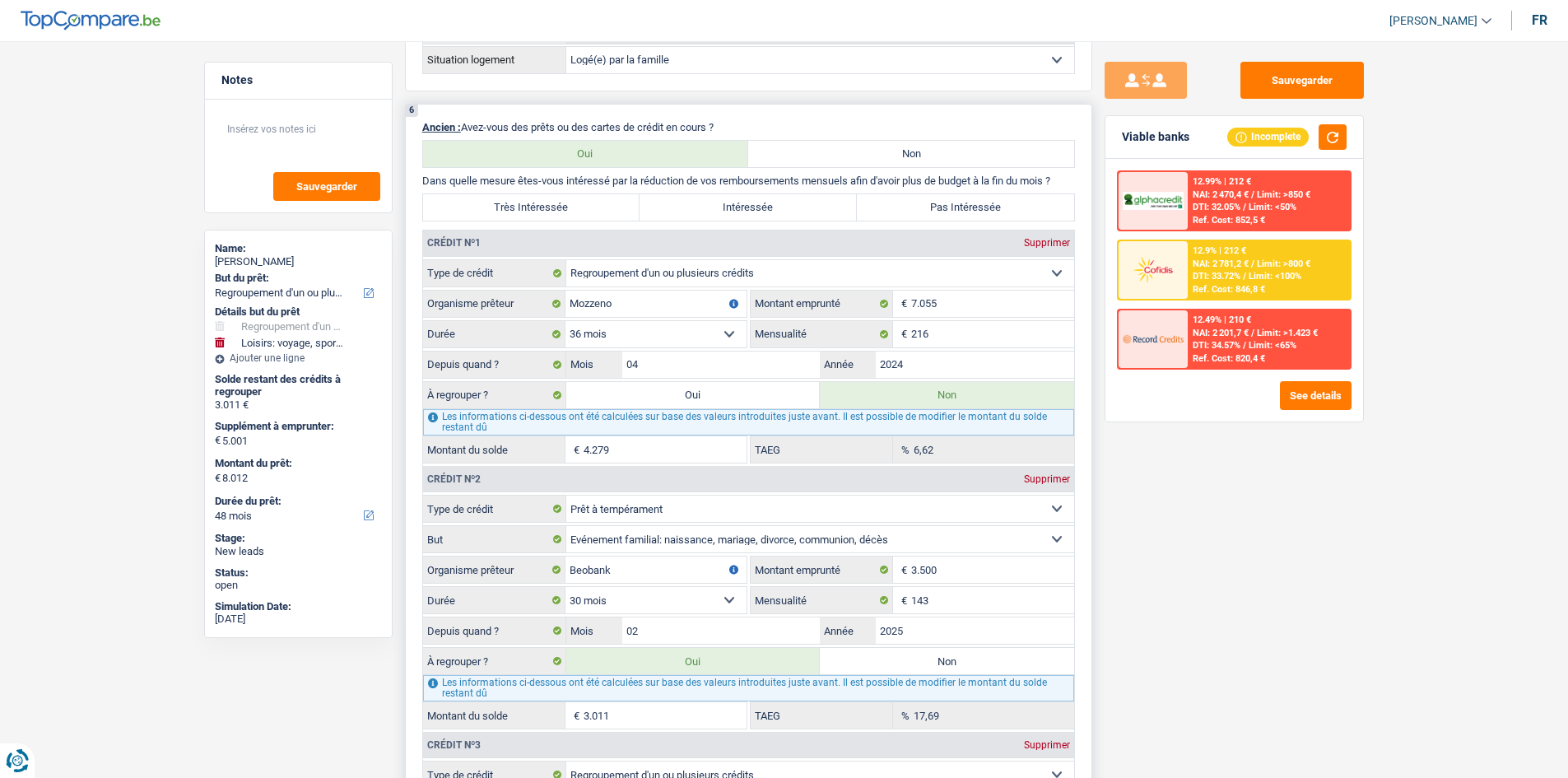 scroll, scrollTop: 1564, scrollLeft: 0, axis: vertical 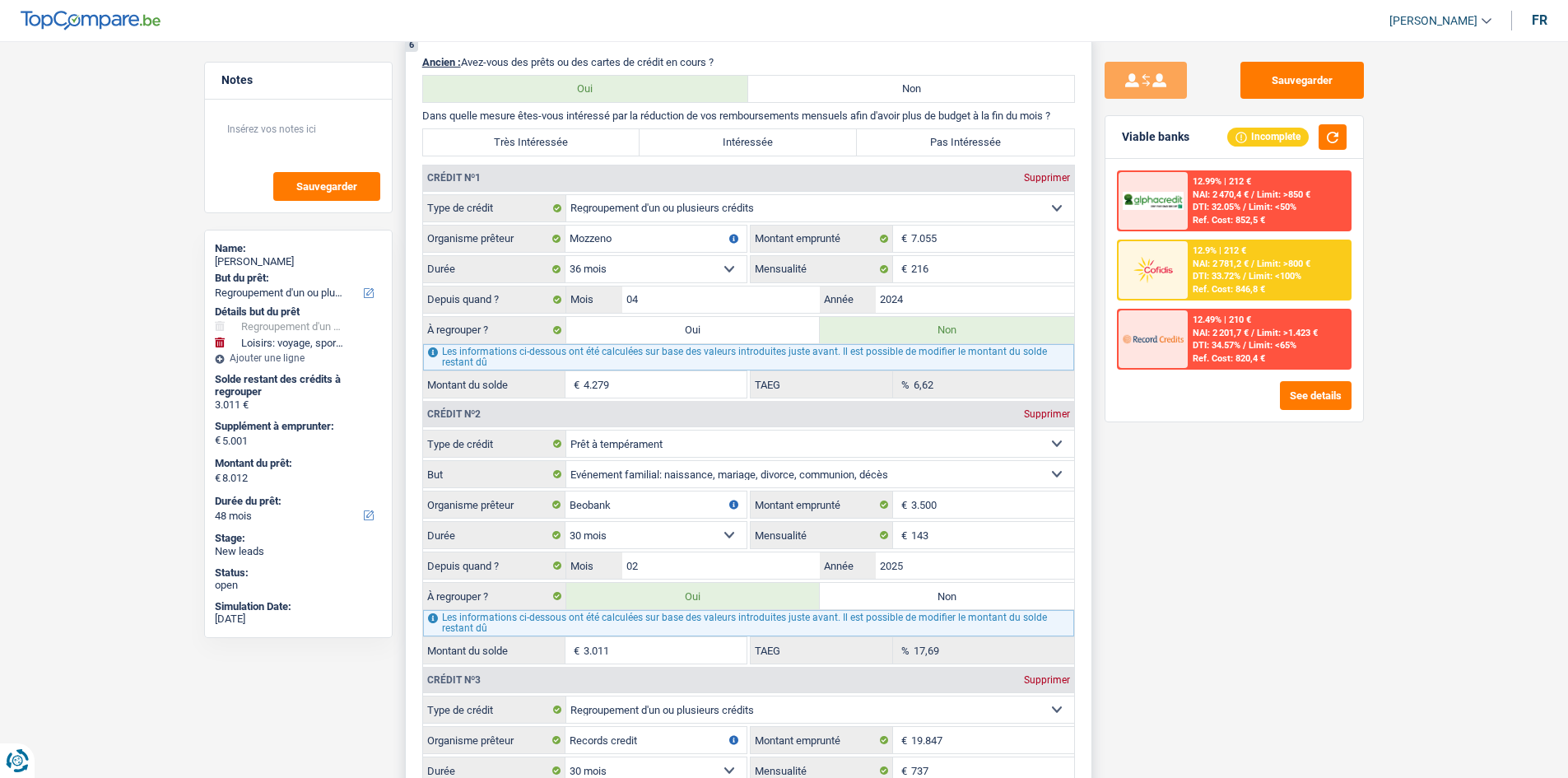 click on "Non" at bounding box center [947, 596] 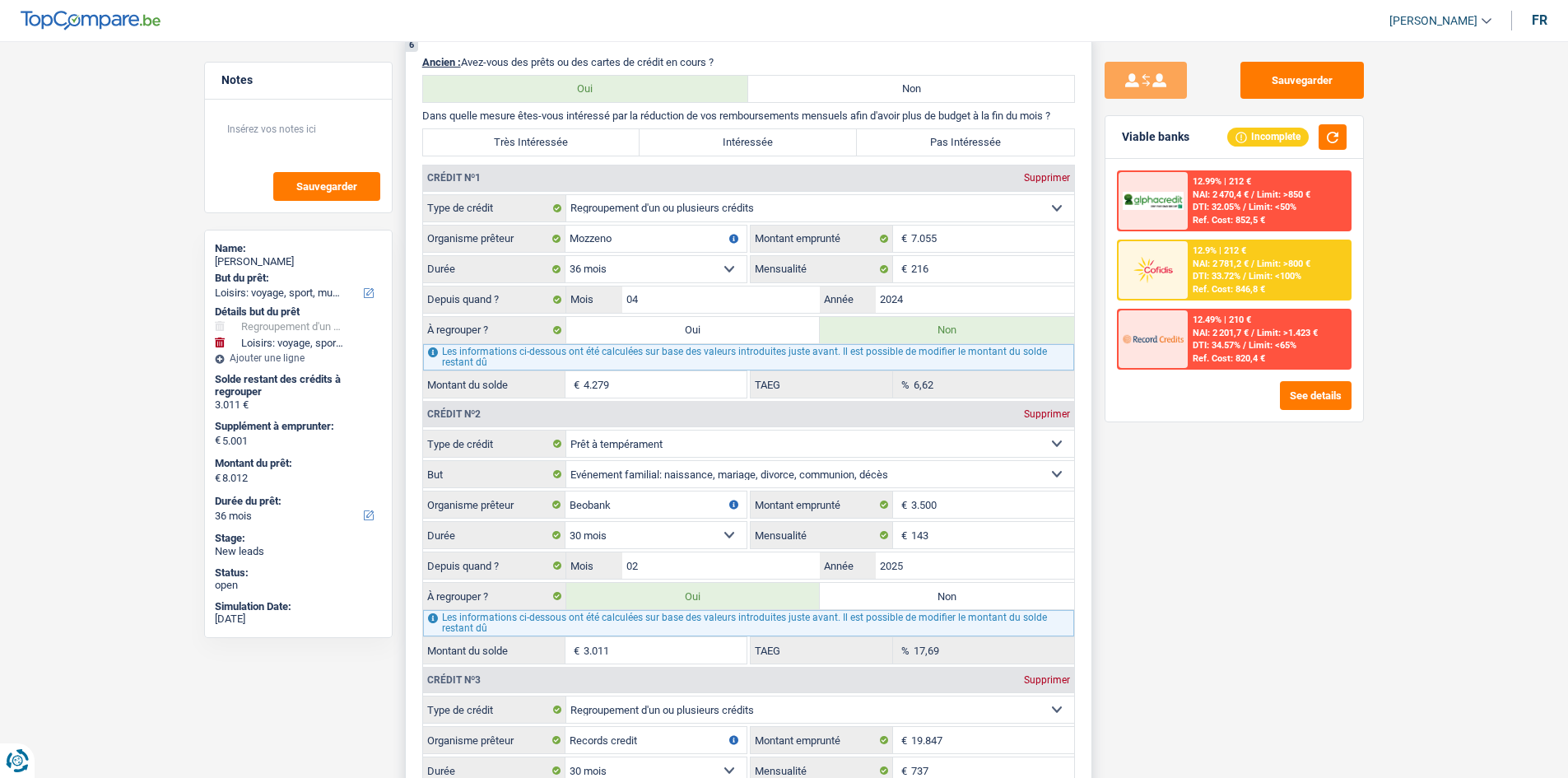 radio on "false" 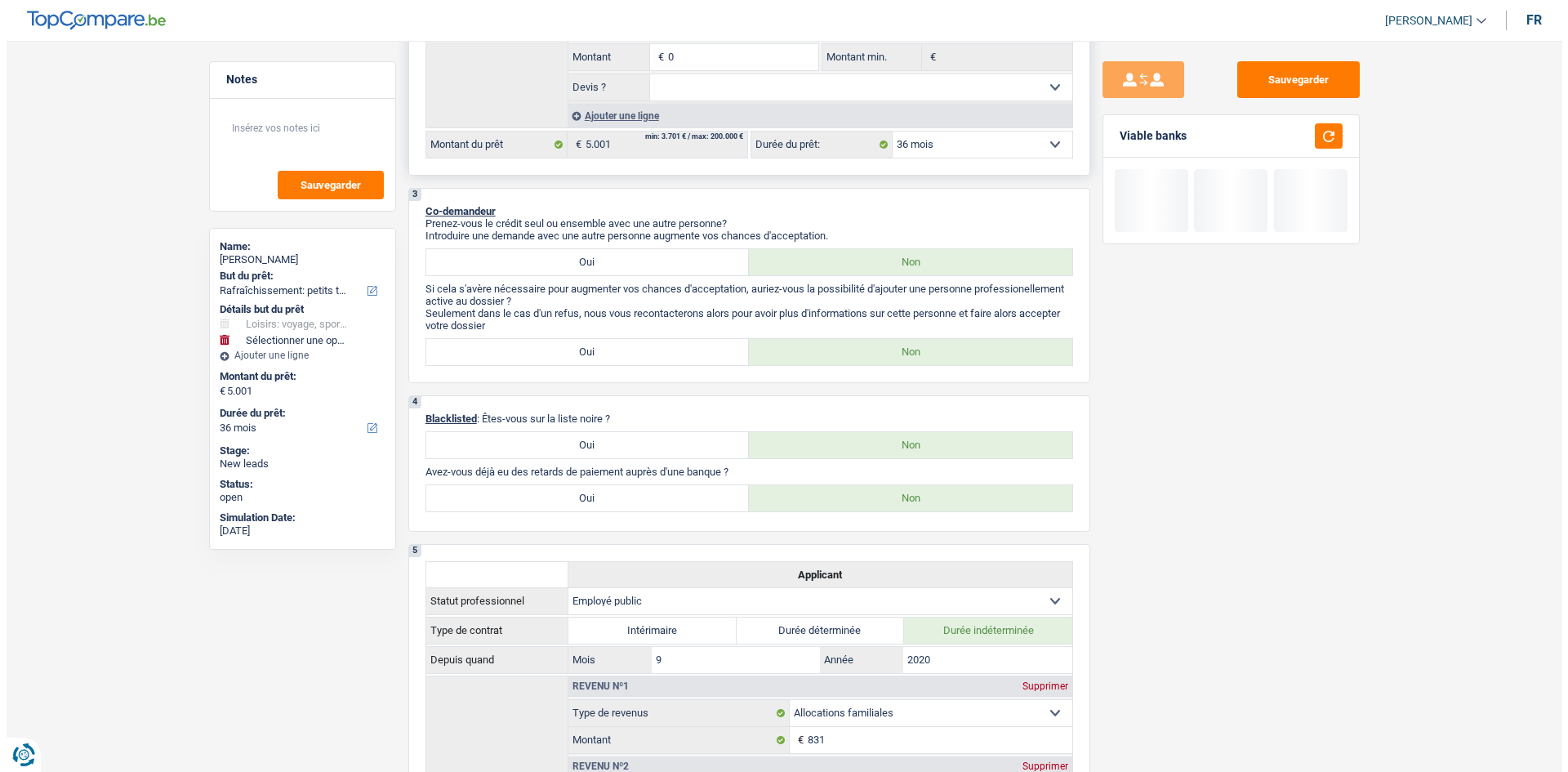scroll, scrollTop: 327, scrollLeft: 0, axis: vertical 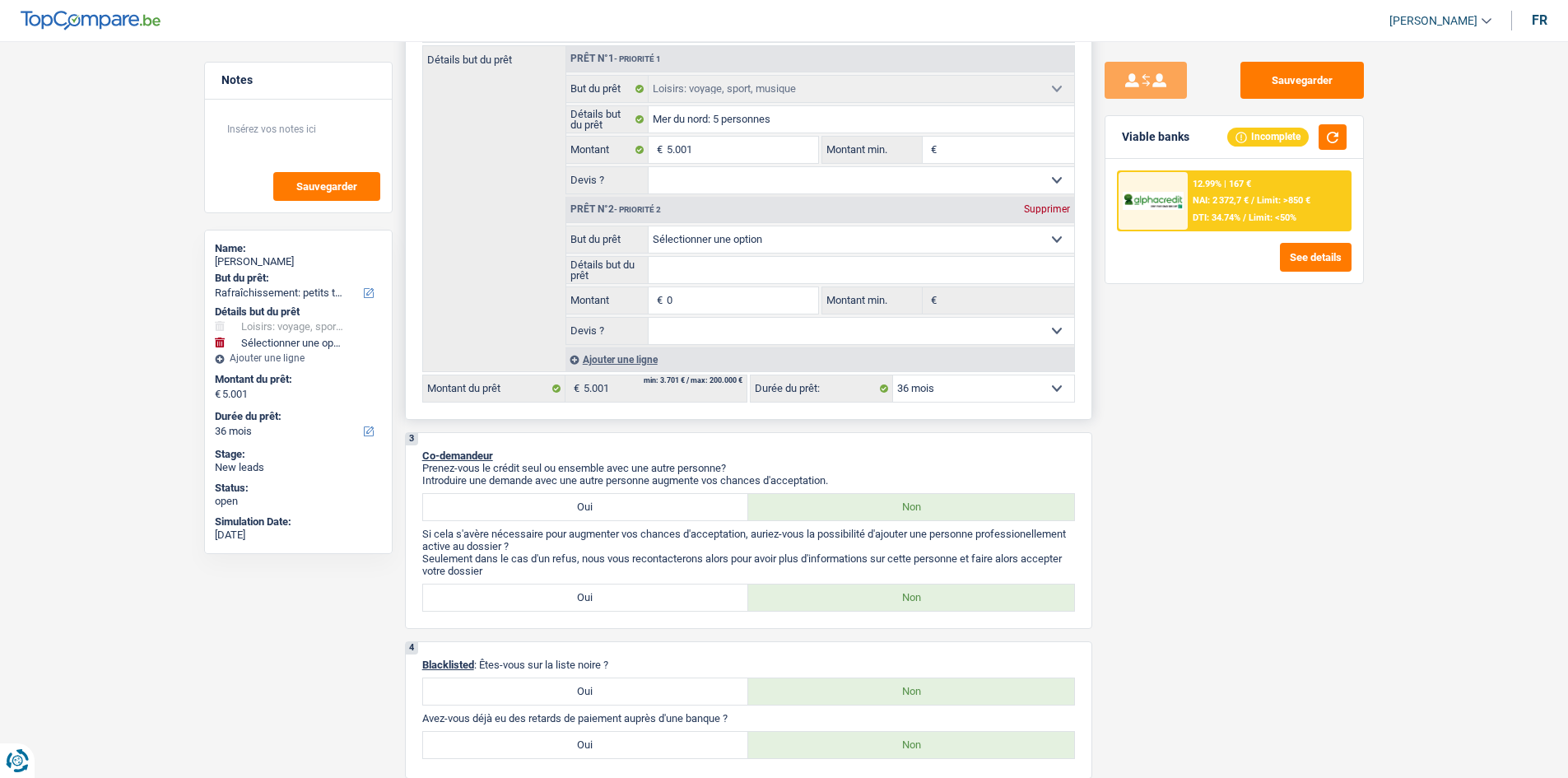 click on "Supprimer" at bounding box center [1047, 209] 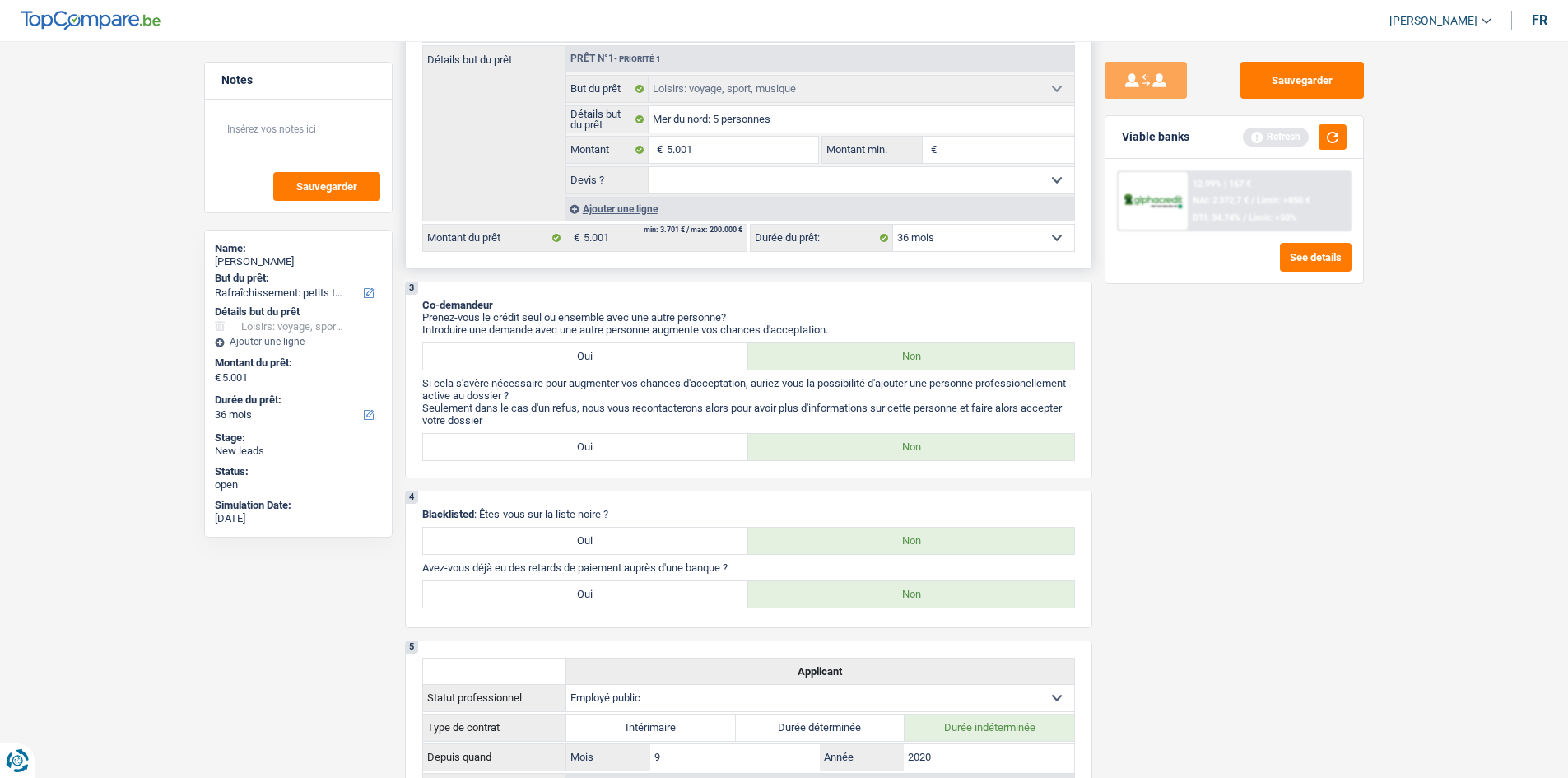 click on "12.99% | 167 €
NAI: 2 372,7 €
/
Limit: >850 €
DTI: 34.74%
/
Limit: <50%" at bounding box center (1268, 201) 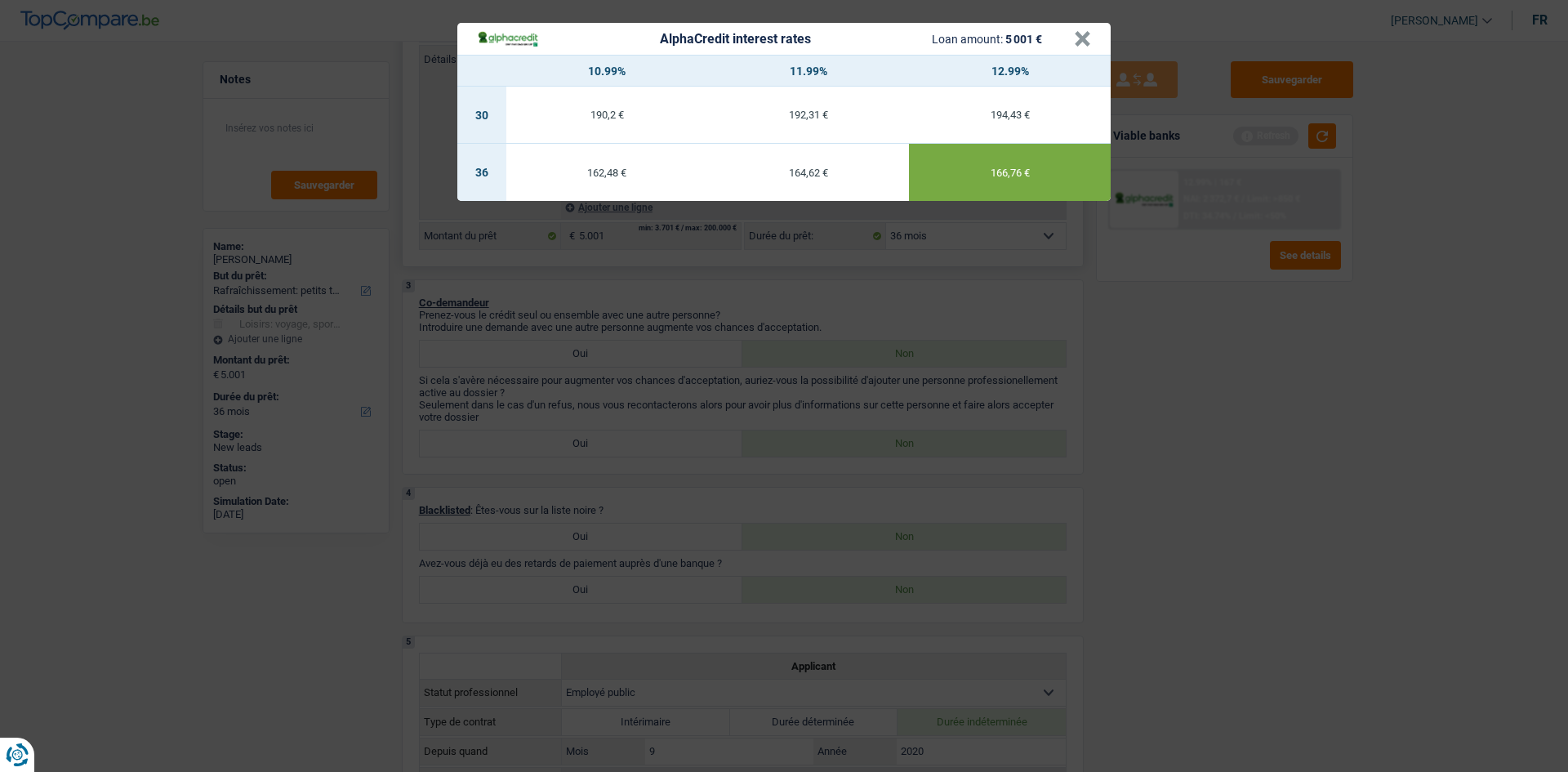 click on "AlphaCredit interest rates
Loan amount:
5 001 €
×
10.99%
11.99%
12.99%
30
190,2 €
192,31 €
194,43 €
36
162,48 €
164,62 €
166,76 €" at bounding box center [784, 386] 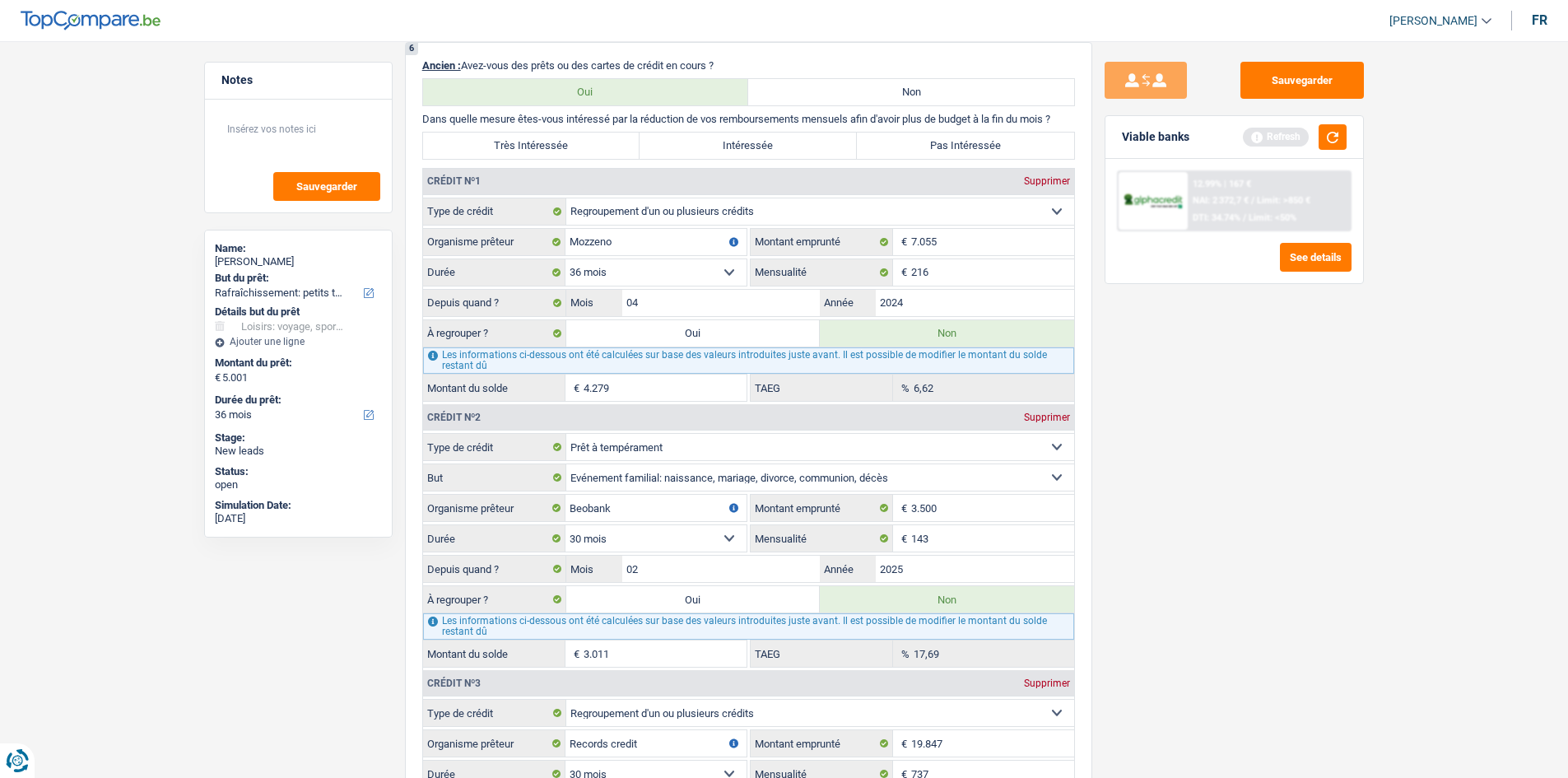 scroll, scrollTop: 1564, scrollLeft: 0, axis: vertical 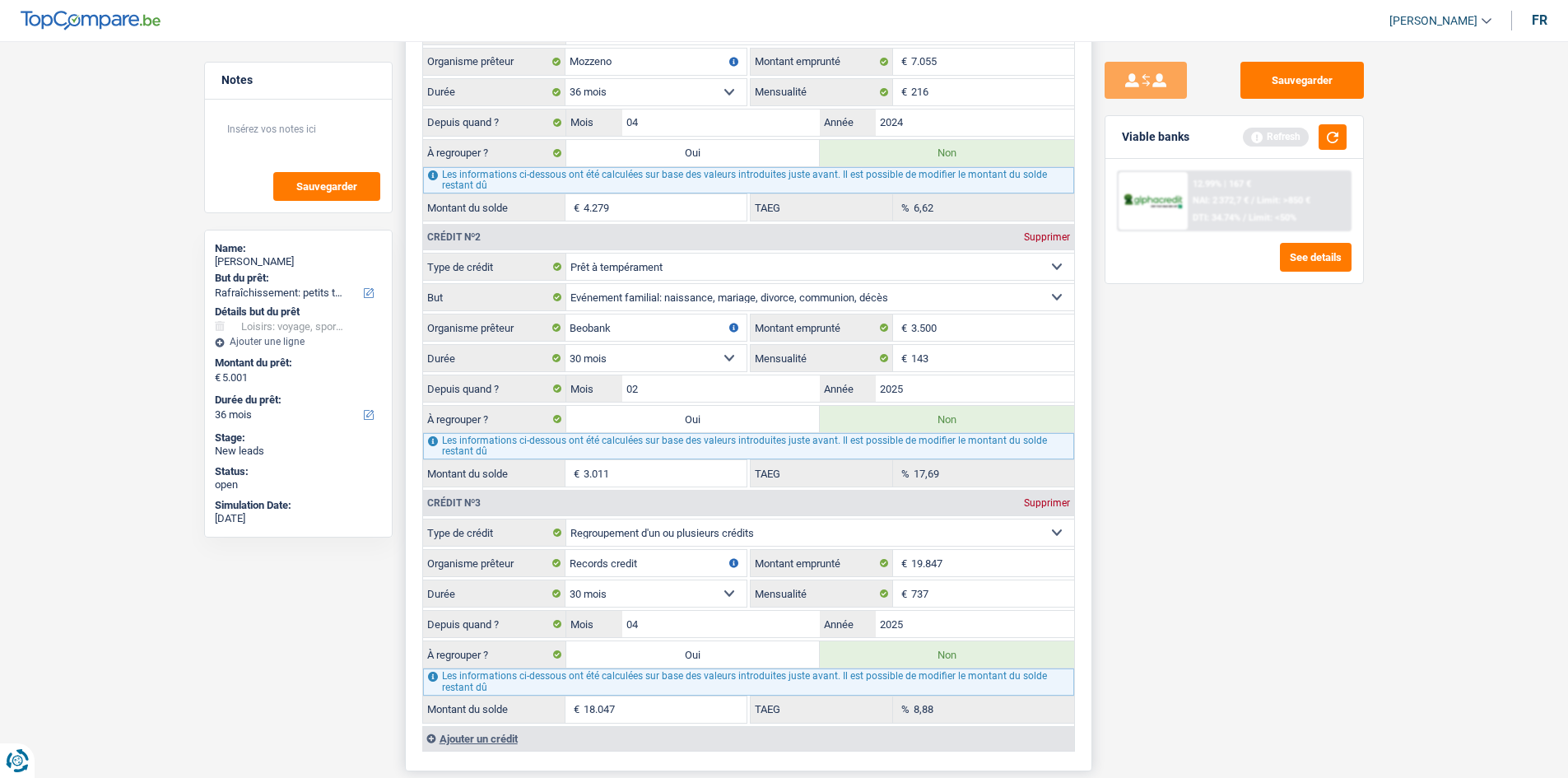 click on "Oui" at bounding box center (693, 419) 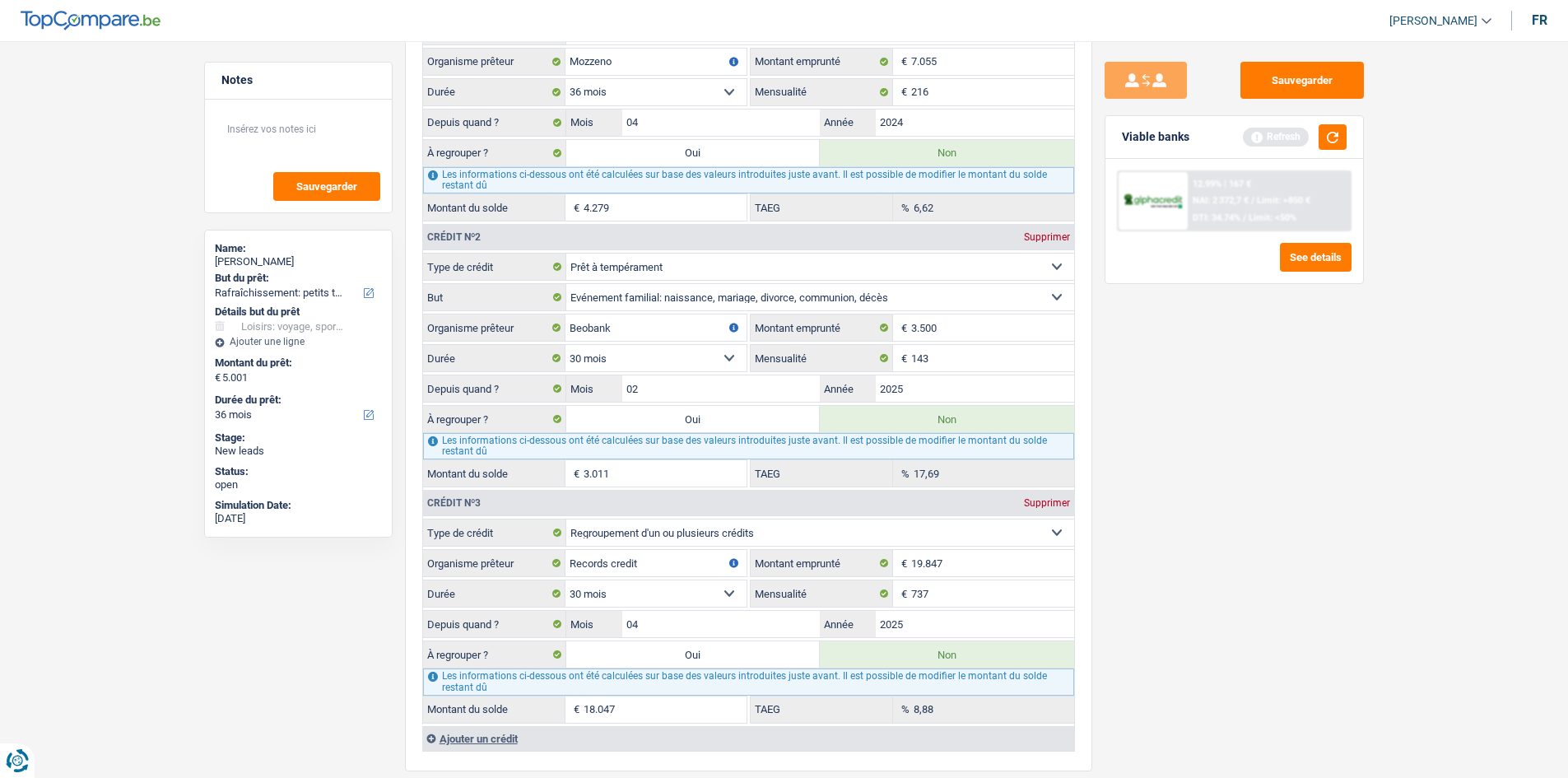 type 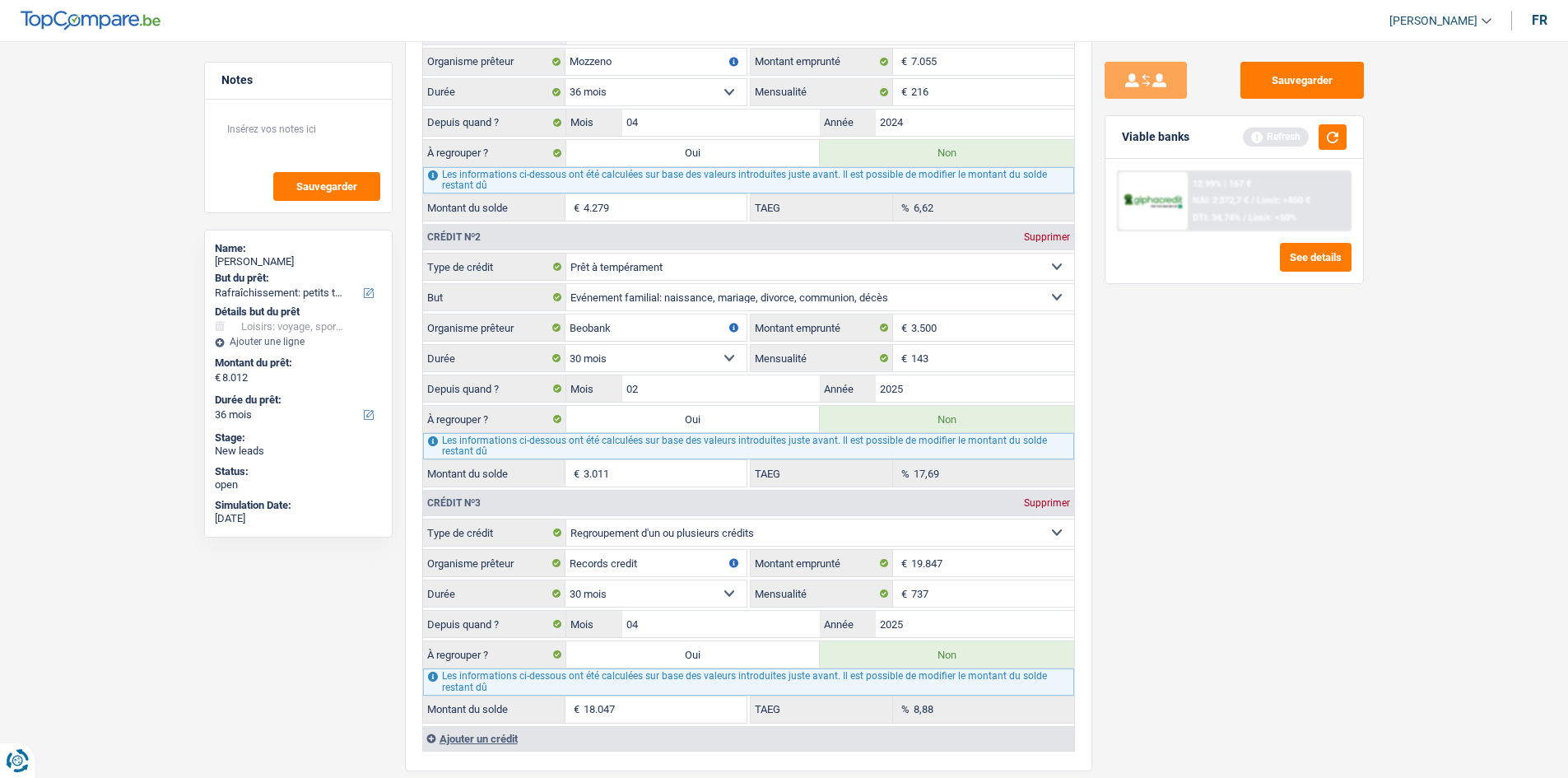 select on "refinancing" 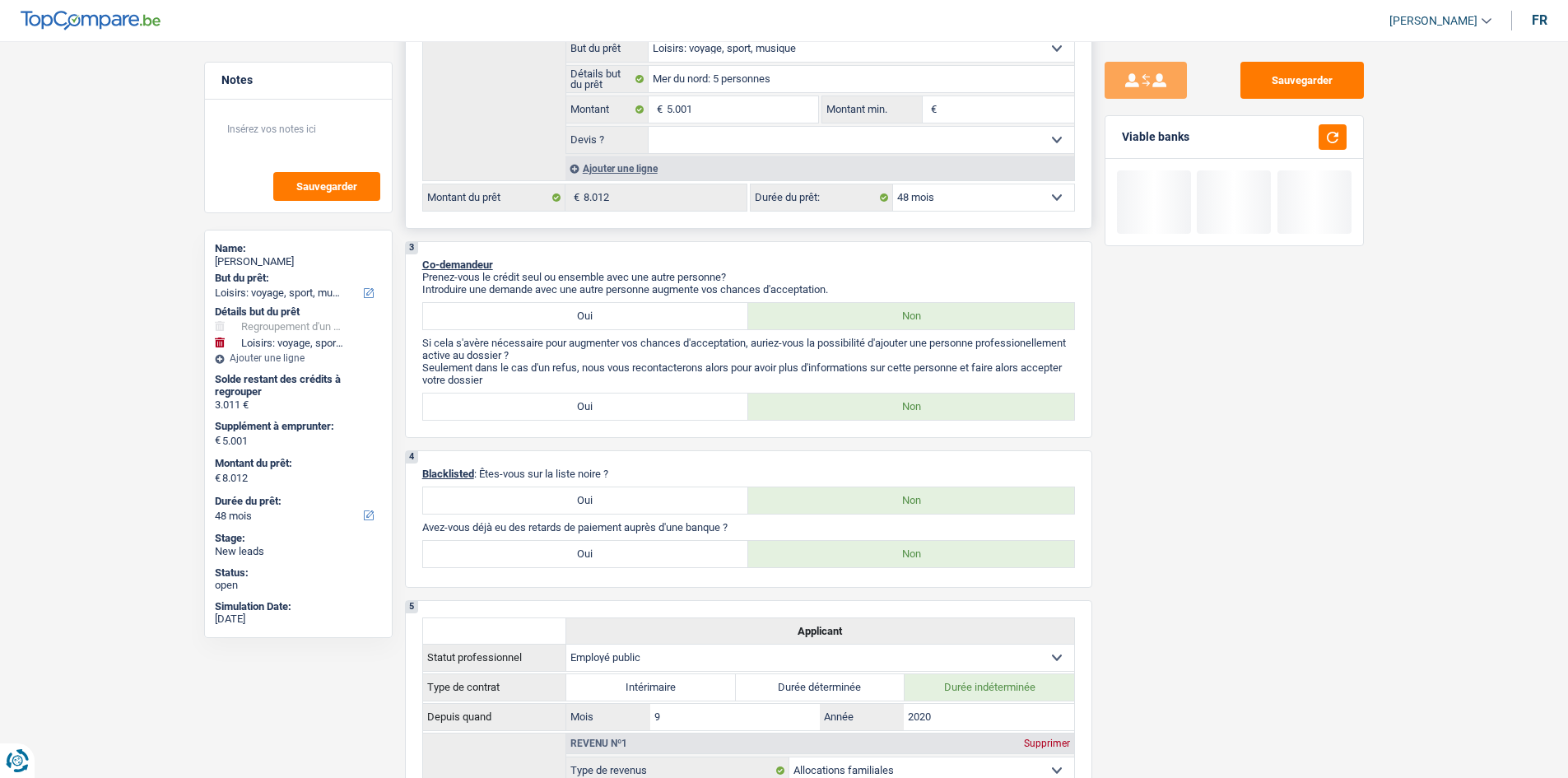 scroll, scrollTop: 329, scrollLeft: 0, axis: vertical 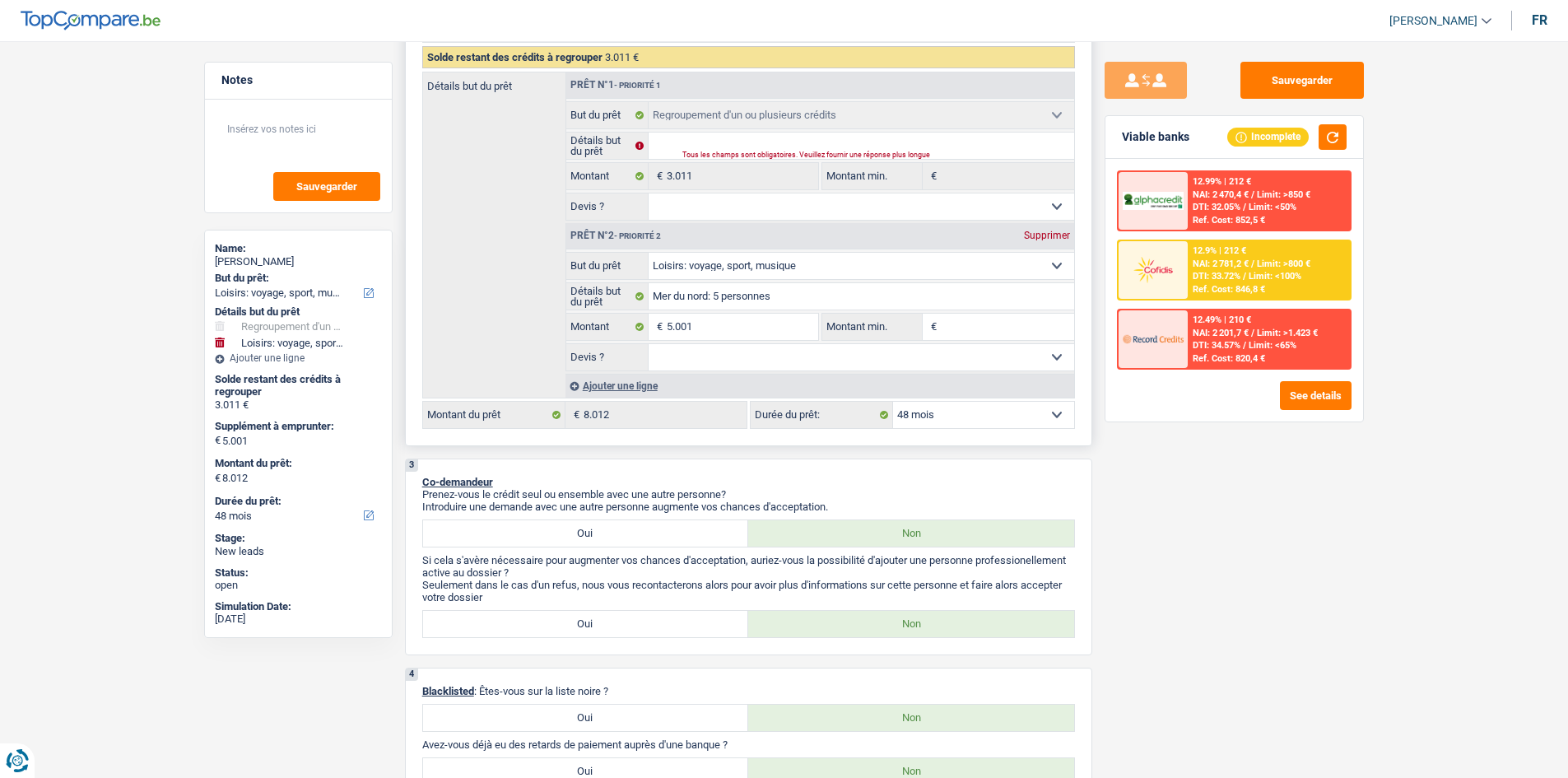 click on "12 mois 18 mois 24 mois 30 mois 36 mois 42 mois 48 mois
Sélectionner une option" at bounding box center [984, 415] 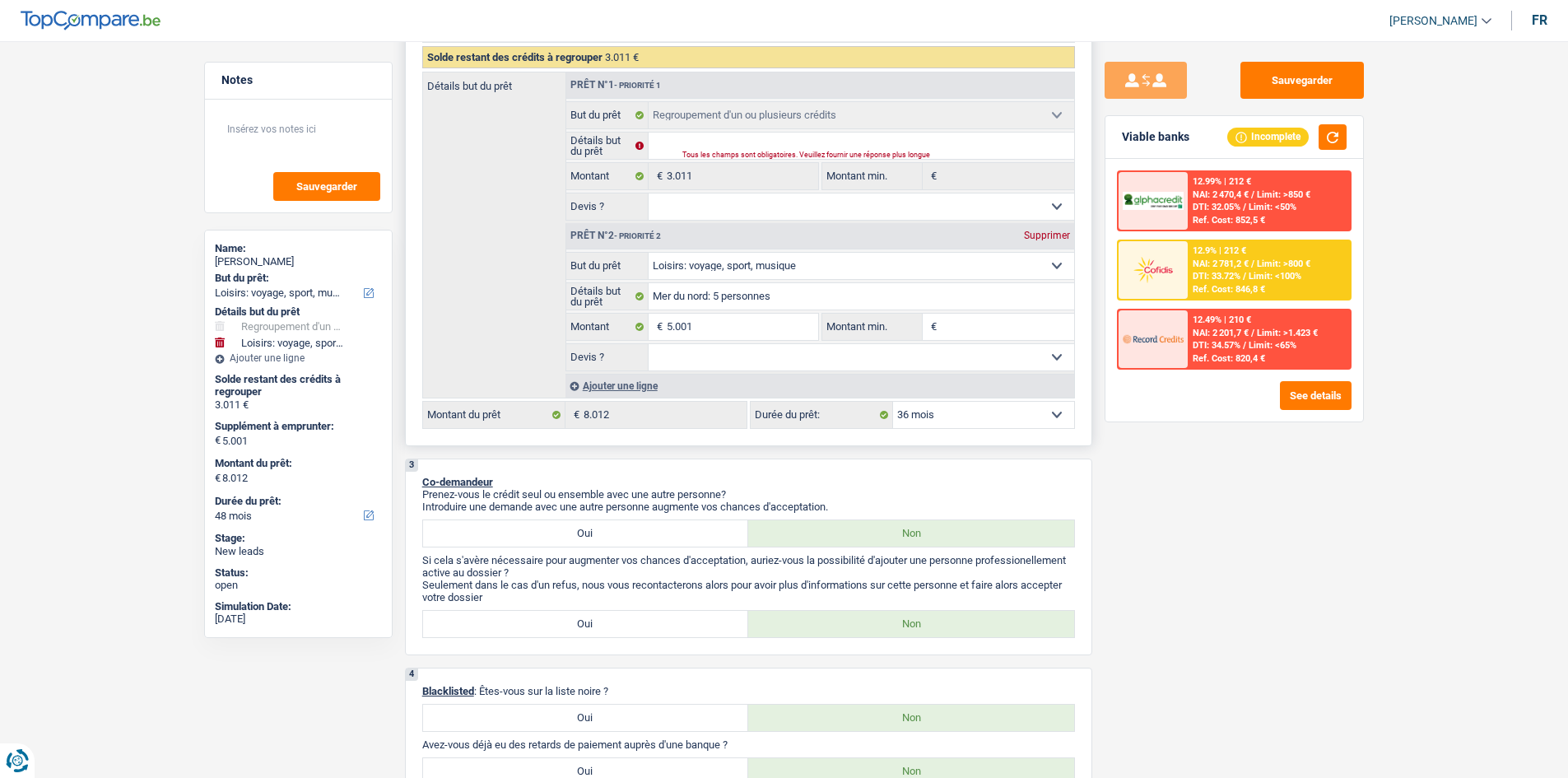 click on "12 mois 18 mois 24 mois 30 mois 36 mois 42 mois 48 mois
Sélectionner une option" at bounding box center [984, 415] 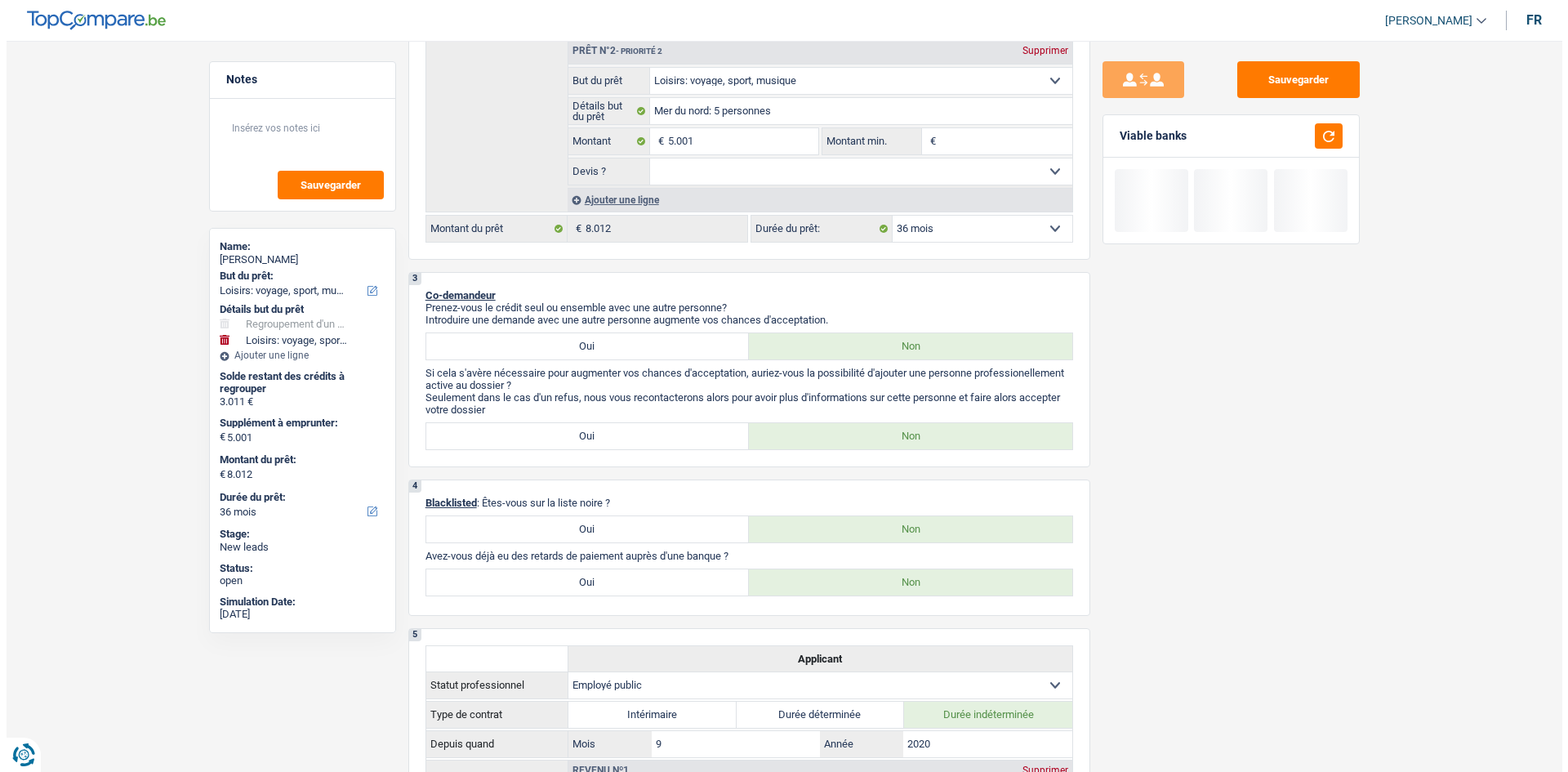 scroll, scrollTop: 817, scrollLeft: 0, axis: vertical 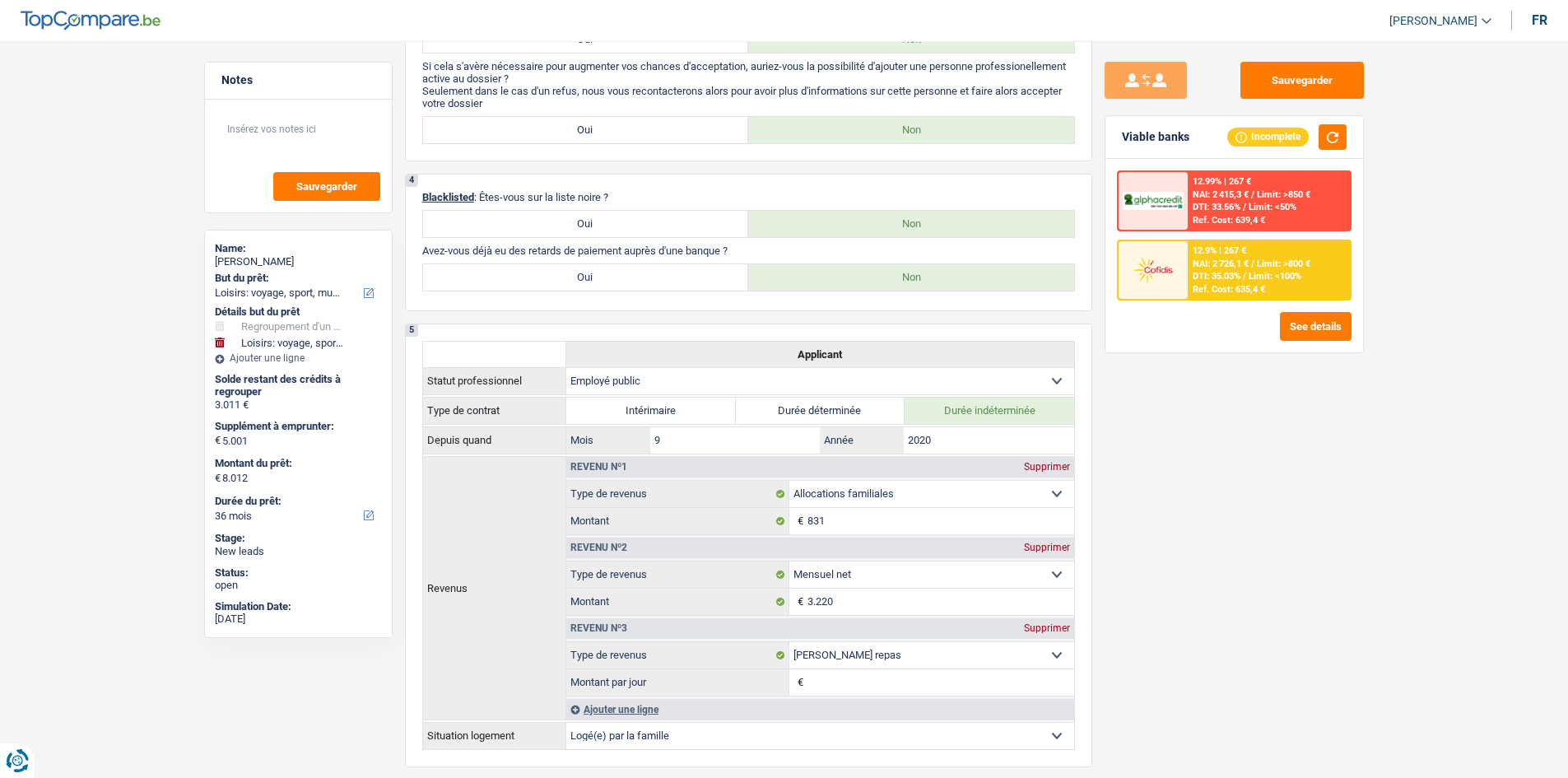 click on "12.9% | 267 €
NAI: 2 726,1 €
/
Limit: >800 €
DTI: 35.03%
/
Limit: <100%
Ref. Cost: 635,4 €" at bounding box center (1268, 270) 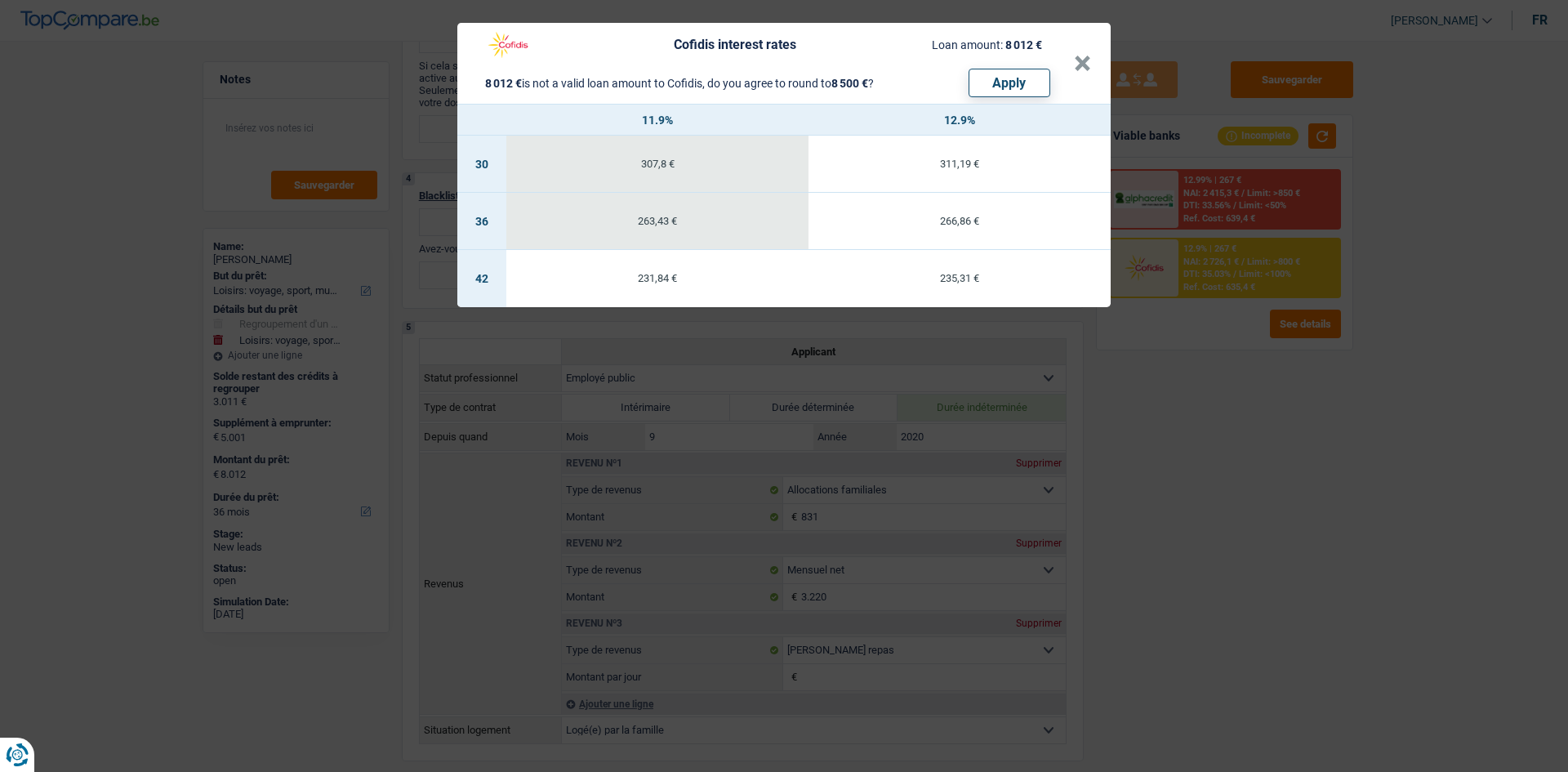 click on "Cofidis interest rates
Loan amount:
8 012 €
8 012 €  is not a valid loan amount to Cofidis, do you agree to round to  8 500 € ?
Apply
×
11.9%
12.9%
30
307,8 €
311,19 €
36
263,43 €
266,86 €
42
231,84 €
235,31 €" at bounding box center [784, 386] 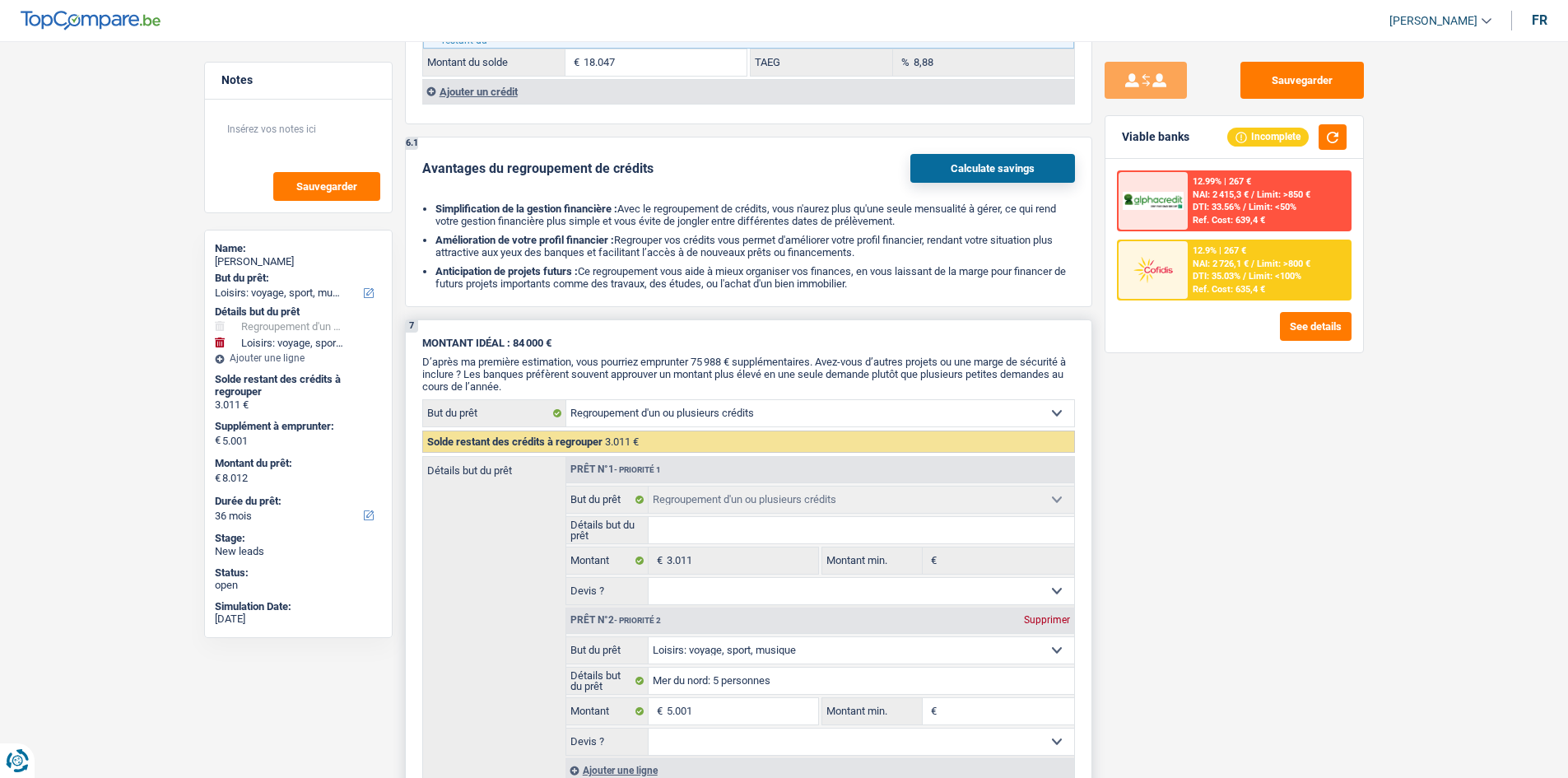 scroll, scrollTop: 2799, scrollLeft: 0, axis: vertical 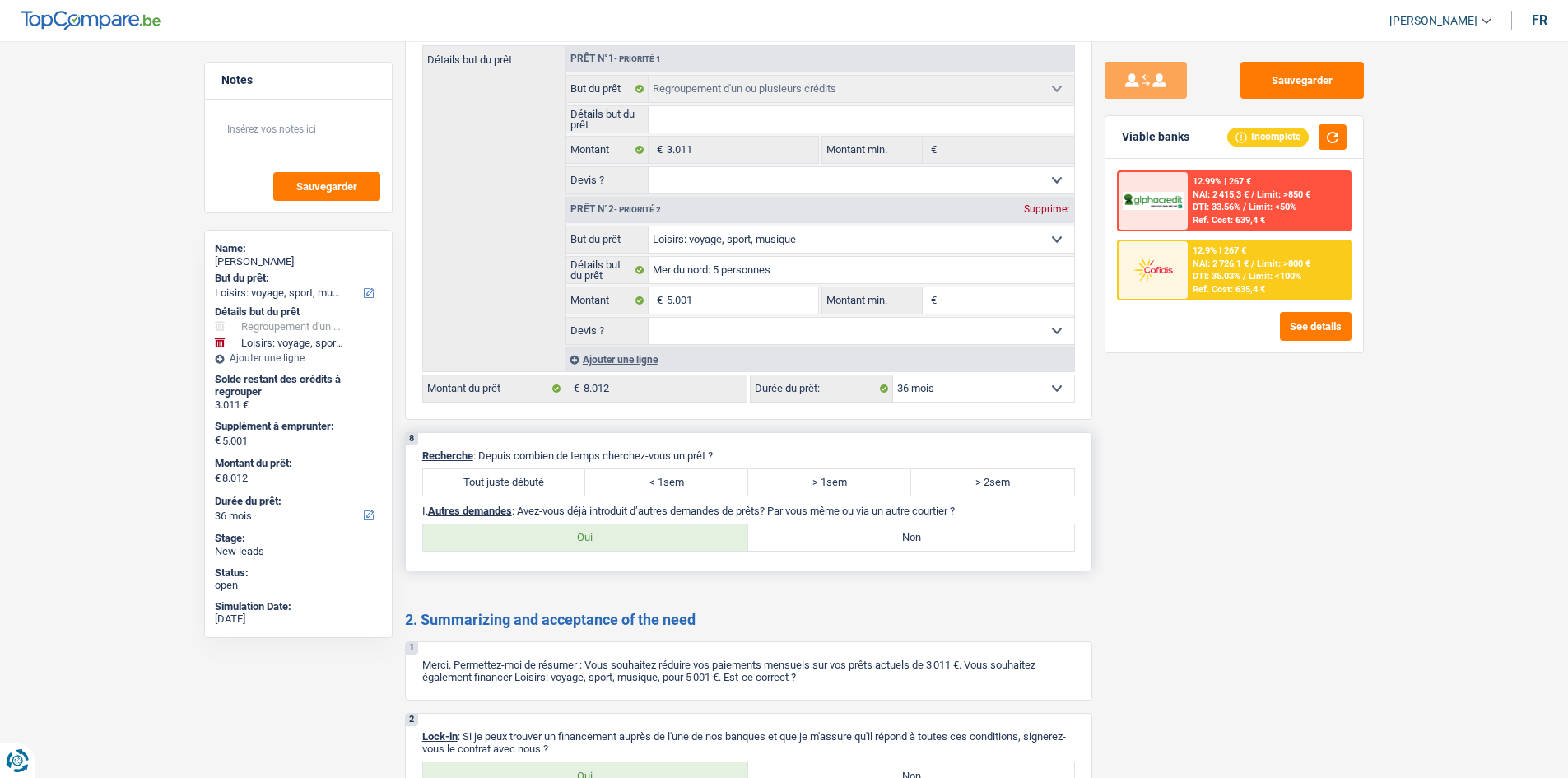 click on "Tout juste débuté" at bounding box center [505, 482] 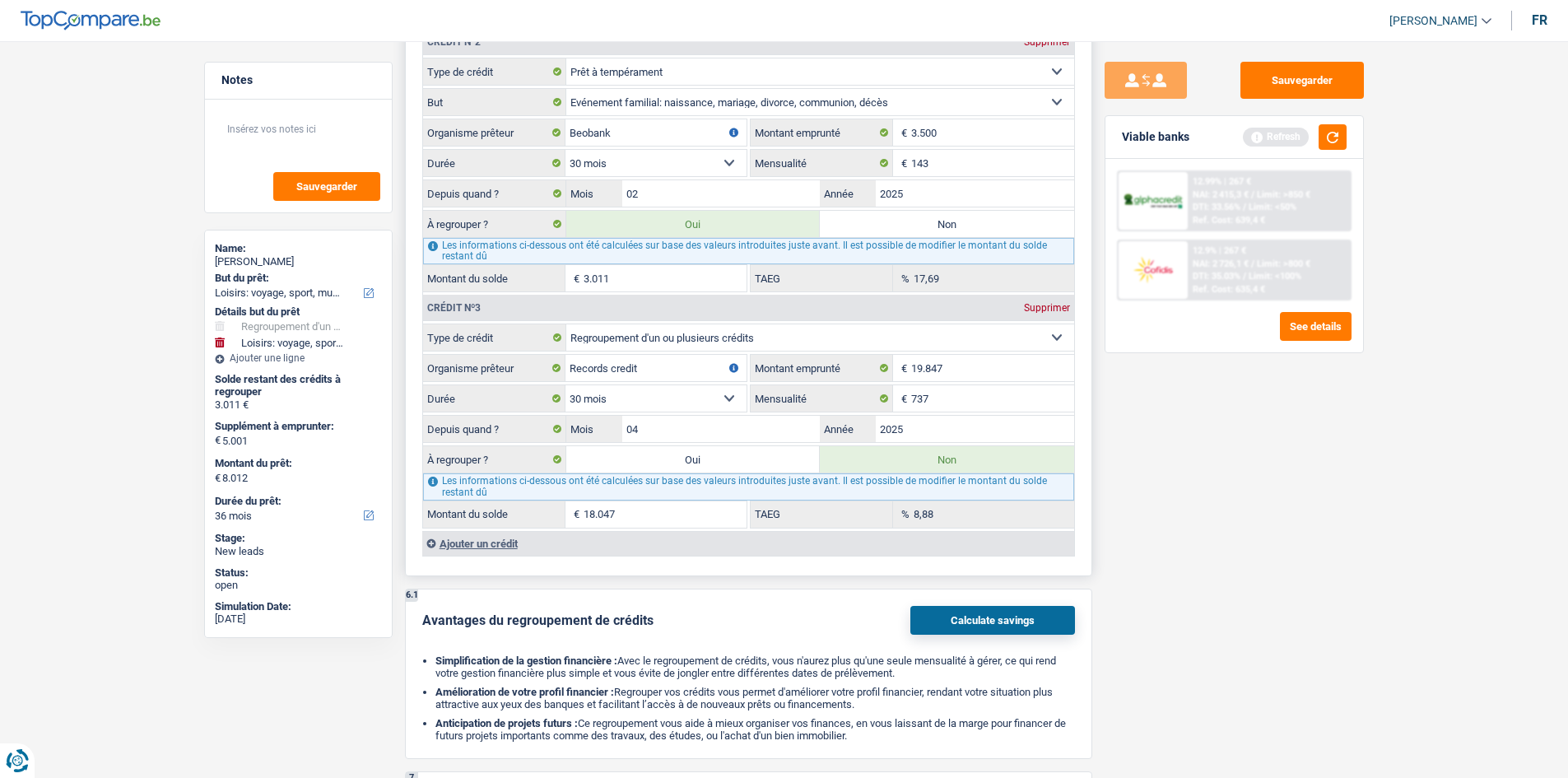 scroll, scrollTop: 1811, scrollLeft: 0, axis: vertical 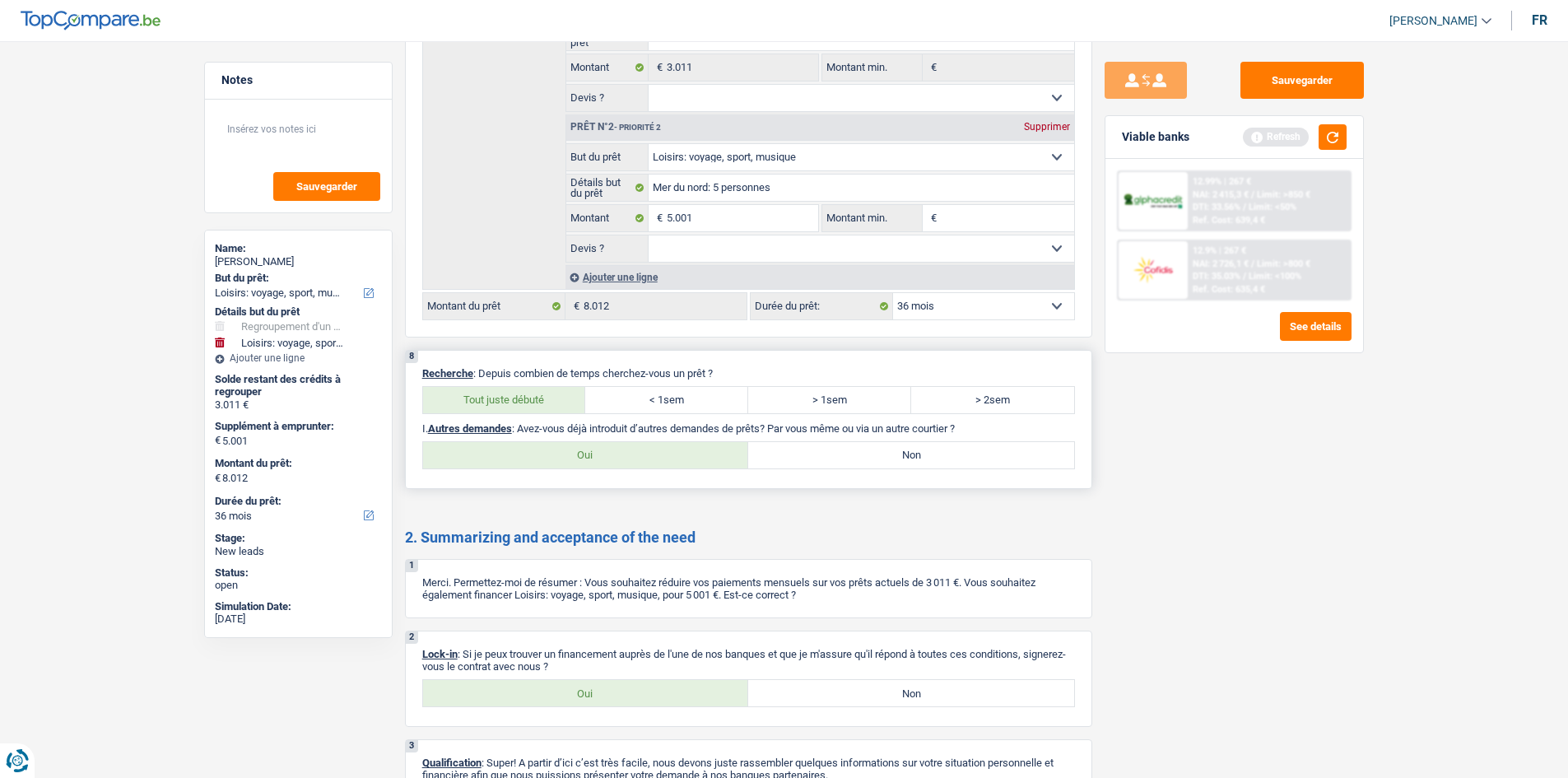 click on "Oui" at bounding box center [586, 455] 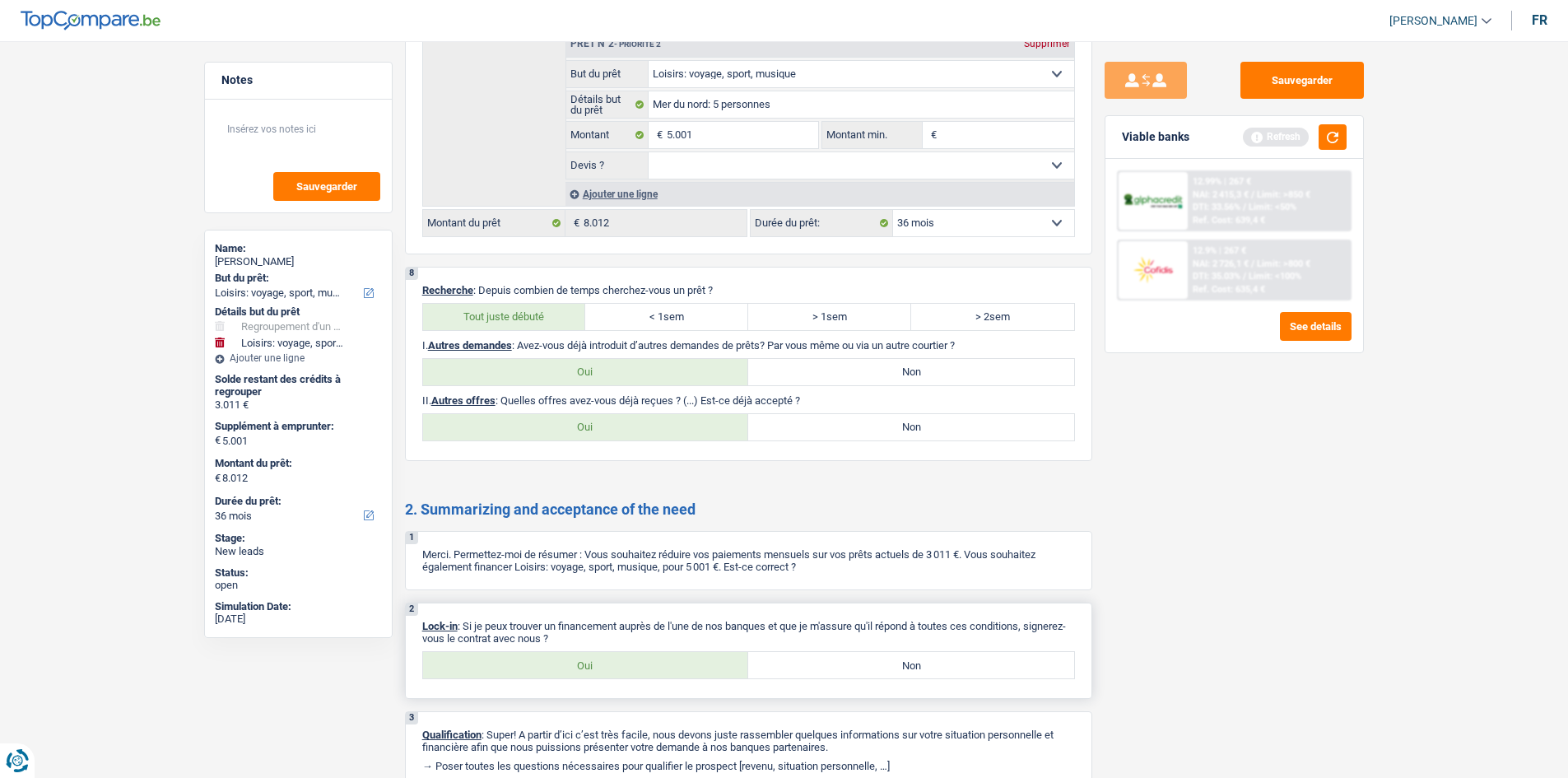 scroll, scrollTop: 3038, scrollLeft: 0, axis: vertical 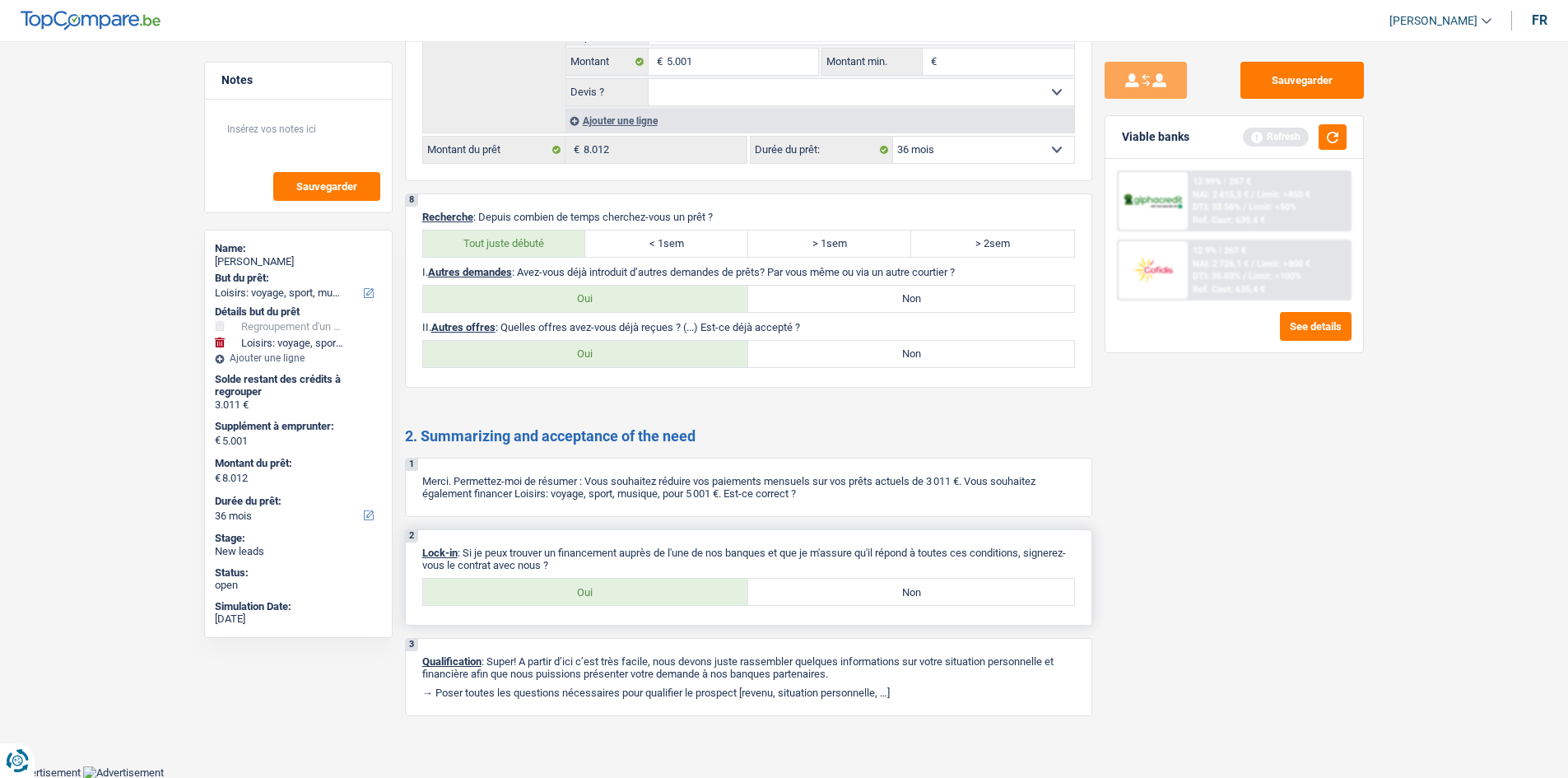 click on "Oui" at bounding box center [586, 592] 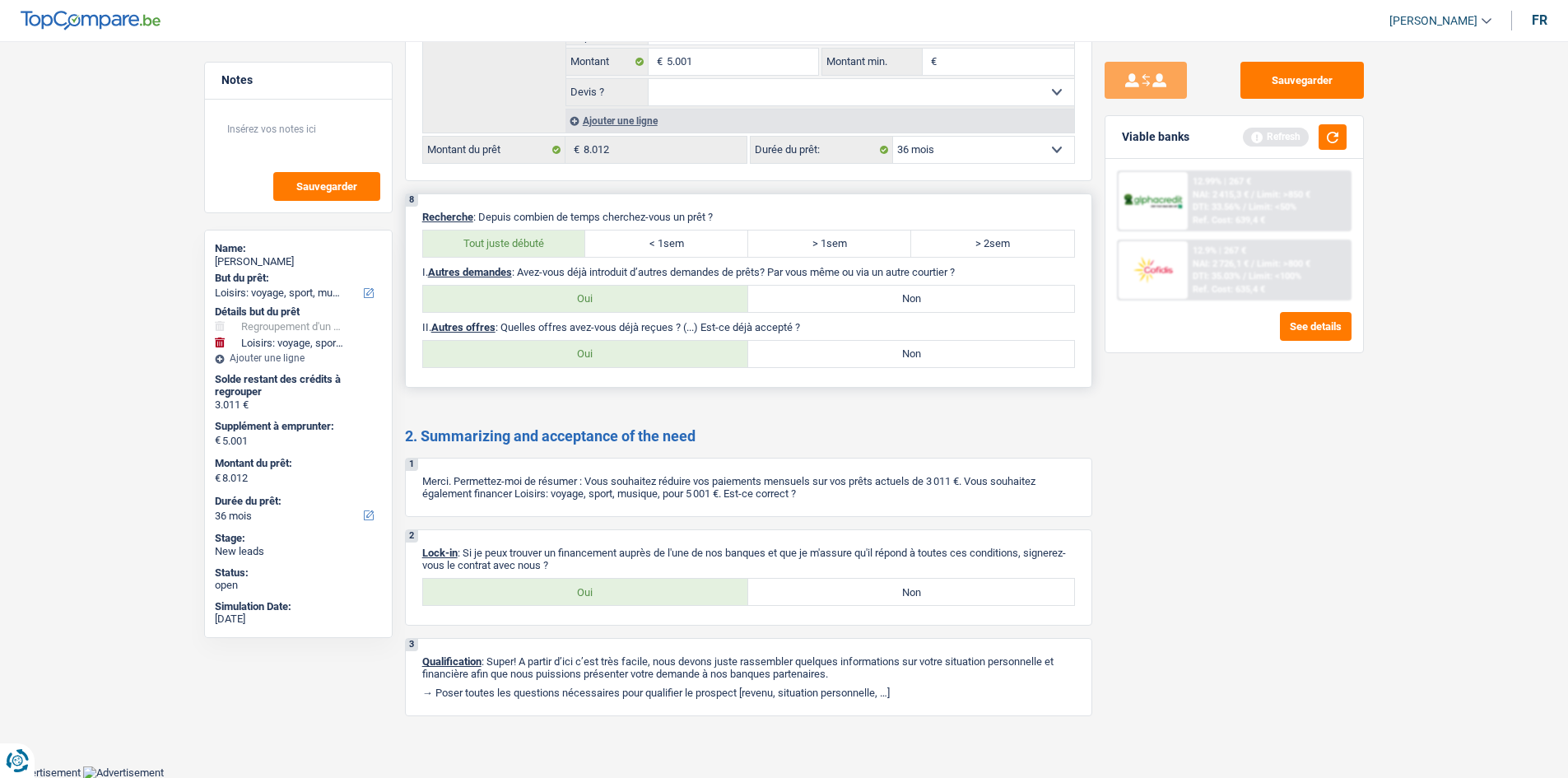 click on "Non" at bounding box center [911, 299] 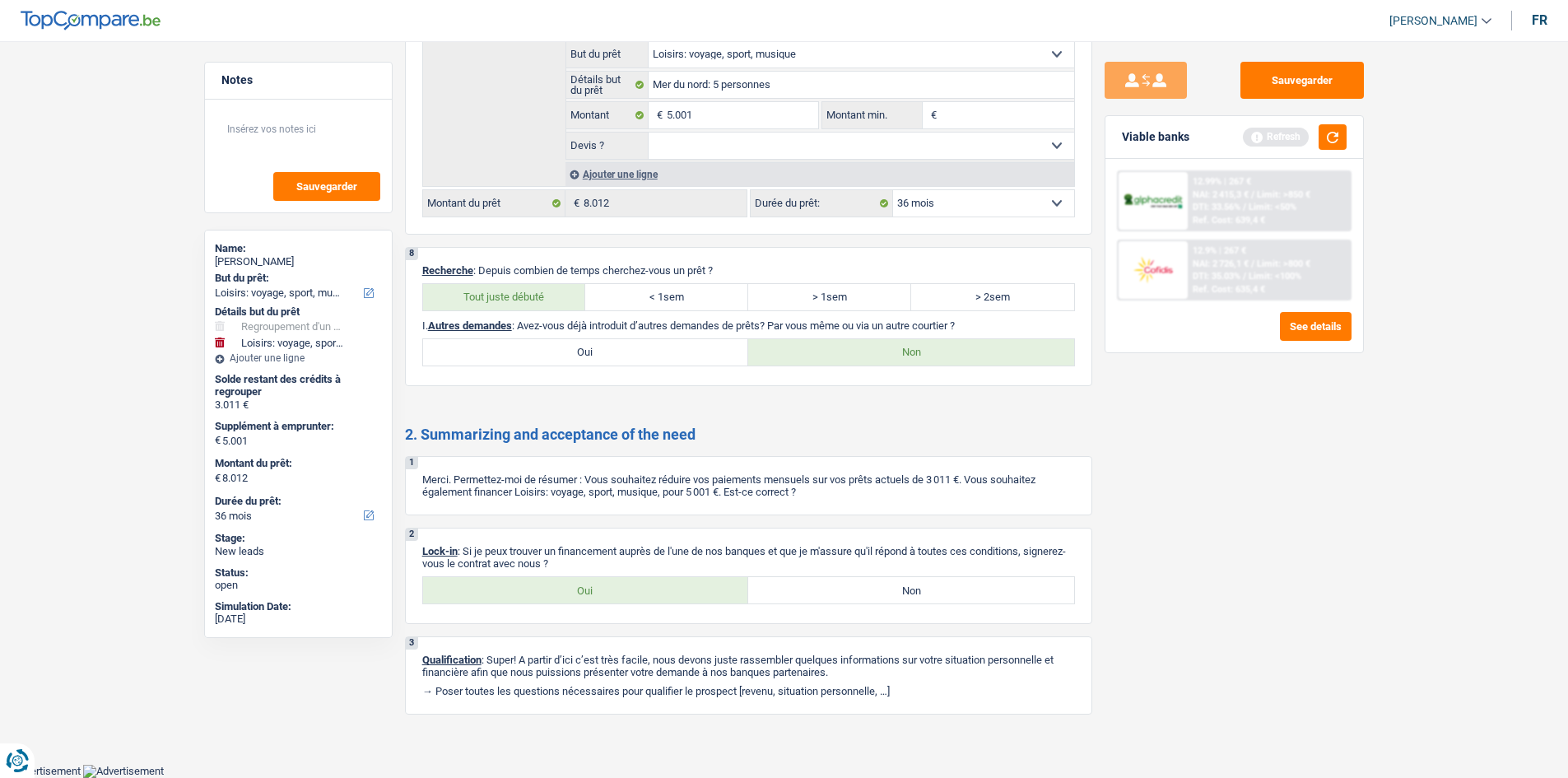 scroll, scrollTop: 2983, scrollLeft: 0, axis: vertical 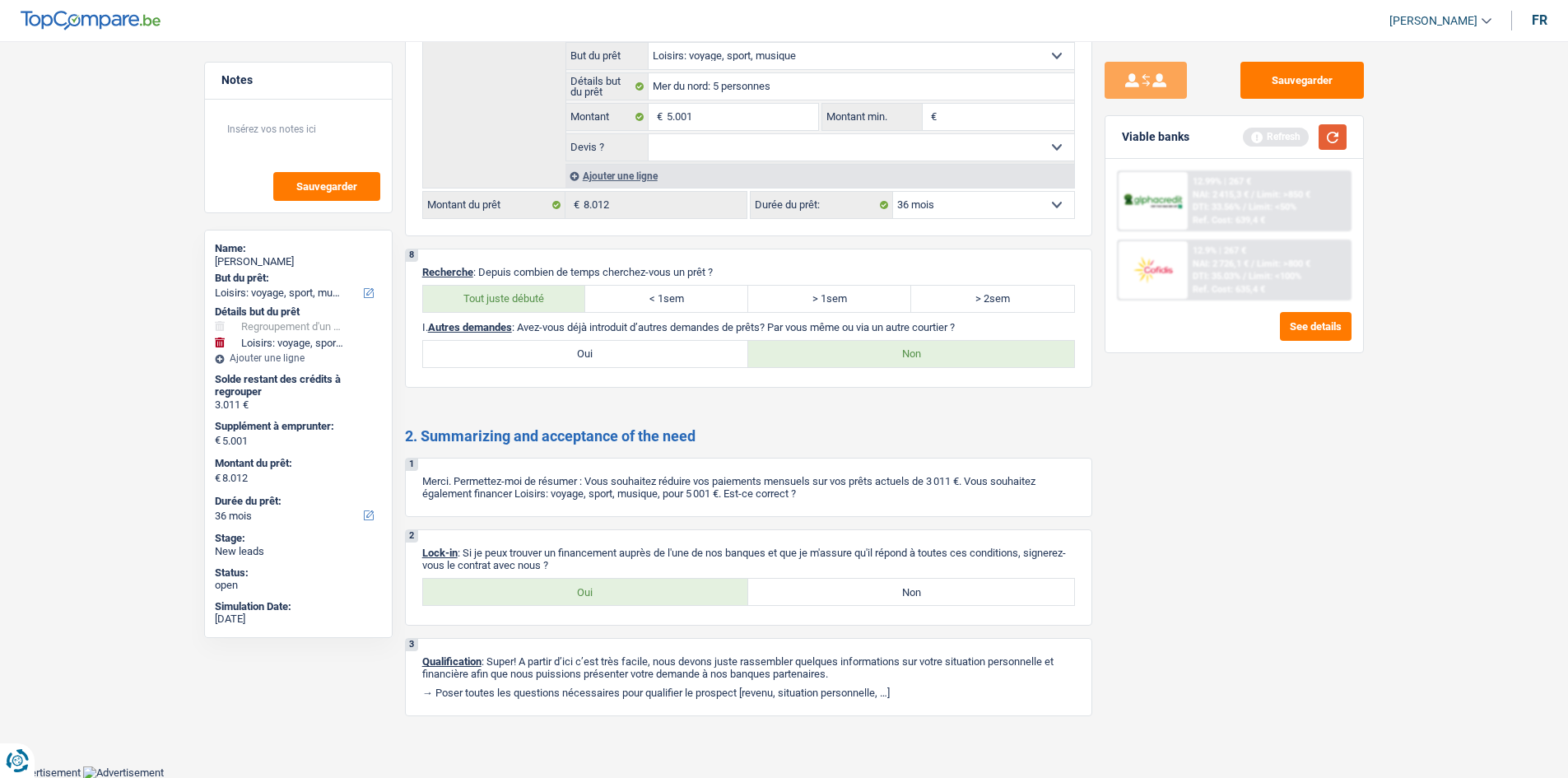 click at bounding box center [1333, 137] 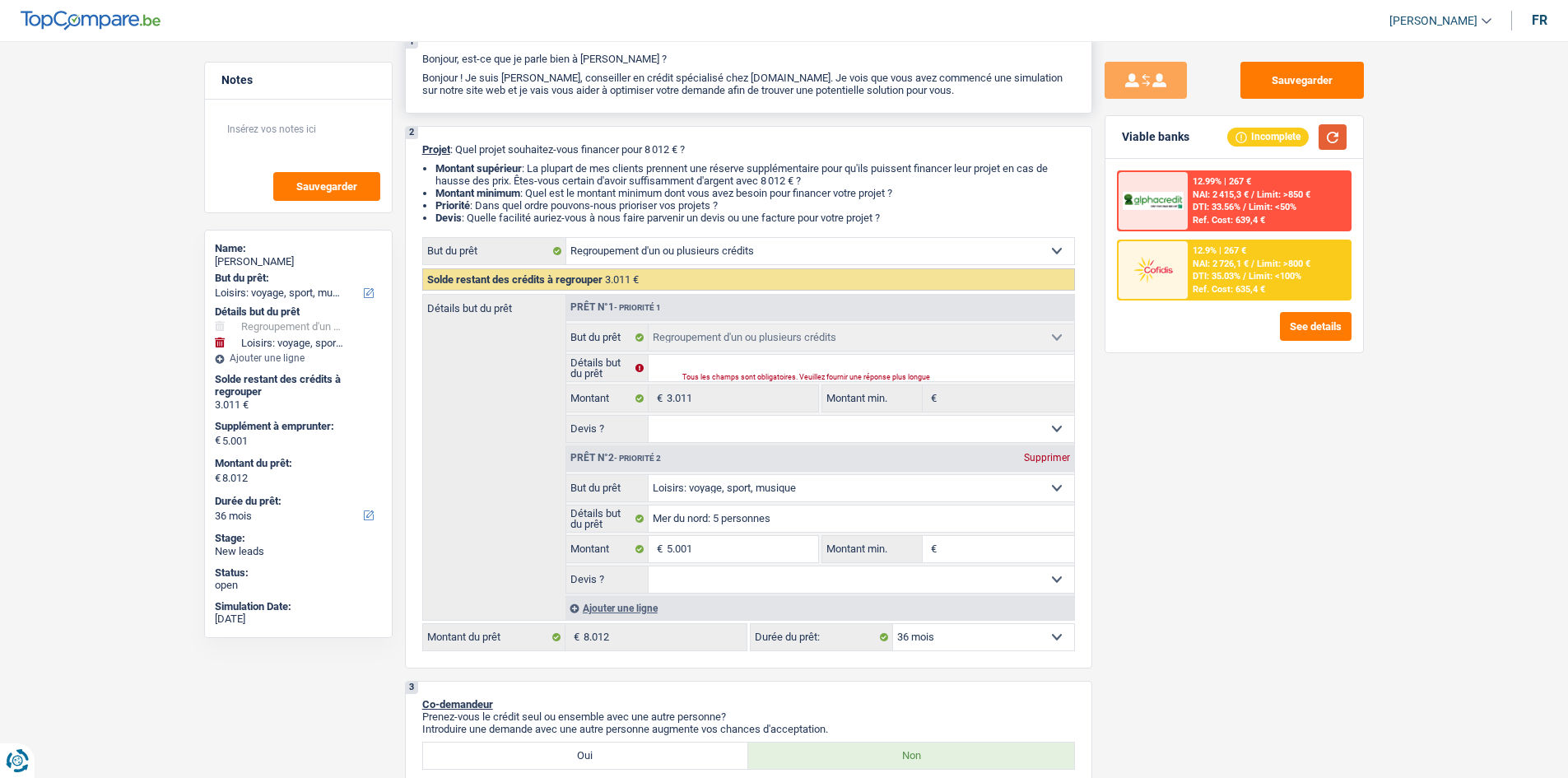 scroll, scrollTop: 0, scrollLeft: 0, axis: both 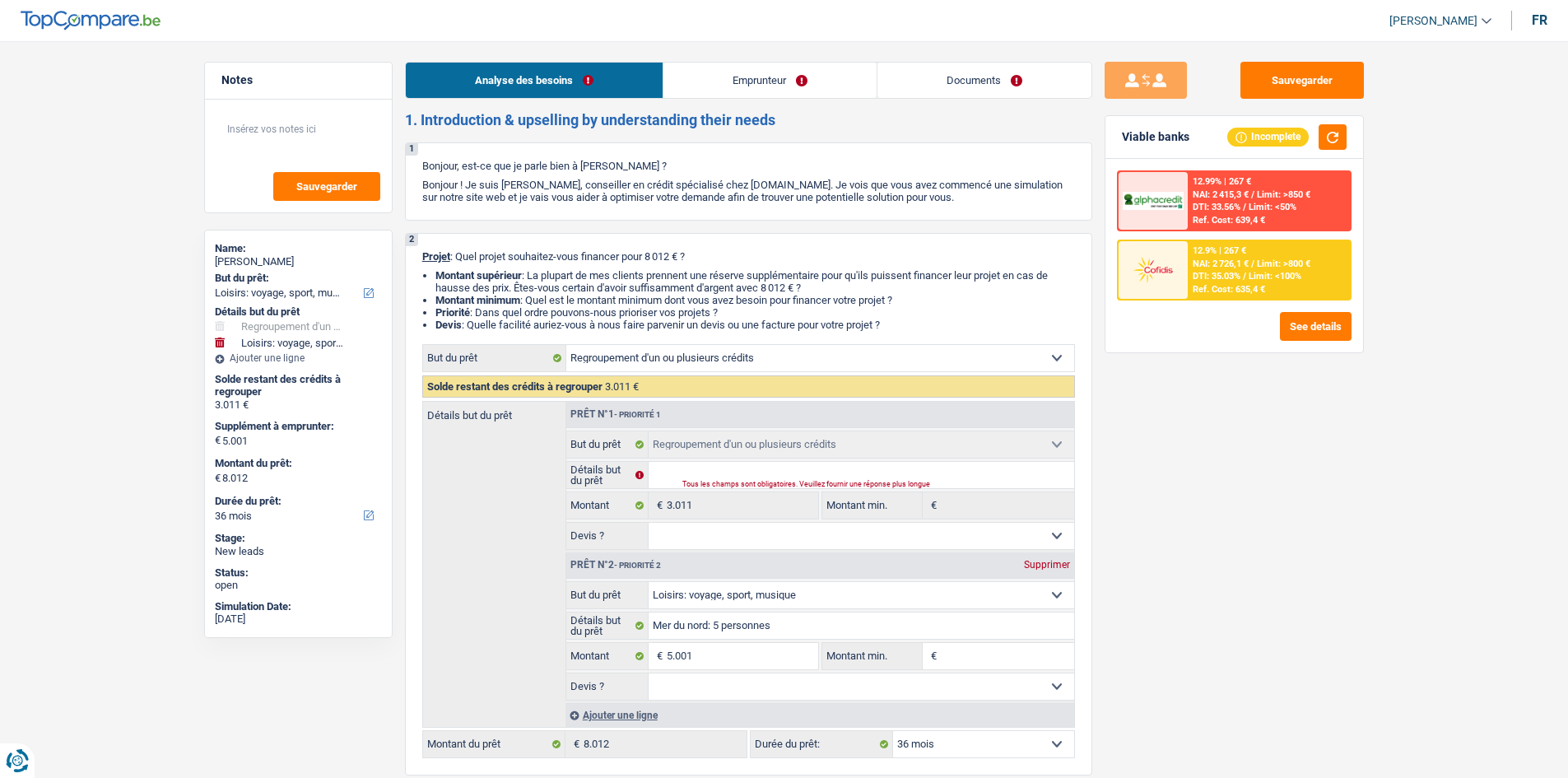 click on "Emprunteur" at bounding box center [770, 80] 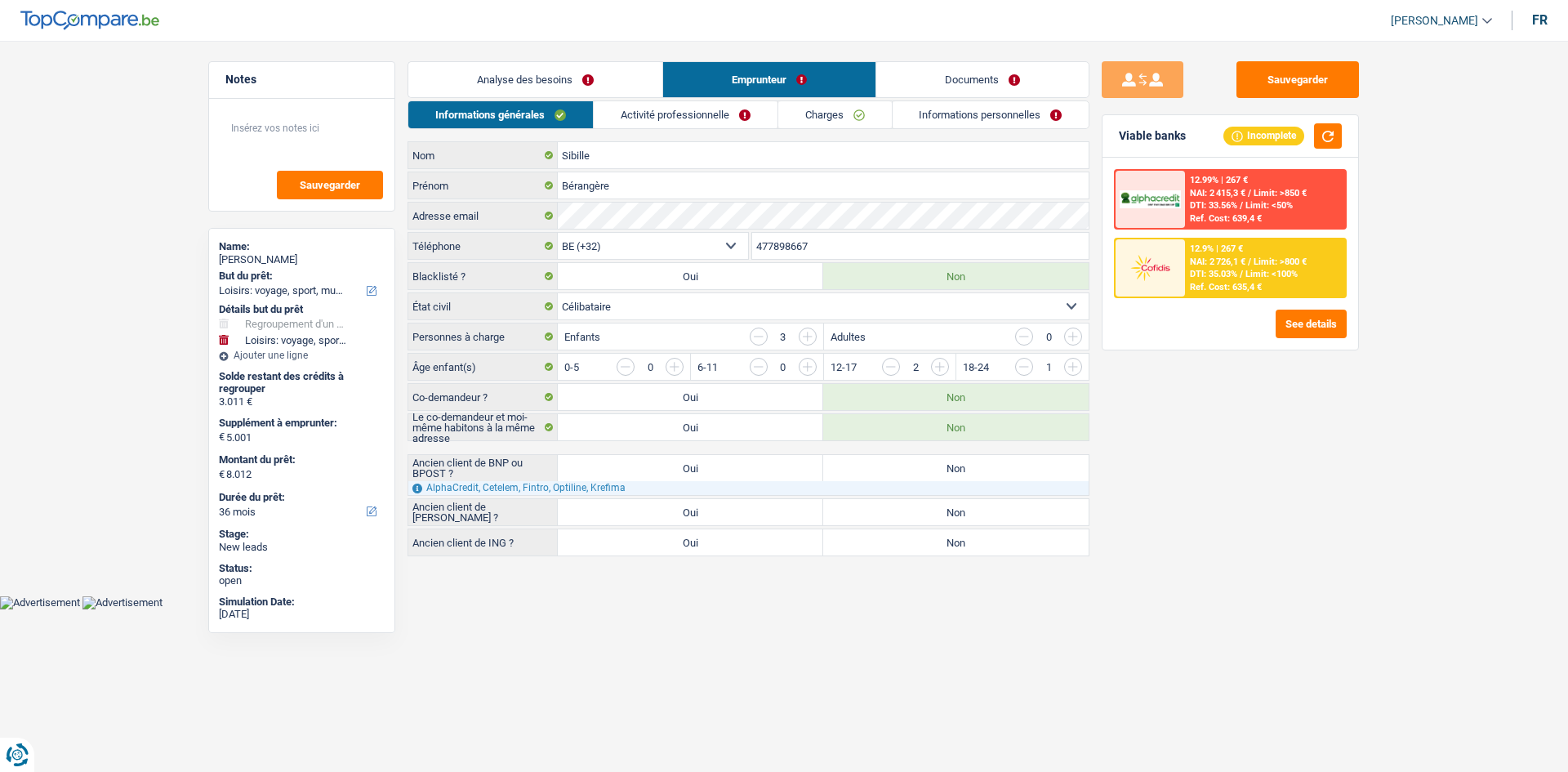 click on "Analyse des besoins" at bounding box center [535, 79] 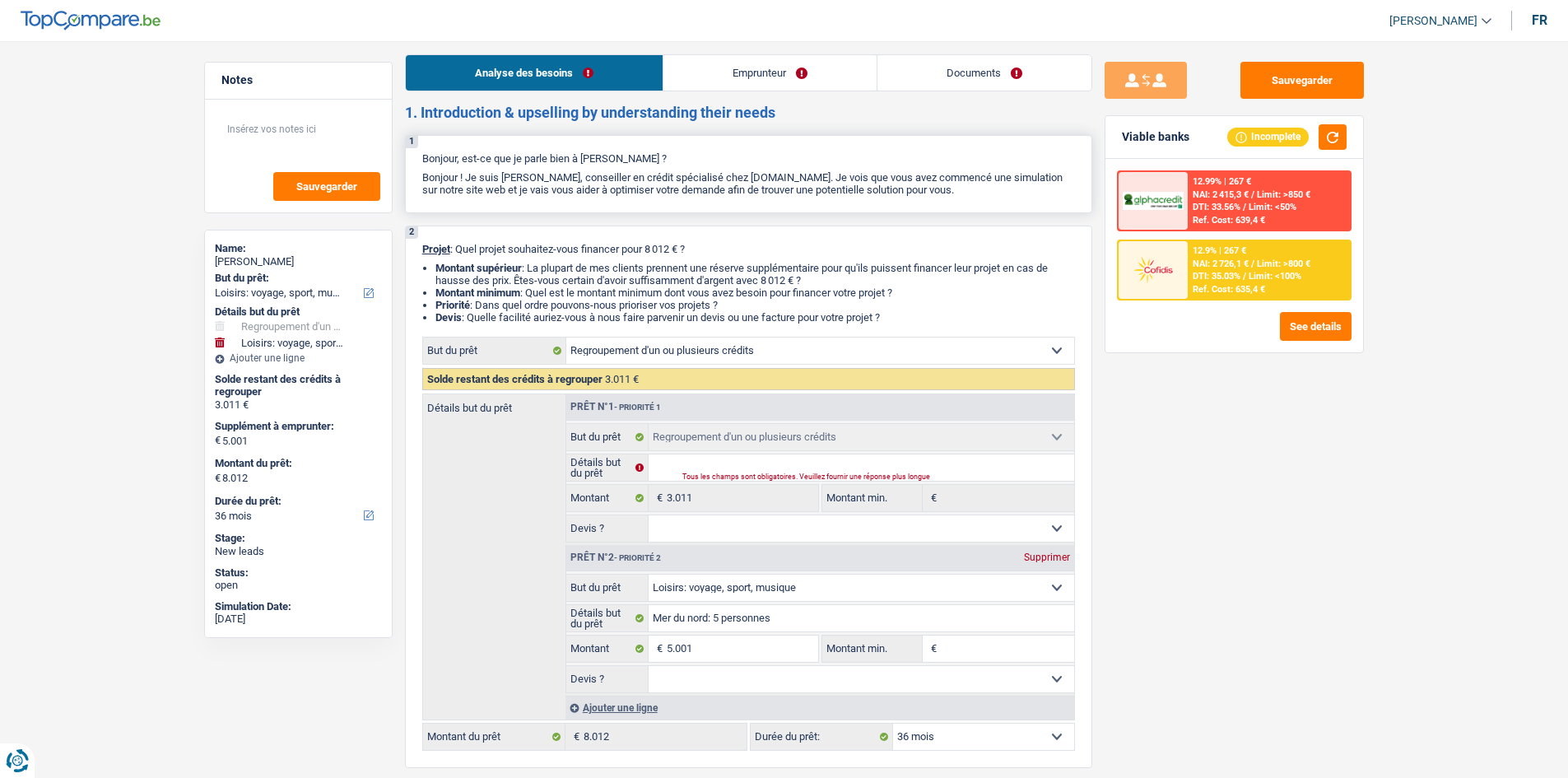 scroll, scrollTop: 0, scrollLeft: 0, axis: both 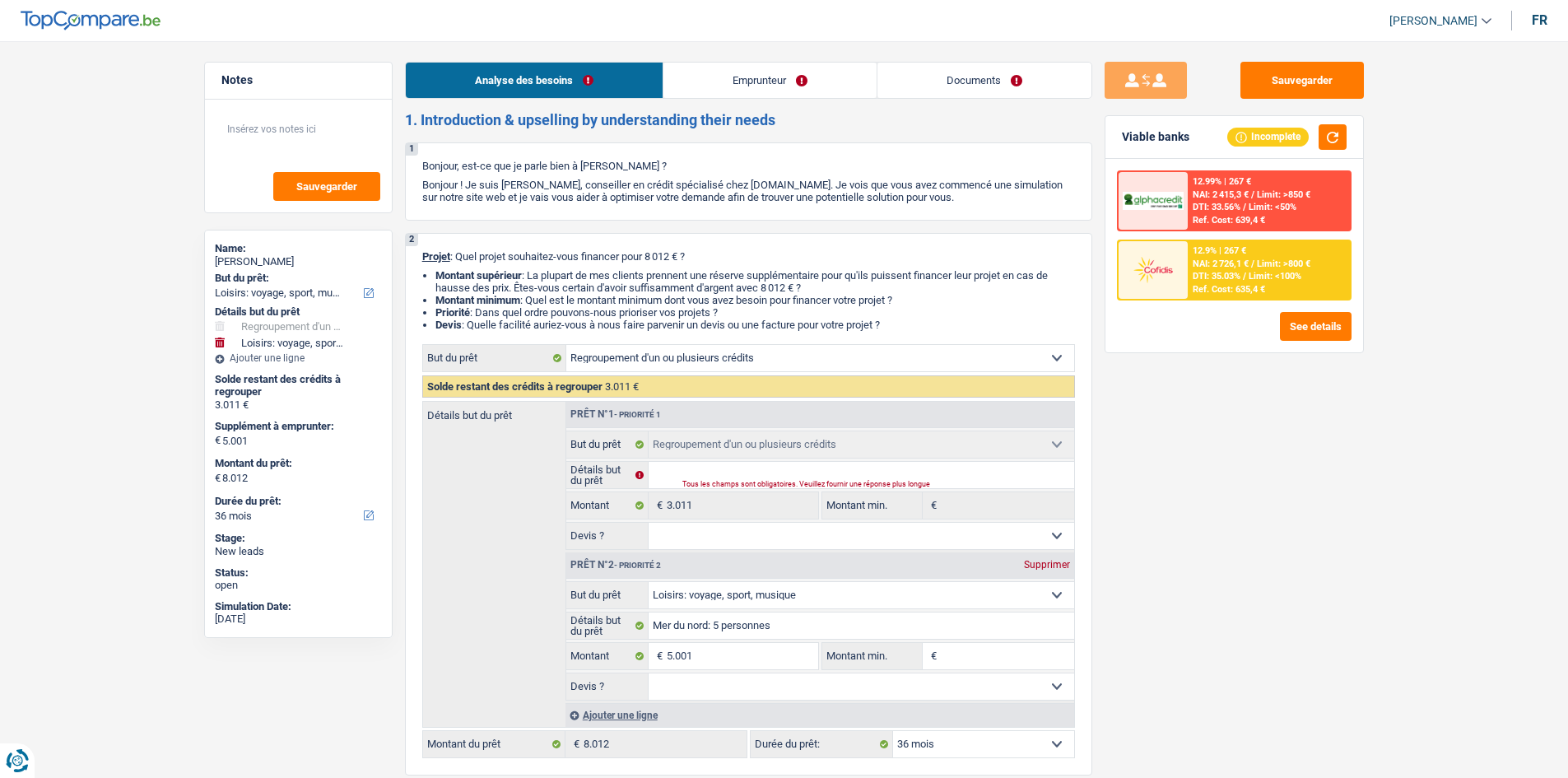 click on "Analyse des besoins Emprunteur Documents
1. Introduction & upselling by understanding their needs
1
Bonjour, est-ce que je parle bien à [PERSON_NAME] ?
Bonjour ! Je suis [PERSON_NAME], conseiller en crédit spécialisé chez [DOMAIN_NAME]. Je vois que vous avez commencé une simulation sur notre site web et je vais vous aider à optimiser votre demande afin de trouver une potentielle solution pour vous.
2   Projet  : Quel projet souhaitez-vous financer pour 8 012 € ?
Montant supérieur : La plupart de mes clients prennent une réserve supplémentaire pour qu'ils puissent financer leur projet en cas de hausse des prix. Êtes-vous certain d'avoir suffisamment d'argent avec 8 012 € ?   Montant minimum : Quel est le montant minimum dont vous avez besoin pour financer votre projet ?   Priorité : Dans quel ordre pouvons-nous prioriser vos projets ?   Devis     Hifi, multimédia, gsm, ordinateur Frais médicaux Autre" at bounding box center (748, 1880) 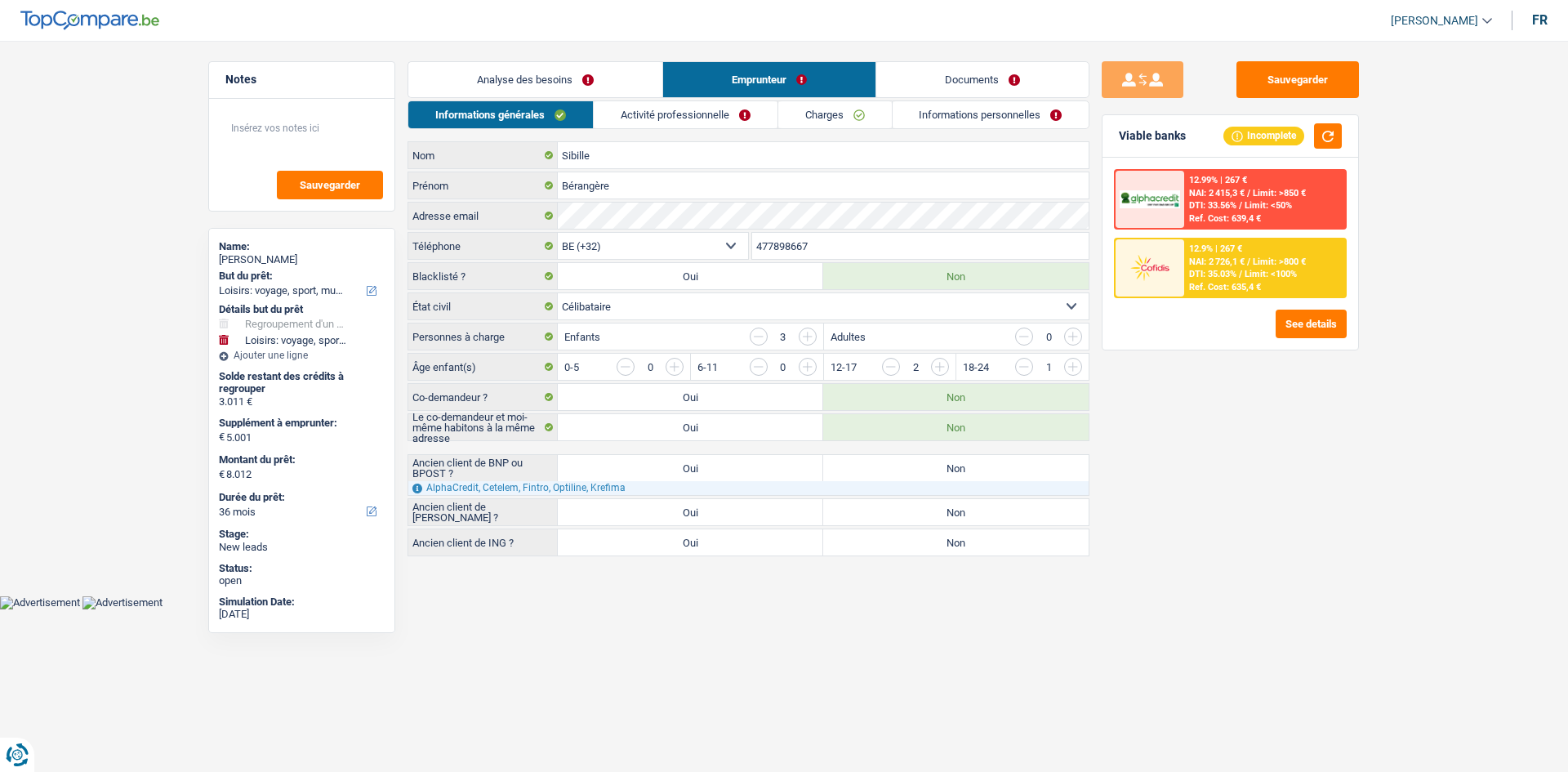 click on "Non" at bounding box center (956, 468) 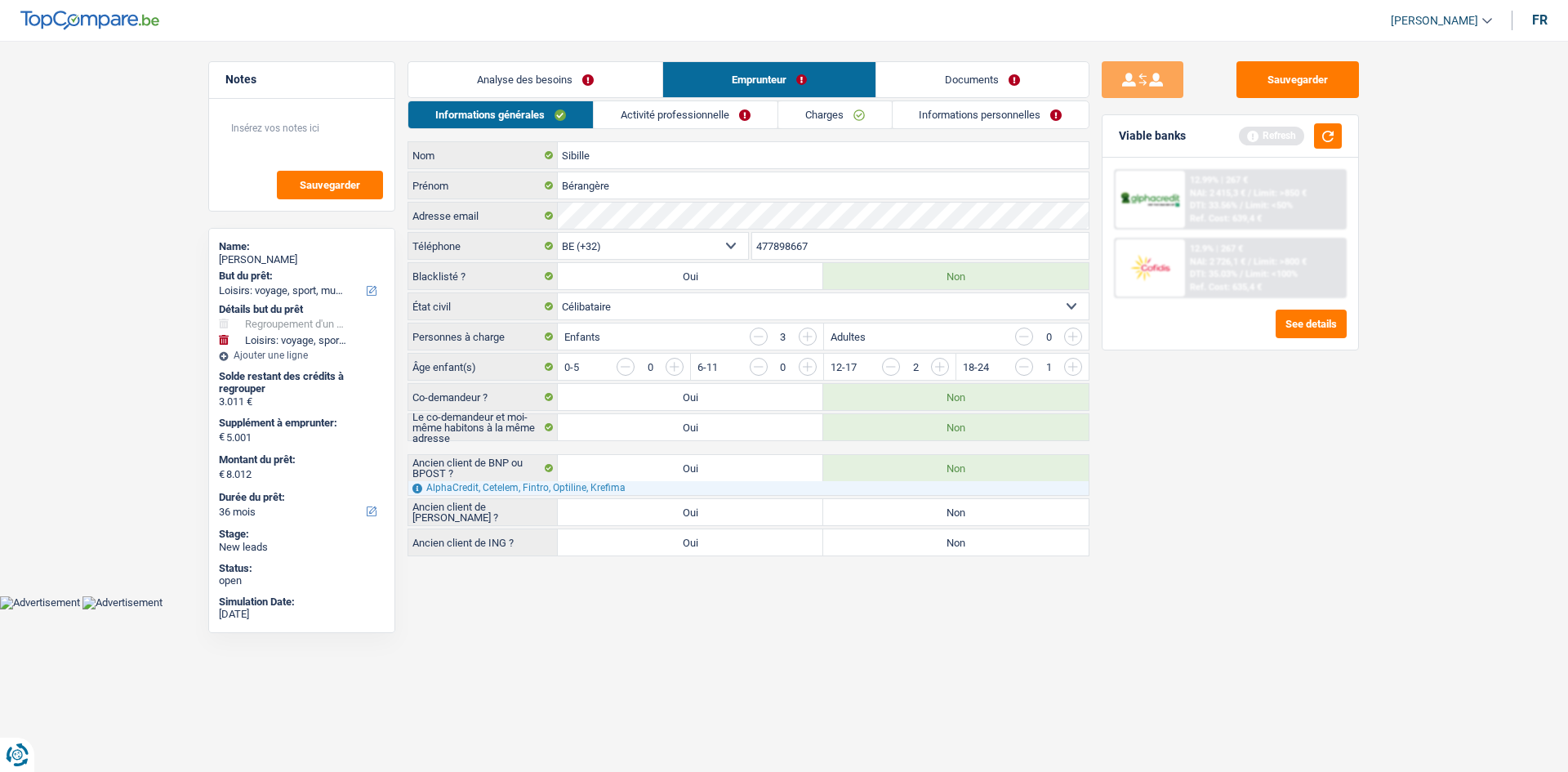 click on "Non" at bounding box center (956, 512) 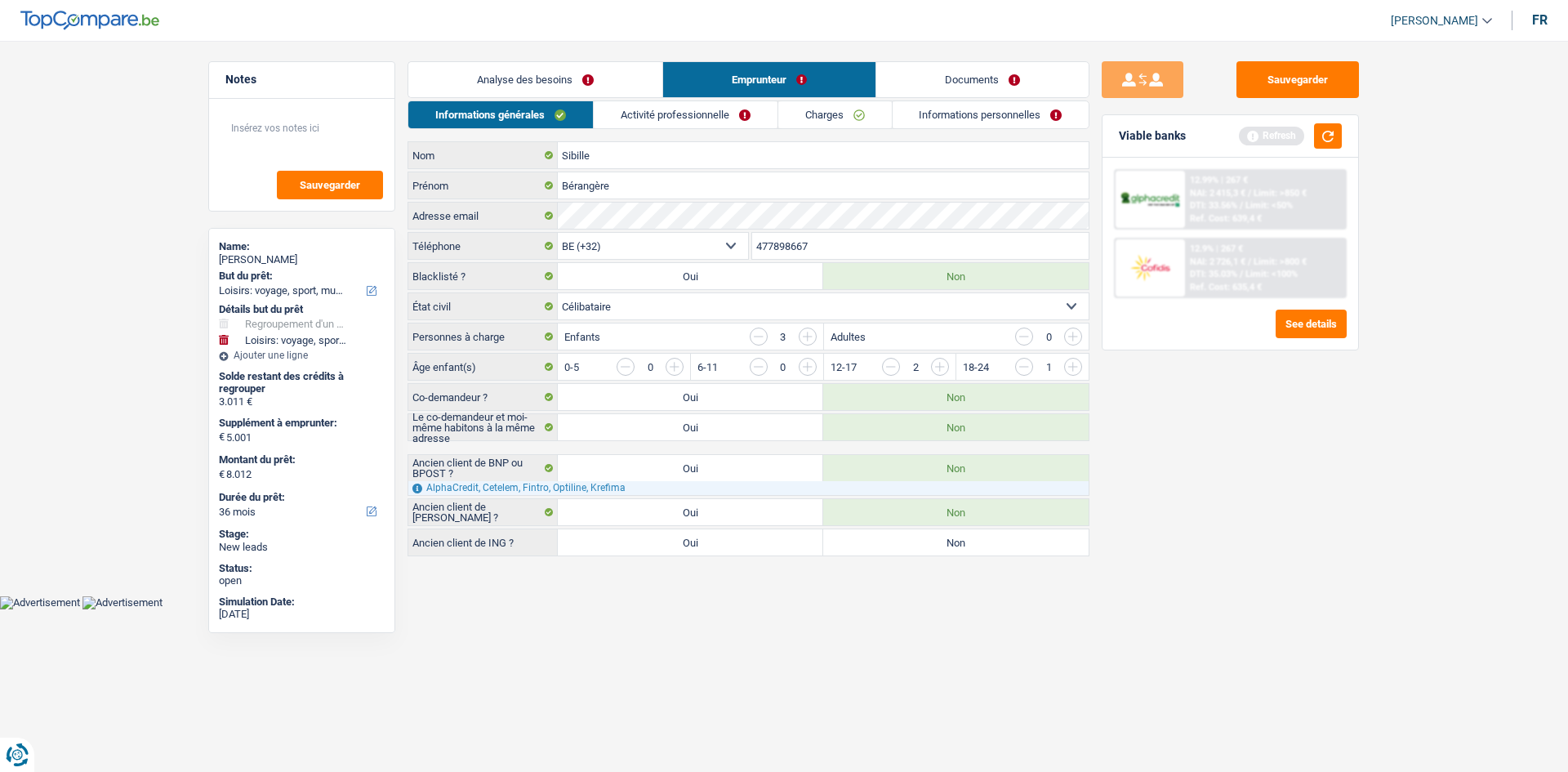 drag, startPoint x: 972, startPoint y: 551, endPoint x: 1200, endPoint y: 563, distance: 228.3156 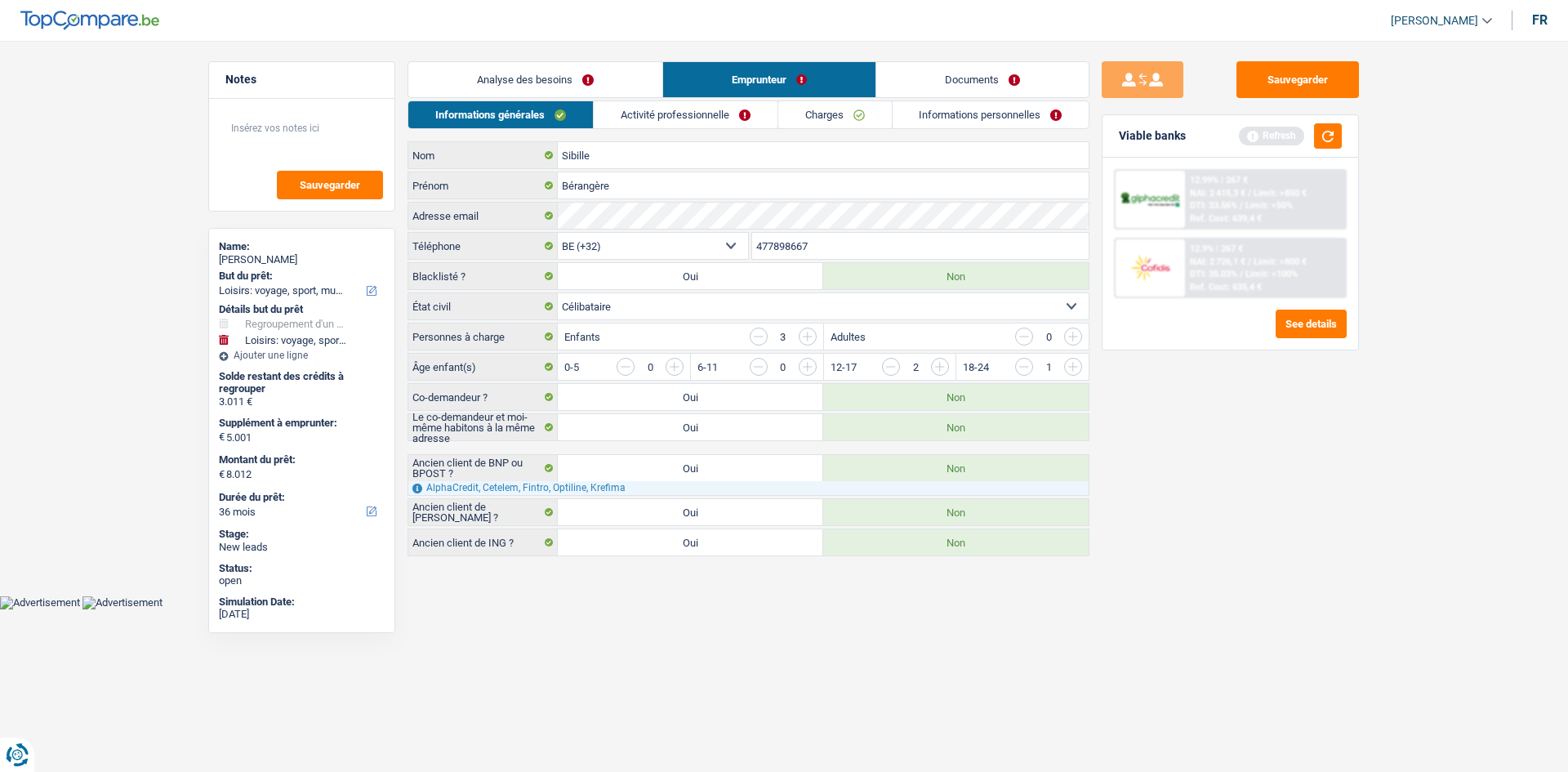 click on "Activité professionnelle" at bounding box center [685, 114] 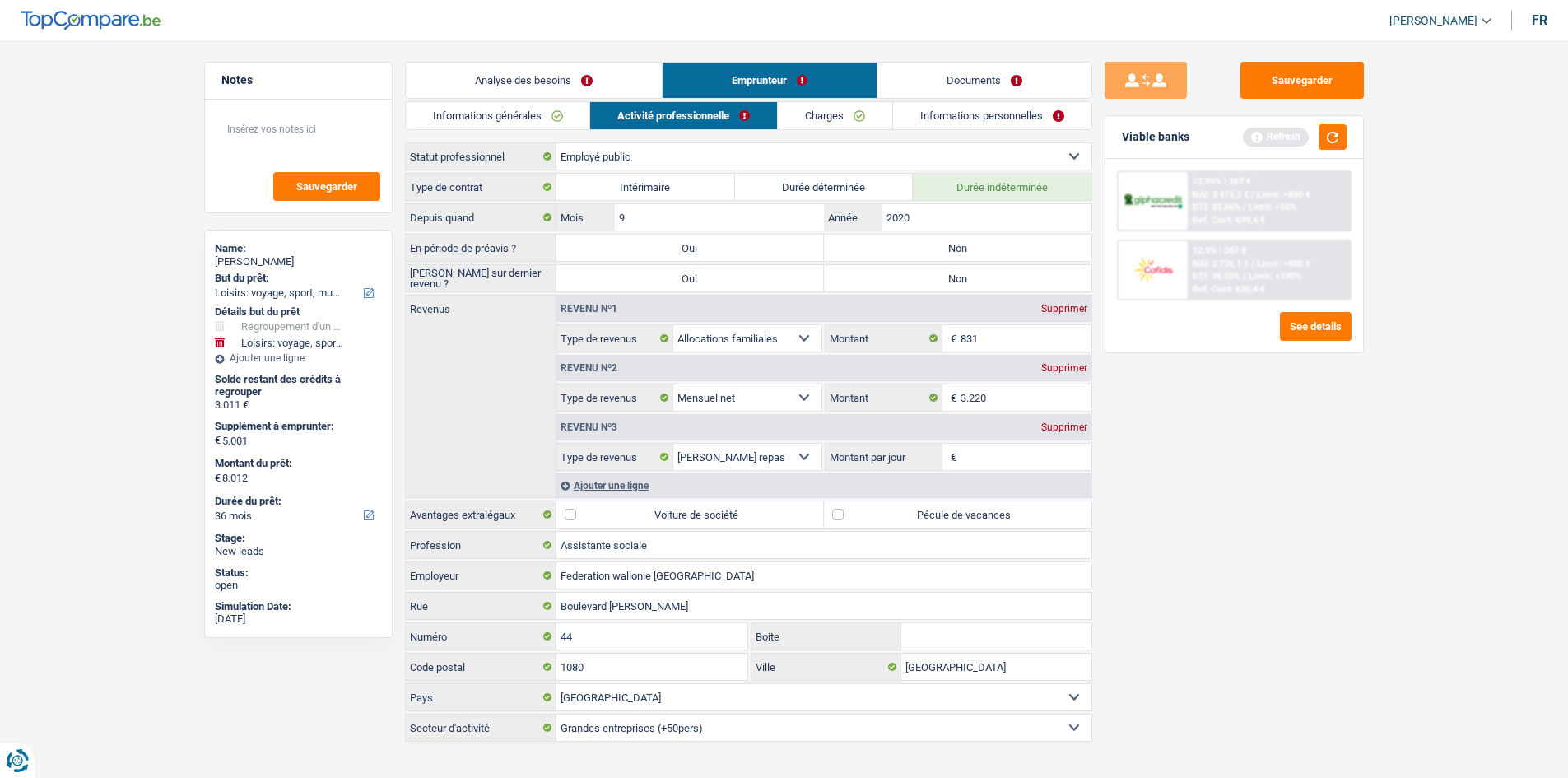 click on "Non" at bounding box center [957, 248] 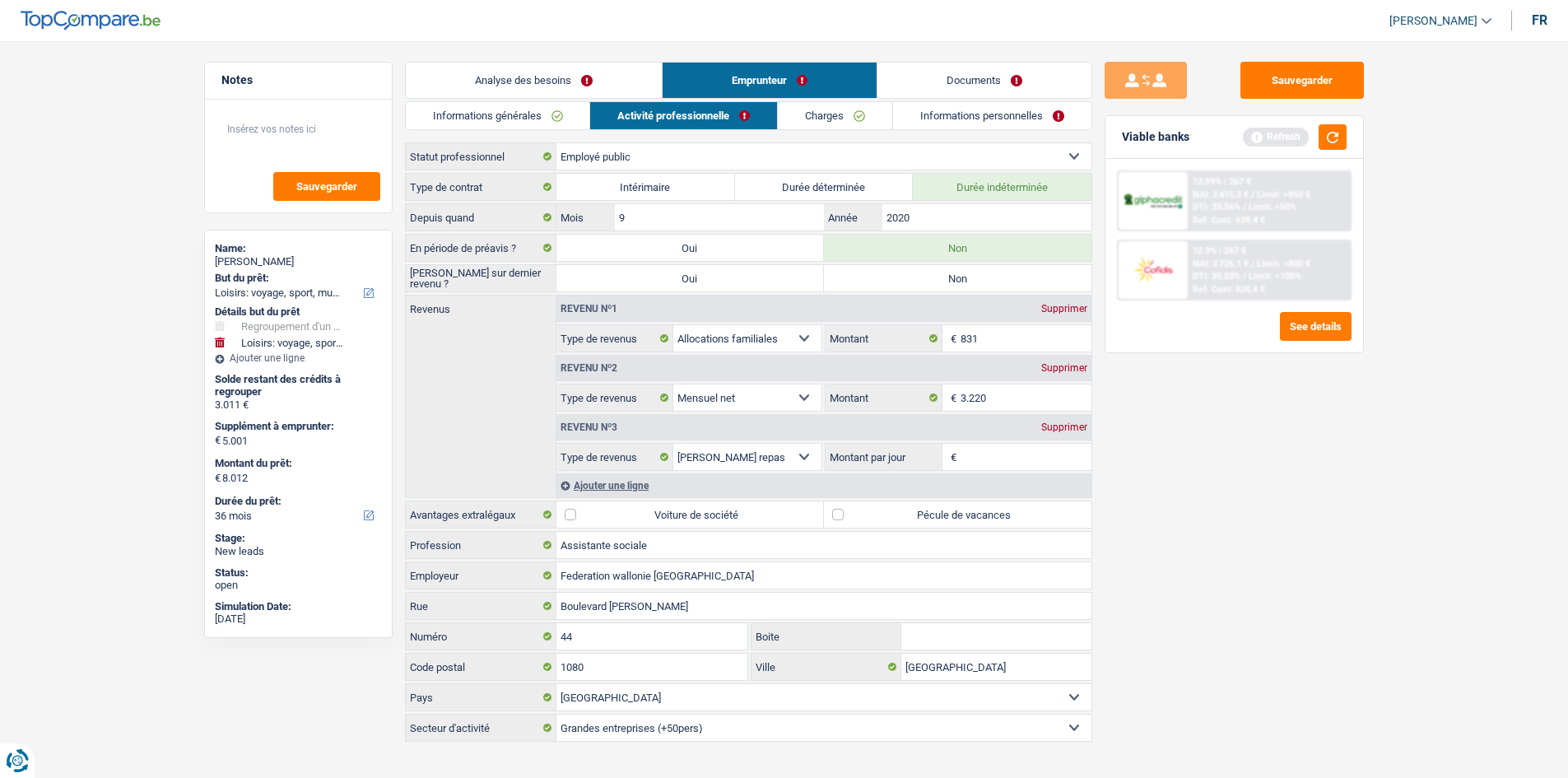 click on "Type de contrat
Intérimaire
Durée déterminée
Durée indéterminée
Depuis quand     9
Mois
/   2020
Année
En période de préavis ?
Oui
Non
Saisie sur dernier revenu ?
Oui
Non
Tous les champs sont obligatoires. Veuillez sélectionner une option
Revenus
Revenu nº1
Supprimer
Allocation d'handicap Allocations chômage Allocations familiales Chèques repas Complément d'entreprise Indemnité mutuelle Indépendant complémentaire Mensuel net Pension Pension alimentaire Pension d'invalidité" at bounding box center (748, 457) 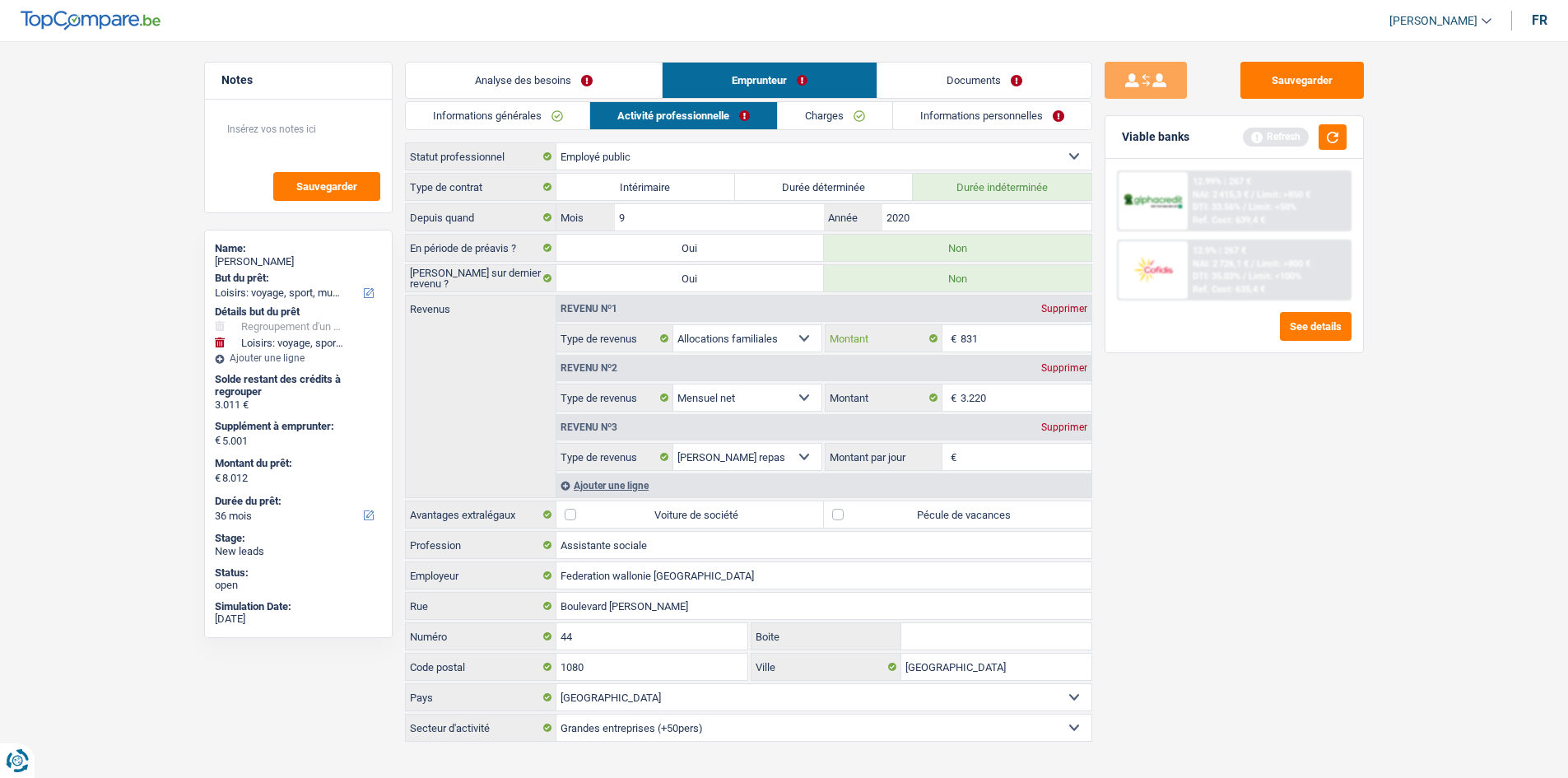 click on "831" at bounding box center [1026, 338] 